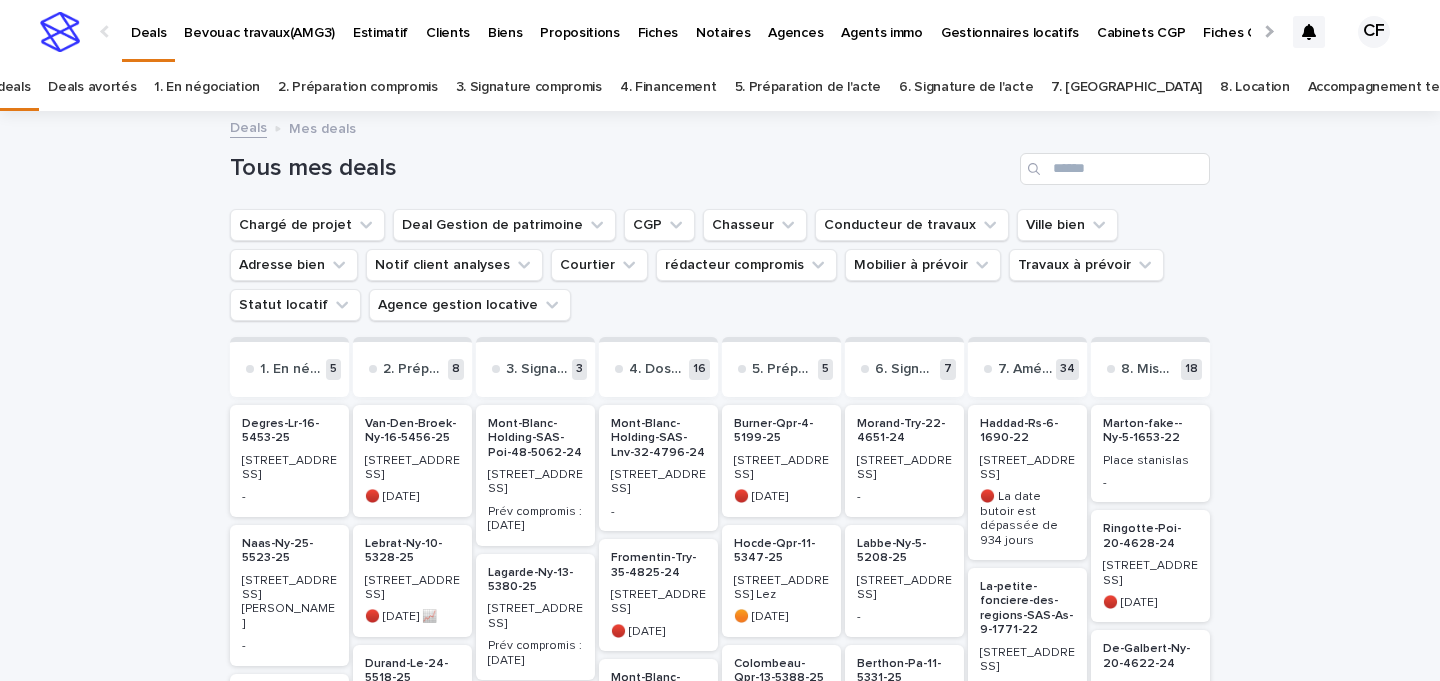 scroll, scrollTop: 0, scrollLeft: 0, axis: both 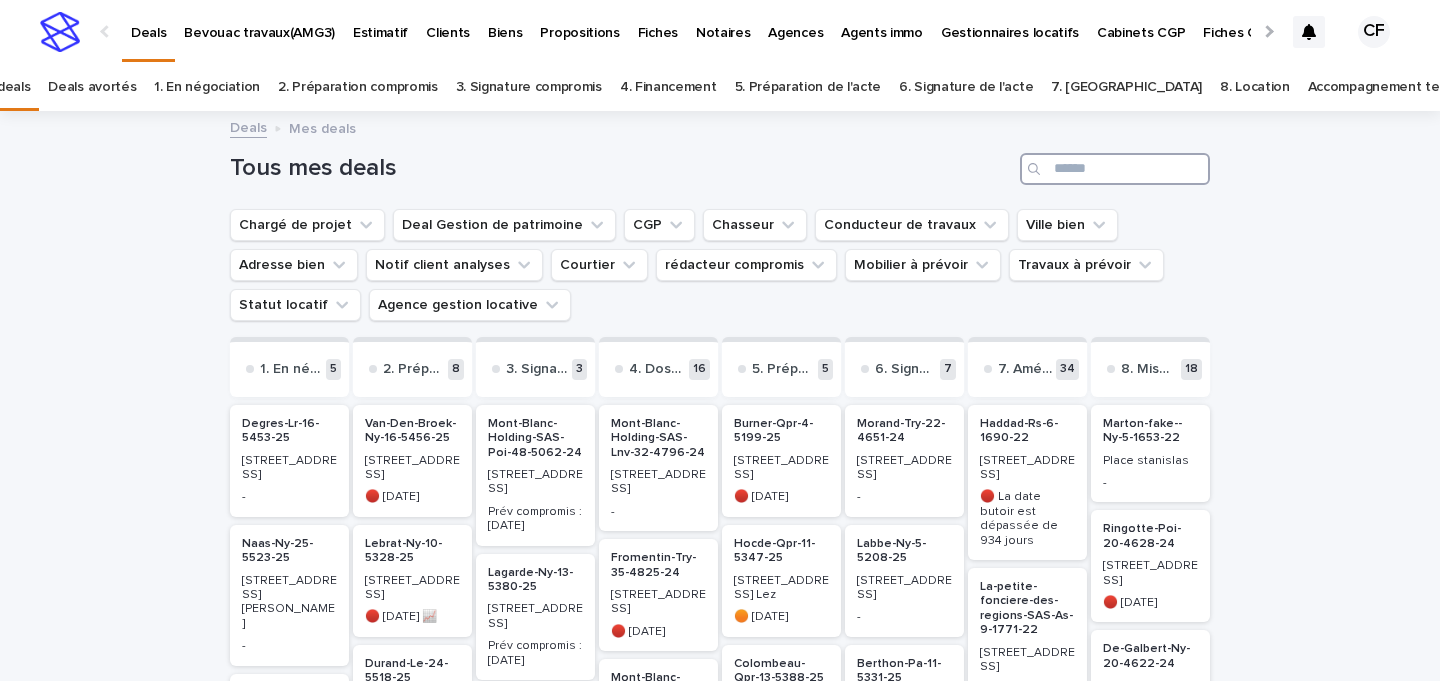 click at bounding box center (1115, 169) 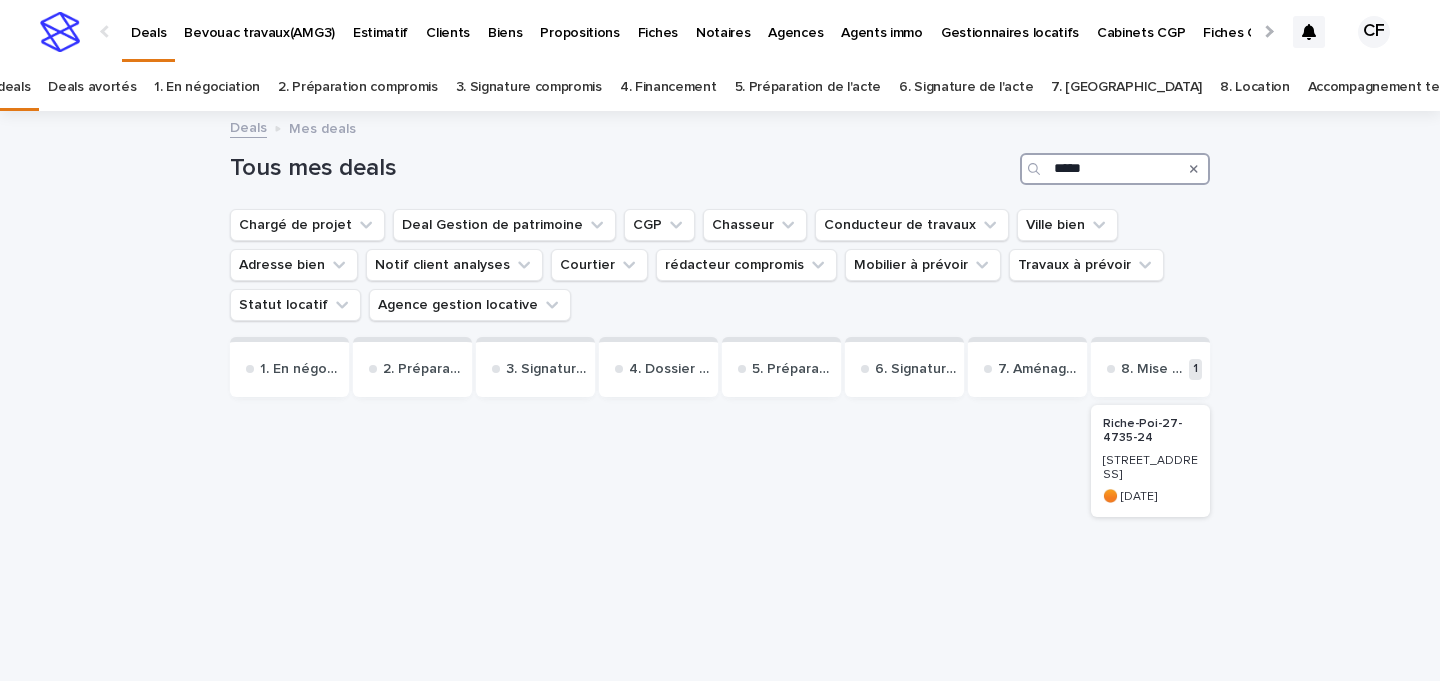type on "*****" 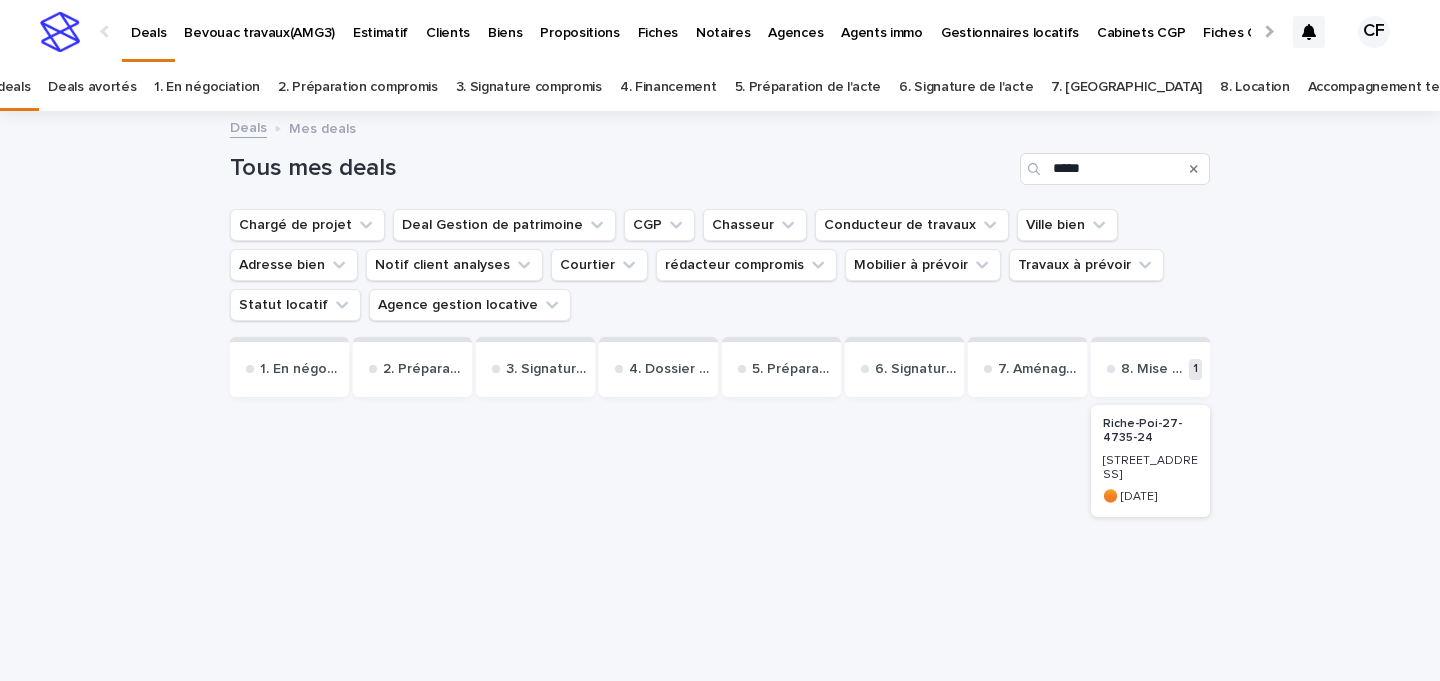 click on "🟠 [DATE]" at bounding box center [1150, 495] 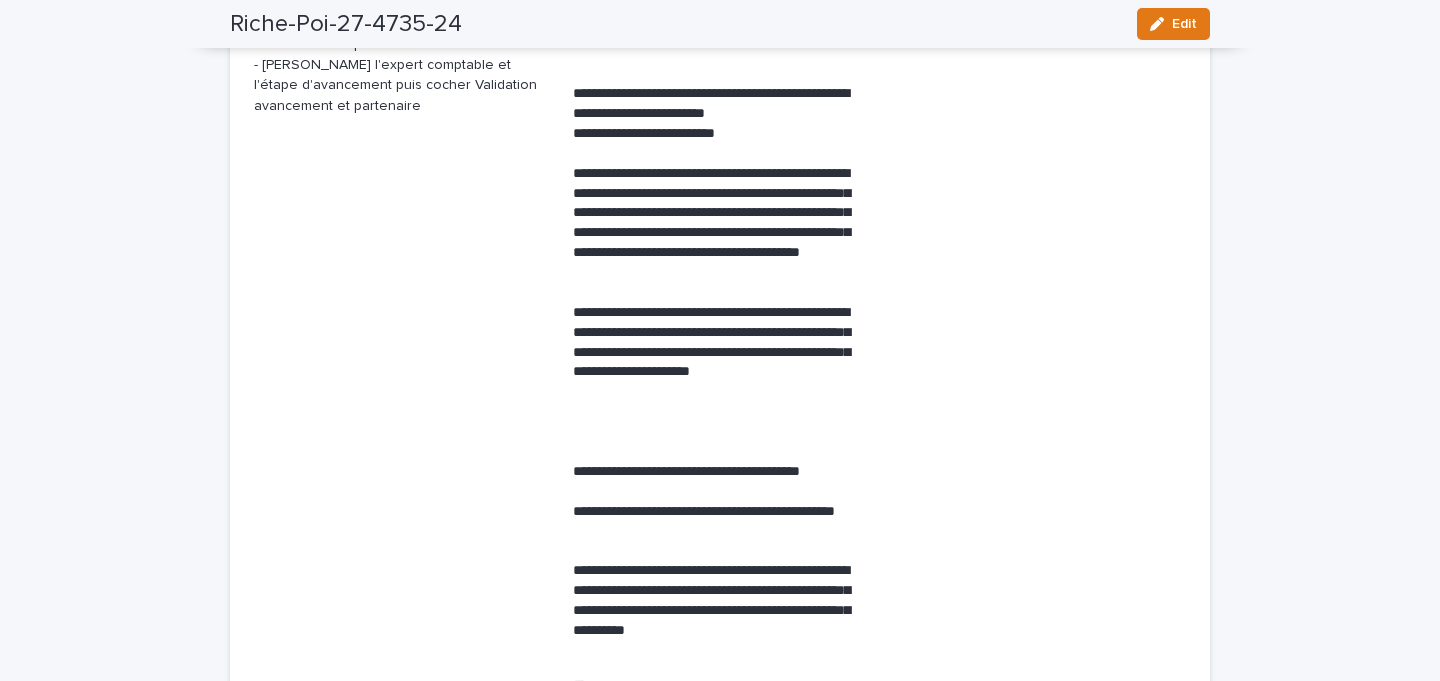 scroll, scrollTop: 0, scrollLeft: 0, axis: both 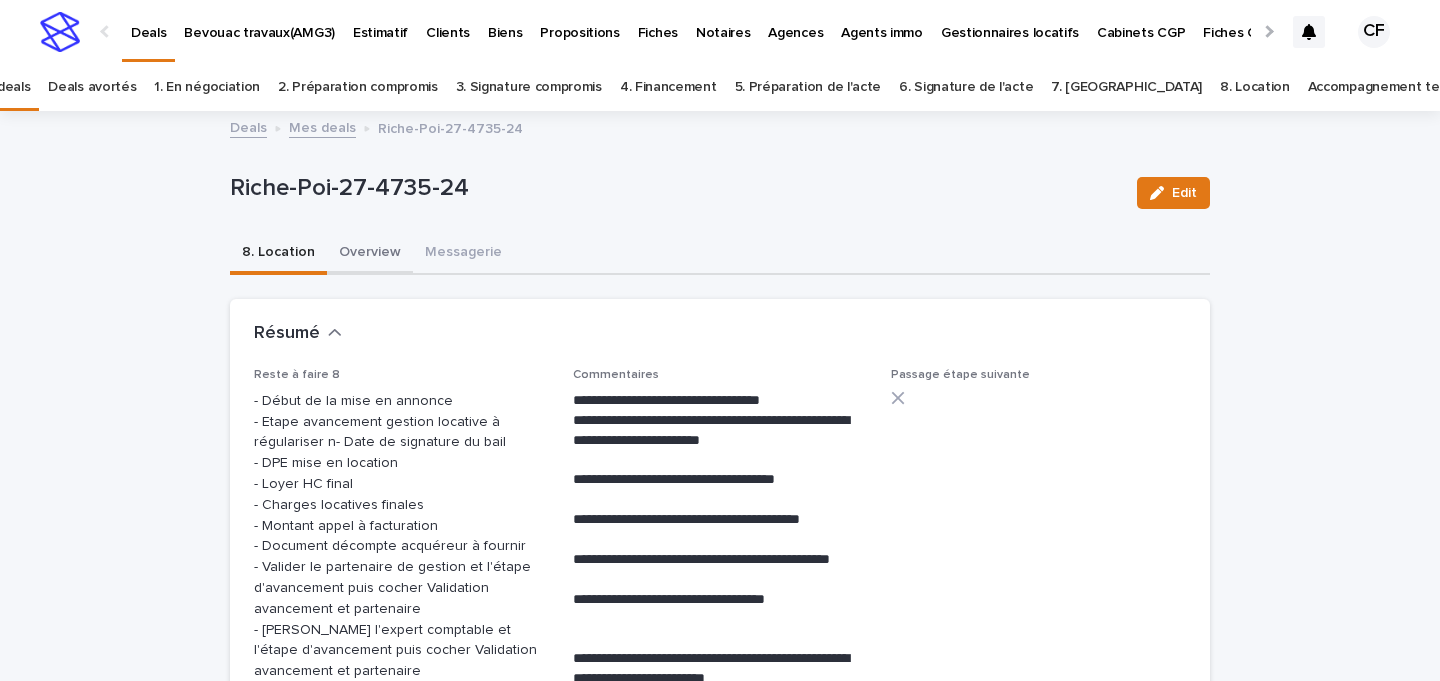 click on "Overview" at bounding box center (370, 254) 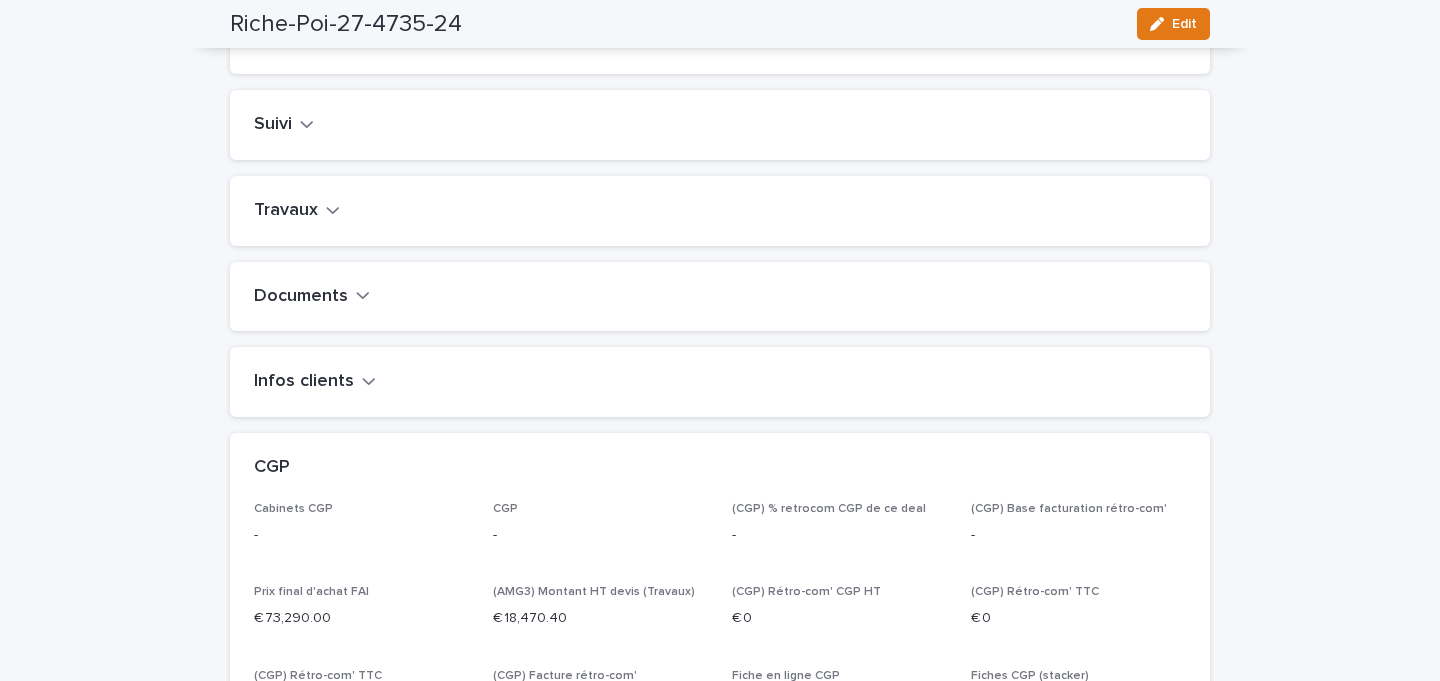 scroll, scrollTop: 790, scrollLeft: 0, axis: vertical 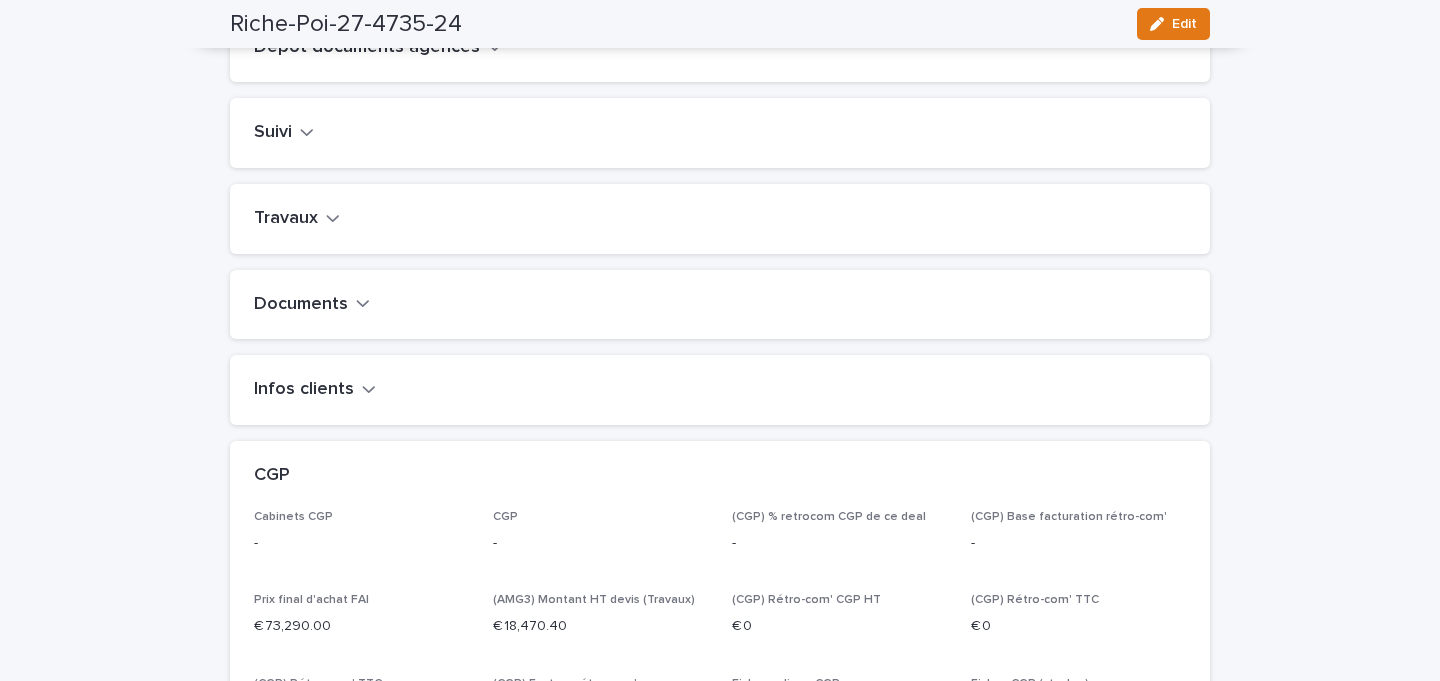 click on "Travaux" at bounding box center (286, 219) 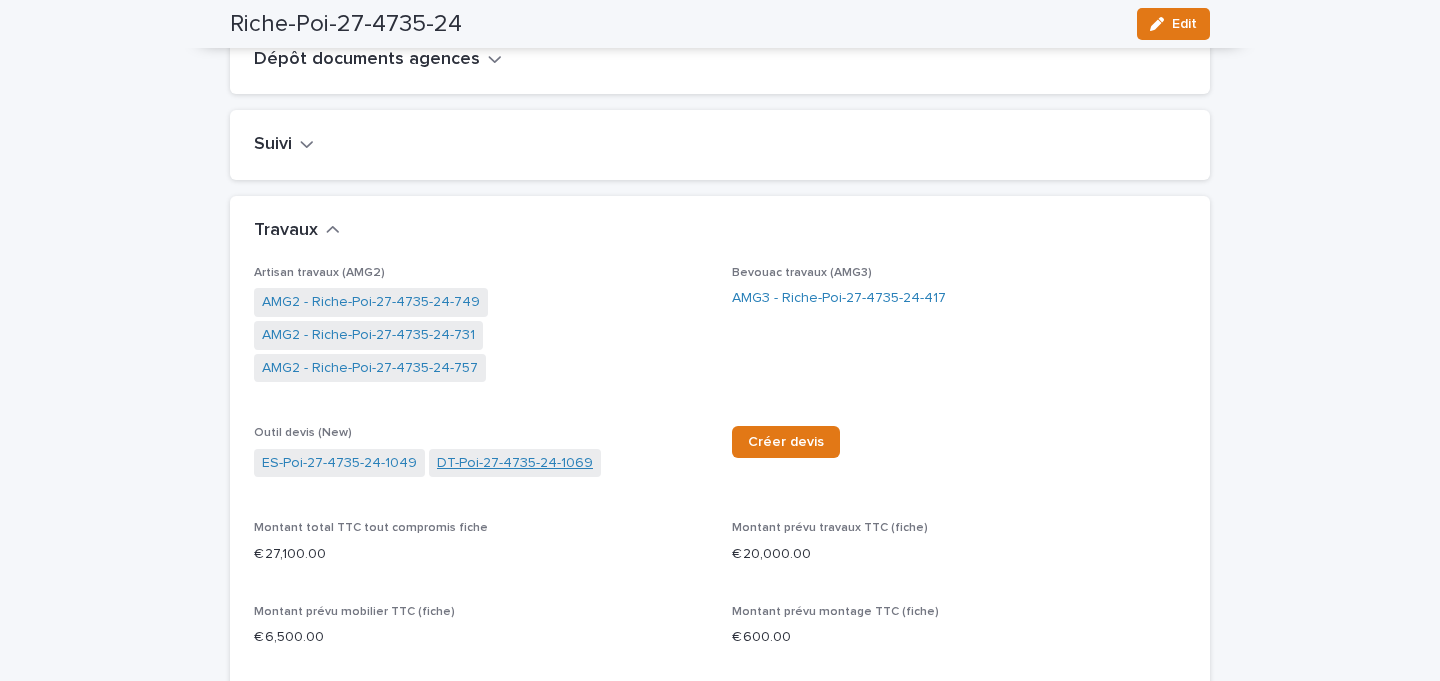click on "DT-Poi-27-4735-24-1069" at bounding box center (515, 463) 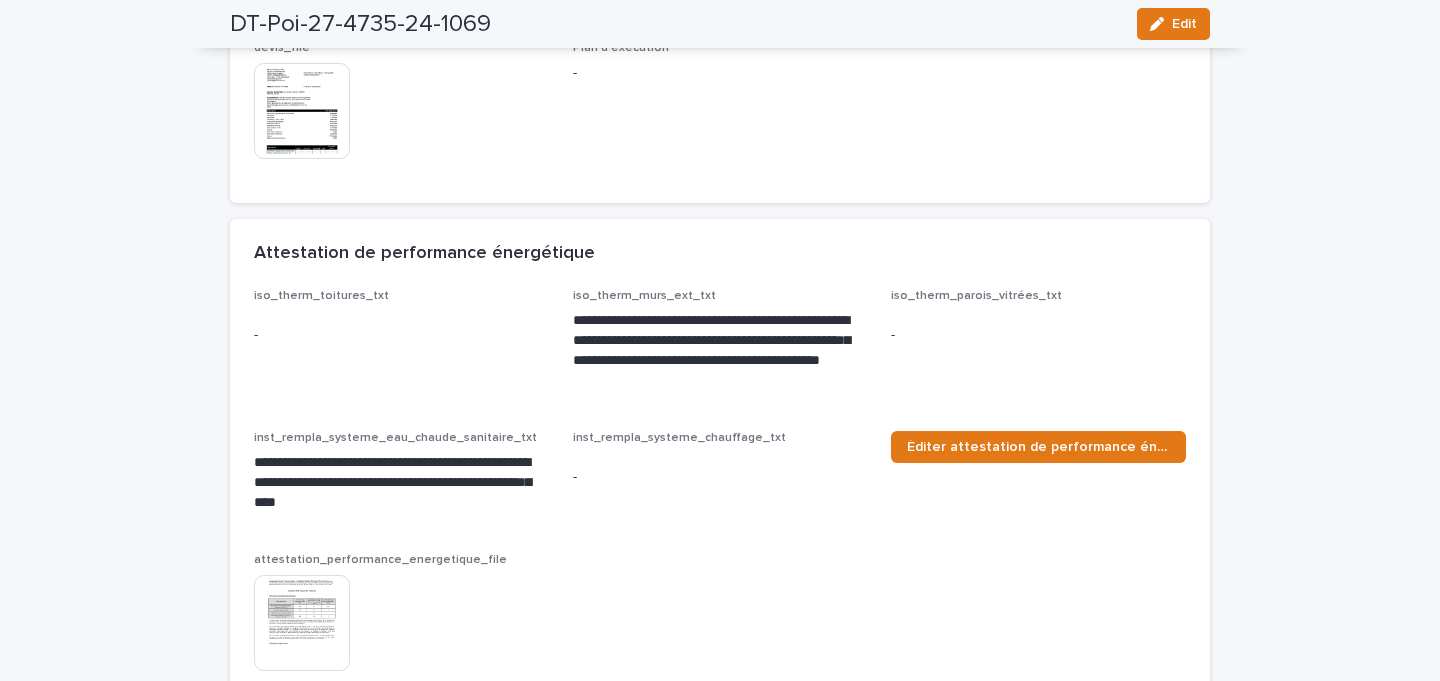 scroll, scrollTop: 1084, scrollLeft: 0, axis: vertical 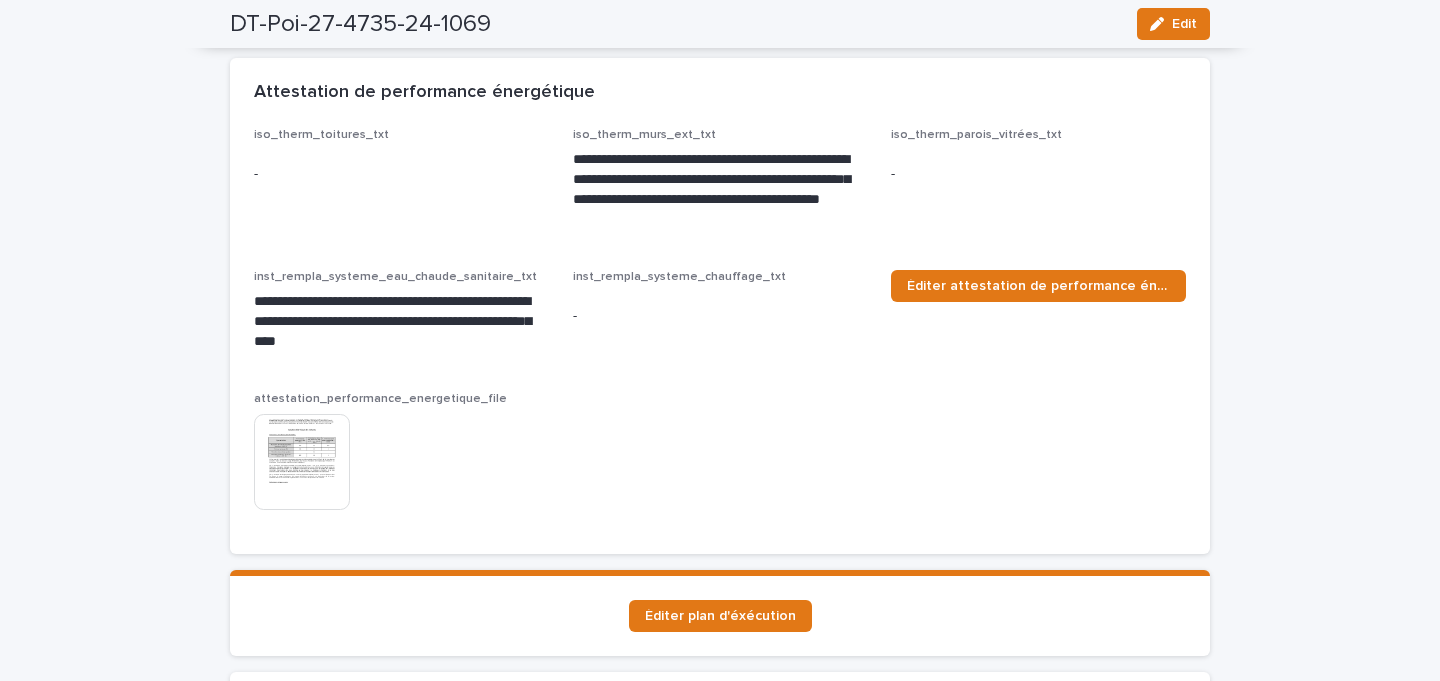 click at bounding box center [302, -50] 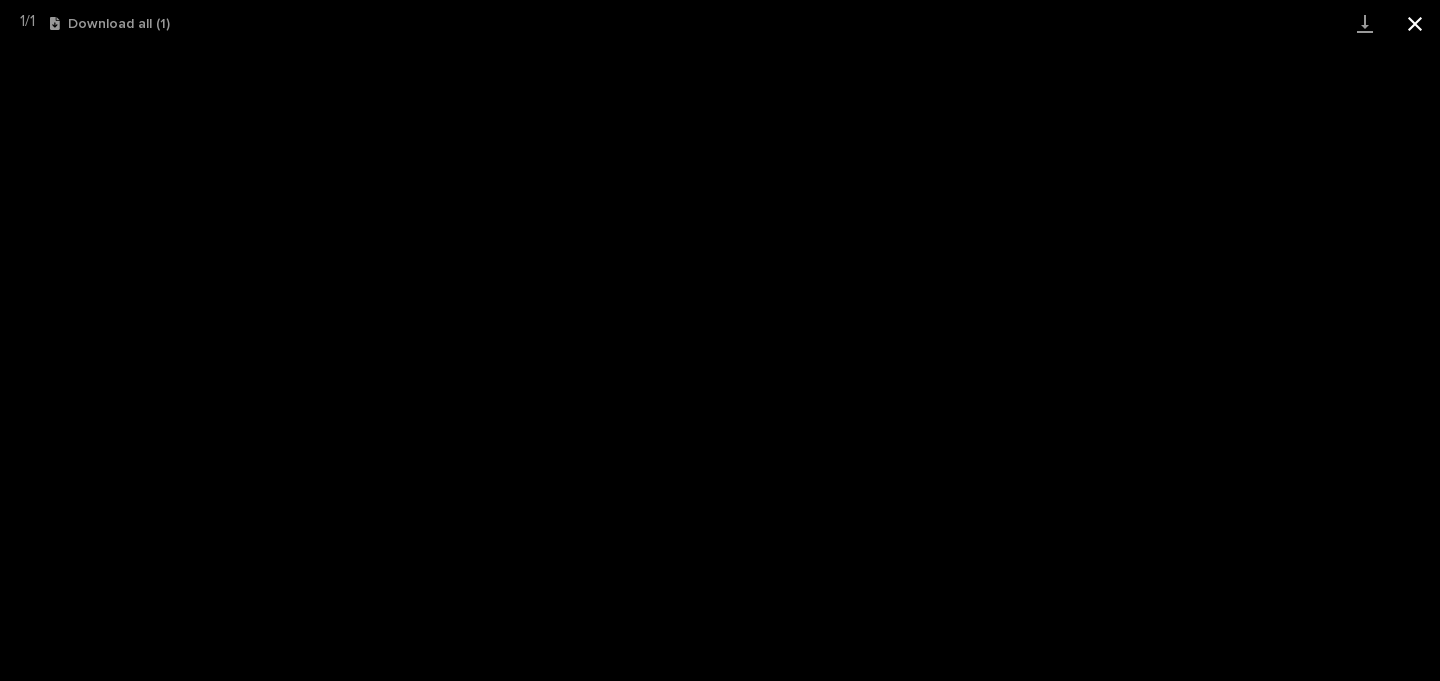 click at bounding box center [1415, 23] 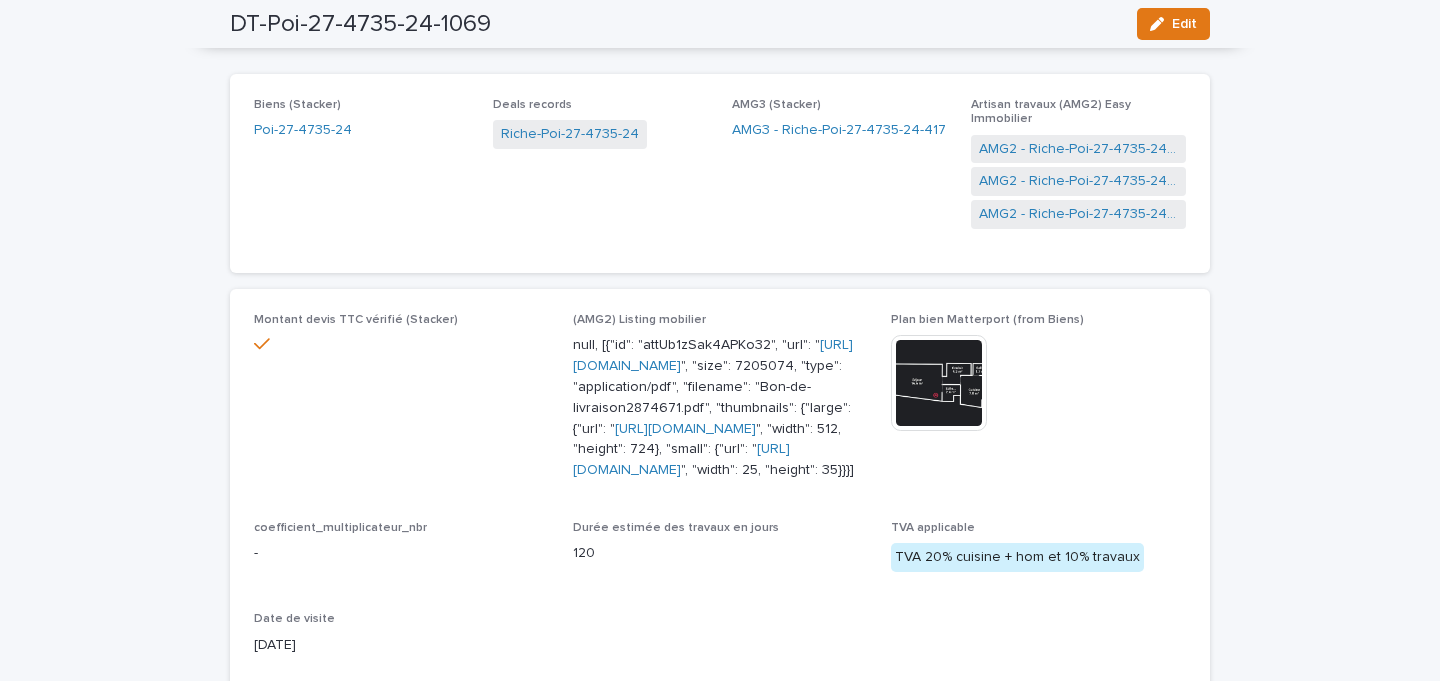 scroll, scrollTop: 0, scrollLeft: 0, axis: both 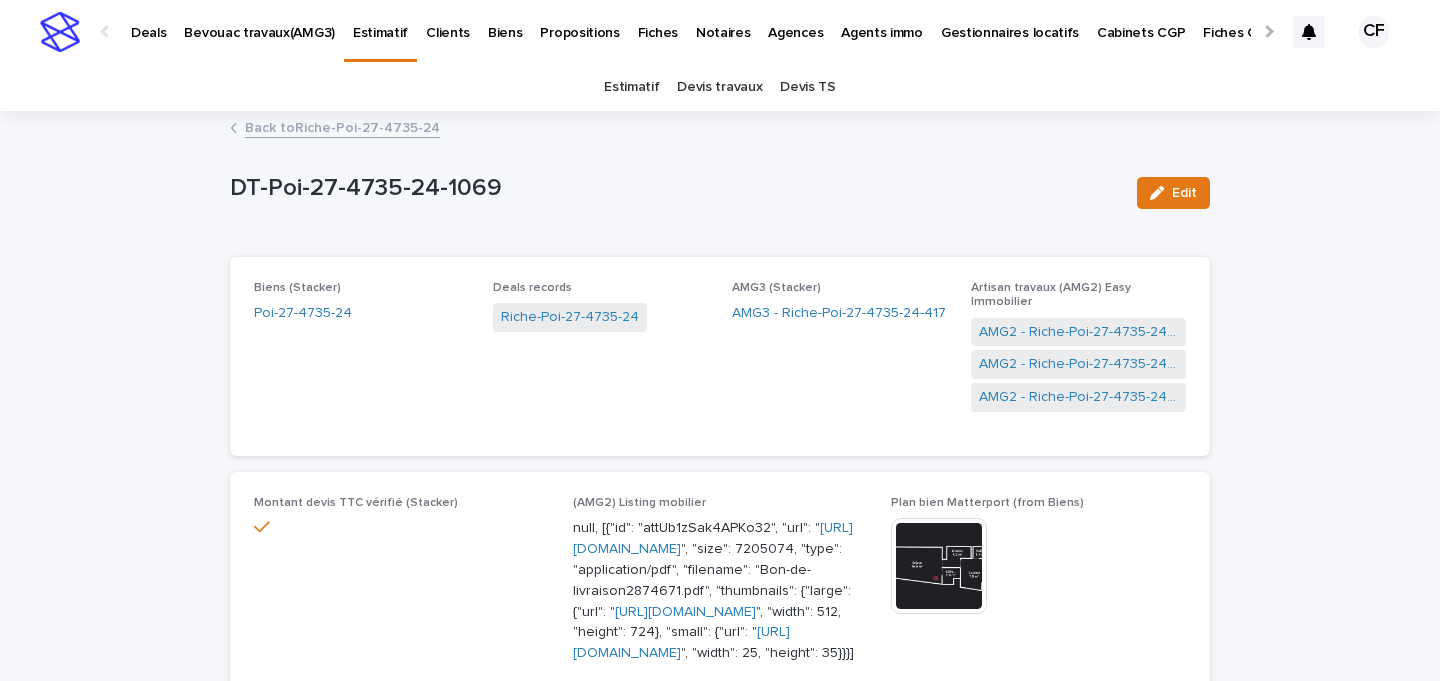 click on "Back to  Riche-Poi-27-4735-24" at bounding box center [342, 126] 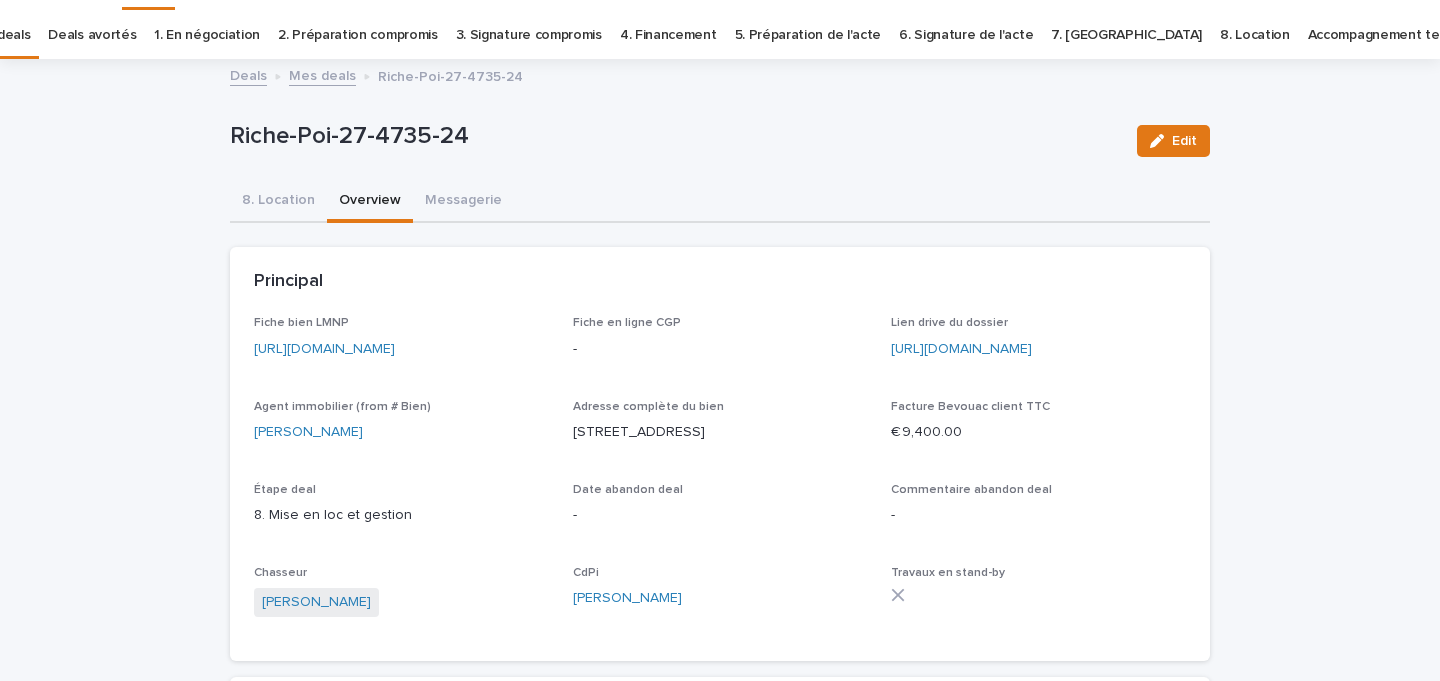 scroll, scrollTop: 64, scrollLeft: 0, axis: vertical 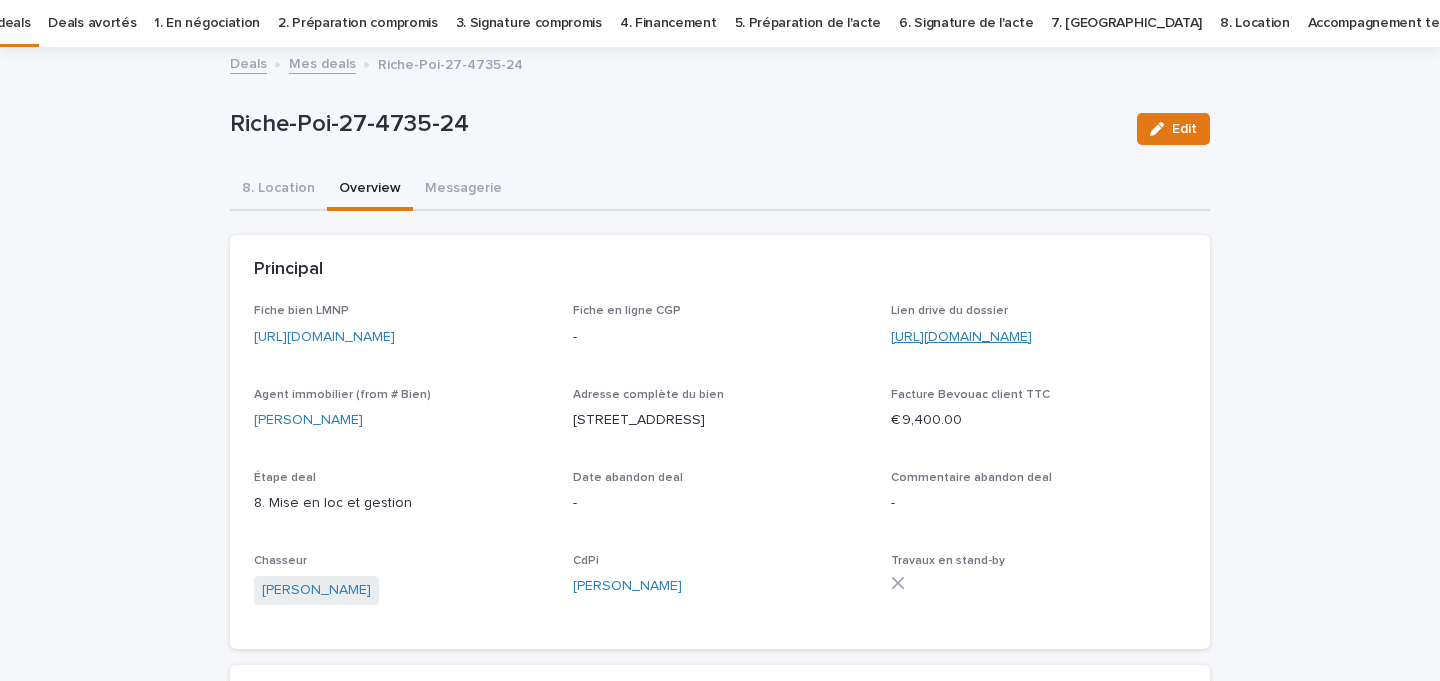 click on "https://drive.google.com/drive/folders/1I7bhAX1W0J-e76gQdH6GvXsl4HMGgdIo" at bounding box center [961, 337] 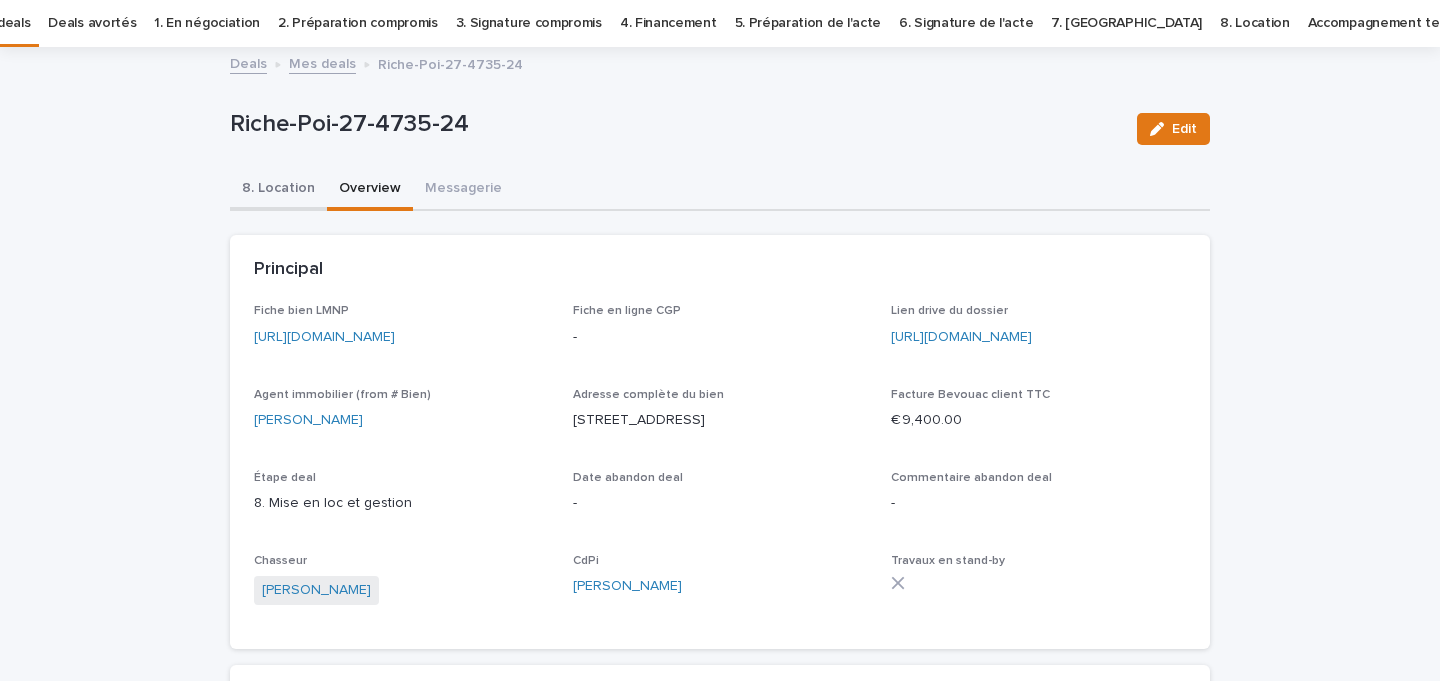 click on "8. Location" at bounding box center [278, 190] 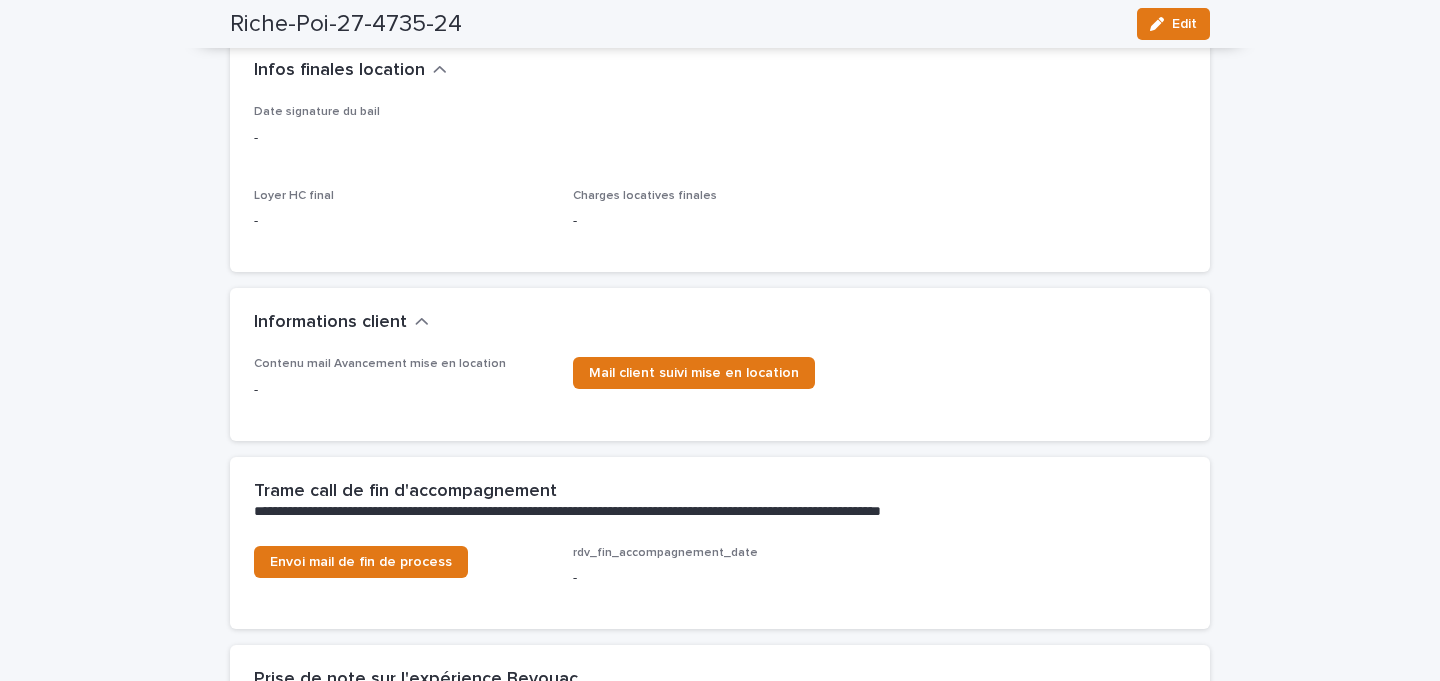 scroll, scrollTop: 2539, scrollLeft: 0, axis: vertical 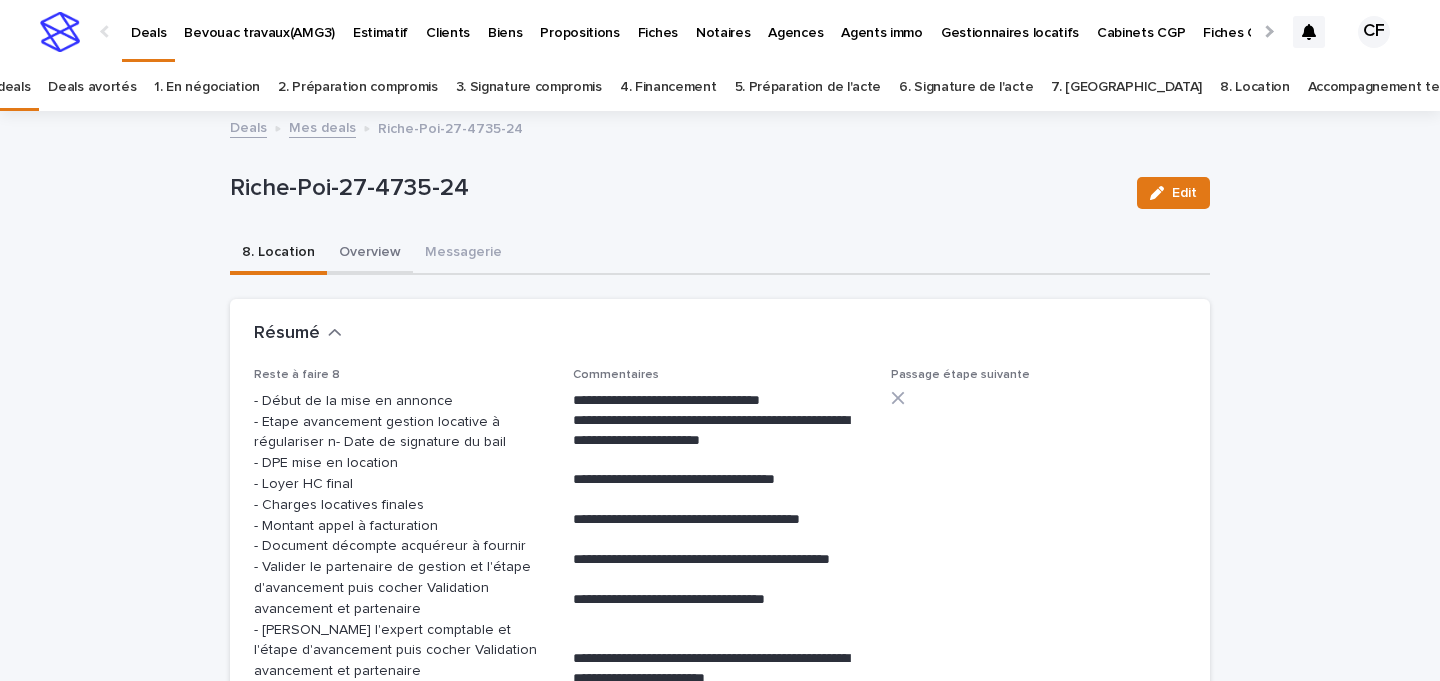 click on "Overview" at bounding box center (370, 254) 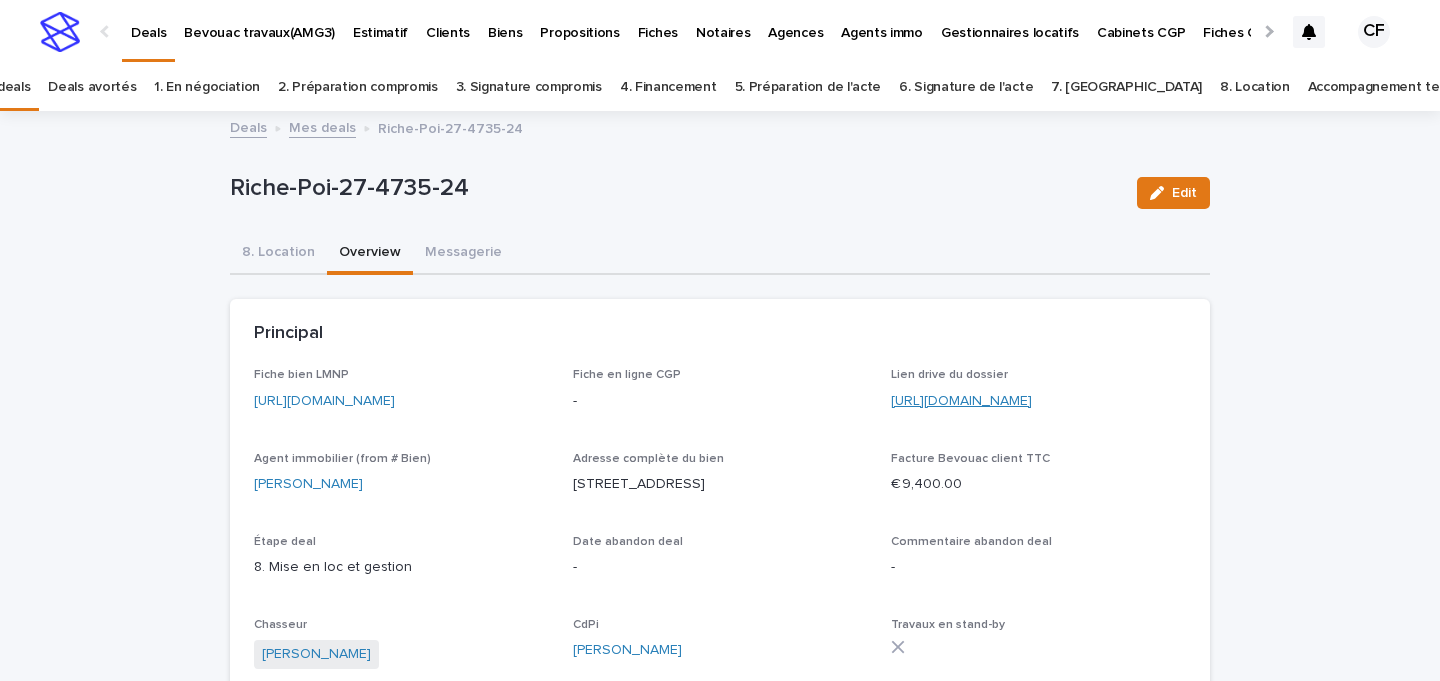 click on "https://drive.google.com/drive/folders/1I7bhAX1W0J-e76gQdH6GvXsl4HMGgdIo" at bounding box center (961, 401) 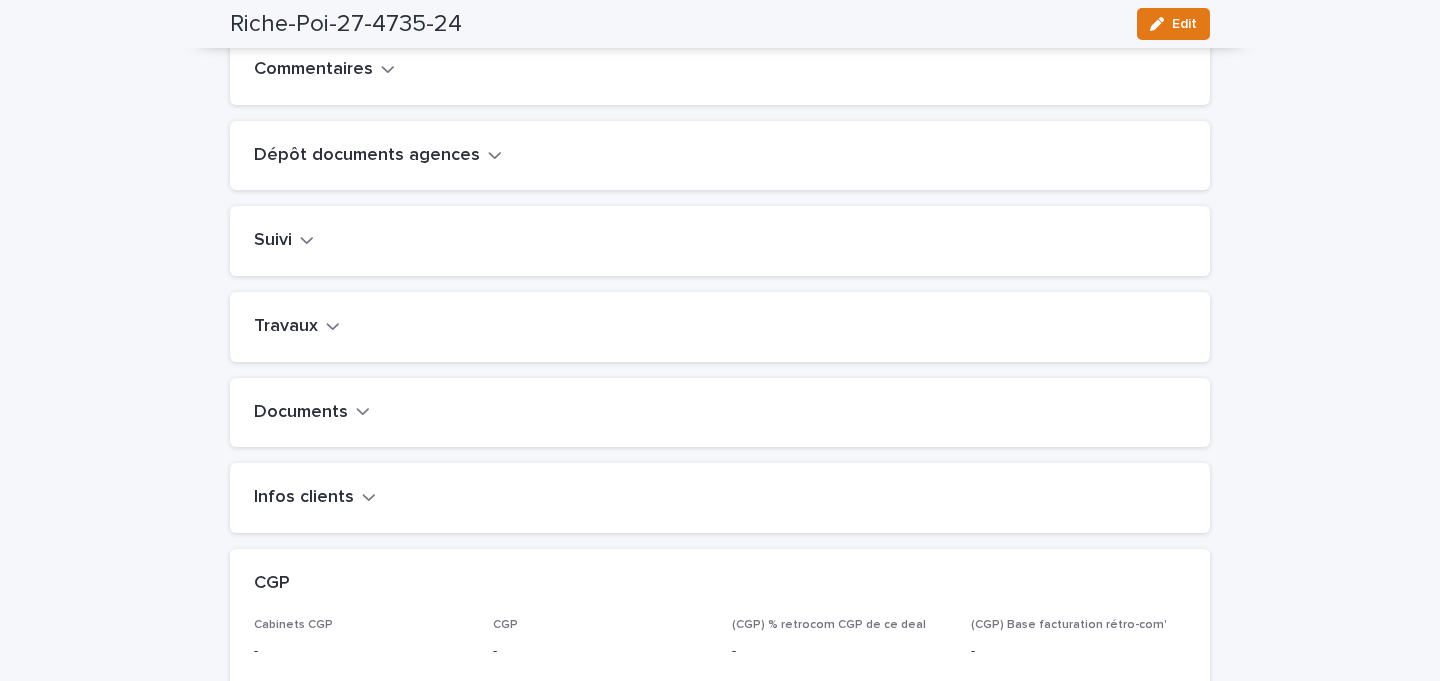 scroll, scrollTop: 754, scrollLeft: 0, axis: vertical 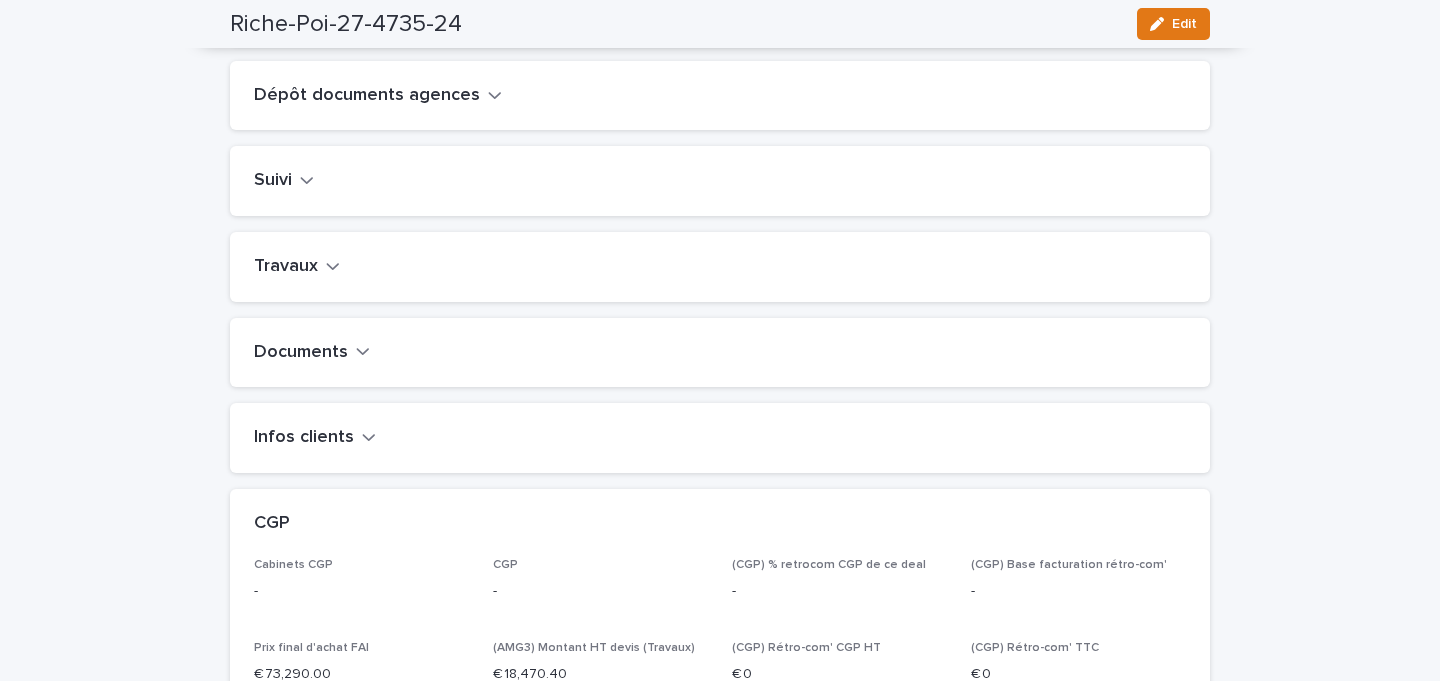 click on "Infos clients" at bounding box center [304, 438] 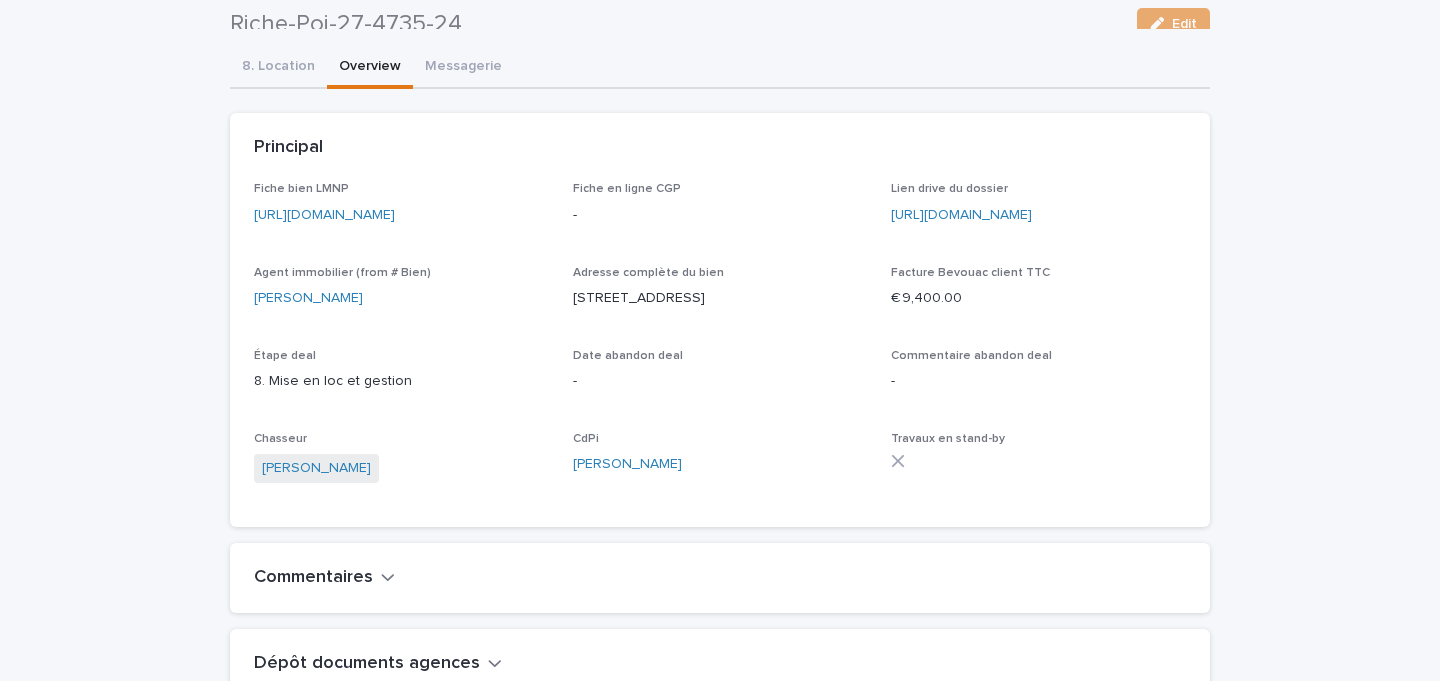 scroll, scrollTop: 0, scrollLeft: 0, axis: both 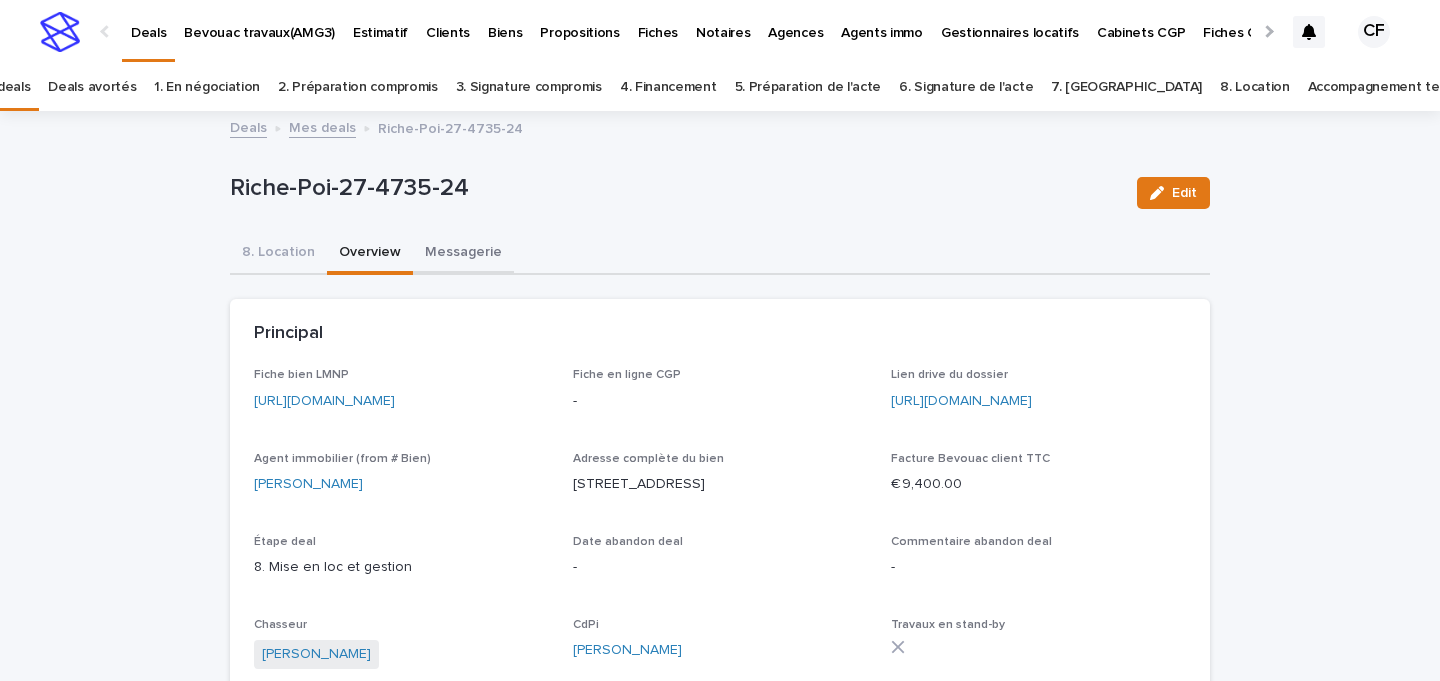 click on "Messagerie" at bounding box center (463, 254) 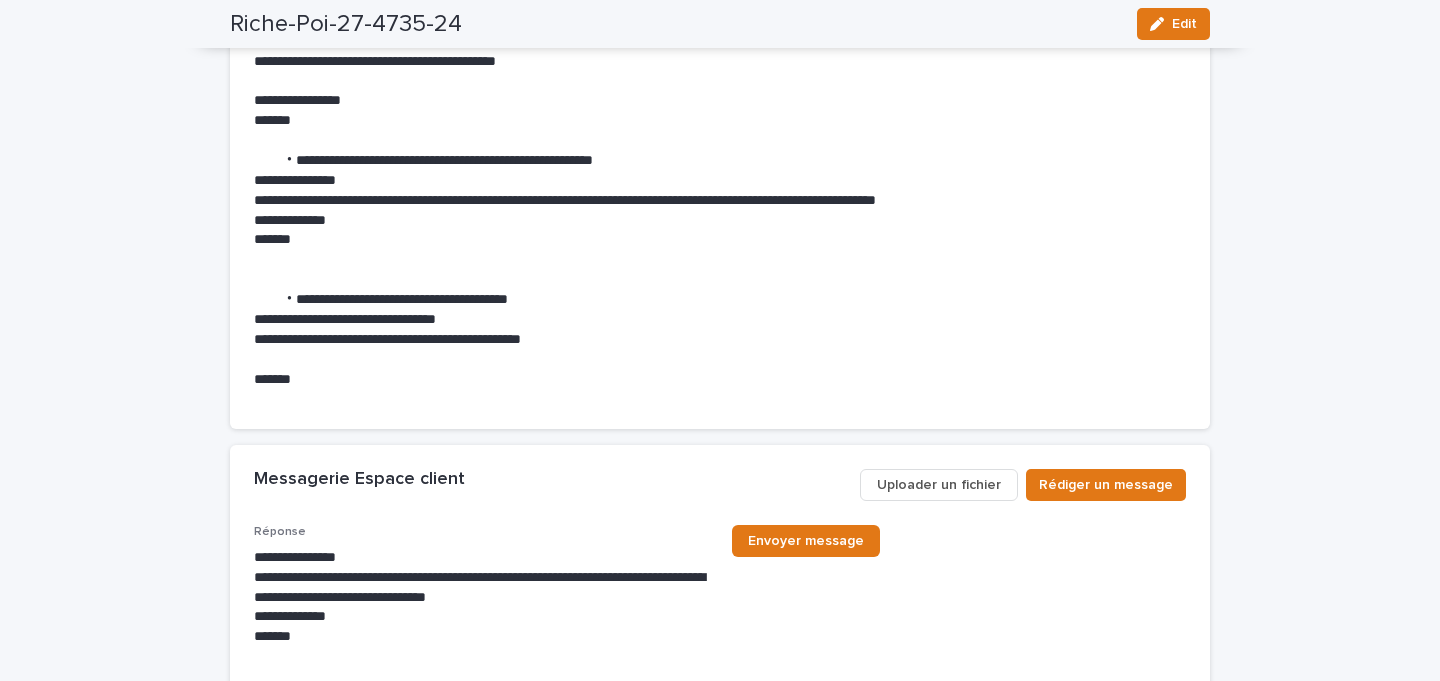 scroll, scrollTop: 9880, scrollLeft: 0, axis: vertical 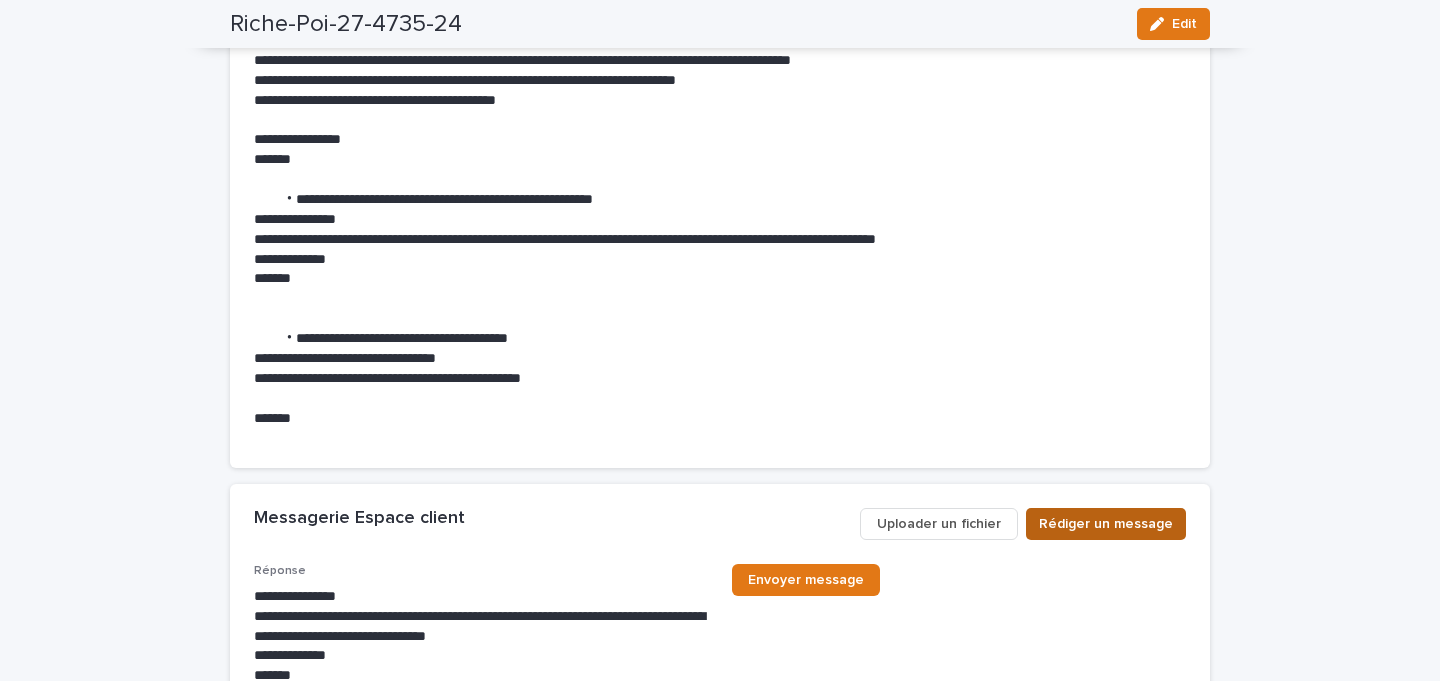 click on "Rédiger un message" at bounding box center (1106, 524) 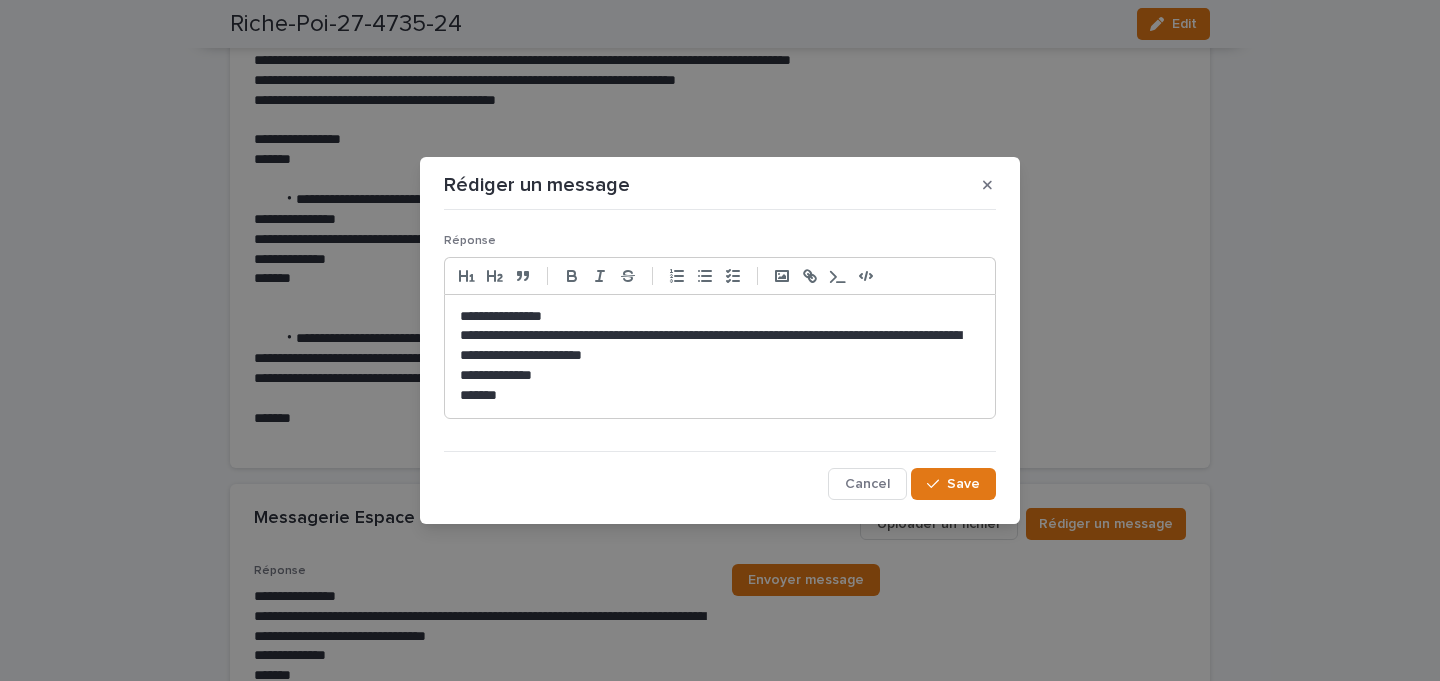 click on "**********" at bounding box center (720, 376) 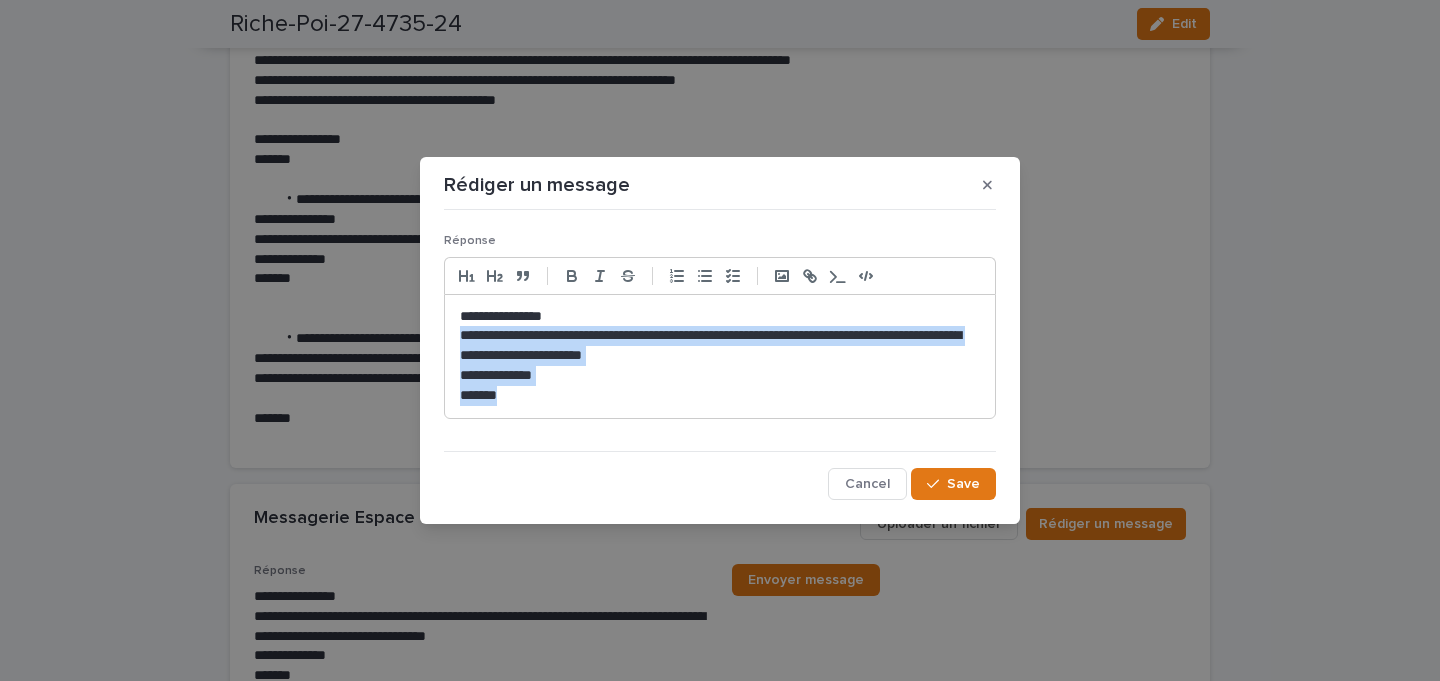 drag, startPoint x: 455, startPoint y: 338, endPoint x: 609, endPoint y: 453, distance: 192.20041 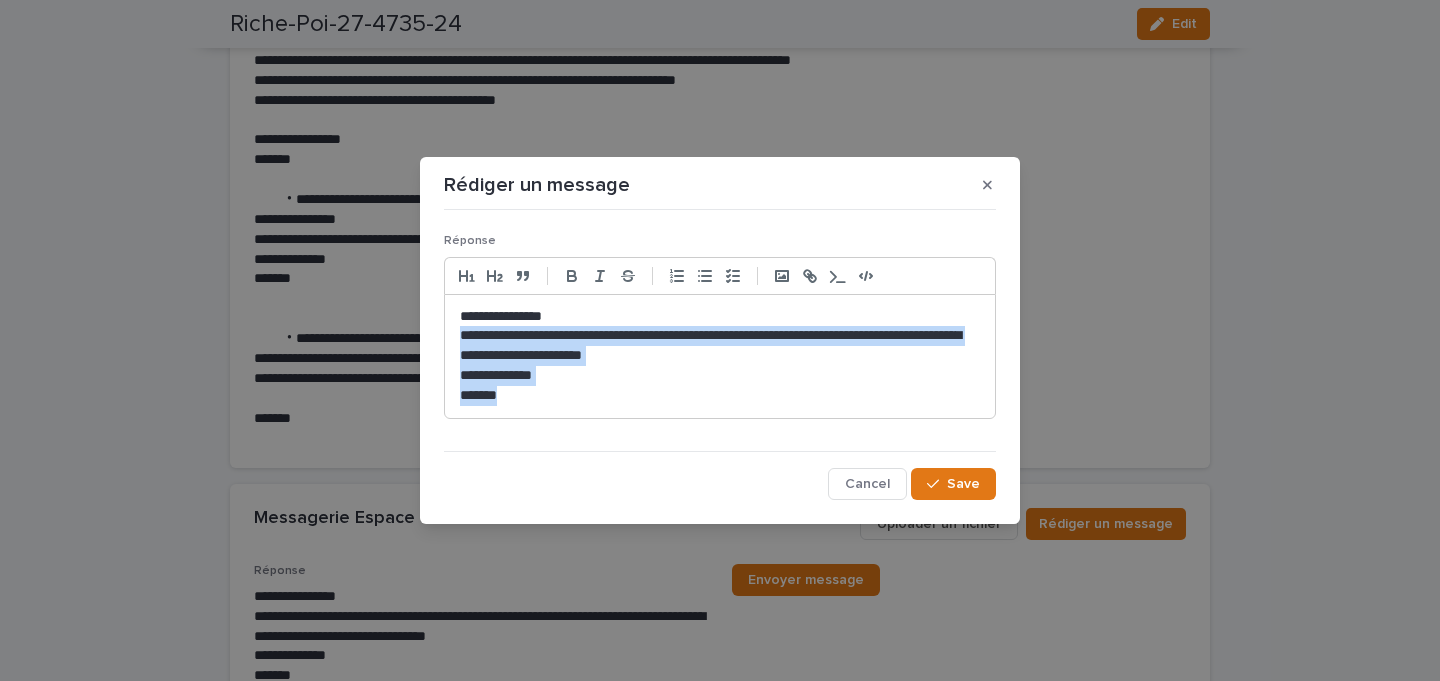 click on "**********" at bounding box center [720, 359] 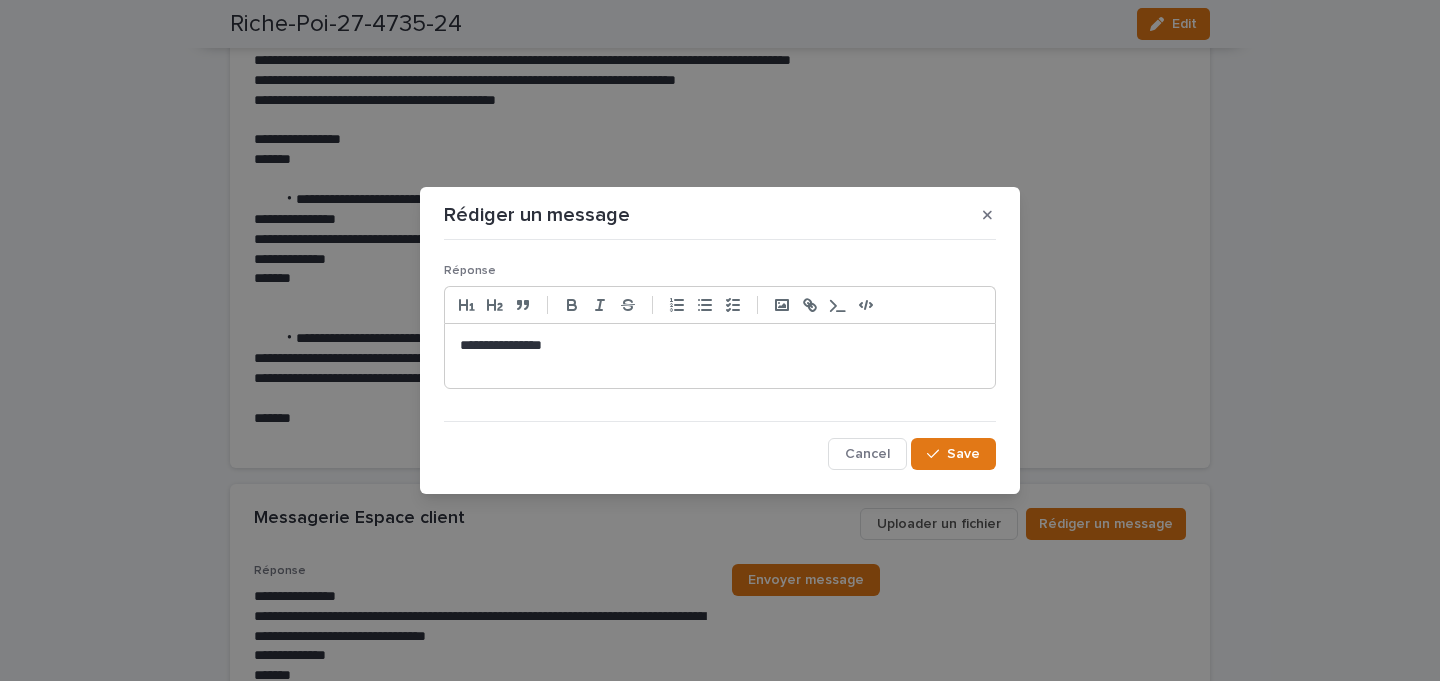 type 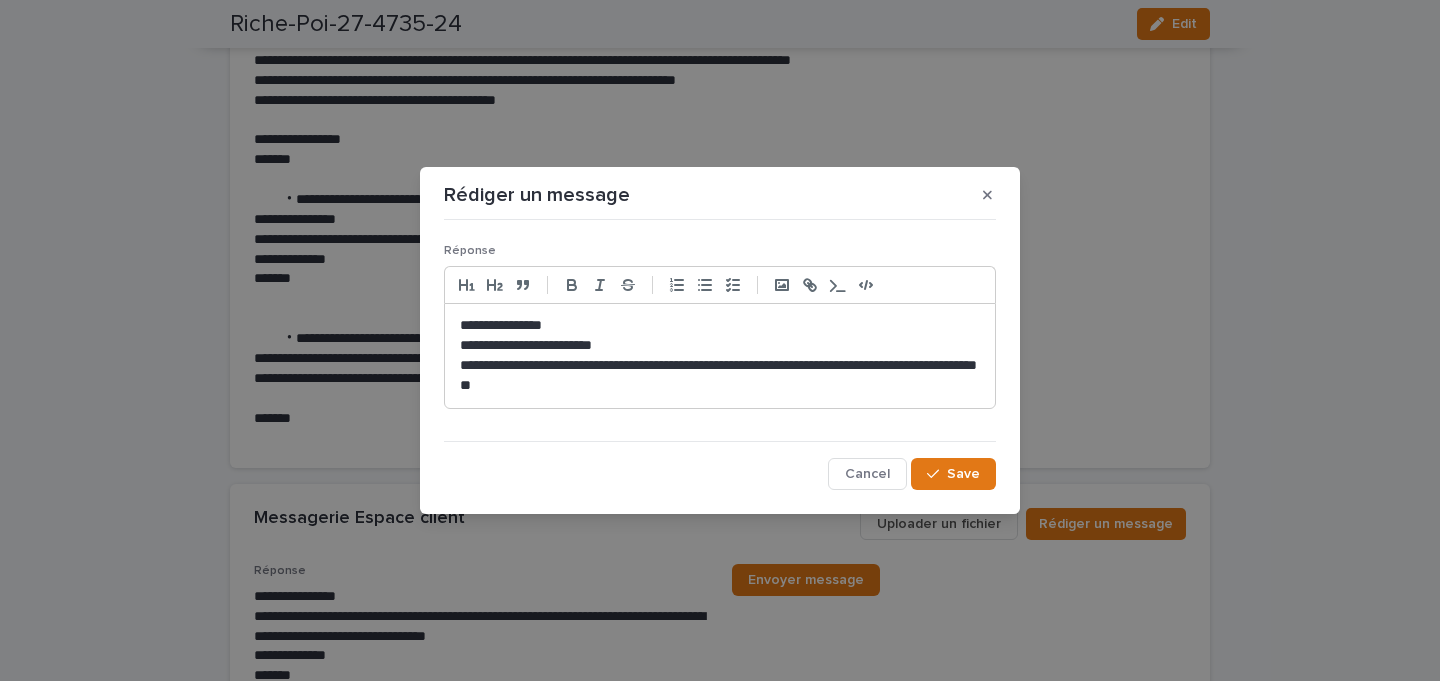 click on "**********" at bounding box center (720, 376) 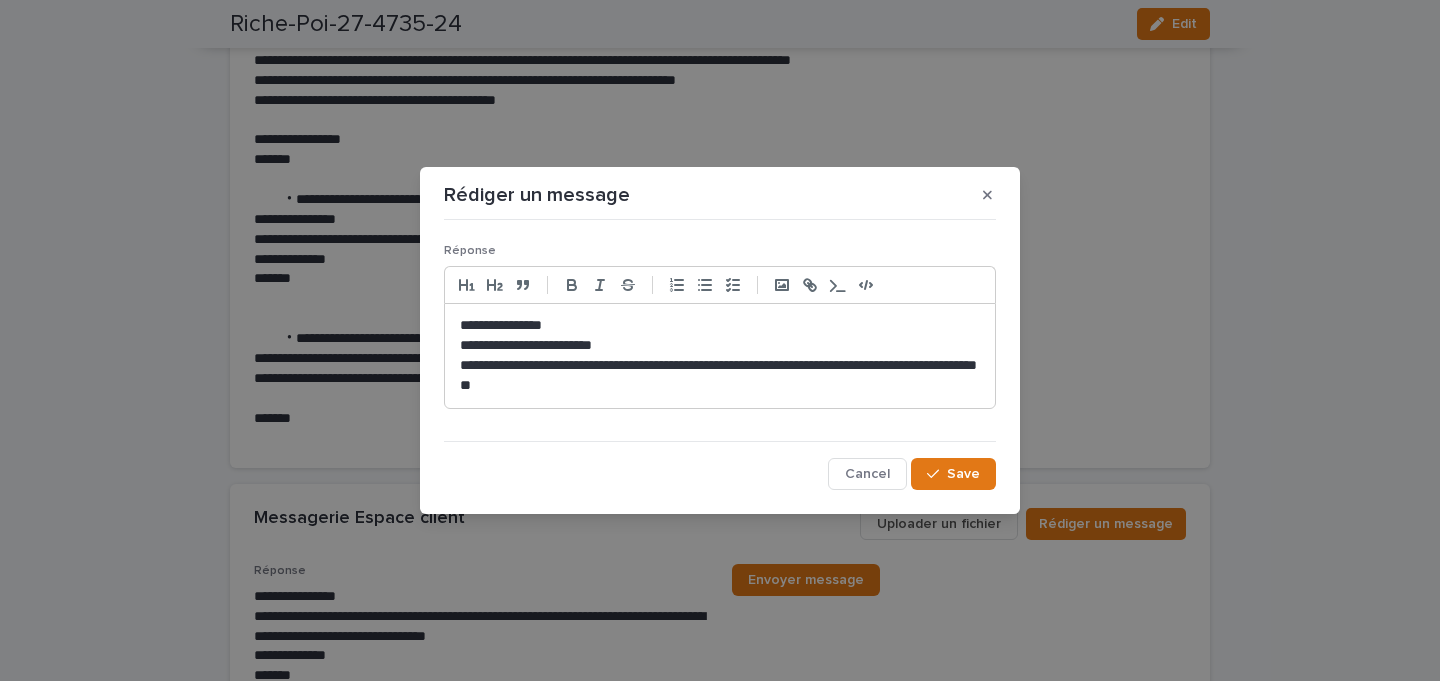 click on "**********" at bounding box center [720, 376] 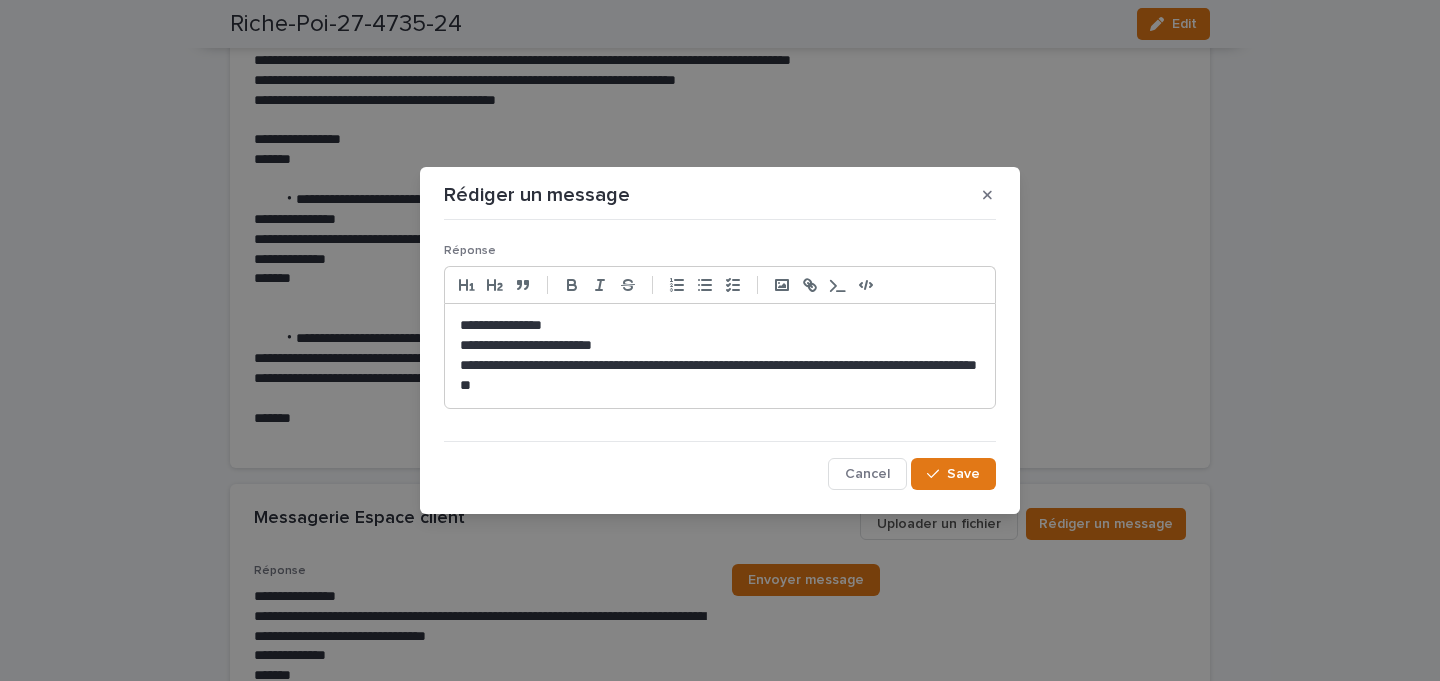 click on "**" 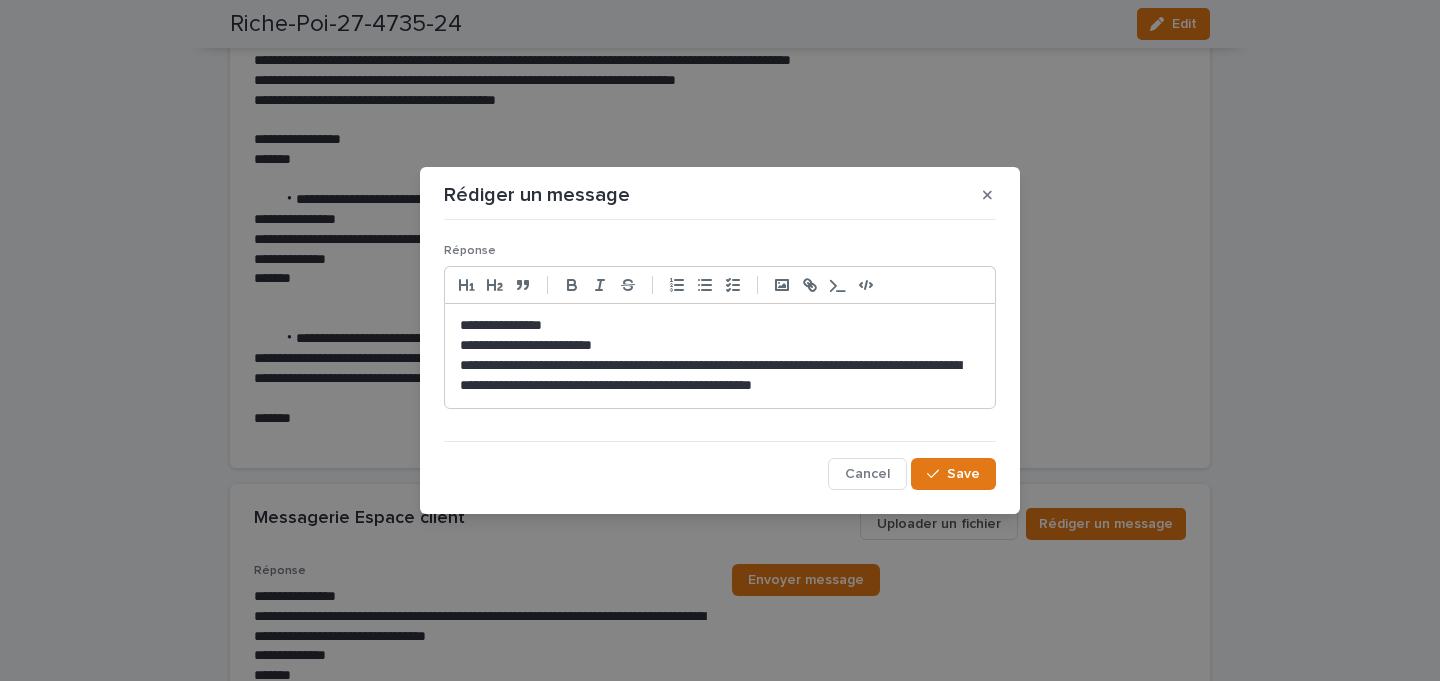 click on "**********" at bounding box center [720, 376] 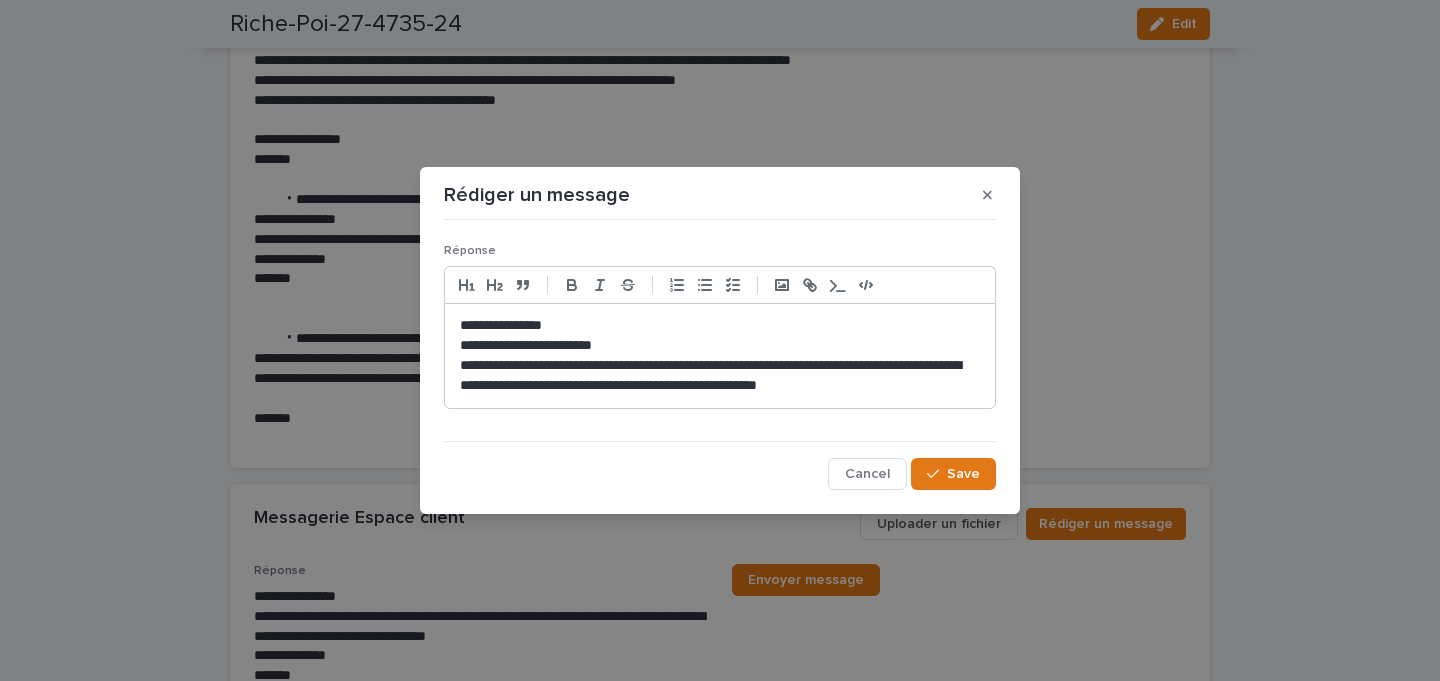 click on "**********" at bounding box center [720, 376] 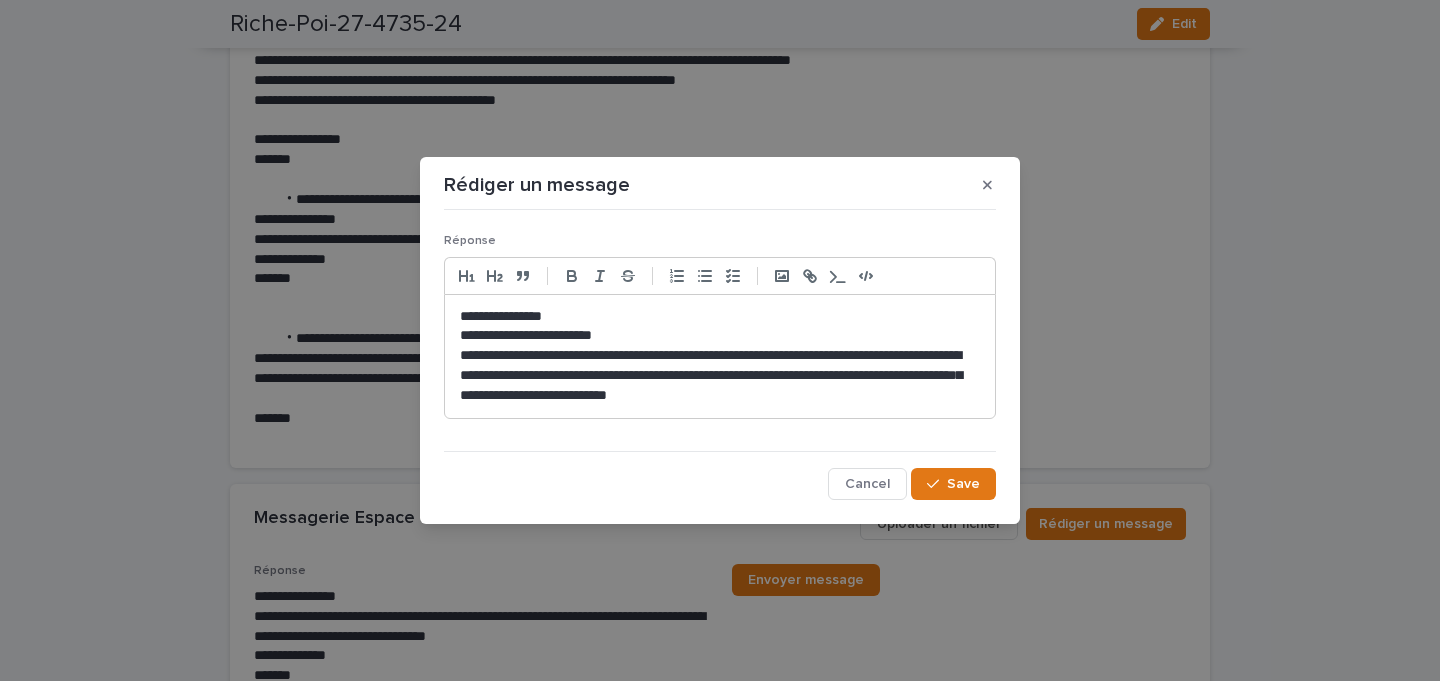 click on "**********" at bounding box center (720, 376) 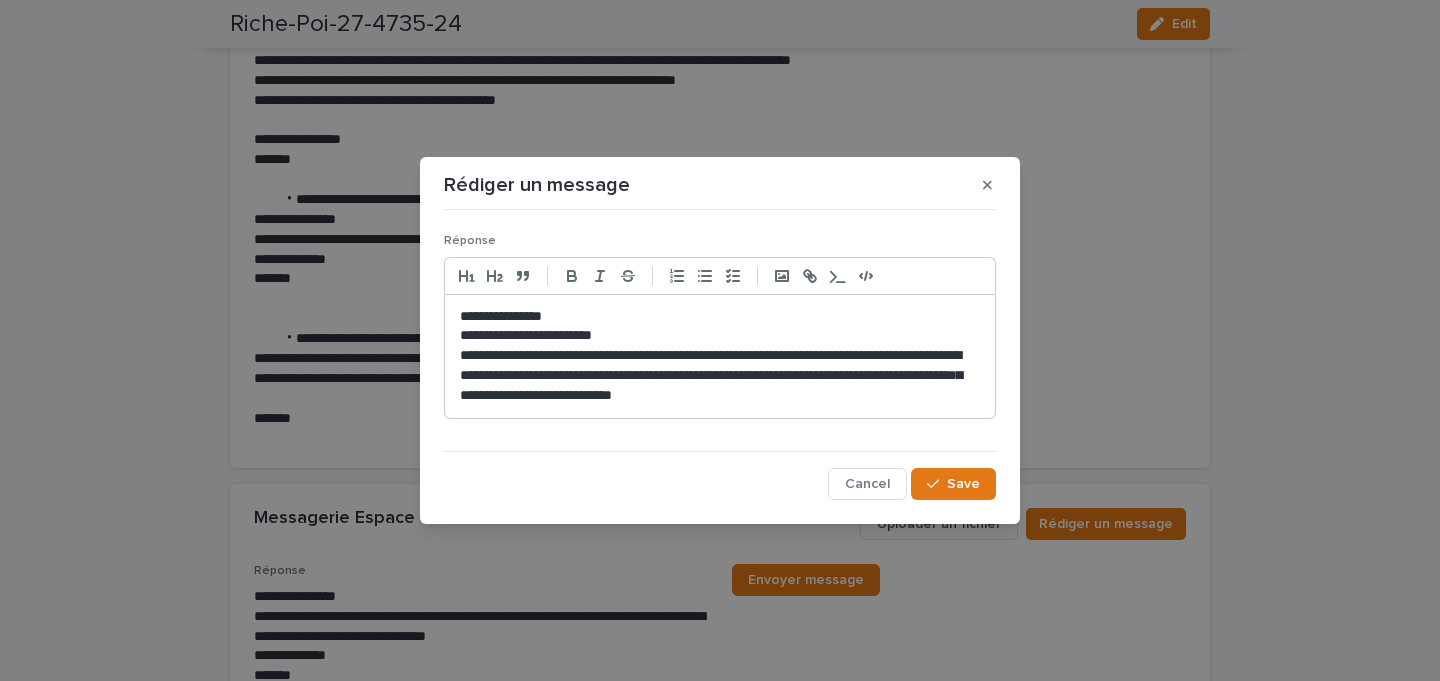 click on "**********" at bounding box center (720, 376) 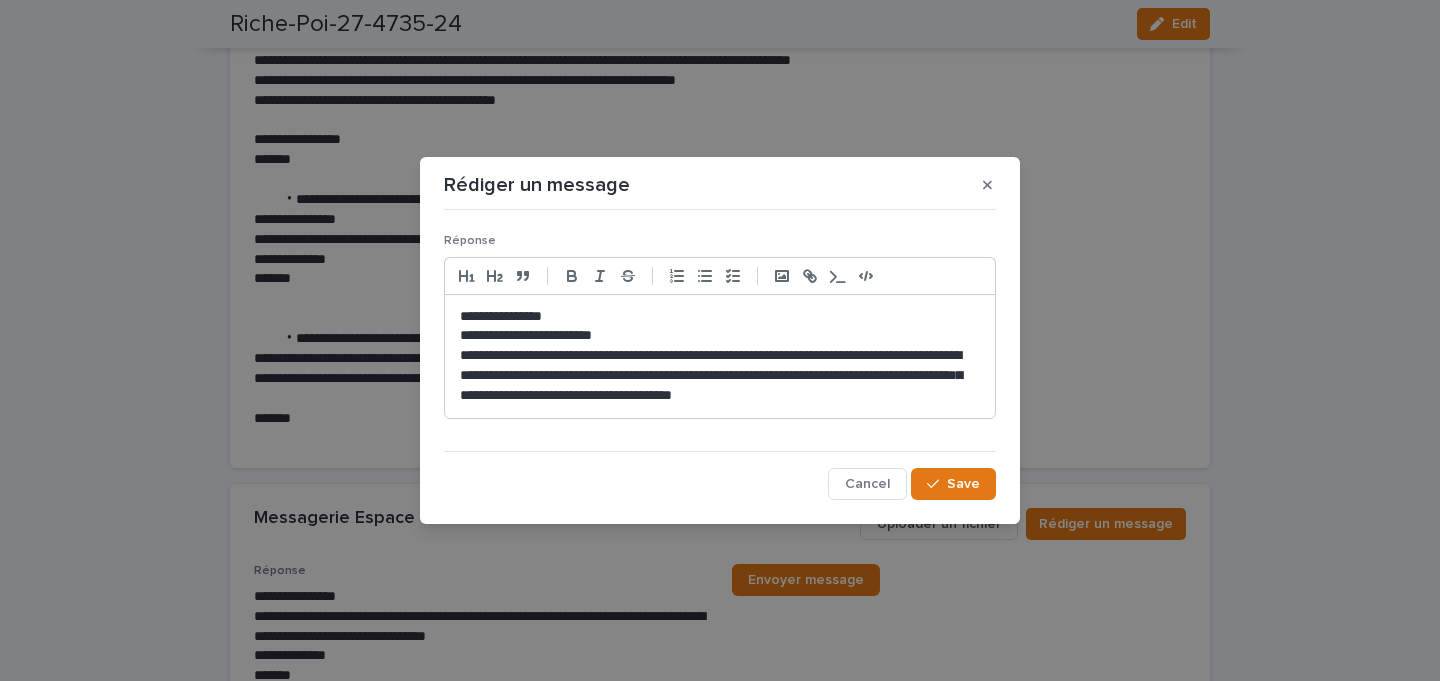 click on "**********" at bounding box center [720, 376] 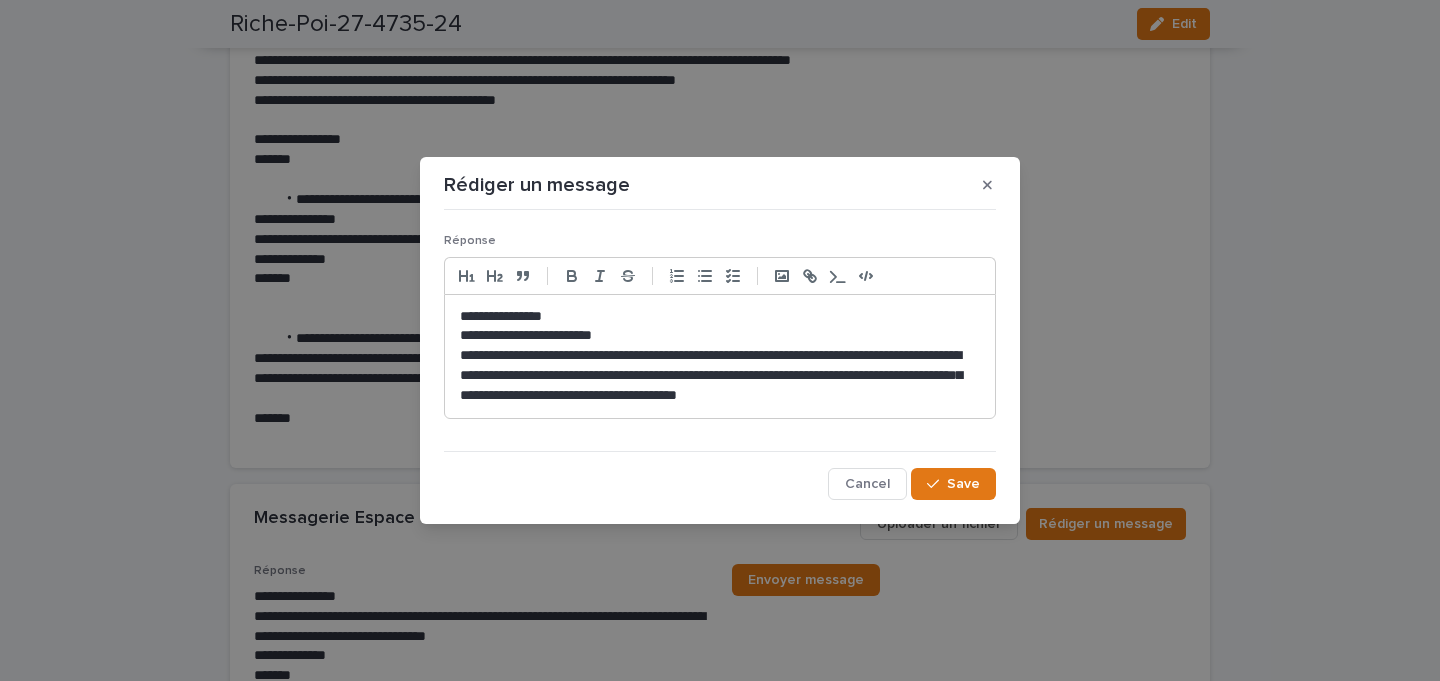 click on "**********" at bounding box center (720, 376) 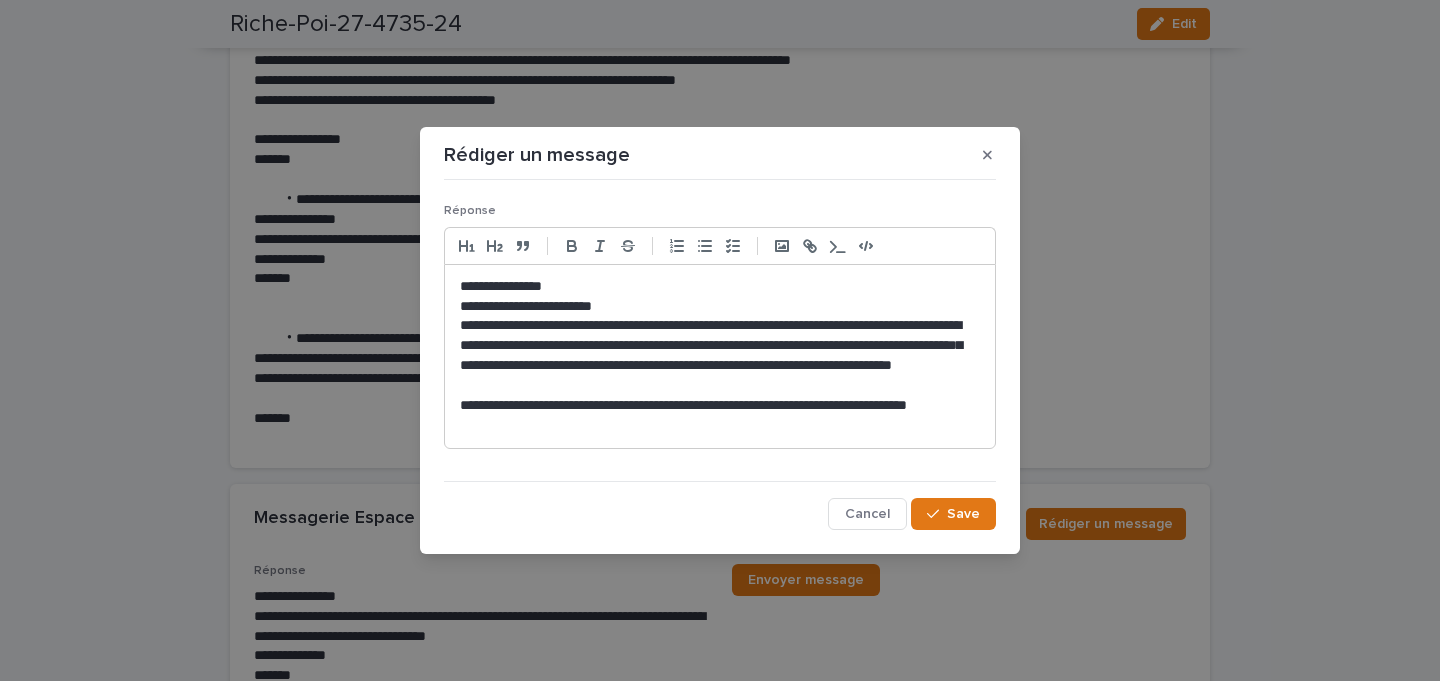 click on "**********" at bounding box center [720, 416] 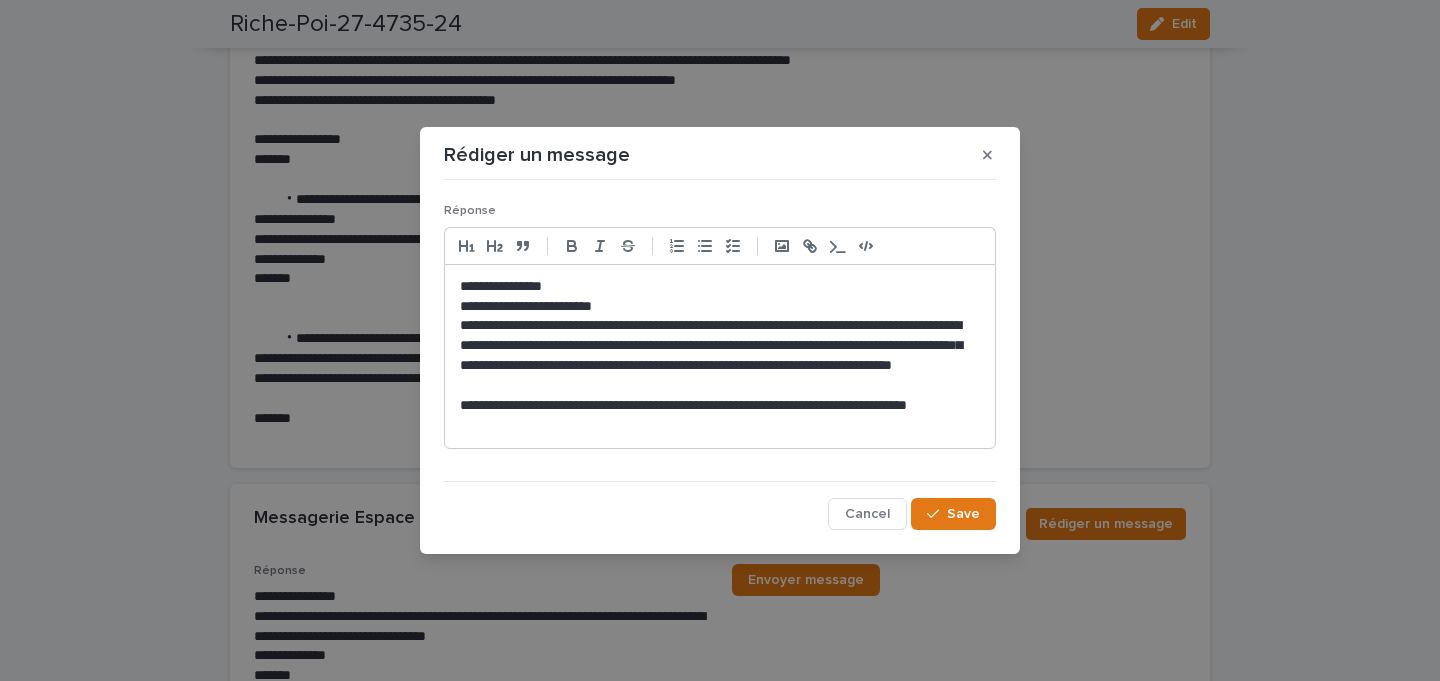 click on "**********" 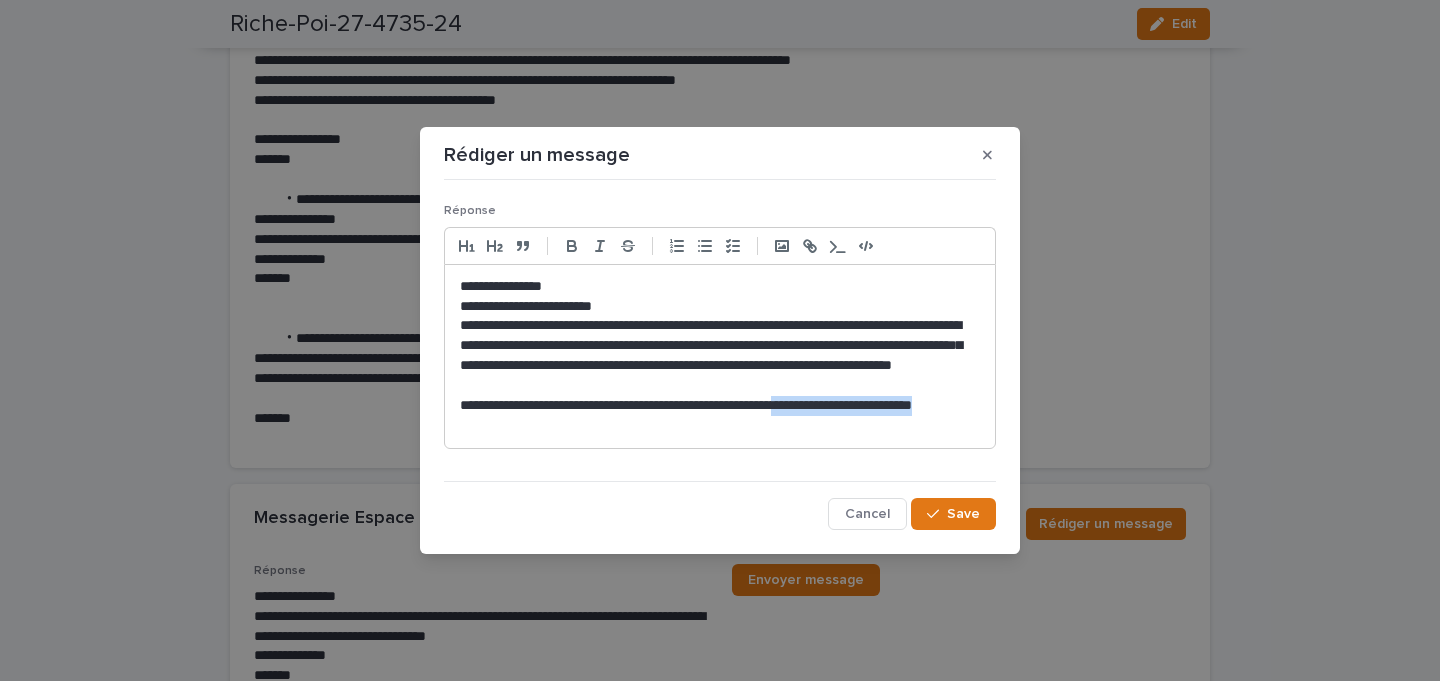 click on "**********" at bounding box center (720, 416) 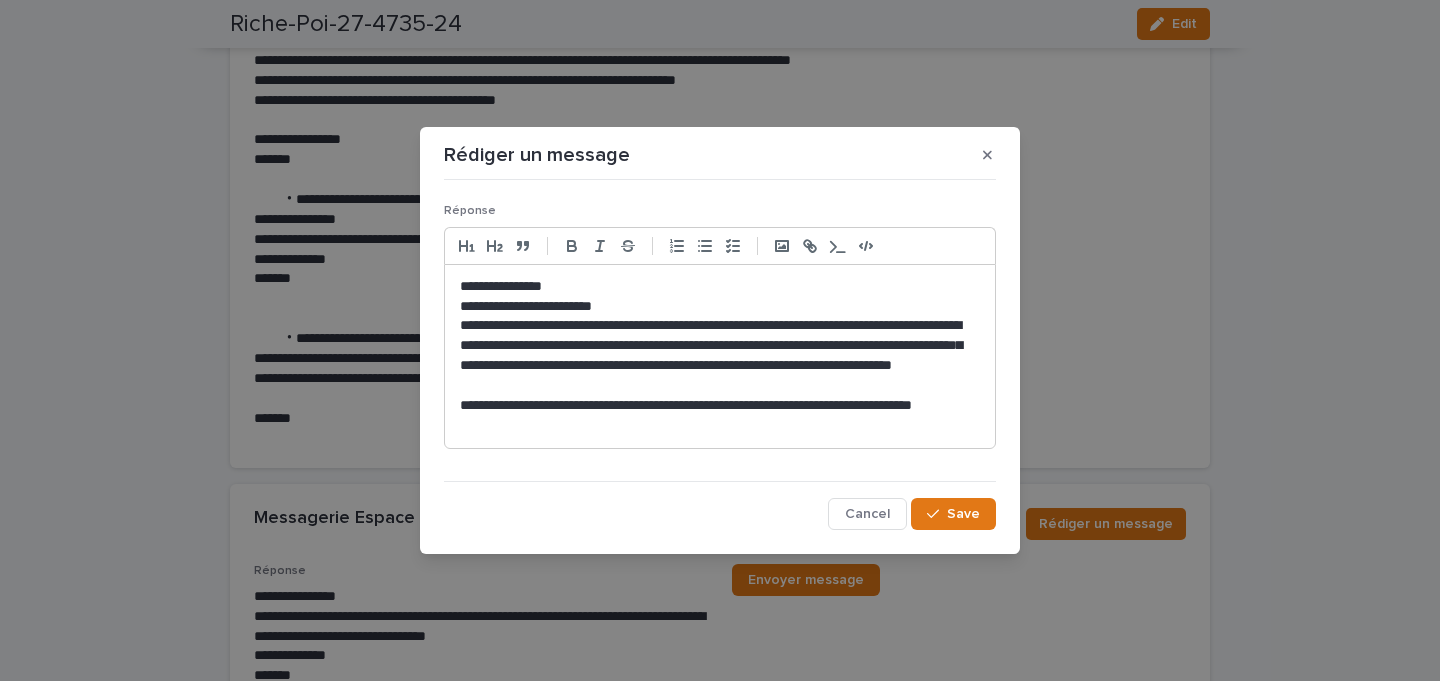 click on "**********" at bounding box center [720, 416] 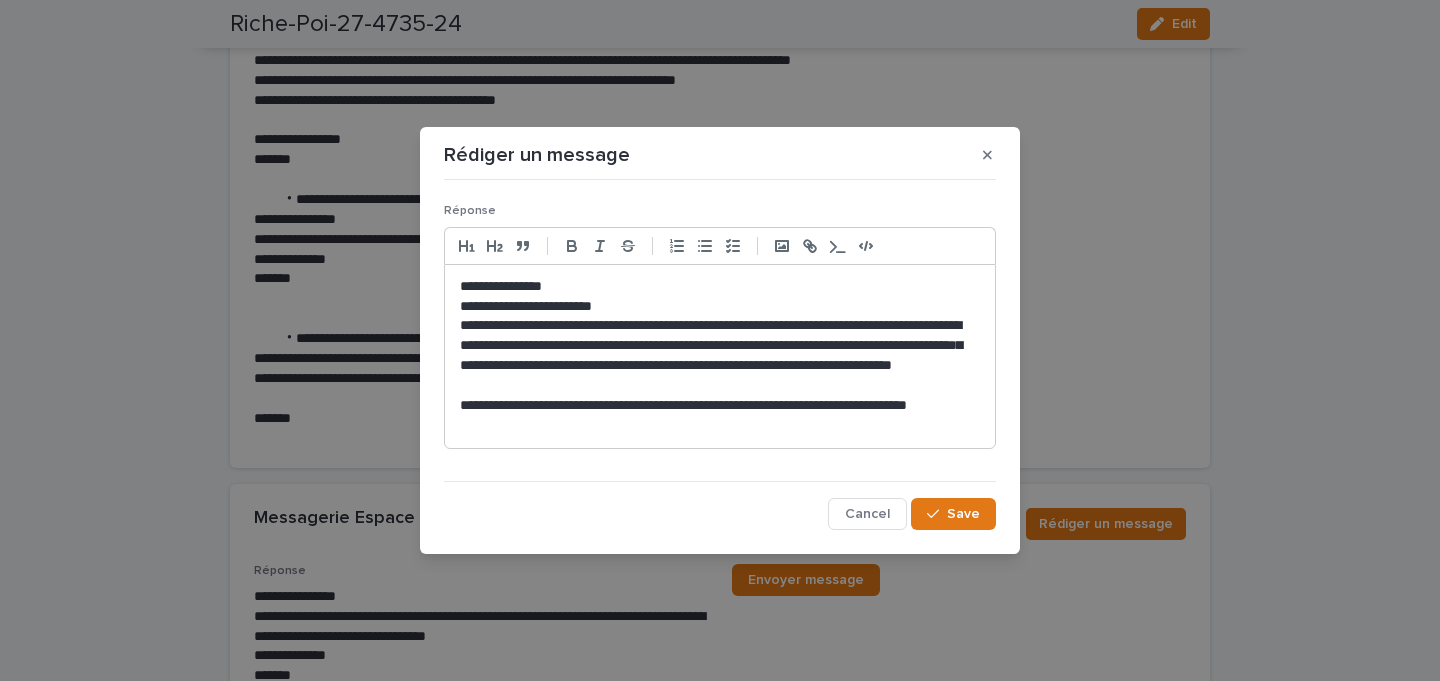 click on "**********" at bounding box center (720, 356) 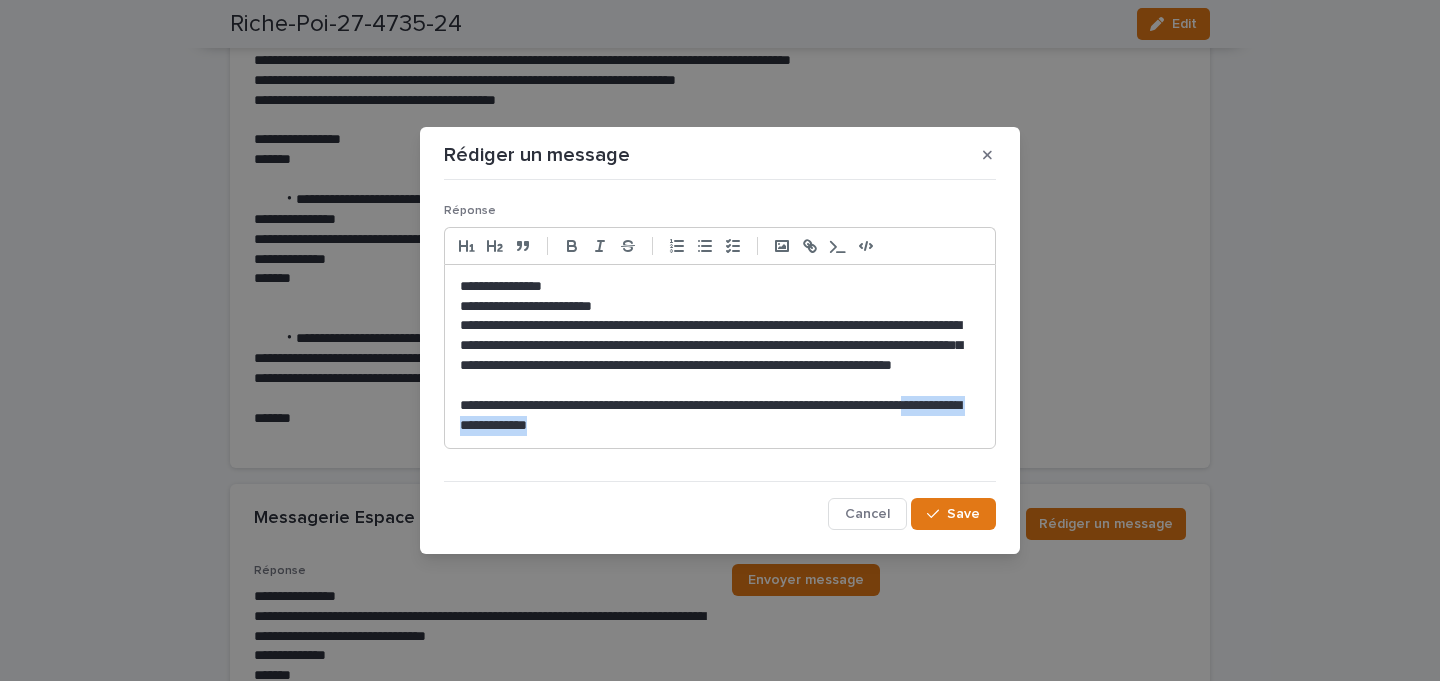 drag, startPoint x: 510, startPoint y: 427, endPoint x: 725, endPoint y: 426, distance: 215.00232 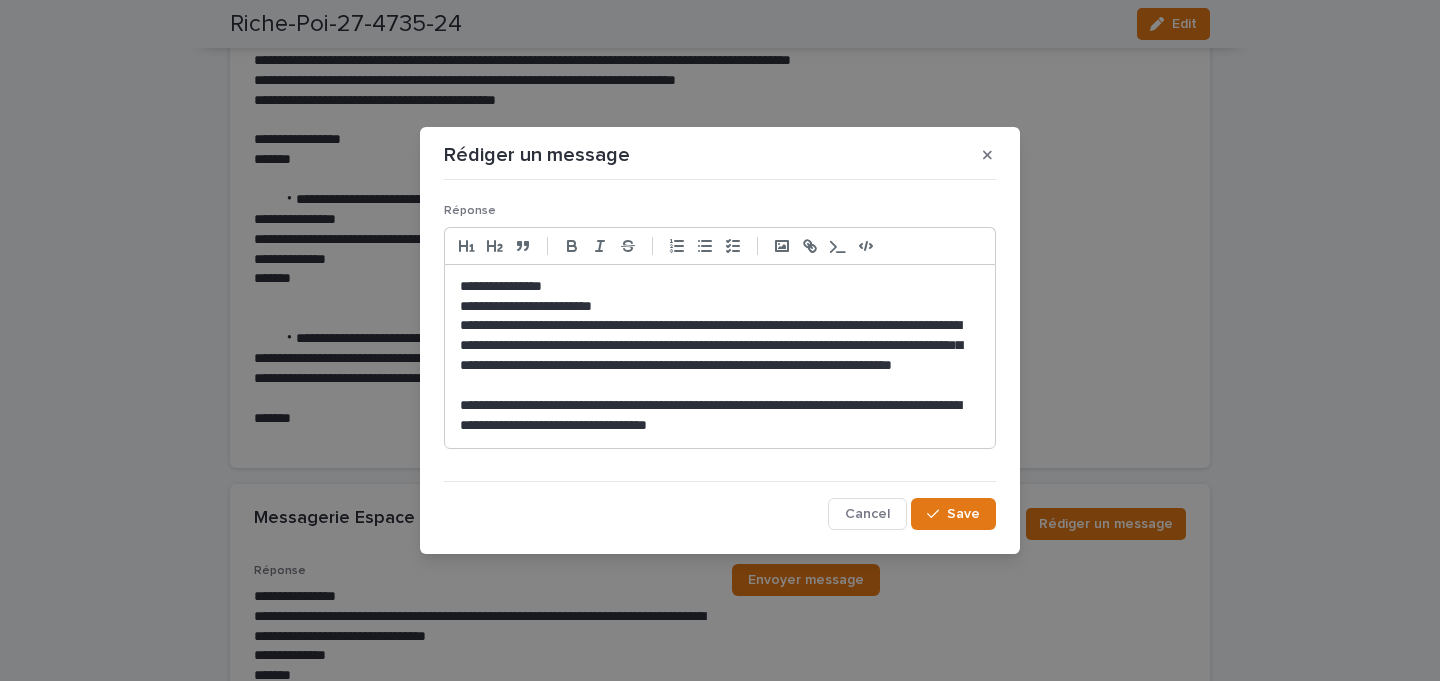 click on "**********" at bounding box center (720, 356) 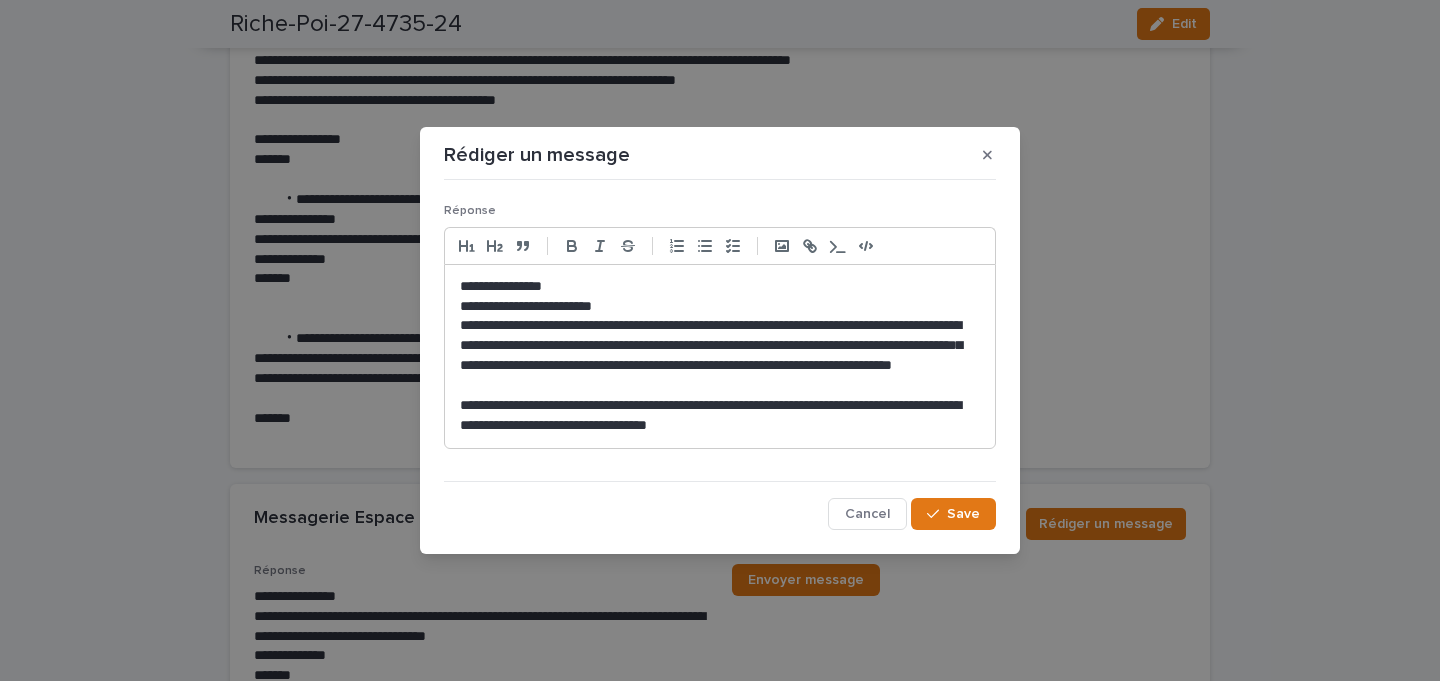click on "**********" 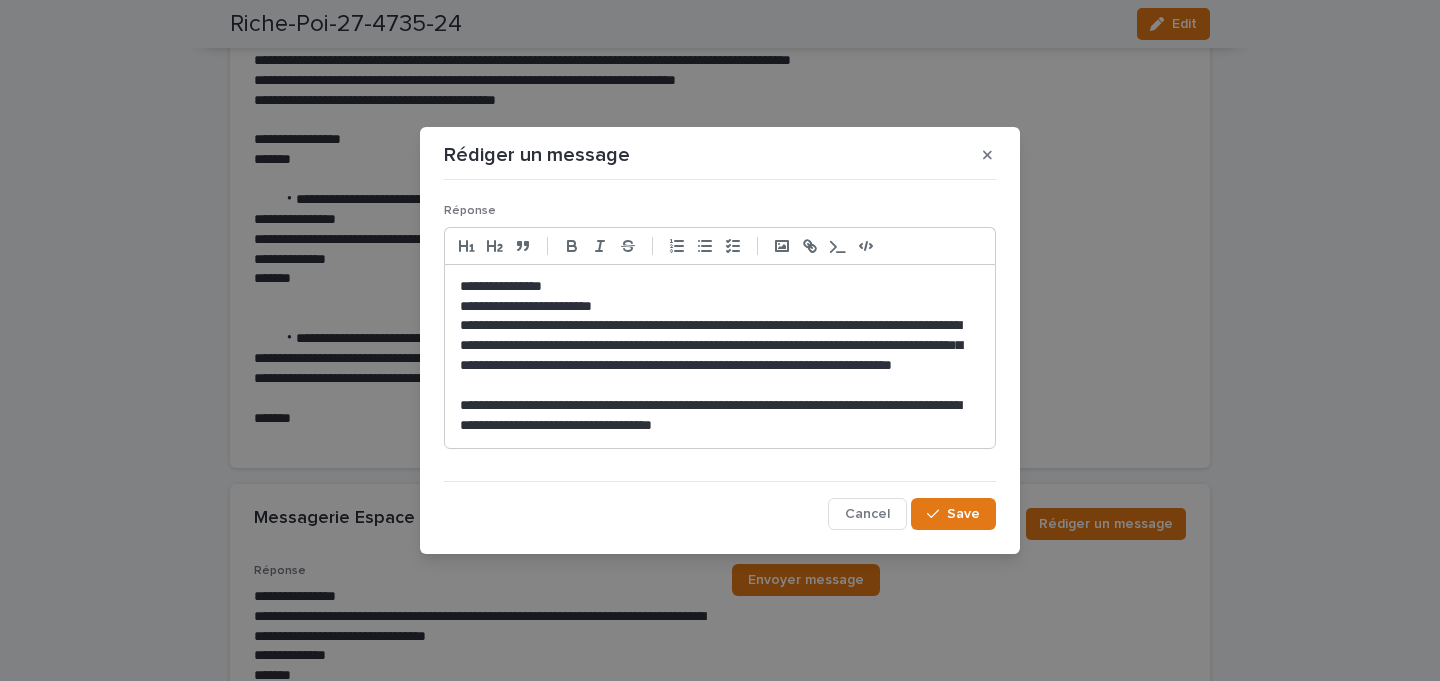 click on "**********" at bounding box center [720, 416] 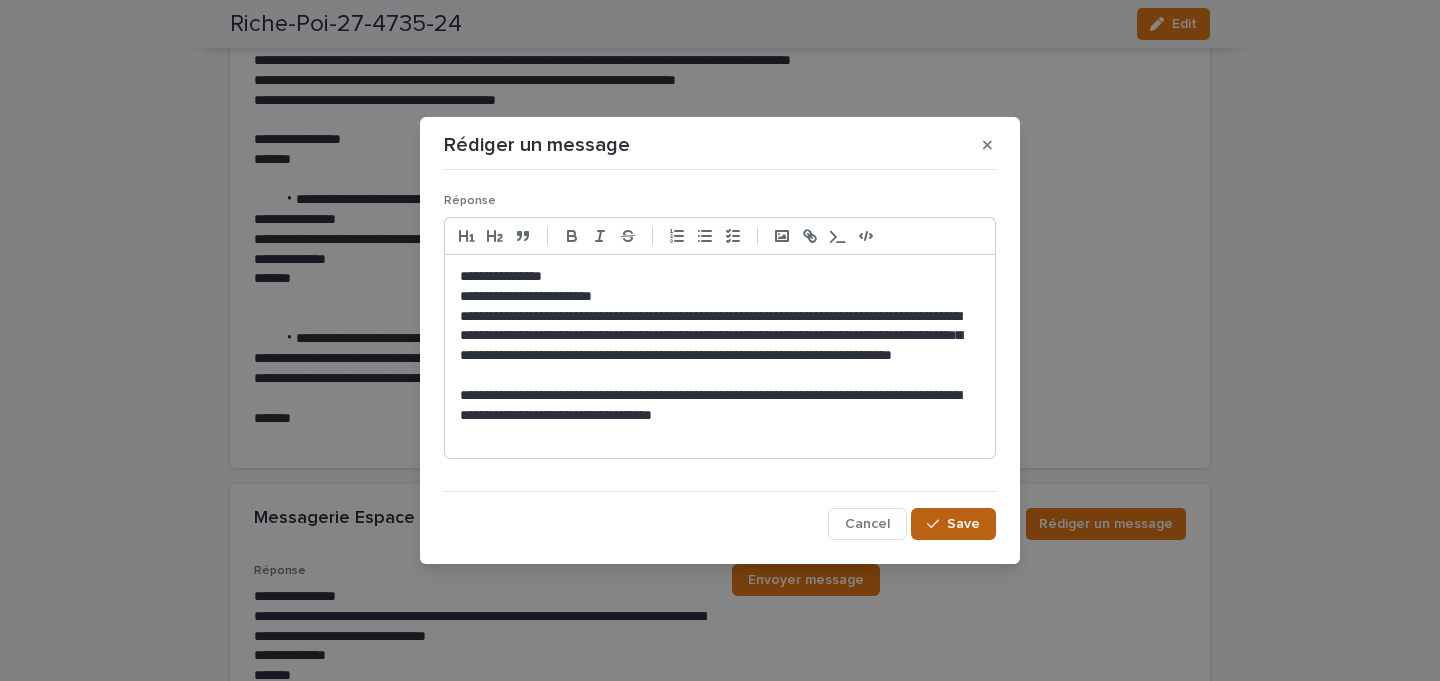 click on "Save" at bounding box center [963, 524] 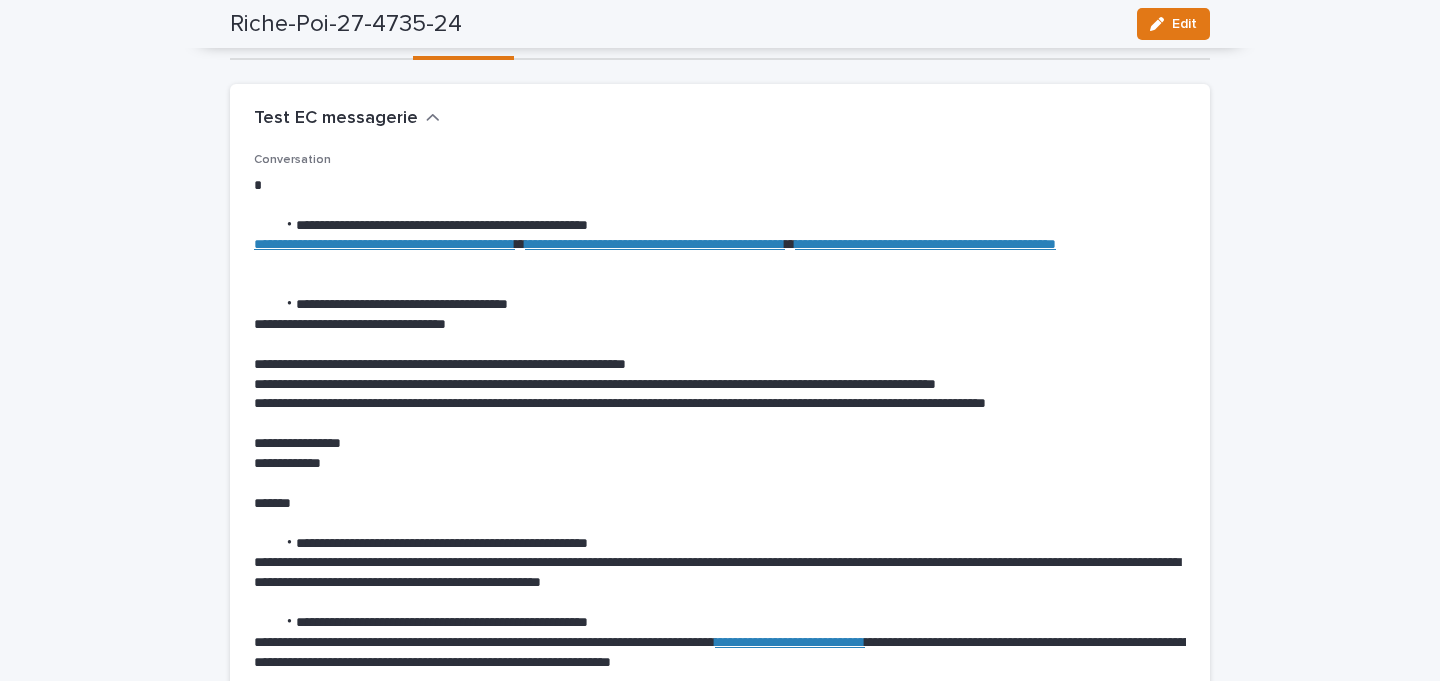 scroll, scrollTop: 0, scrollLeft: 0, axis: both 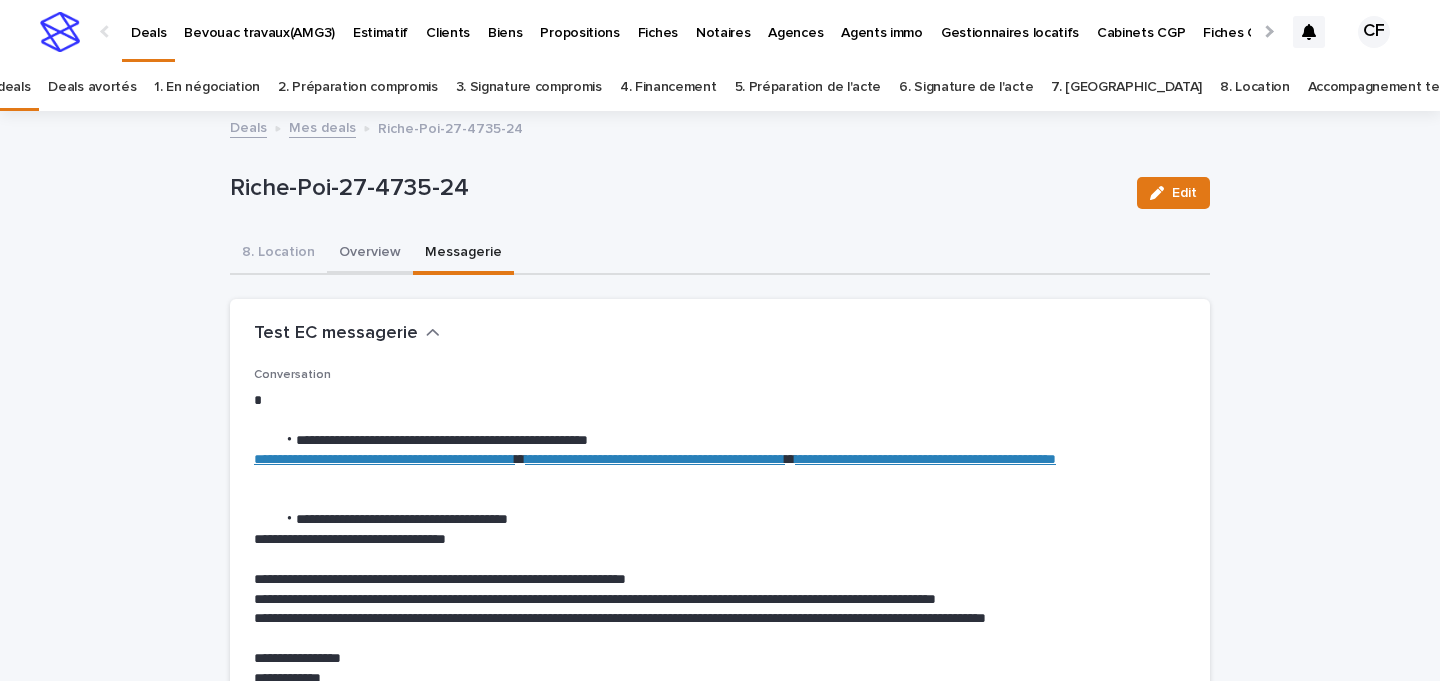 click on "Overview" at bounding box center [370, 254] 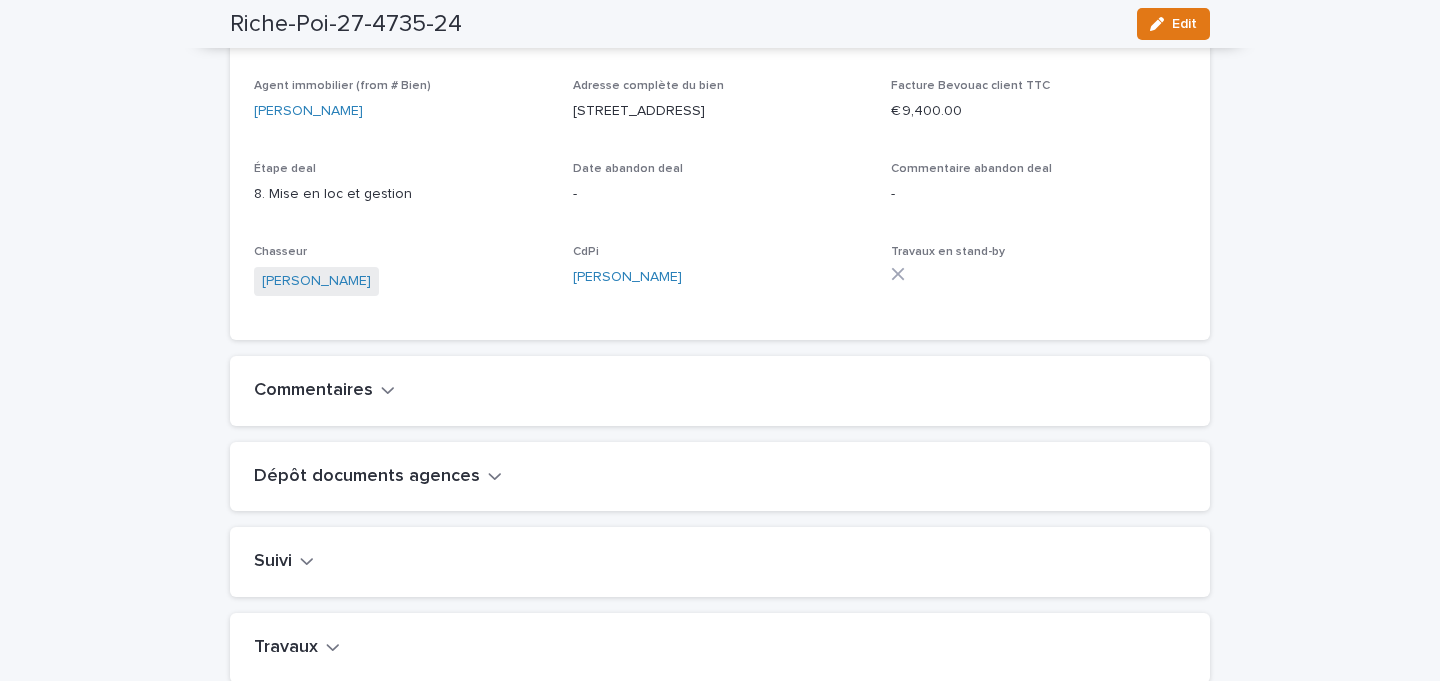 scroll, scrollTop: 0, scrollLeft: 0, axis: both 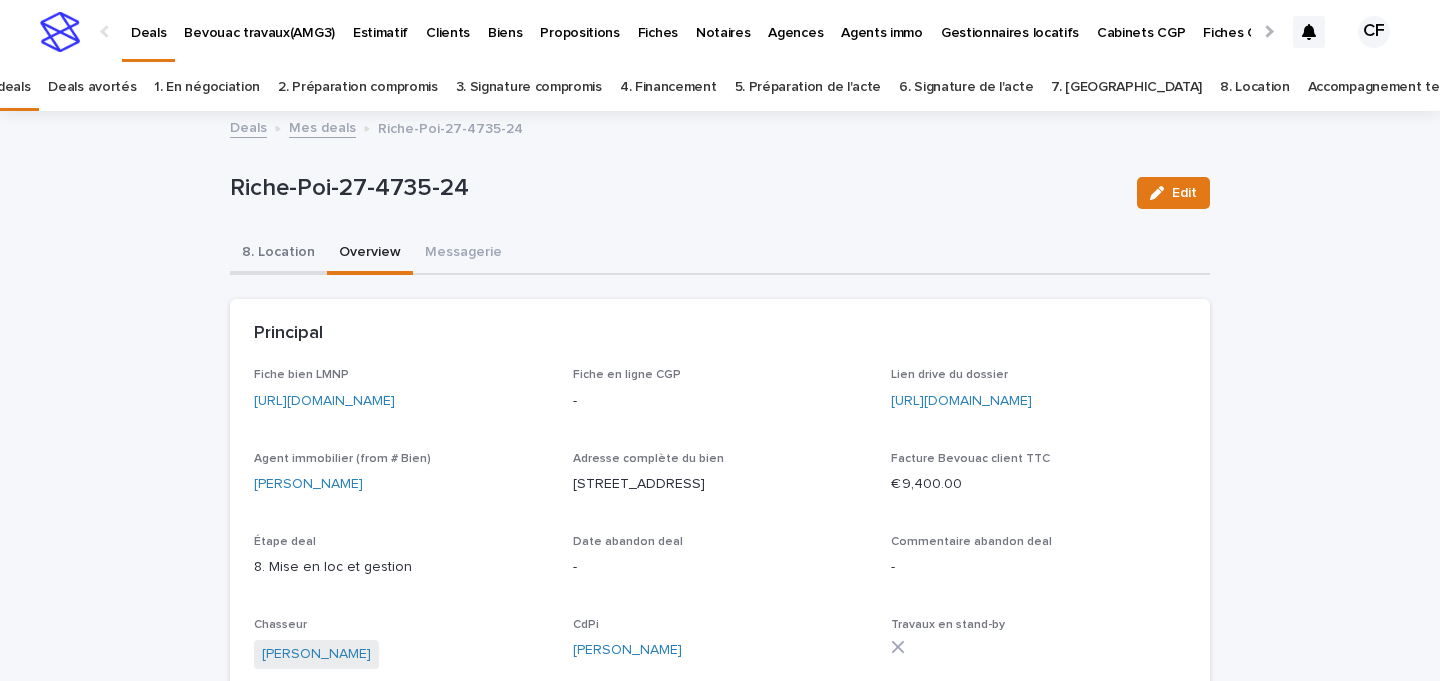 click on "8. Location" at bounding box center [278, 254] 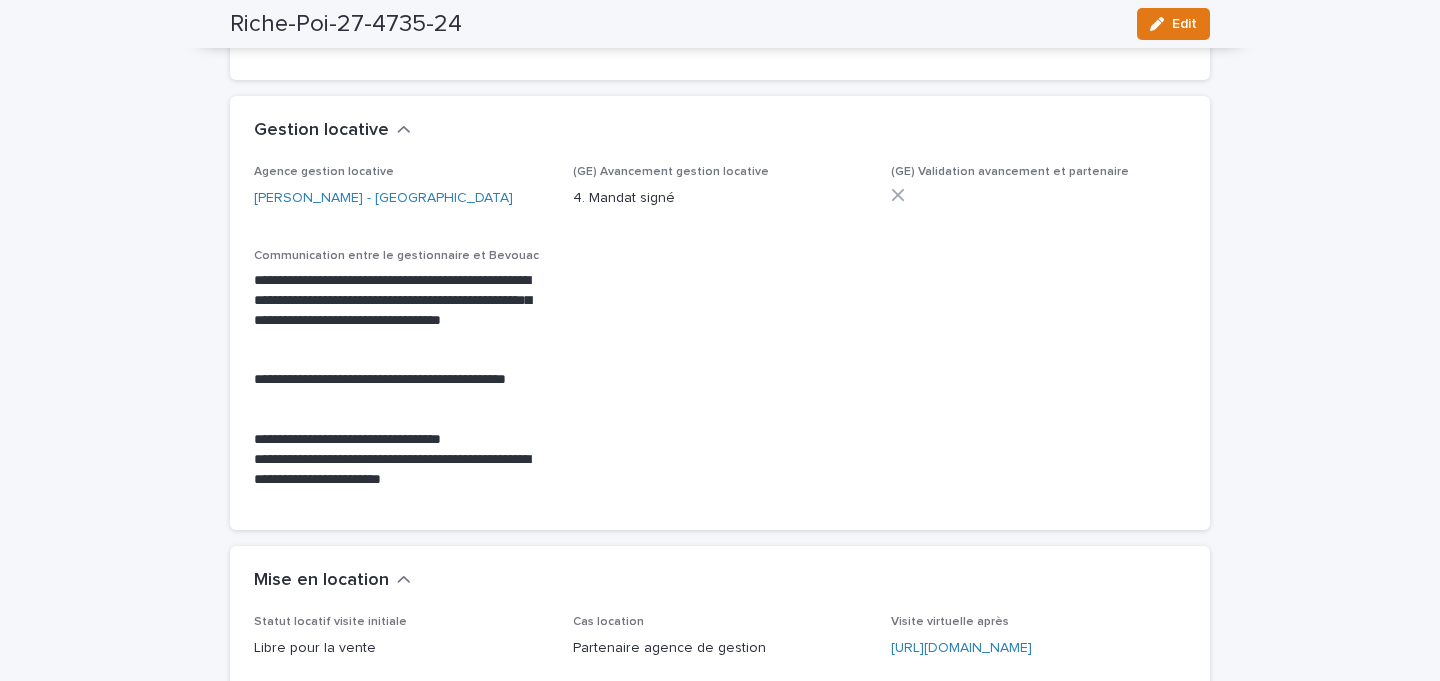 scroll, scrollTop: 1403, scrollLeft: 0, axis: vertical 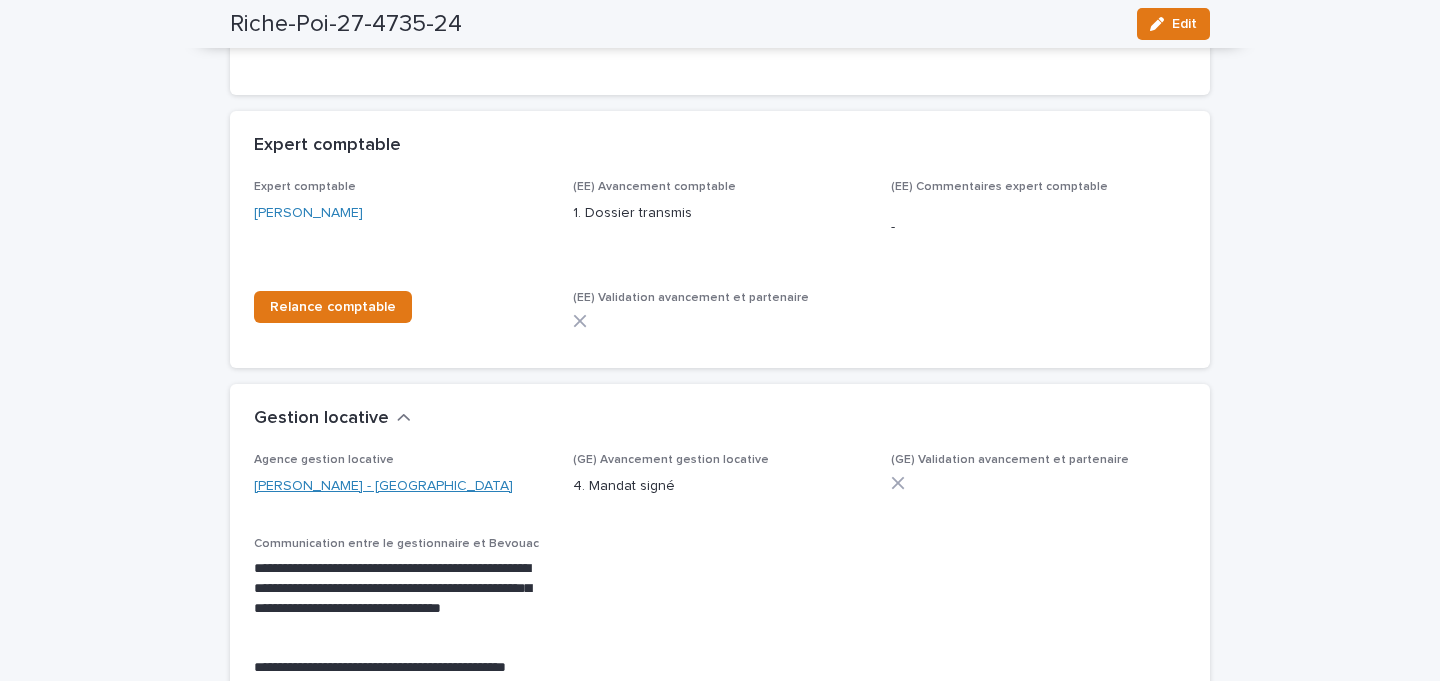 click on "[PERSON_NAME] - [GEOGRAPHIC_DATA]" at bounding box center [383, 486] 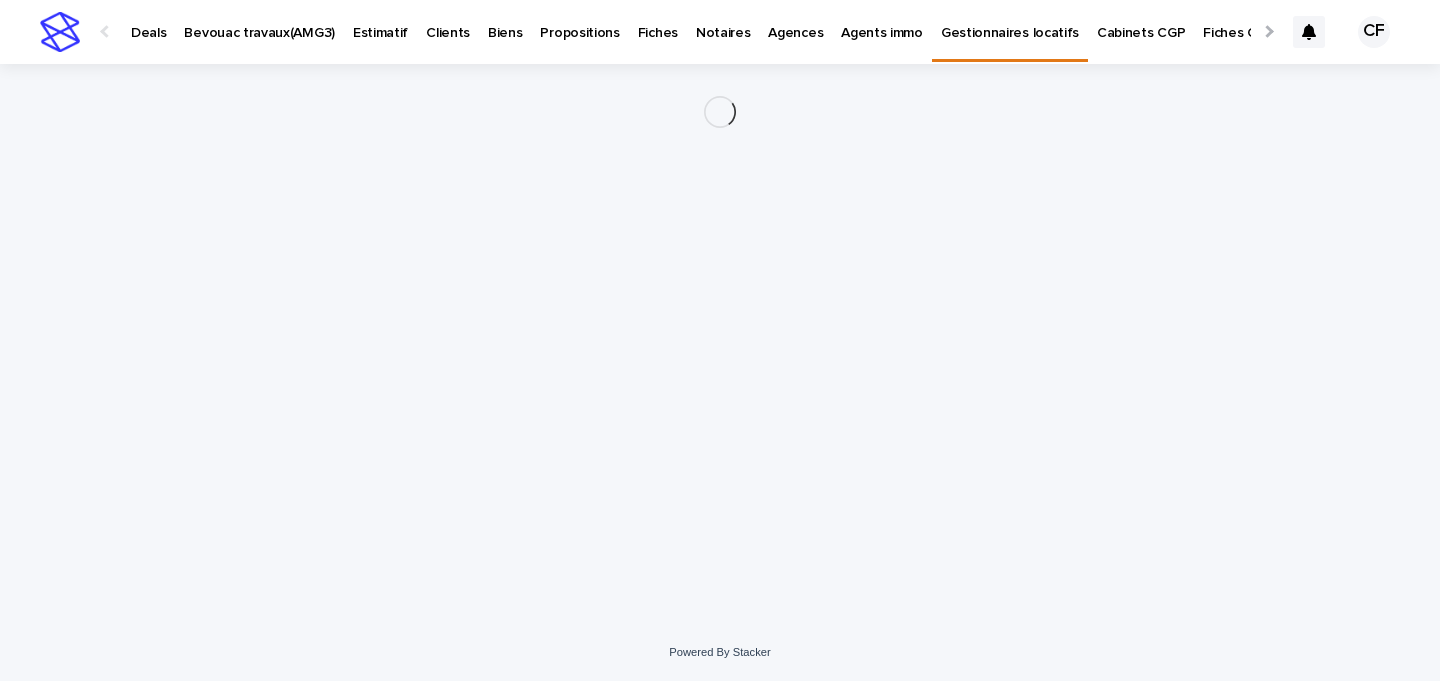 scroll, scrollTop: 0, scrollLeft: 0, axis: both 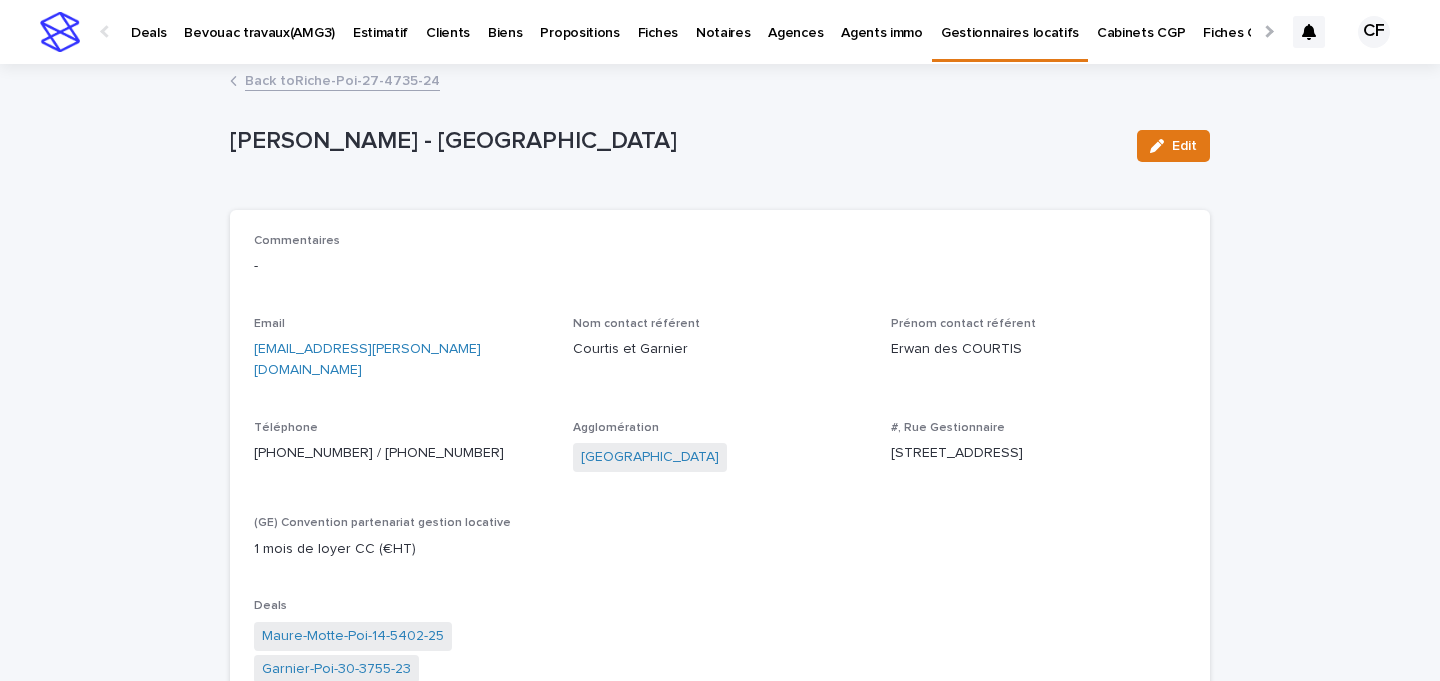 click on "Back to  Riche-Poi-27-4735-24" at bounding box center (342, 79) 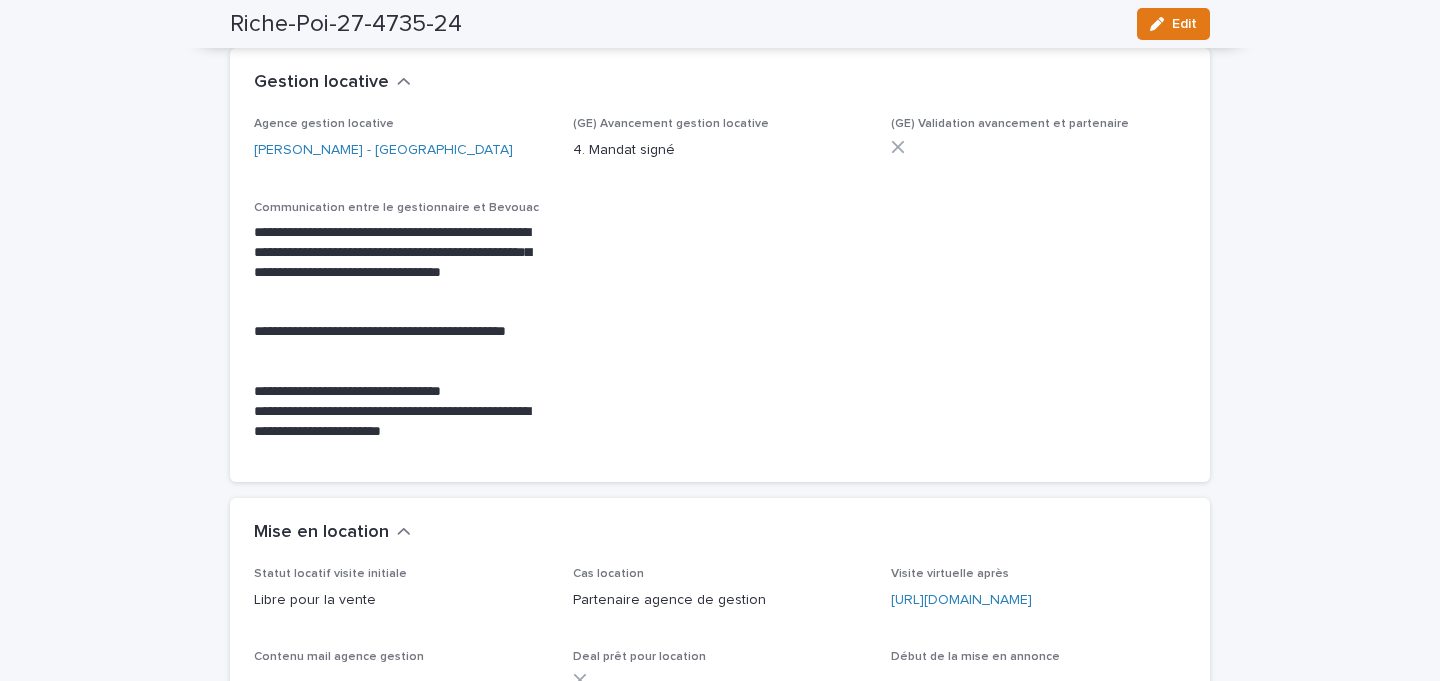 scroll, scrollTop: 1699, scrollLeft: 0, axis: vertical 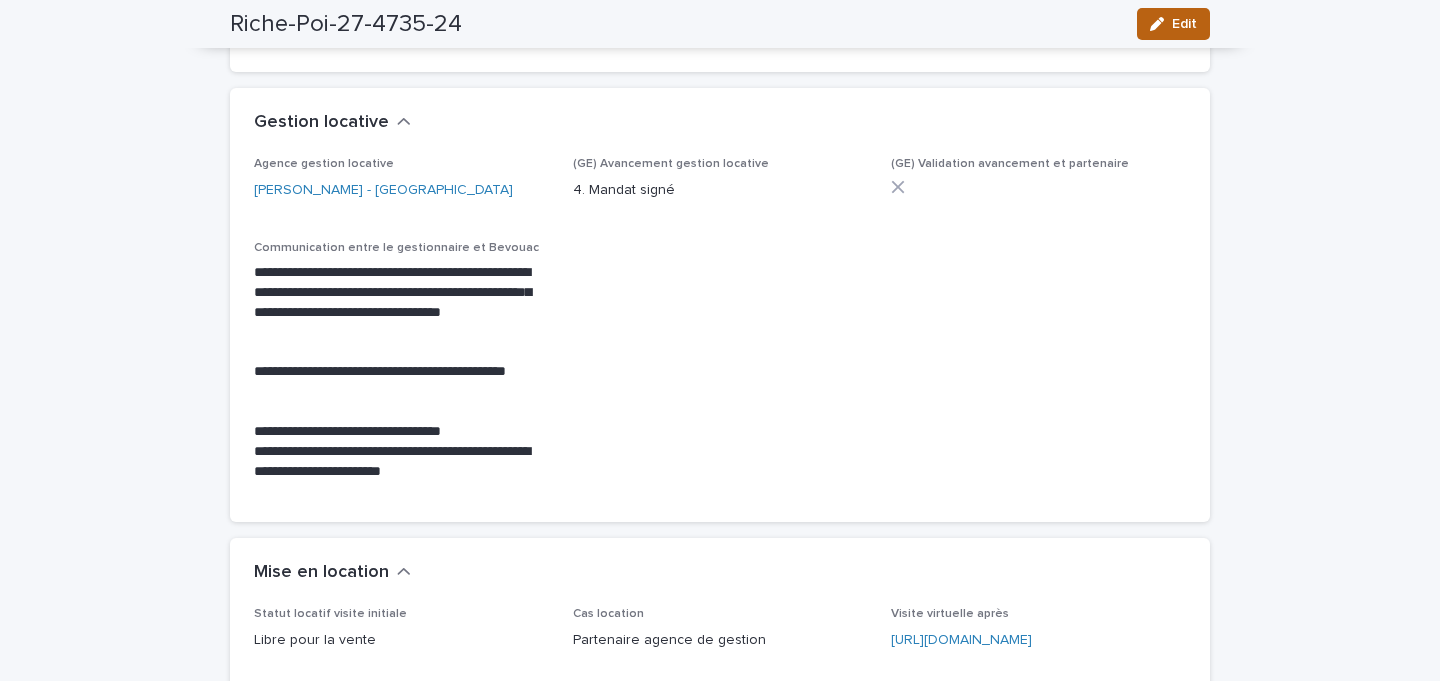 click on "Edit" at bounding box center [1173, 24] 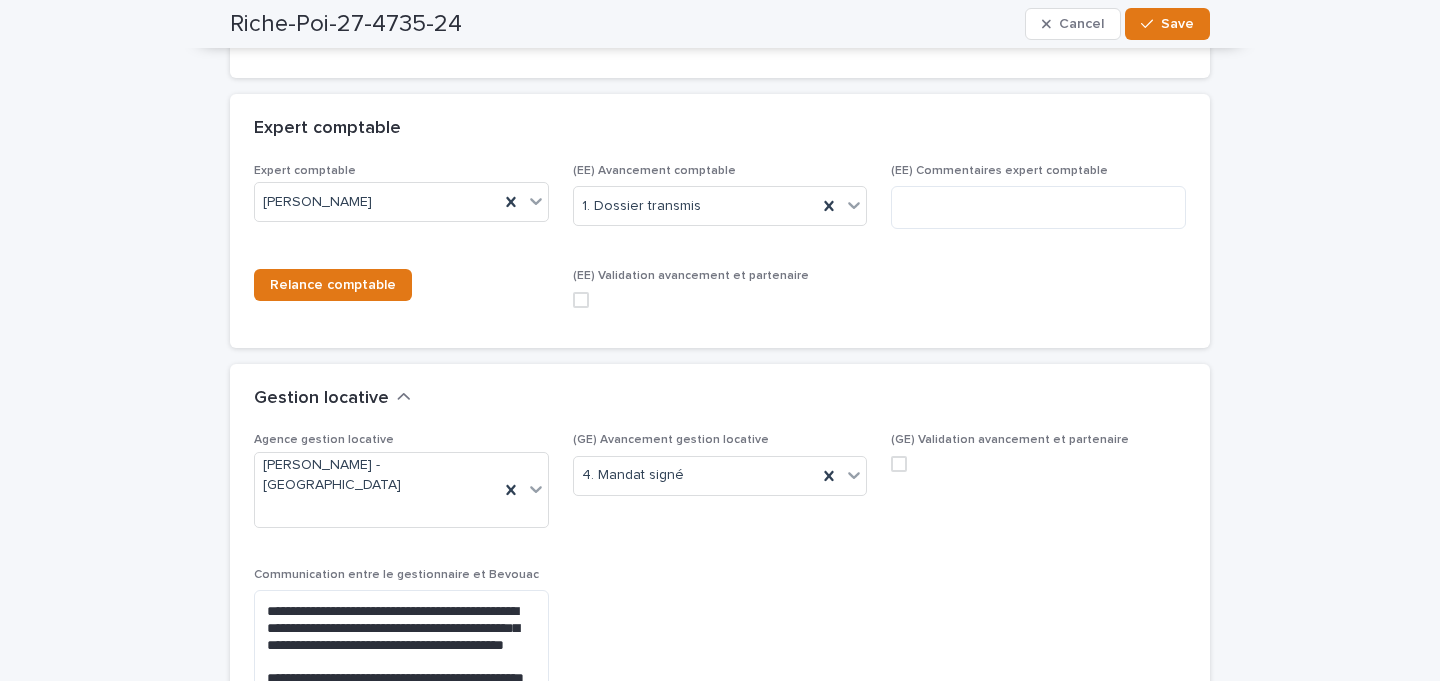 scroll, scrollTop: 1608, scrollLeft: 0, axis: vertical 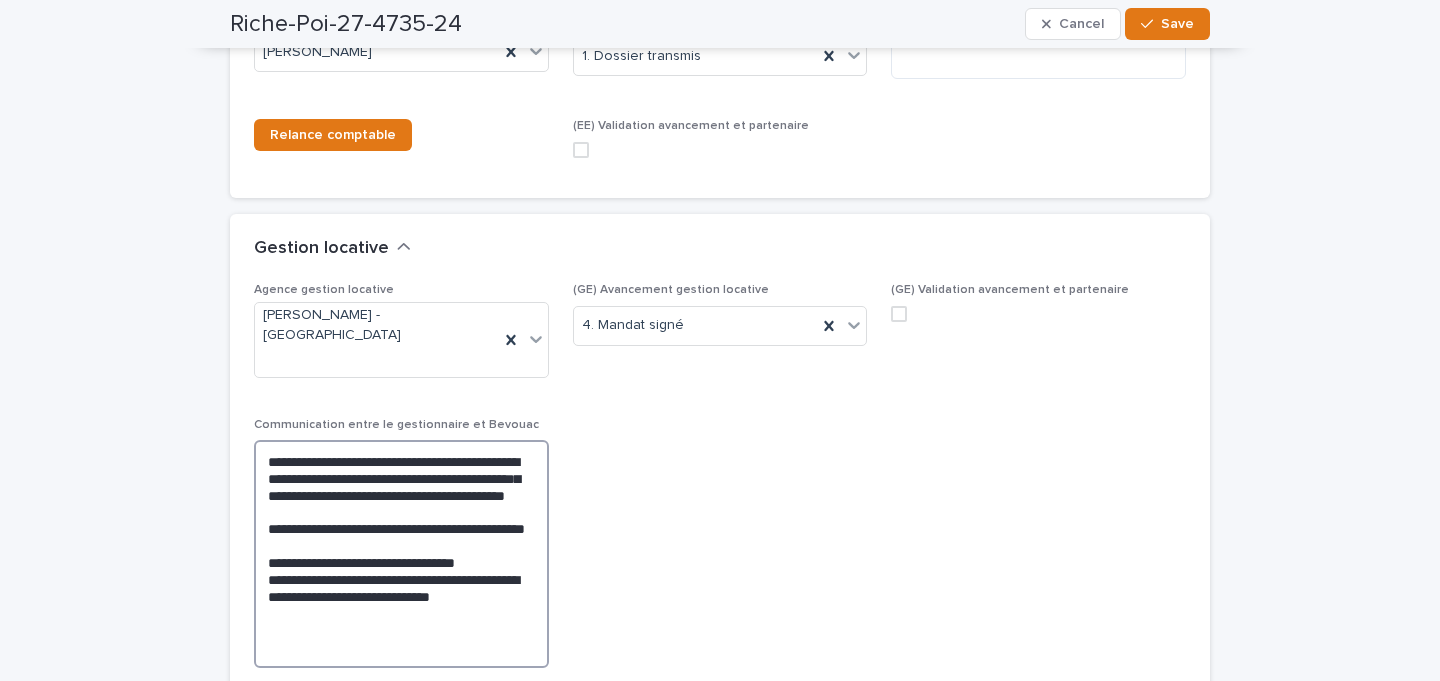 click on "**********" at bounding box center (401, 554) 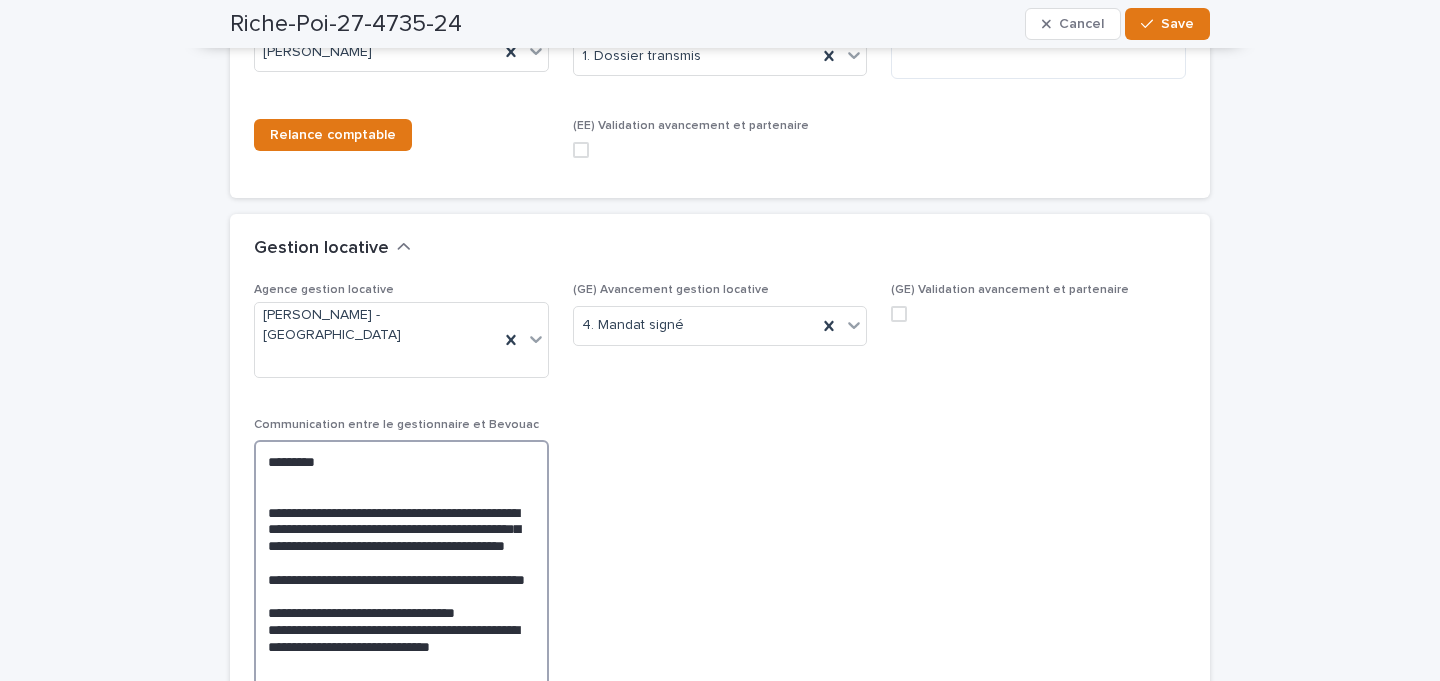 click on "**********" at bounding box center [401, 579] 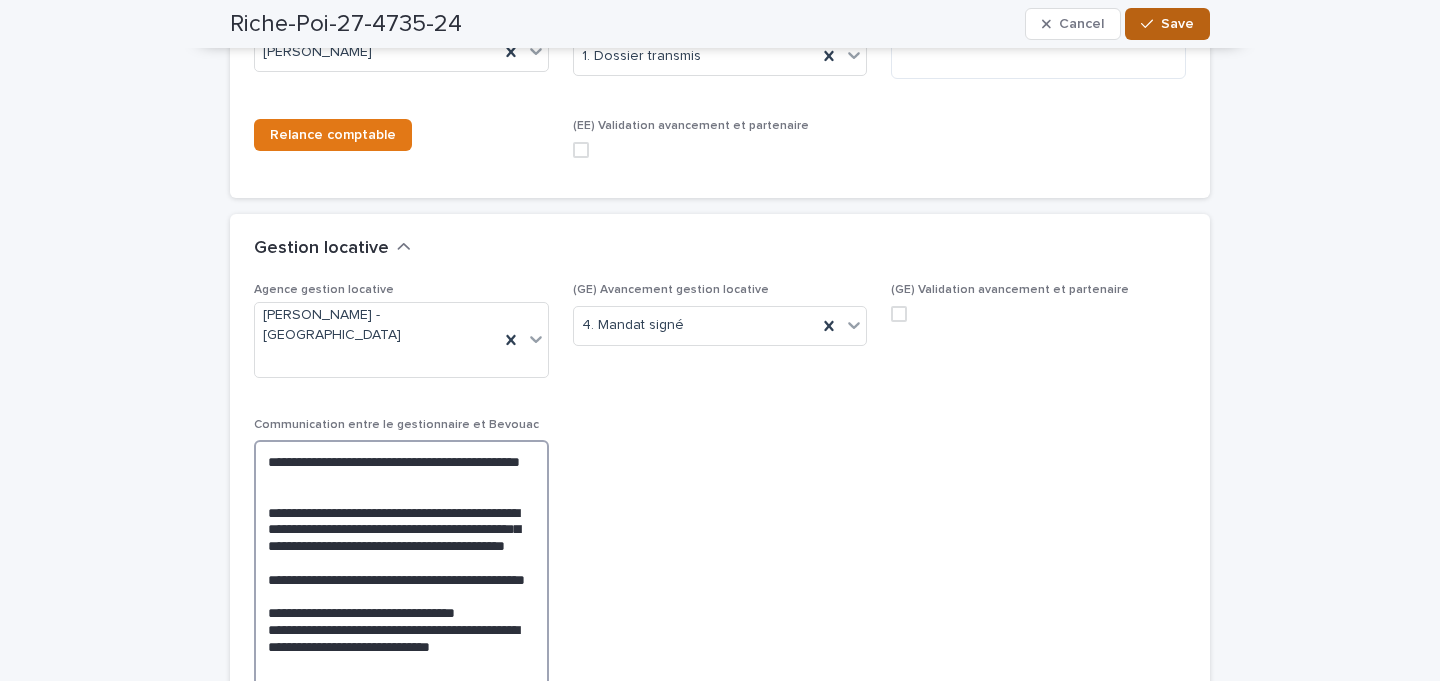 type on "**********" 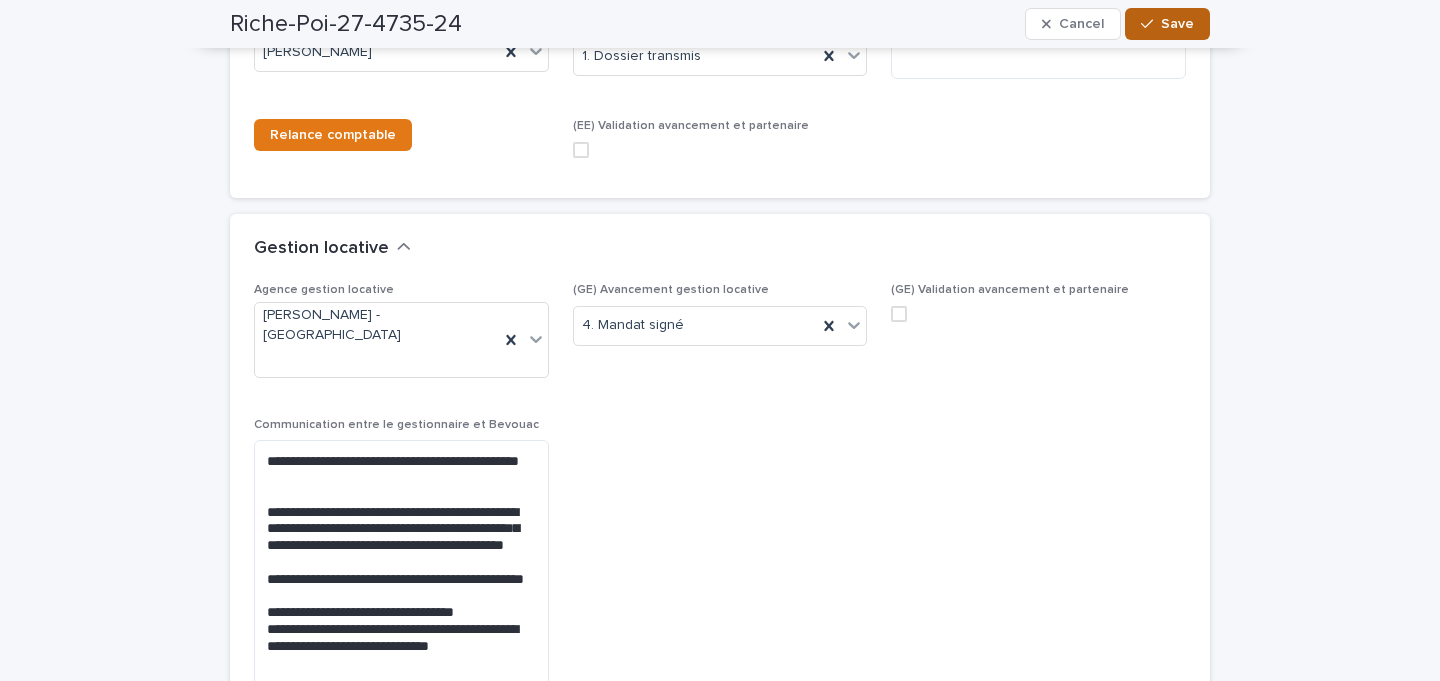 click on "Save" at bounding box center [1167, 24] 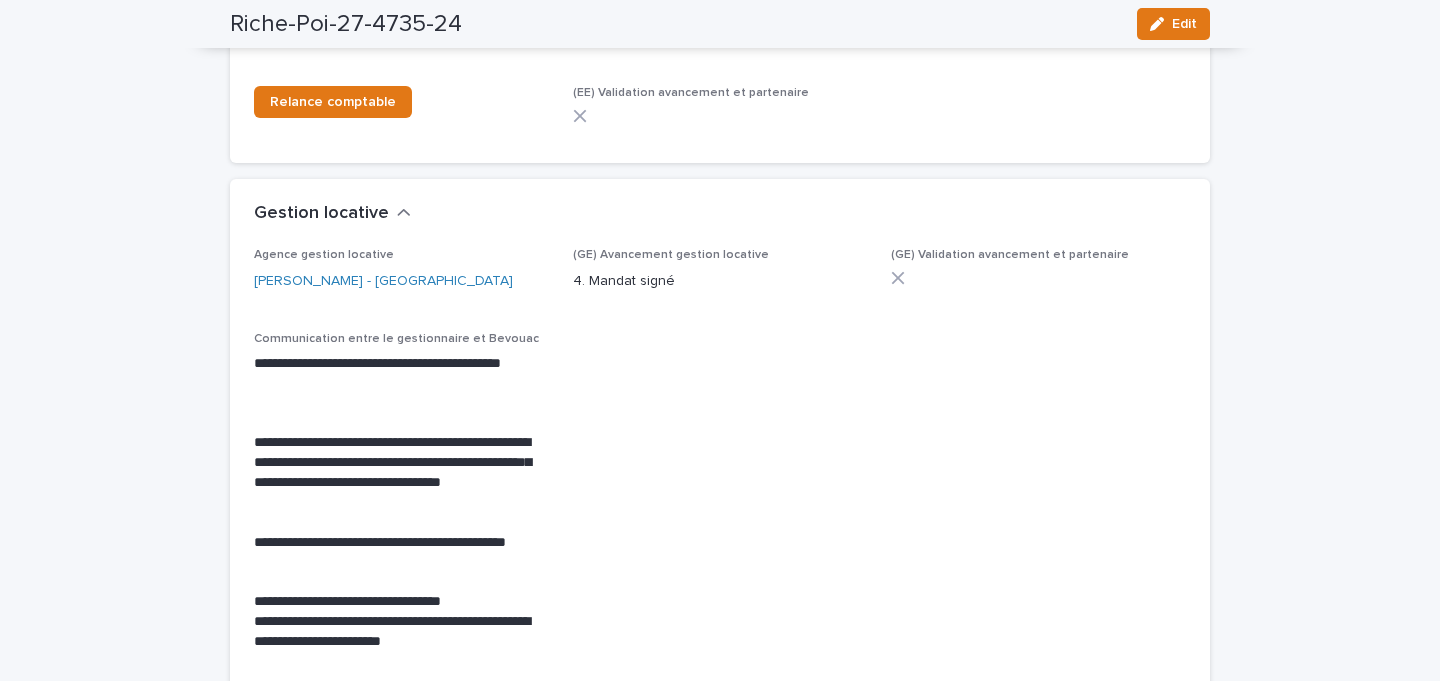 click on "Edit" at bounding box center (1173, 24) 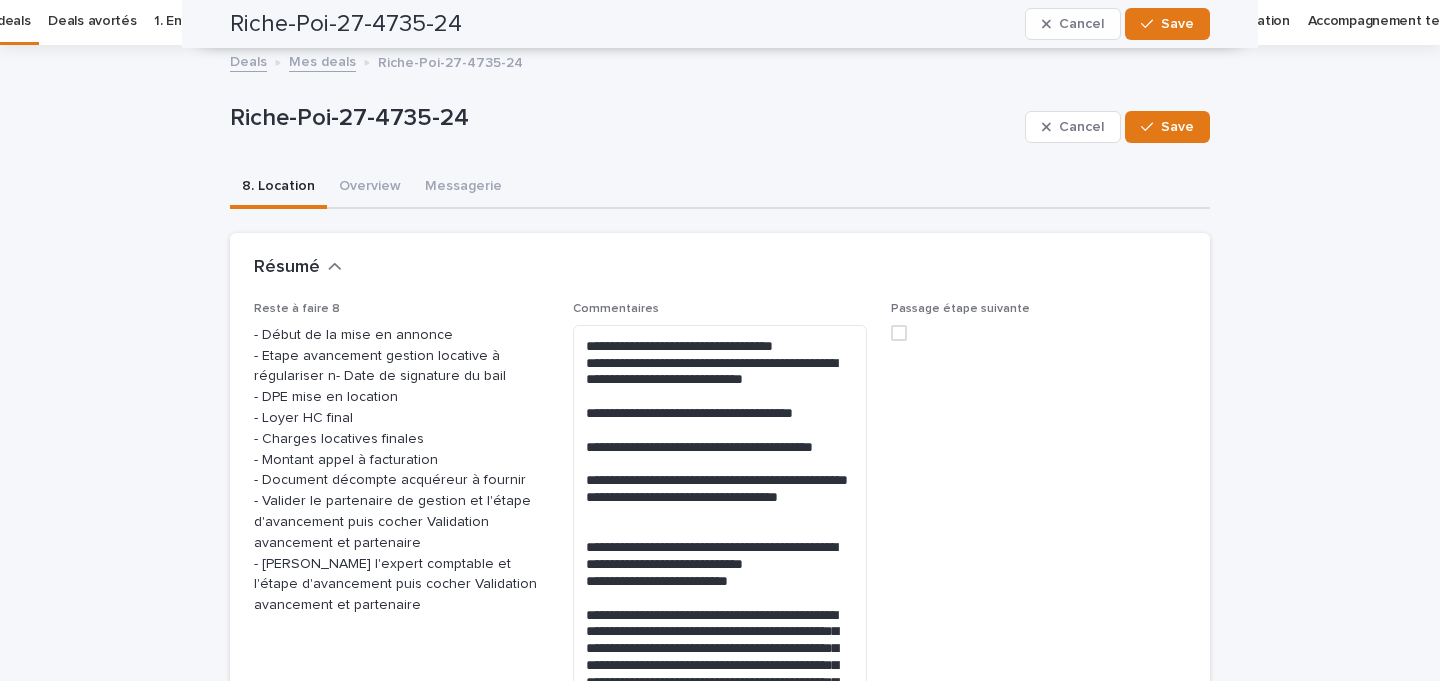 scroll, scrollTop: 0, scrollLeft: 0, axis: both 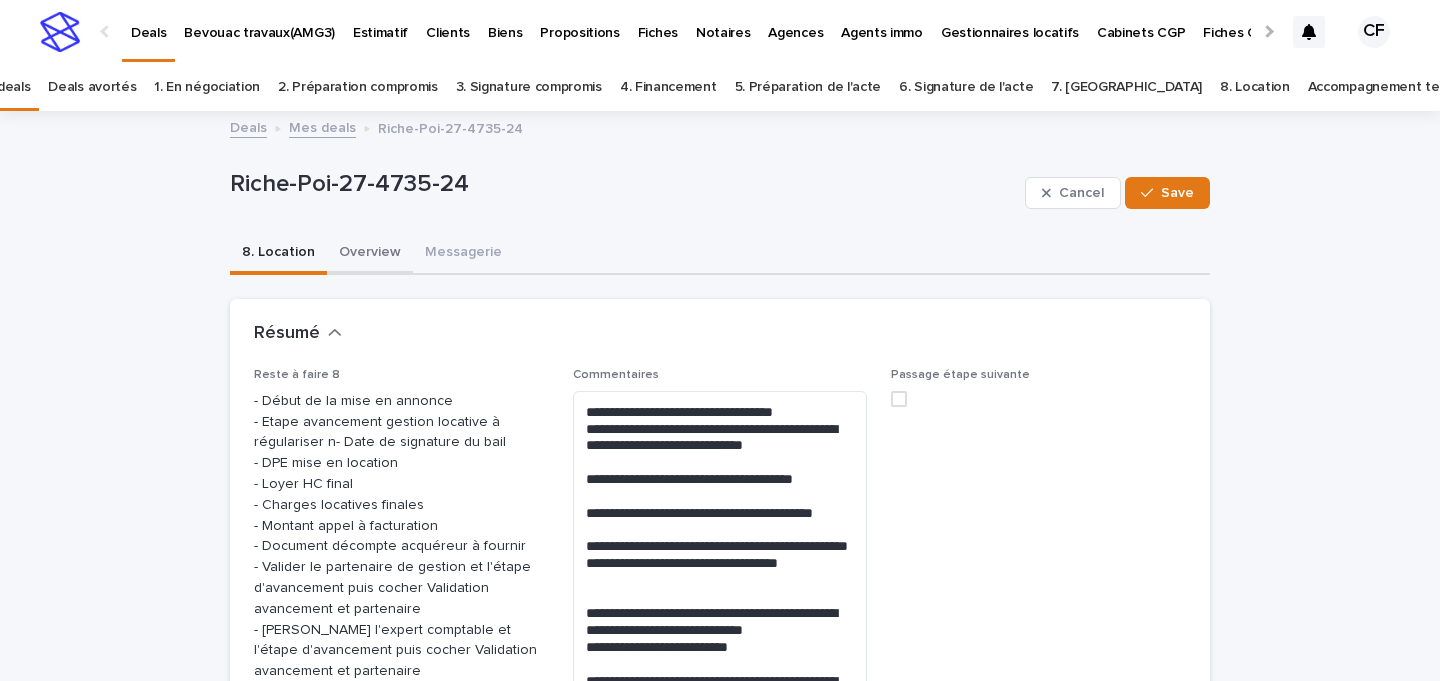 click on "Overview" at bounding box center [370, 254] 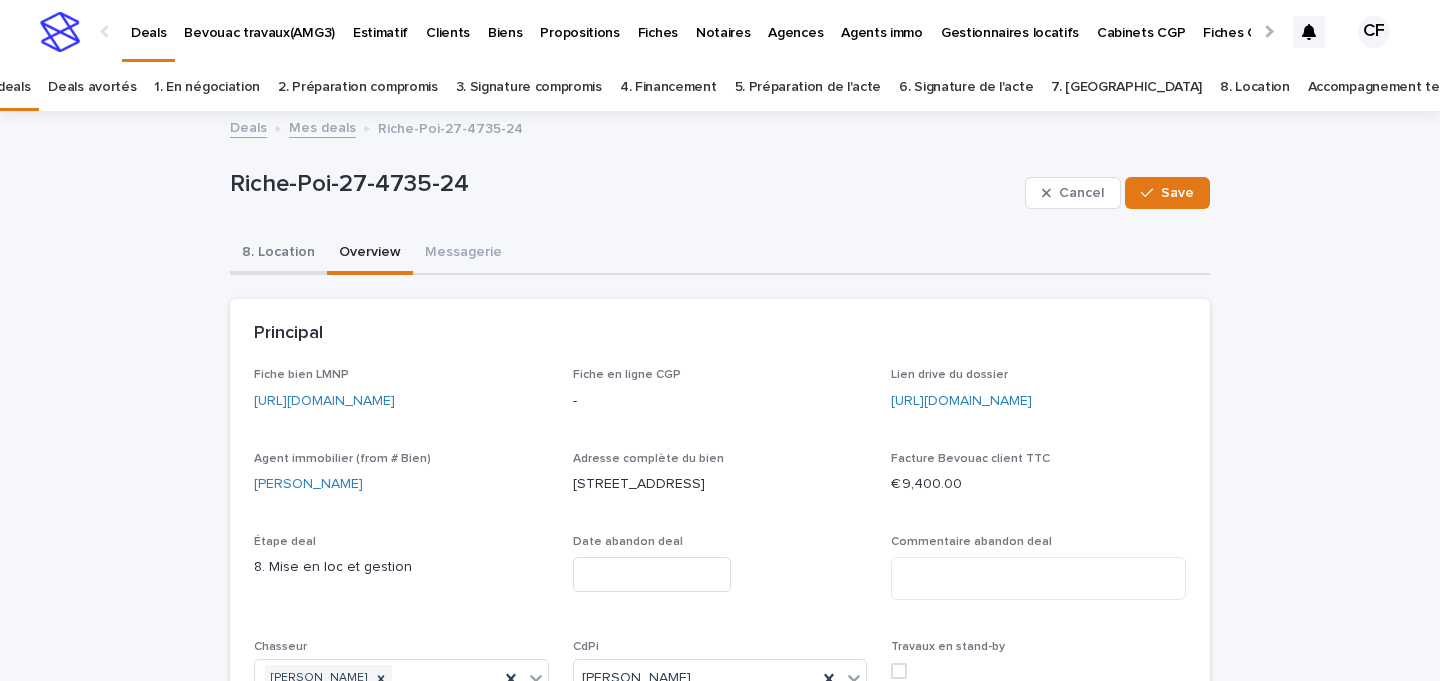 click on "8. Location" at bounding box center (278, 254) 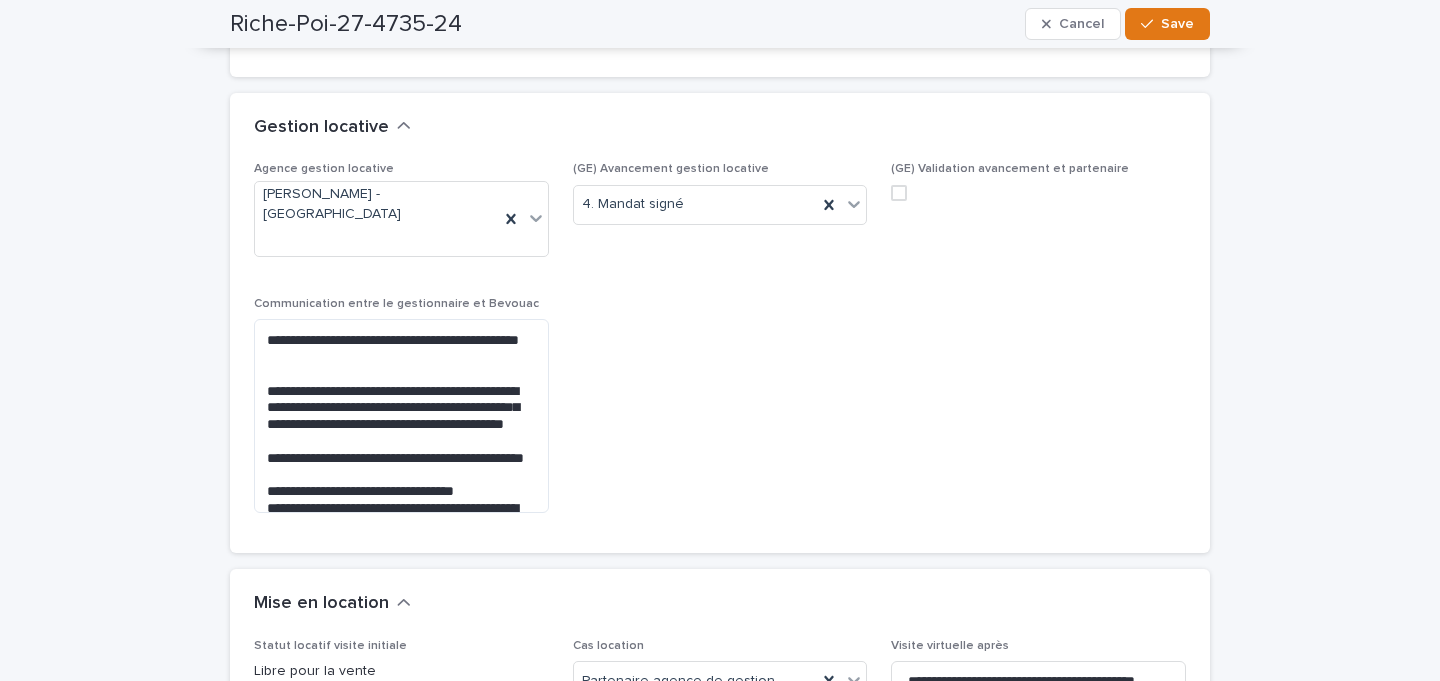 scroll, scrollTop: 1464, scrollLeft: 0, axis: vertical 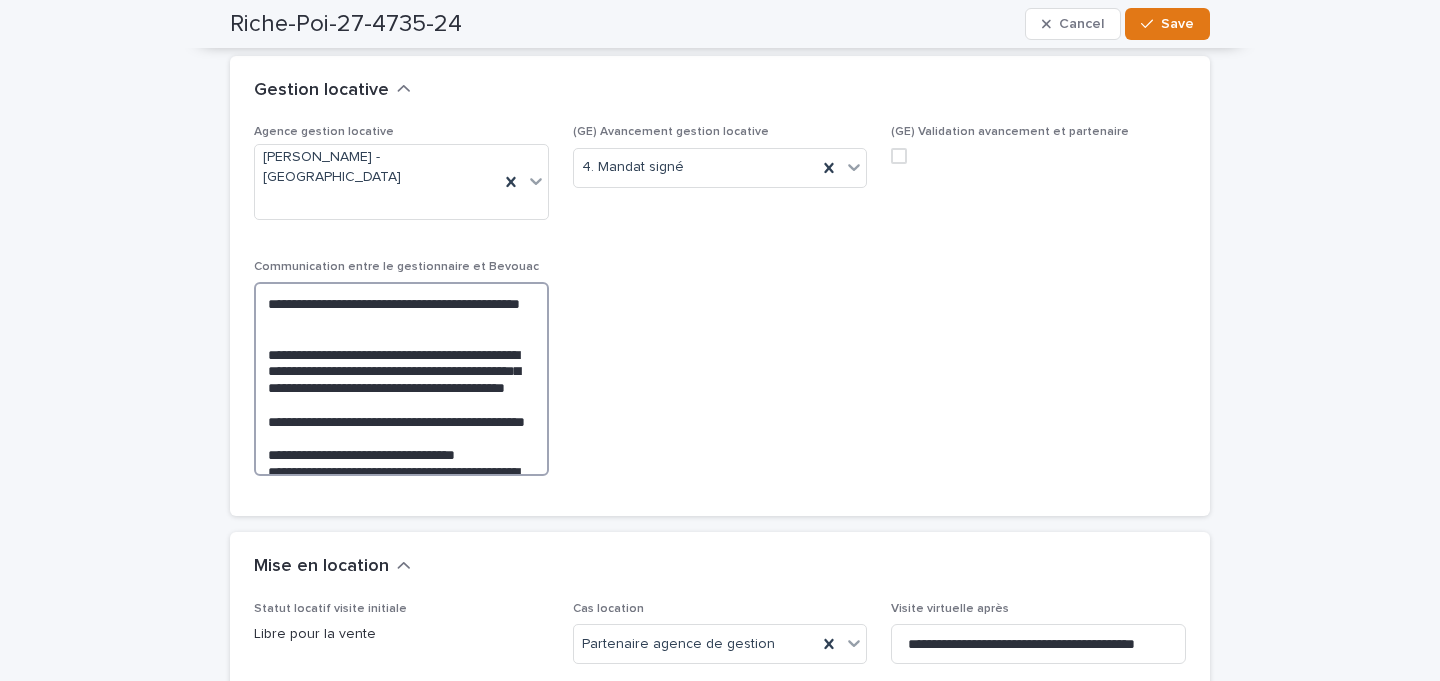 click on "**********" at bounding box center (401, 379) 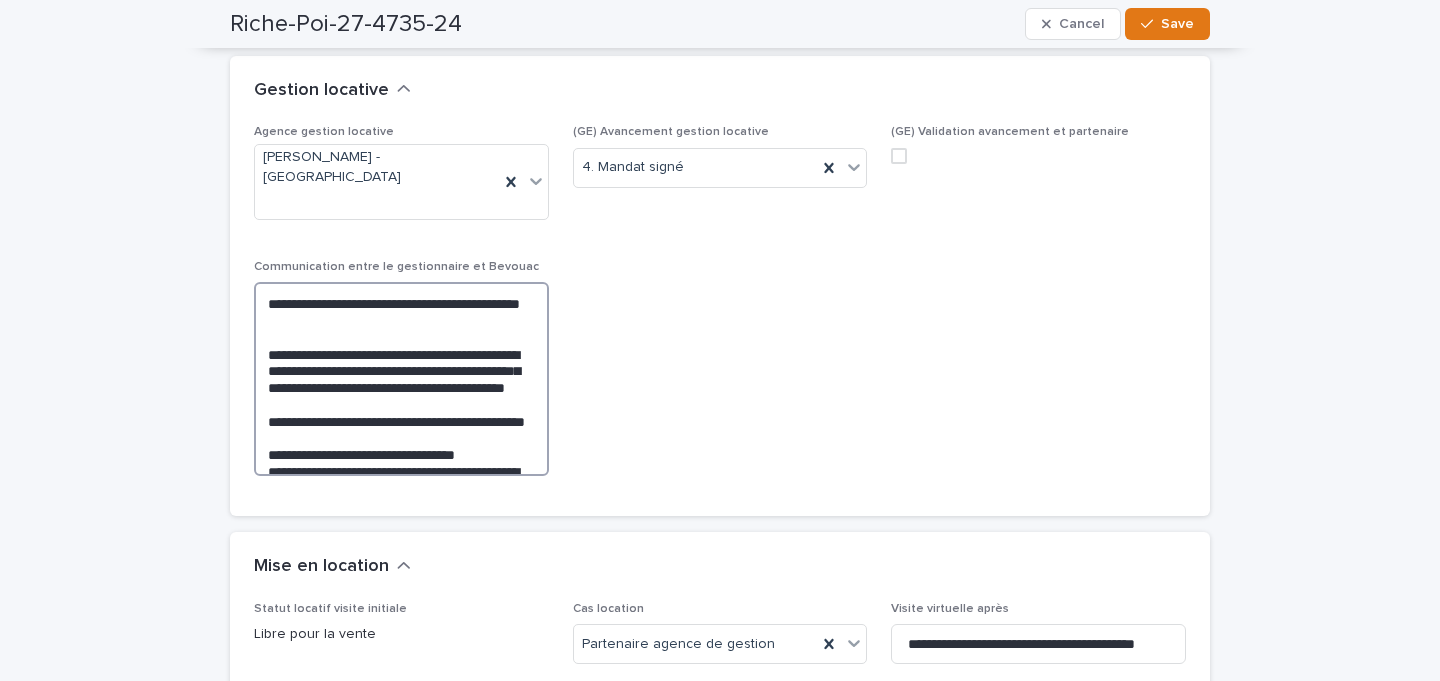 click on "**********" at bounding box center [401, 379] 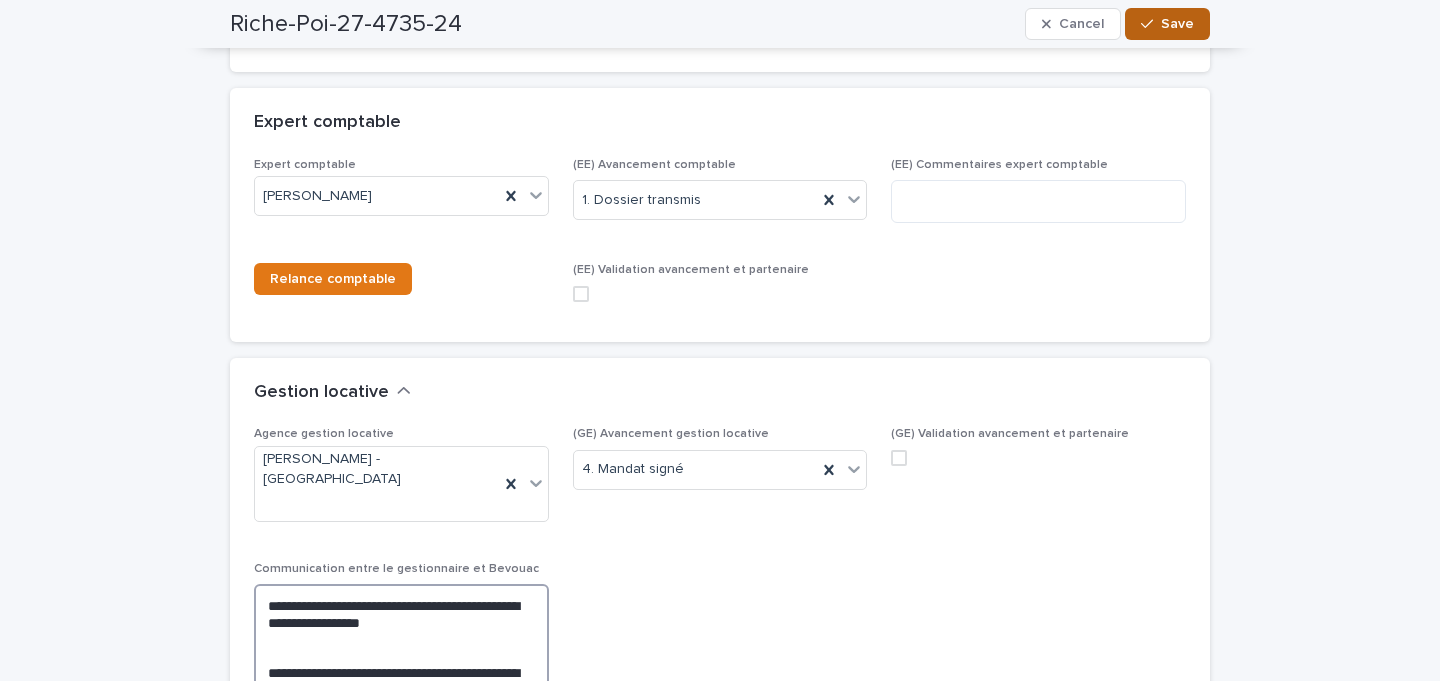 type on "**********" 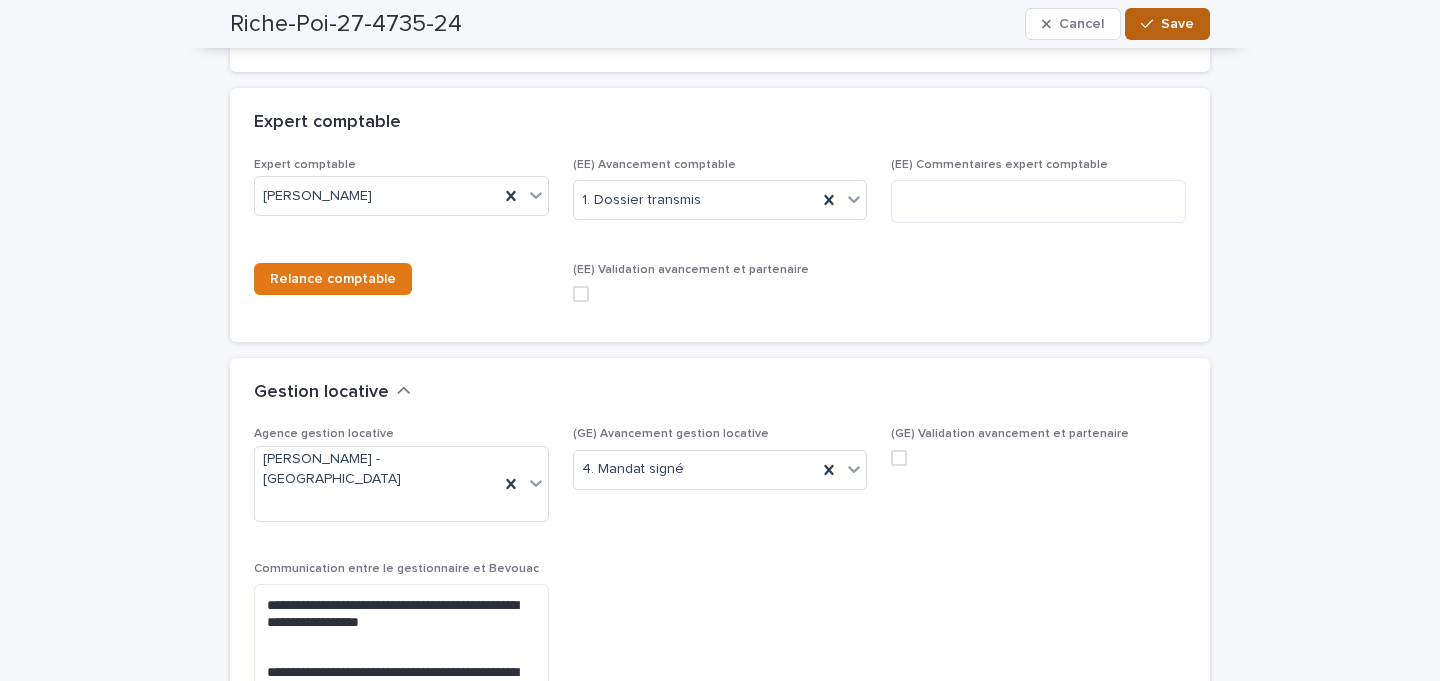 click on "Save" at bounding box center [1177, 24] 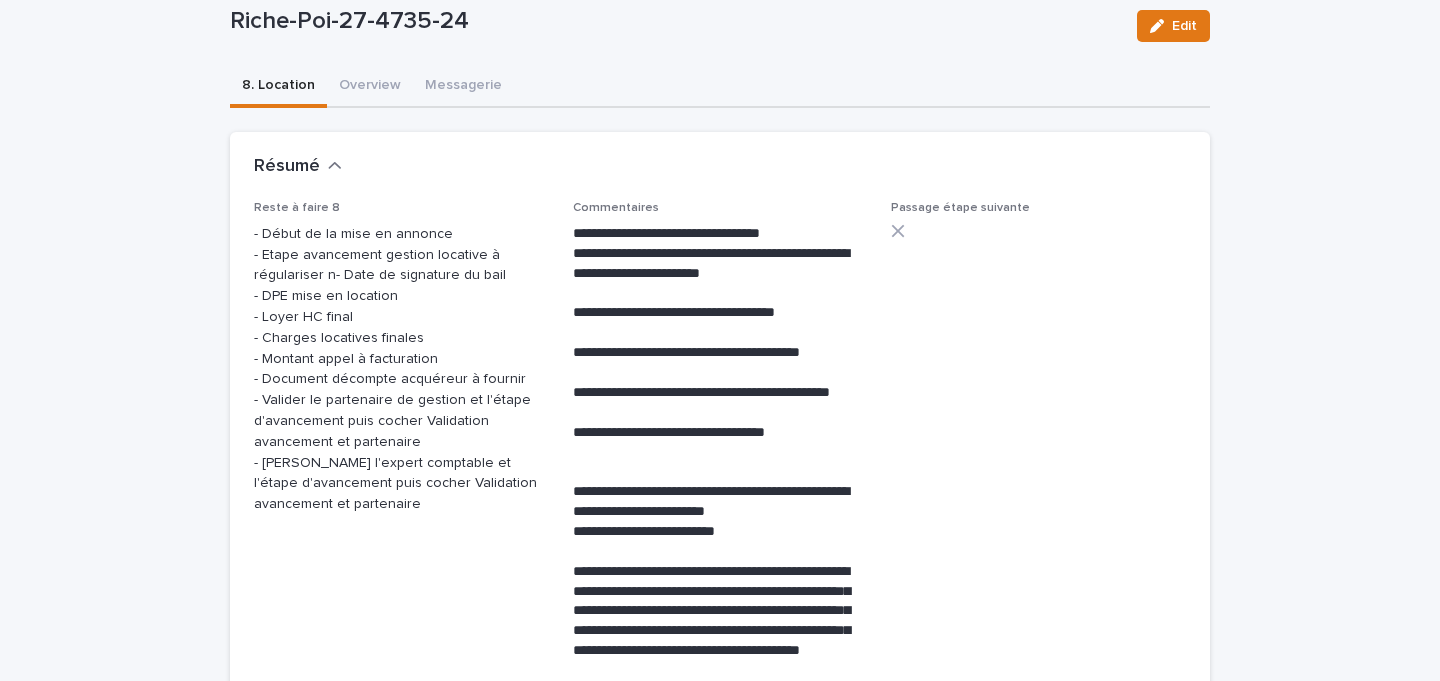 scroll, scrollTop: 0, scrollLeft: 0, axis: both 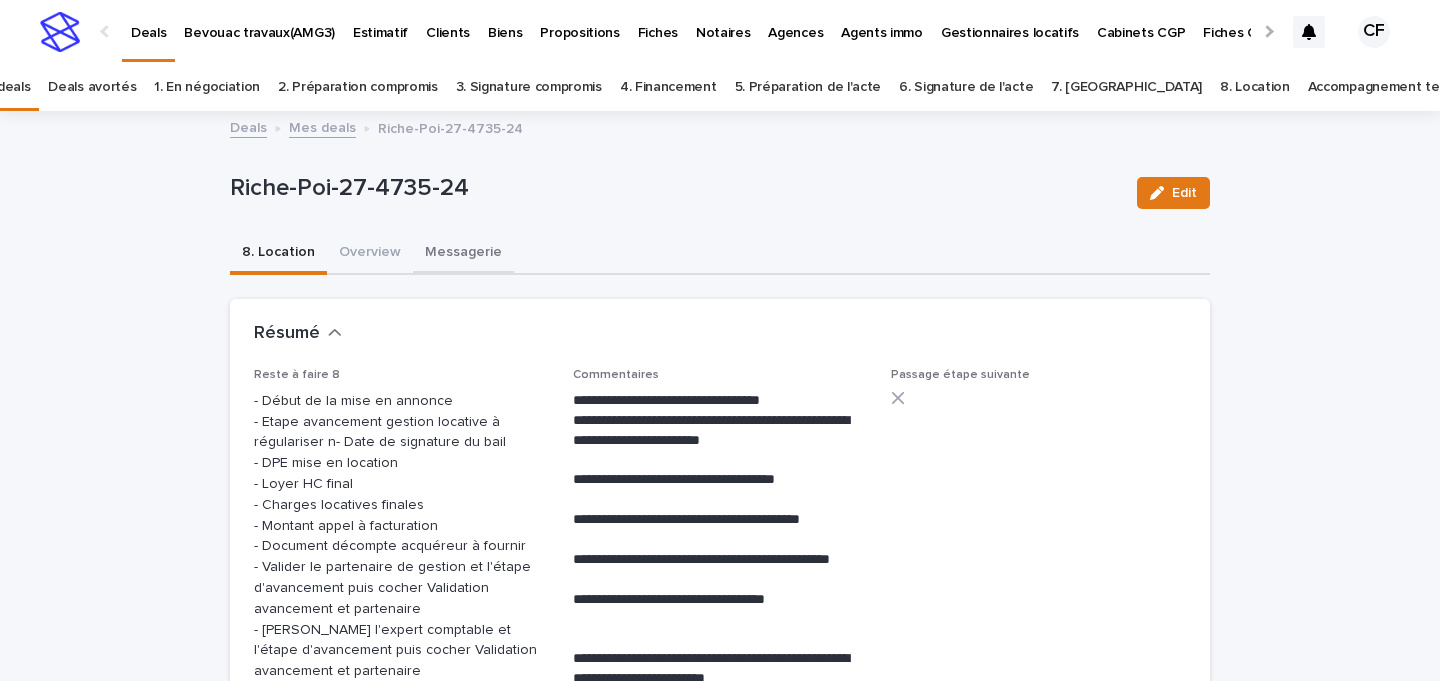 click on "Messagerie" at bounding box center (463, 254) 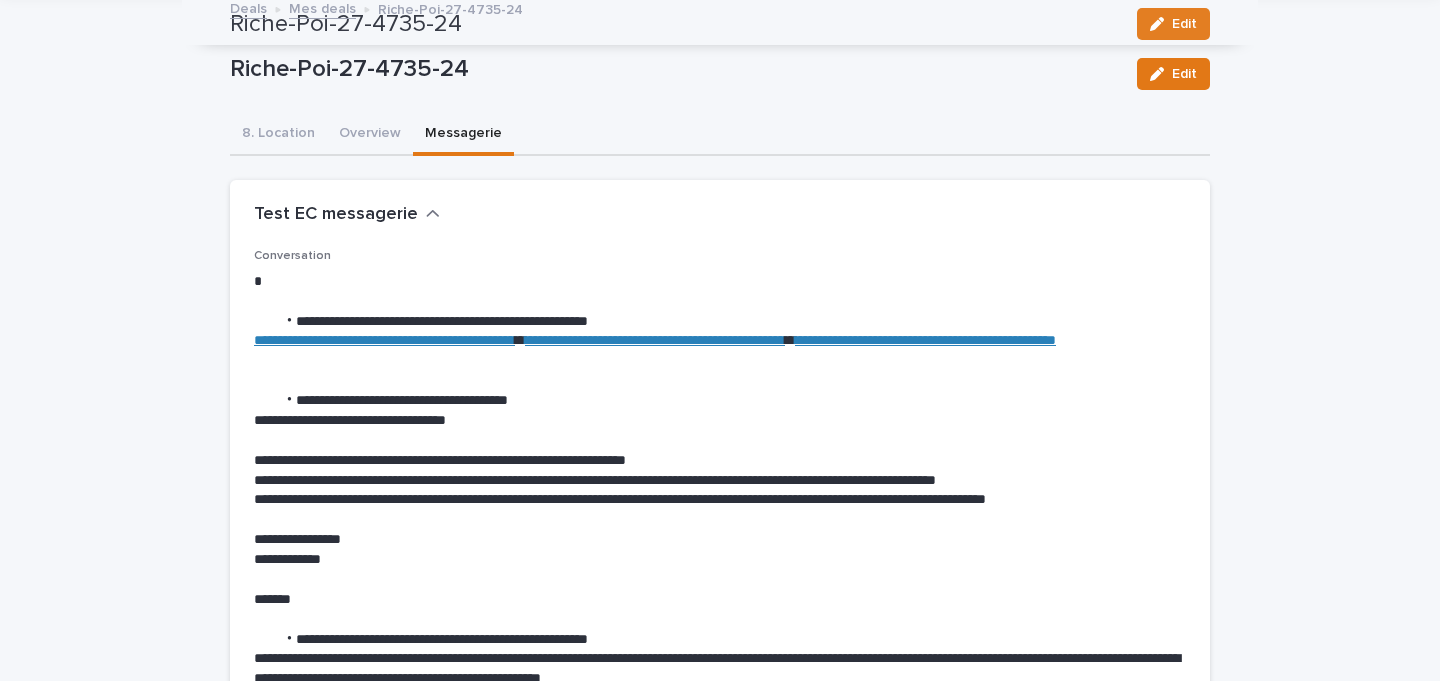 scroll, scrollTop: 0, scrollLeft: 0, axis: both 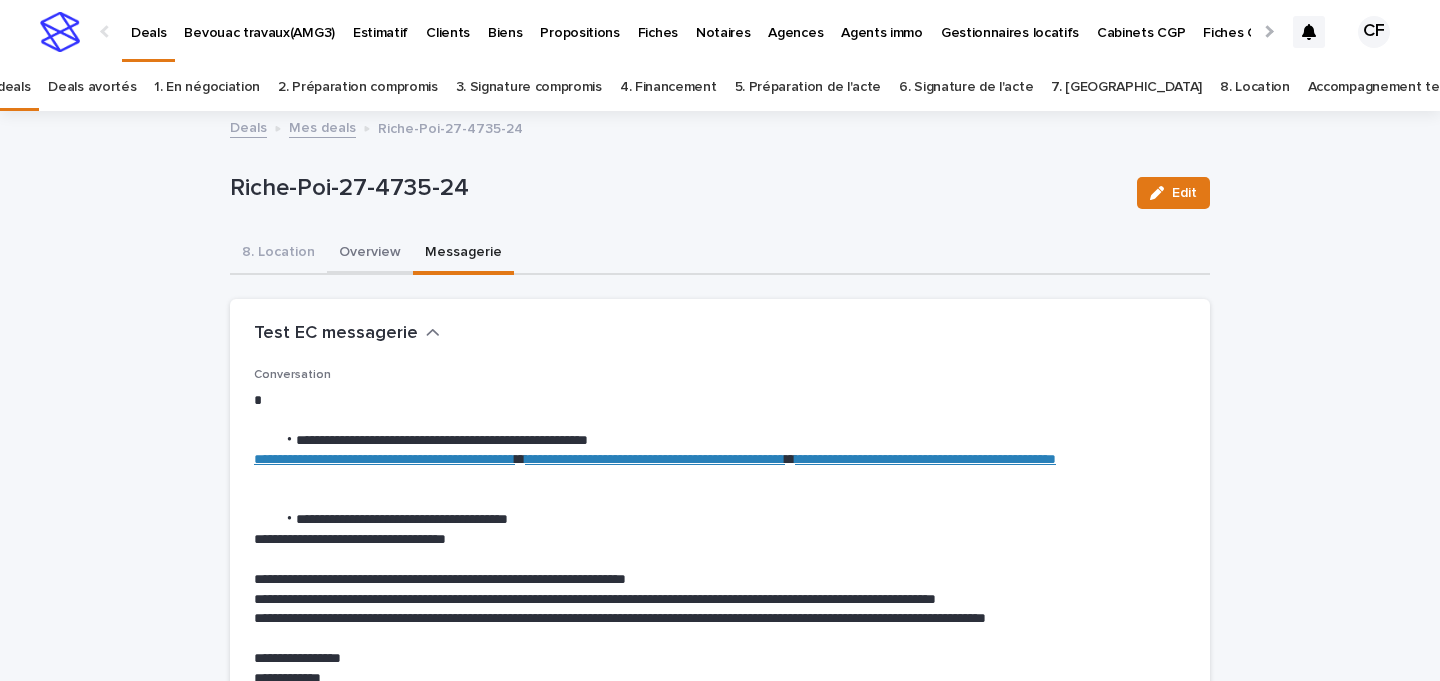 click on "Overview" at bounding box center [370, 254] 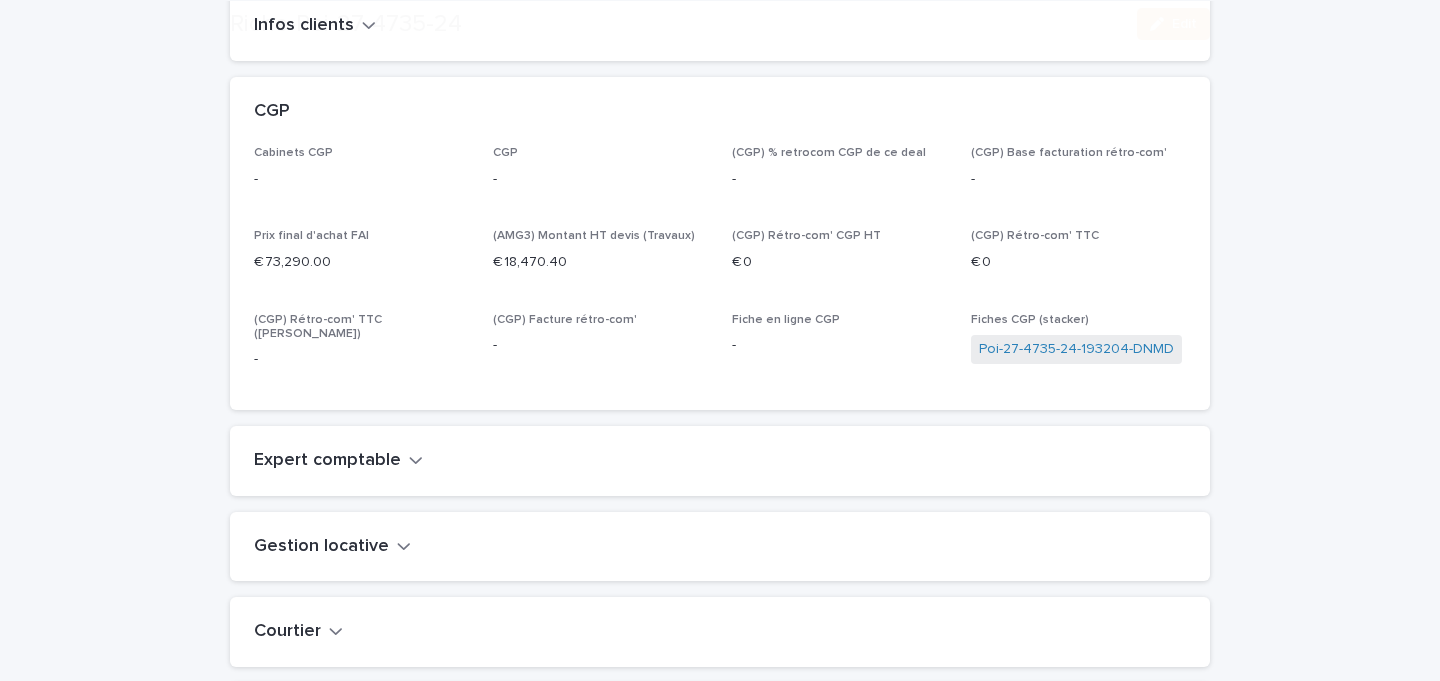 scroll, scrollTop: 8156, scrollLeft: 0, axis: vertical 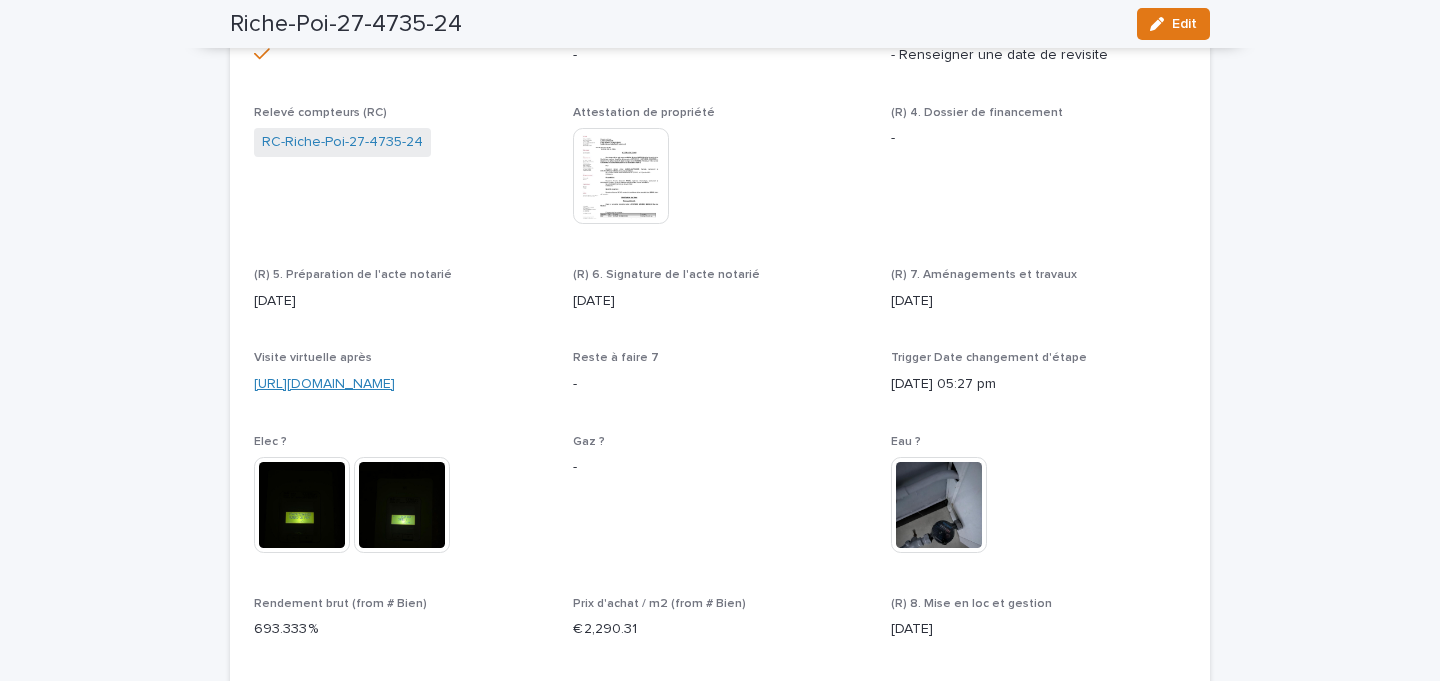 click on "[URL][DOMAIN_NAME]" at bounding box center [324, 384] 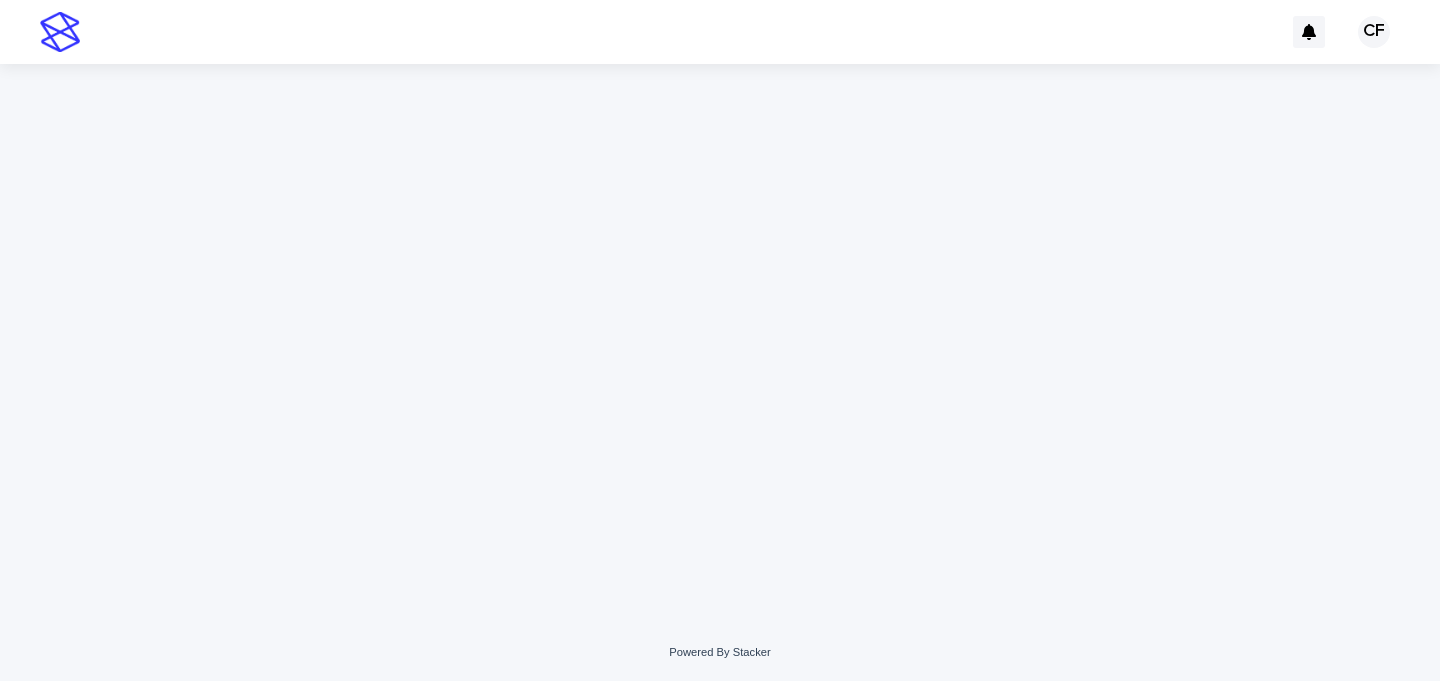 scroll, scrollTop: 0, scrollLeft: 0, axis: both 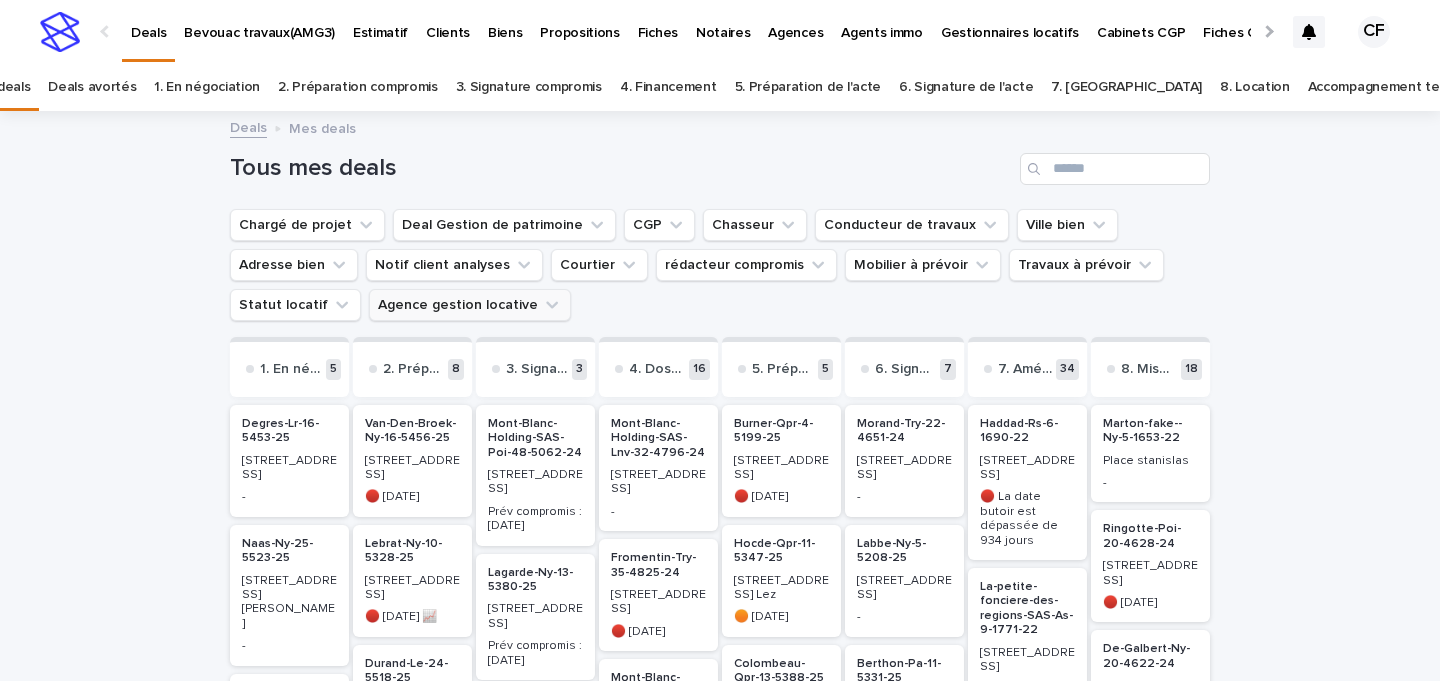 click on "Agence gestion locative" at bounding box center [470, 305] 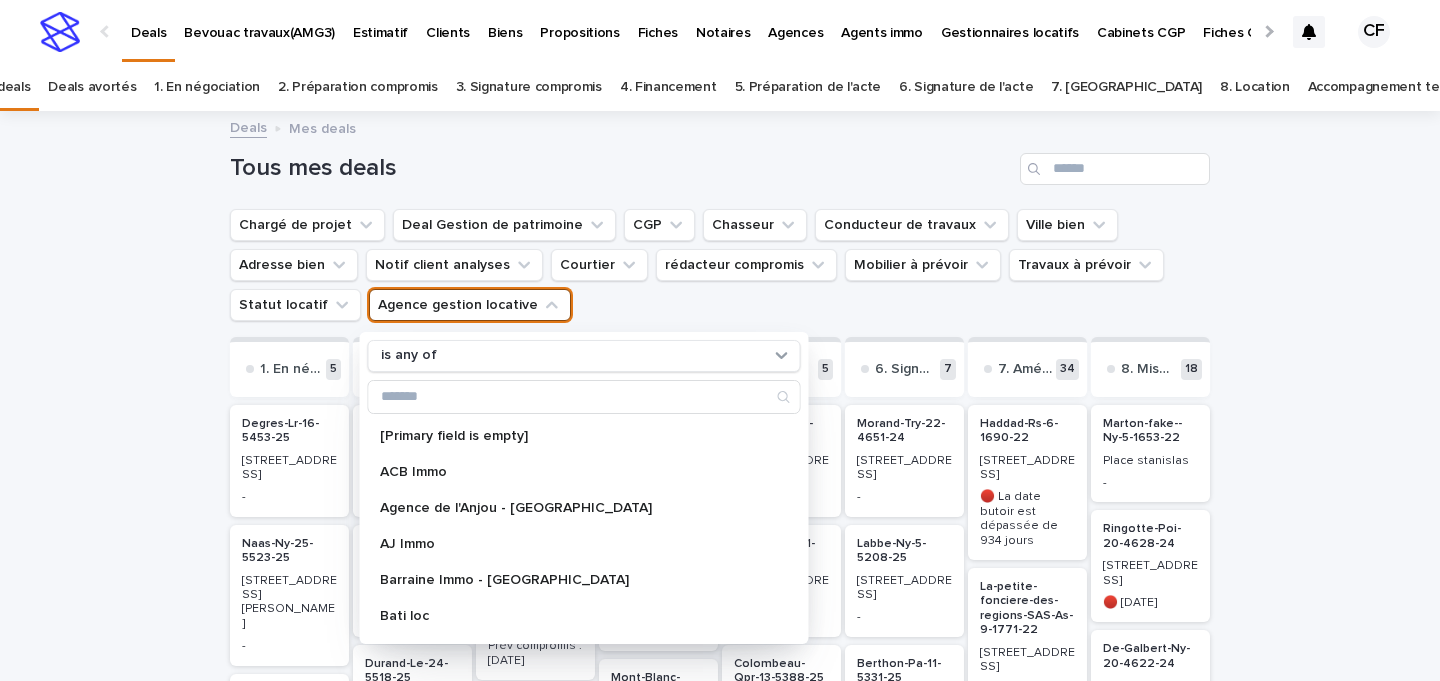 click on "Tous mes deals Chargé de projet Deal Gestion de patrimoine CGP Chasseur Conducteur de travaux Ville bien Adresse bien Notif client analyses [PERSON_NAME] rédacteur compromis Mobilier à prévoir Travaux à prévoir Statut locatif Agence gestion locative is any of [Primary field is empty] ACB Immo Agence de l'Anjou - [GEOGRAPHIC_DATA] AJ Immo Barraine Immo - Saint Brieuc Bati loc Capitaine BNB - [GEOGRAPHIC_DATA] Century 21 - [PERSON_NAME] Century21 - Rennes Dréano immo CPI [PERSON_NAME] et Brutus - [GEOGRAPHIC_DATA] Dakey's - Marseille [PERSON_NAME] Immobilier - Poitiers FKA GROUP - FAKE Flatlooker Floc [GEOGRAPHIC_DATA] - [GEOGRAPHIC_DATA] Foncia FONCIA - Lille GIR (Gestion immobilier Rennaise) - [GEOGRAPHIC_DATA] Guedon Immobilier - Guedon Immobilier Immobilière Euro Foncière  - Troyes Imodirect Inédit Immobilier - [GEOGRAPHIC_DATA] JLW Kaliz La Foret - Lorient Laforêt - [GEOGRAPHIC_DATA] [GEOGRAPHIC_DATA] - [GEOGRAPHIC_DATA] LaForêt - [GEOGRAPHIC_DATA] - [GEOGRAPHIC_DATA] LE CAMUS IMMOBILIER  - [GEOGRAPHIC_DATA] Logia Gestive - [PERSON_NAME] - LouLoue Nextories NO Novadimm - [PERSON_NAME] - Stanislas Immobilier - NANCY Plusse - Plusse [GEOGRAPHIC_DATA] 5 -" at bounding box center (720, 2040) 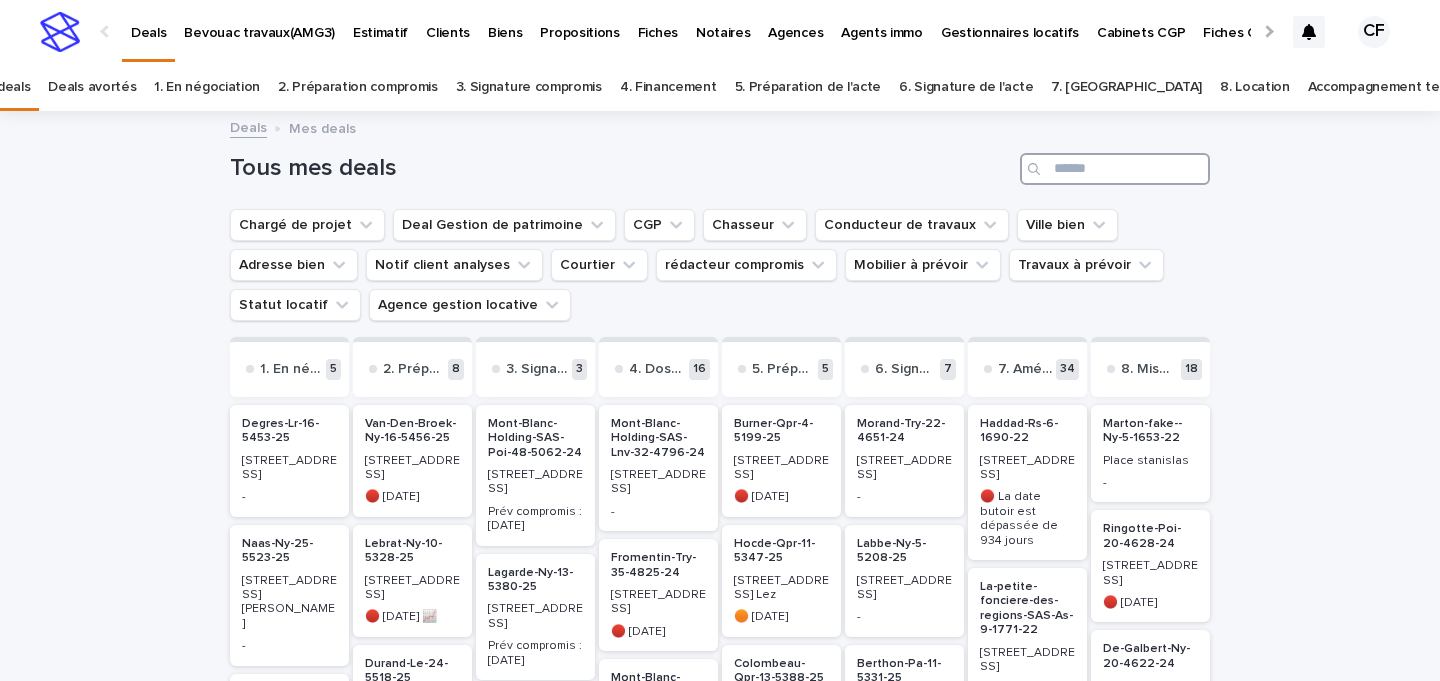click at bounding box center [1115, 169] 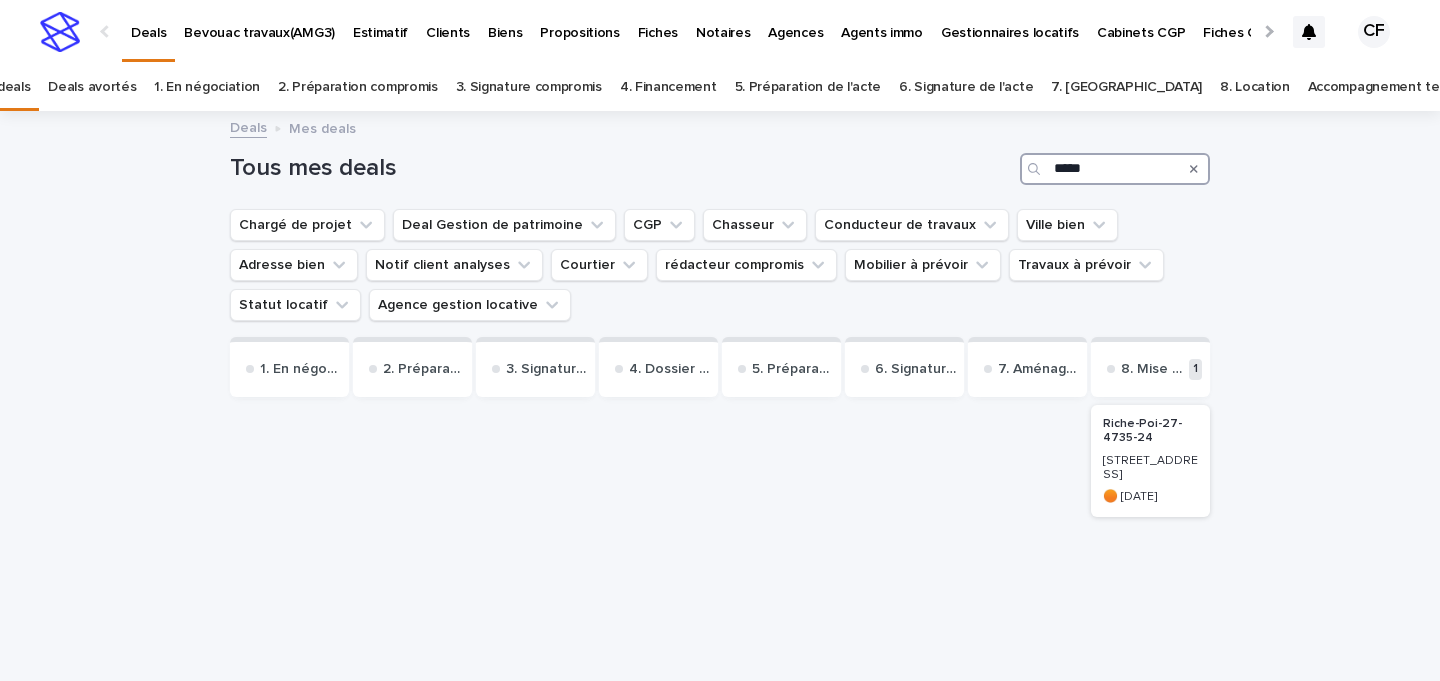 type on "*****" 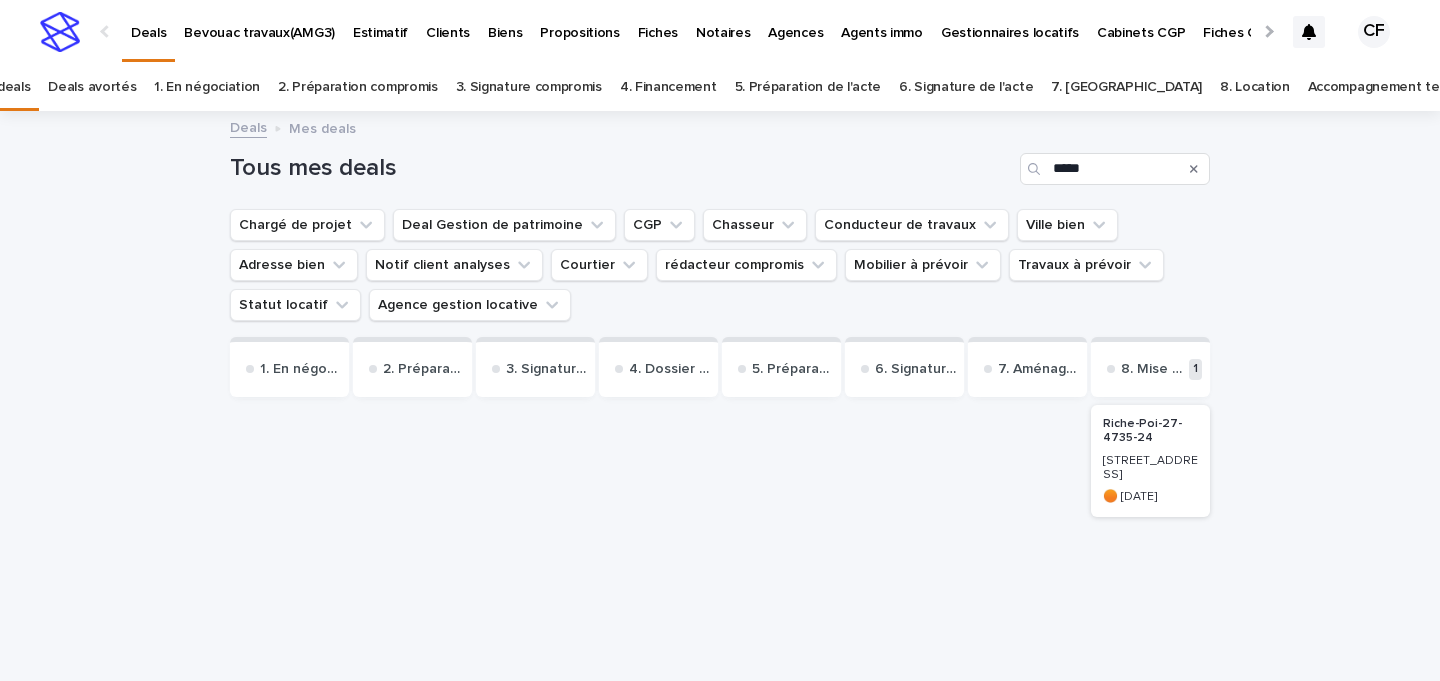 click on "Riche-Poi-27-4735-24" at bounding box center [1150, 431] 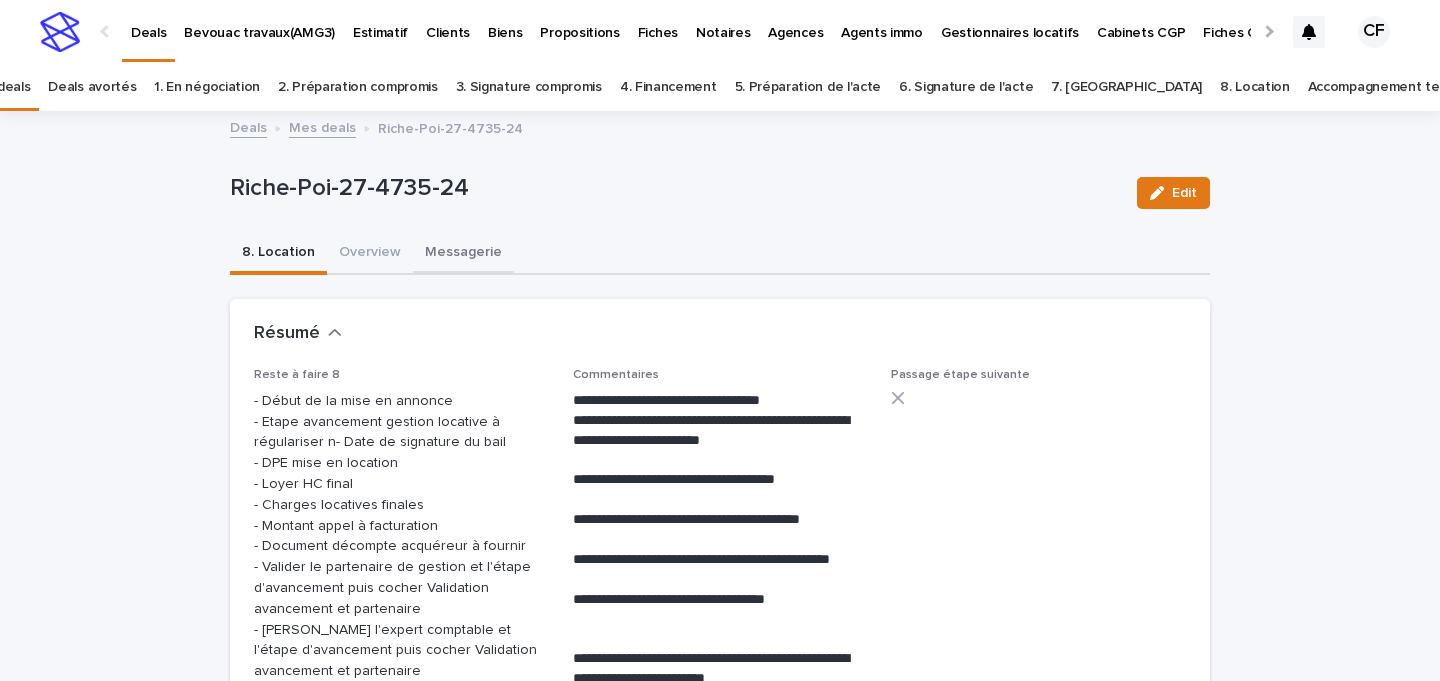 click on "Messagerie" at bounding box center (463, 254) 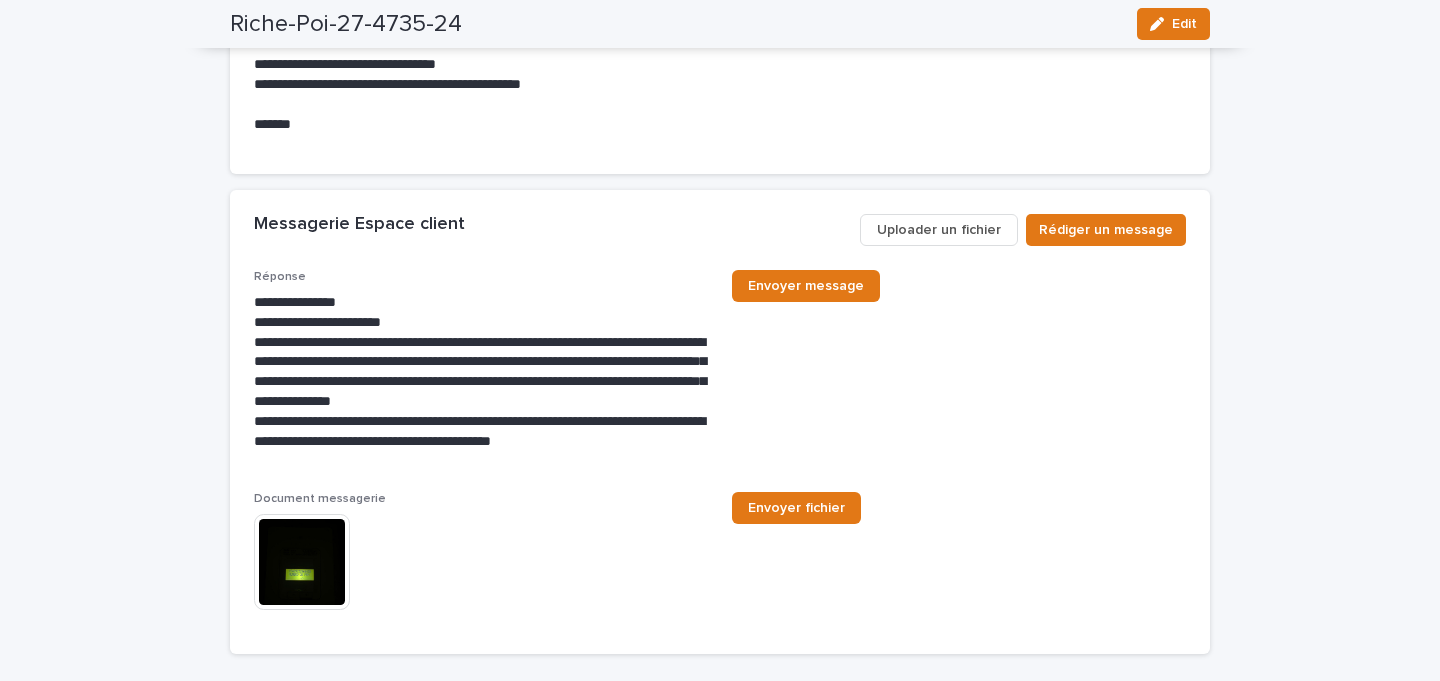 scroll, scrollTop: 10069, scrollLeft: 0, axis: vertical 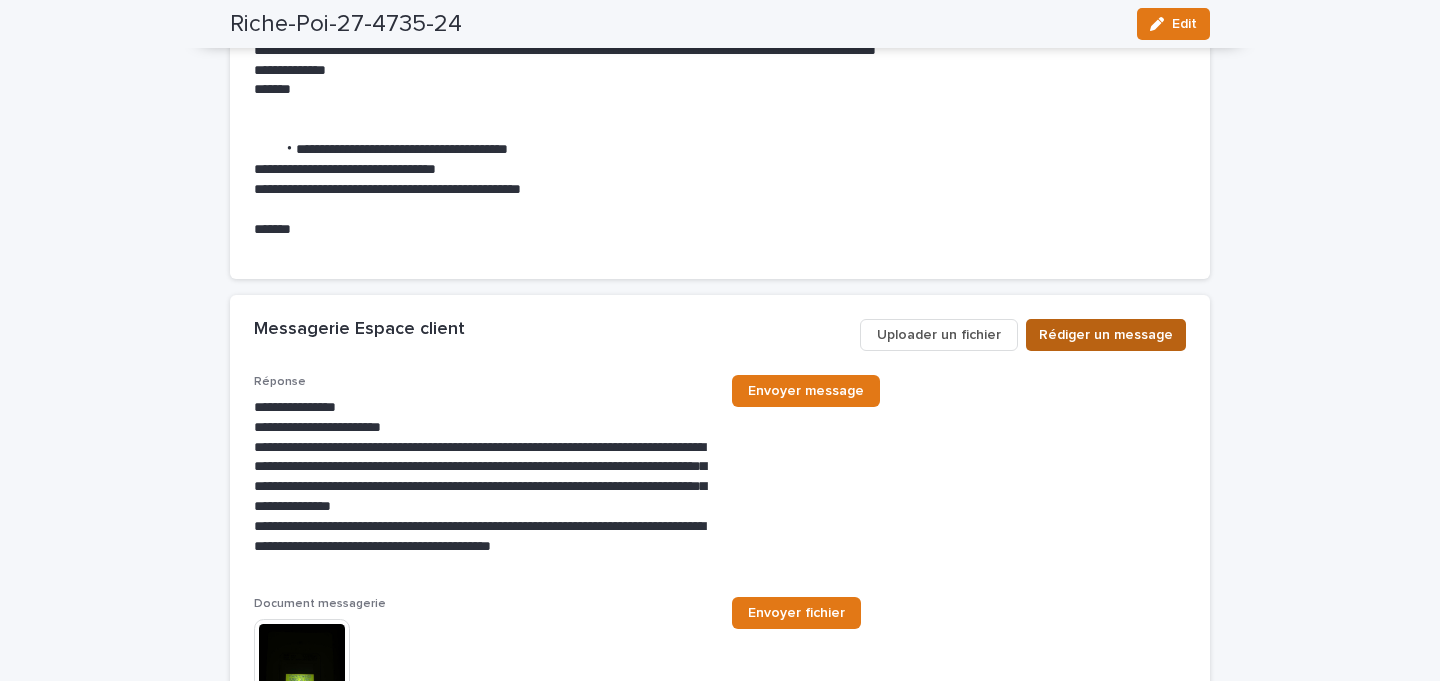 click on "Rédiger un message" at bounding box center (1106, 335) 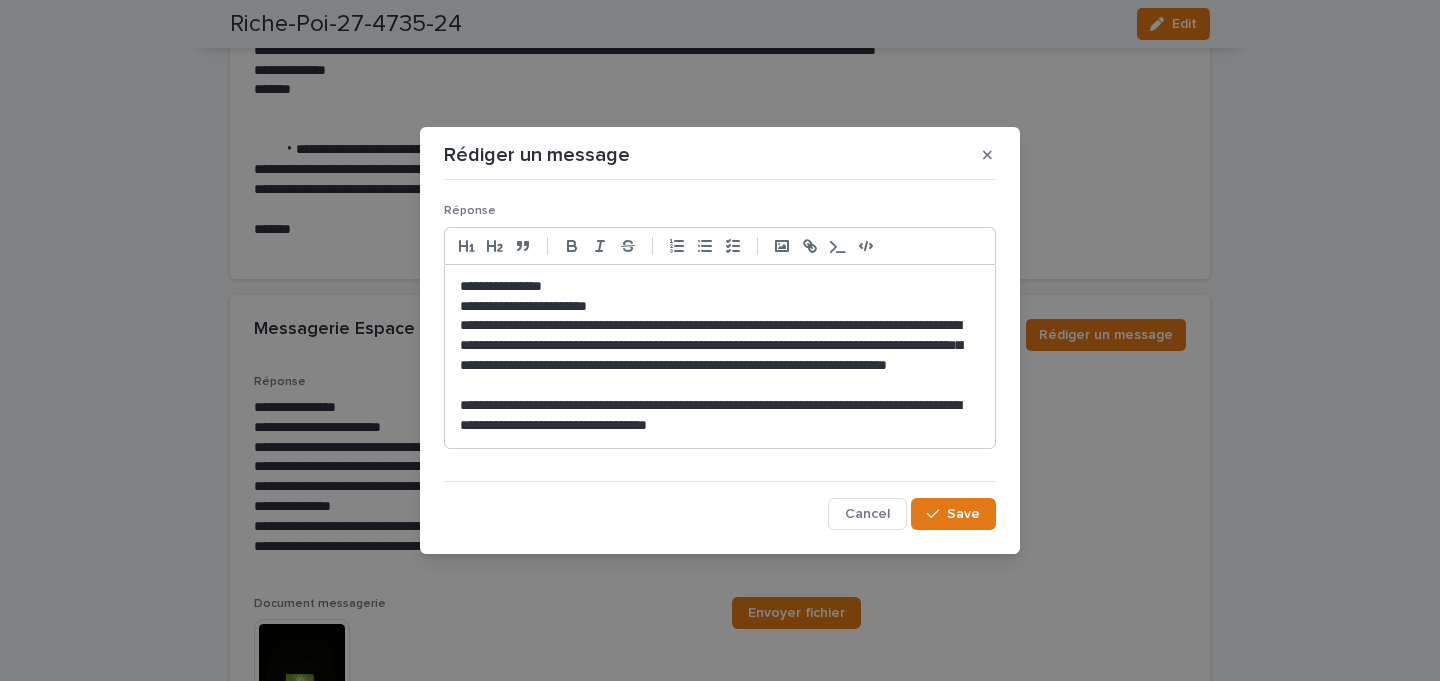 click on "**********" at bounding box center (720, 356) 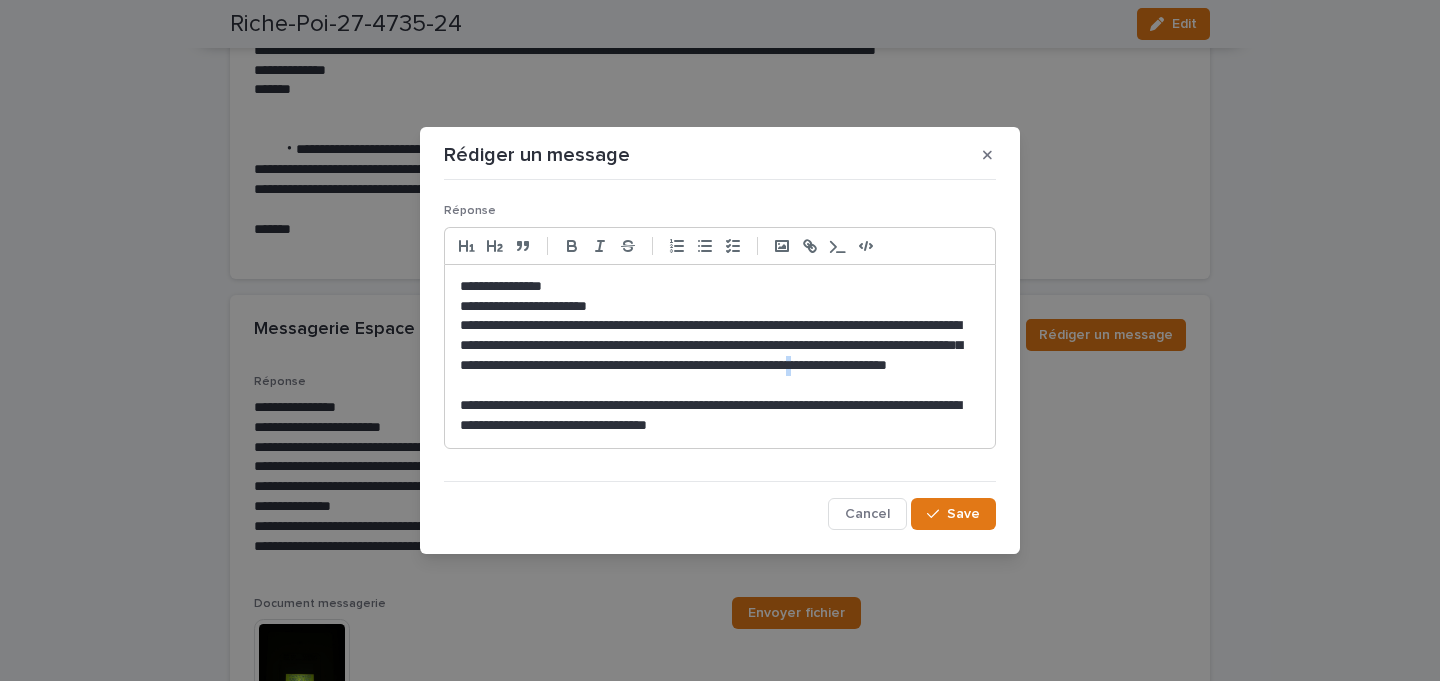 click on "**********" at bounding box center (720, 356) 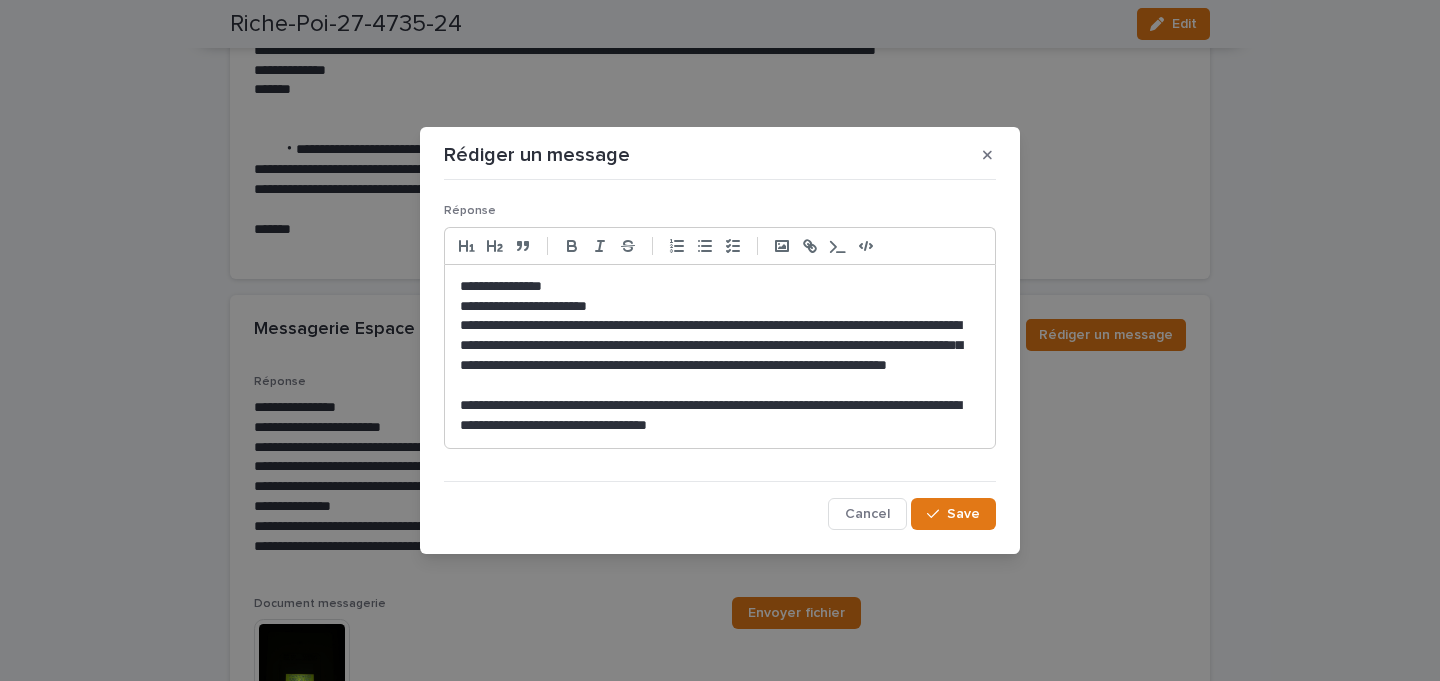 click on "**********" at bounding box center [720, 356] 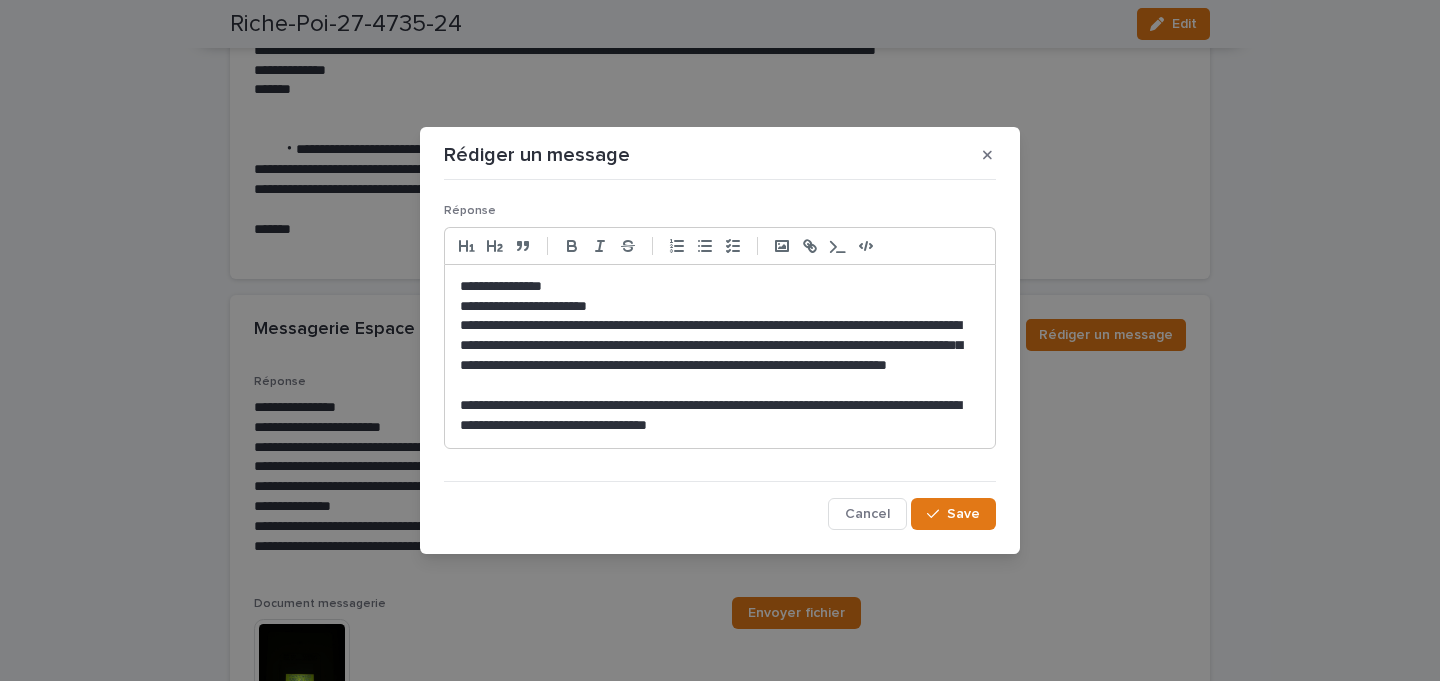 click on "**********" at bounding box center (720, 416) 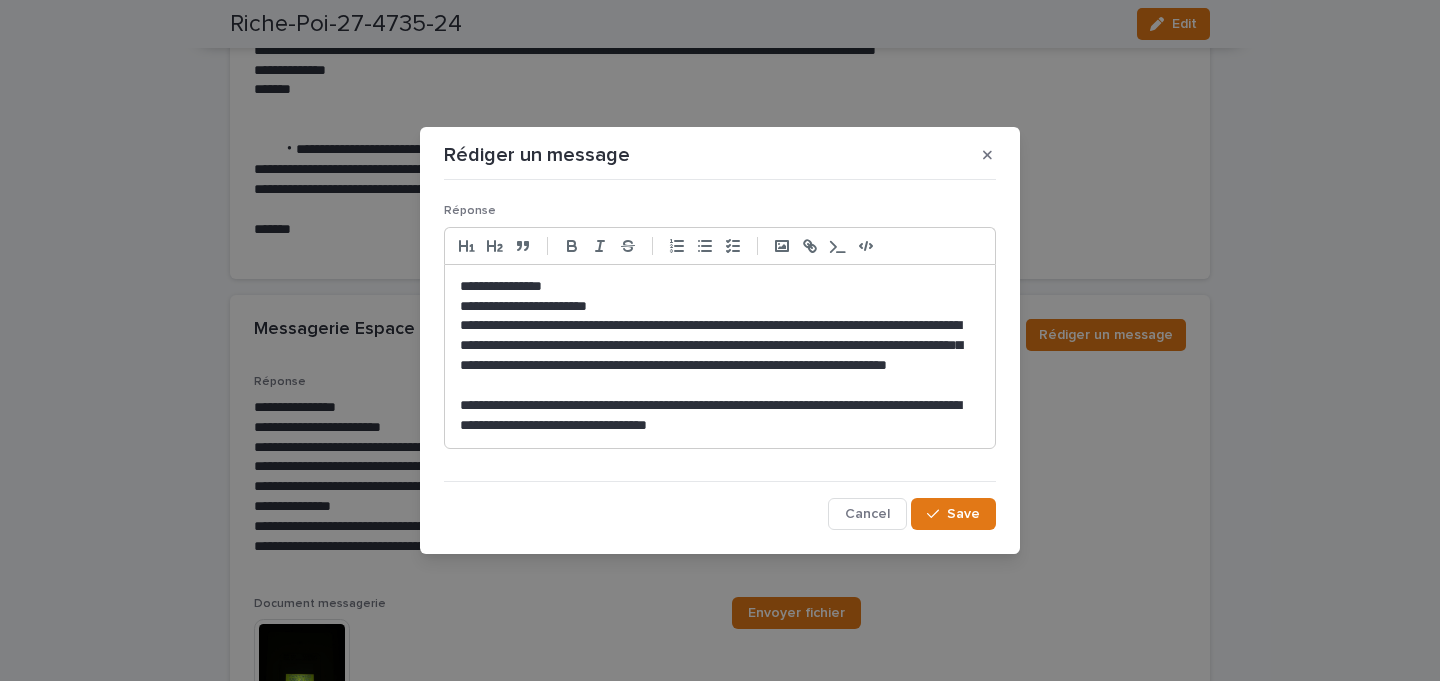 click on "**********" at bounding box center [720, 416] 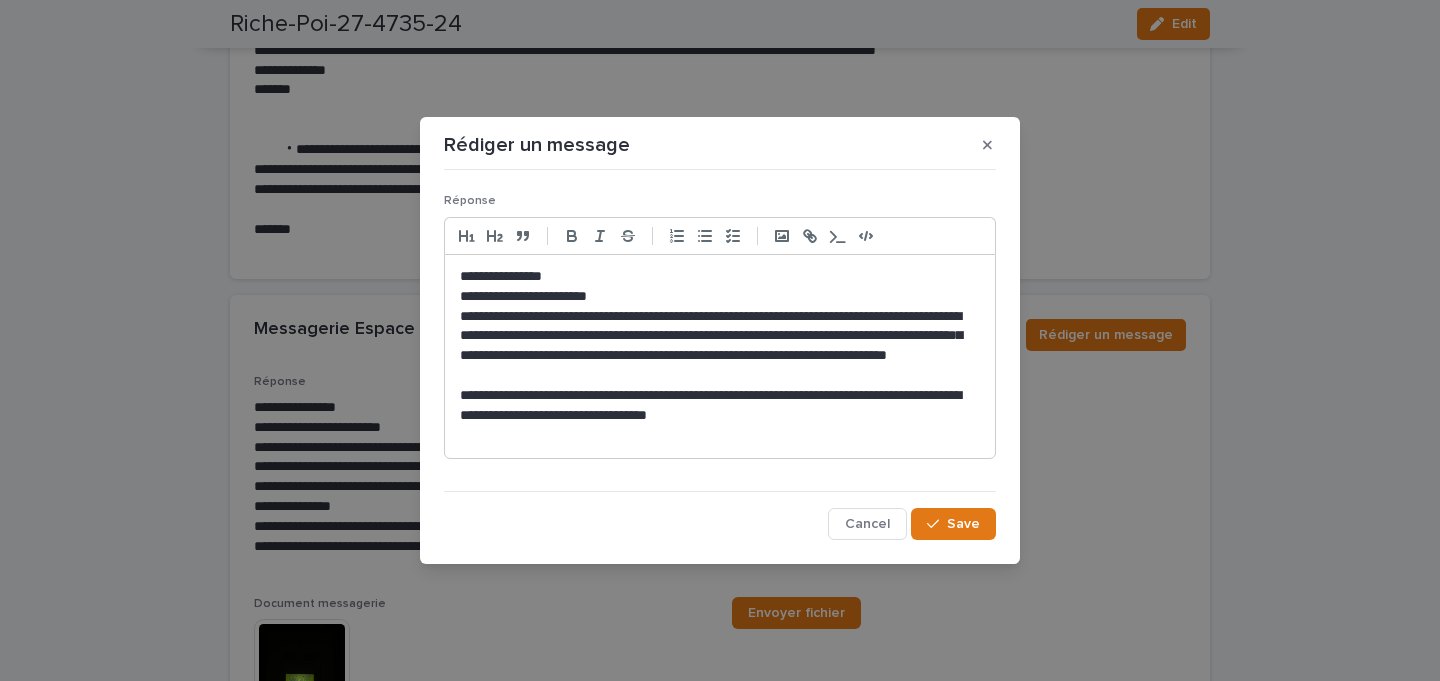 type 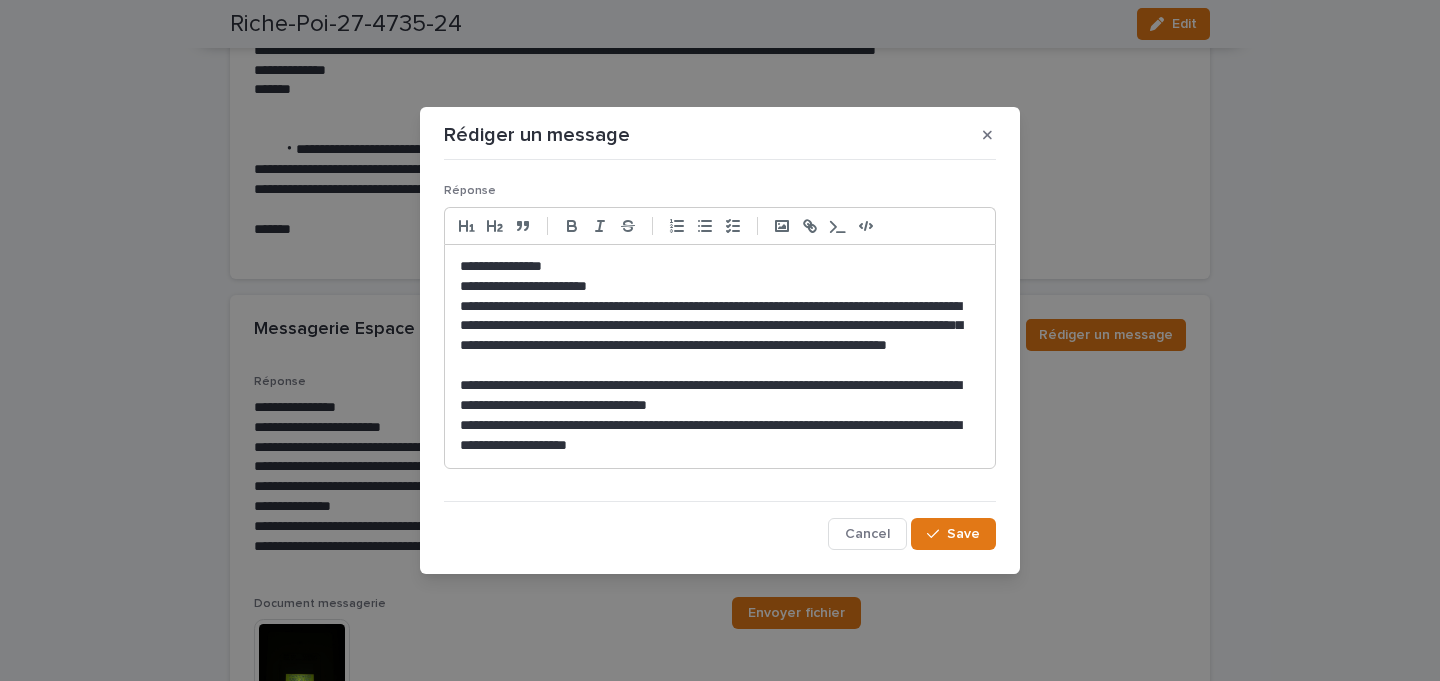 click on "**********" at bounding box center (720, 436) 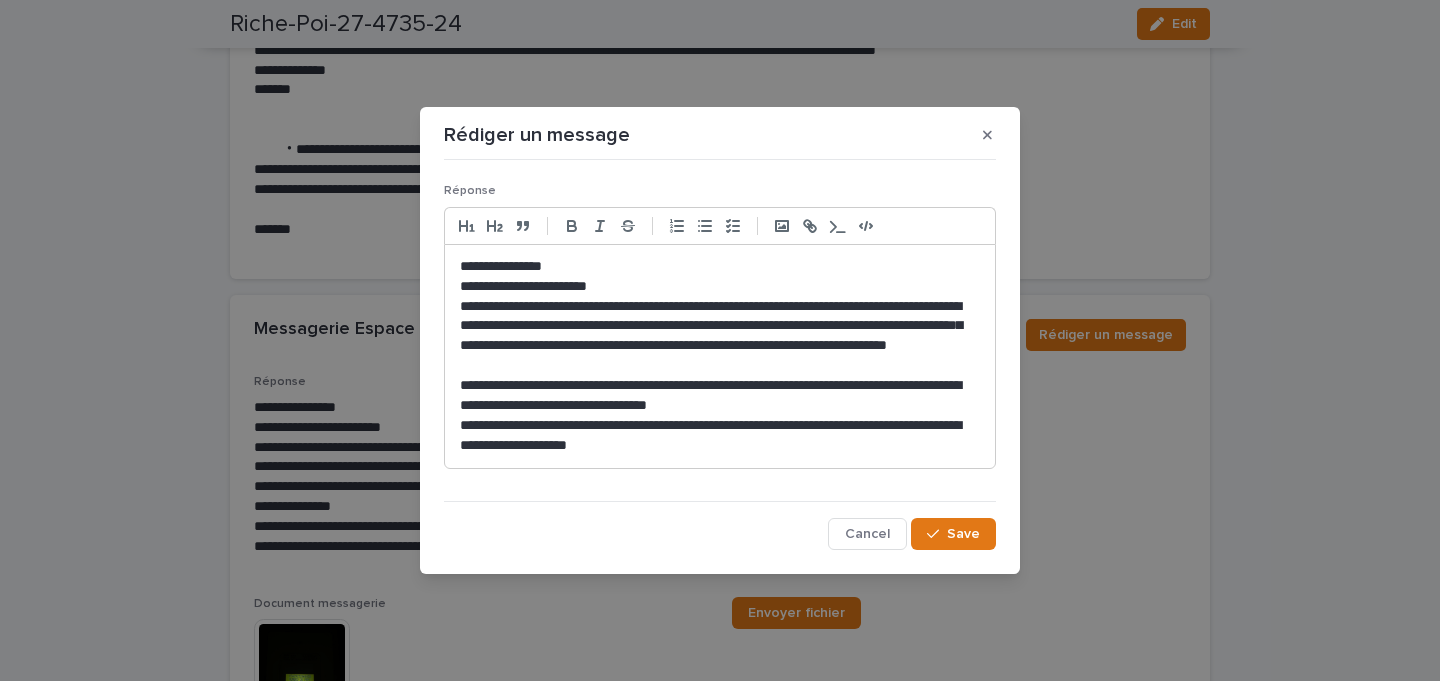 click on "******** *" 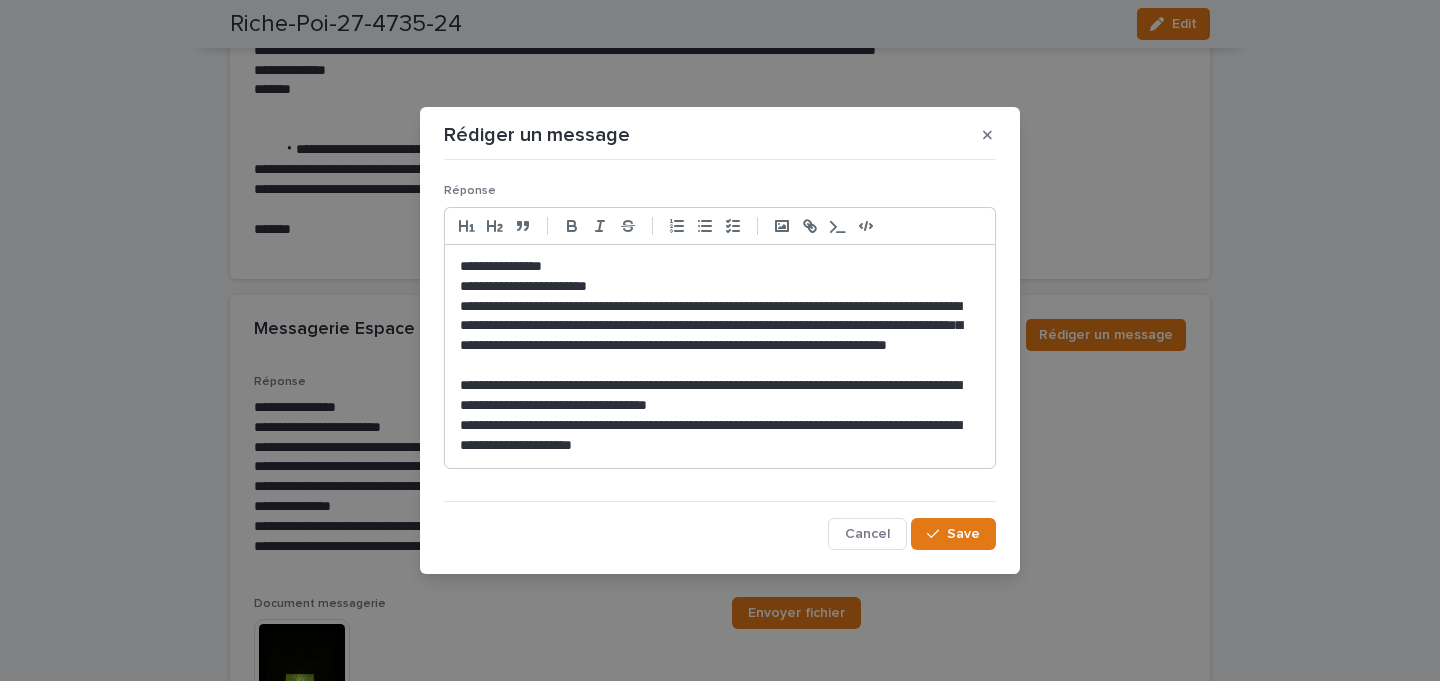 click on "**********" at bounding box center (720, 436) 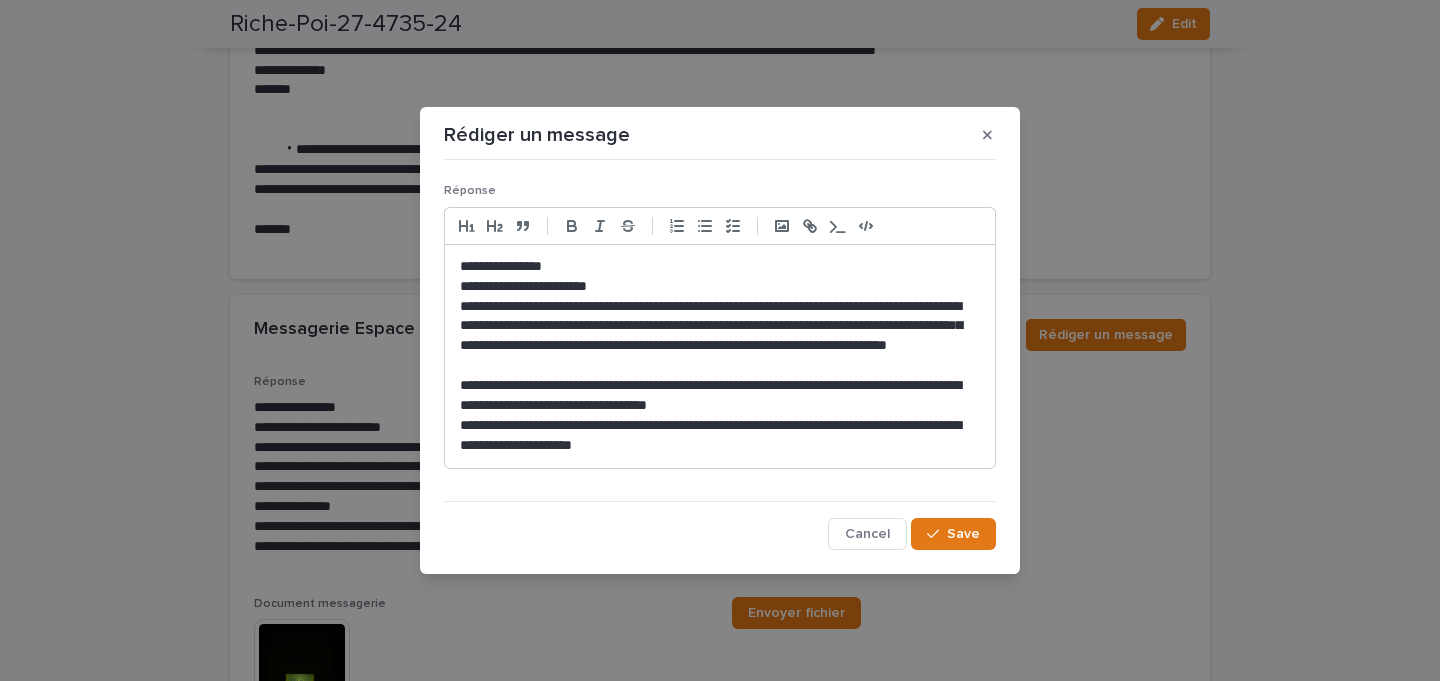 click on "******* *" 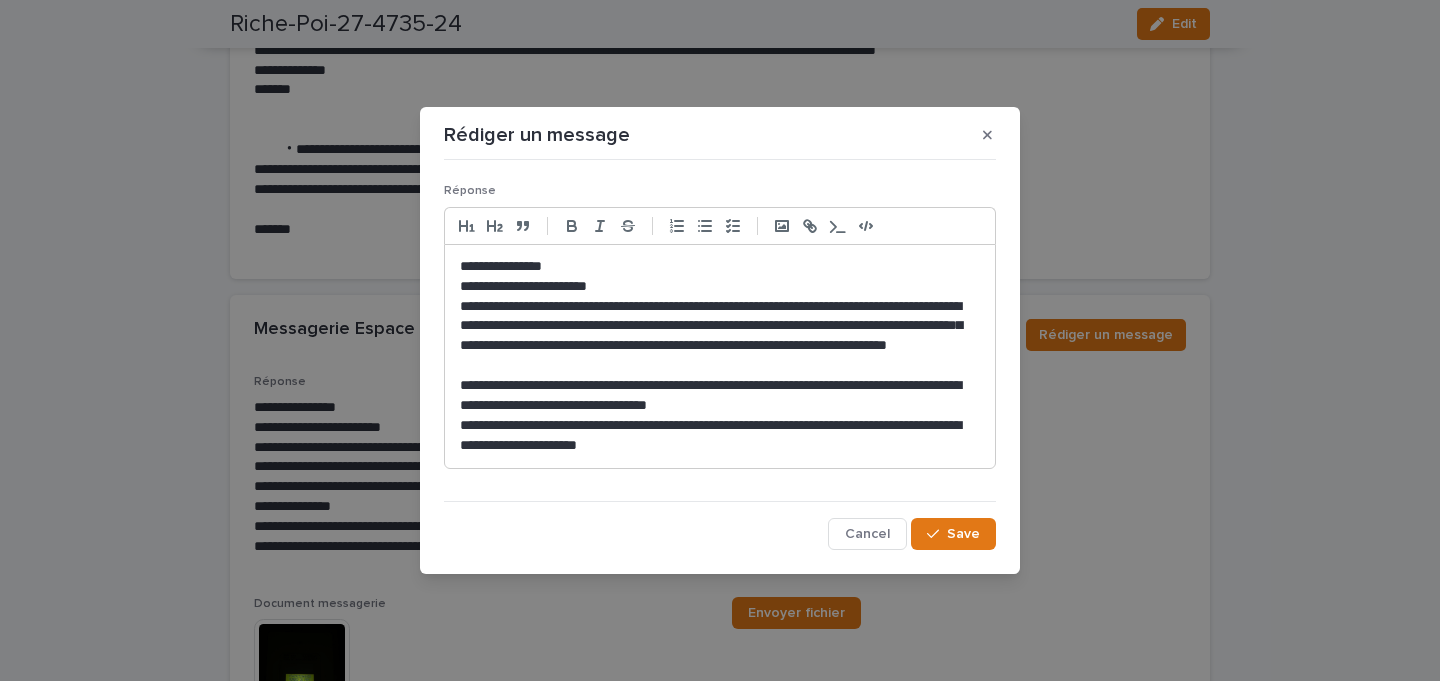 click on "**********" at bounding box center (720, 396) 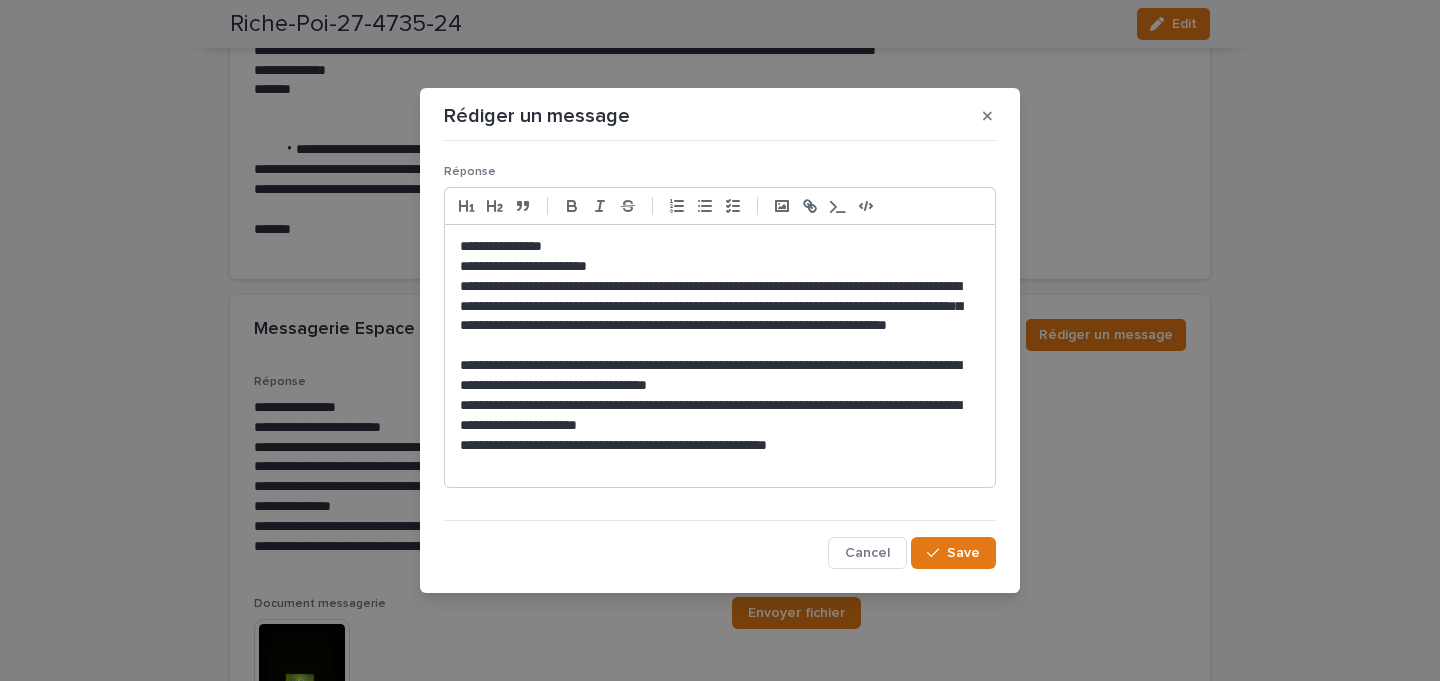 click on "**********" at bounding box center (720, 446) 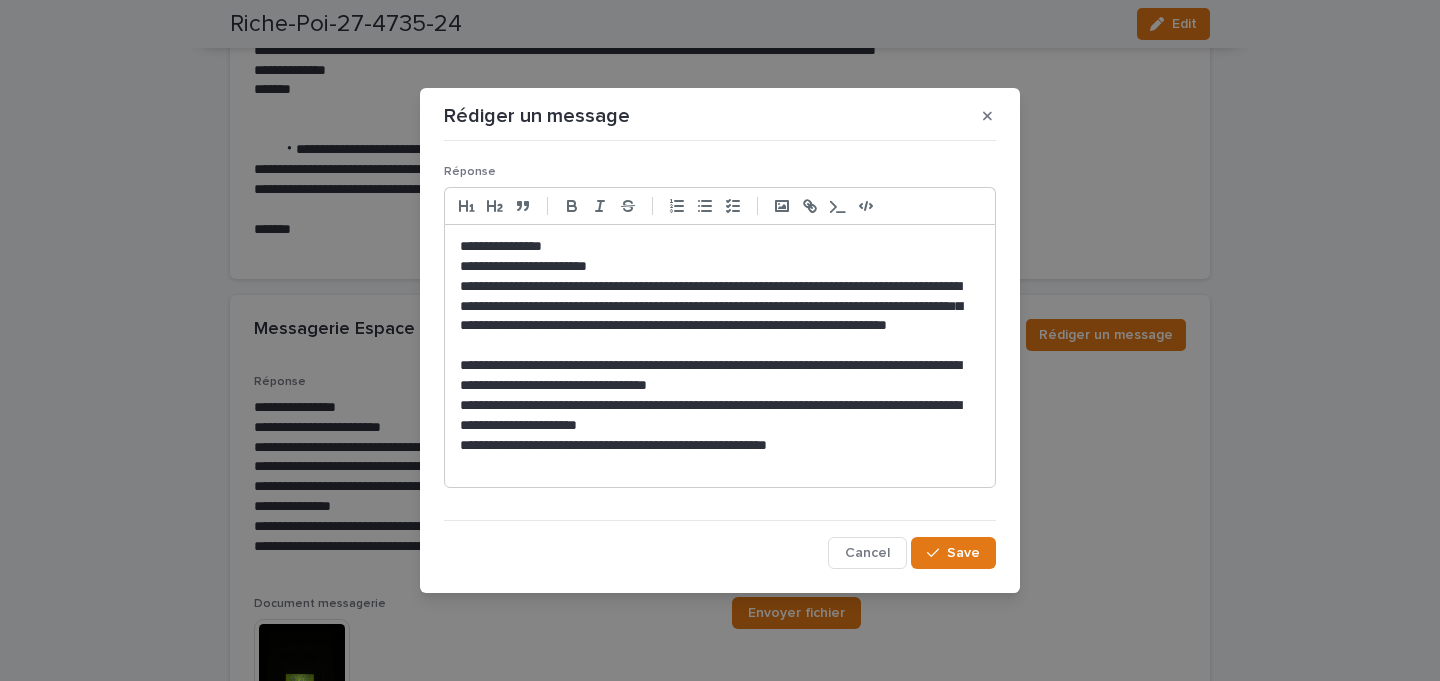 click on "**" 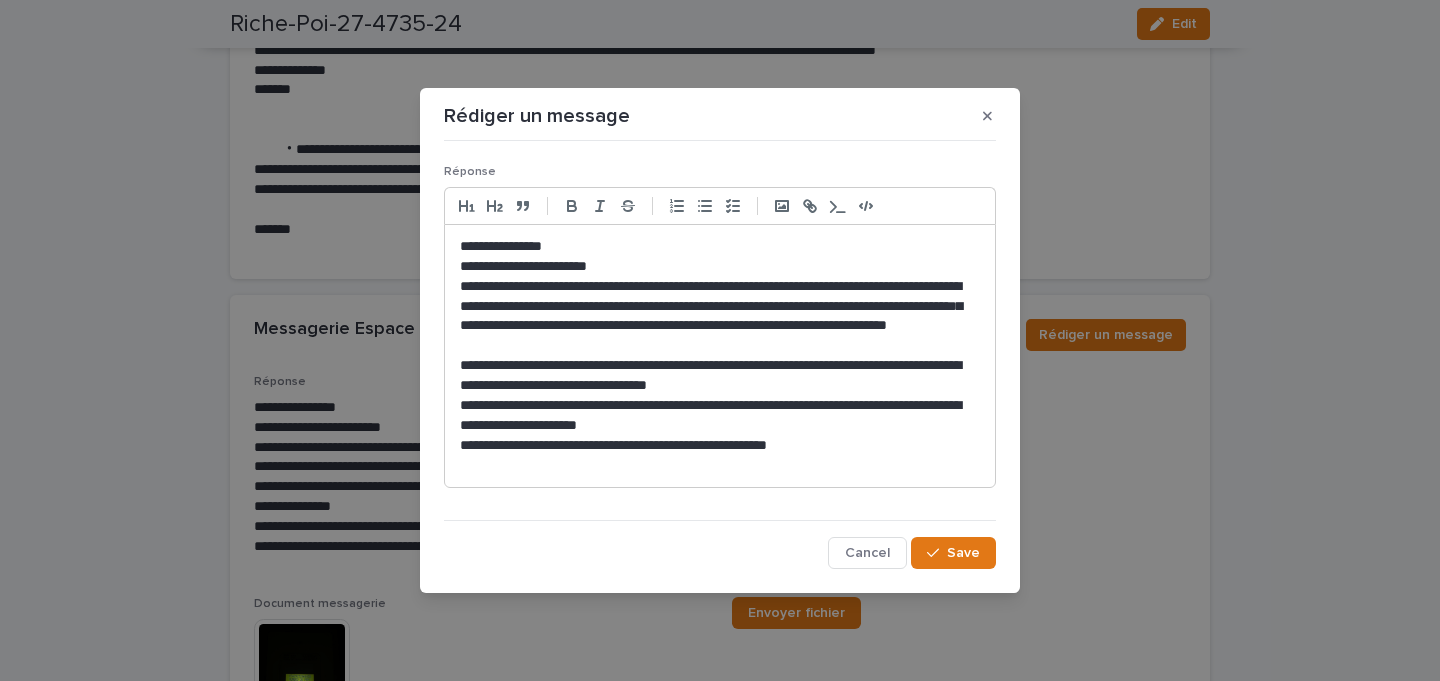 click at bounding box center (720, 466) 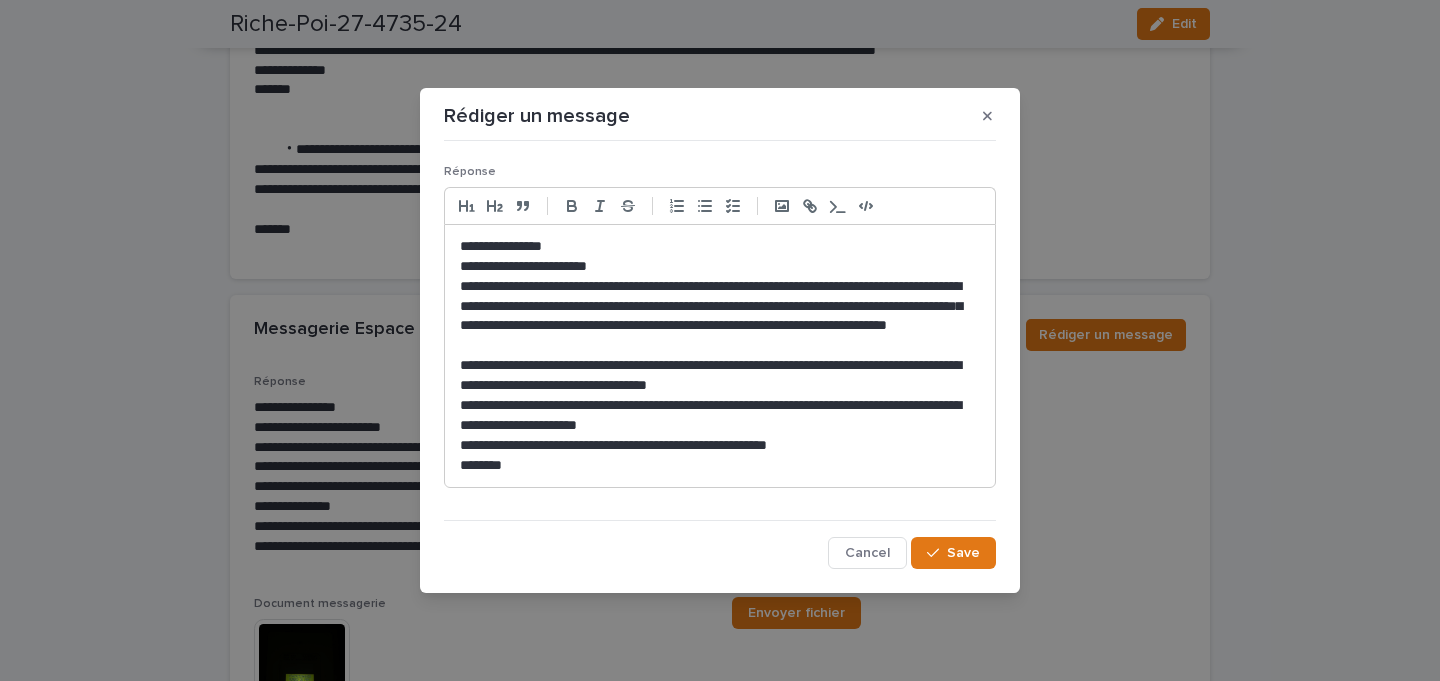 click on "**********" at bounding box center [720, 317] 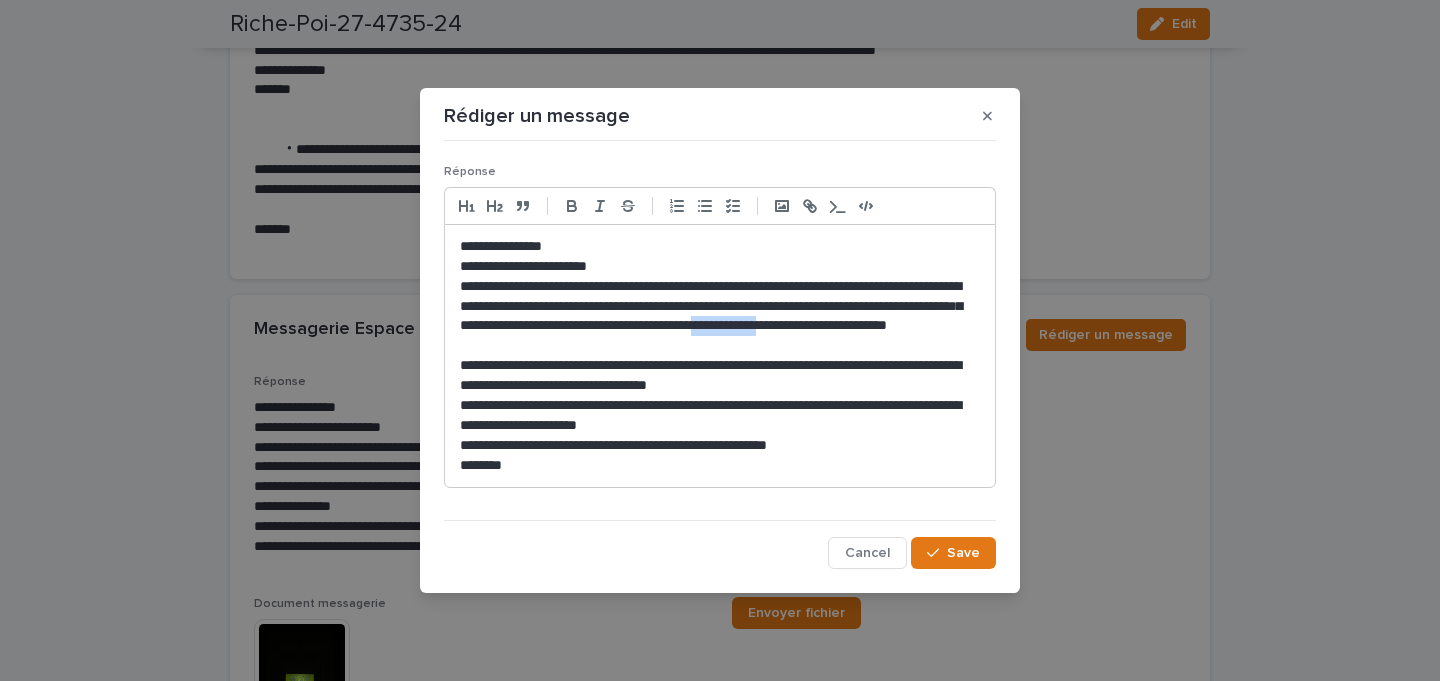 click on "**********" at bounding box center (720, 317) 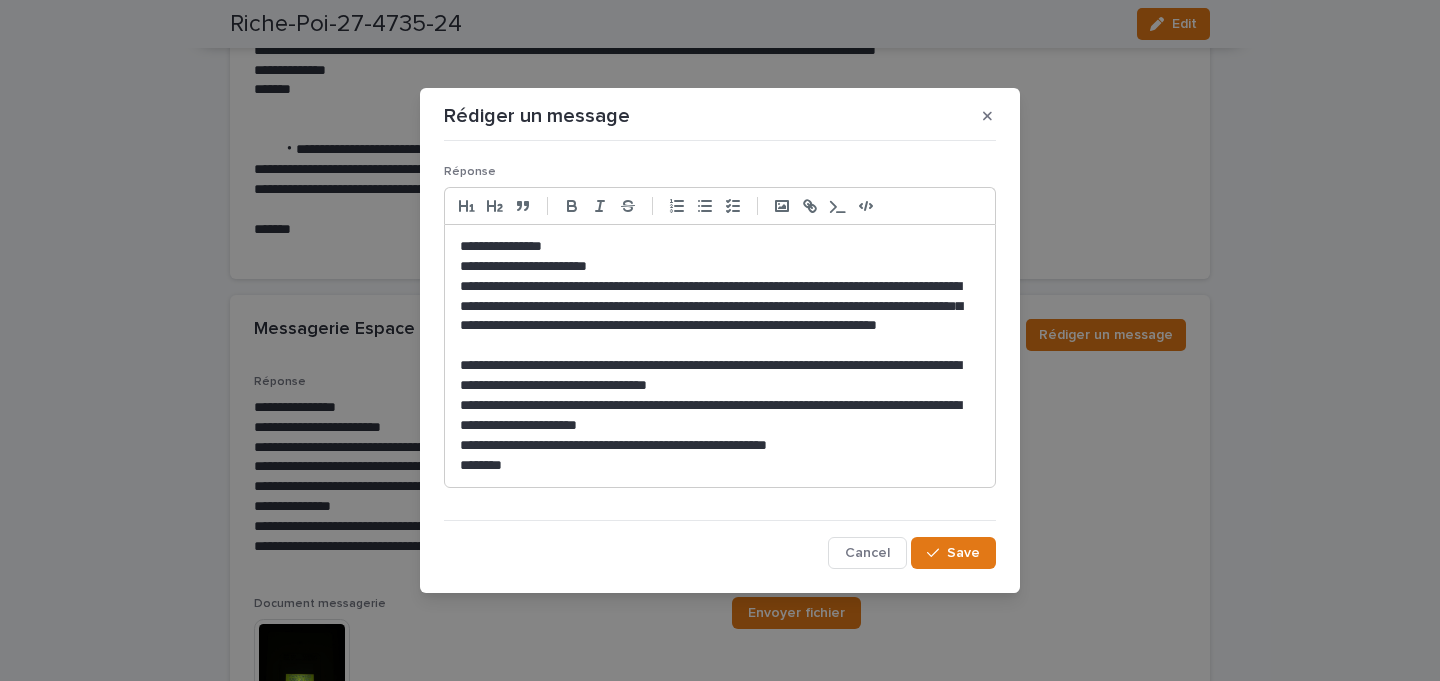 click on "**********" at bounding box center [720, 317] 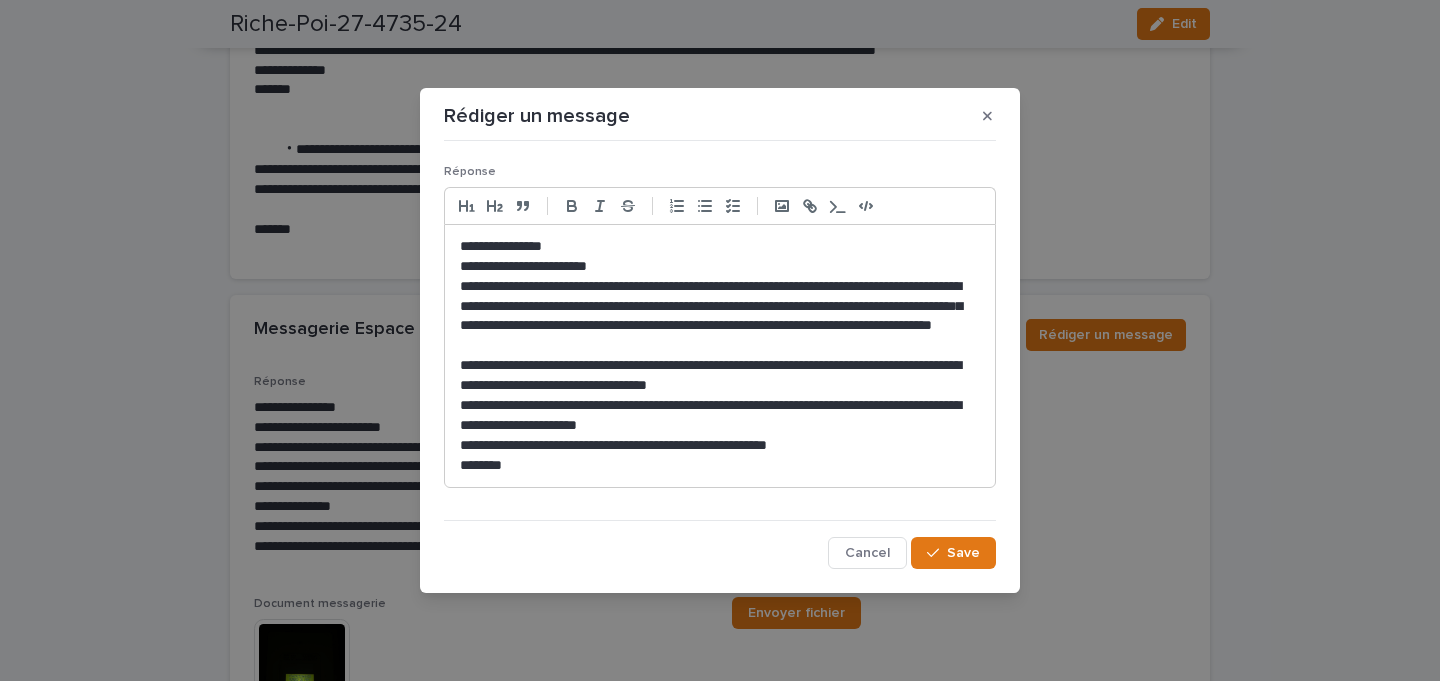 click on "**********" at bounding box center (720, 317) 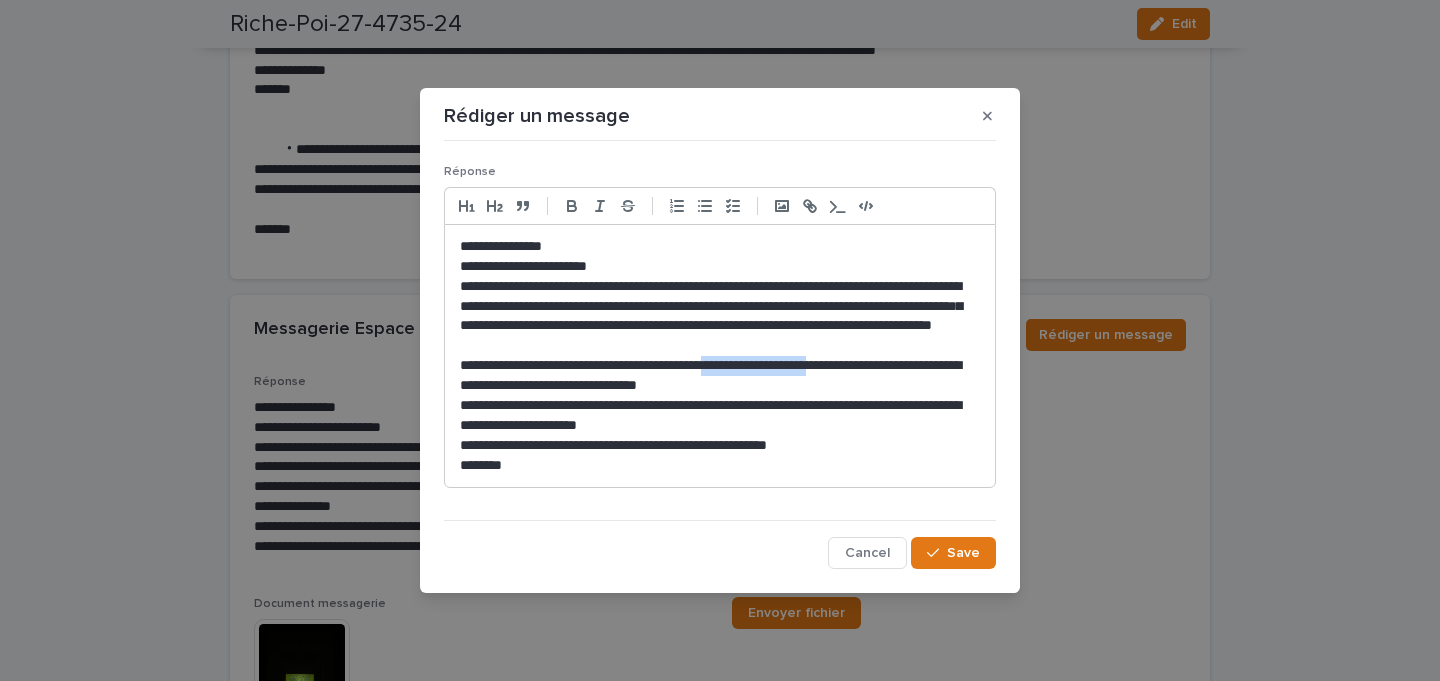 drag, startPoint x: 874, startPoint y: 365, endPoint x: 757, endPoint y: 361, distance: 117.06836 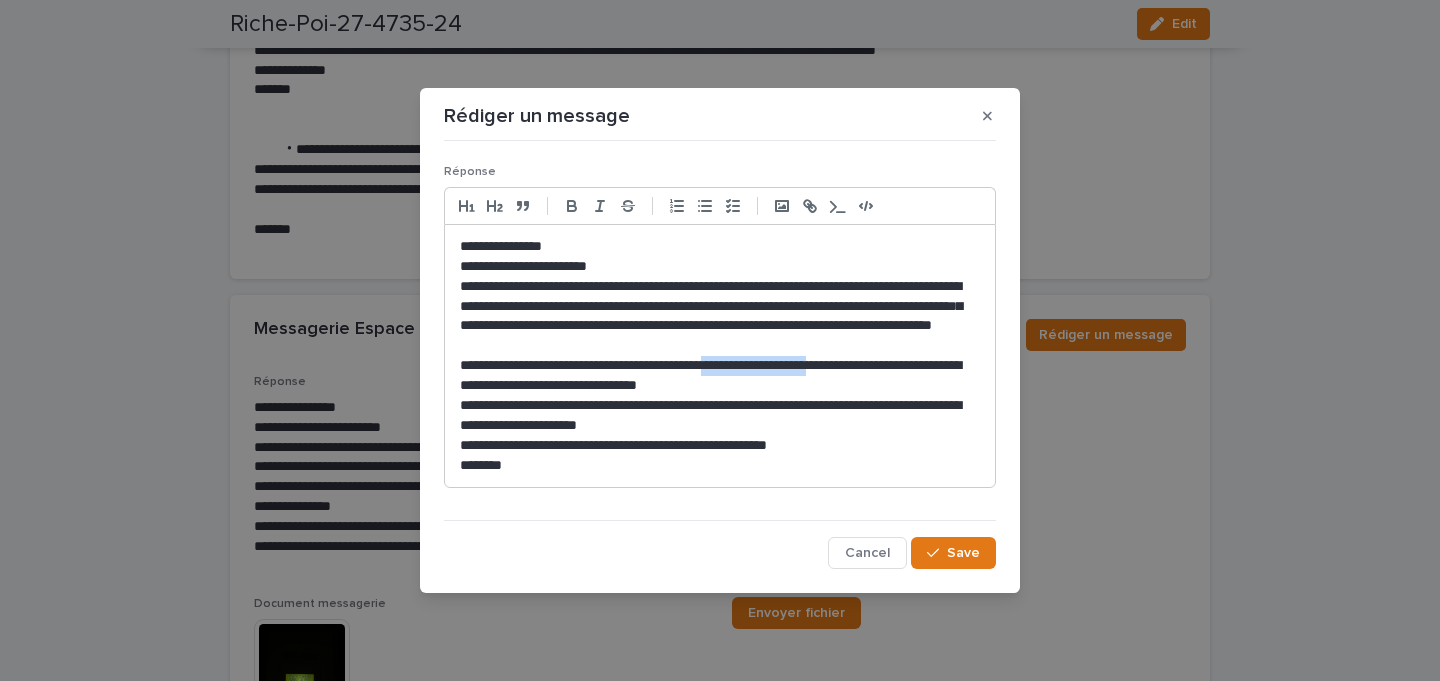 click on "**********" at bounding box center [720, 376] 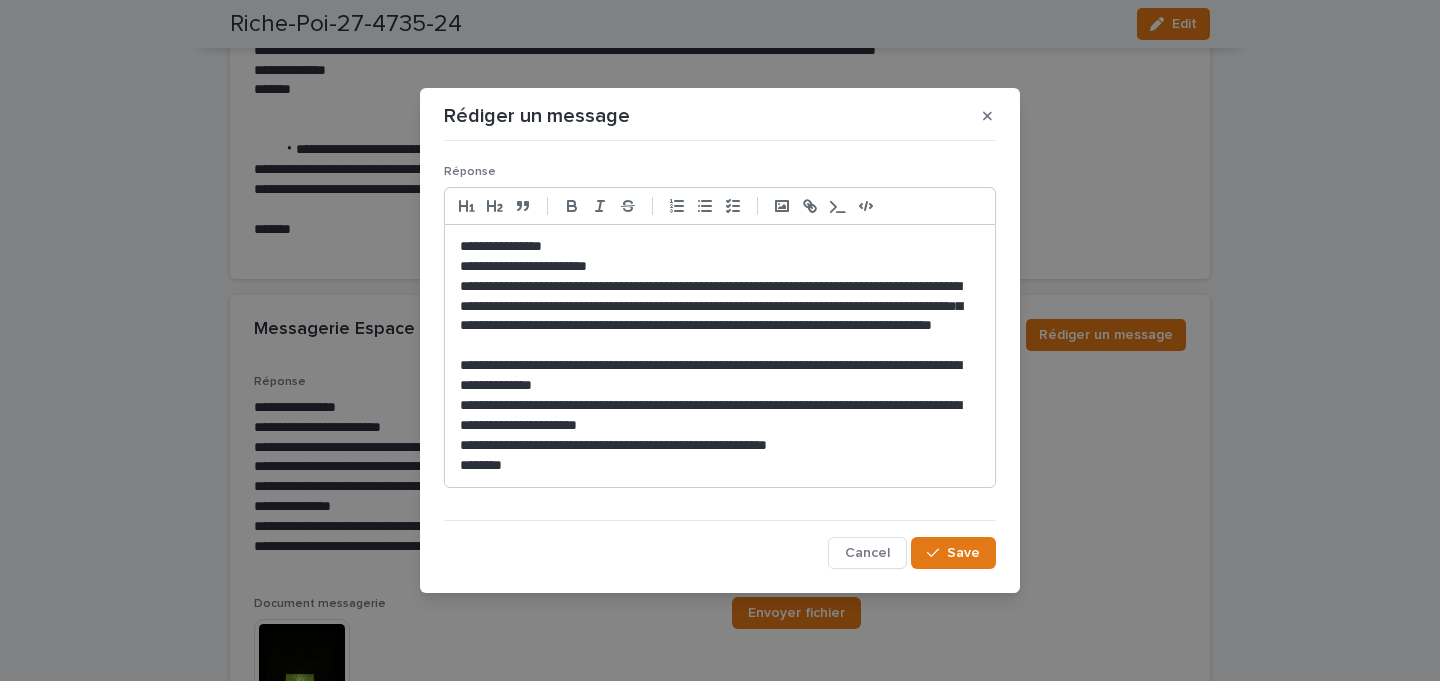 click on "**********" at bounding box center (720, 376) 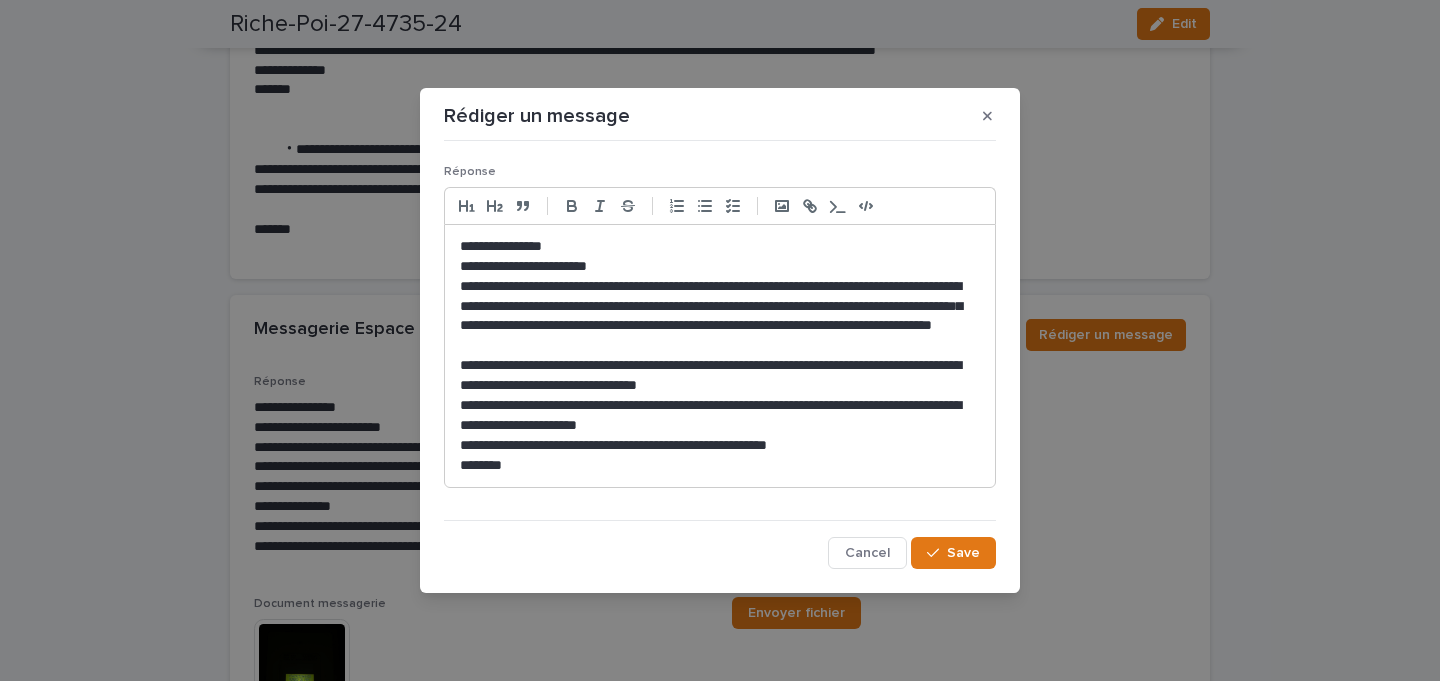 click on "**********" at bounding box center (720, 376) 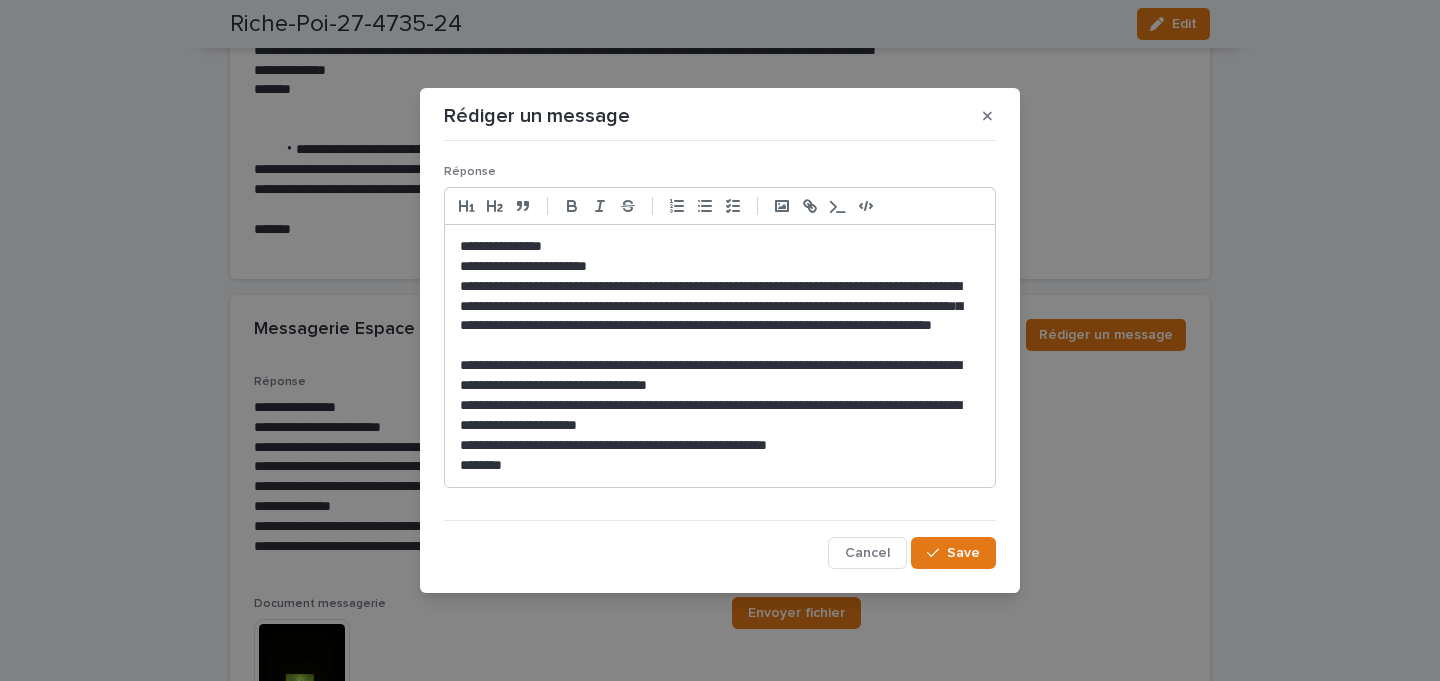 click on "**********" at bounding box center [720, 376] 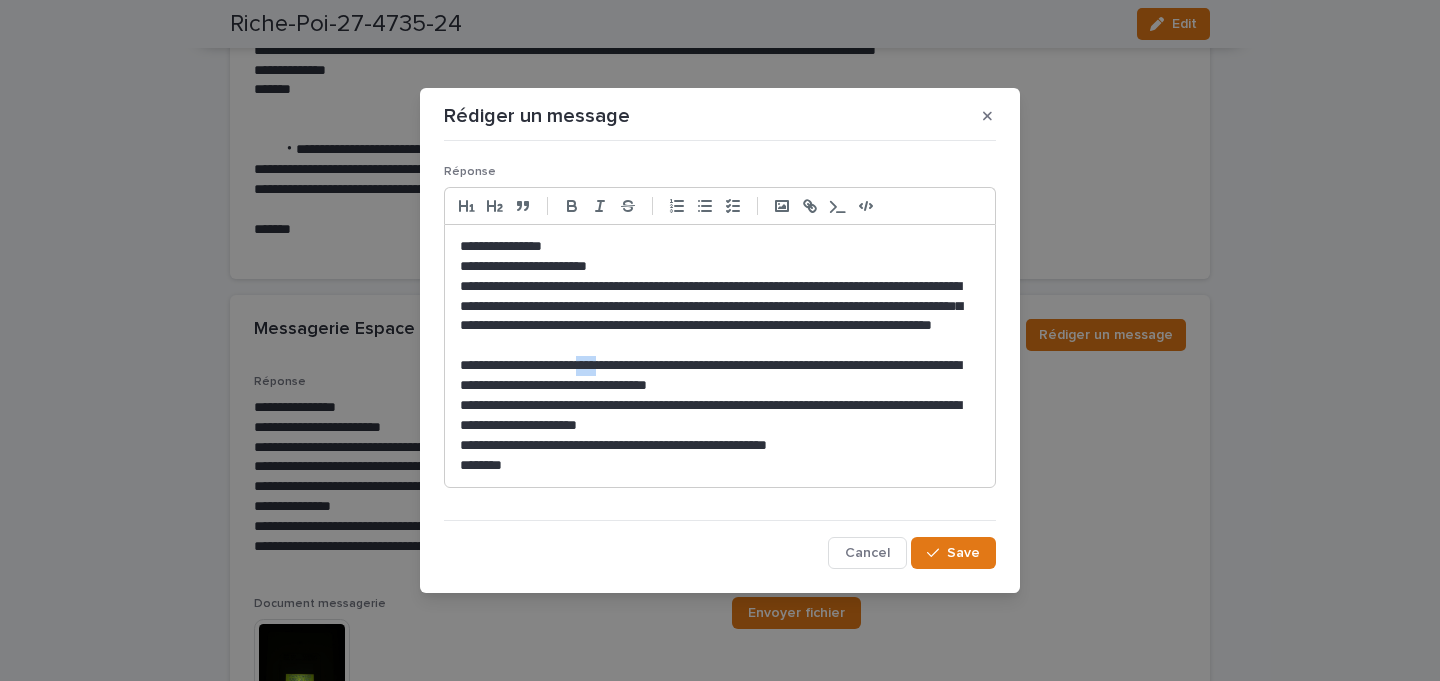 click on "**********" at bounding box center (720, 376) 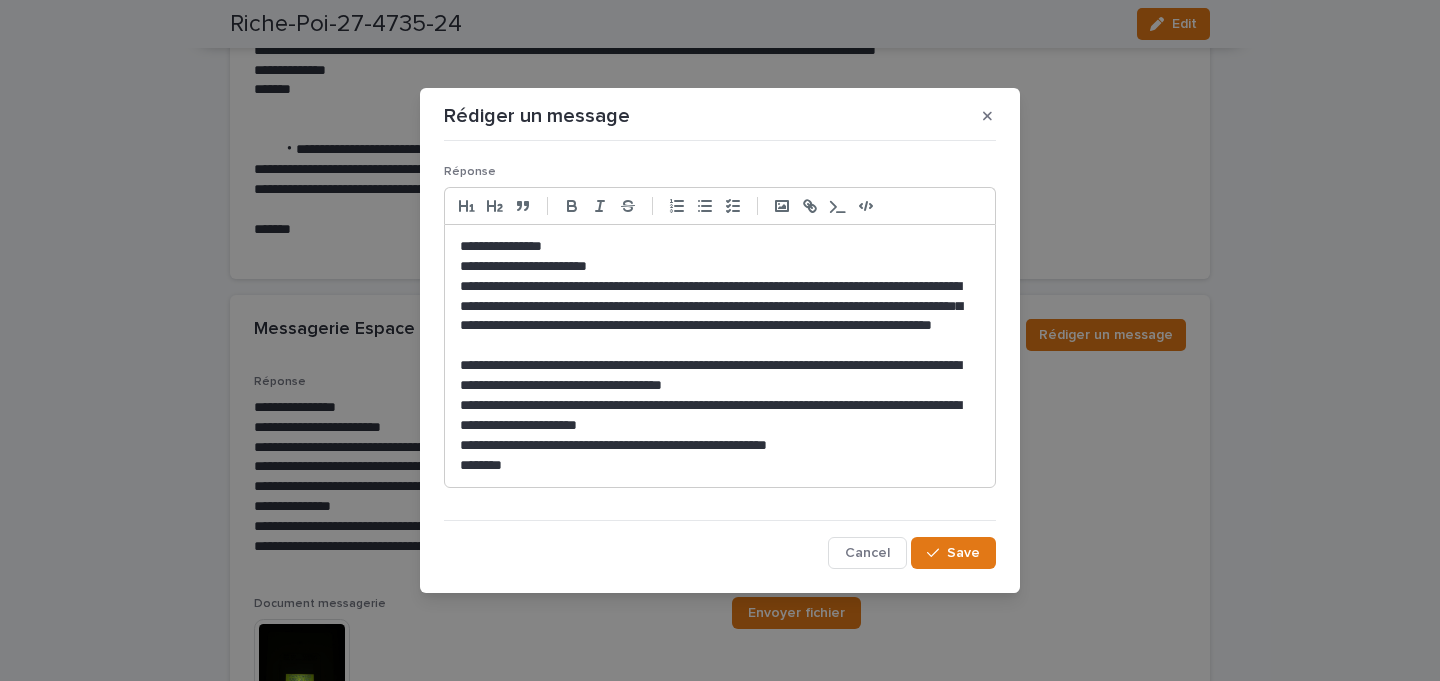 click on "**********" at bounding box center [720, 376] 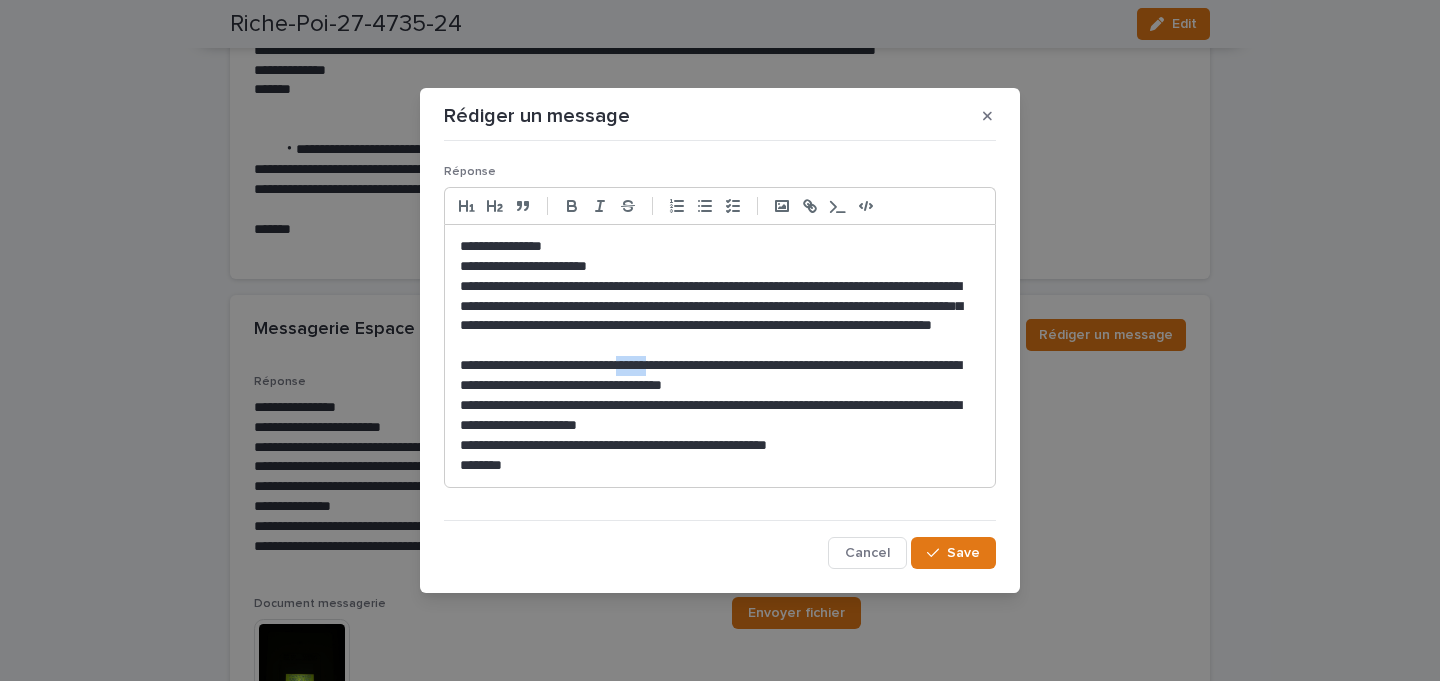 click on "**********" at bounding box center (720, 376) 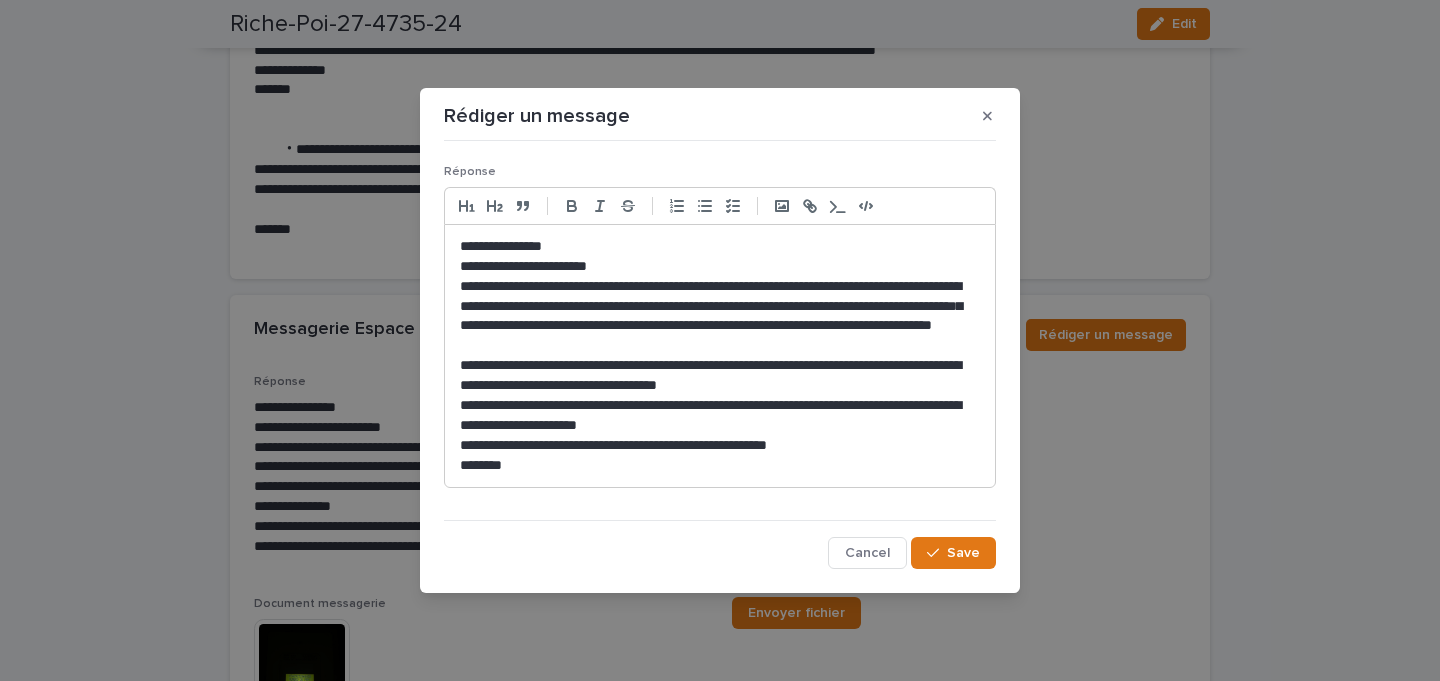 click on "**********" at bounding box center [720, 376] 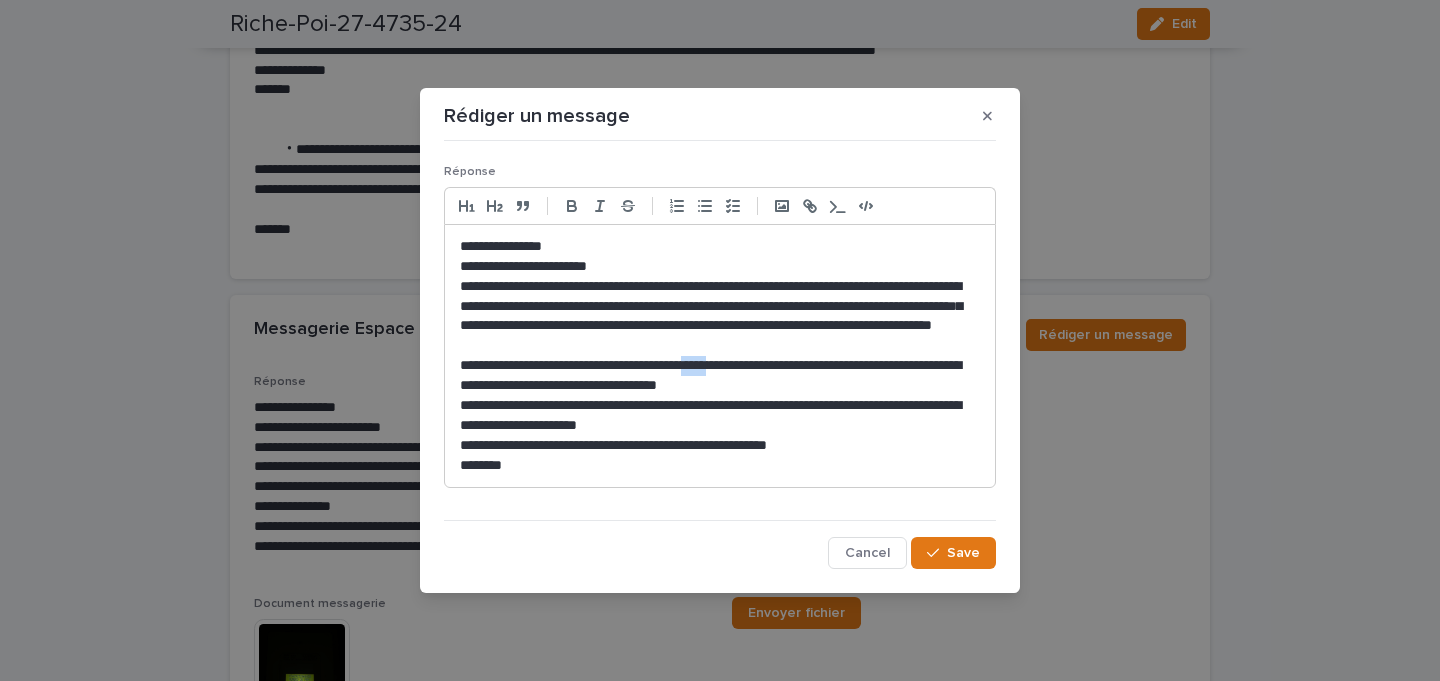 click on "**********" at bounding box center [720, 376] 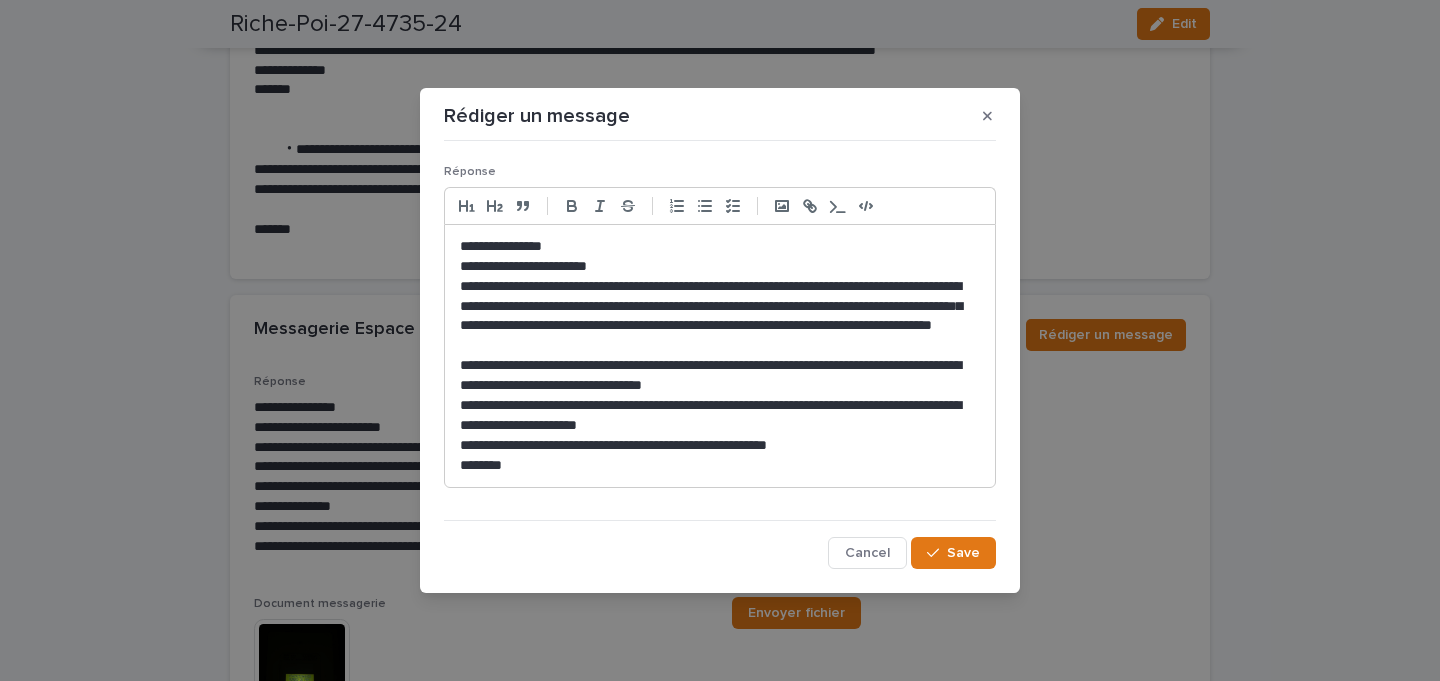 click on "**********" at bounding box center (720, 376) 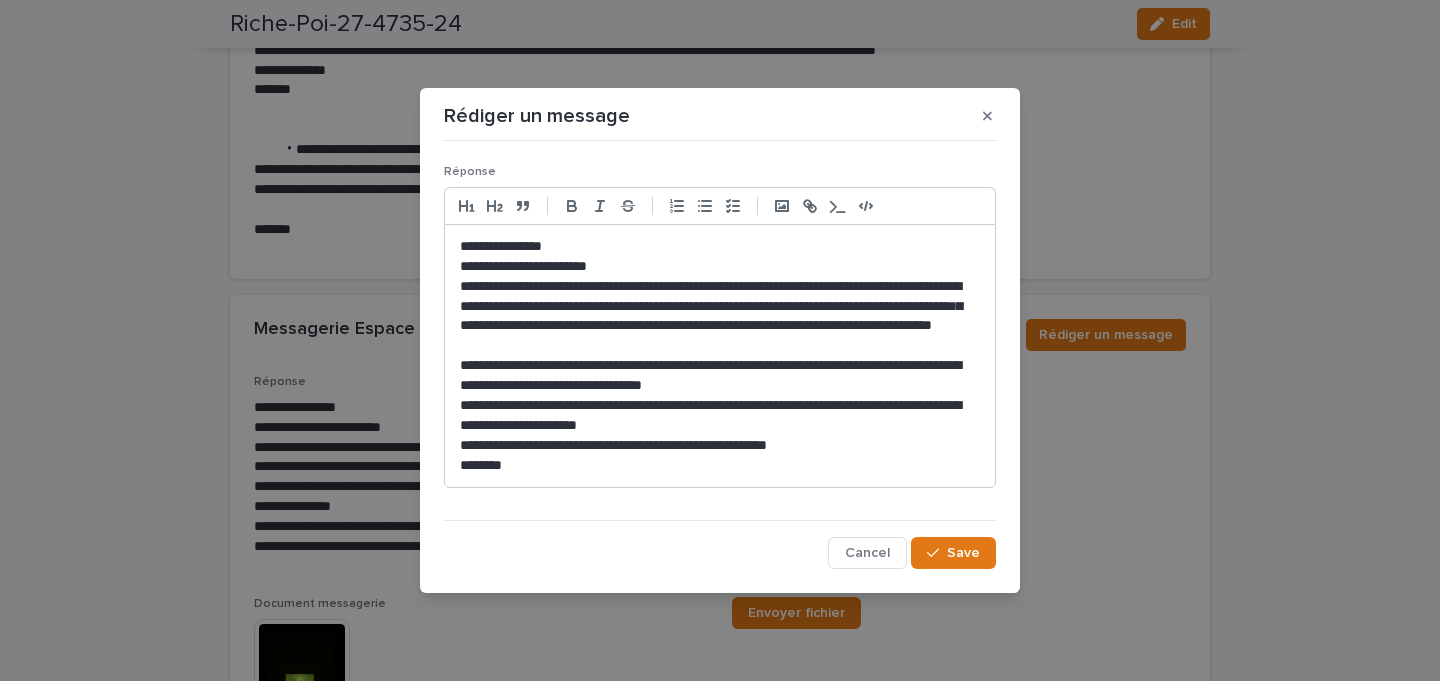click on "**********" at bounding box center (720, 376) 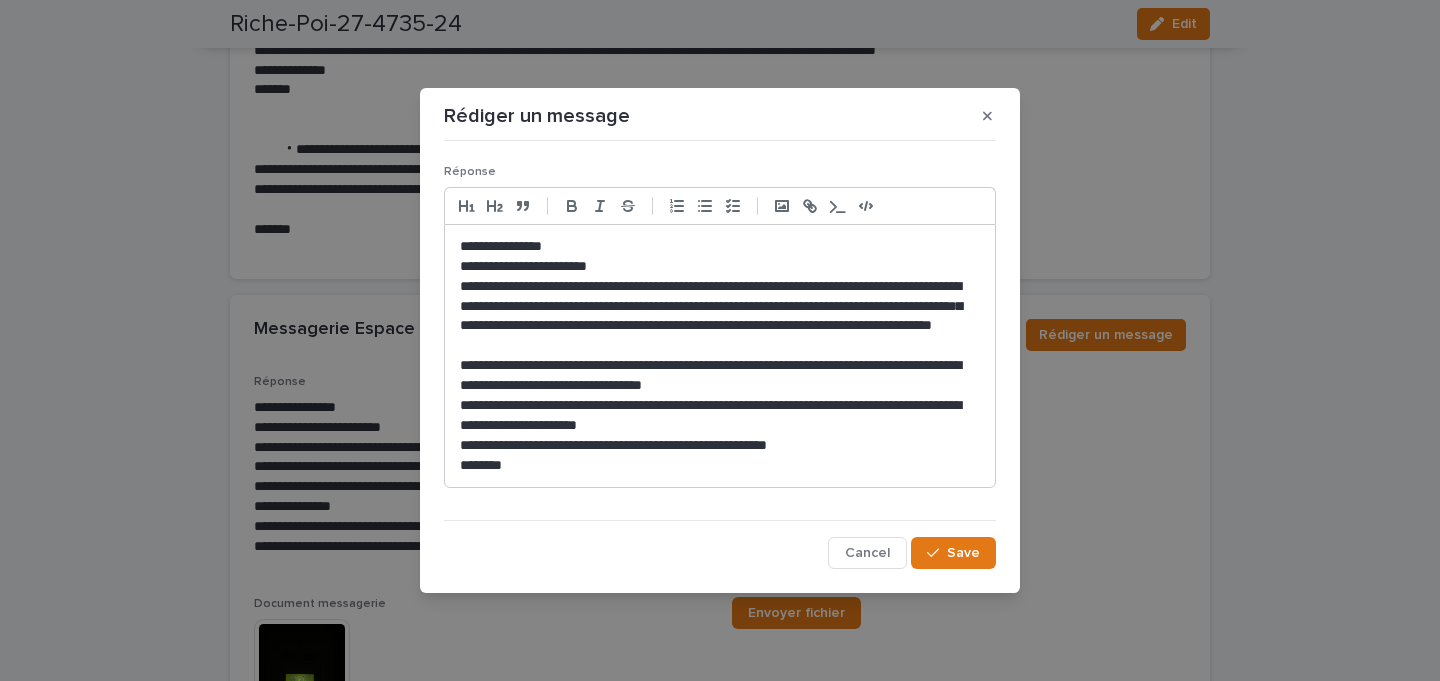 click on "*******" 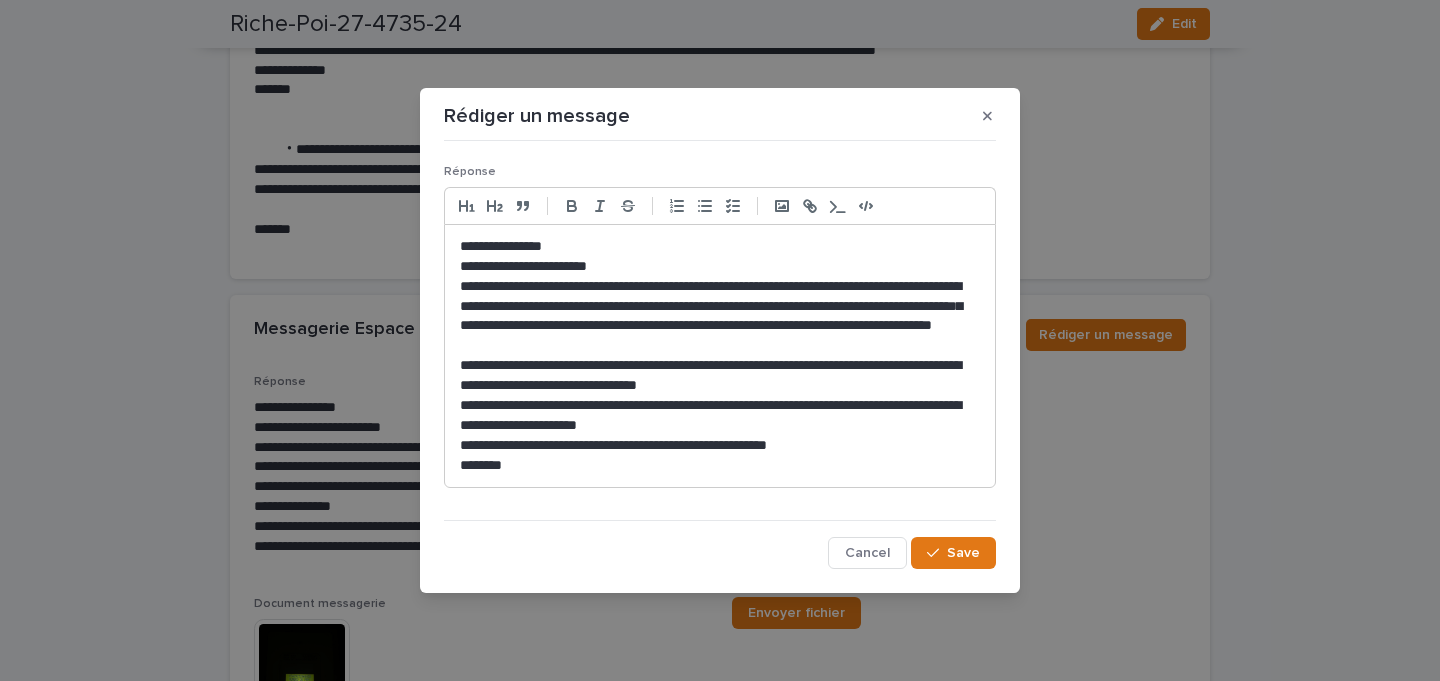 click on "**********" at bounding box center [720, 376] 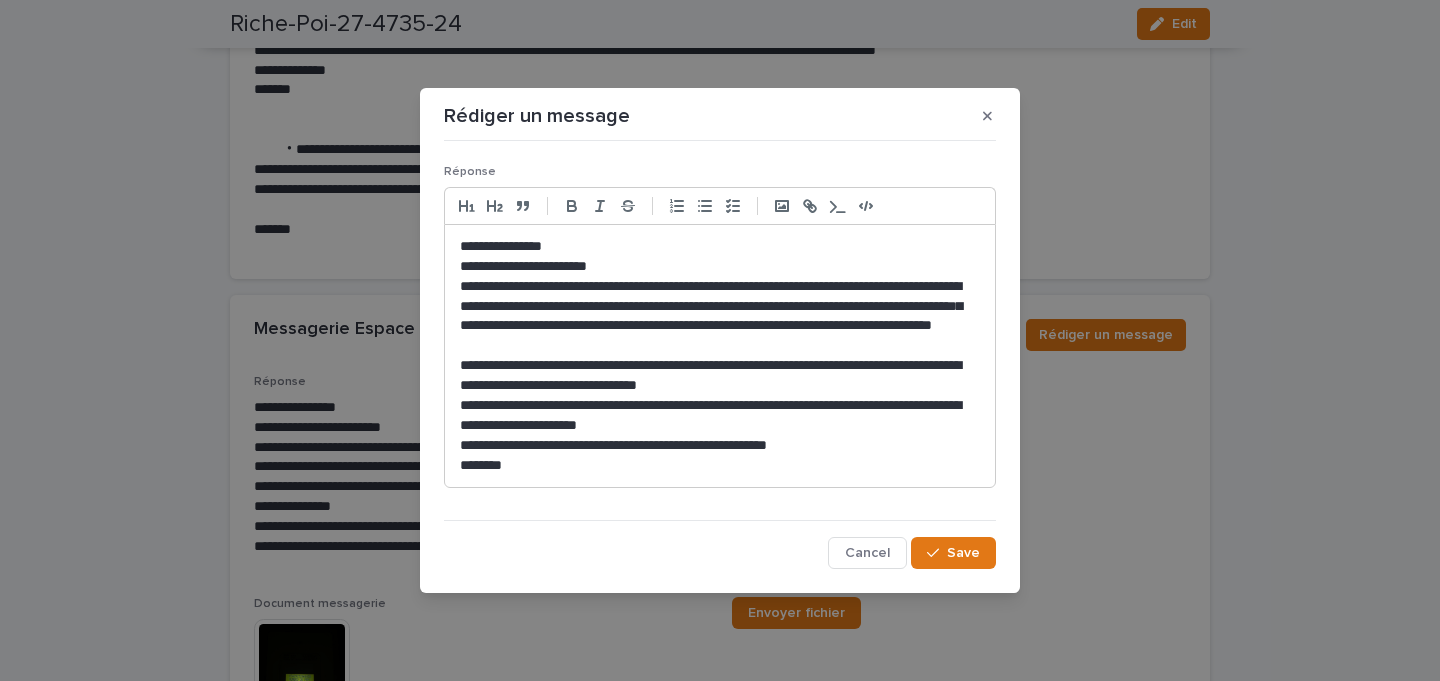 click on "**********" at bounding box center (720, 376) 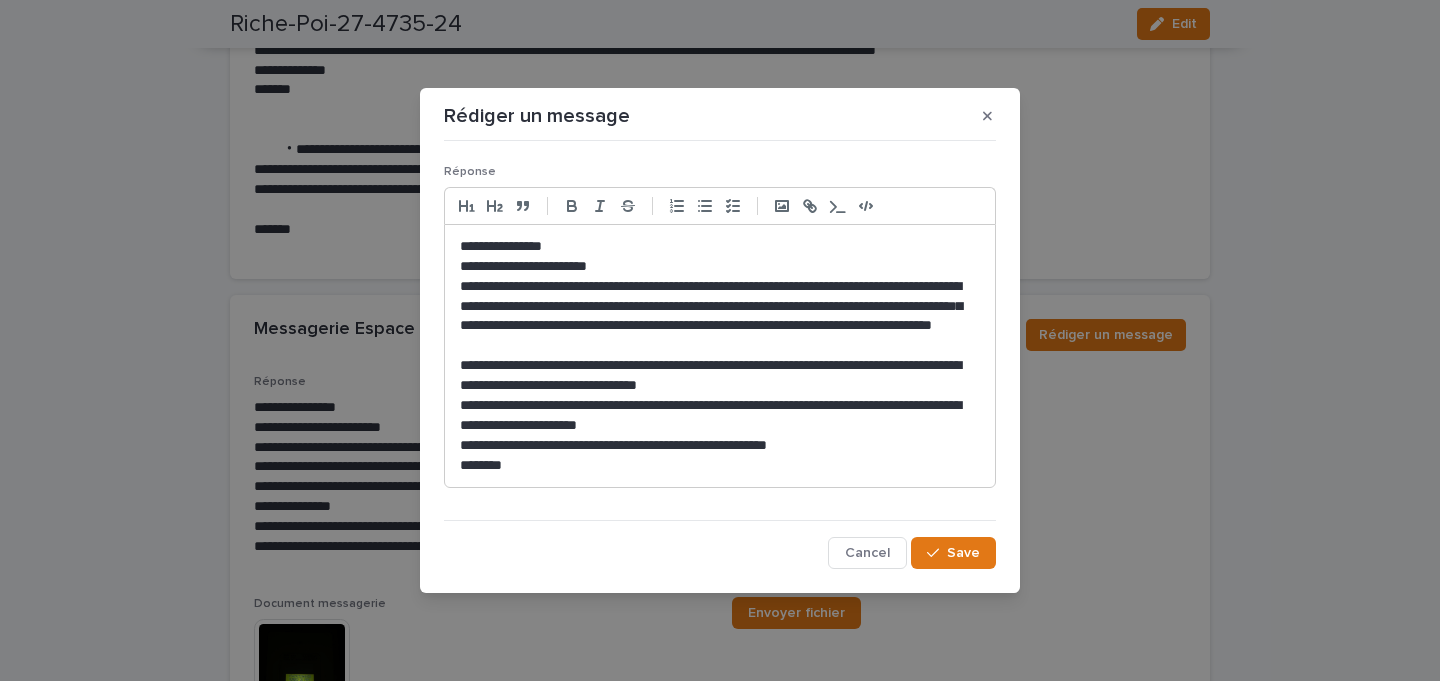click on "**********" at bounding box center (720, 376) 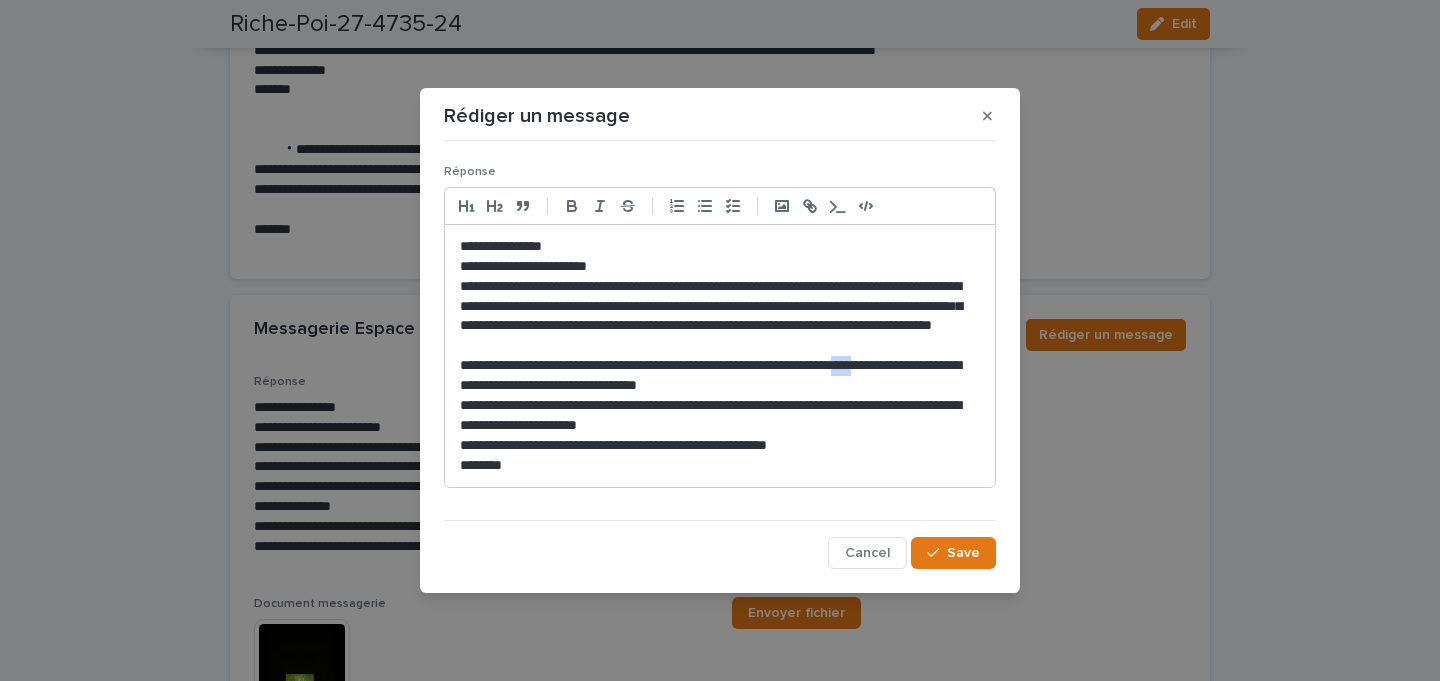 click on "**********" at bounding box center (720, 376) 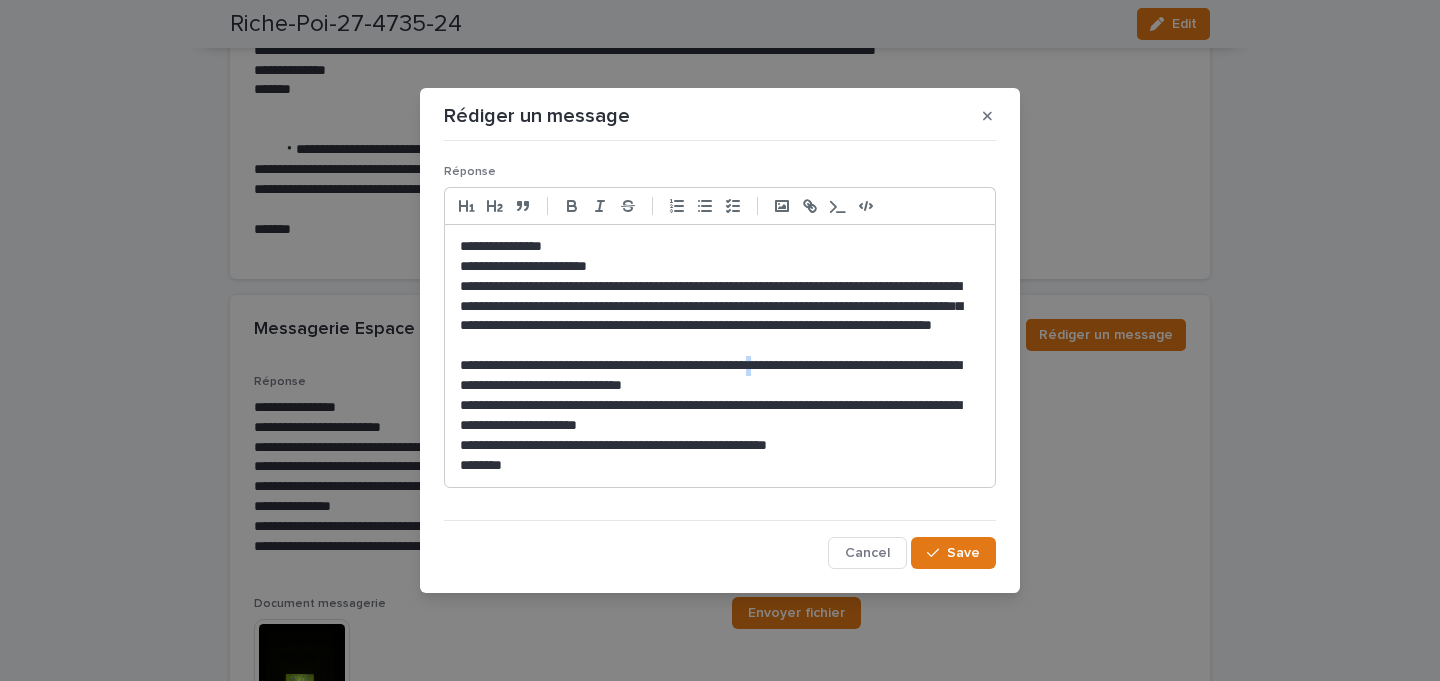 click on "**********" at bounding box center (720, 376) 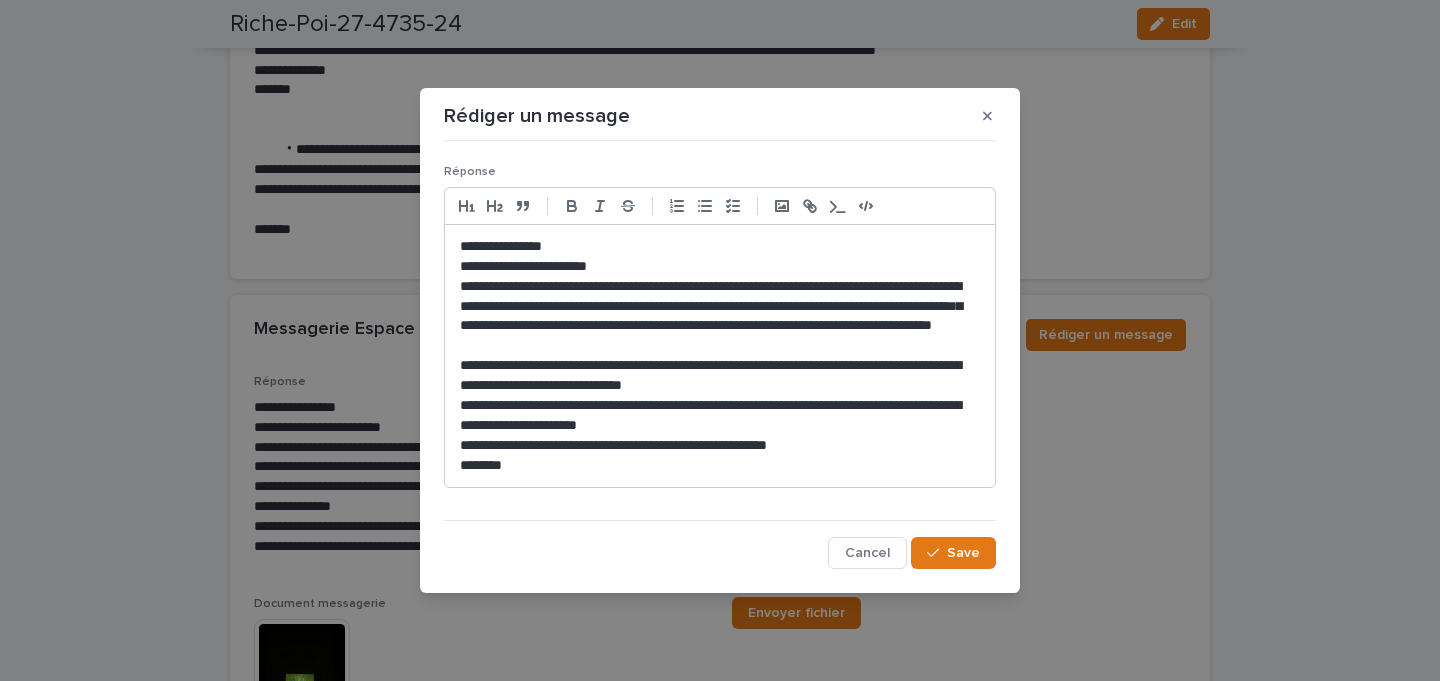 click on "**********" at bounding box center [720, 376] 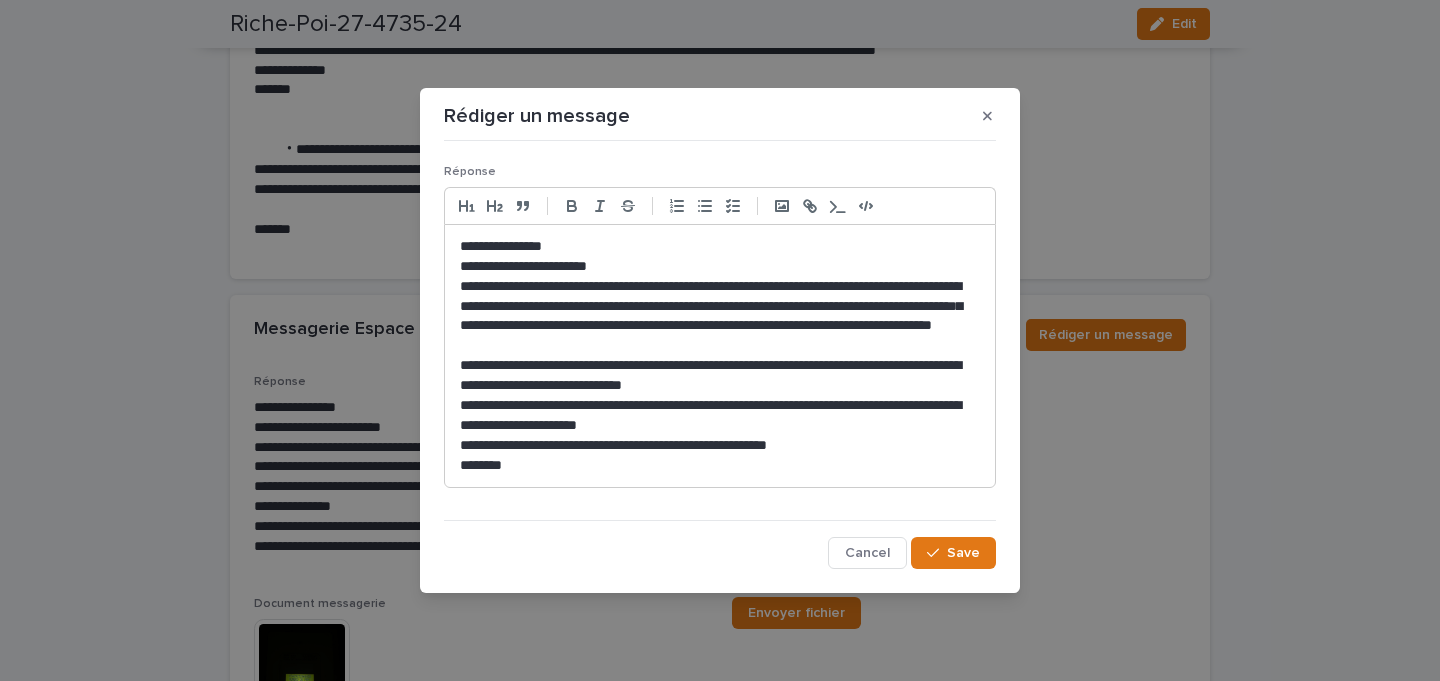 click on "**********" at bounding box center [720, 376] 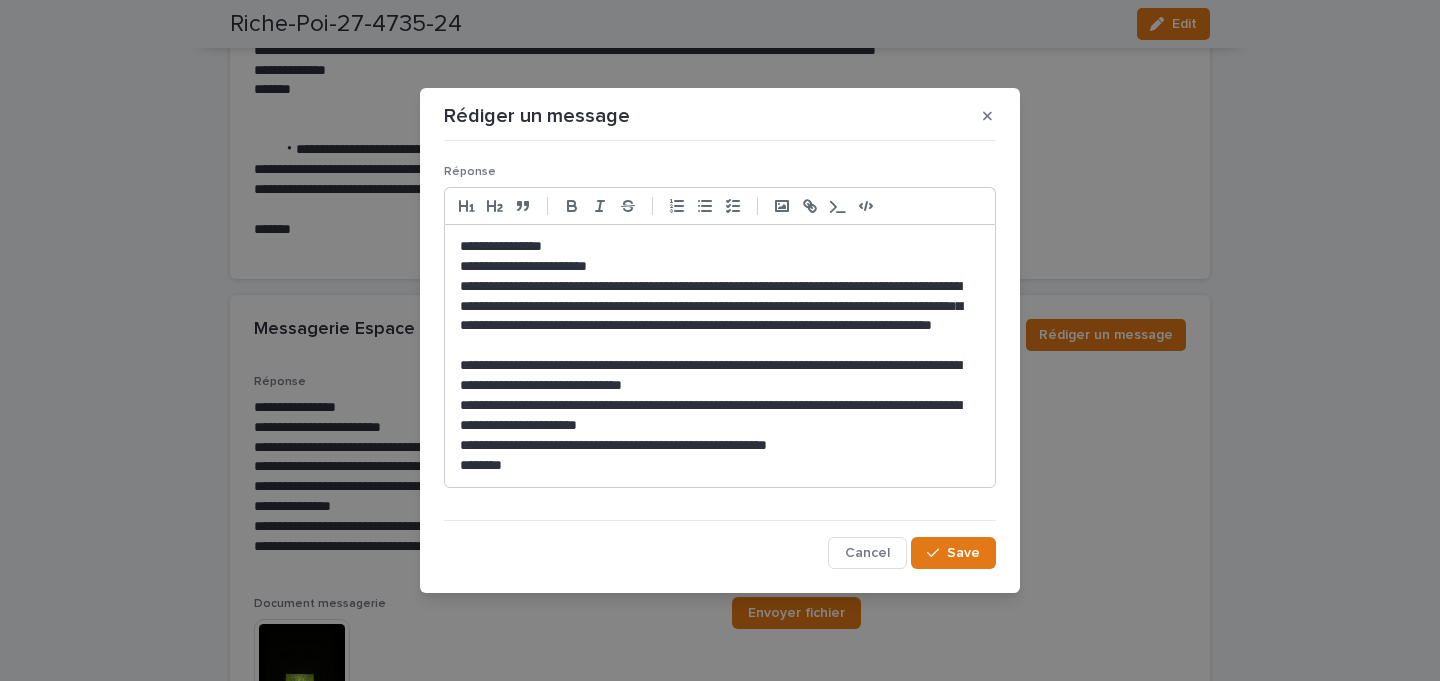click on "**********" at bounding box center (720, 416) 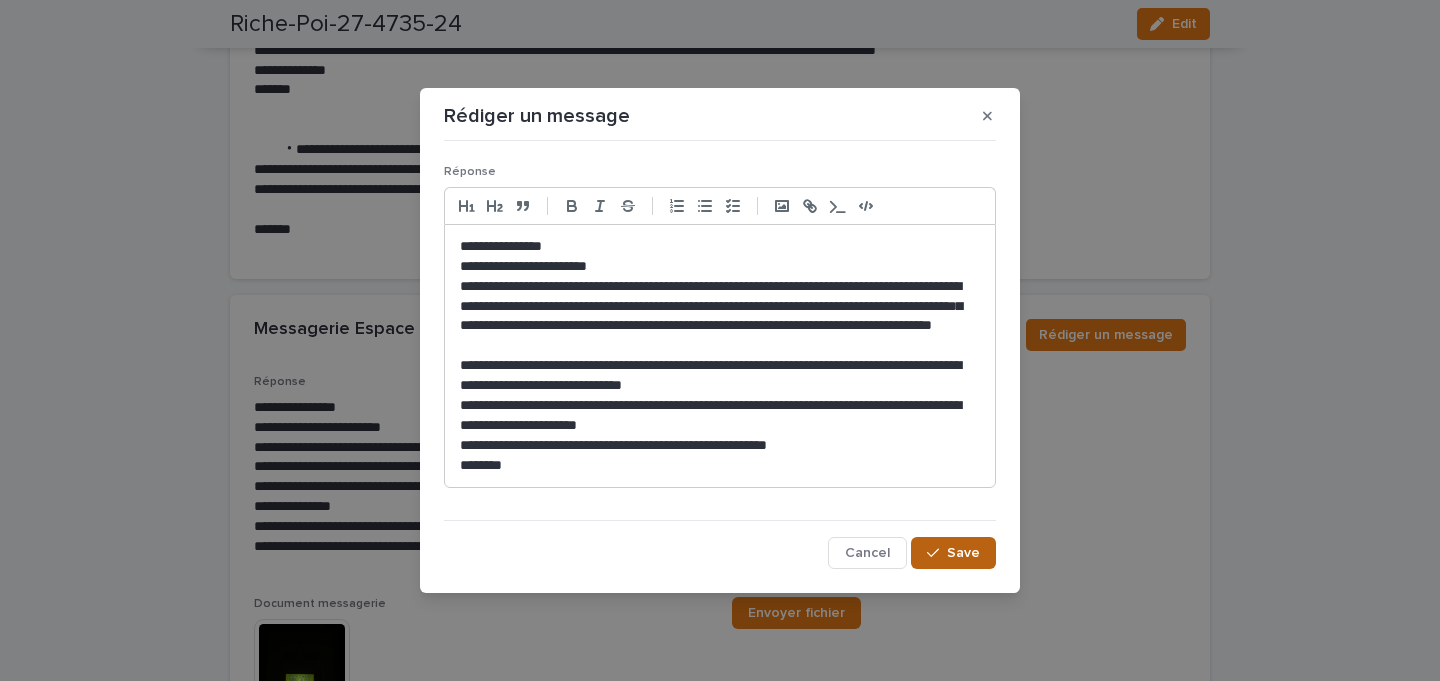 click 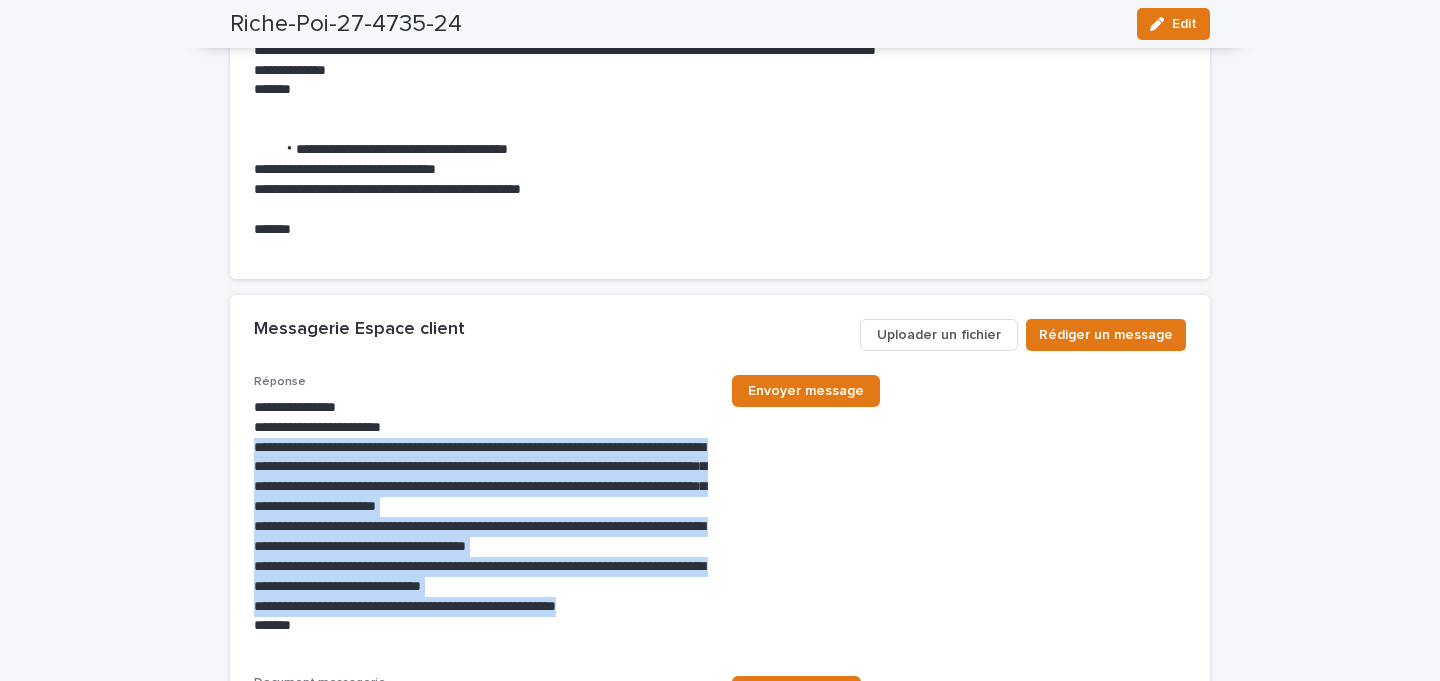 drag, startPoint x: 252, startPoint y: 445, endPoint x: 624, endPoint y: 597, distance: 401.85568 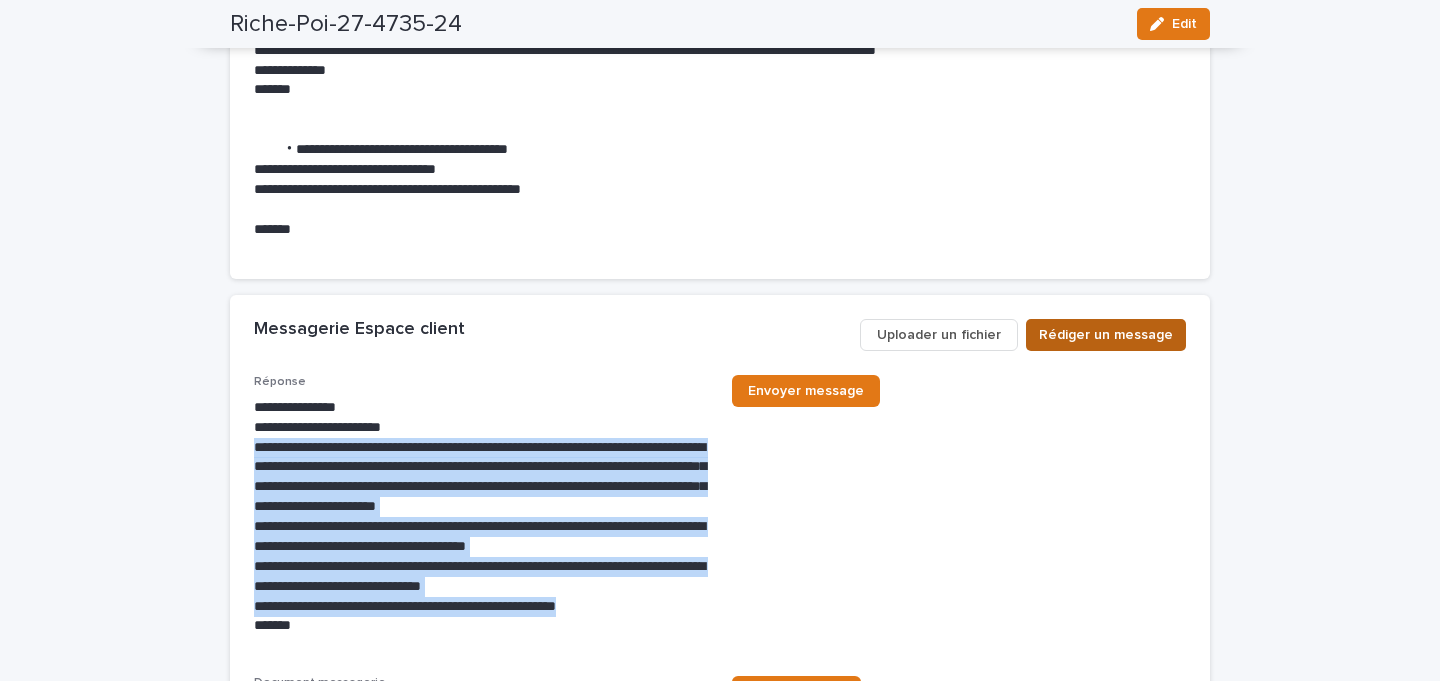 click on "Rédiger un message" at bounding box center [1106, 335] 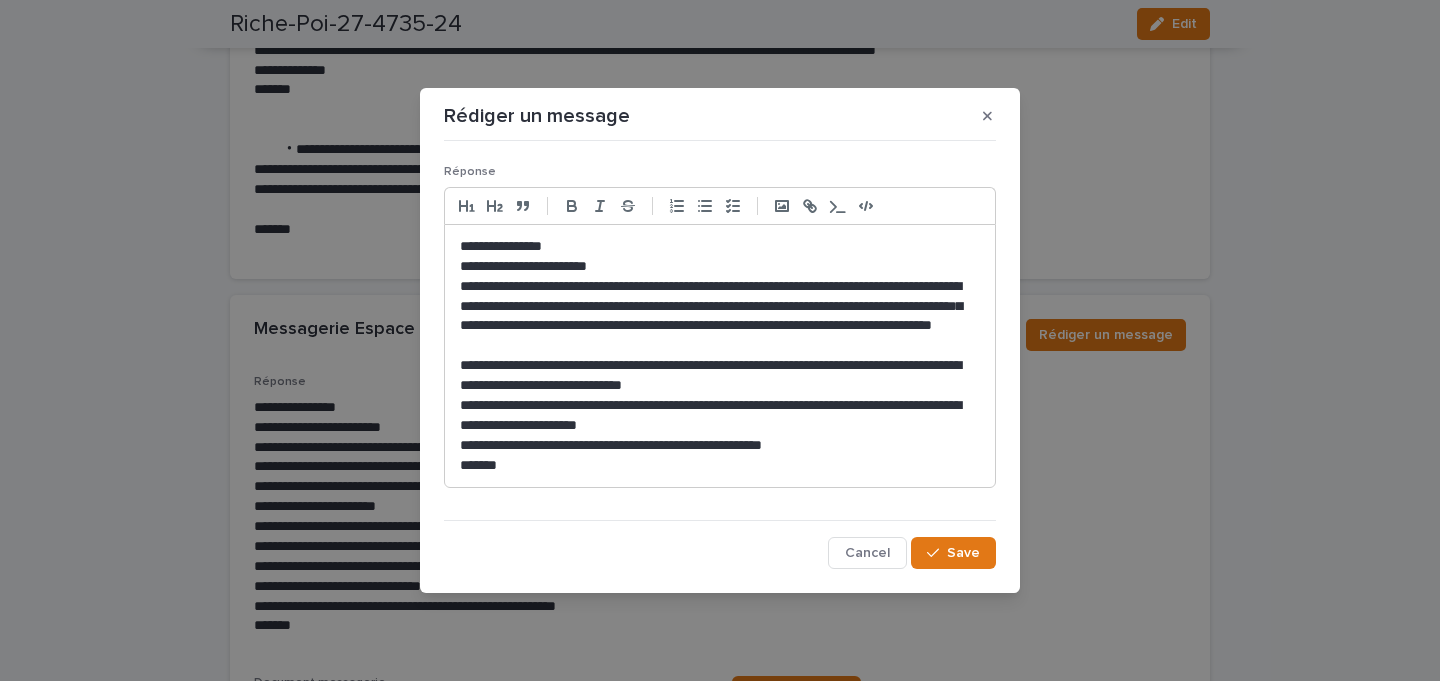 click on "*******" at bounding box center (720, 466) 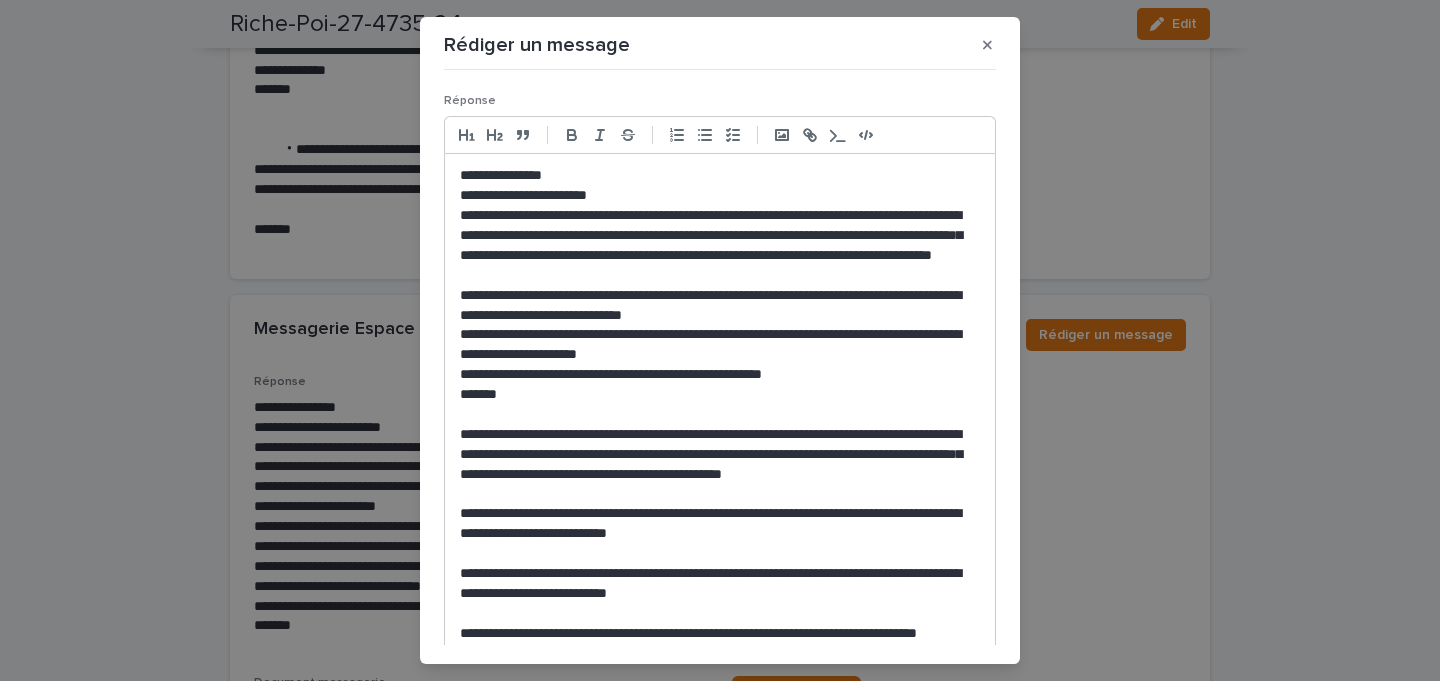scroll, scrollTop: 0, scrollLeft: 0, axis: both 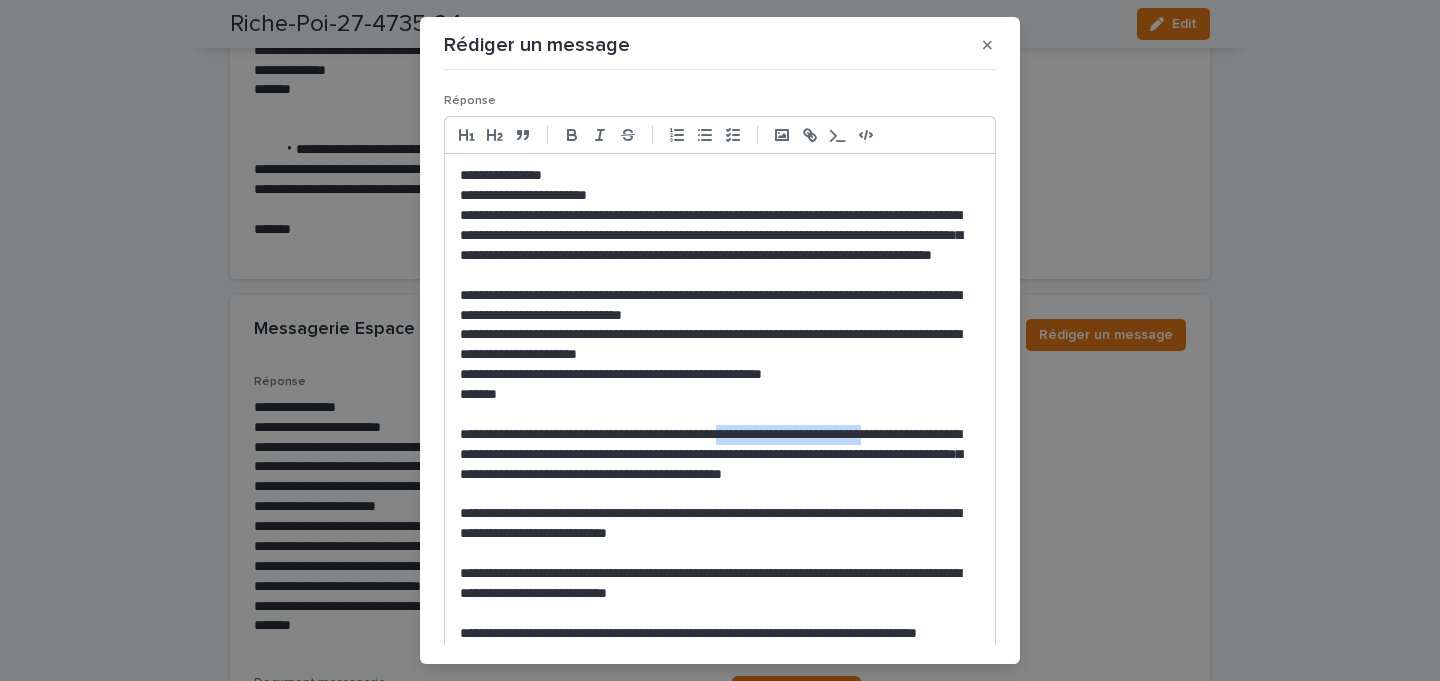 drag, startPoint x: 777, startPoint y: 437, endPoint x: 969, endPoint y: 433, distance: 192.04166 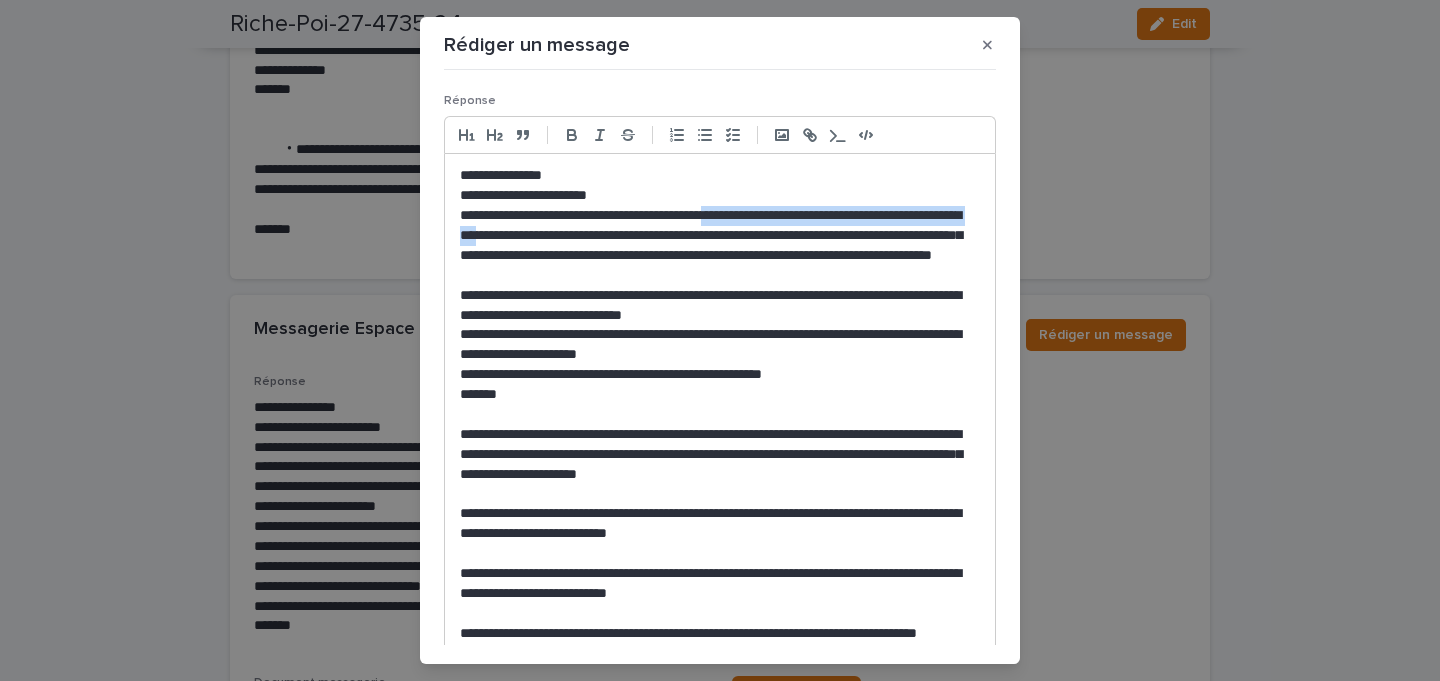 drag, startPoint x: 750, startPoint y: 216, endPoint x: 560, endPoint y: 242, distance: 191.77069 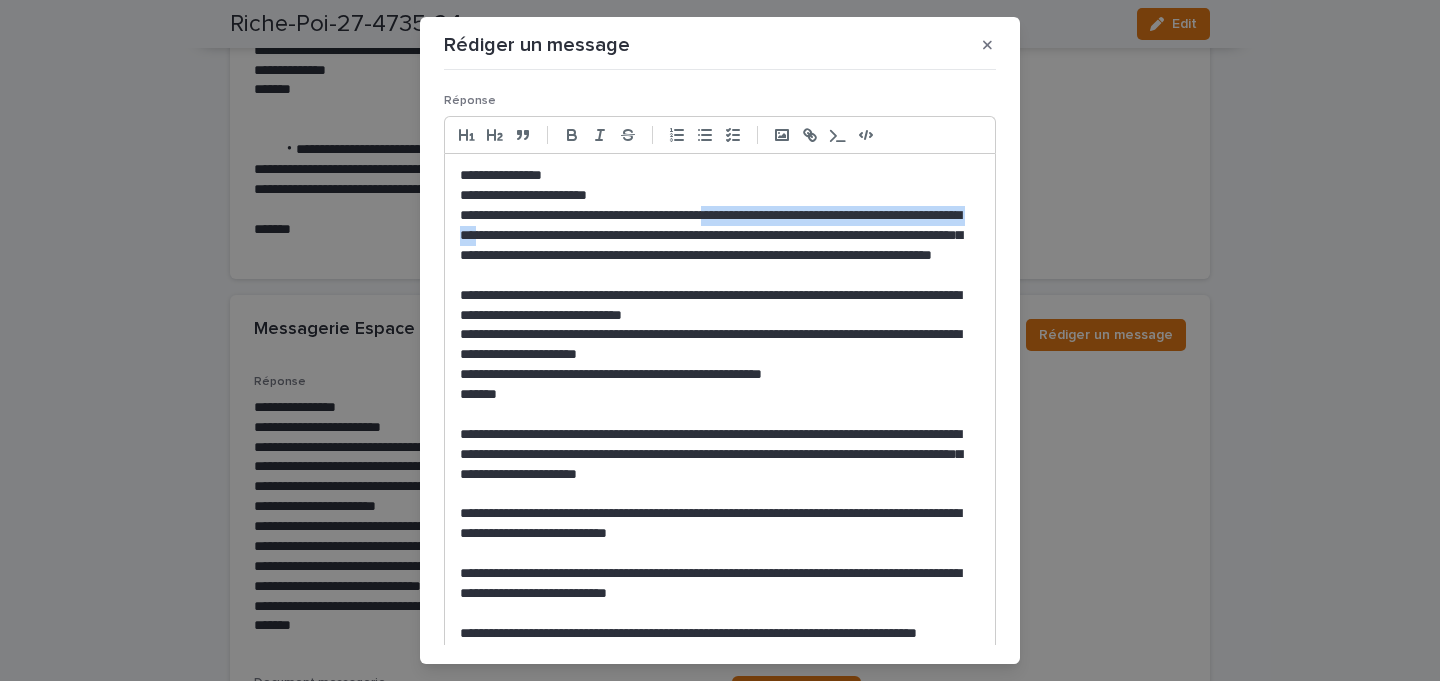 click on "**********" at bounding box center [720, 246] 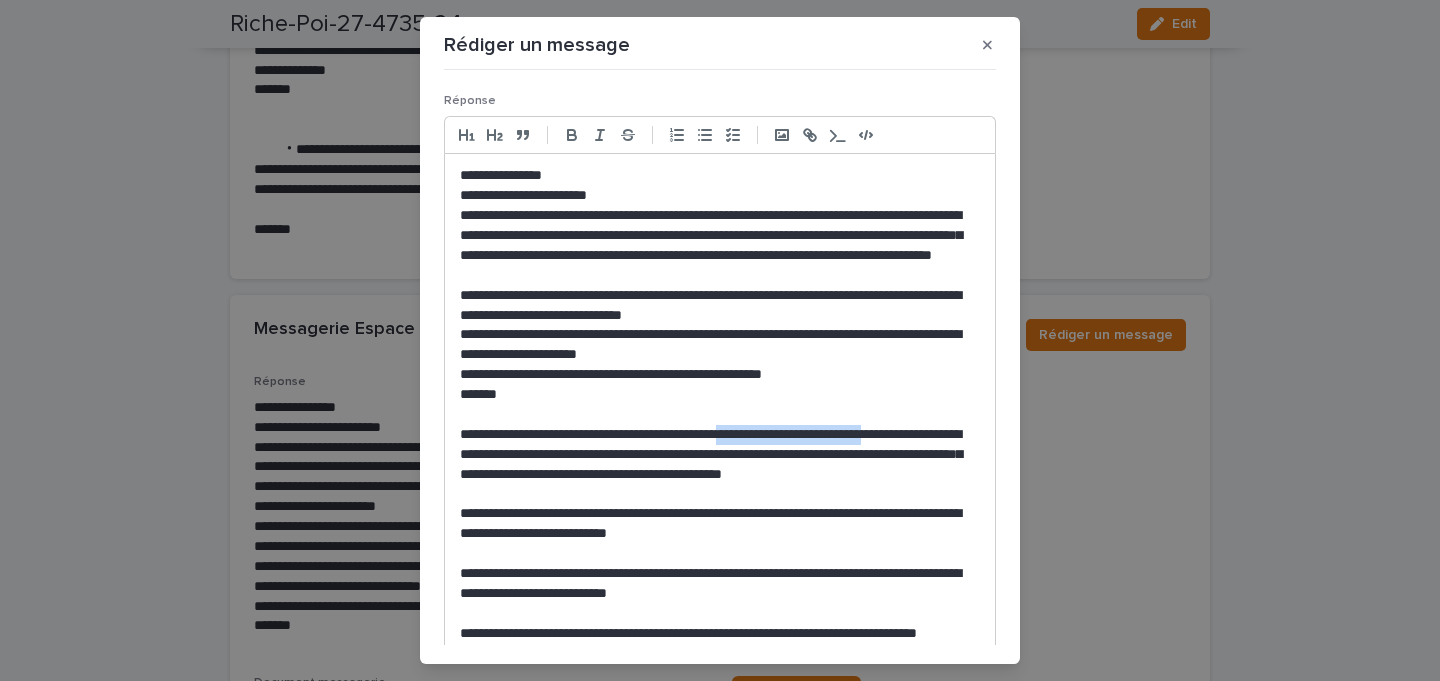 drag, startPoint x: 776, startPoint y: 434, endPoint x: 988, endPoint y: 436, distance: 212.00943 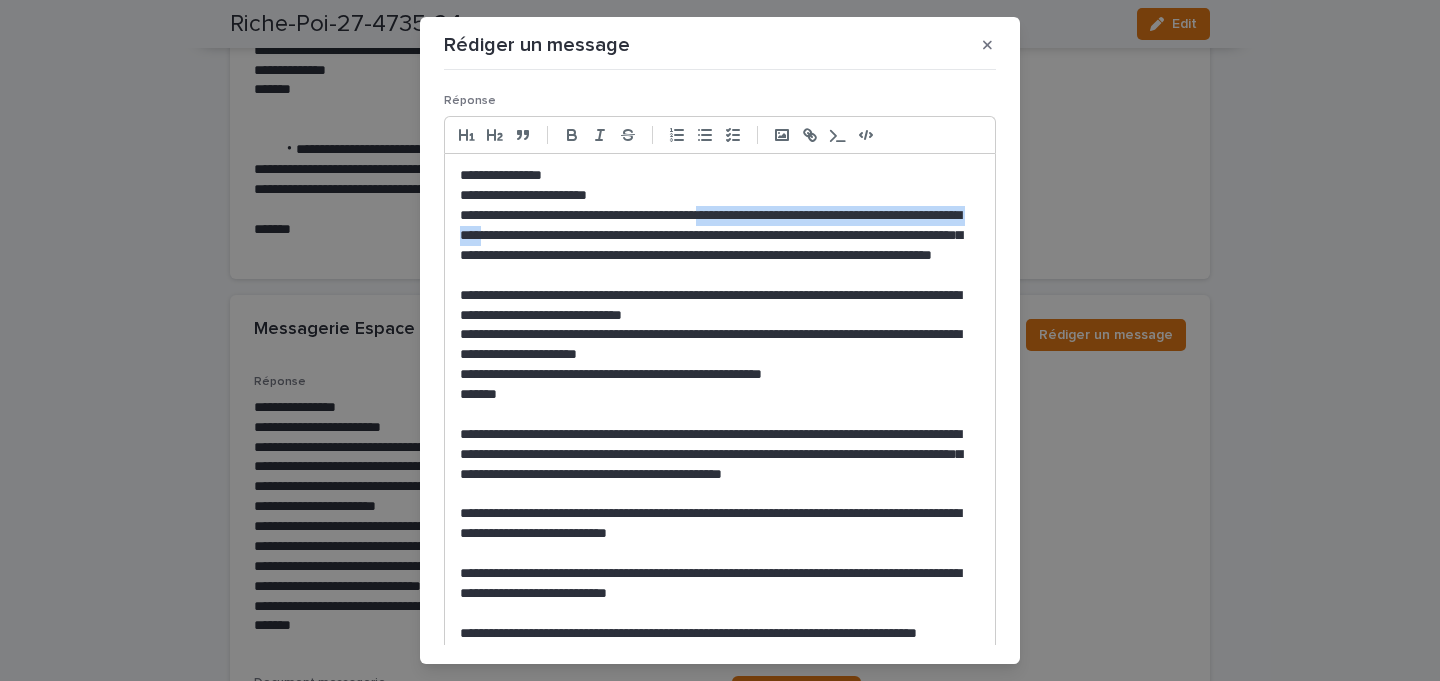 drag, startPoint x: 749, startPoint y: 213, endPoint x: 567, endPoint y: 238, distance: 183.70901 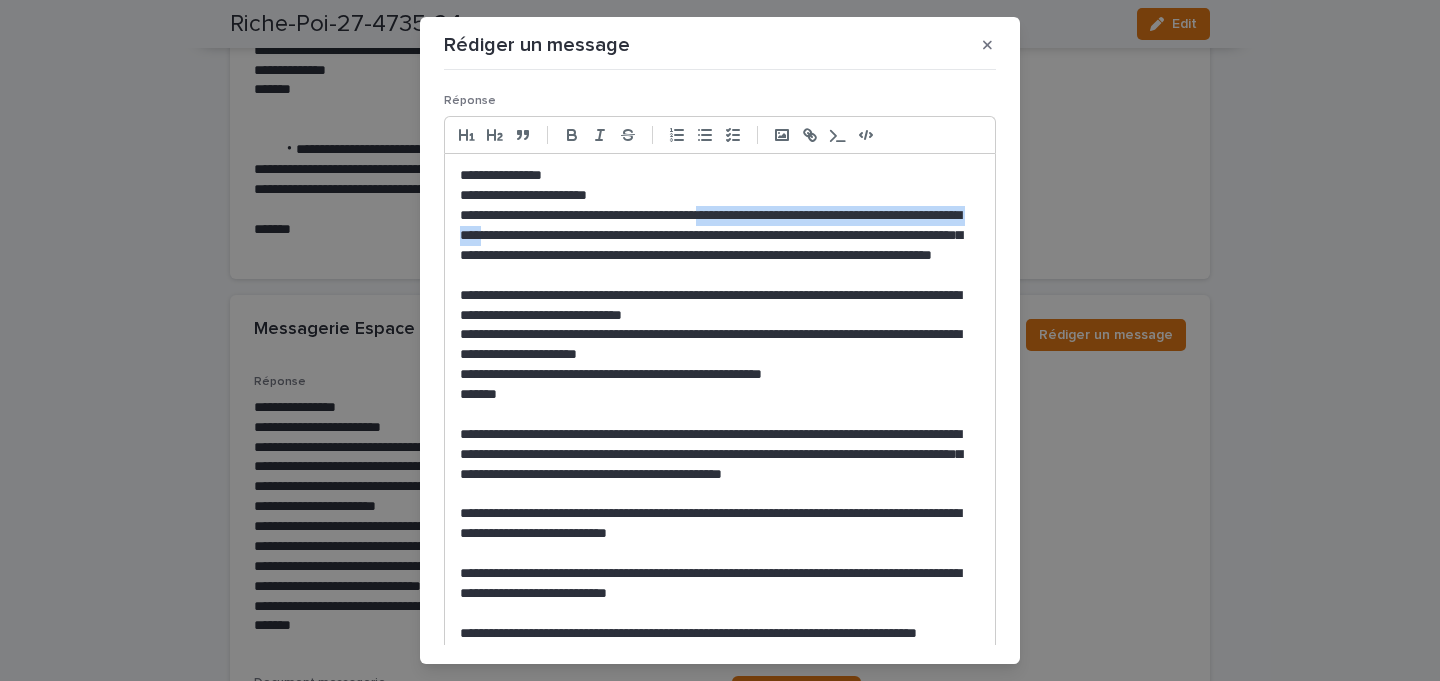 click on "**********" at bounding box center (720, 246) 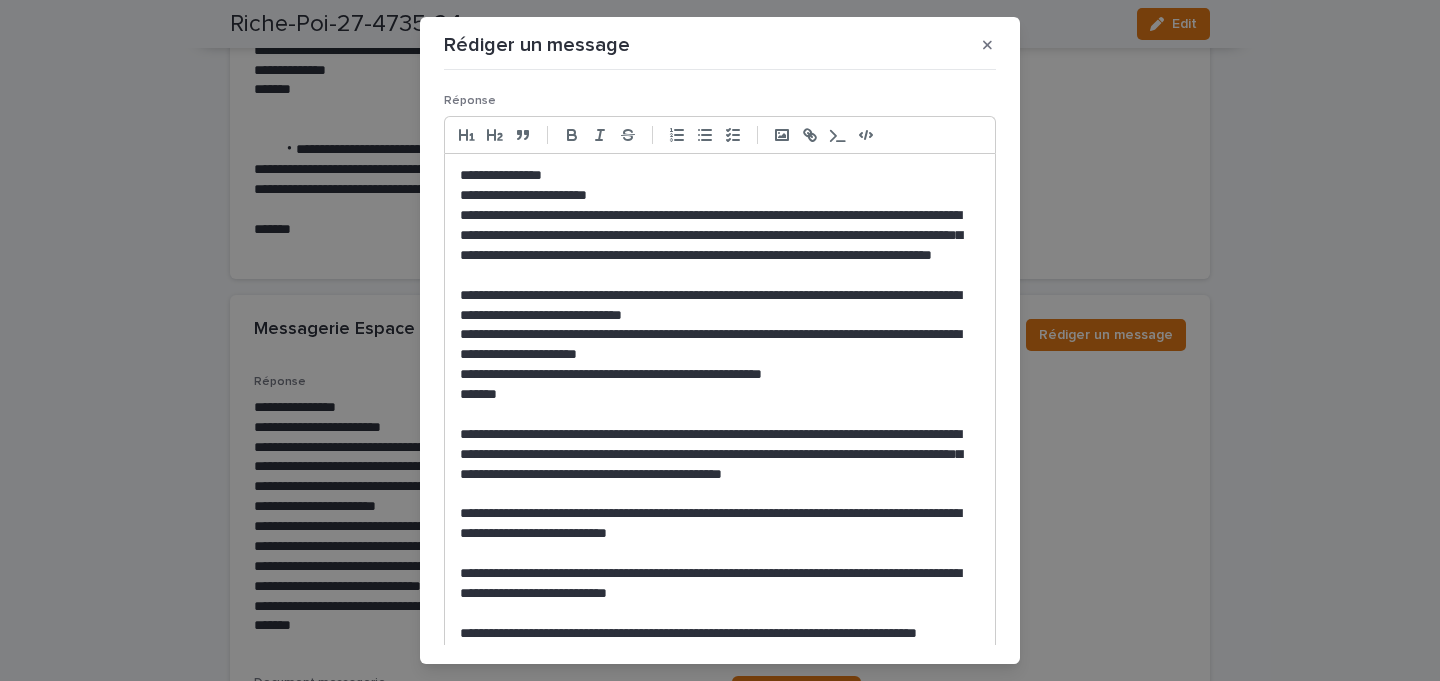 scroll, scrollTop: 0, scrollLeft: 0, axis: both 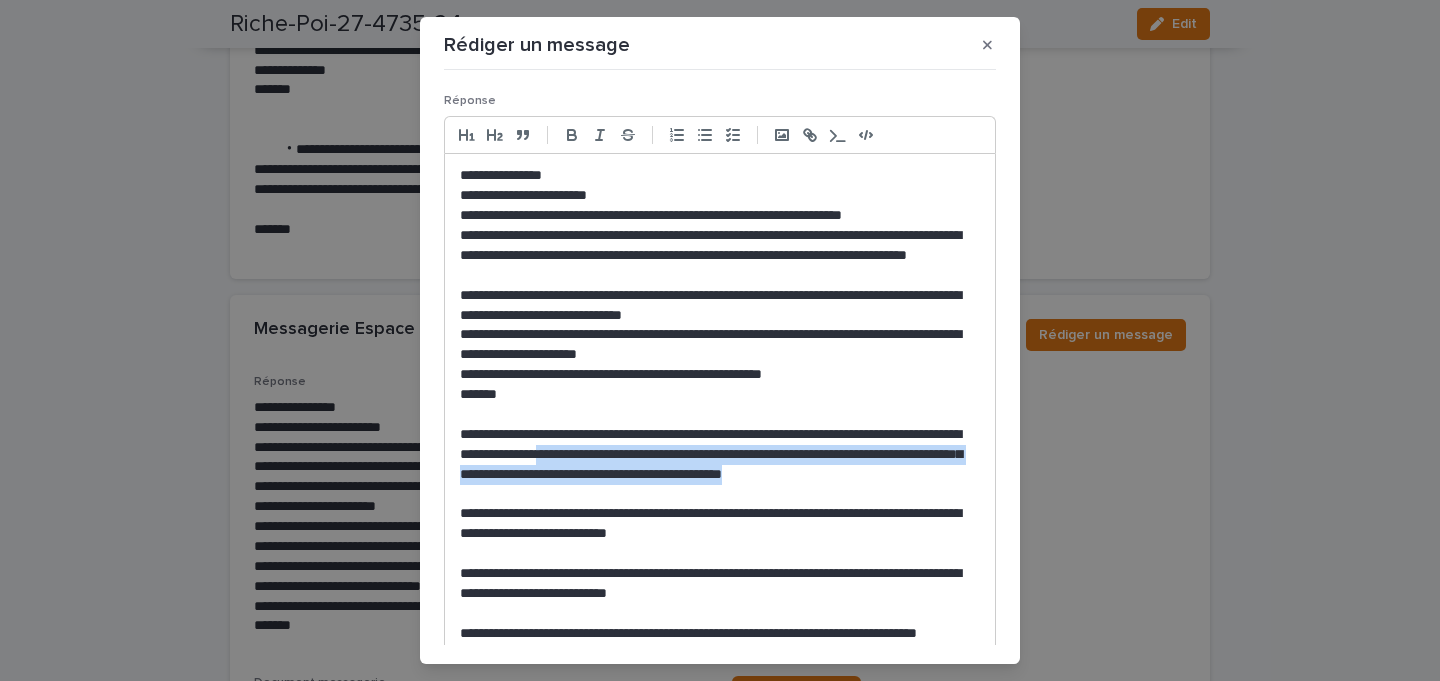 drag, startPoint x: 678, startPoint y: 455, endPoint x: 986, endPoint y: 477, distance: 308.78473 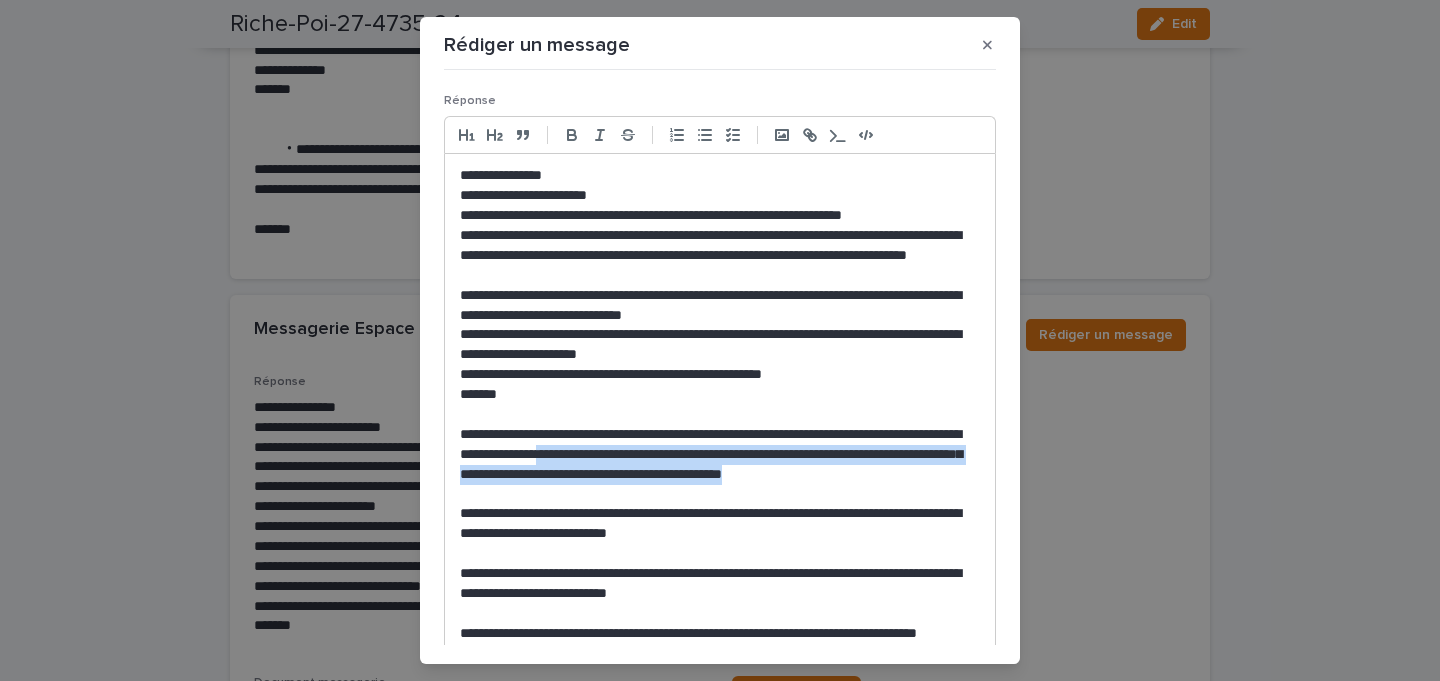 click on "**********" at bounding box center [720, 414] 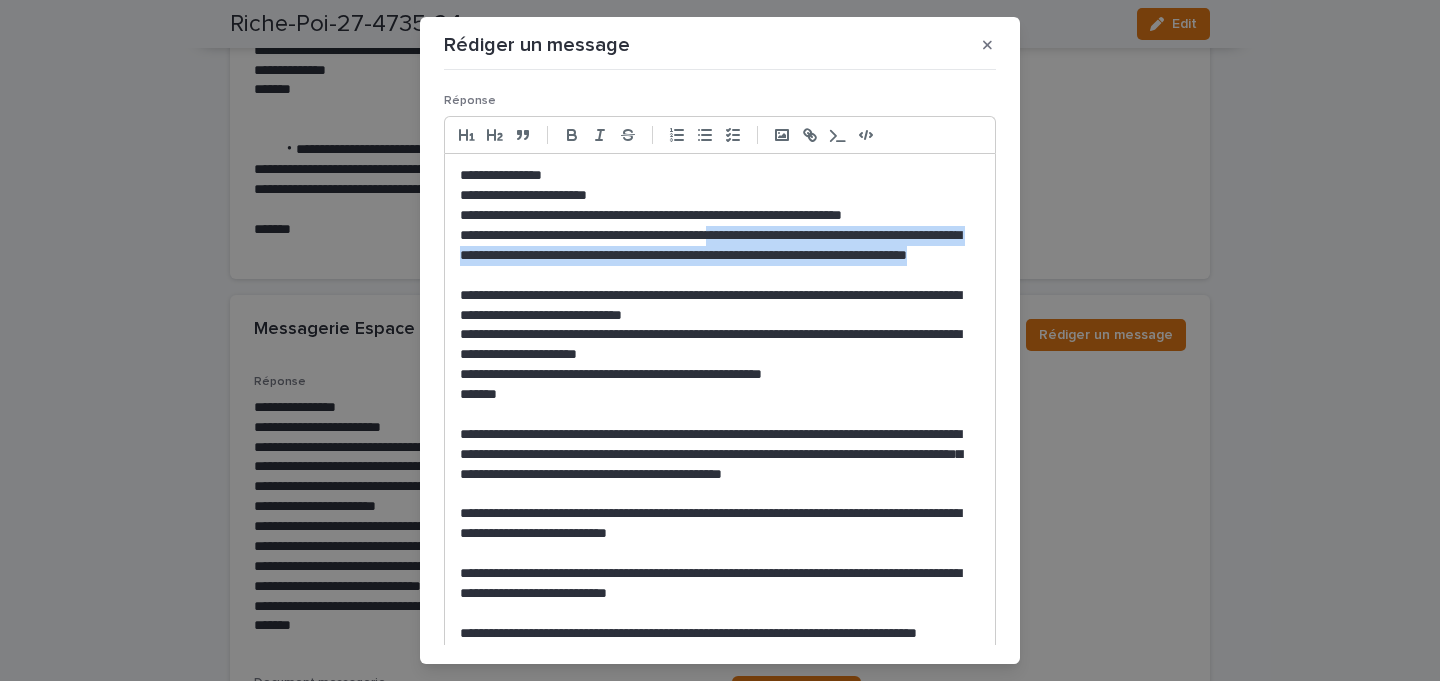 drag, startPoint x: 755, startPoint y: 236, endPoint x: 787, endPoint y: 272, distance: 48.166378 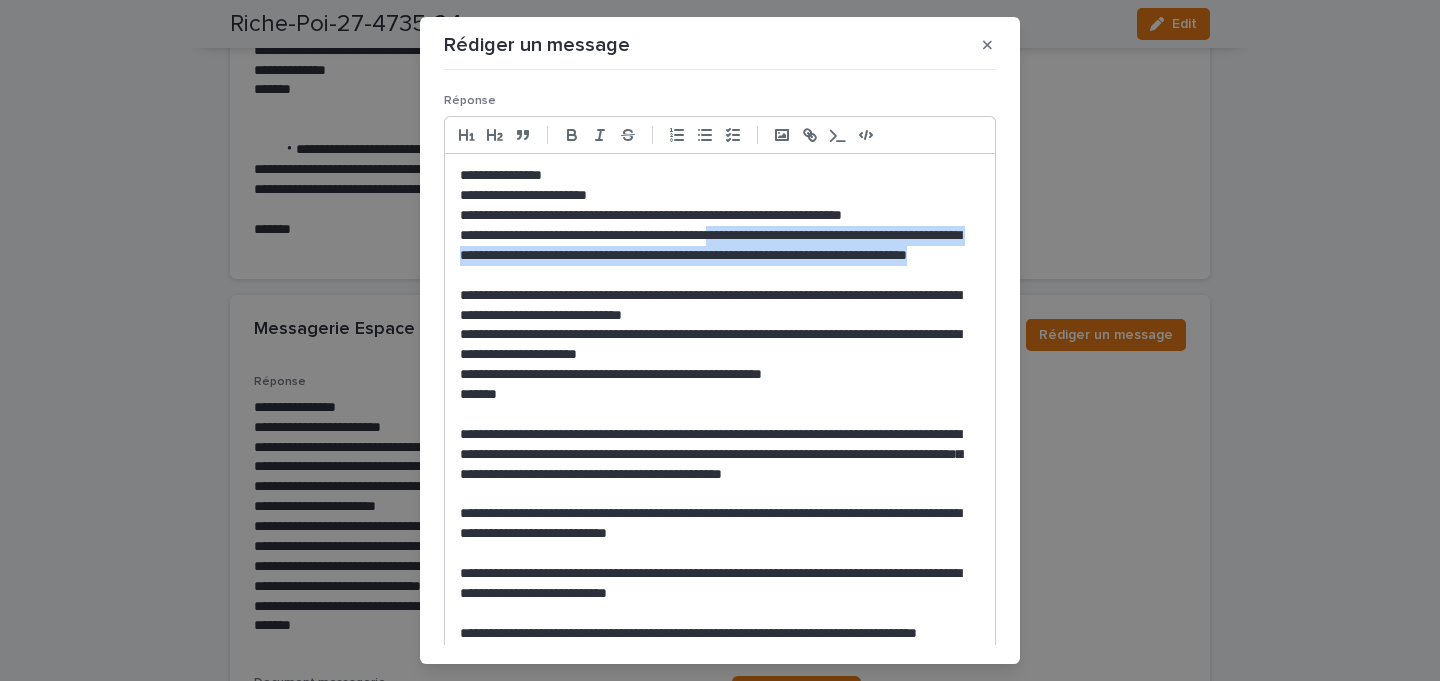 click on "**********" at bounding box center [720, 256] 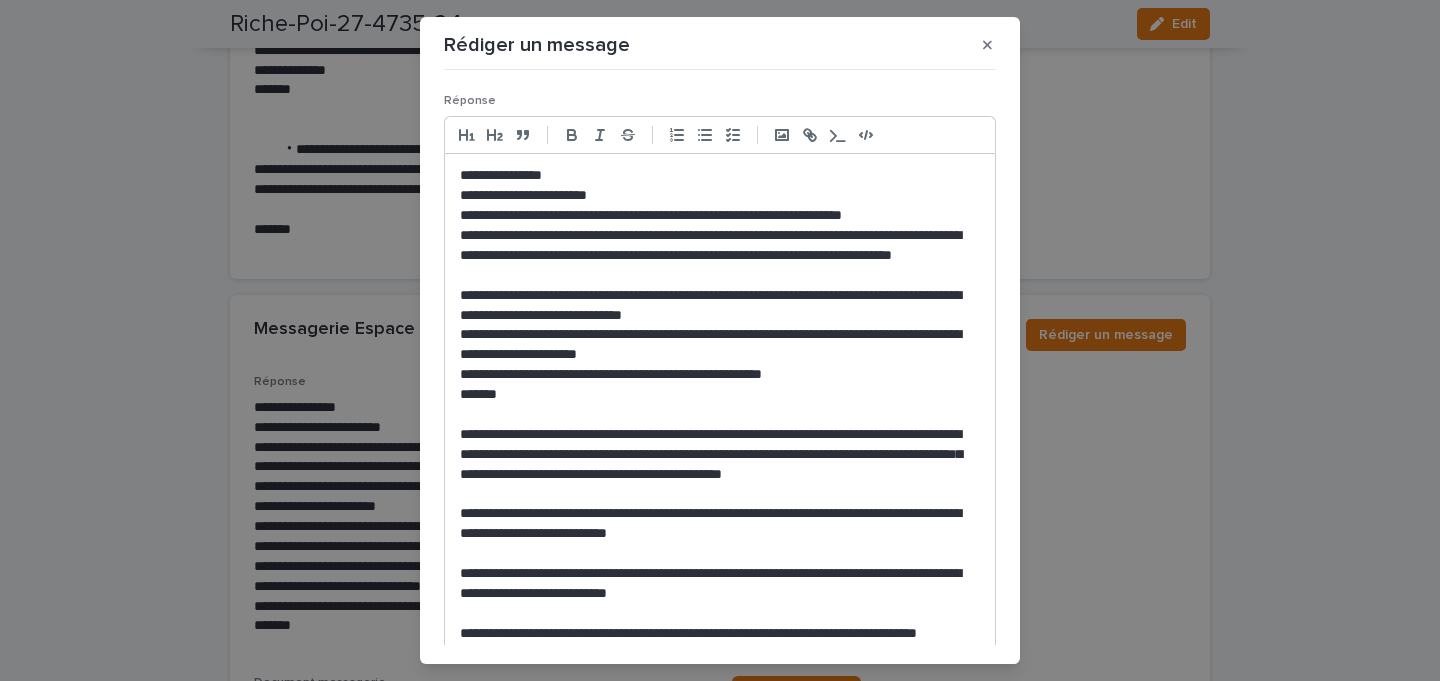 scroll, scrollTop: 0, scrollLeft: 0, axis: both 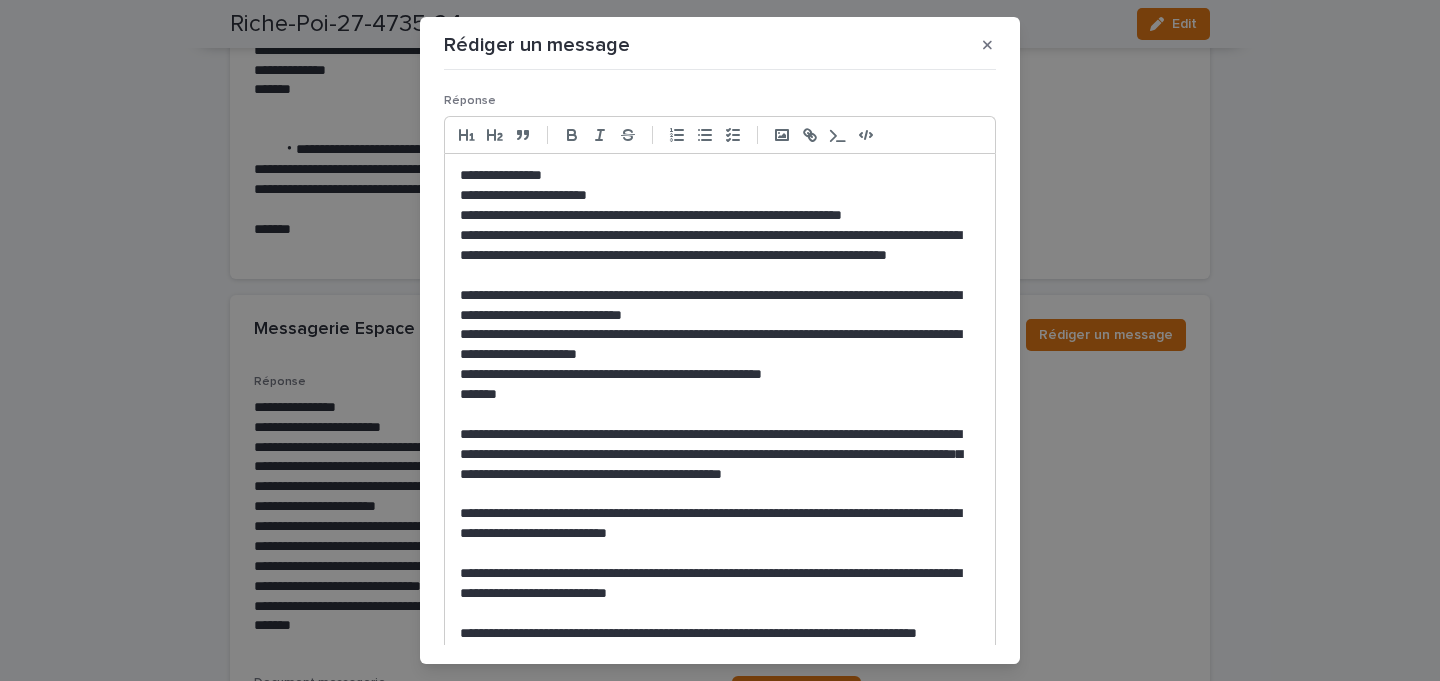 click on "**********" at bounding box center (720, 256) 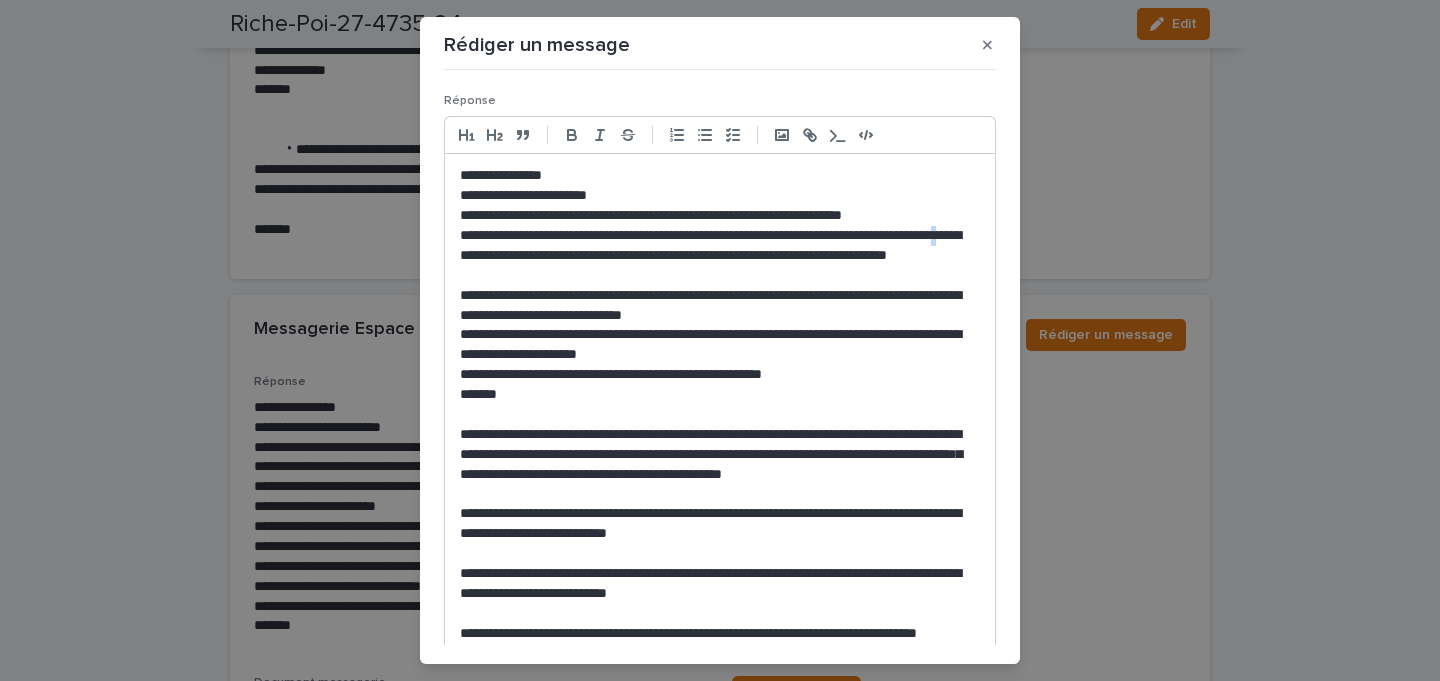 click on "**********" at bounding box center (720, 256) 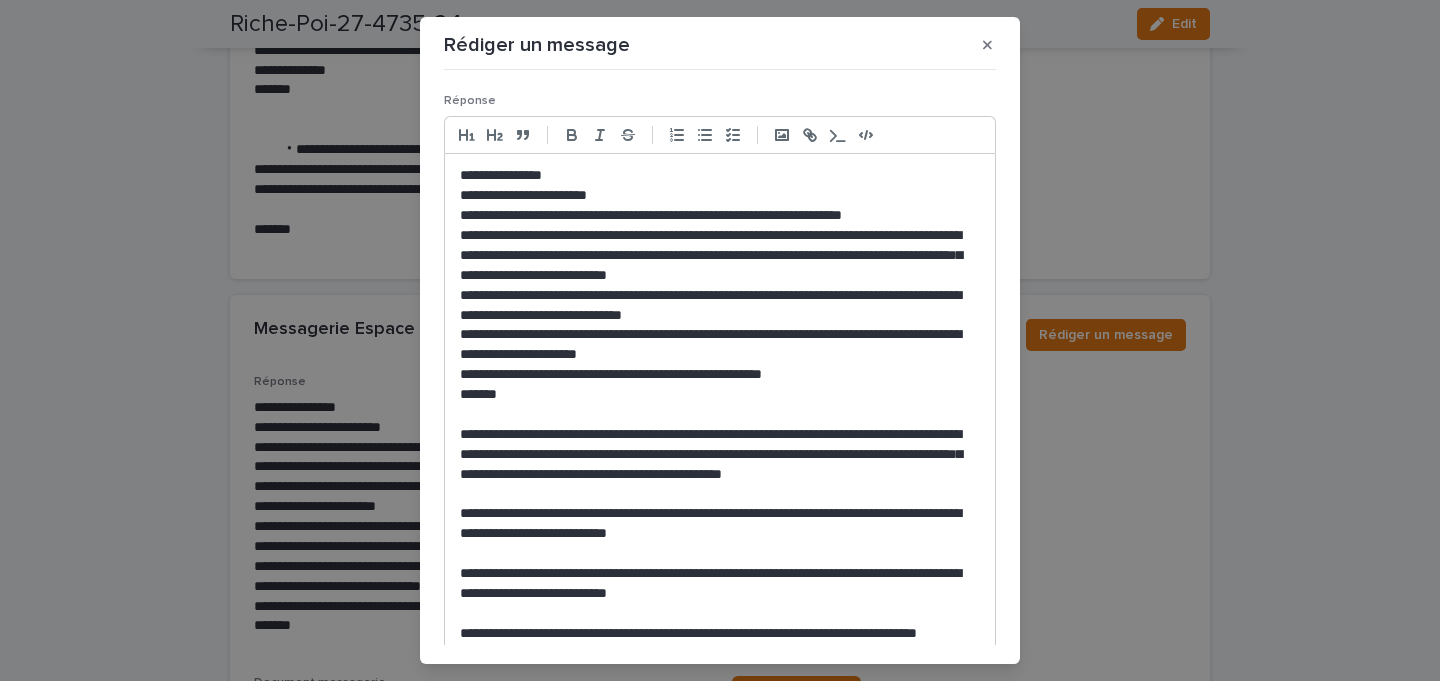 click on "**********" at bounding box center [720, 256] 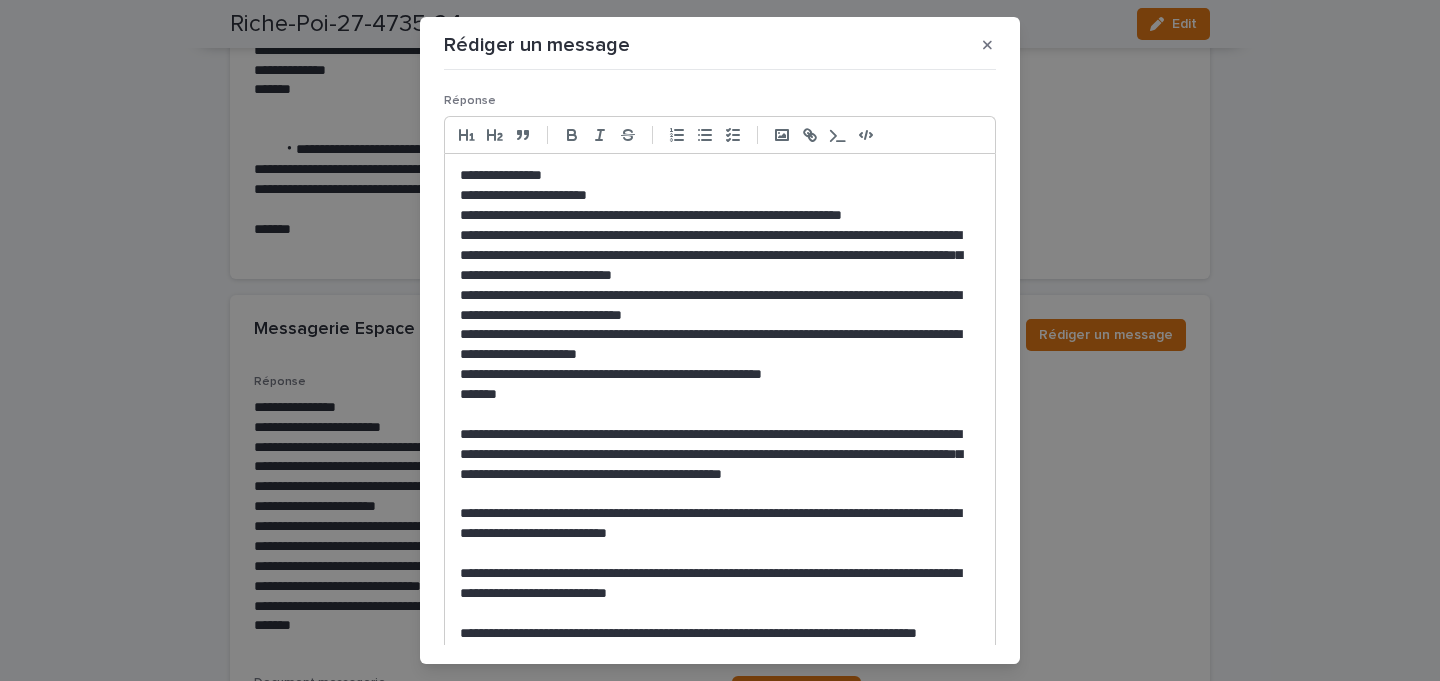 click on "**********" at bounding box center [720, 256] 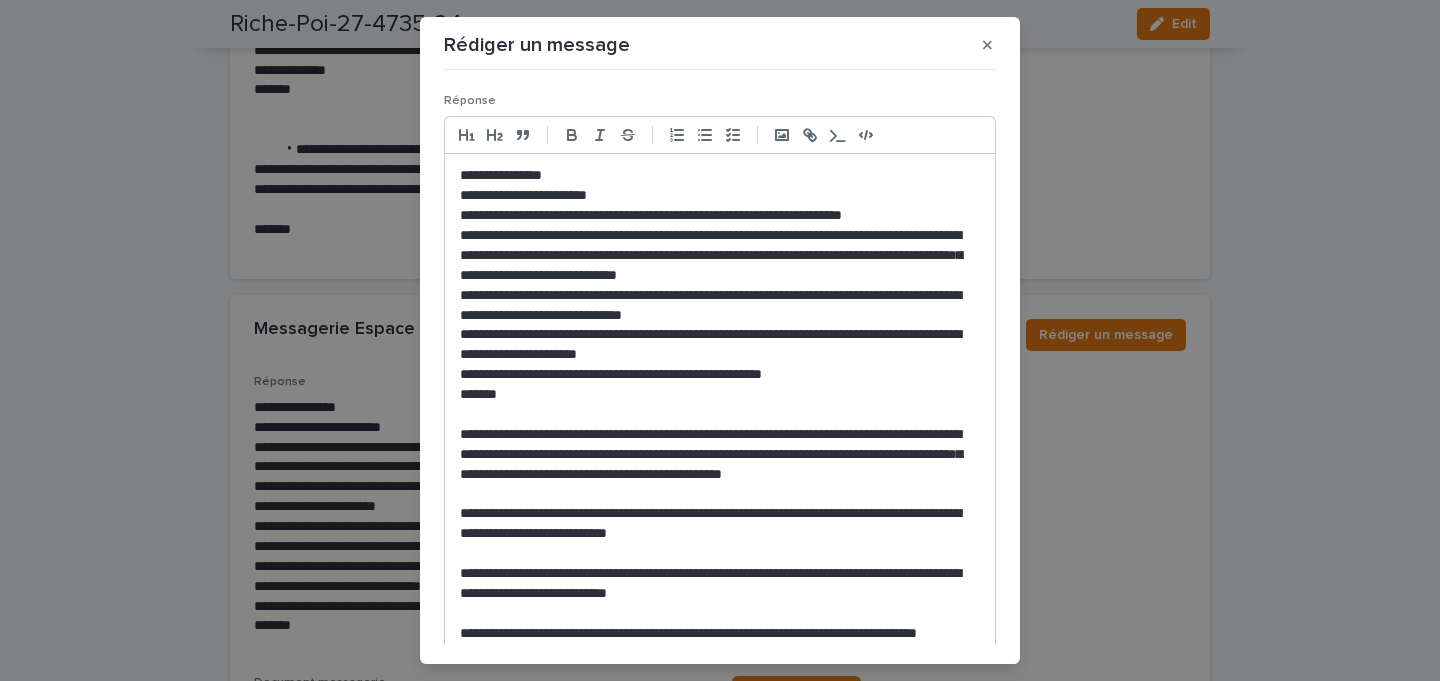 click on "**********" at bounding box center (720, 256) 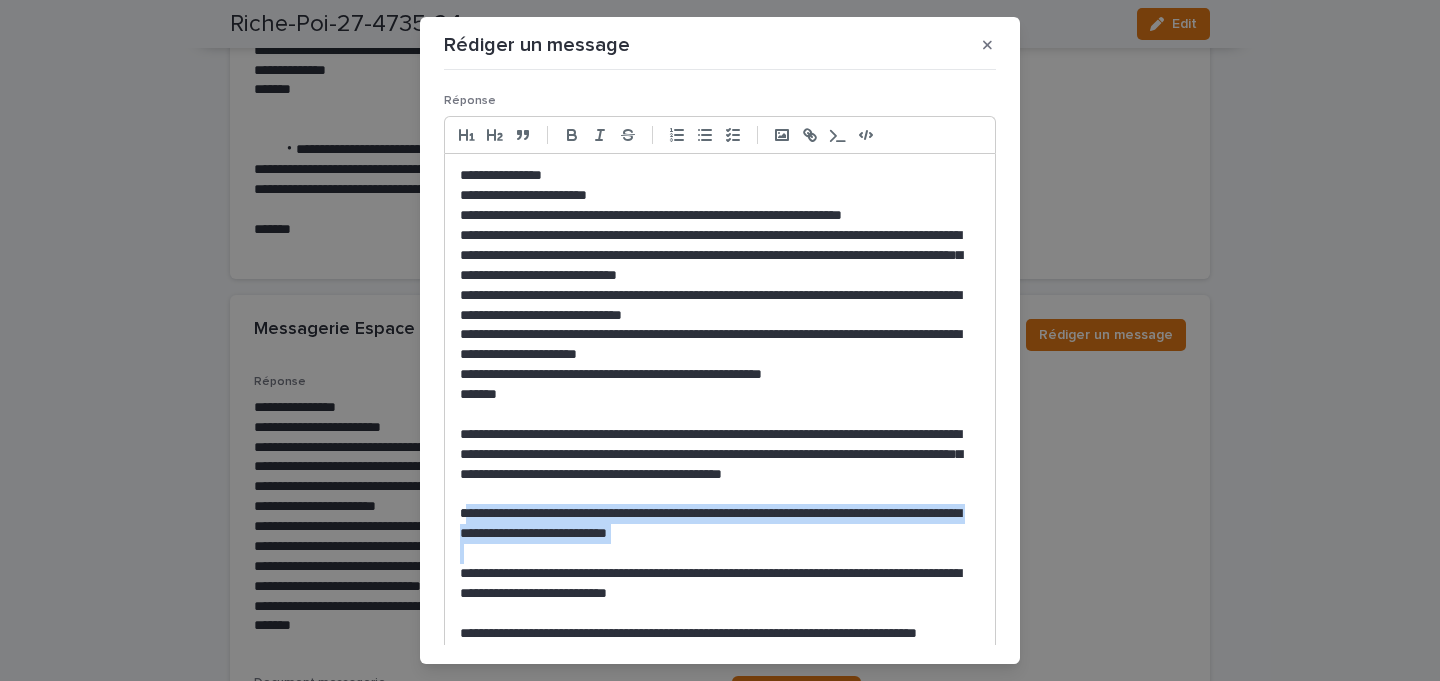 drag, startPoint x: 464, startPoint y: 505, endPoint x: 755, endPoint y: 544, distance: 293.60178 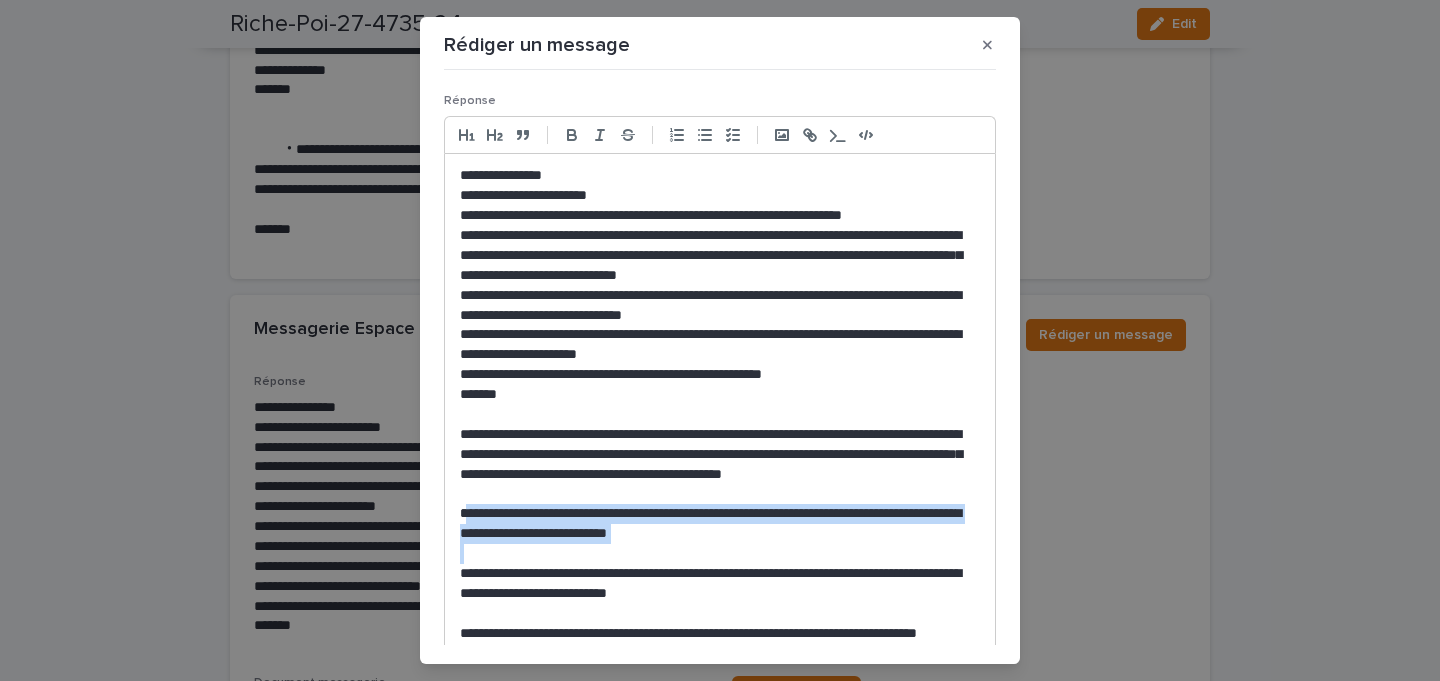 click on "**********" at bounding box center (720, 414) 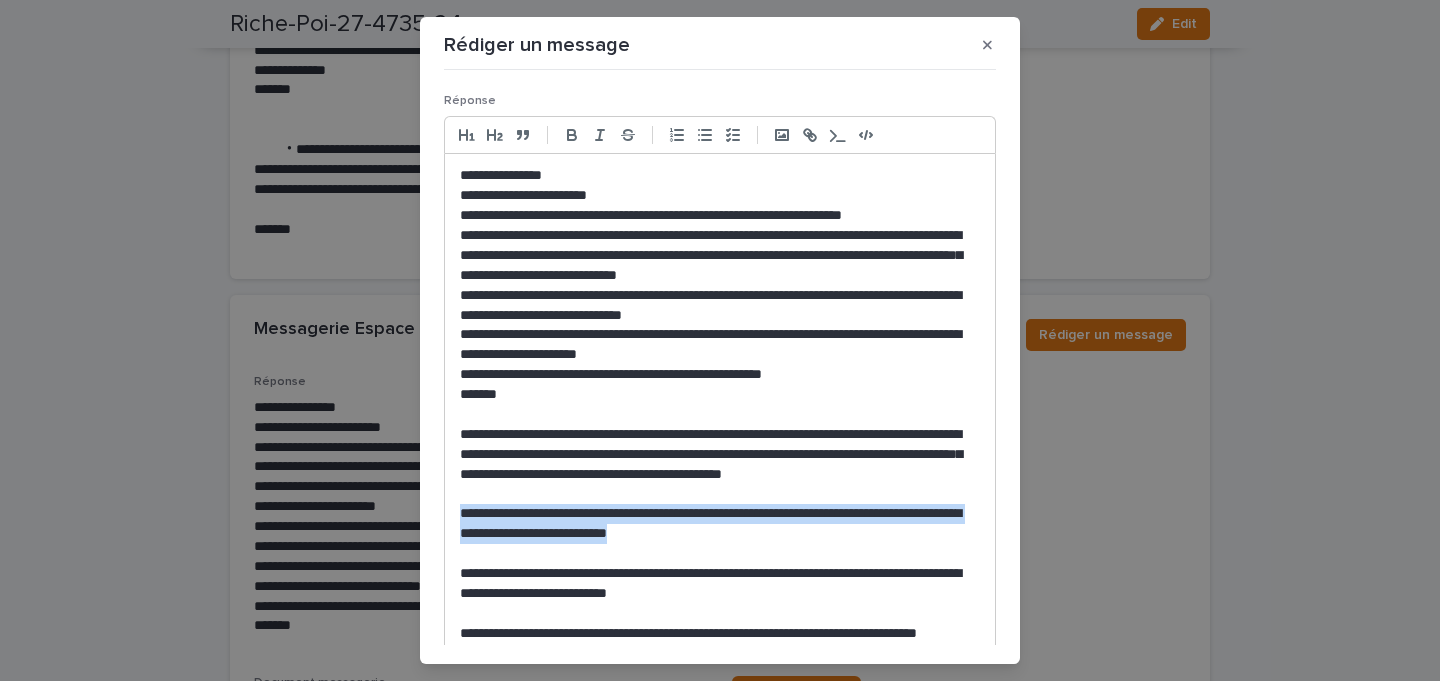 drag, startPoint x: 744, startPoint y: 542, endPoint x: 448, endPoint y: 515, distance: 297.22888 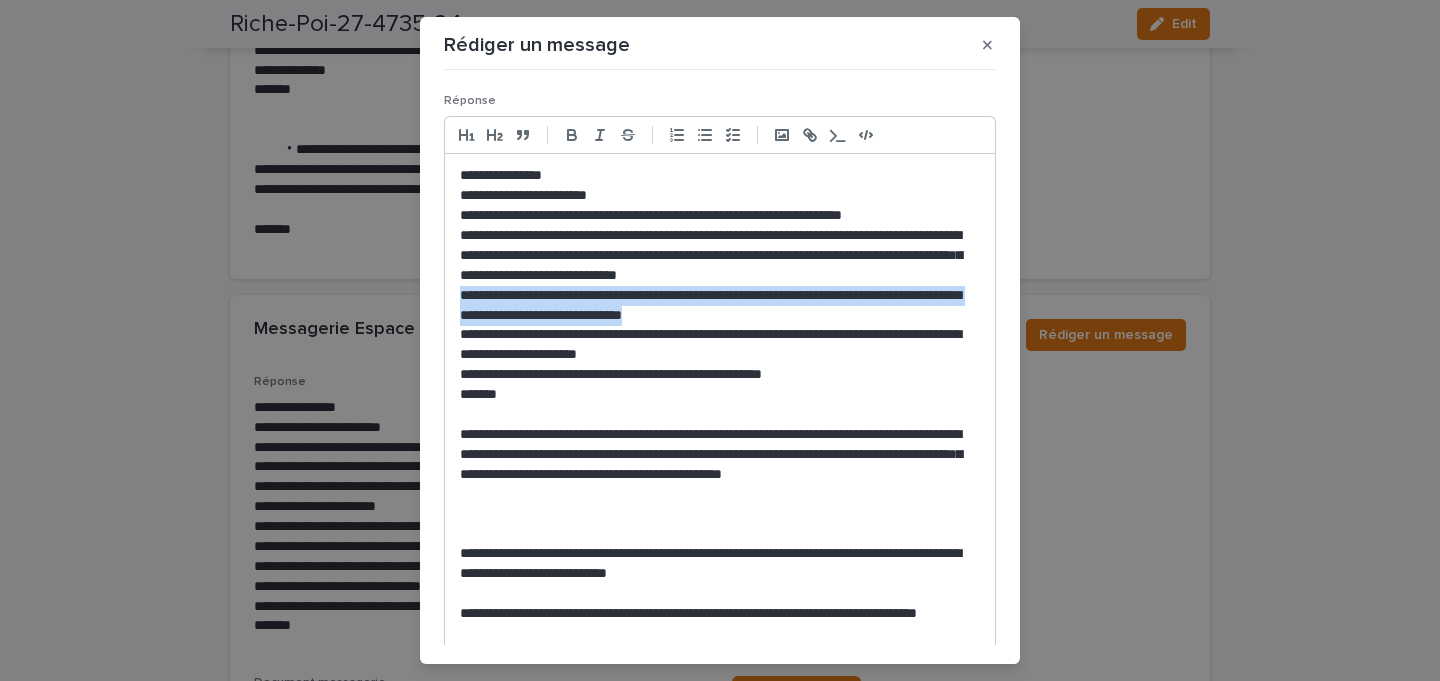 drag, startPoint x: 792, startPoint y: 317, endPoint x: 438, endPoint y: 295, distance: 354.68295 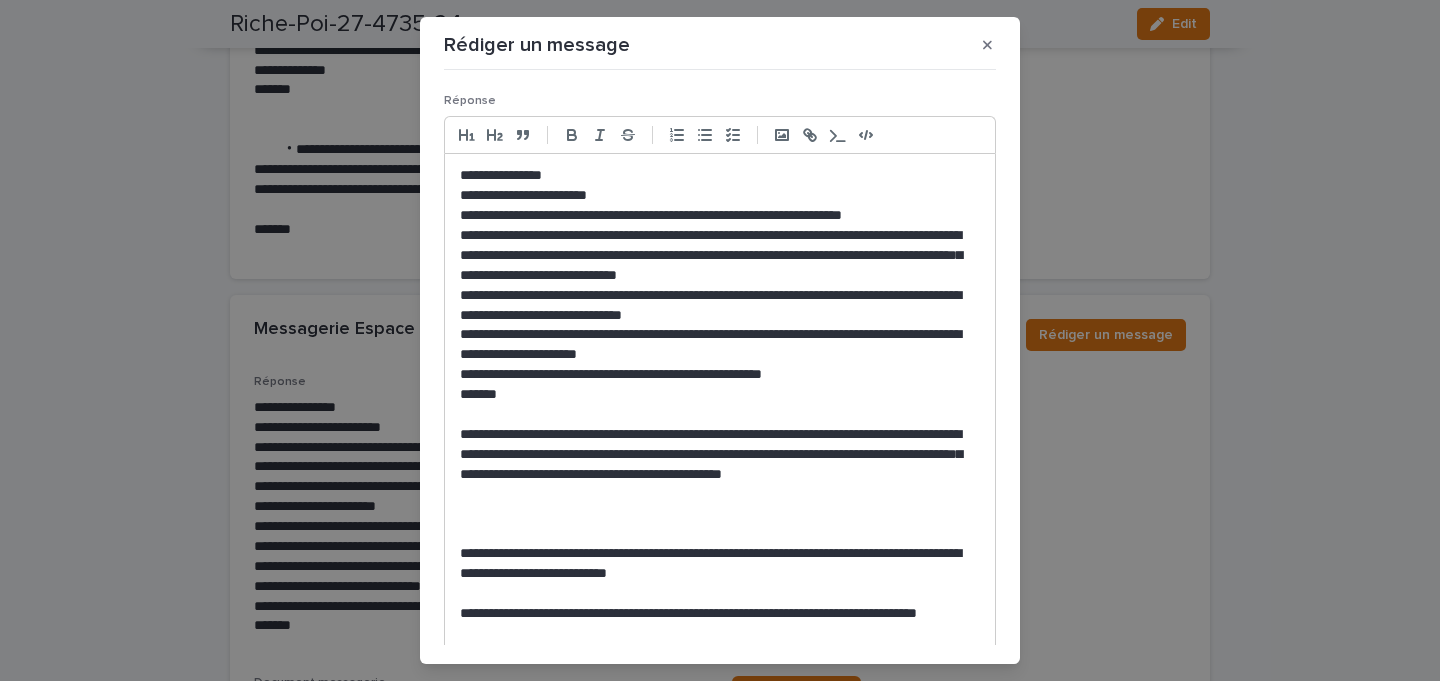 scroll, scrollTop: 0, scrollLeft: 0, axis: both 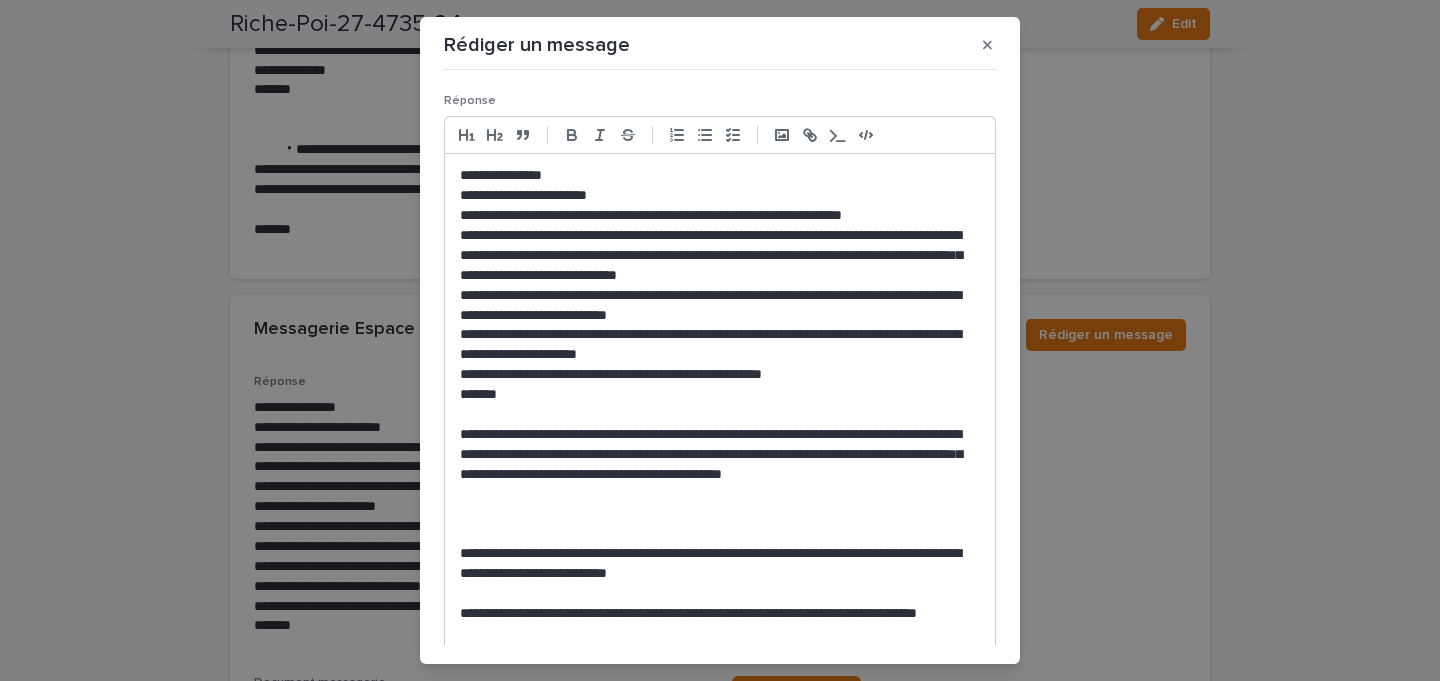 drag, startPoint x: 780, startPoint y: 595, endPoint x: 704, endPoint y: 595, distance: 76 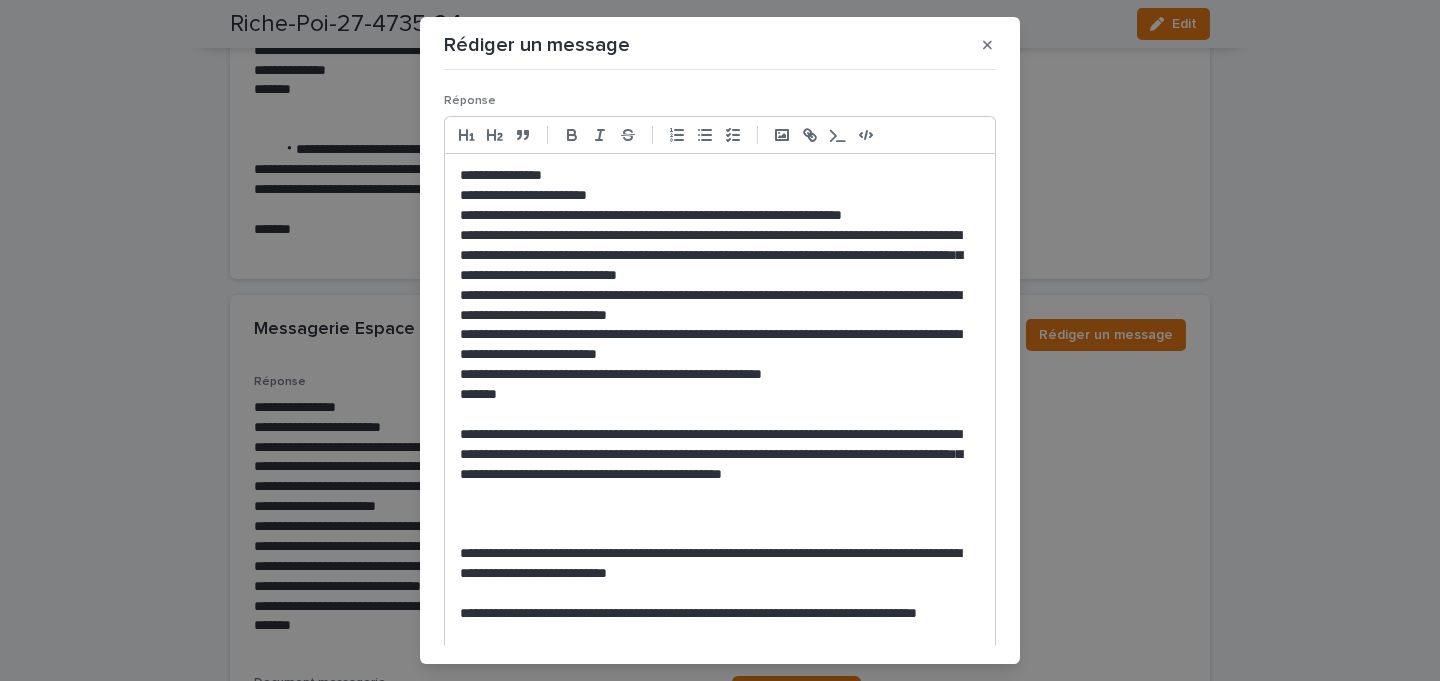 click on "**********" at bounding box center [720, 564] 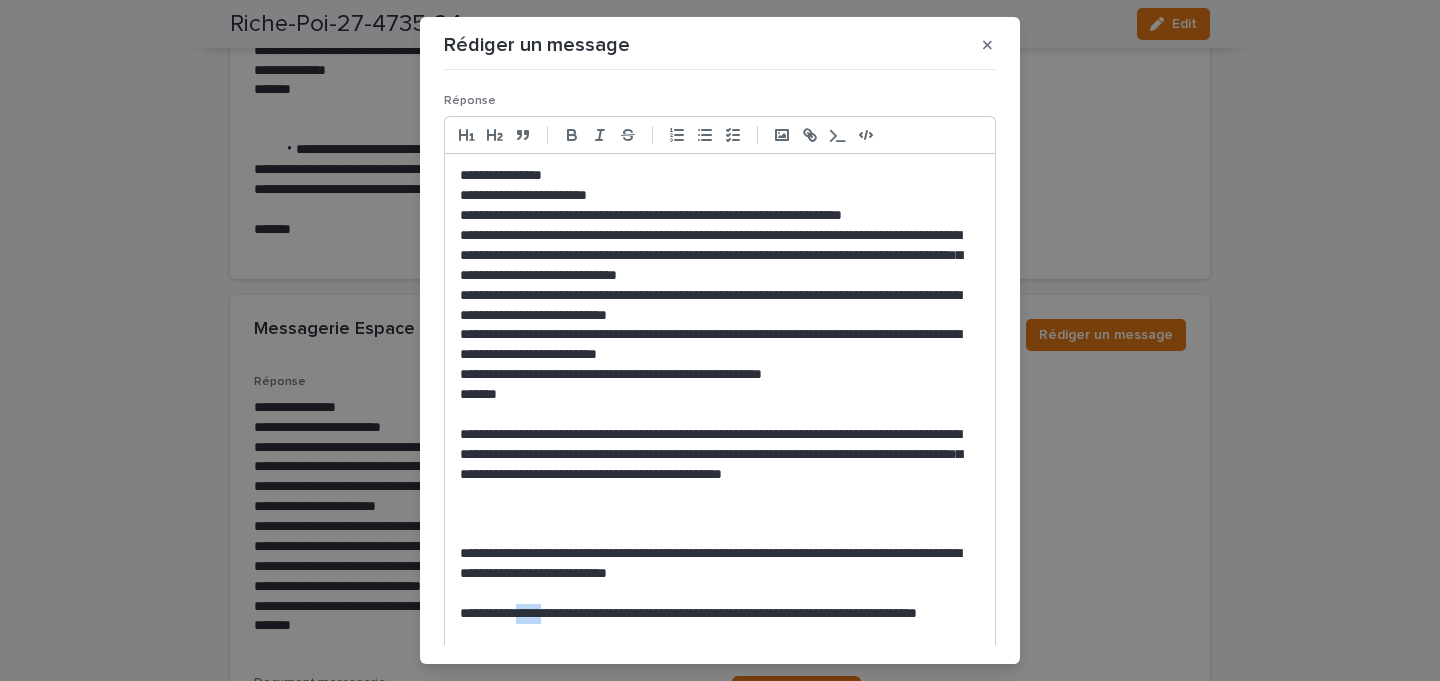 click on "**********" at bounding box center [720, 624] 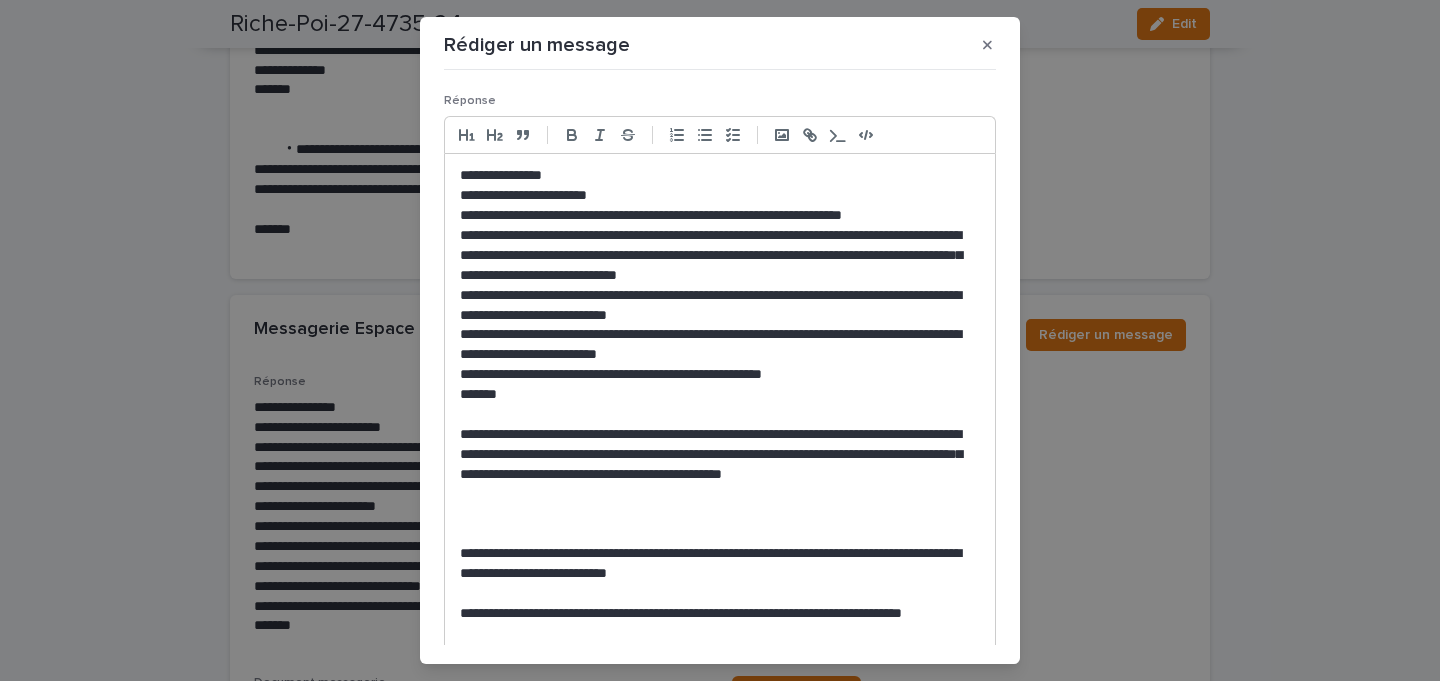 click on "**********" at bounding box center (720, 624) 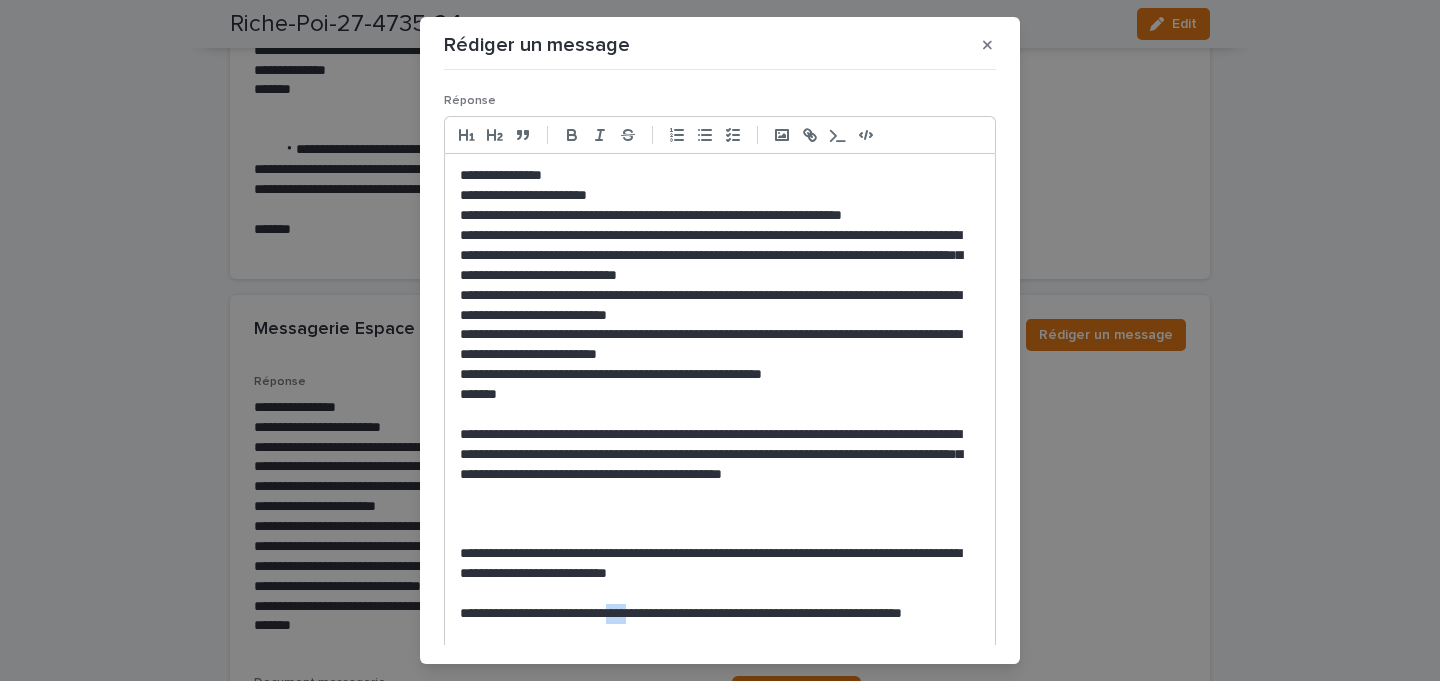 click on "**********" at bounding box center (720, 624) 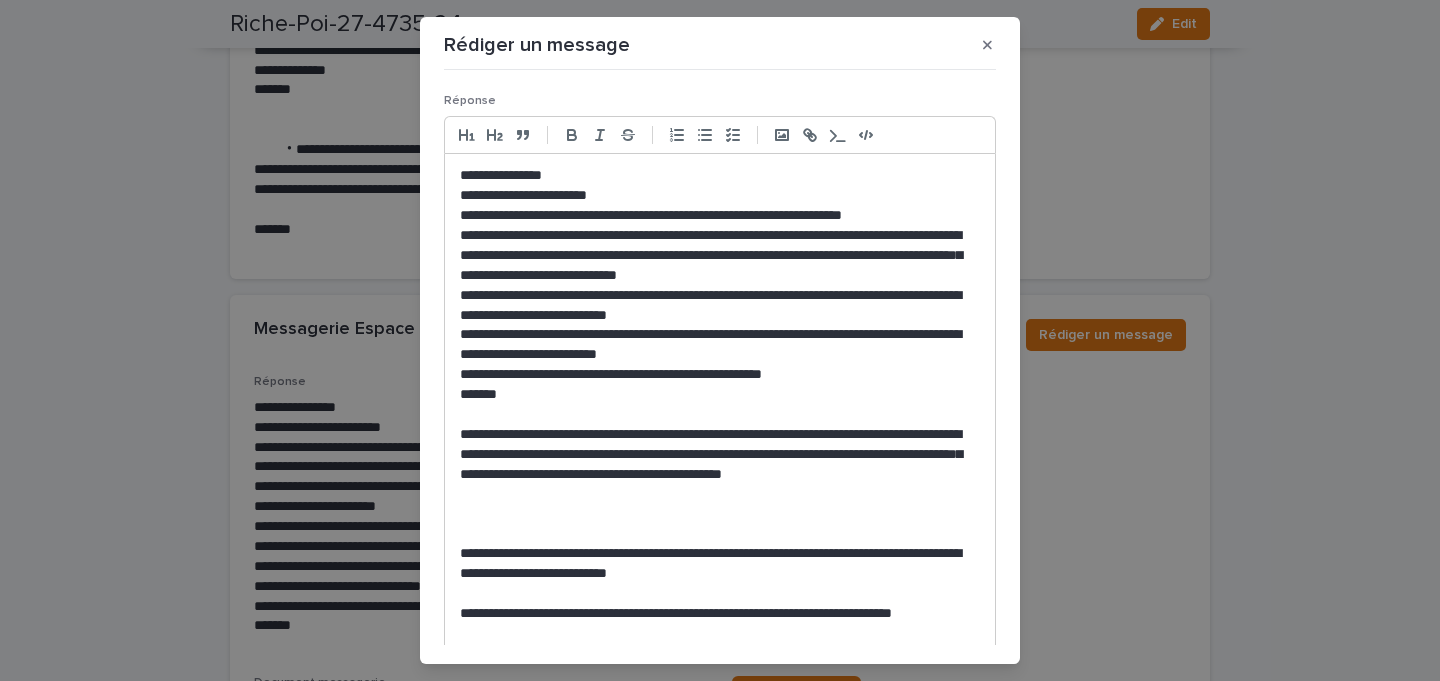 click on "**********" at bounding box center [720, 624] 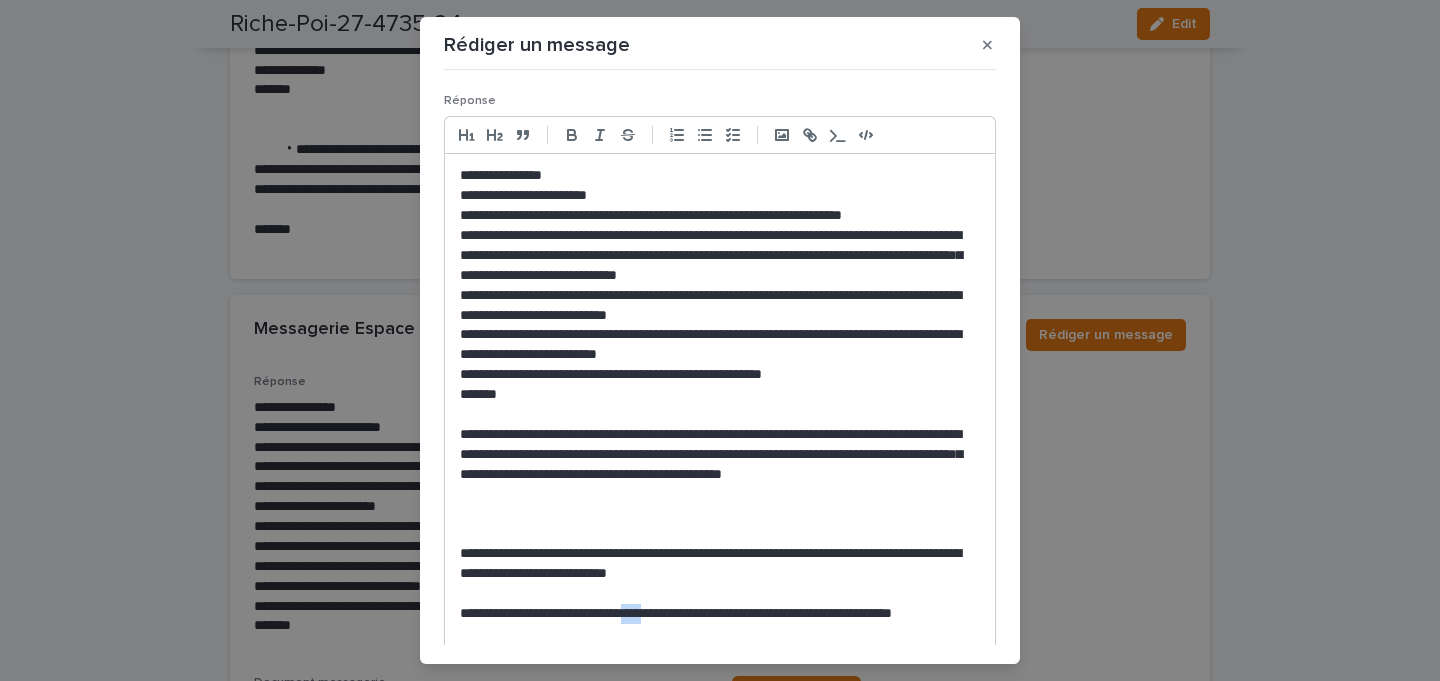 click on "**********" at bounding box center (720, 624) 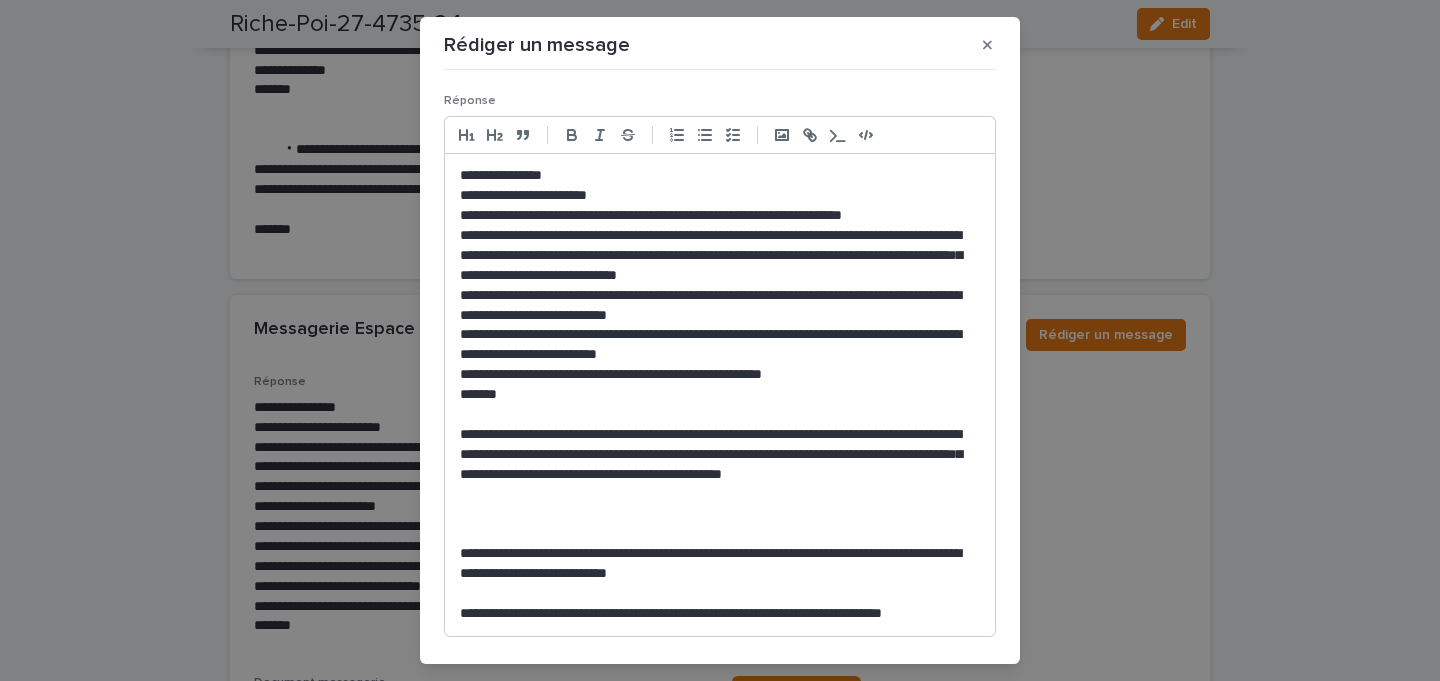 click on "**********" at bounding box center [720, 614] 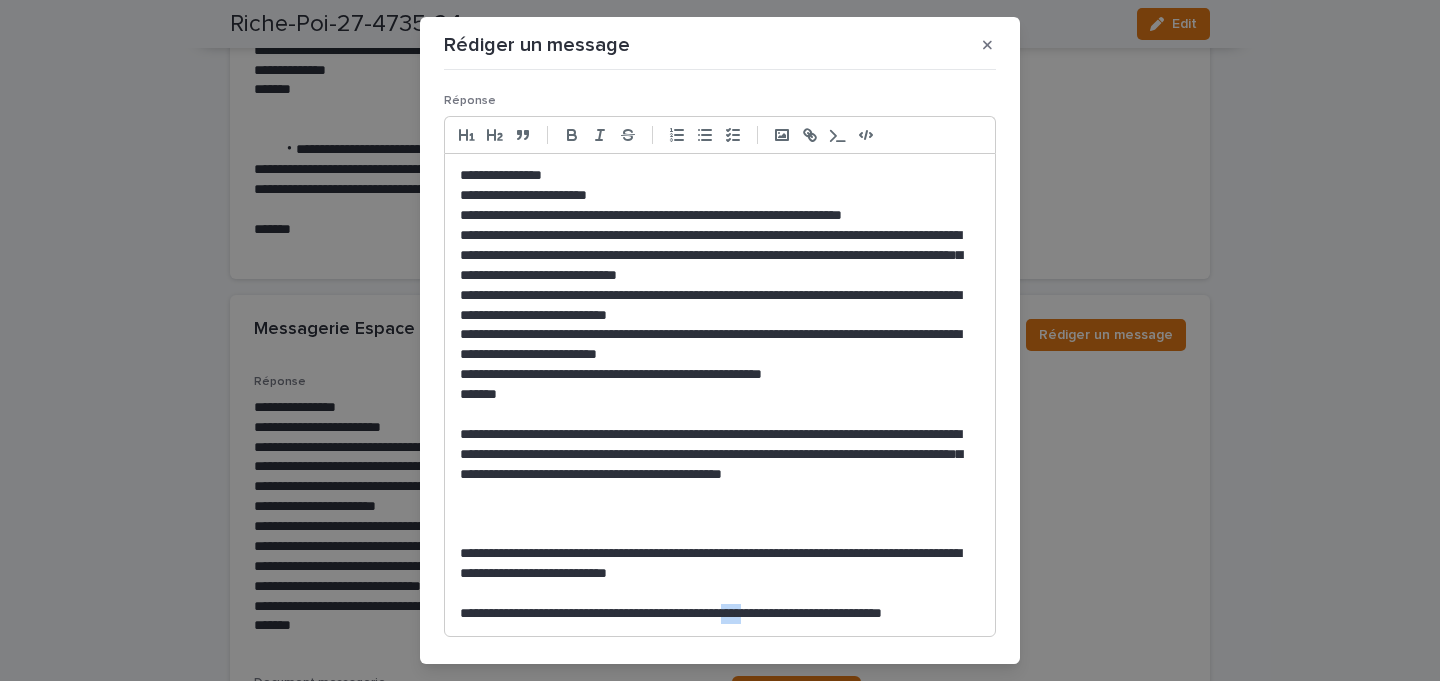 click on "**********" at bounding box center [720, 614] 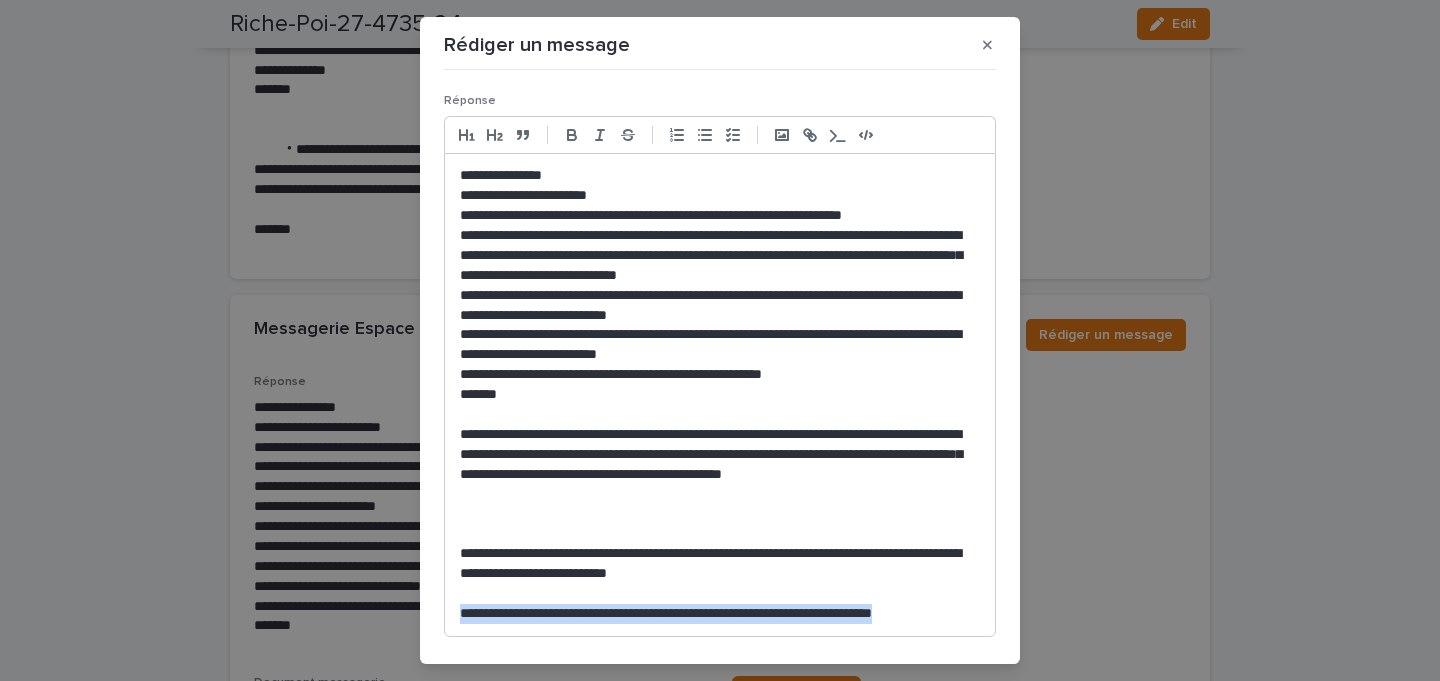 drag, startPoint x: 962, startPoint y: 612, endPoint x: 448, endPoint y: 622, distance: 514.0973 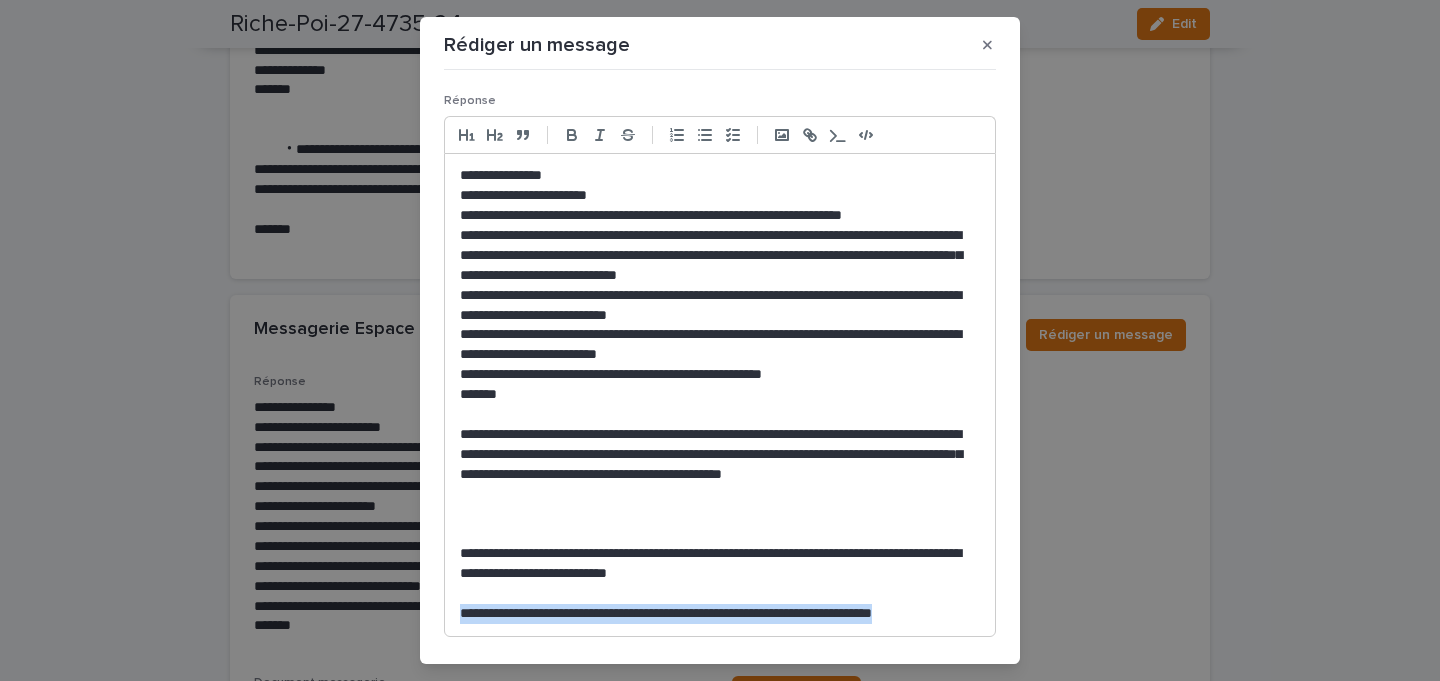 click on "**********" at bounding box center [720, 394] 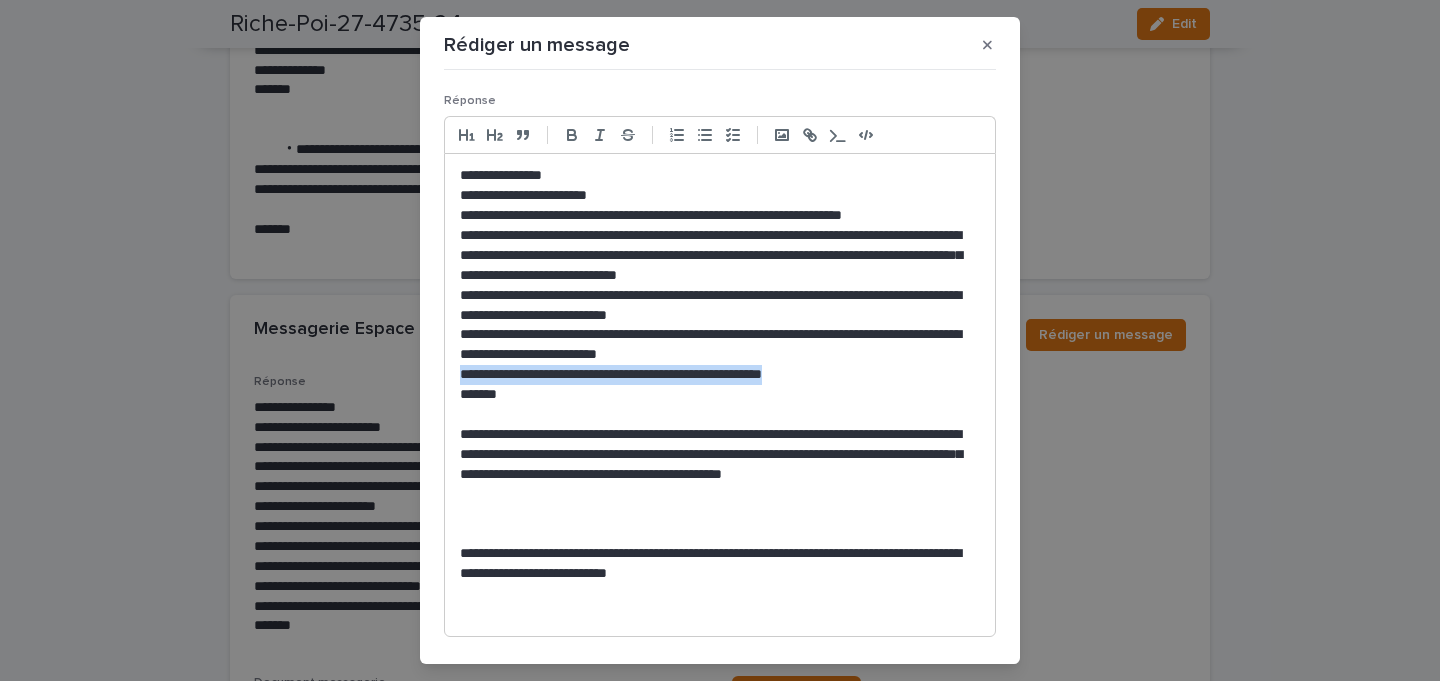 drag, startPoint x: 828, startPoint y: 365, endPoint x: 716, endPoint y: 365, distance: 112 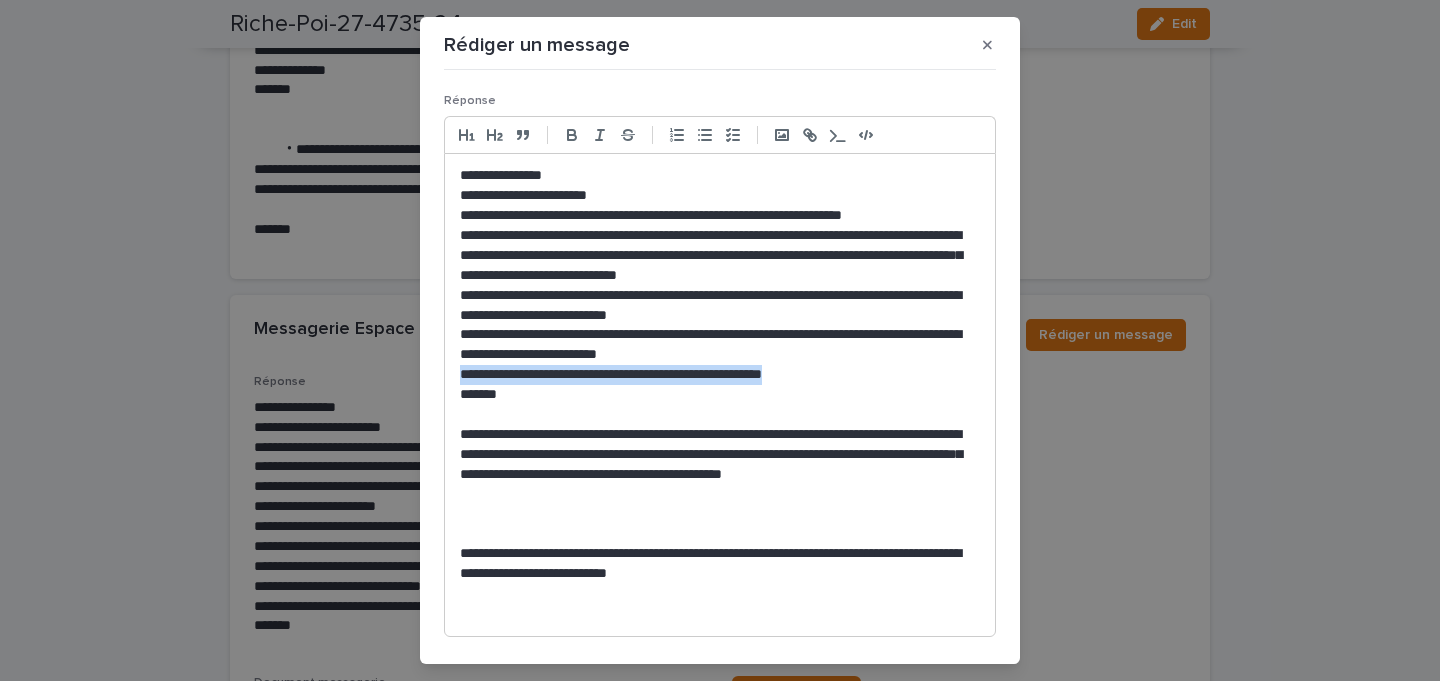 click on "**********" at bounding box center [720, 375] 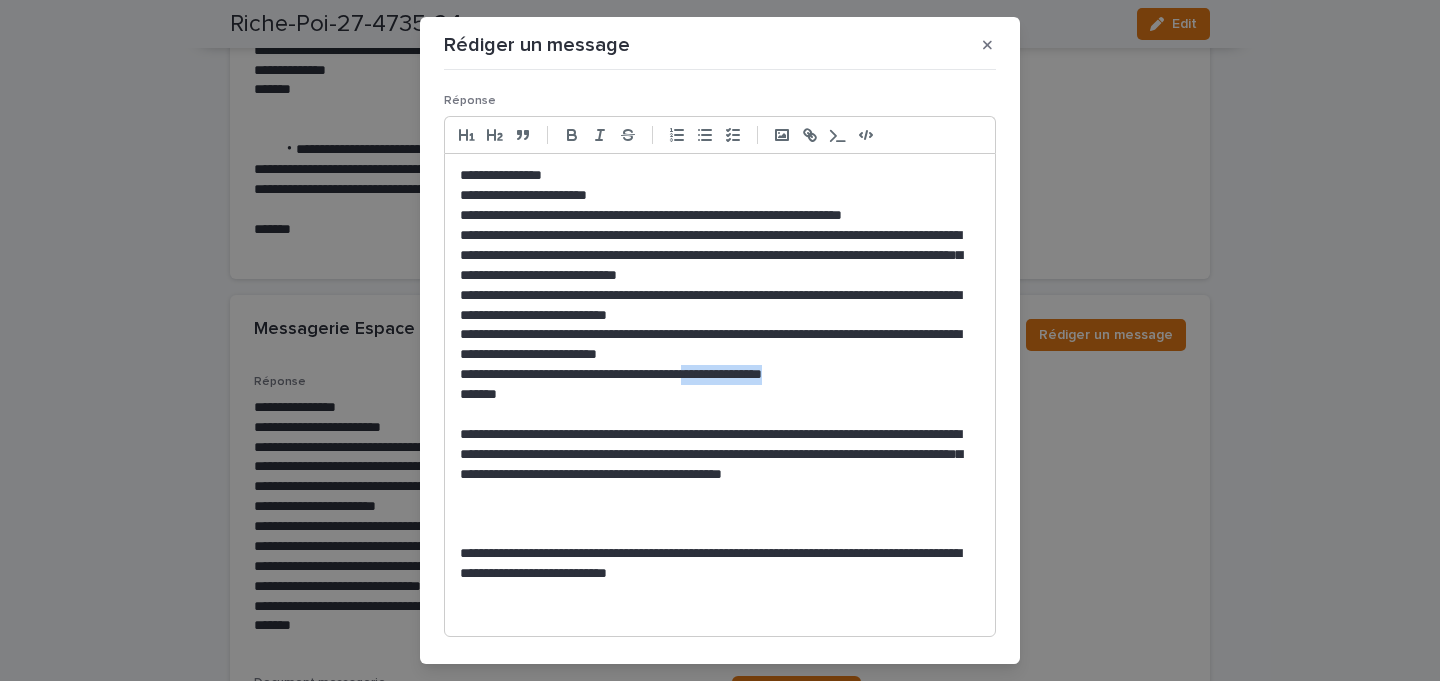 click on "**********" at bounding box center (720, 375) 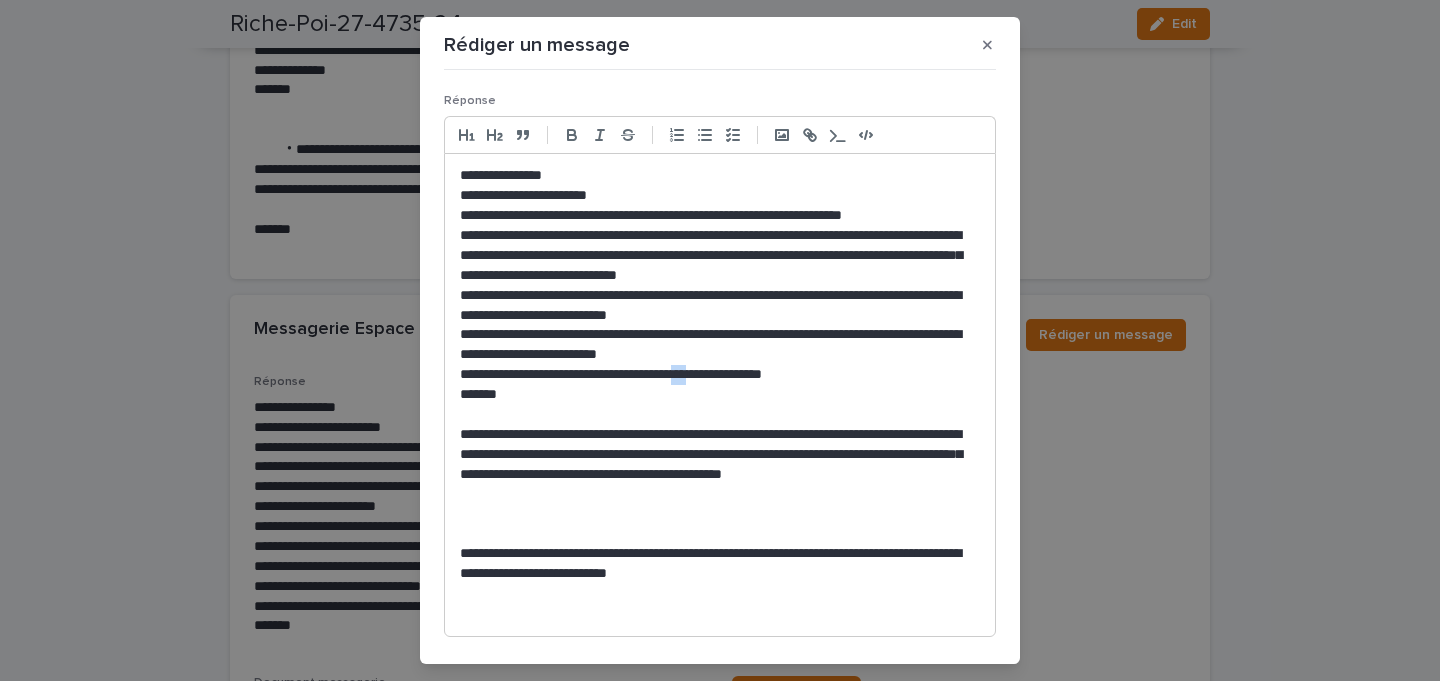 click on "**********" at bounding box center (720, 375) 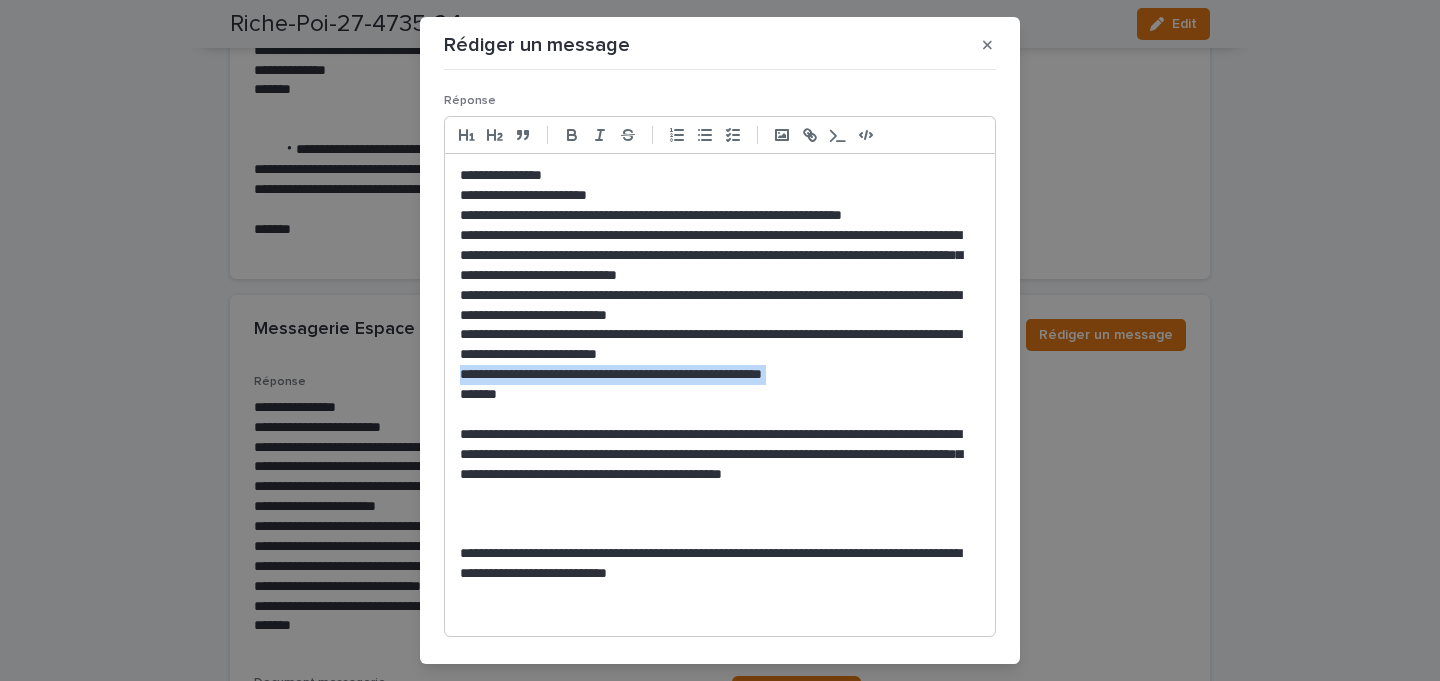 click on "**********" at bounding box center (720, 375) 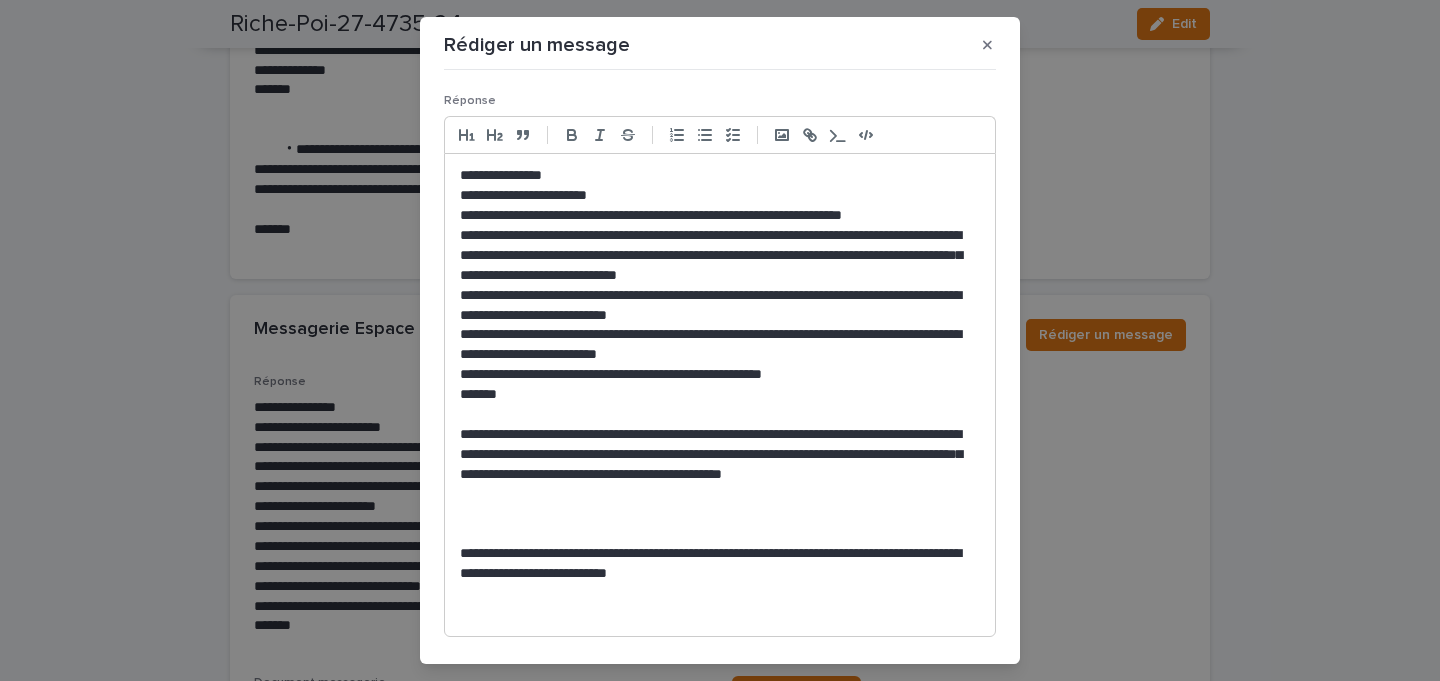 scroll, scrollTop: 0, scrollLeft: 0, axis: both 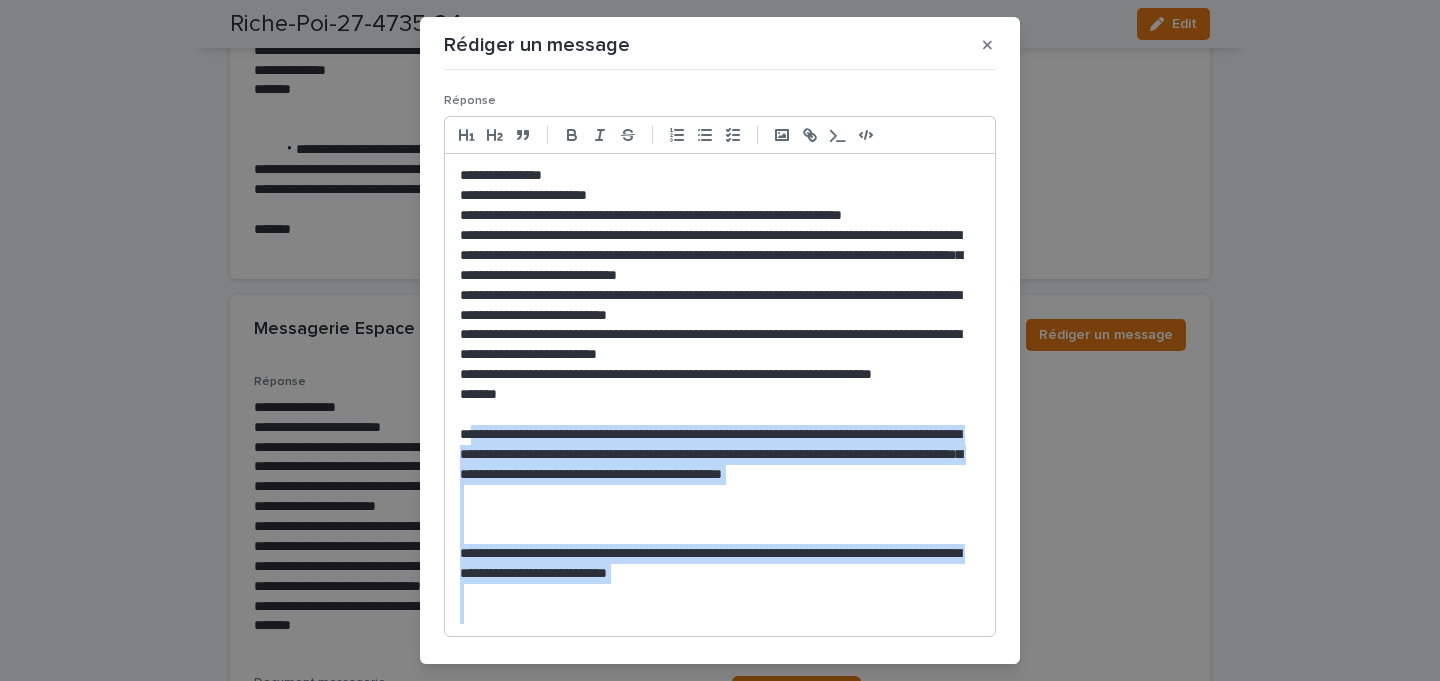 drag, startPoint x: 473, startPoint y: 425, endPoint x: 518, endPoint y: 628, distance: 207.92787 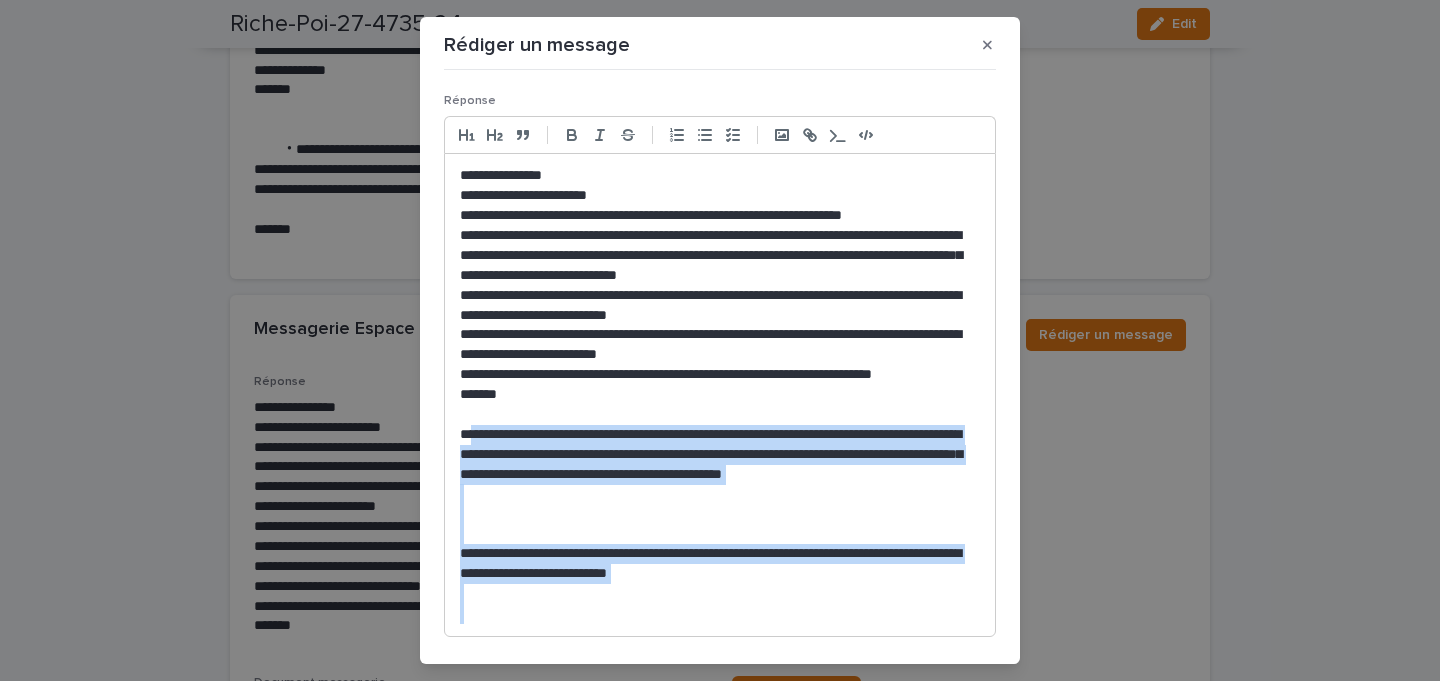 click on "**********" at bounding box center [720, 394] 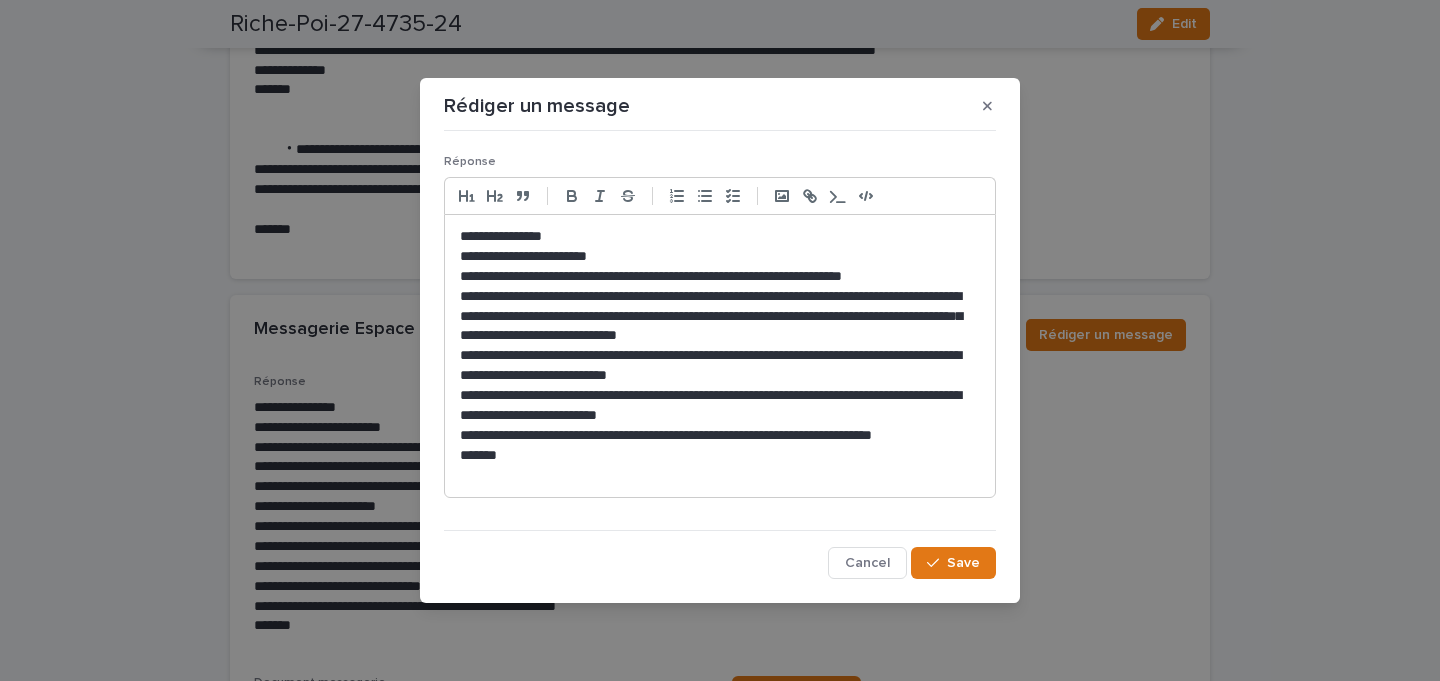 click on "**********" at bounding box center [720, 237] 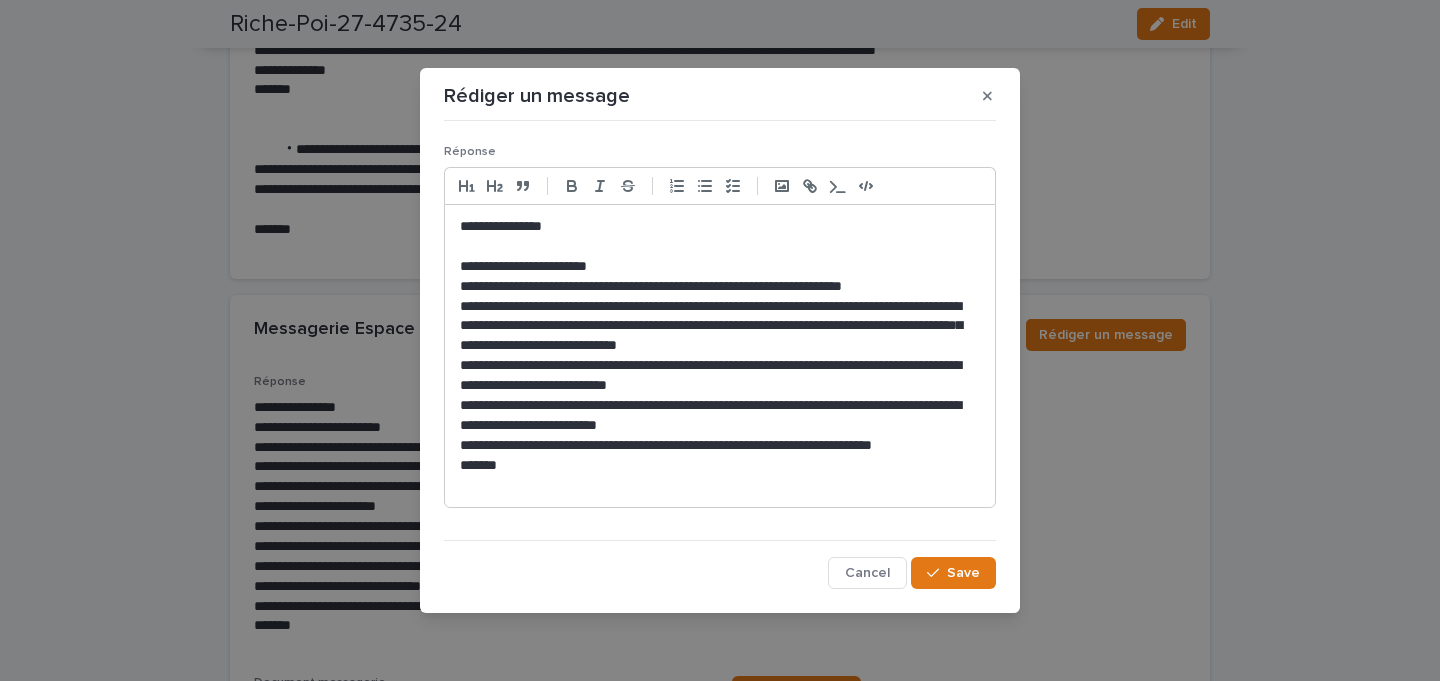 click on "**********" at bounding box center (720, 267) 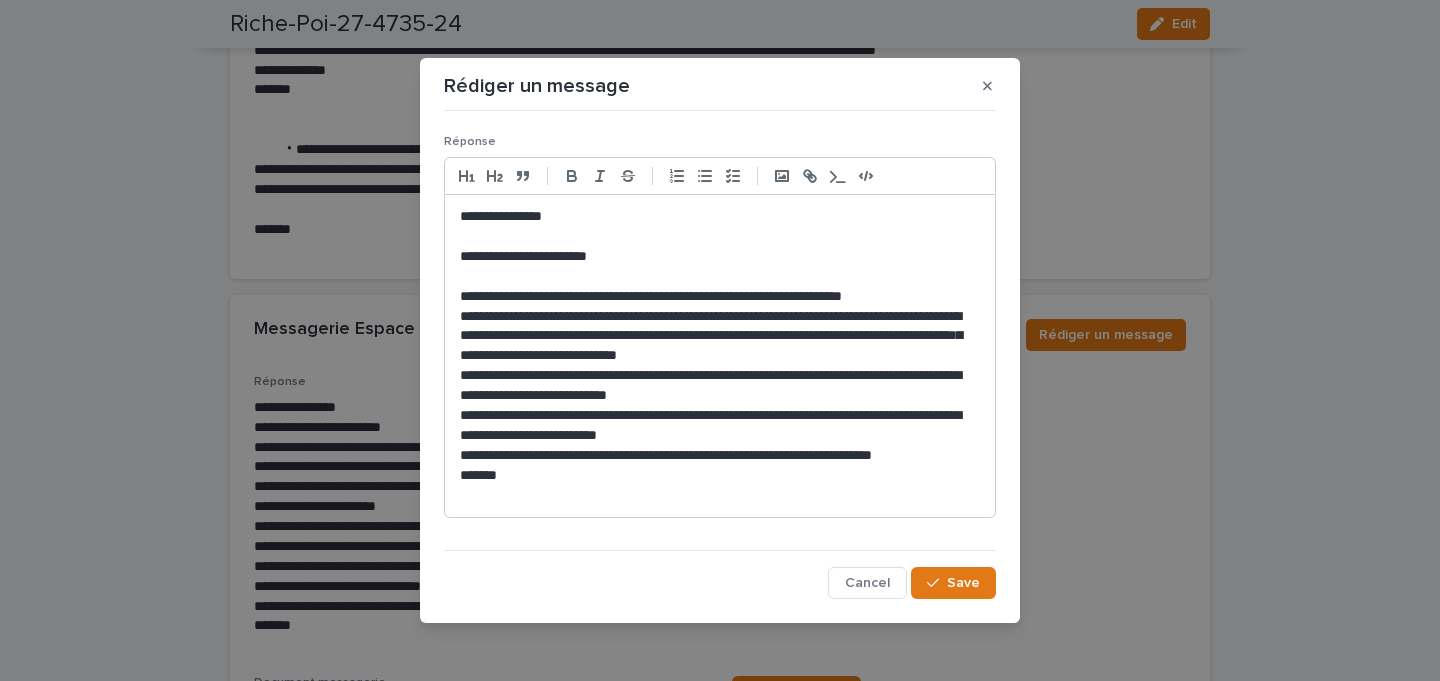 click on "**********" at bounding box center (720, 297) 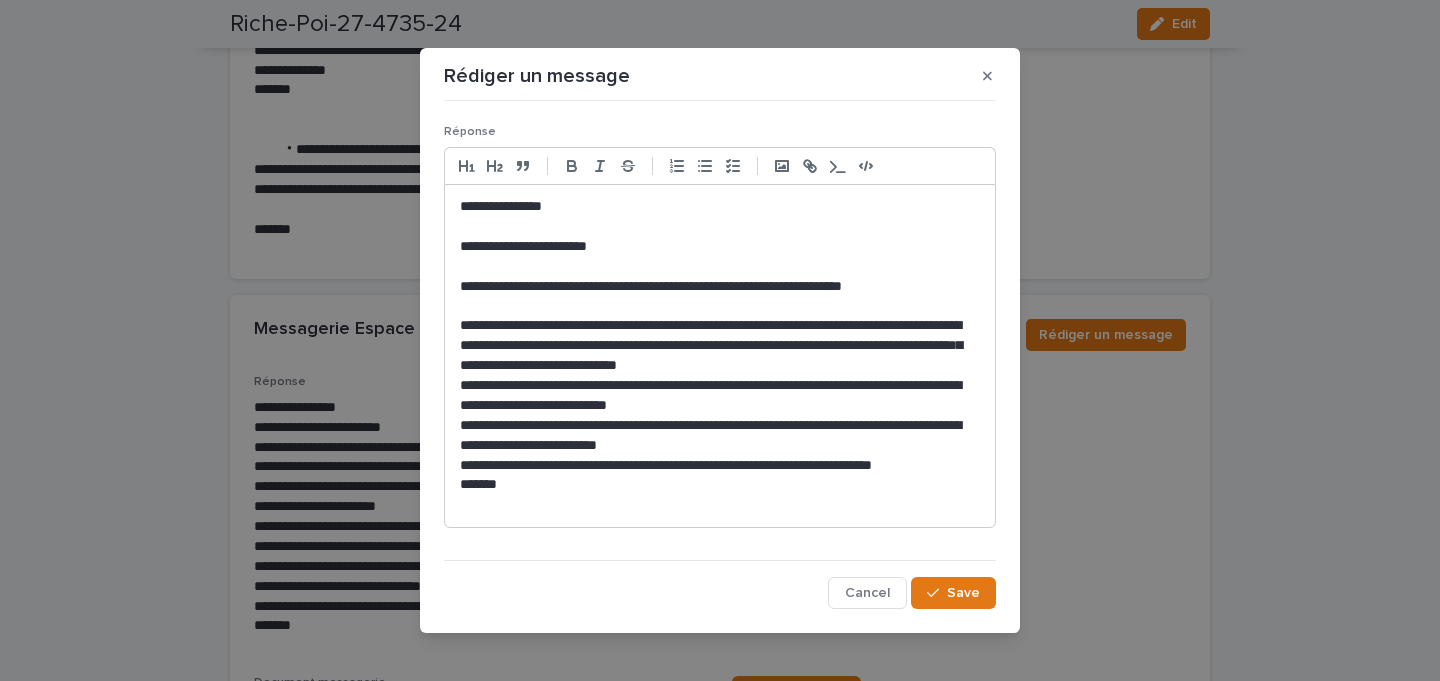 click on "**********" at bounding box center (720, 346) 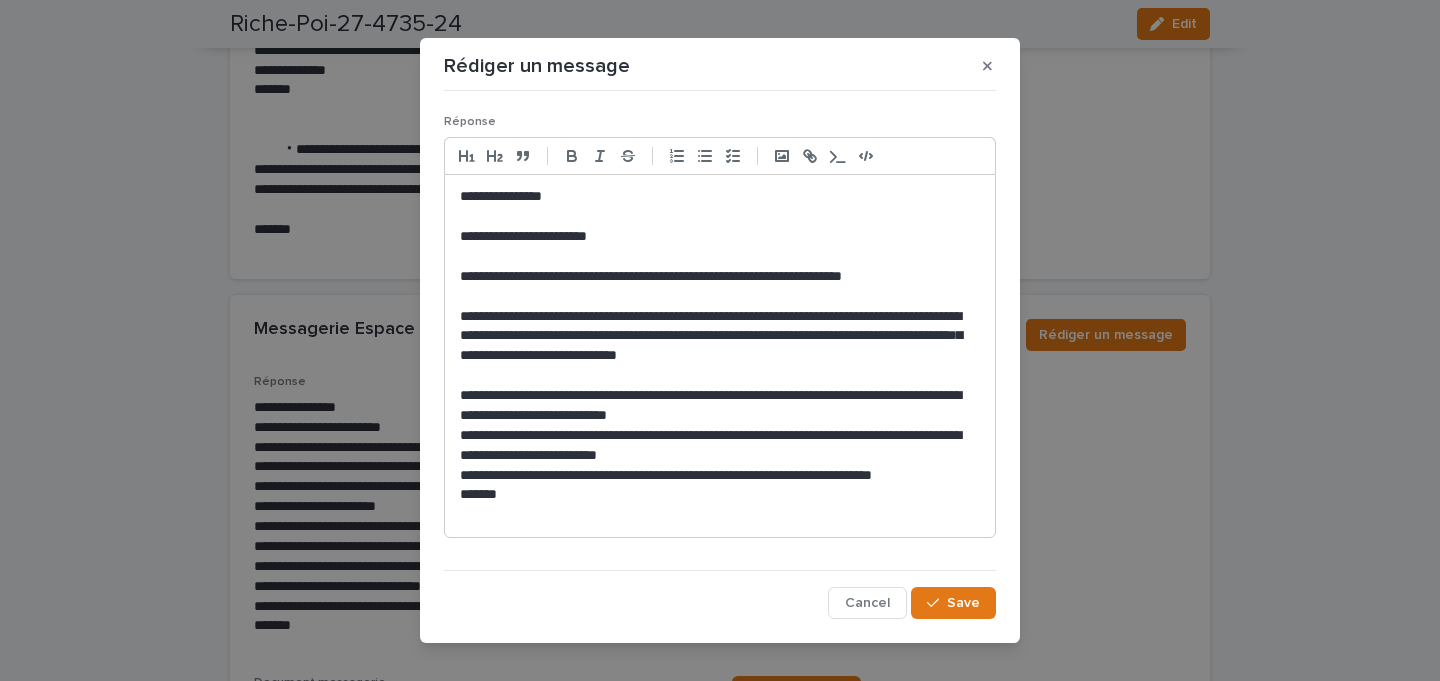 click on "**********" at bounding box center [720, 406] 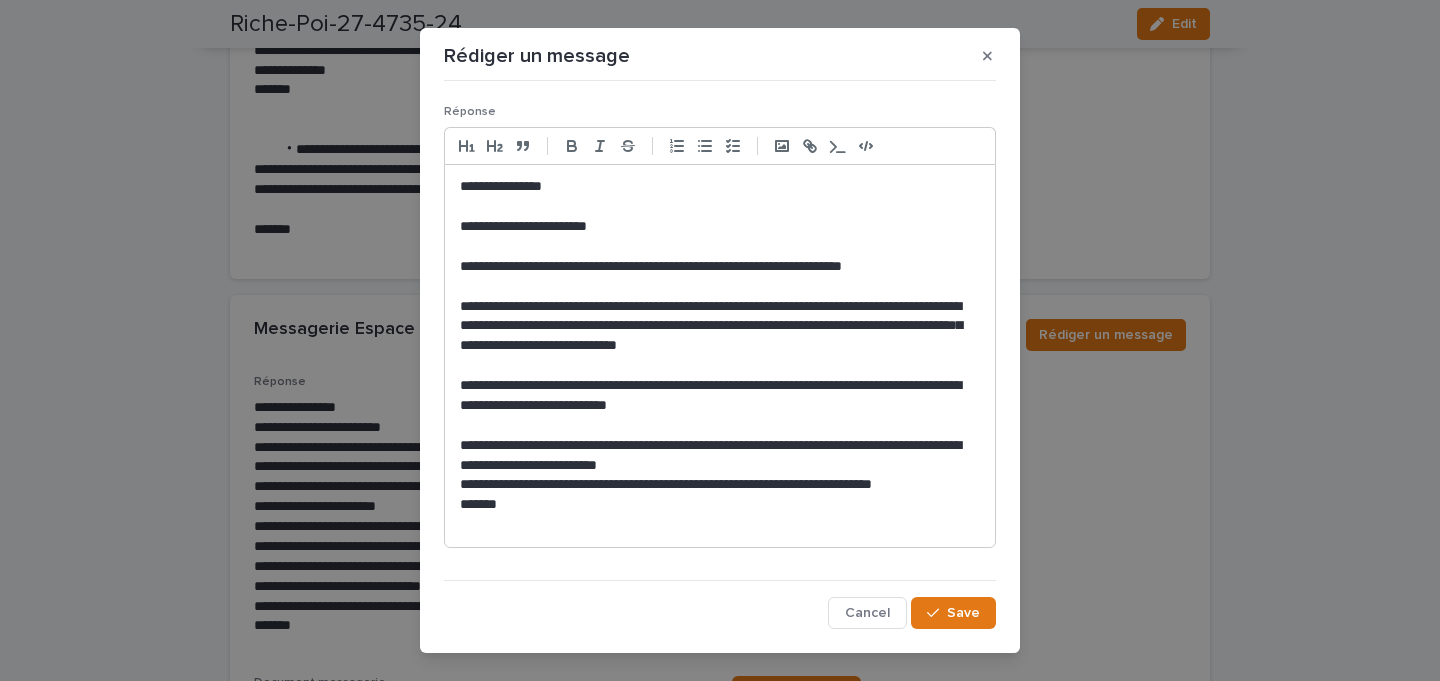 click on "**********" at bounding box center [720, 456] 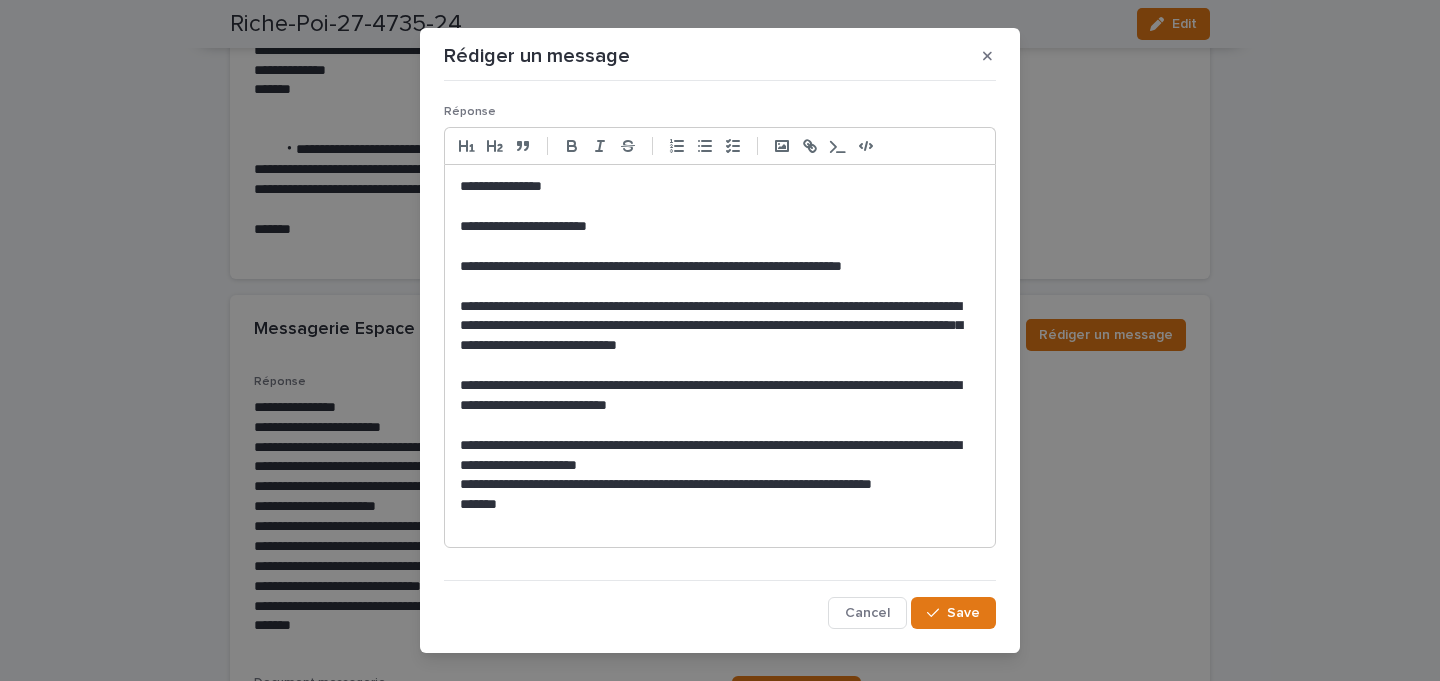 click on "**********" at bounding box center (720, 456) 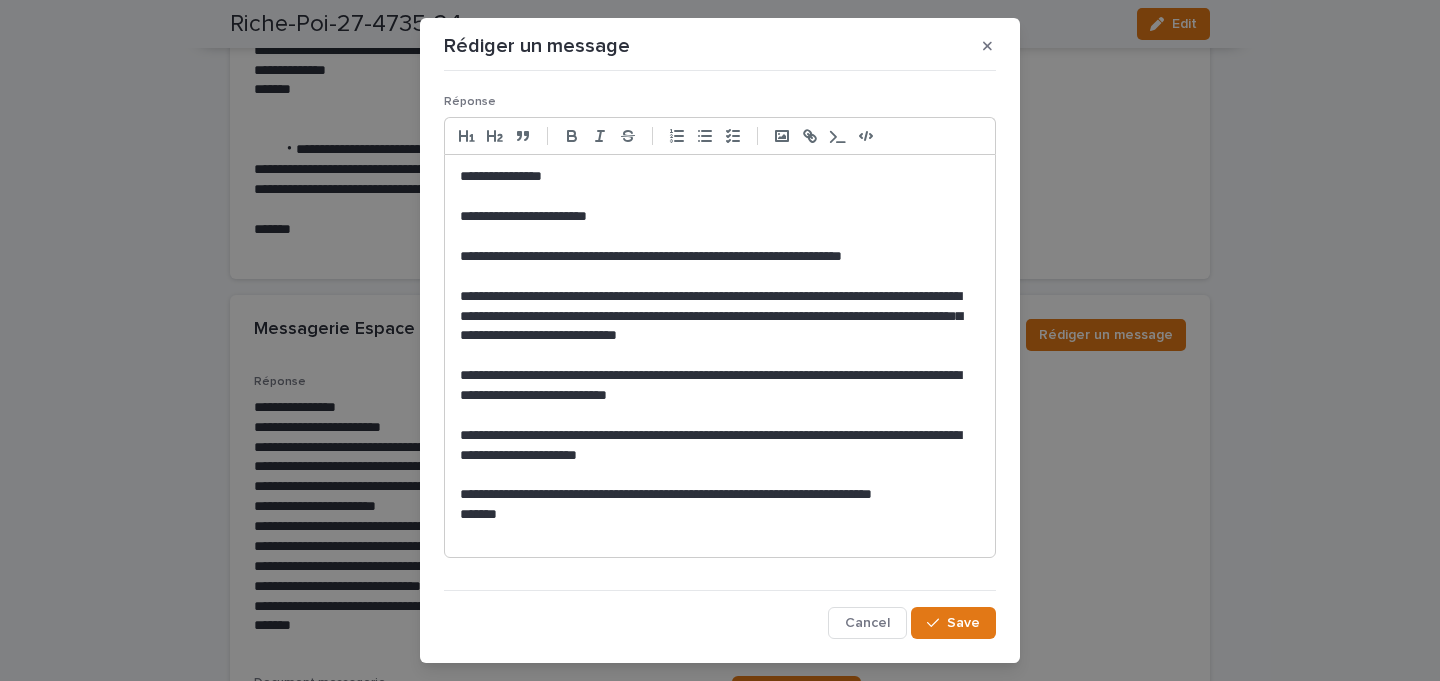 click on "**********" at bounding box center [720, 495] 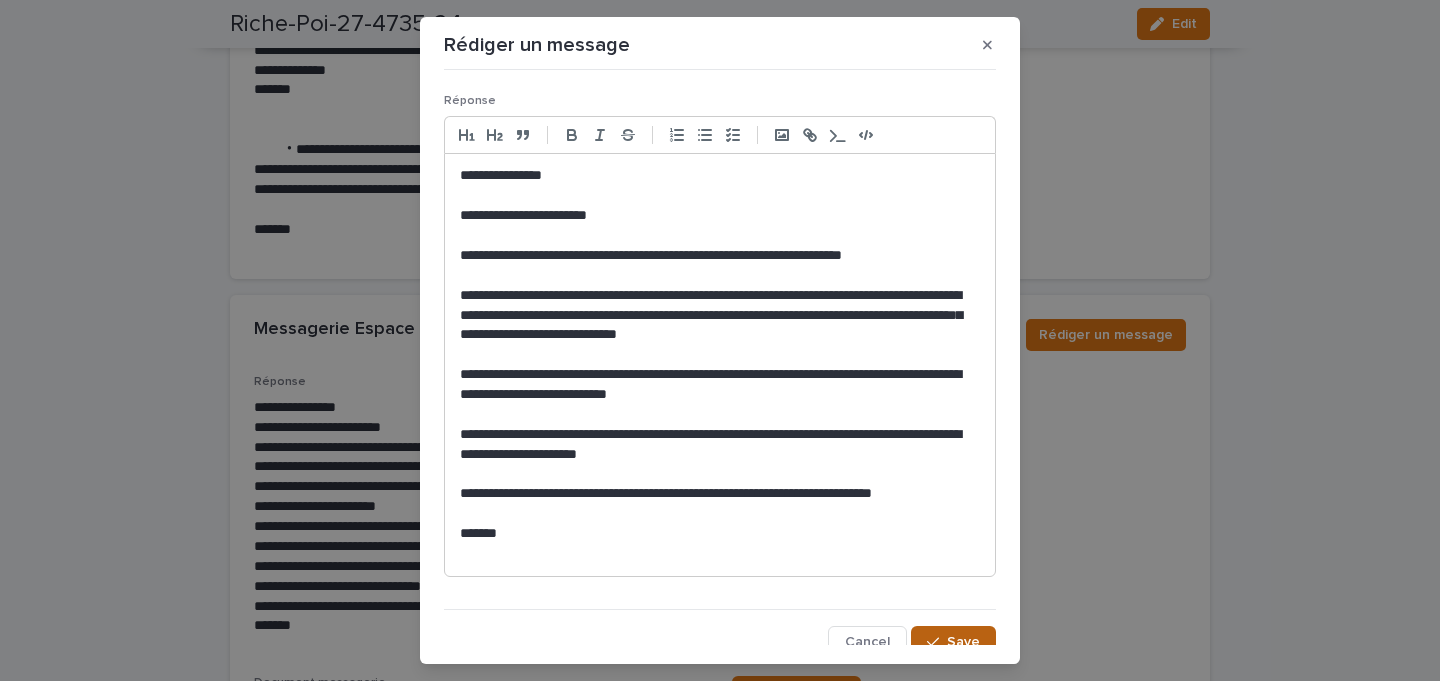 click on "Save" at bounding box center [953, 642] 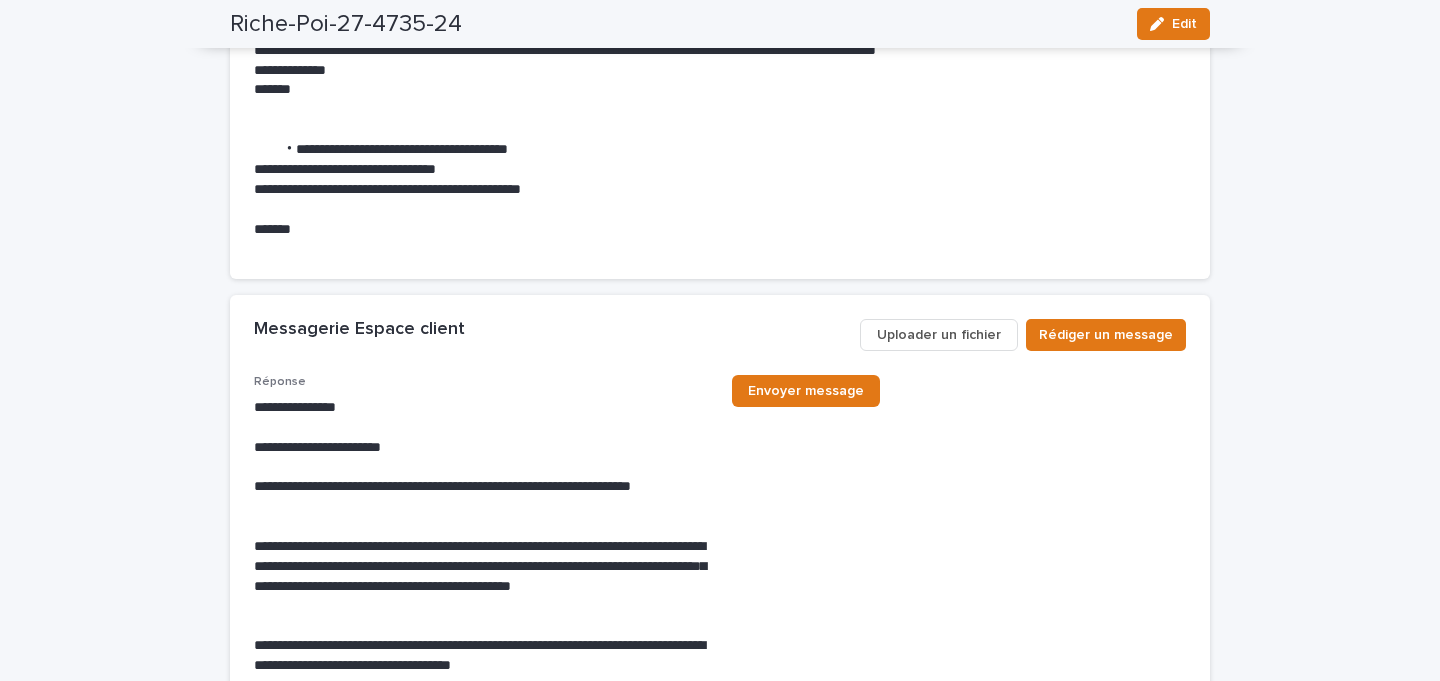 click on "Uploader un fichier" at bounding box center (939, 335) 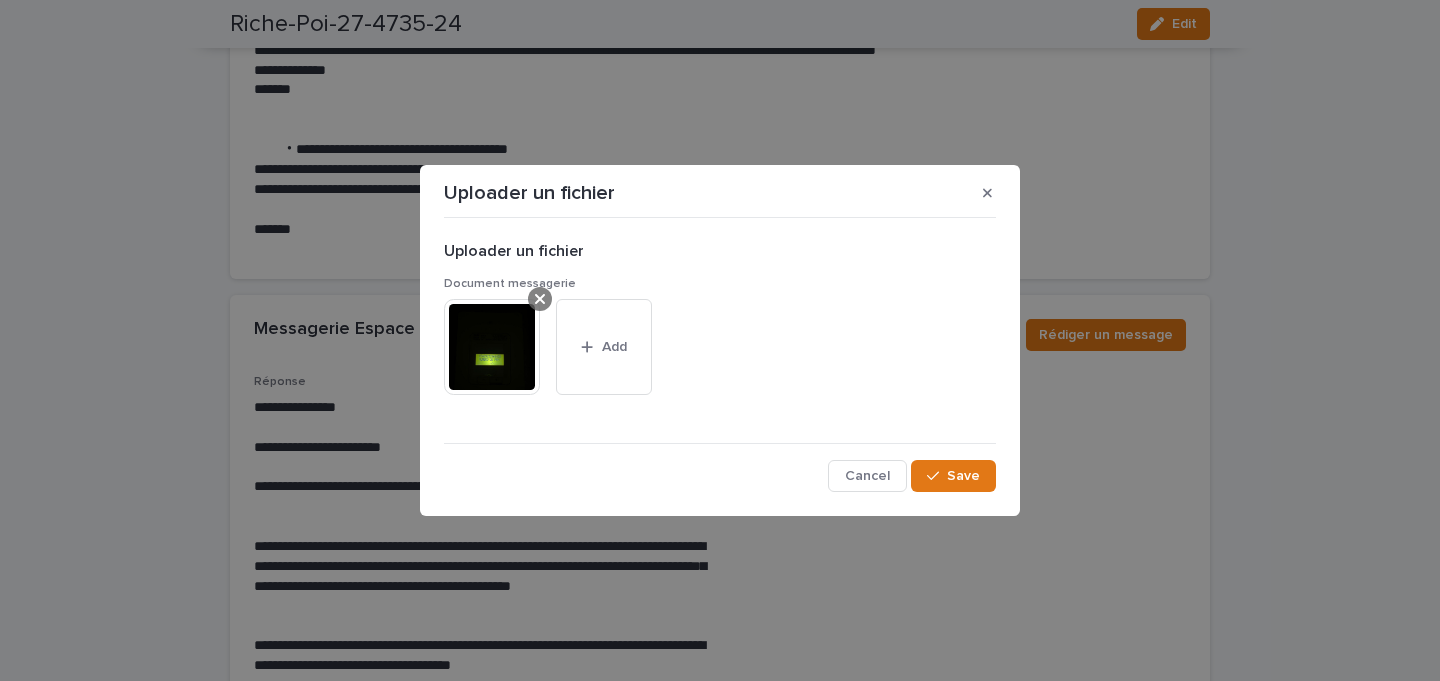 click at bounding box center (540, 299) 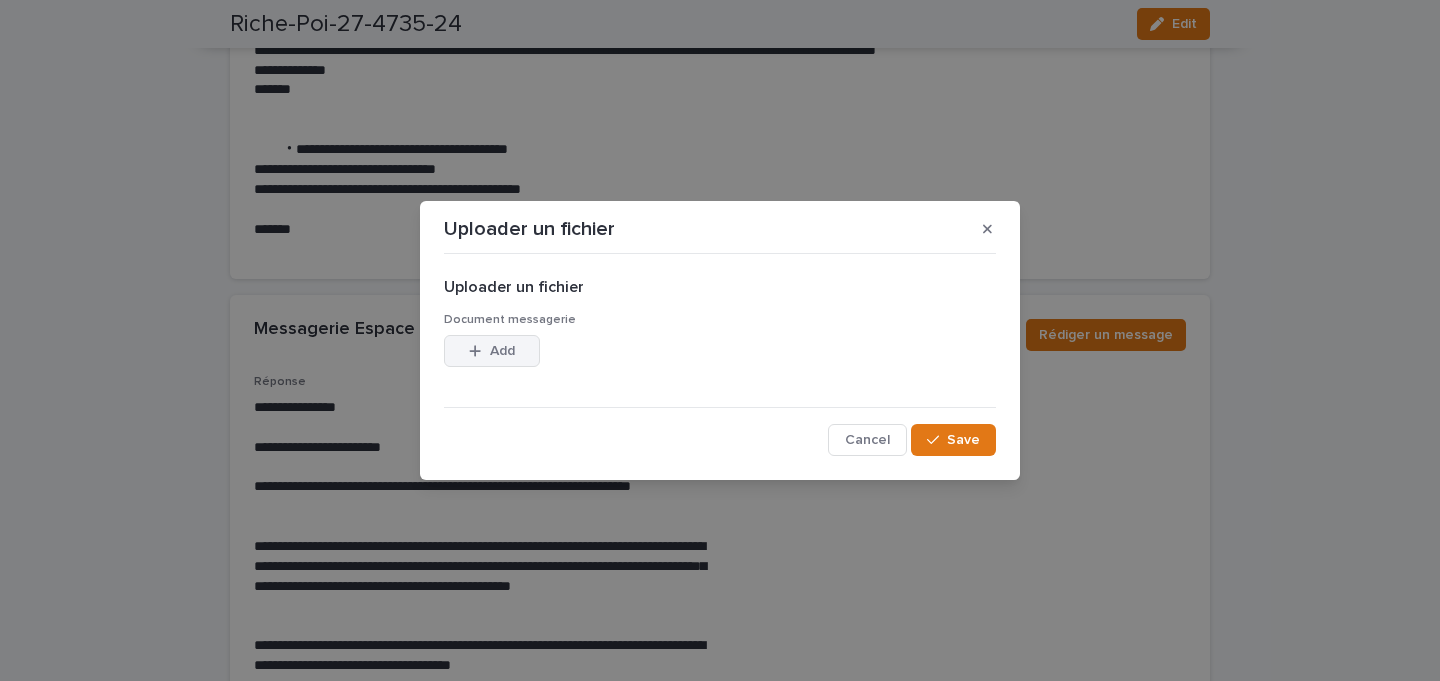 click on "Add" at bounding box center [502, 351] 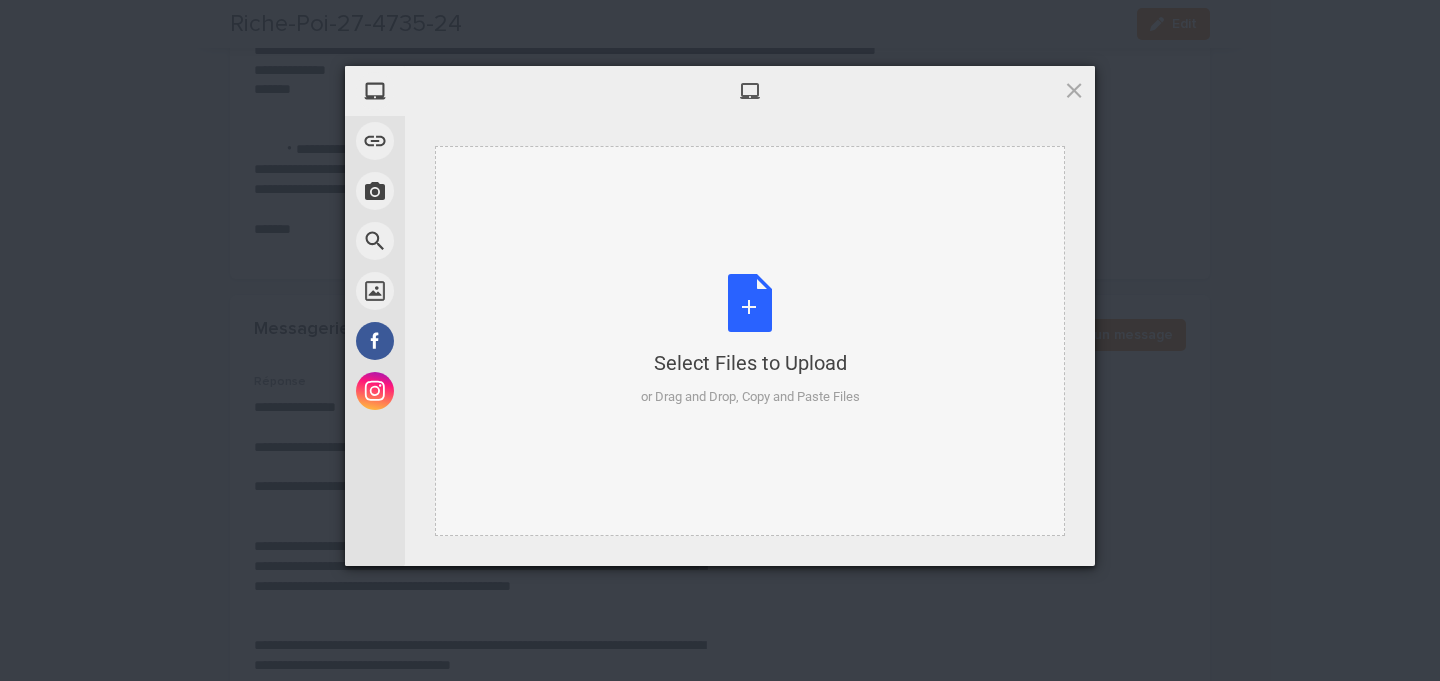 click on "Select Files to Upload
or Drag and Drop, Copy and Paste Files" at bounding box center [750, 341] 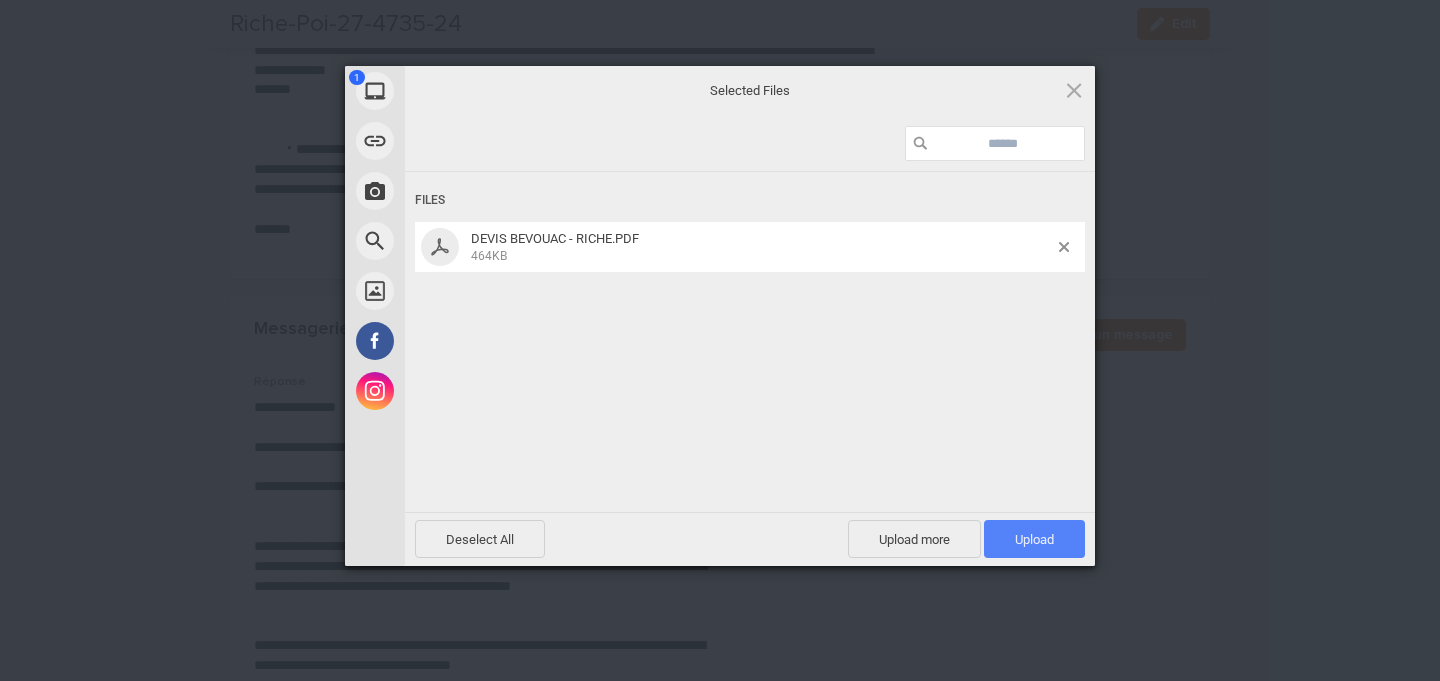 click on "Upload
1" at bounding box center [1034, 539] 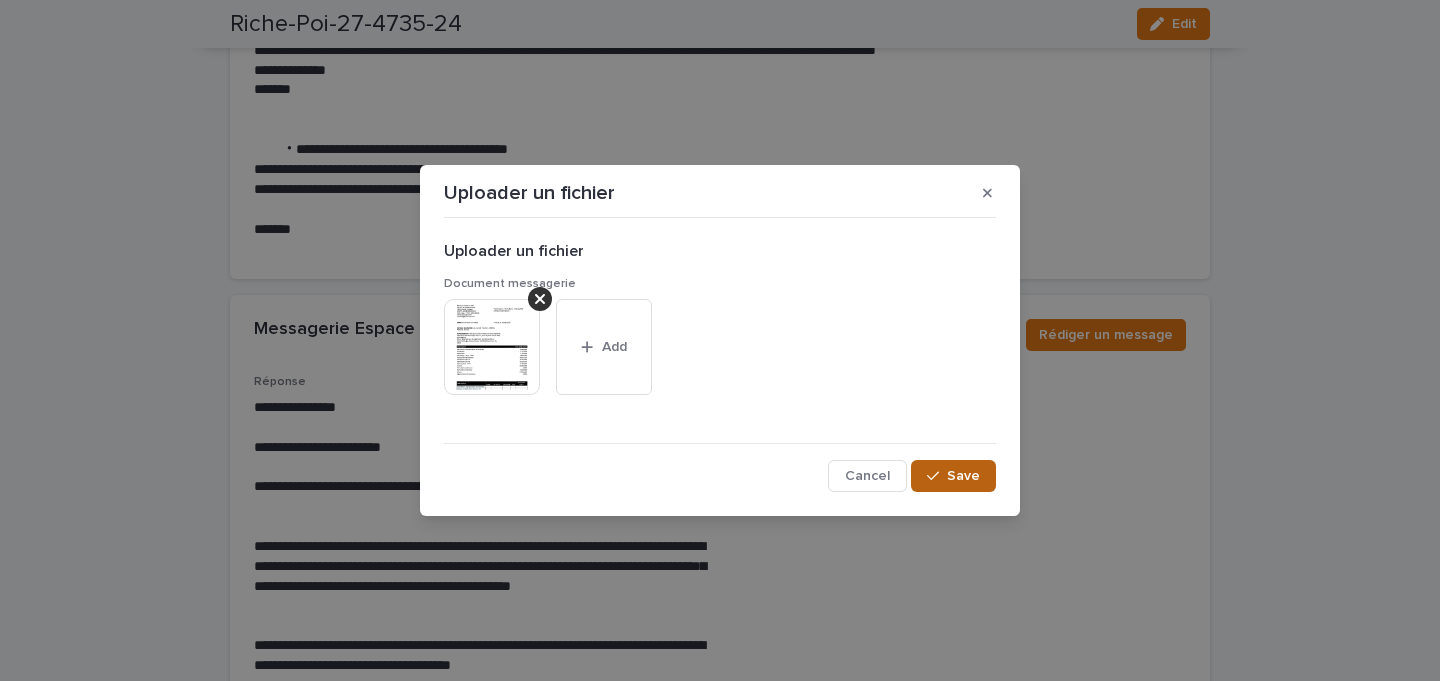click on "Save" at bounding box center (953, 476) 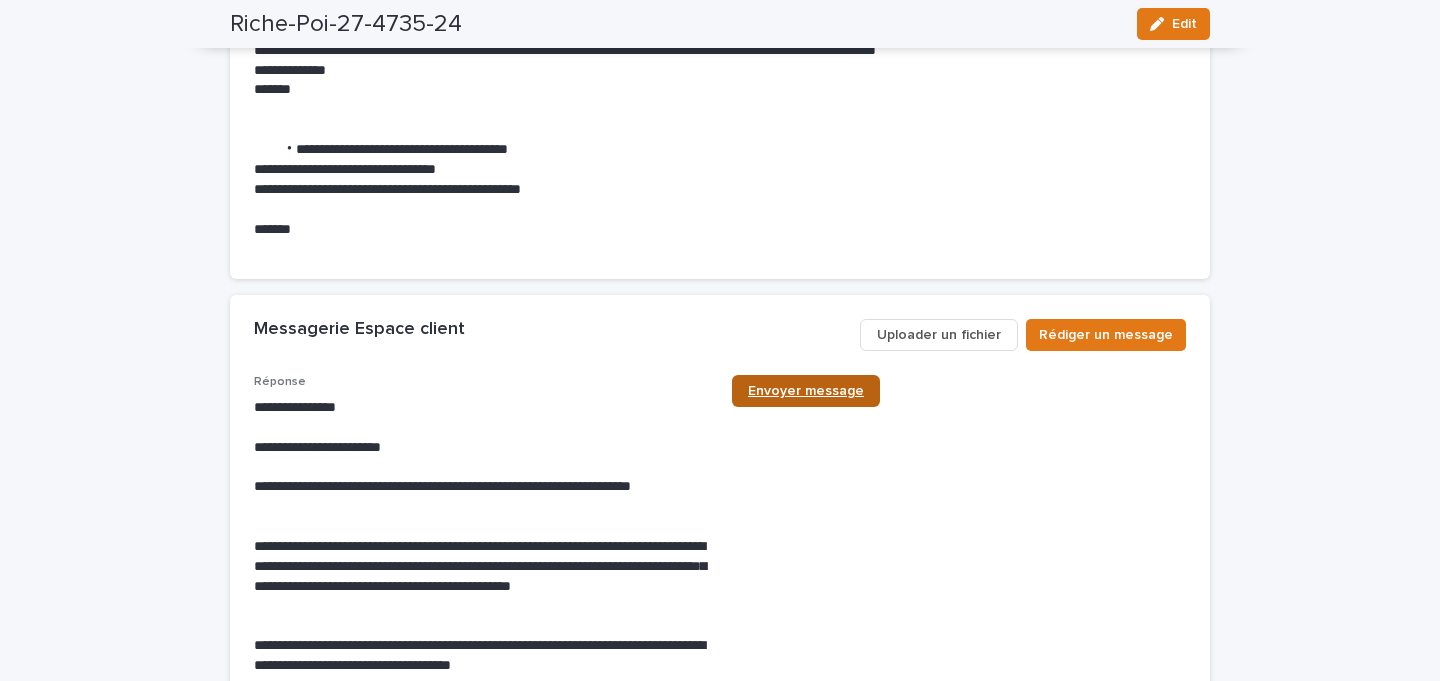 click on "Envoyer message" at bounding box center (806, 391) 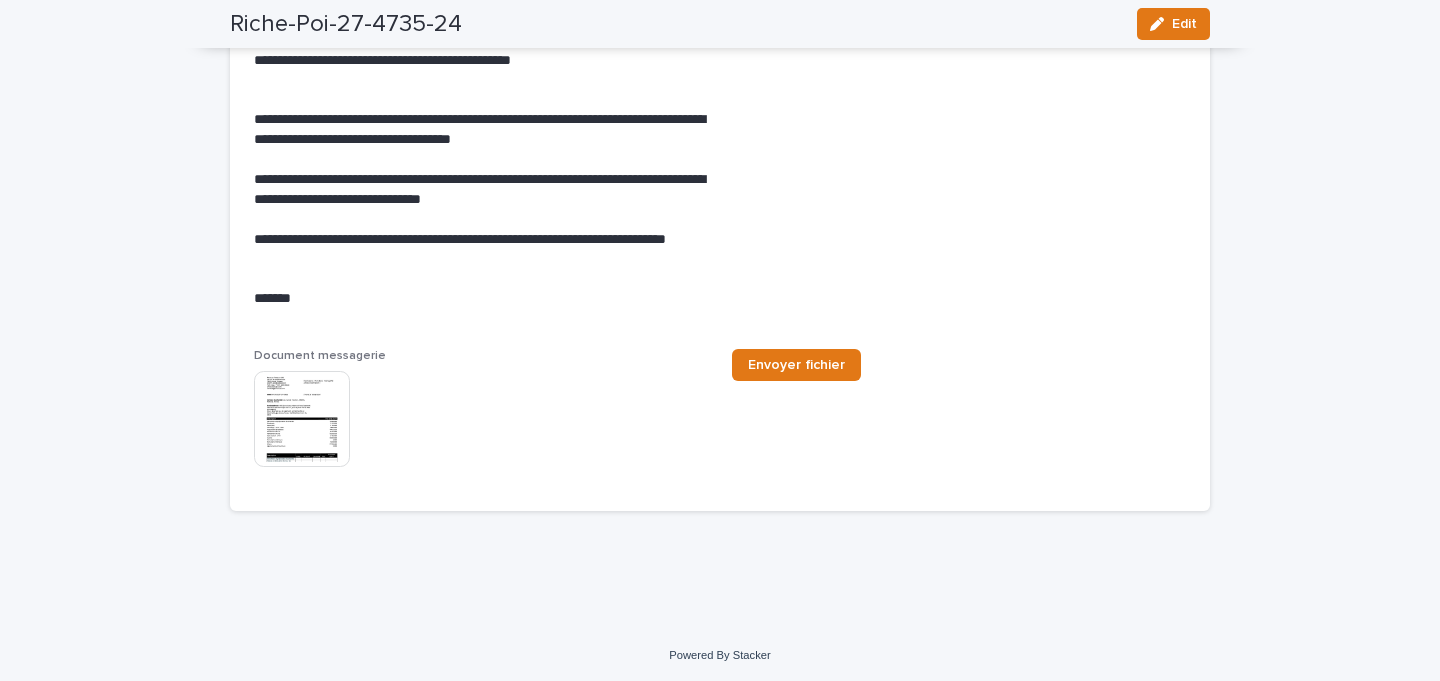 scroll, scrollTop: 10598, scrollLeft: 0, axis: vertical 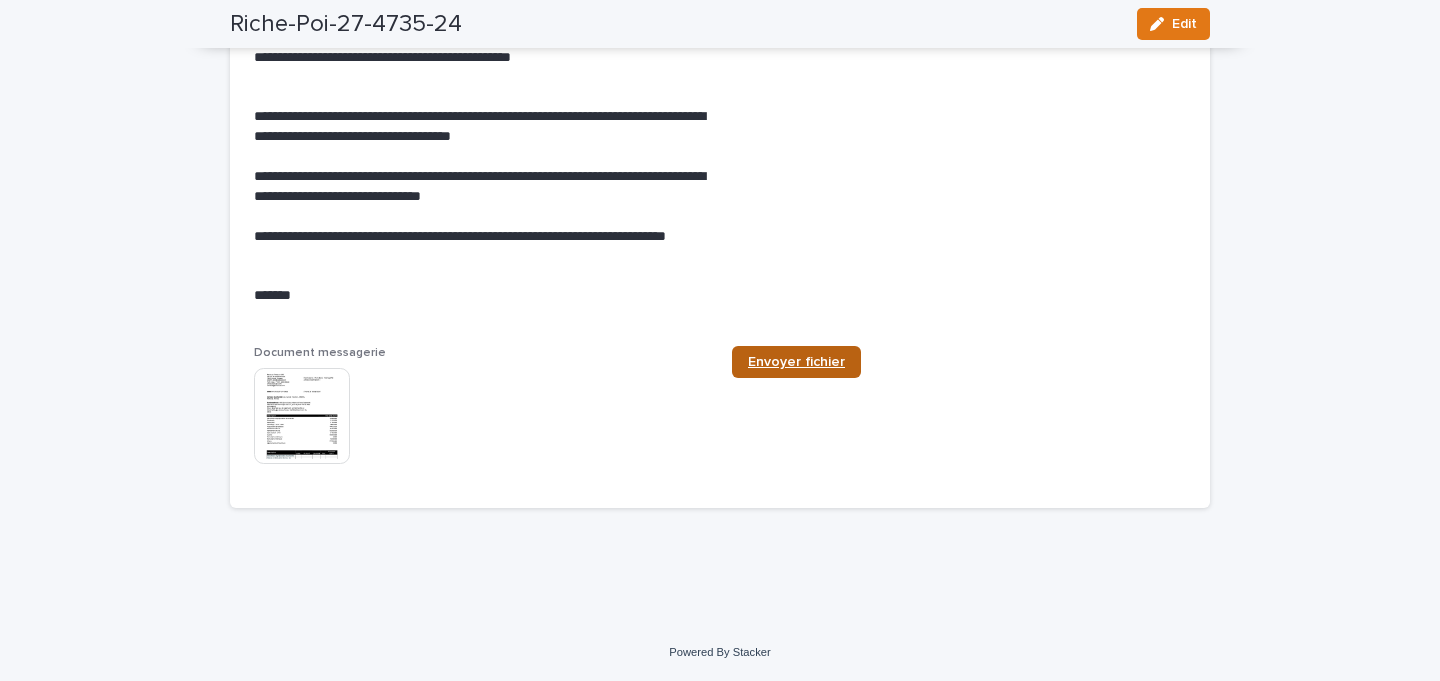click on "Envoyer fichier" at bounding box center [796, 362] 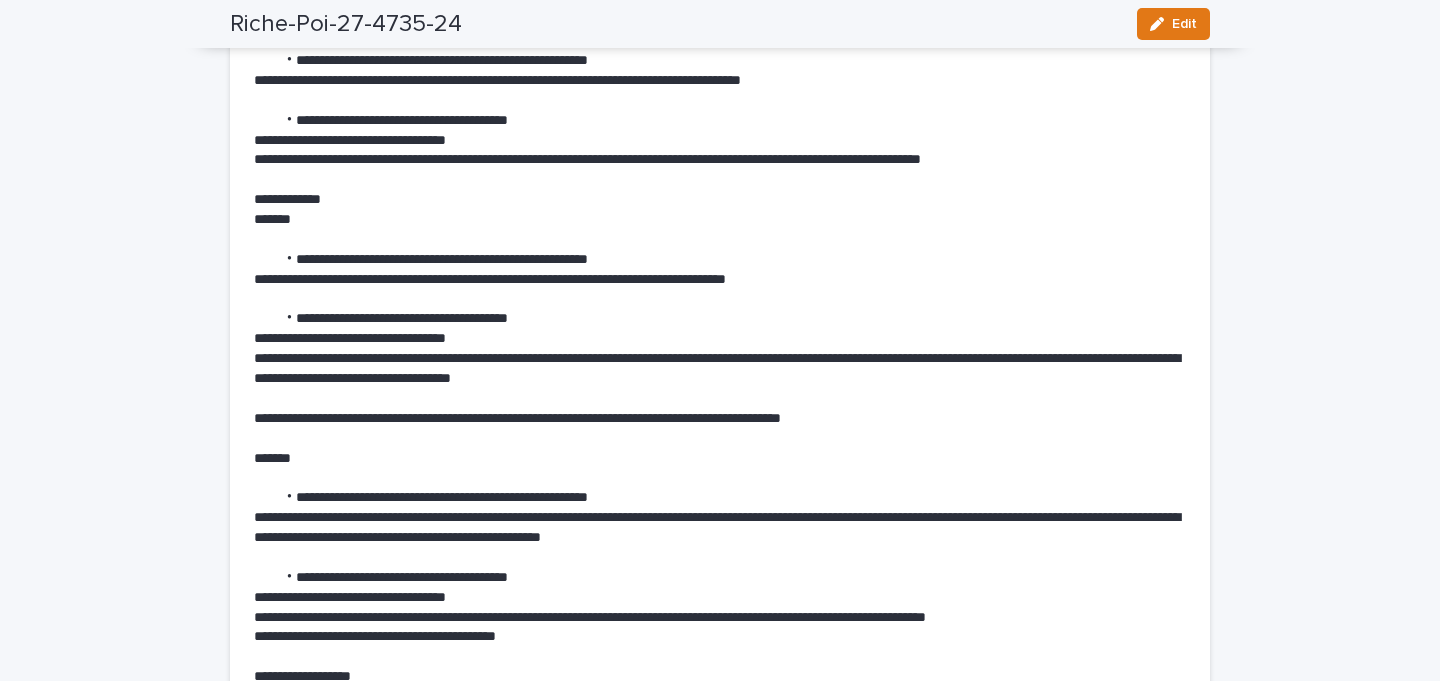 scroll, scrollTop: 0, scrollLeft: 0, axis: both 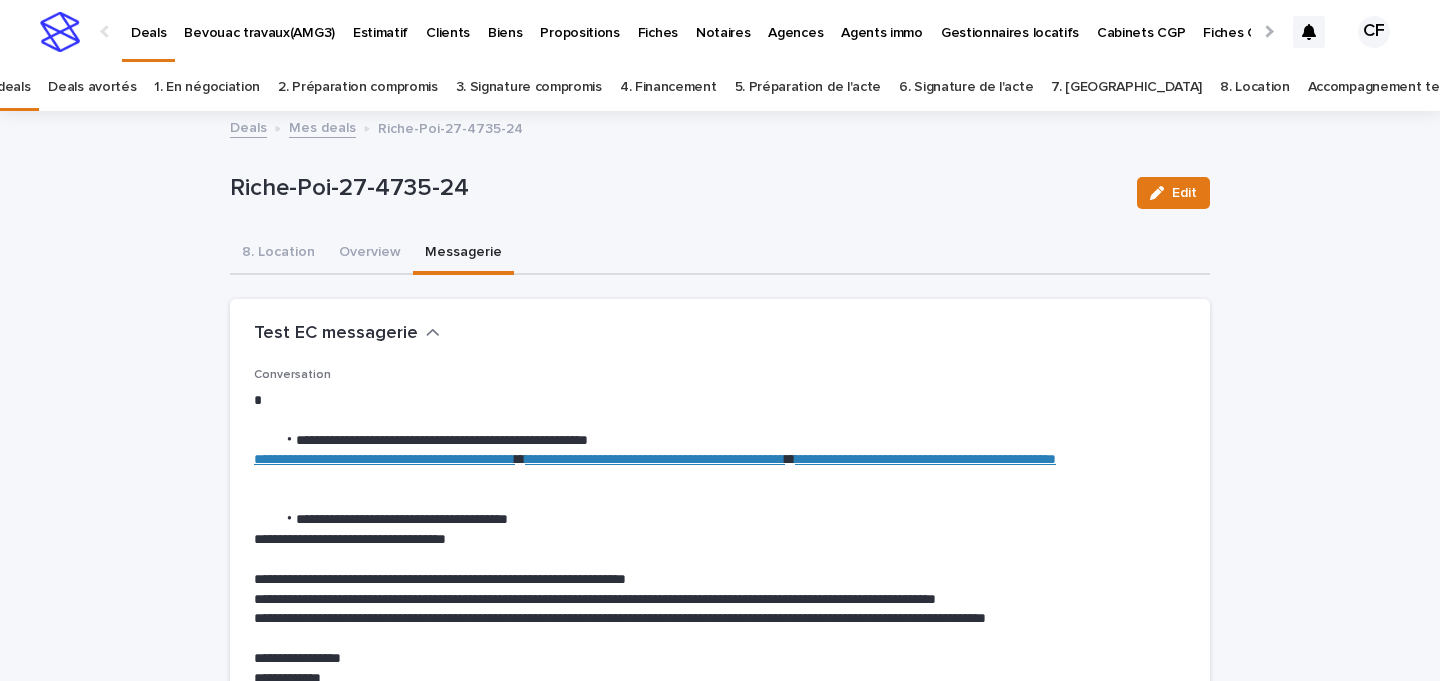 click at bounding box center [60, 32] 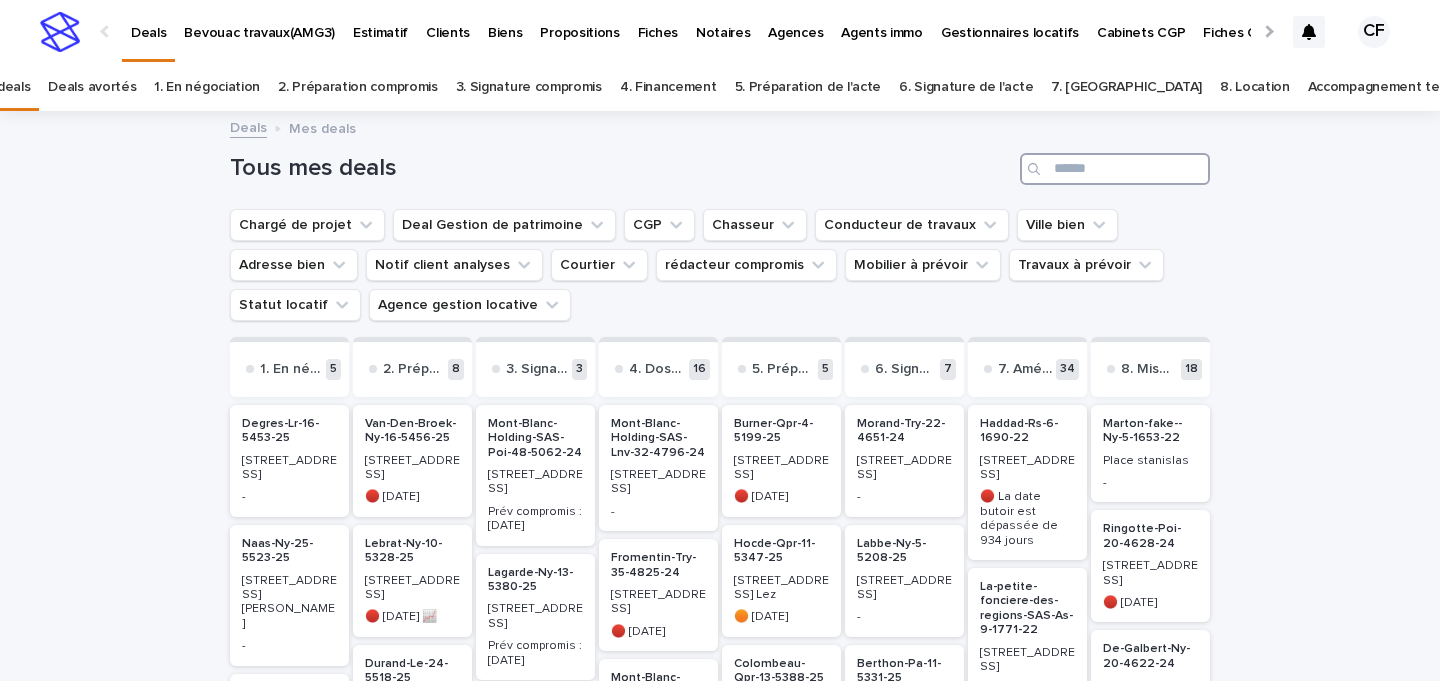 click at bounding box center (1115, 169) 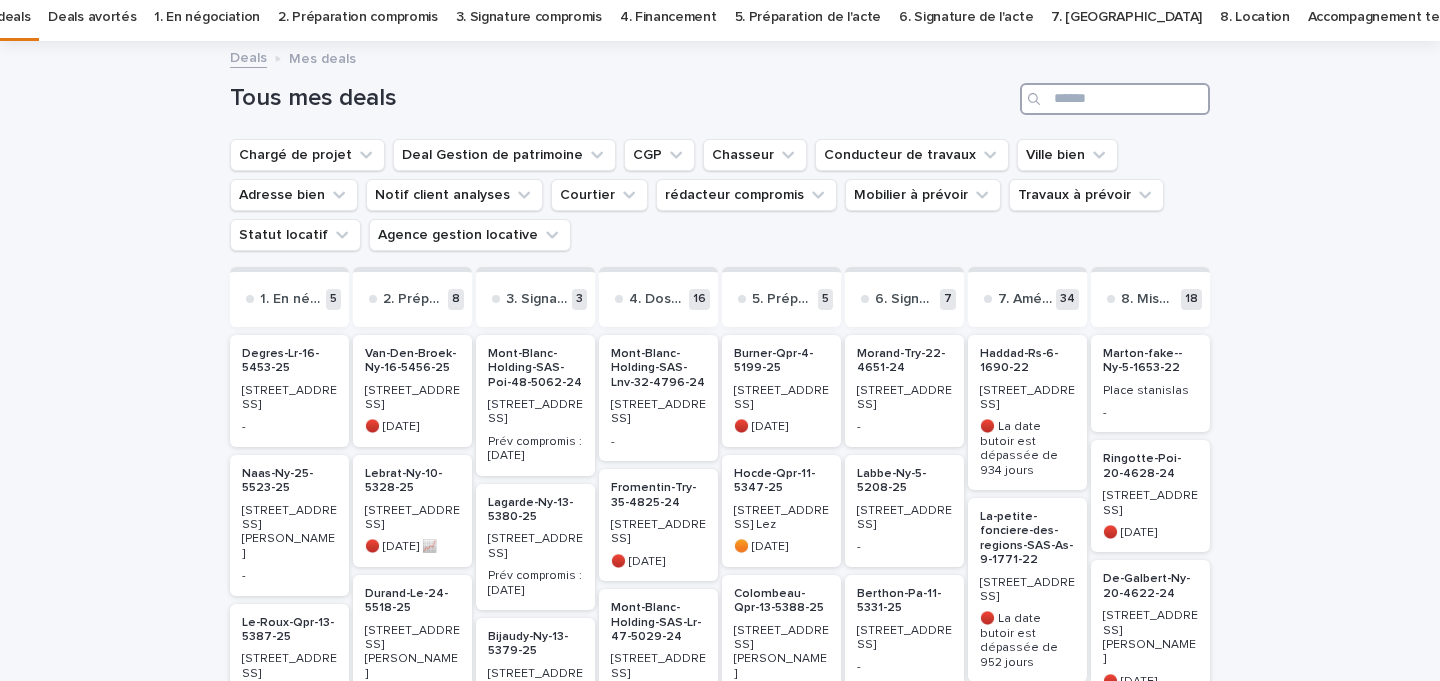 scroll, scrollTop: 61, scrollLeft: 0, axis: vertical 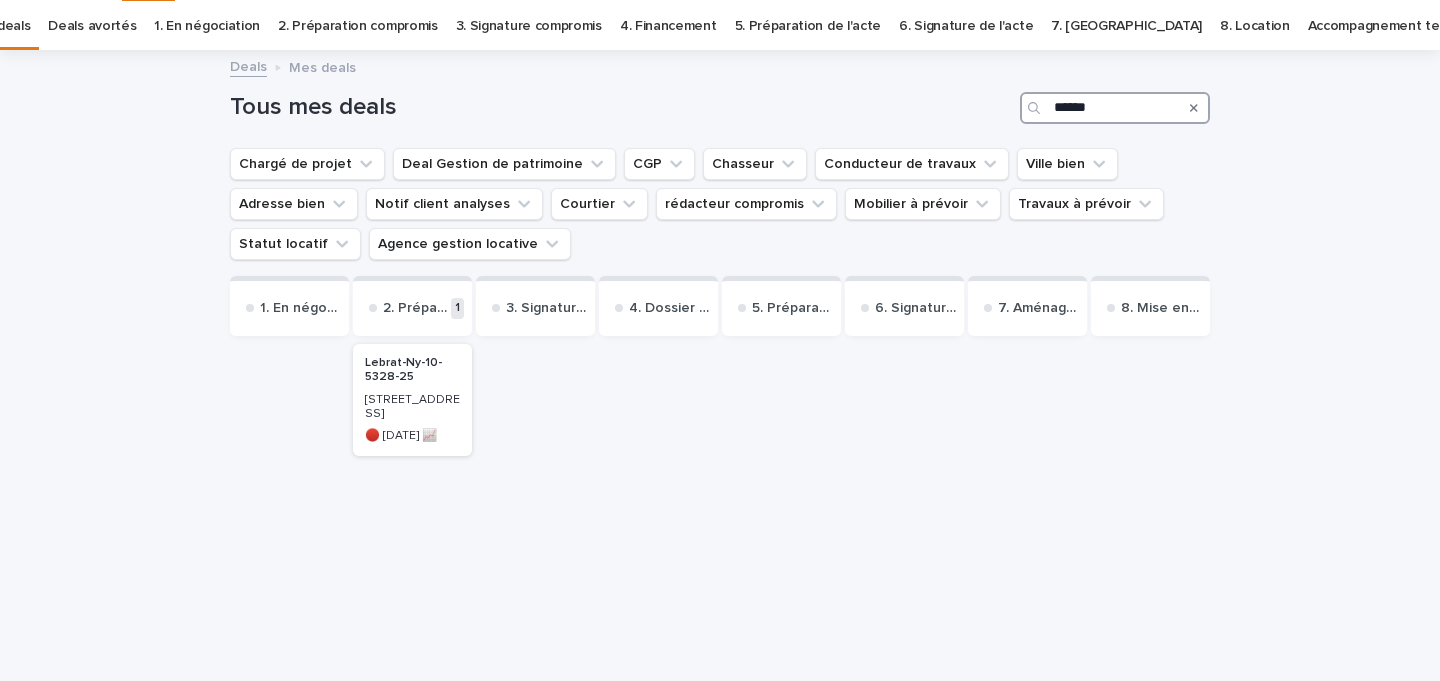 type on "******" 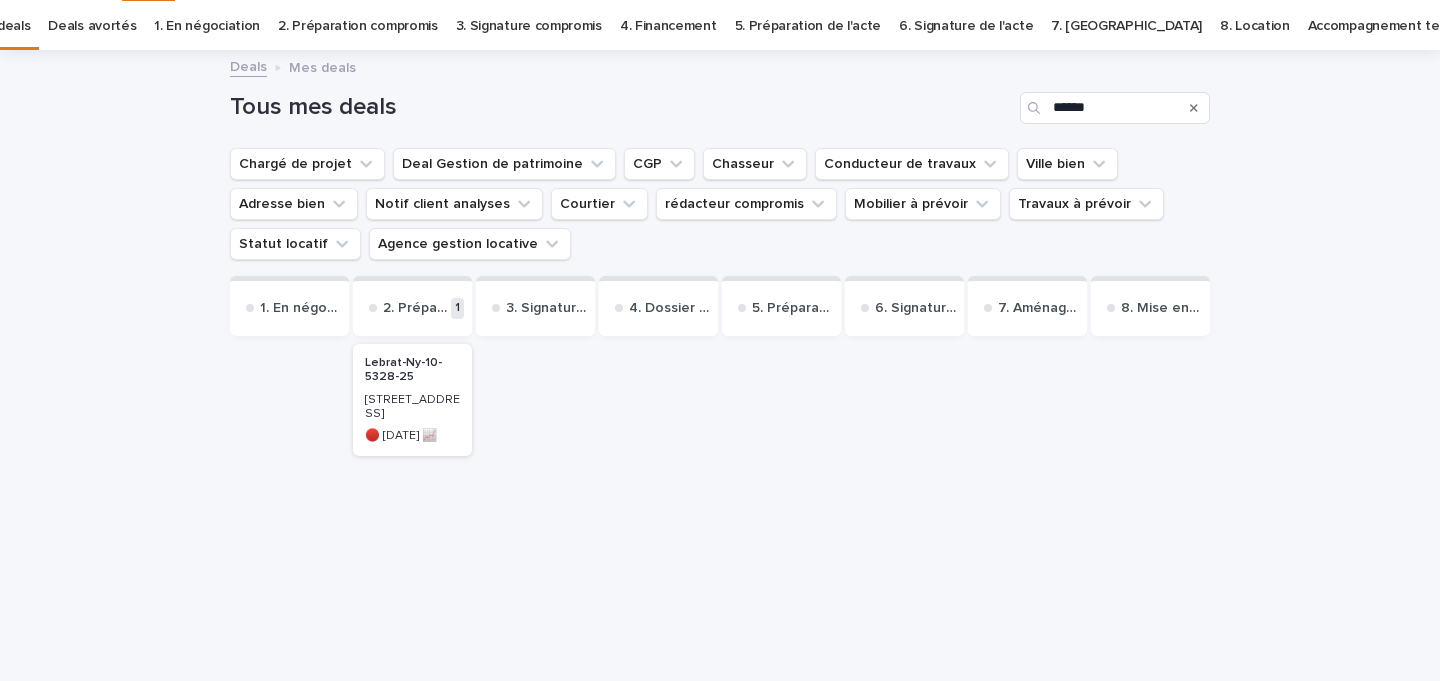 click on "Lebrat-Ny-10-5328-25" at bounding box center [412, 370] 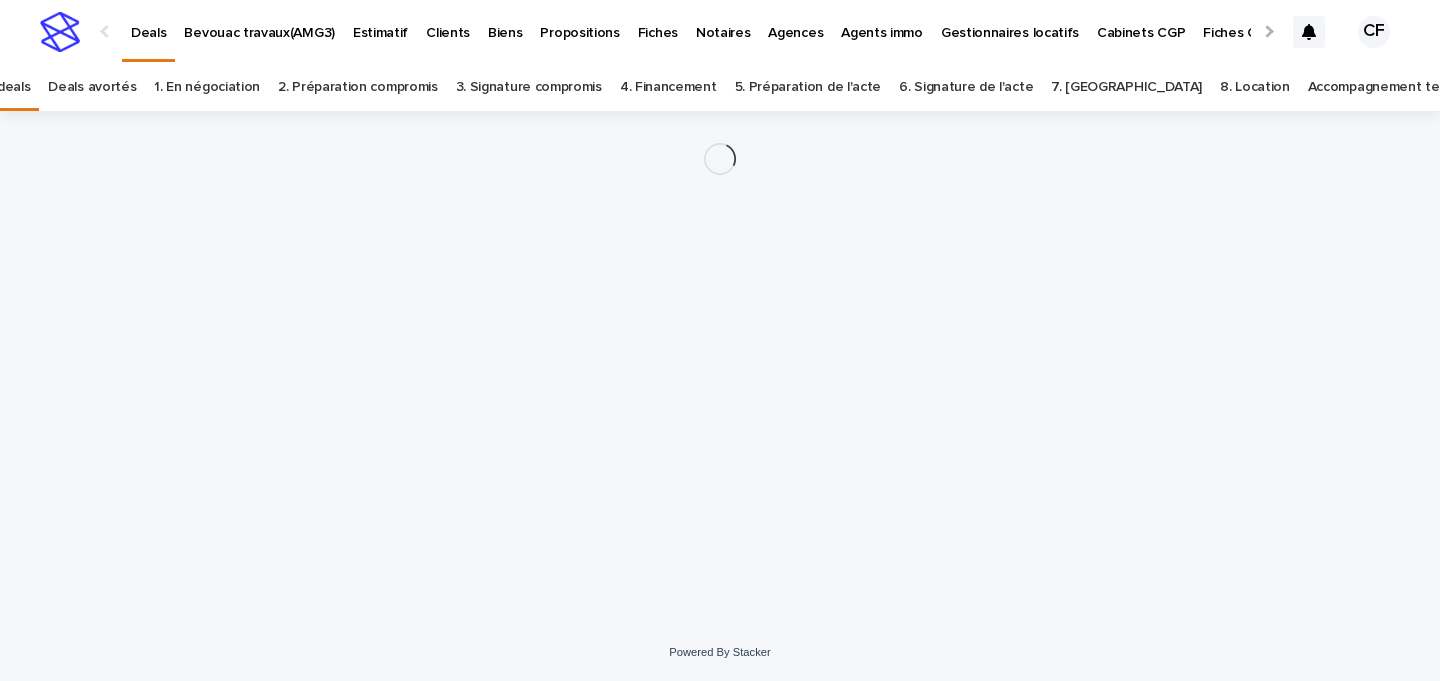 scroll, scrollTop: 0, scrollLeft: 0, axis: both 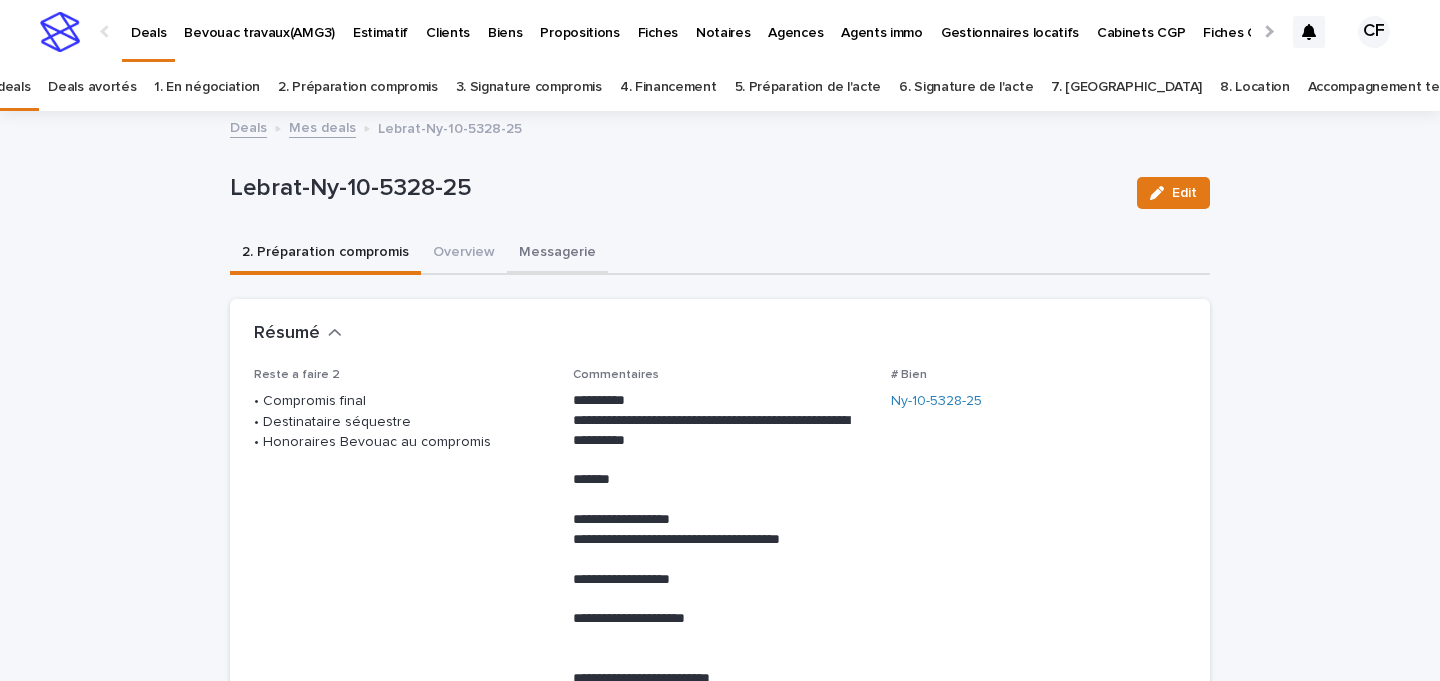click on "Messagerie" at bounding box center [557, 254] 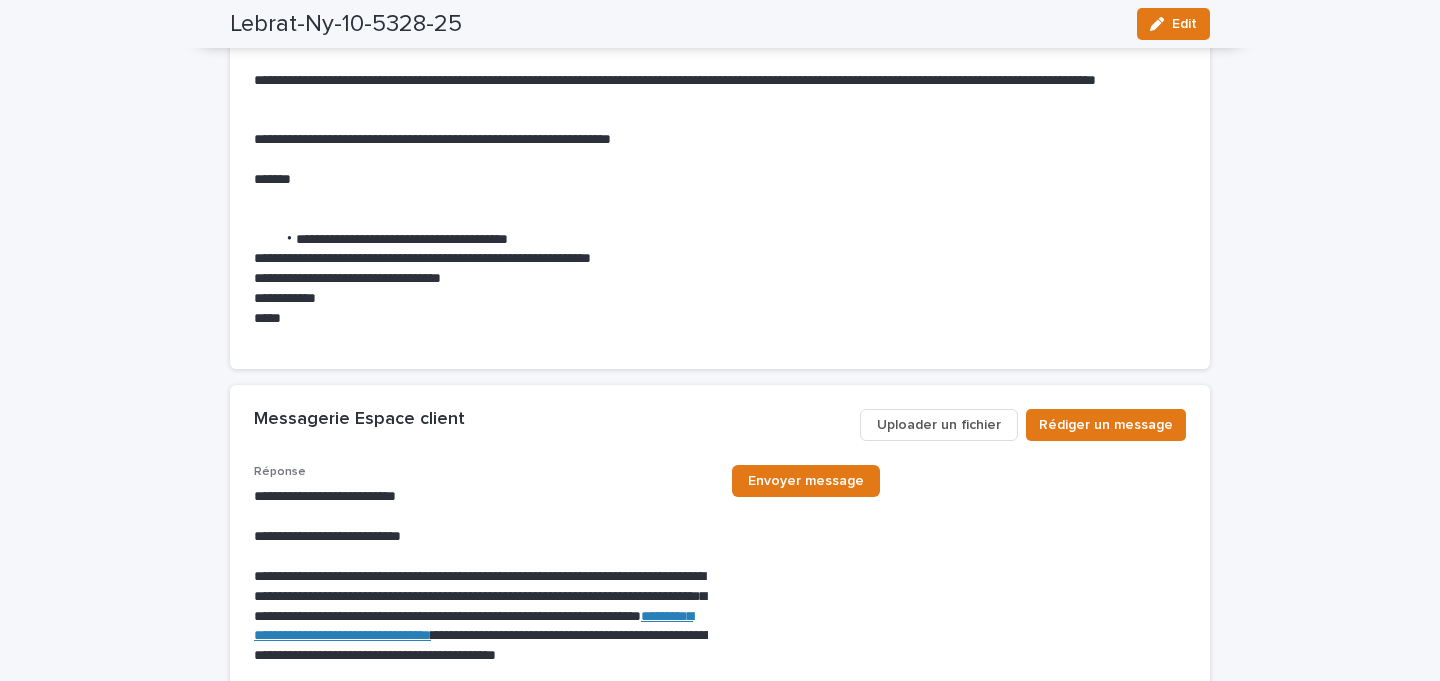 scroll, scrollTop: 4811, scrollLeft: 0, axis: vertical 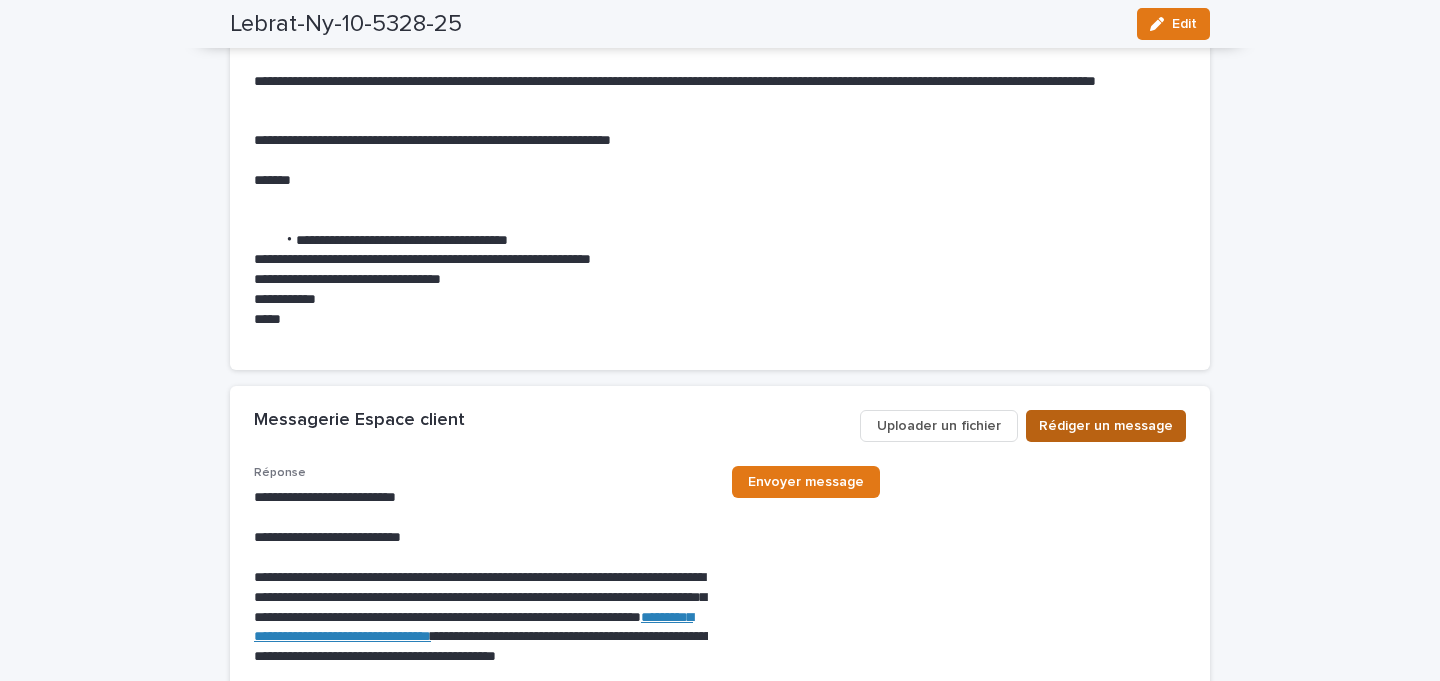 click on "Rédiger un message" at bounding box center [1106, 426] 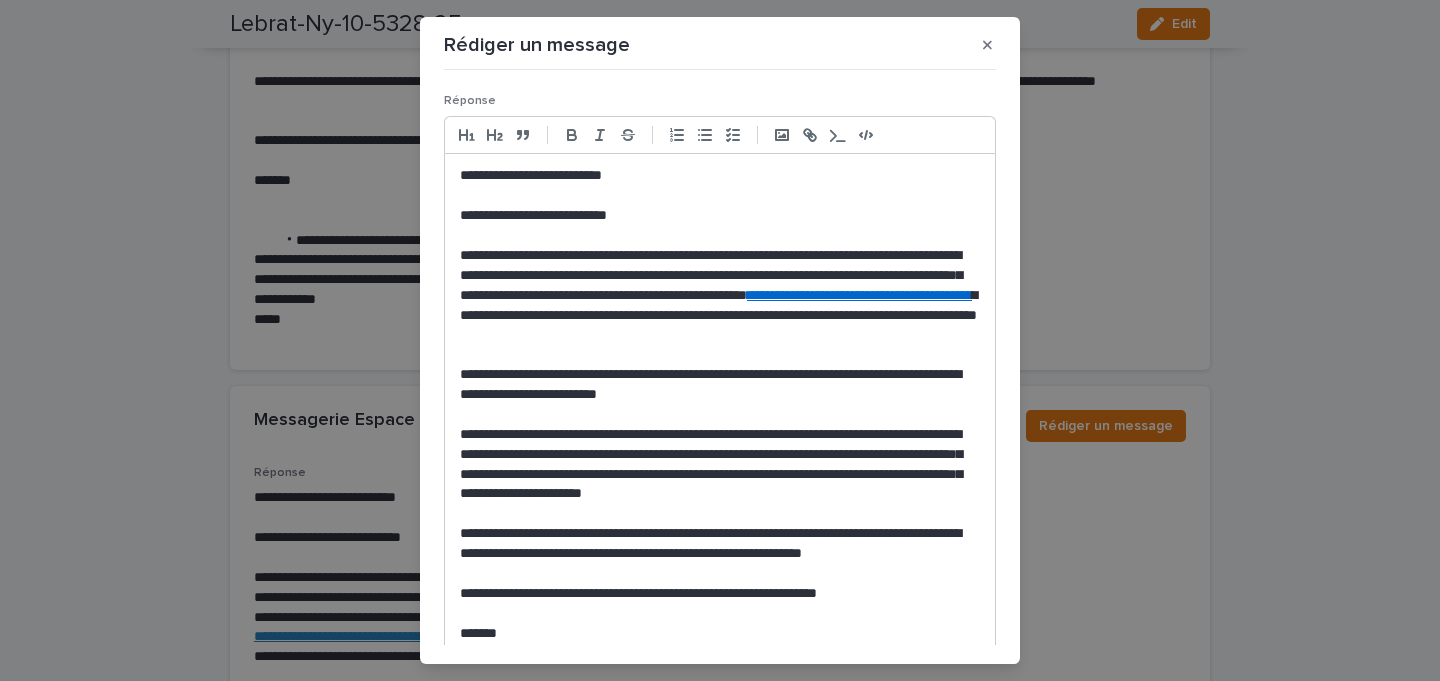 click on "**********" at bounding box center [720, 295] 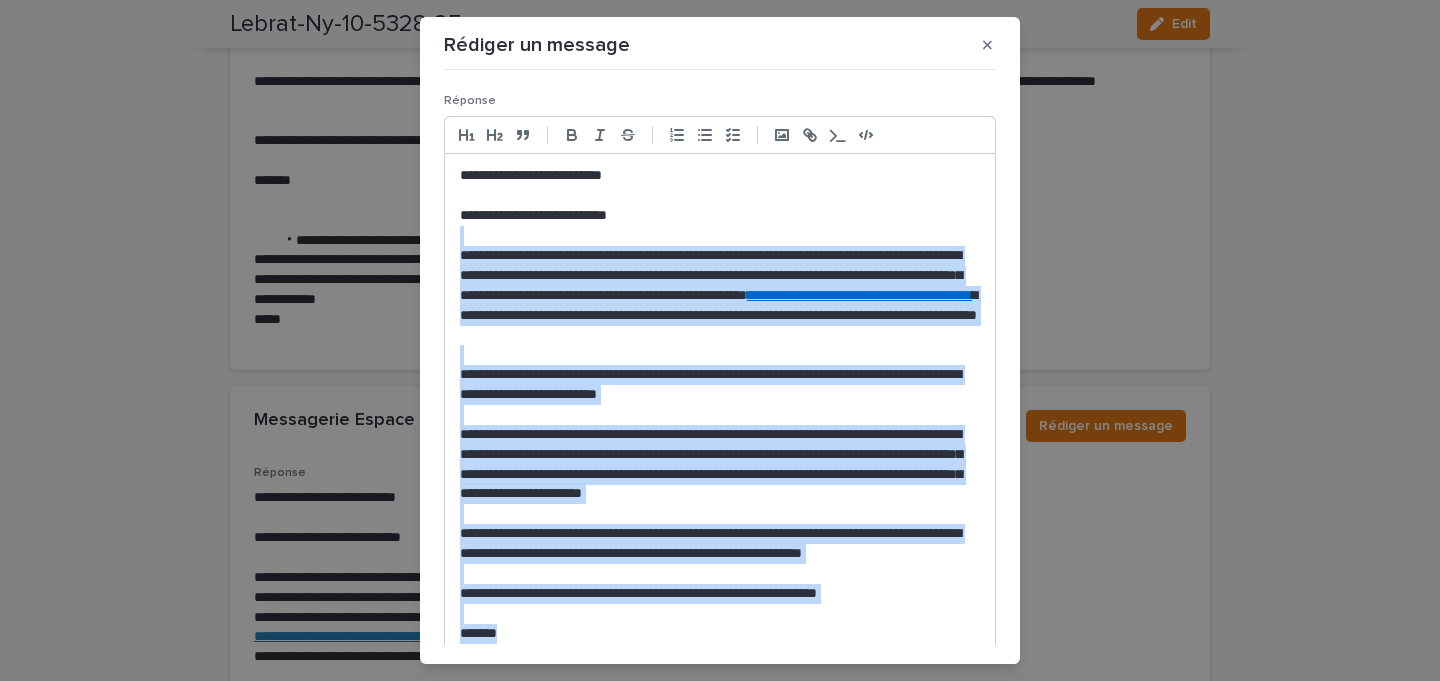 scroll, scrollTop: 92, scrollLeft: 0, axis: vertical 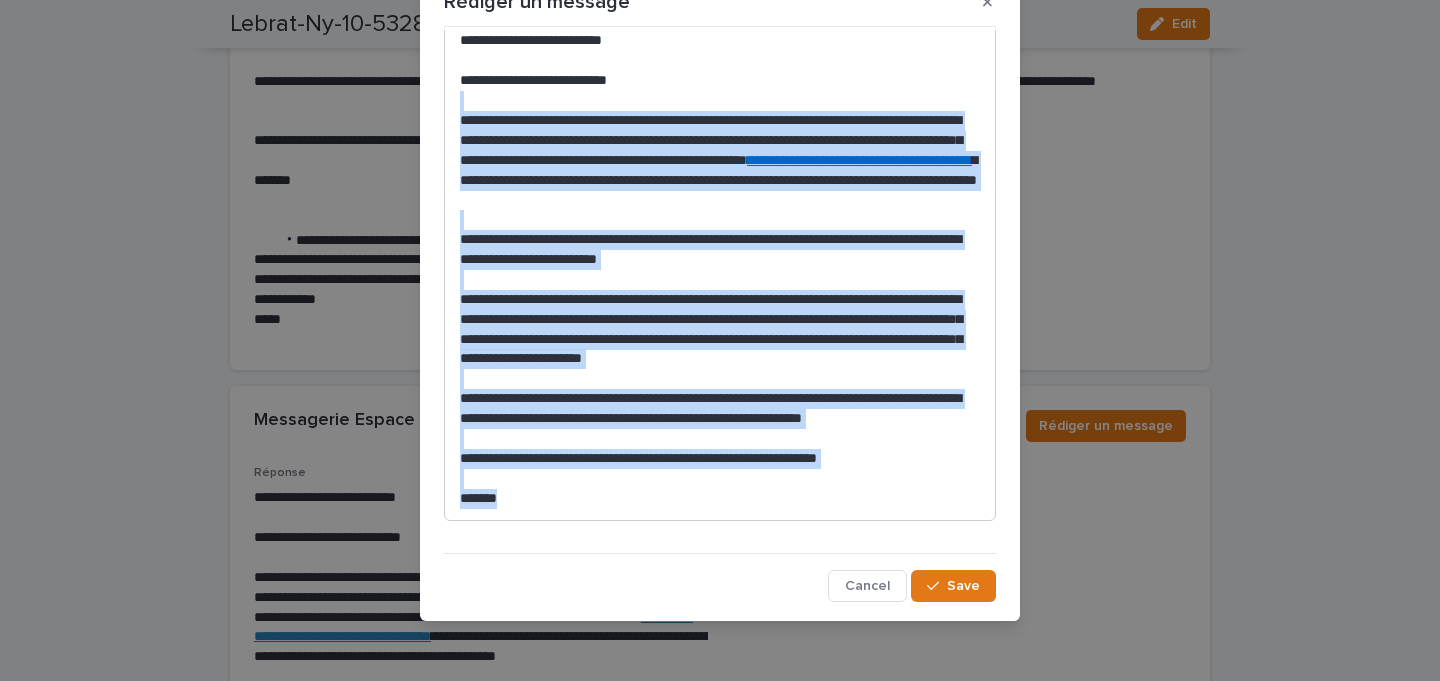 drag, startPoint x: 462, startPoint y: 237, endPoint x: 587, endPoint y: 784, distance: 561.1007 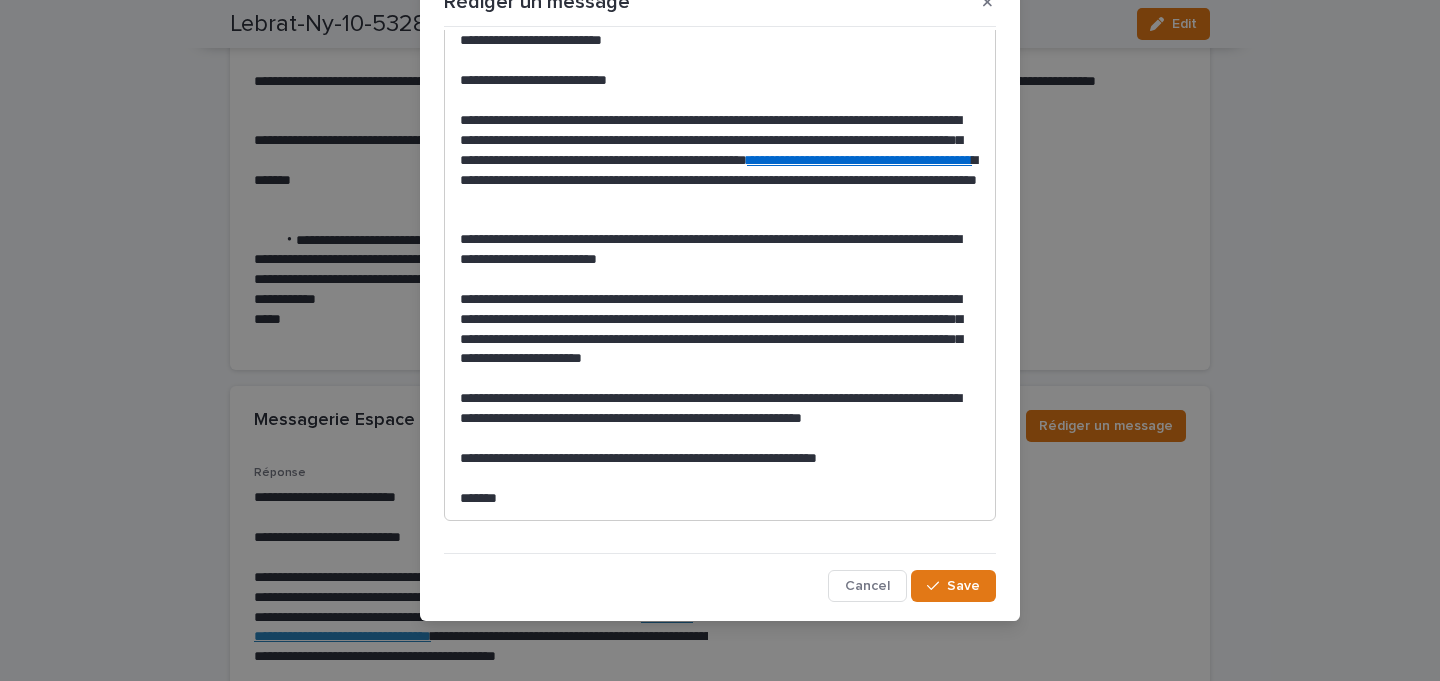 scroll, scrollTop: 0, scrollLeft: 0, axis: both 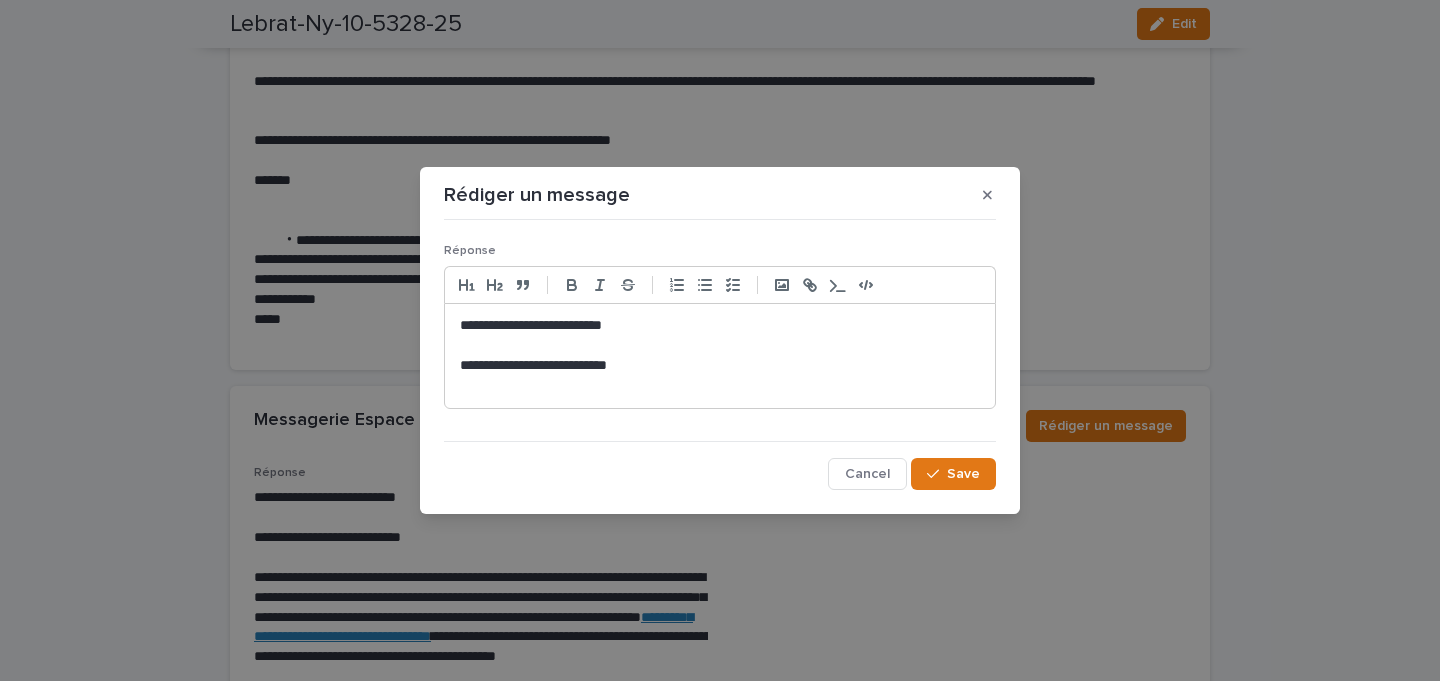 click at bounding box center (720, 346) 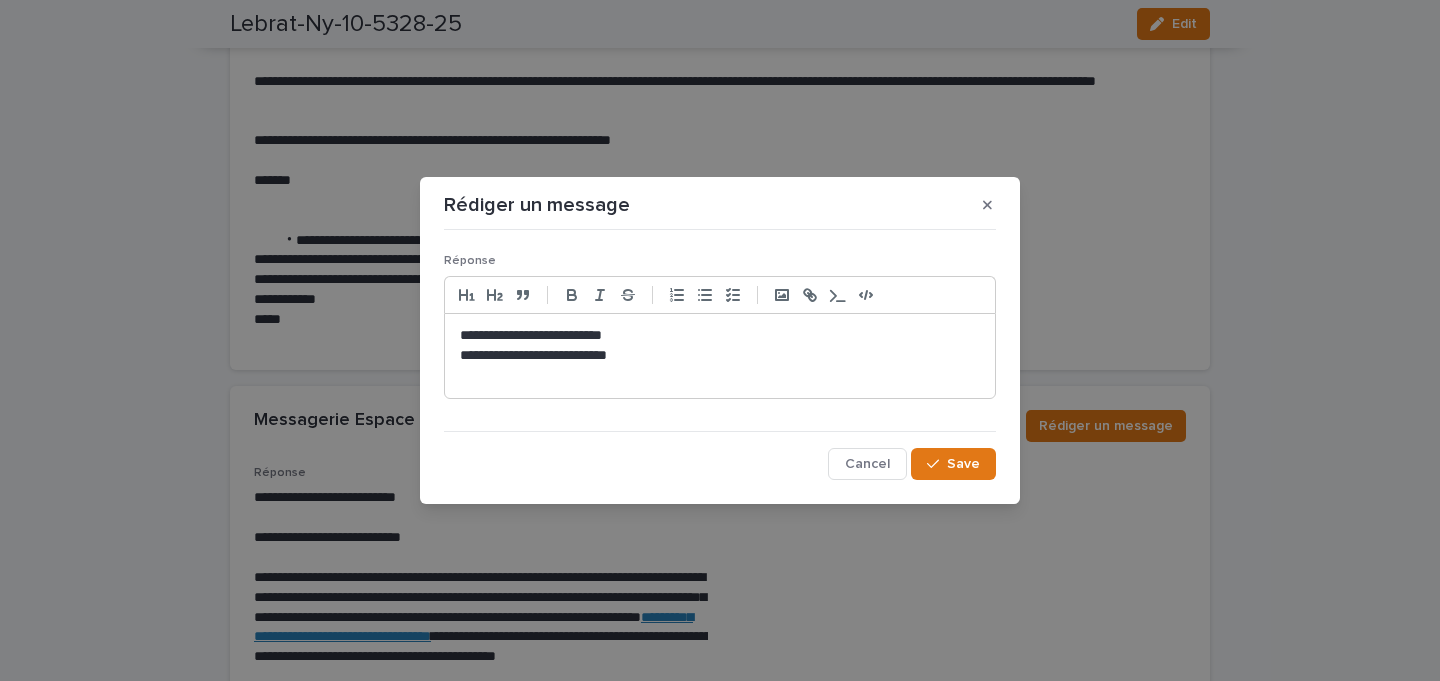 click at bounding box center (720, 376) 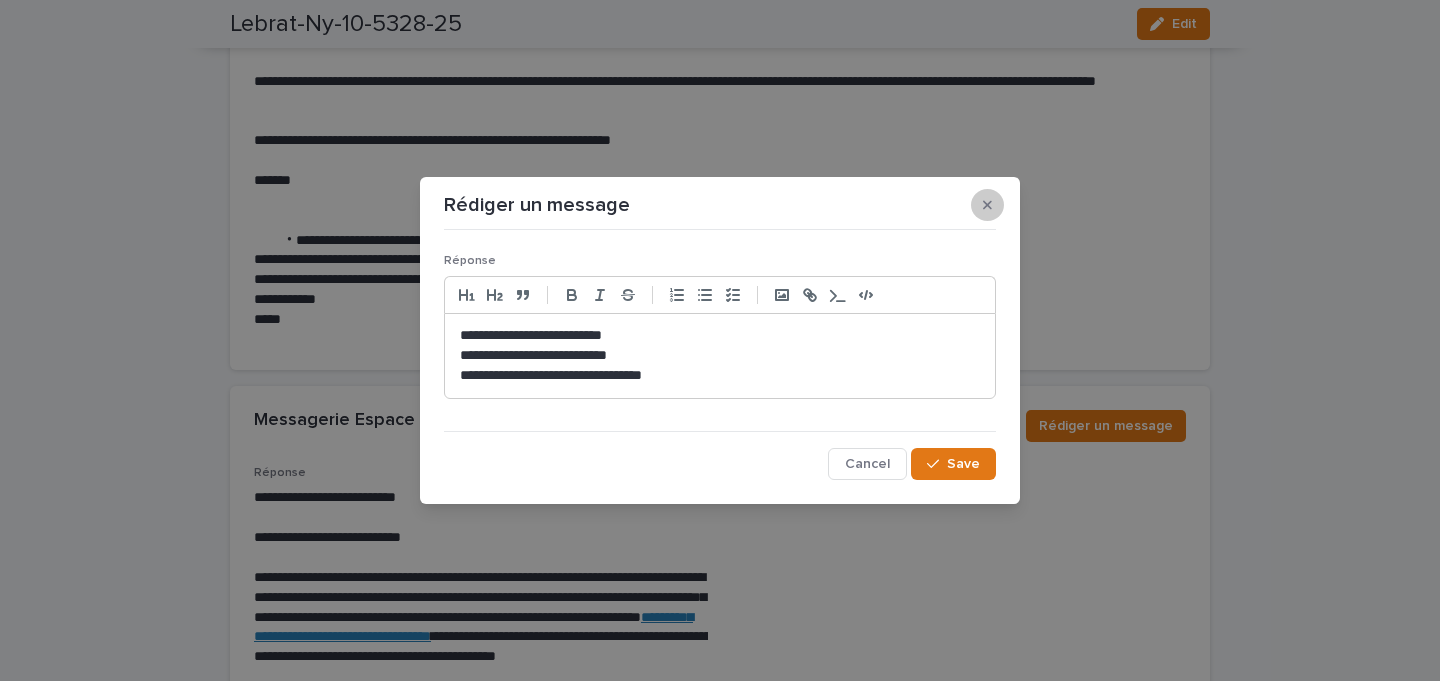 click 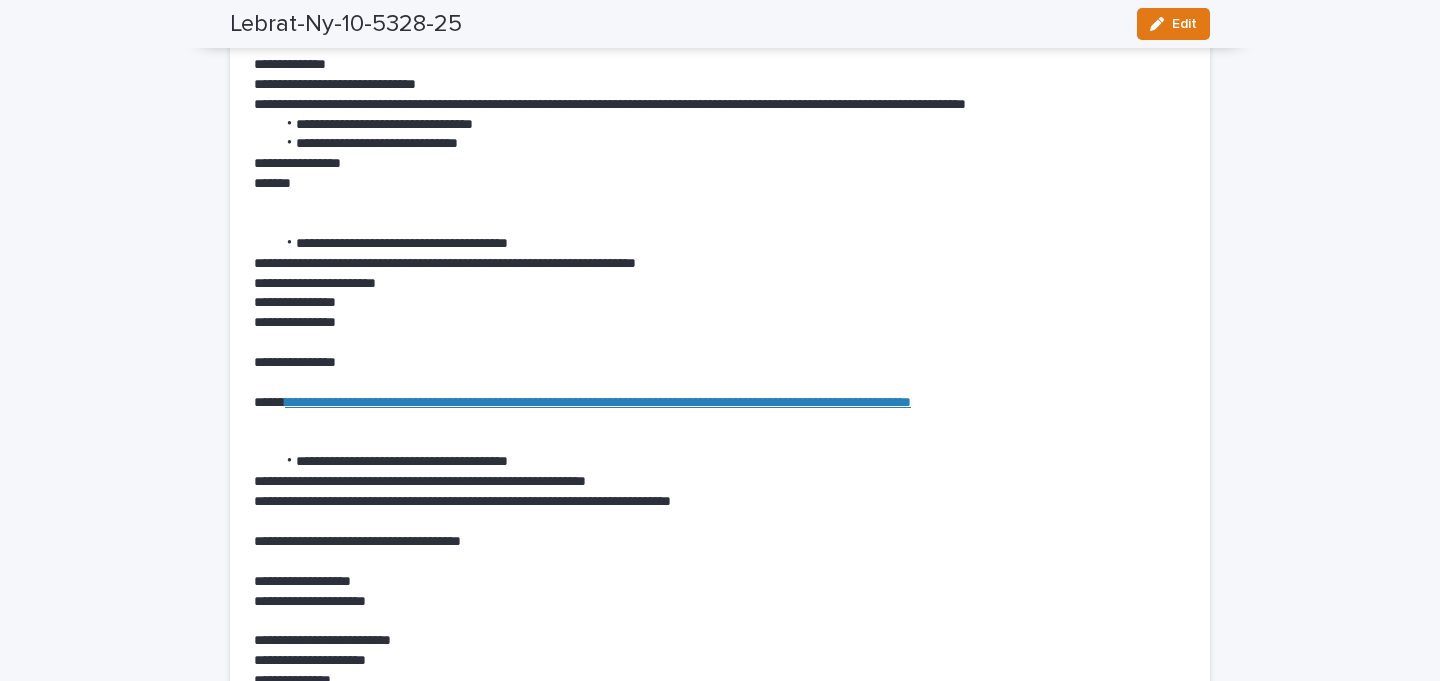 scroll, scrollTop: 0, scrollLeft: 0, axis: both 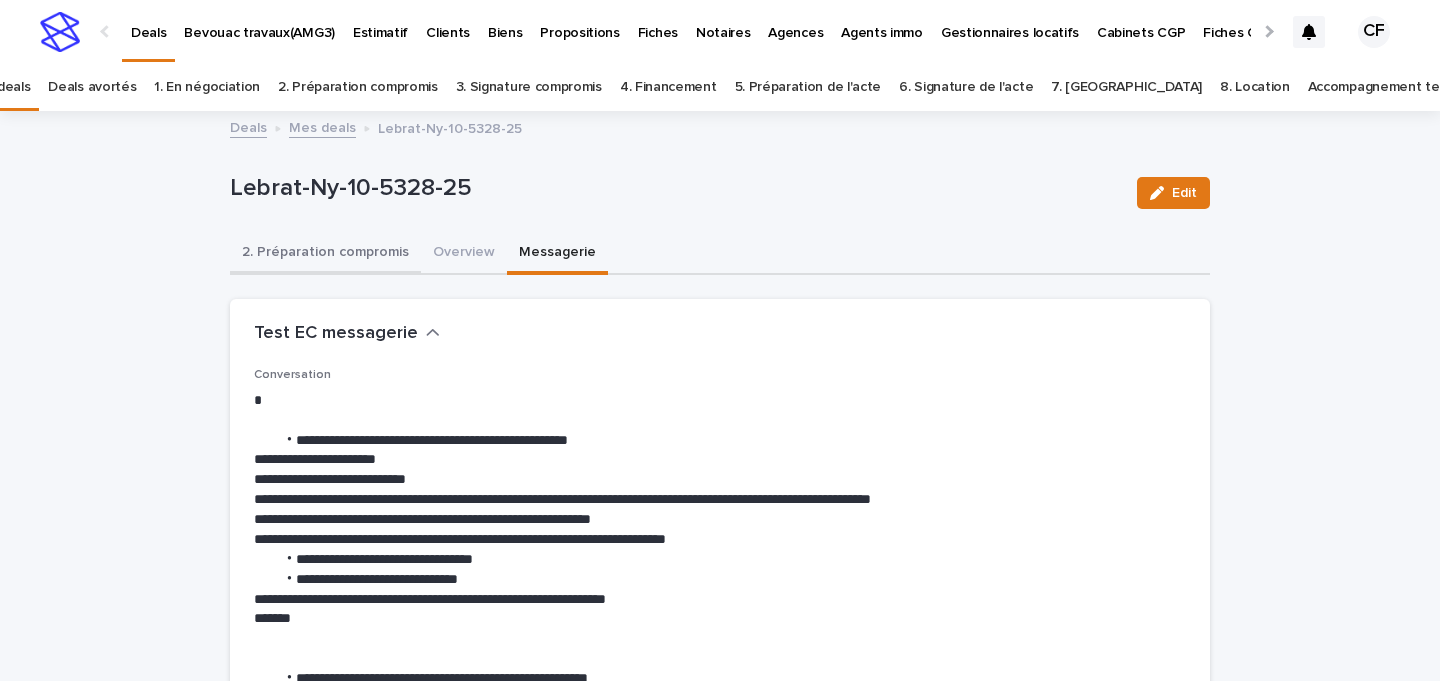 click on "2. Préparation compromis" at bounding box center [325, 254] 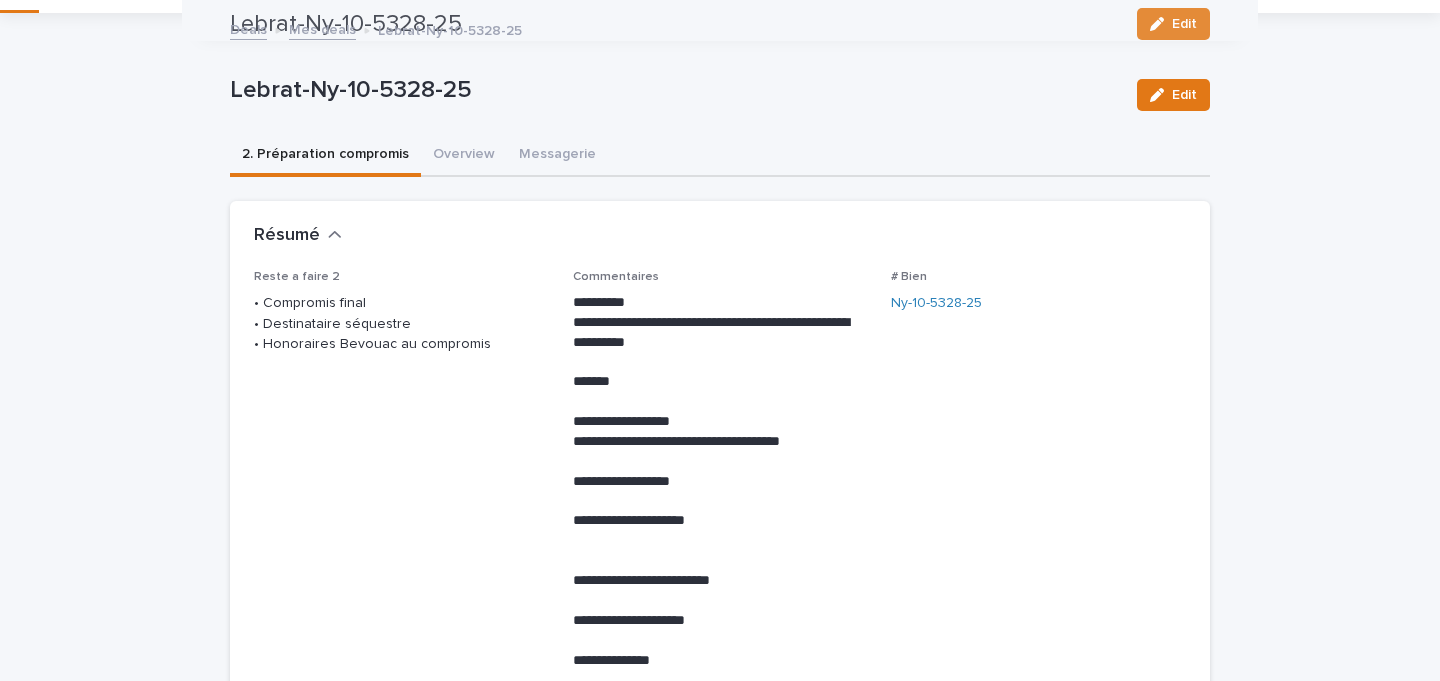 scroll, scrollTop: 0, scrollLeft: 0, axis: both 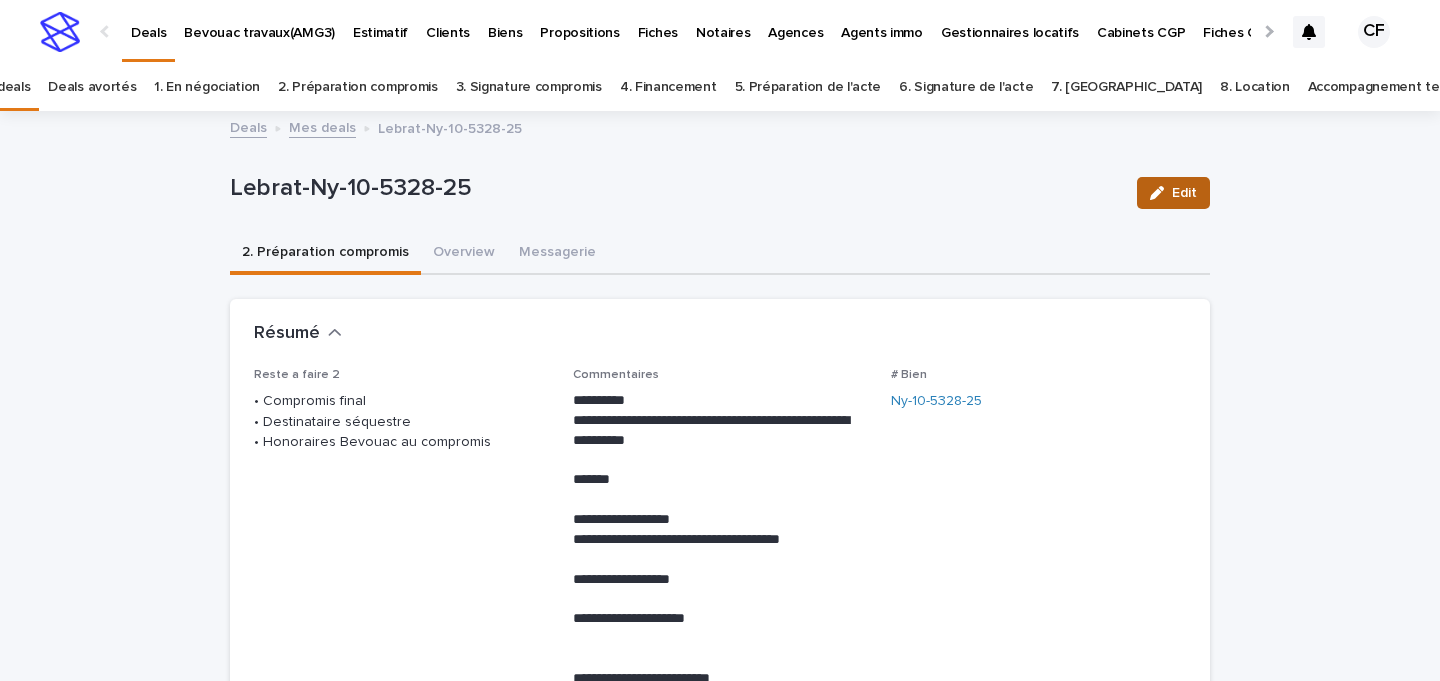 click 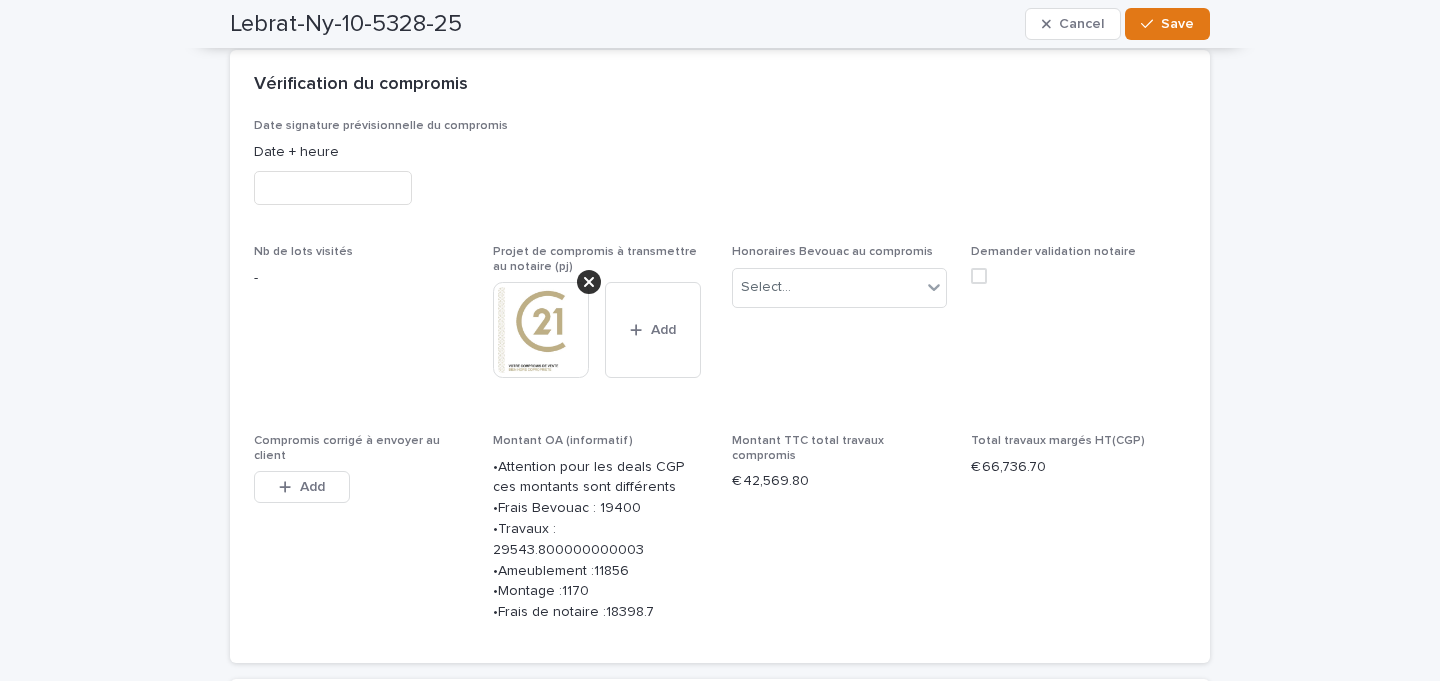 scroll, scrollTop: 3087, scrollLeft: 0, axis: vertical 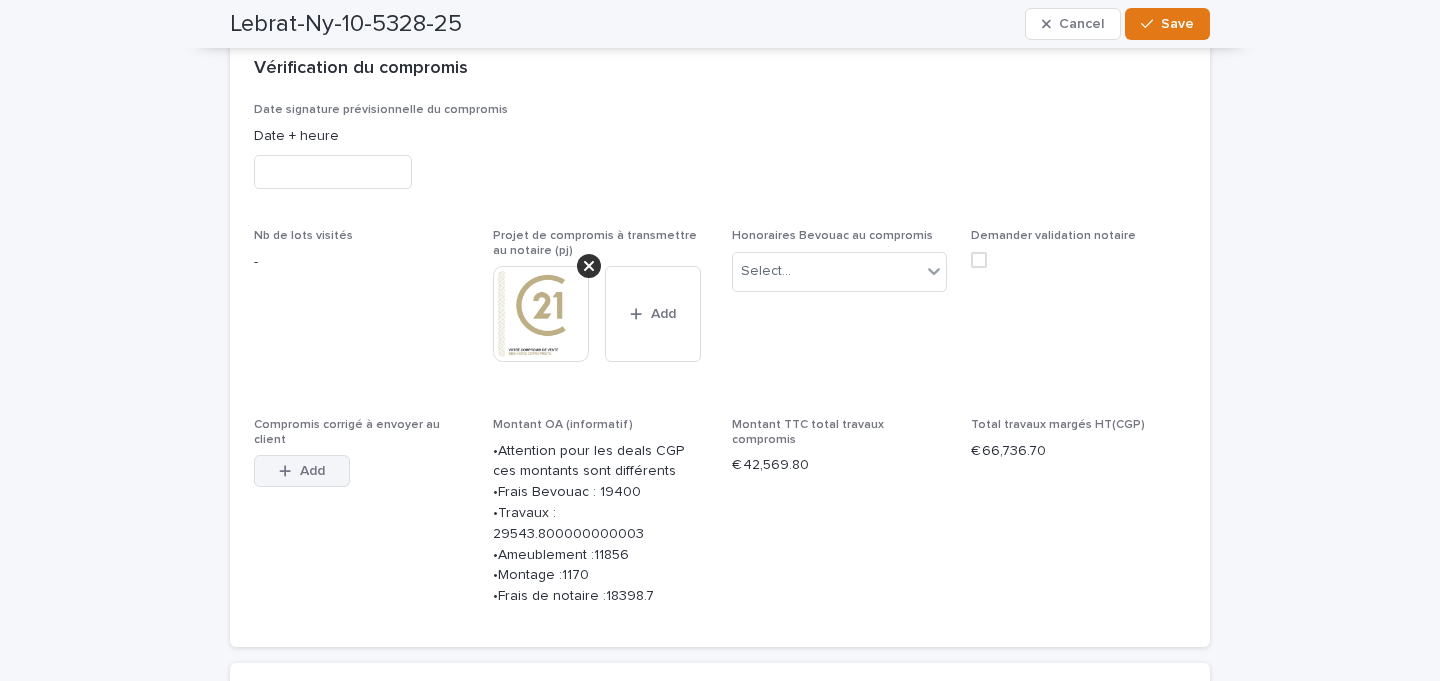 click on "Add" at bounding box center (302, 471) 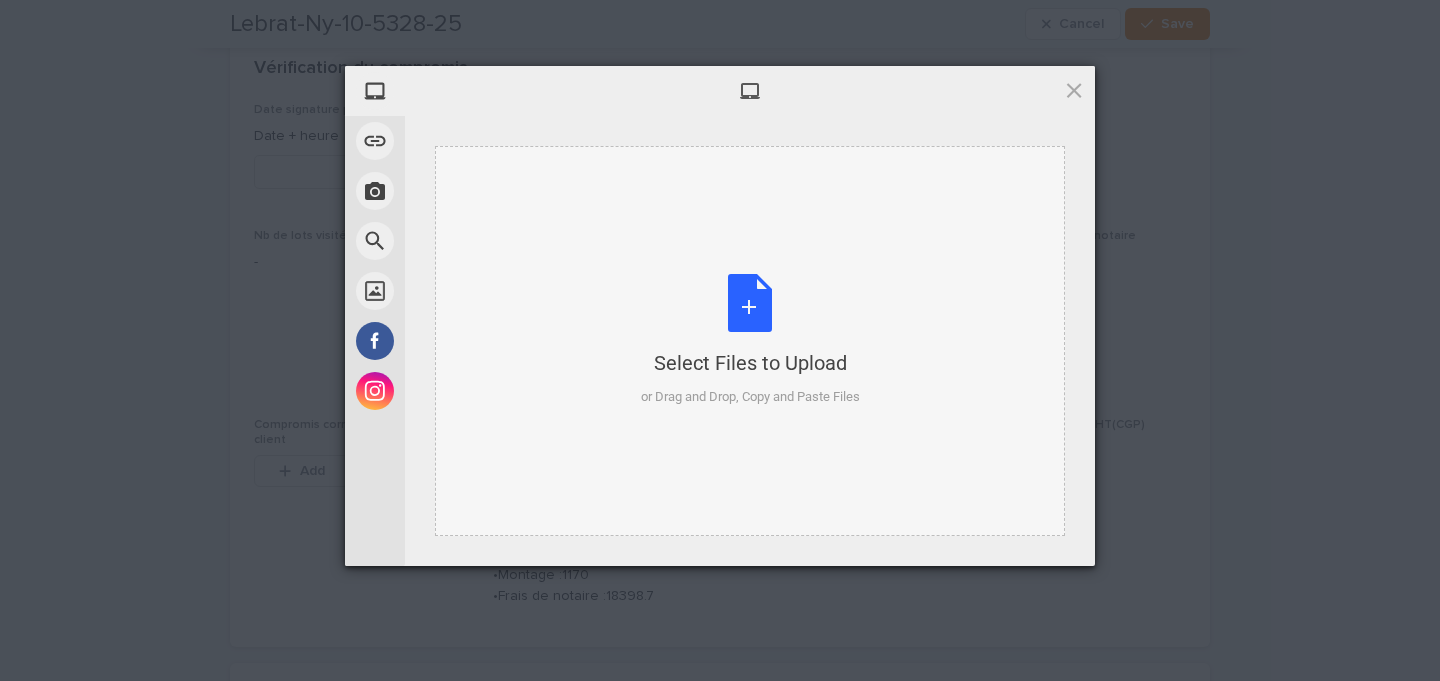 click on "Select Files to Upload
or Drag and Drop, Copy and Paste Files" at bounding box center [750, 340] 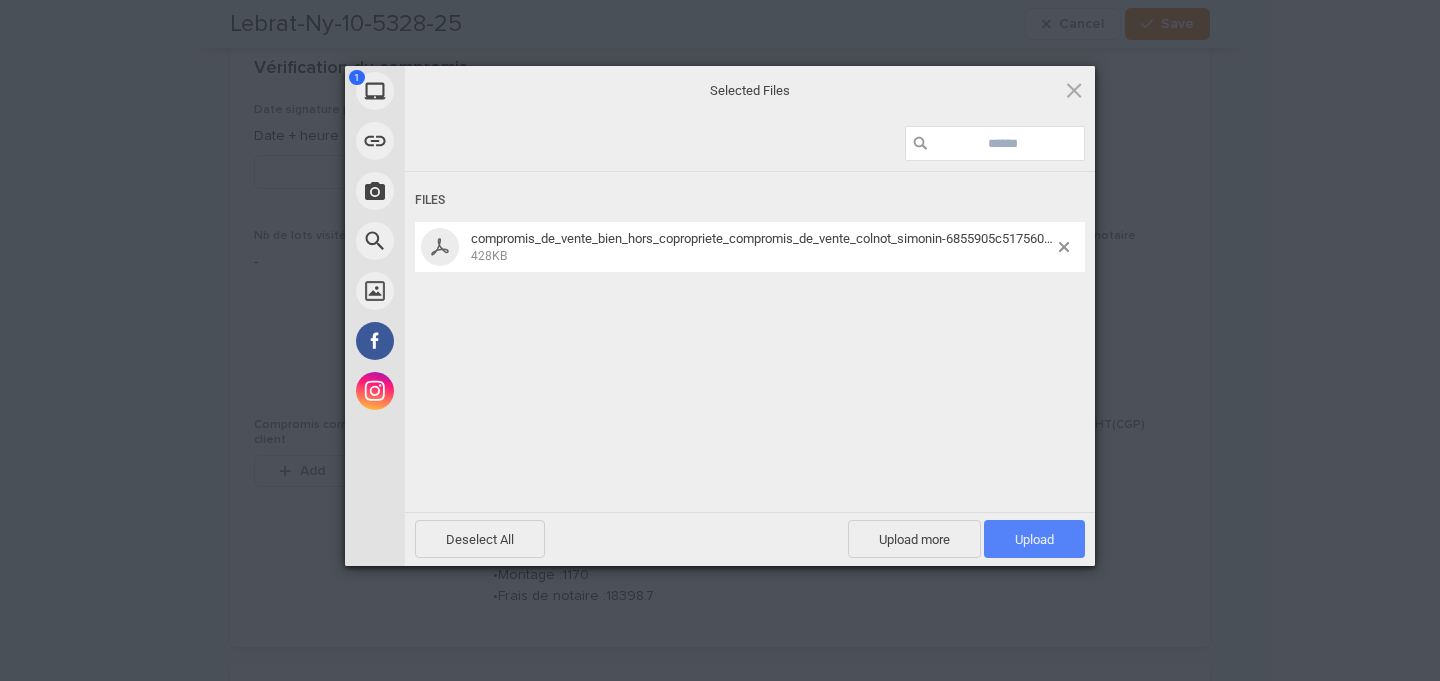 click on "Upload
1" at bounding box center (1034, 539) 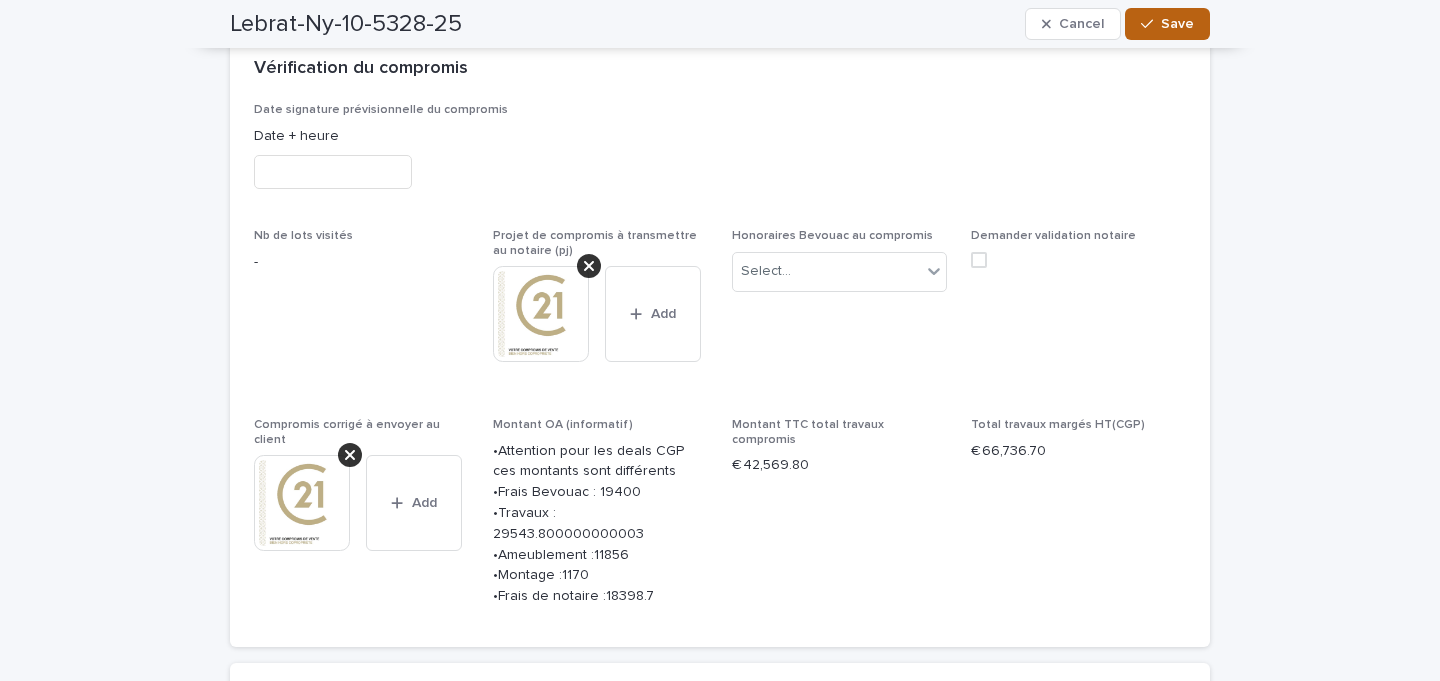 click on "Save" at bounding box center (1167, 24) 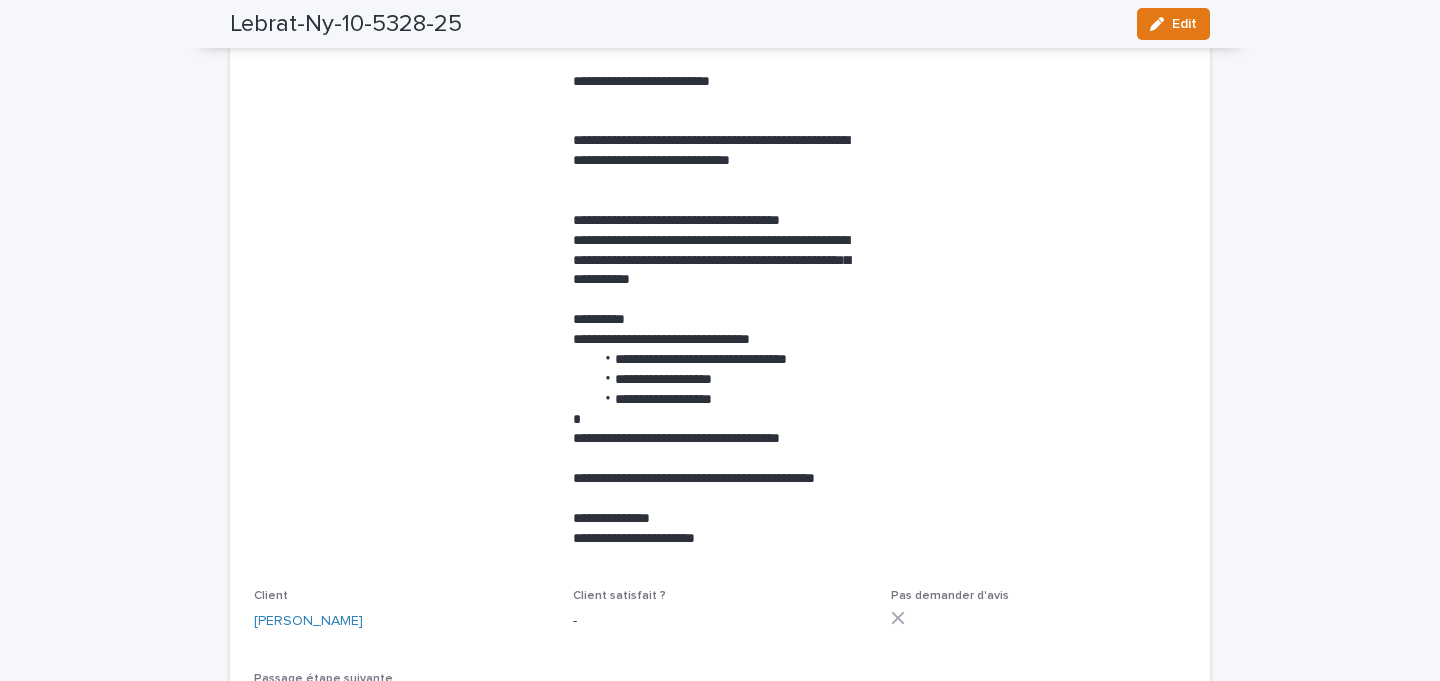 scroll, scrollTop: 561, scrollLeft: 0, axis: vertical 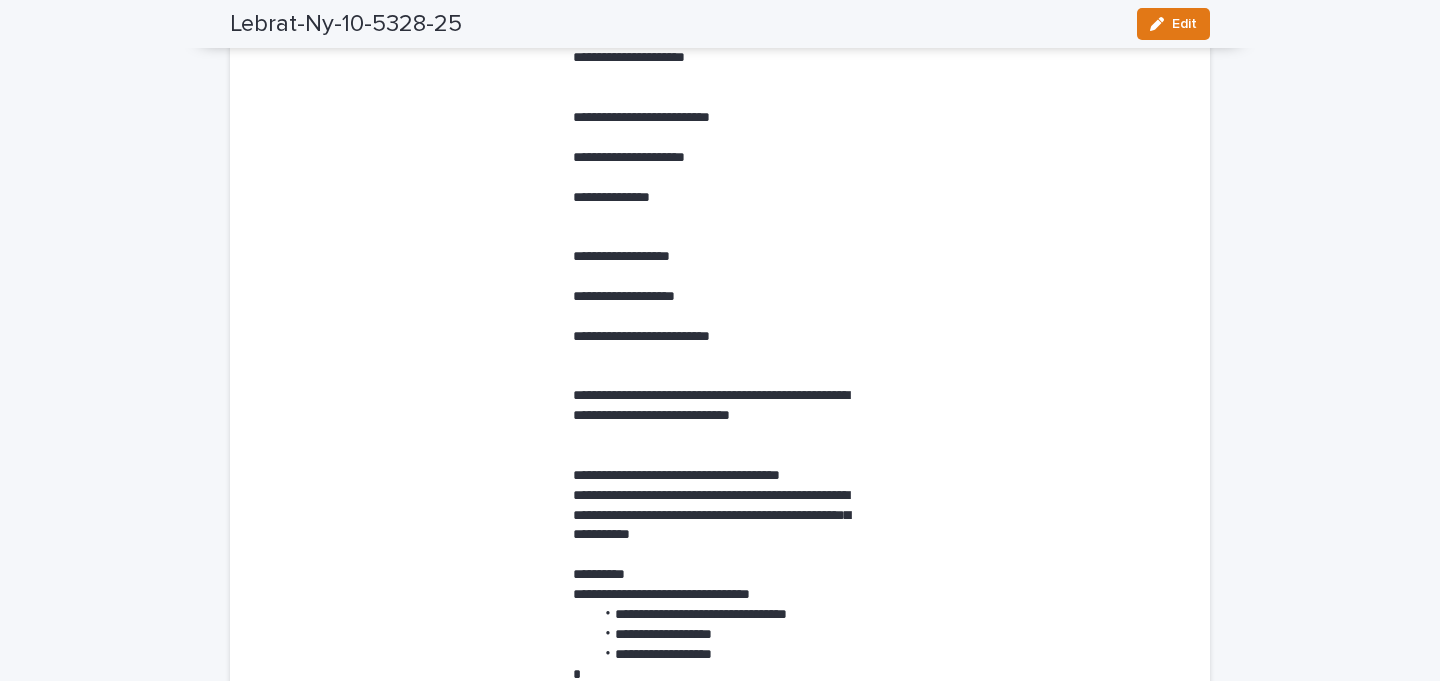 click on "Lebrat-Ny-10-5328-25 Edit" at bounding box center (720, 24) 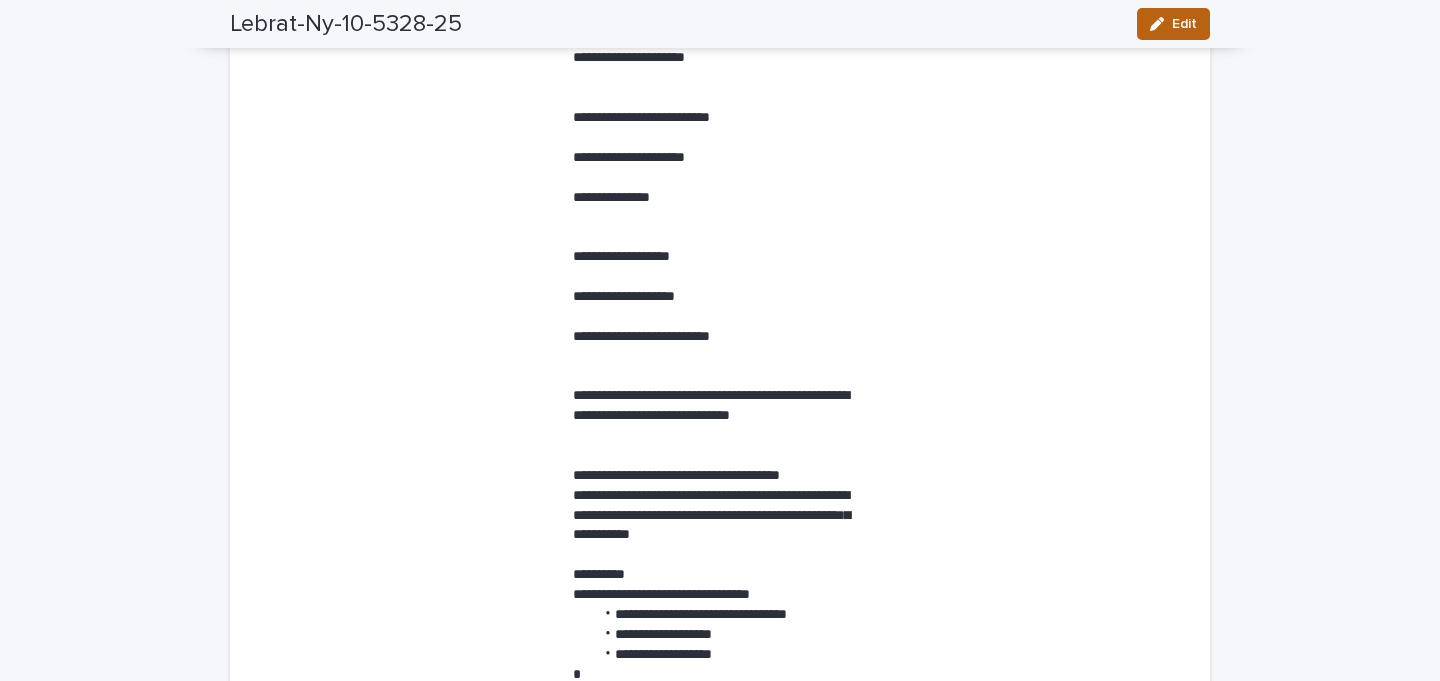 click on "Edit" at bounding box center (1173, 24) 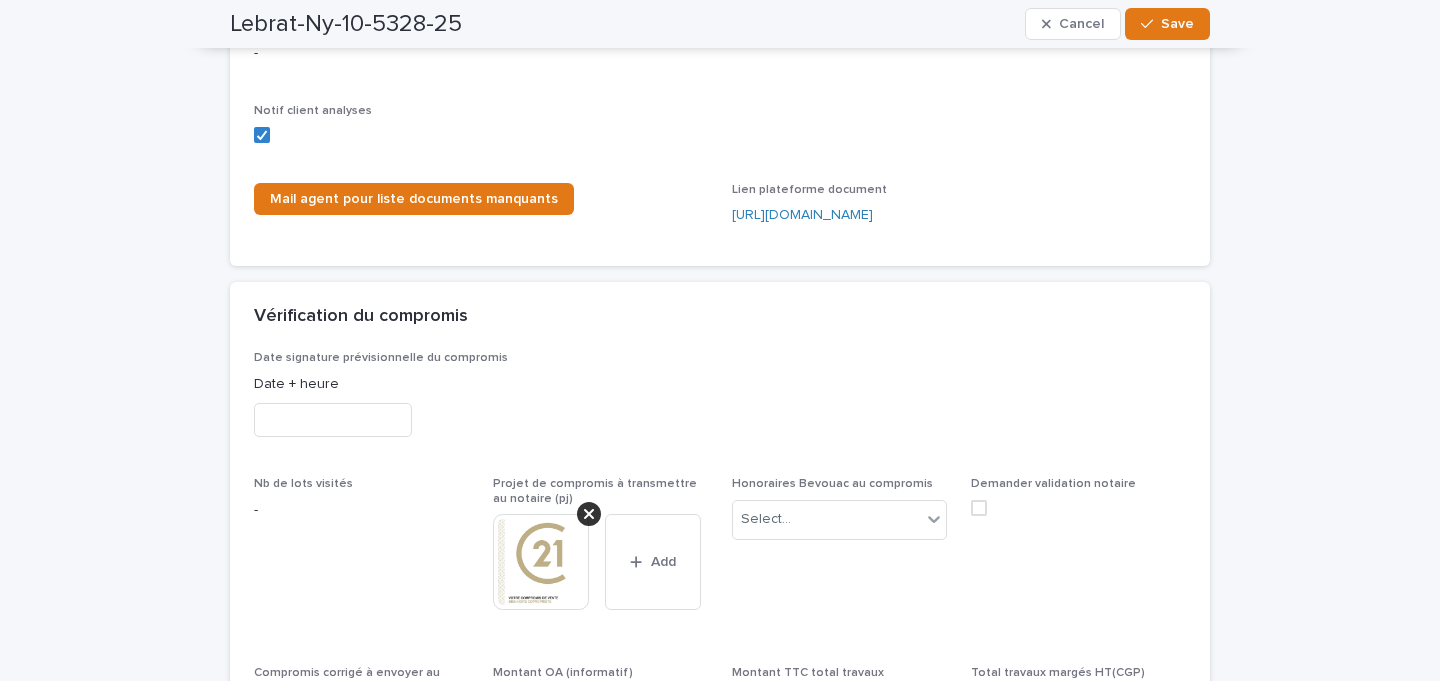 scroll, scrollTop: 3061, scrollLeft: 0, axis: vertical 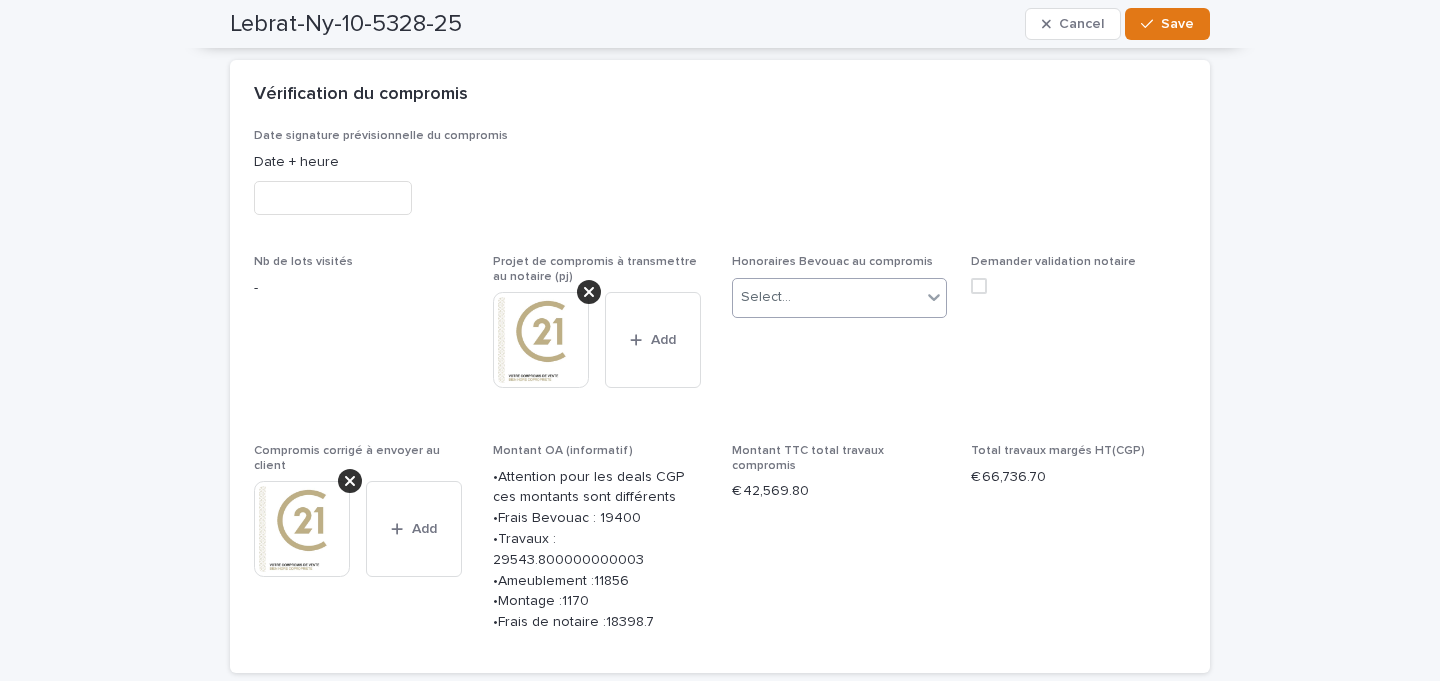click on "Select..." at bounding box center [827, 297] 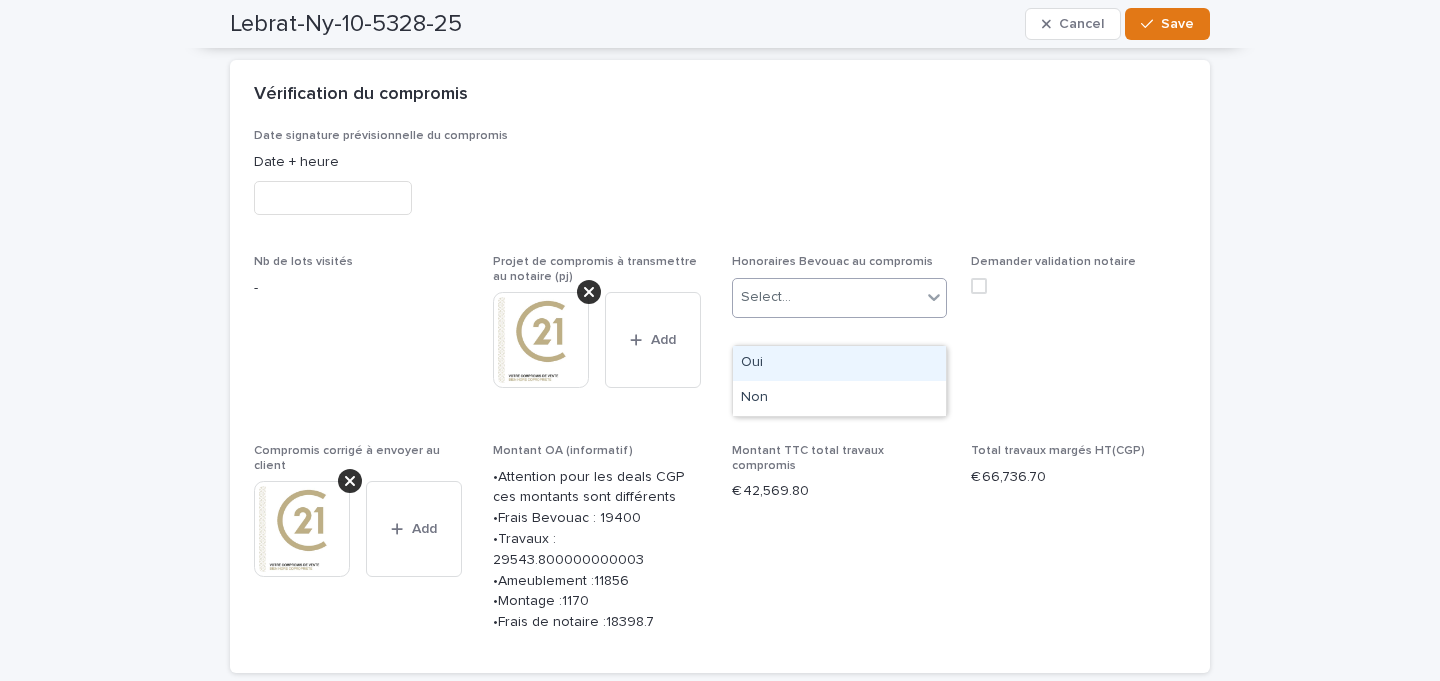 click on "Oui" at bounding box center [839, 363] 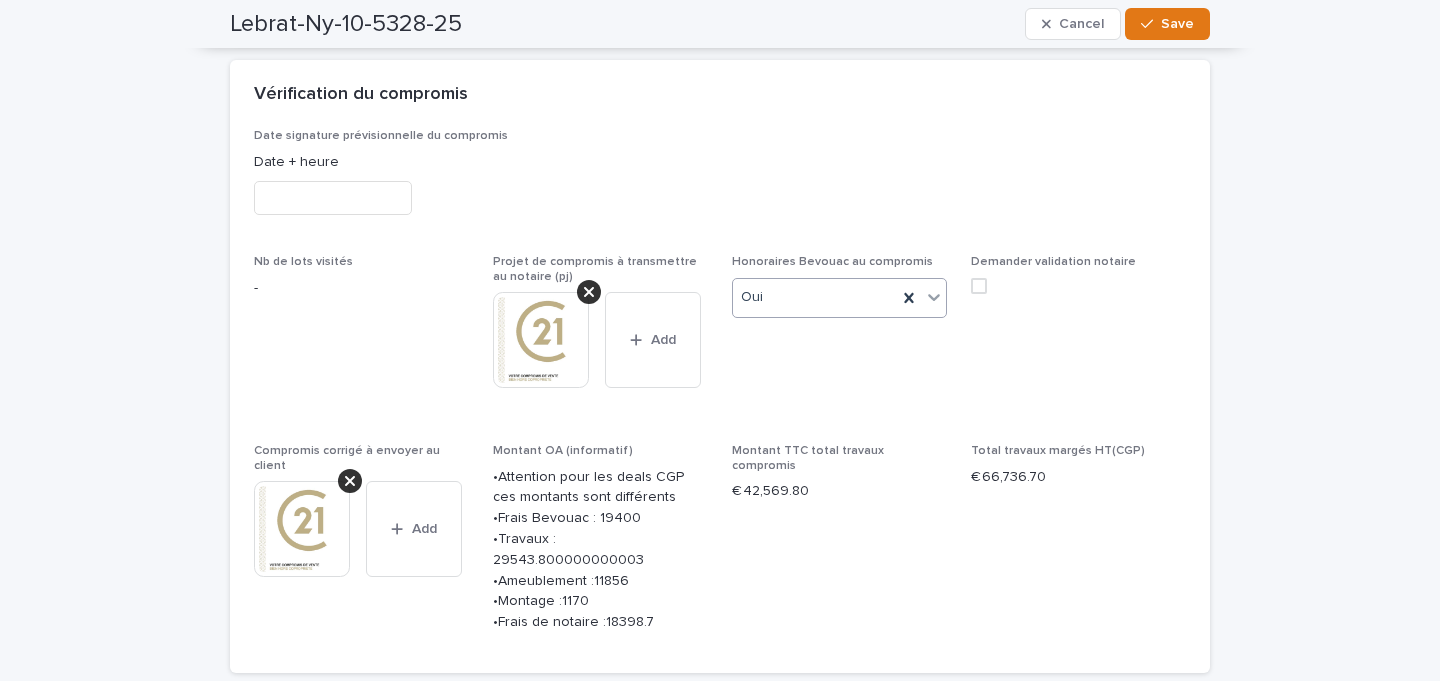 click at bounding box center (302, 529) 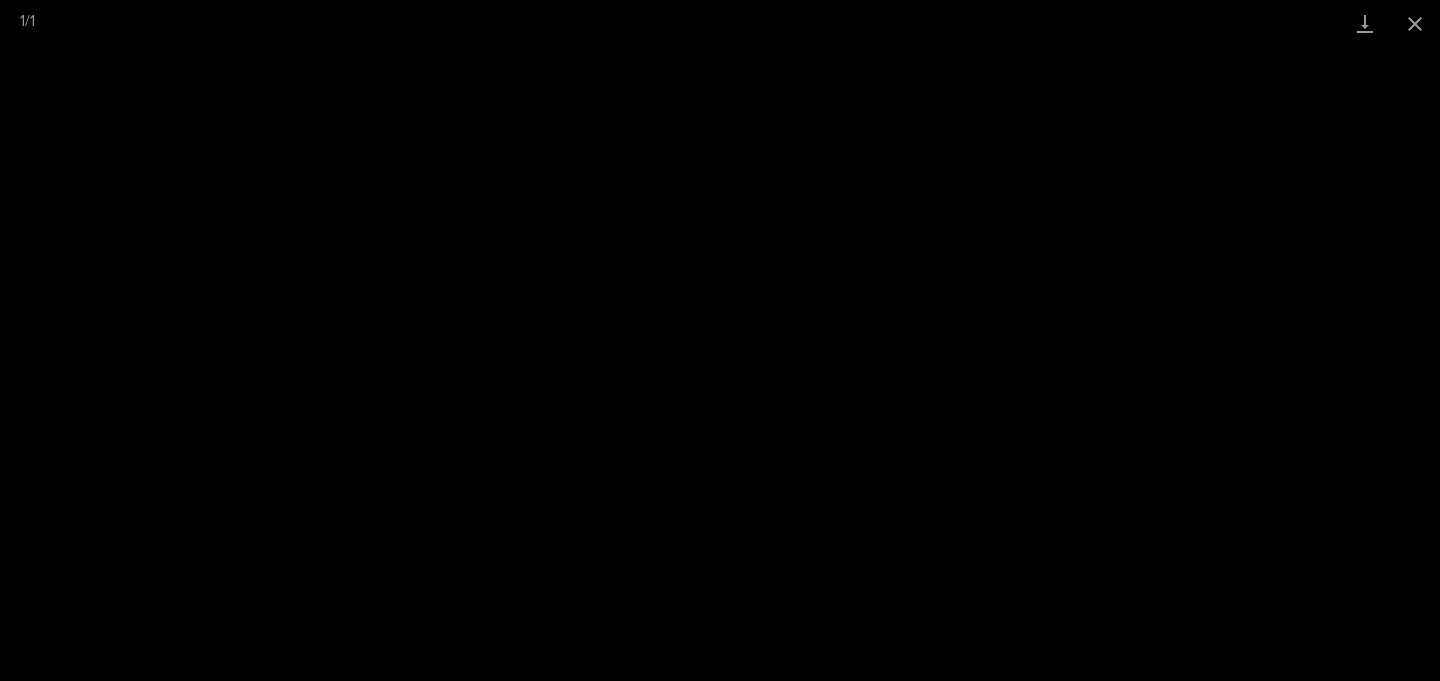 scroll, scrollTop: 1589, scrollLeft: 0, axis: vertical 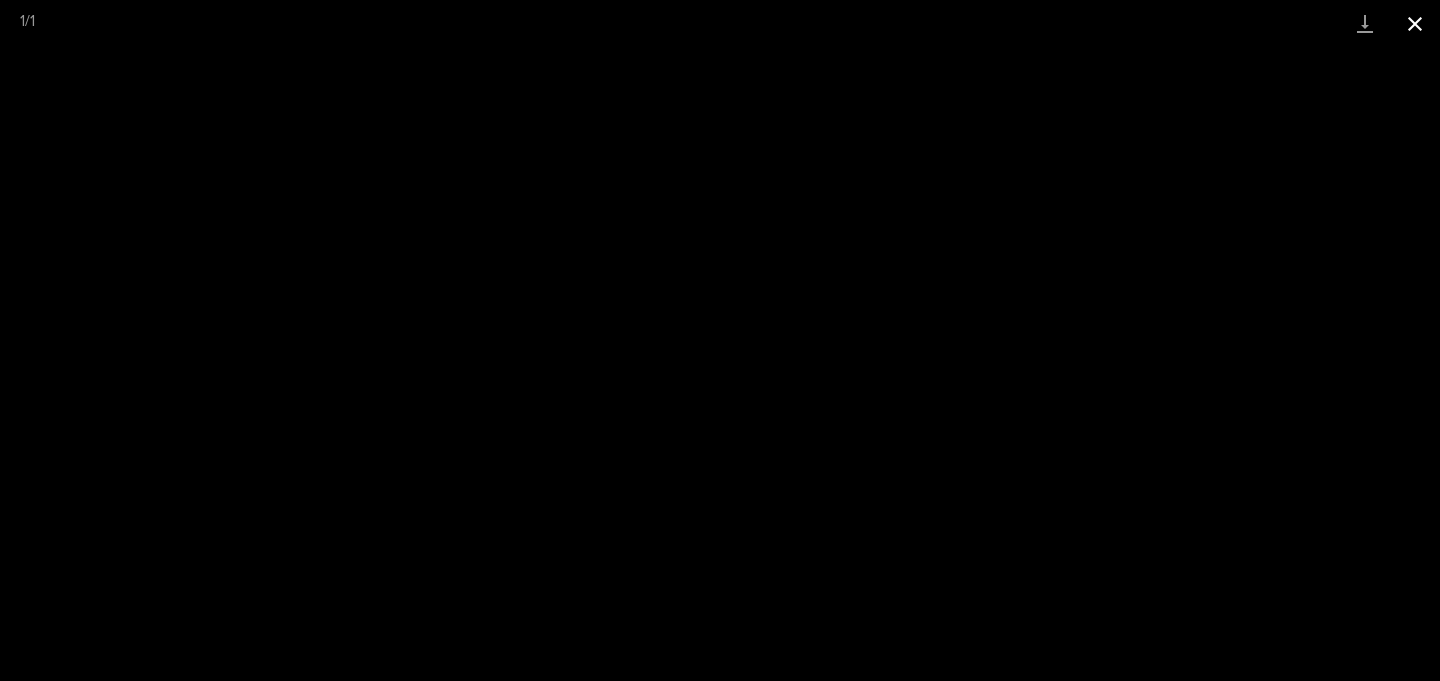 click at bounding box center (1415, 23) 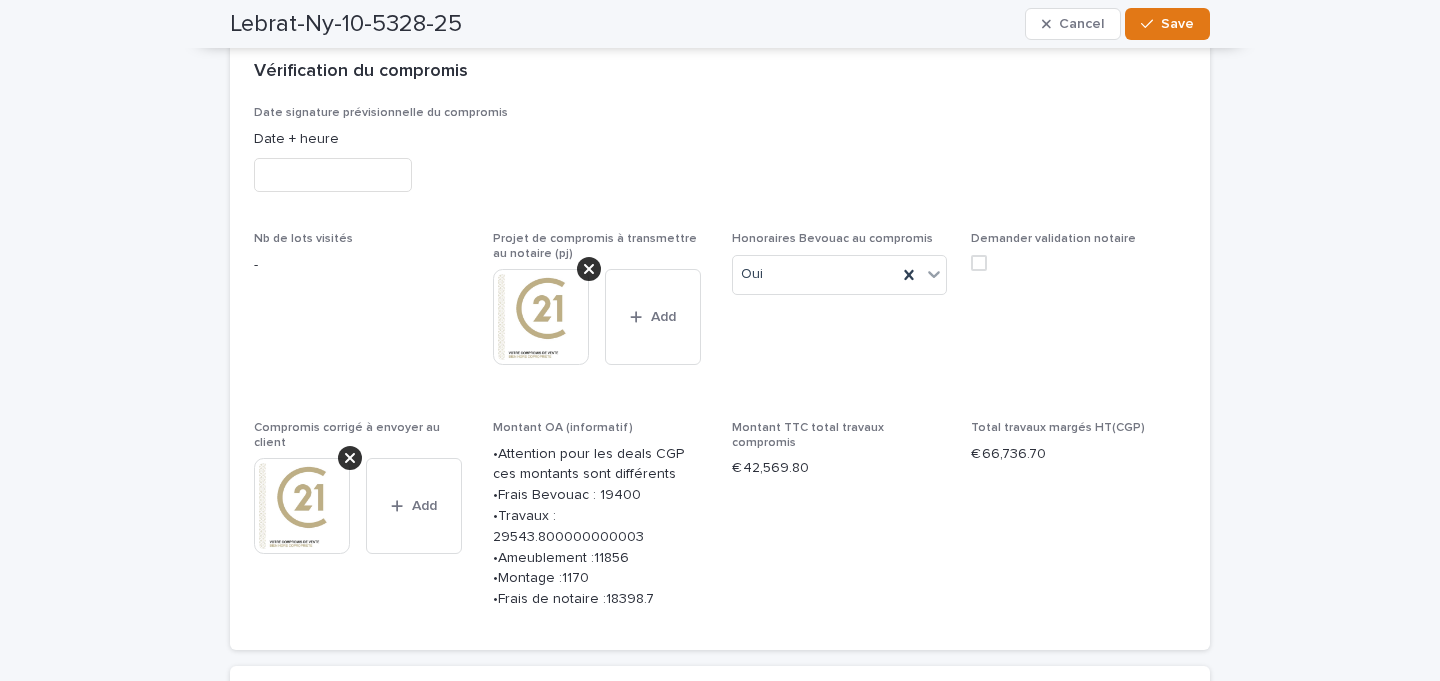scroll, scrollTop: 3059, scrollLeft: 0, axis: vertical 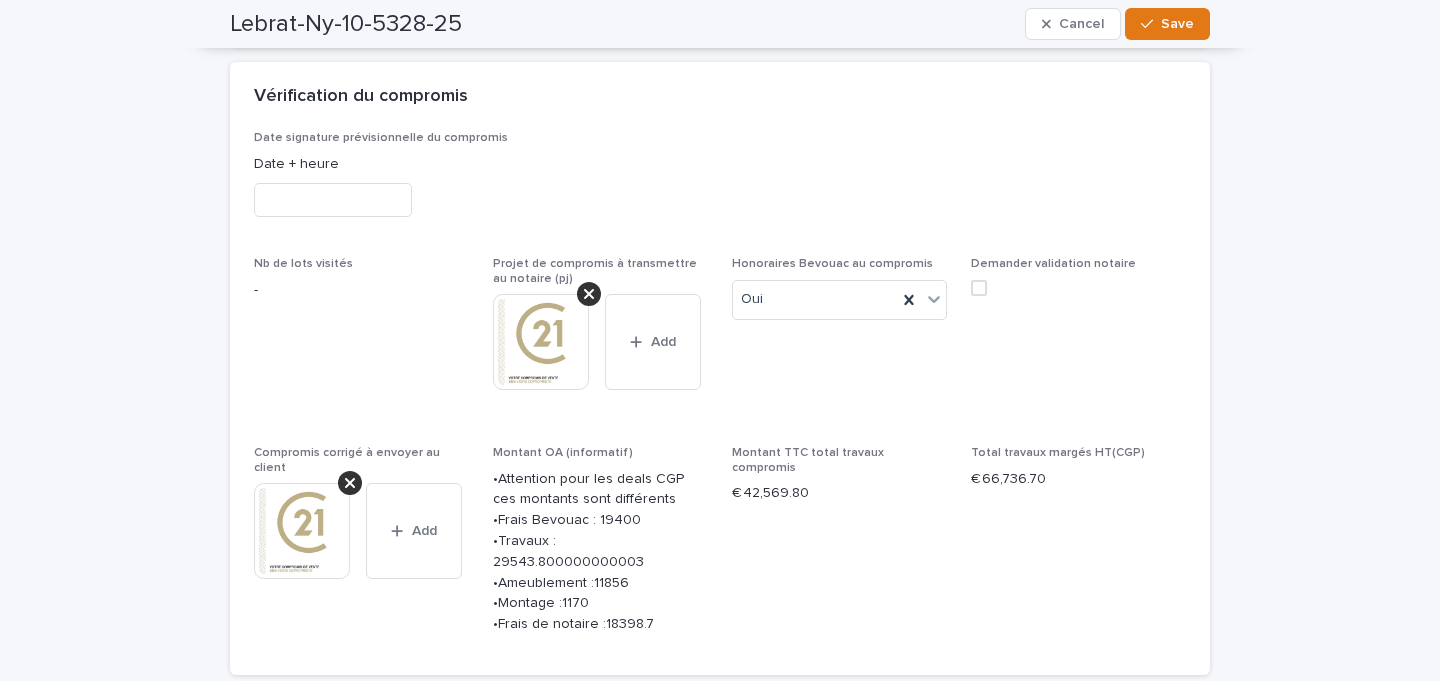 click at bounding box center [333, 200] 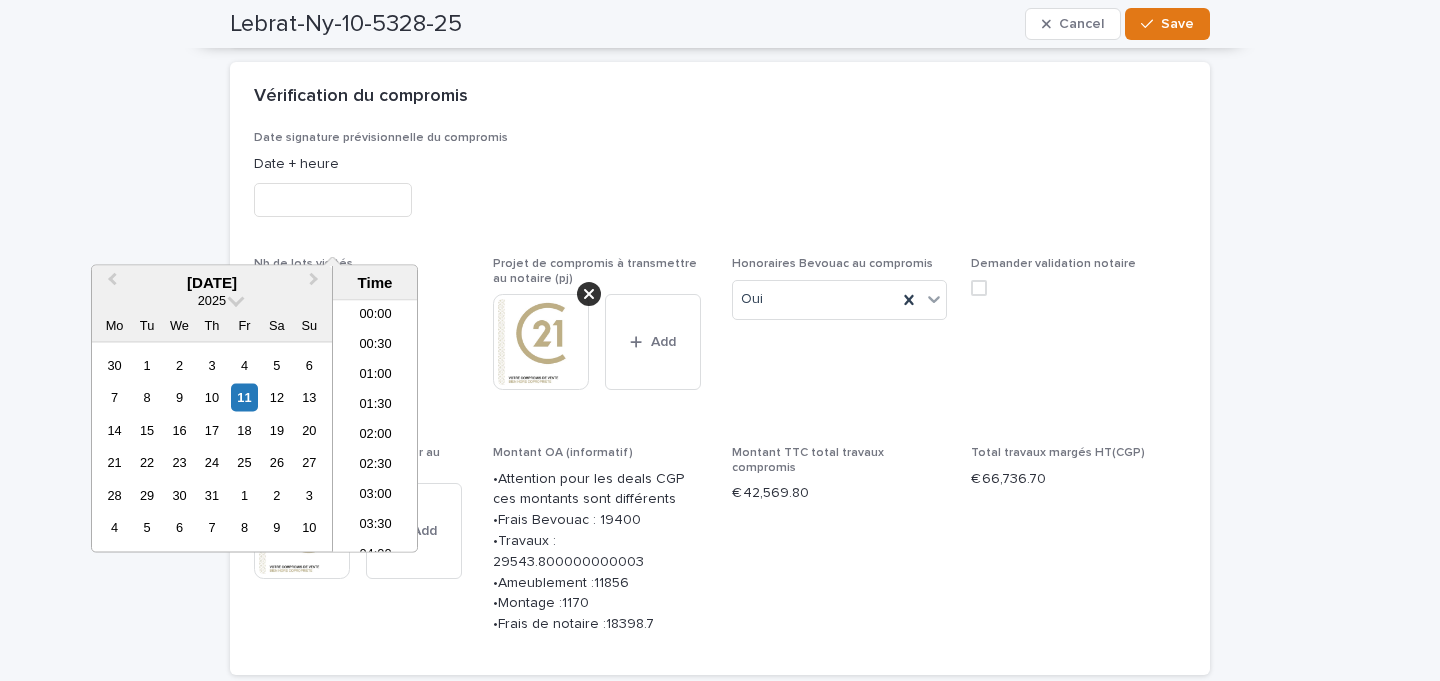 scroll, scrollTop: 489, scrollLeft: 0, axis: vertical 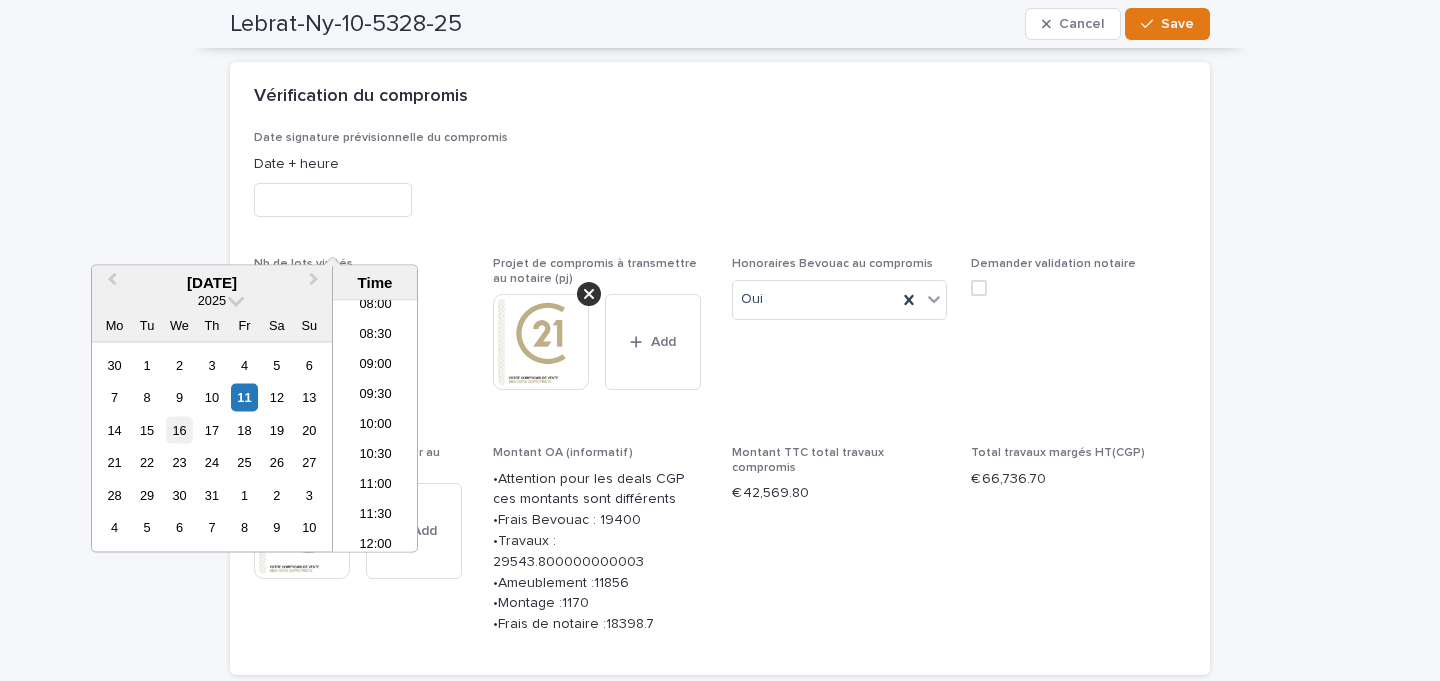 click on "16" at bounding box center (179, 429) 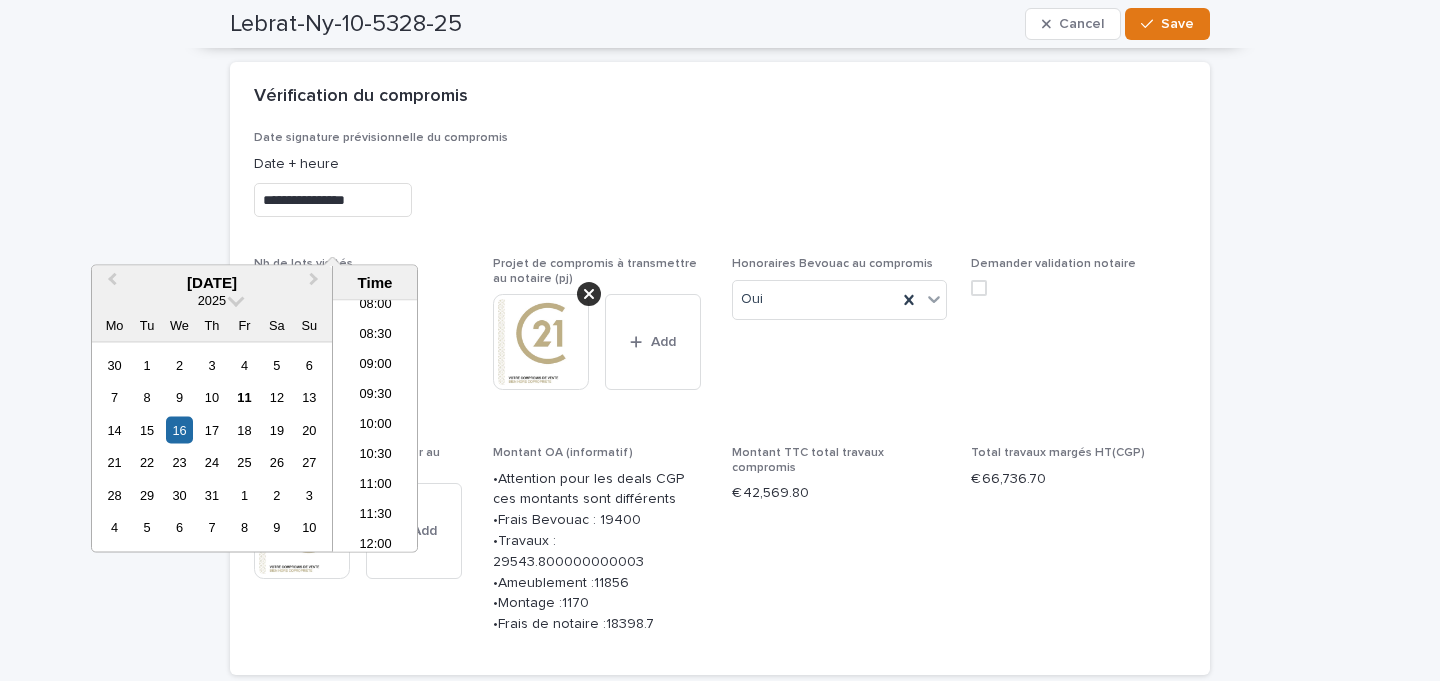 click on "**********" at bounding box center [720, 200] 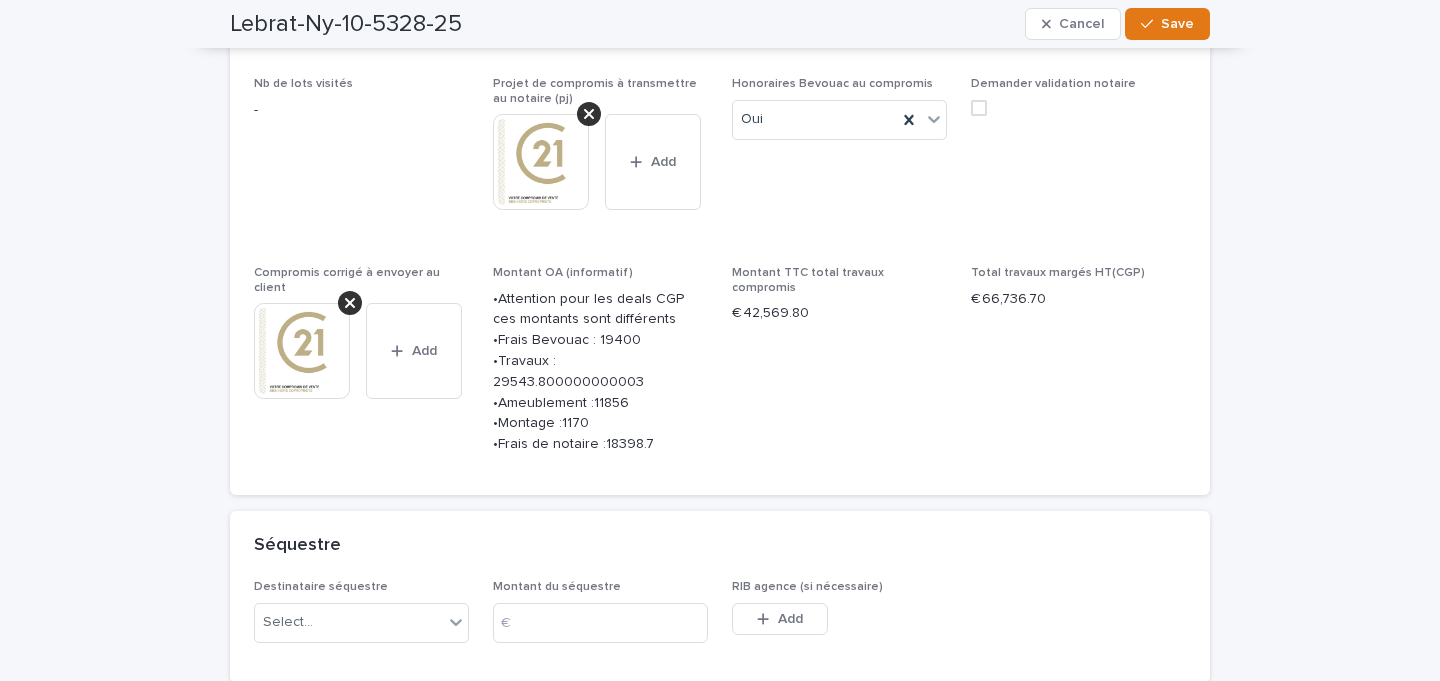 scroll, scrollTop: 3366, scrollLeft: 0, axis: vertical 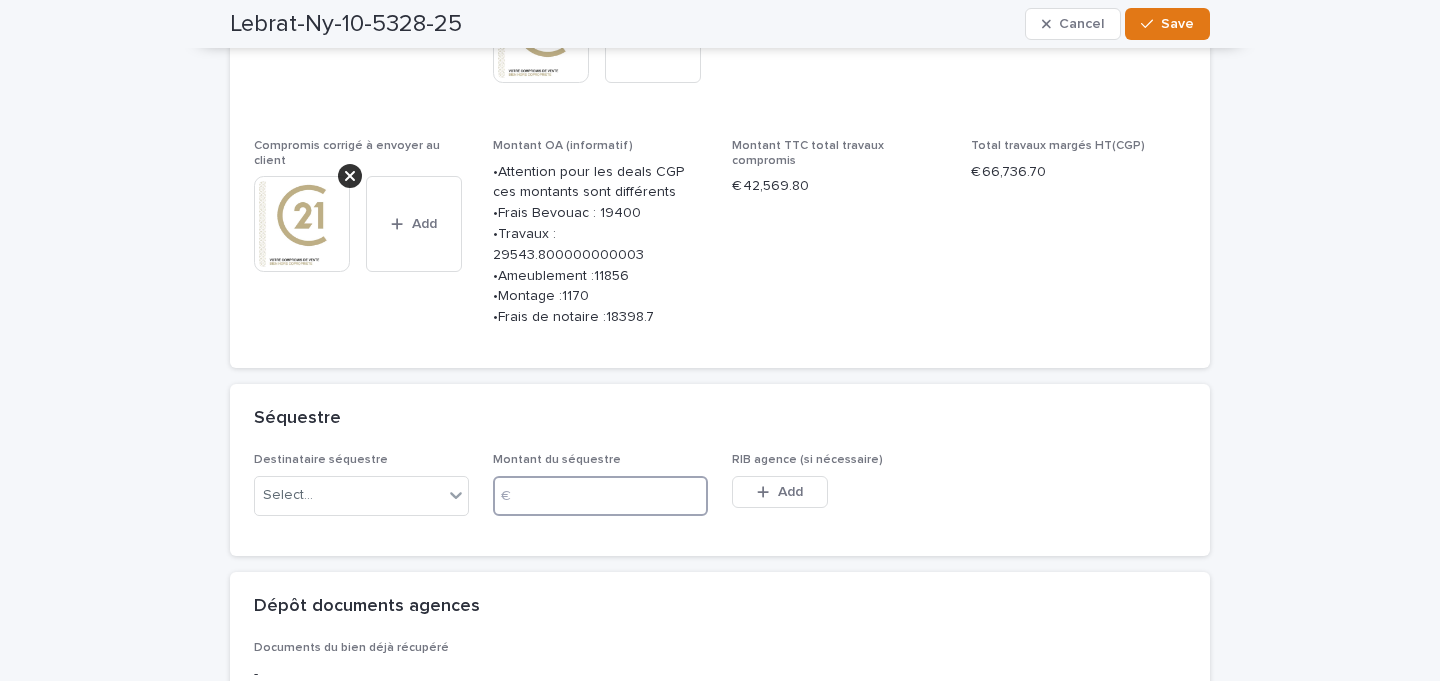 click at bounding box center [600, 496] 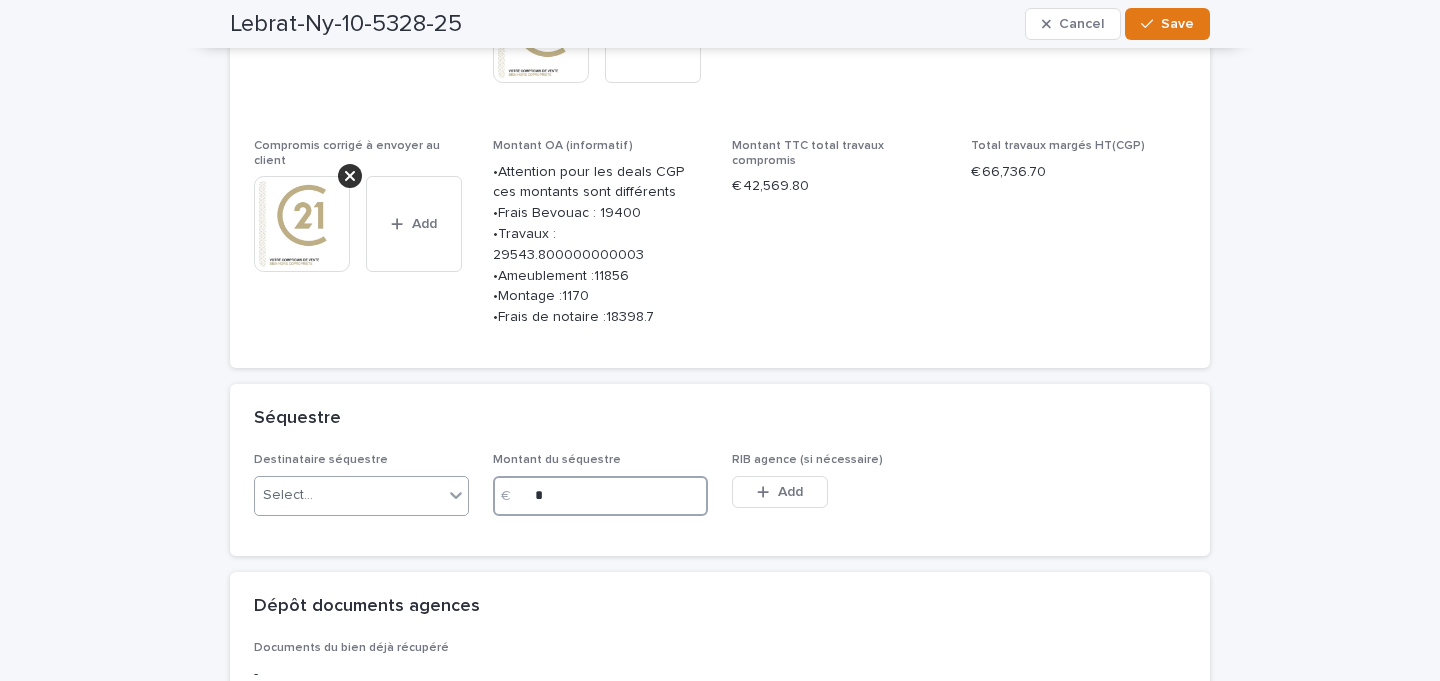type on "*" 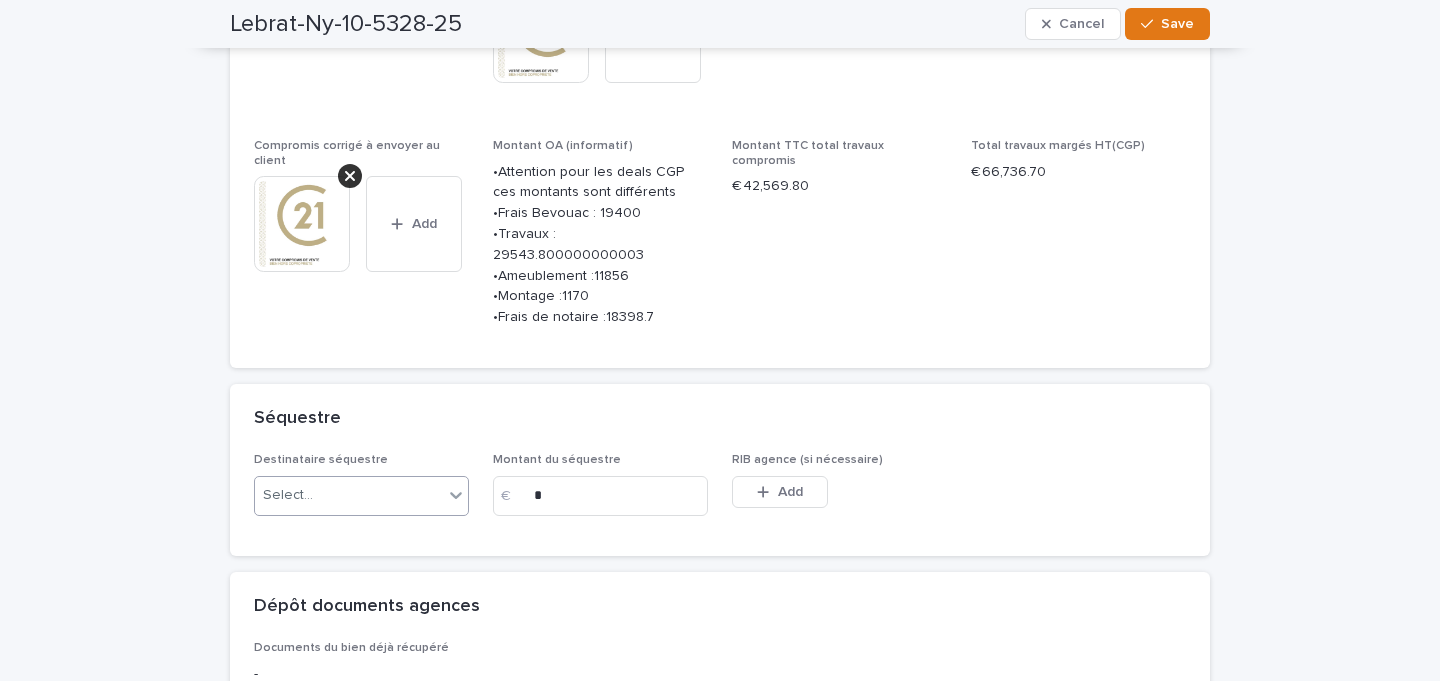 click on "Select..." at bounding box center [349, 495] 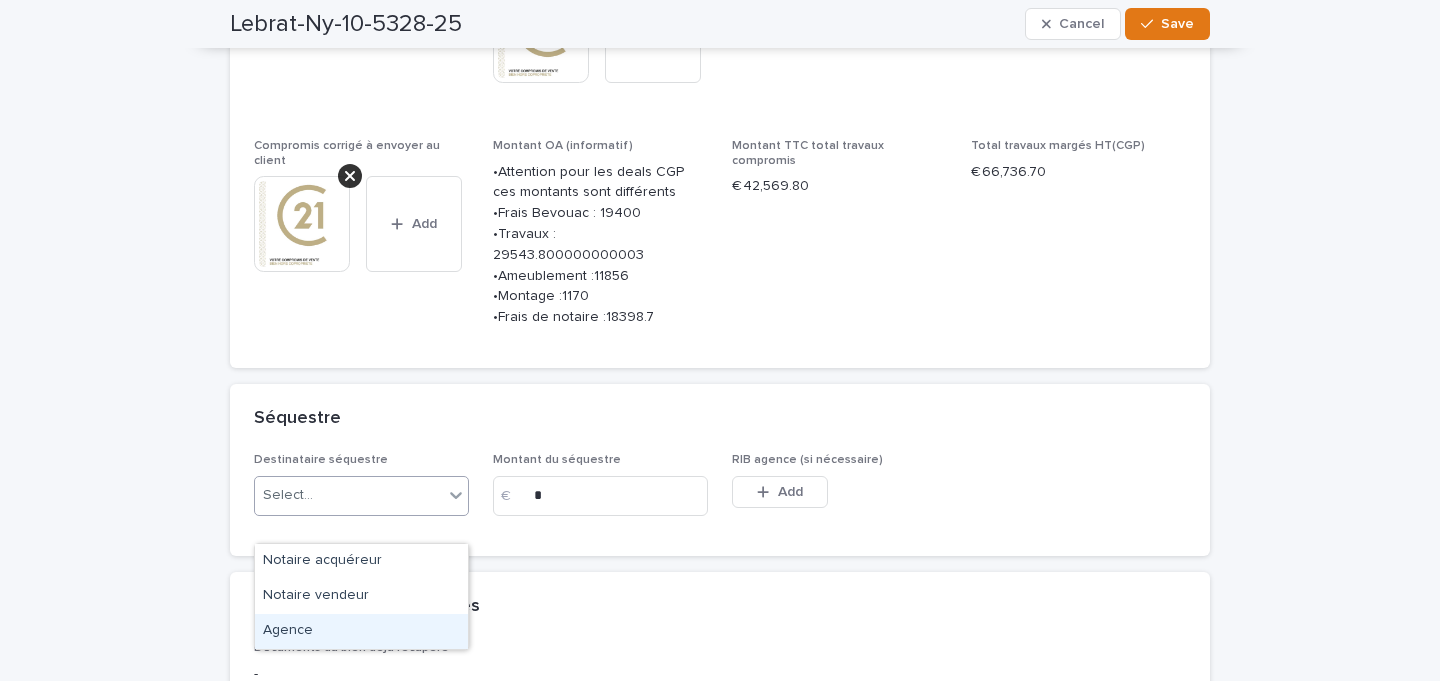 click on "Agence" at bounding box center [361, 631] 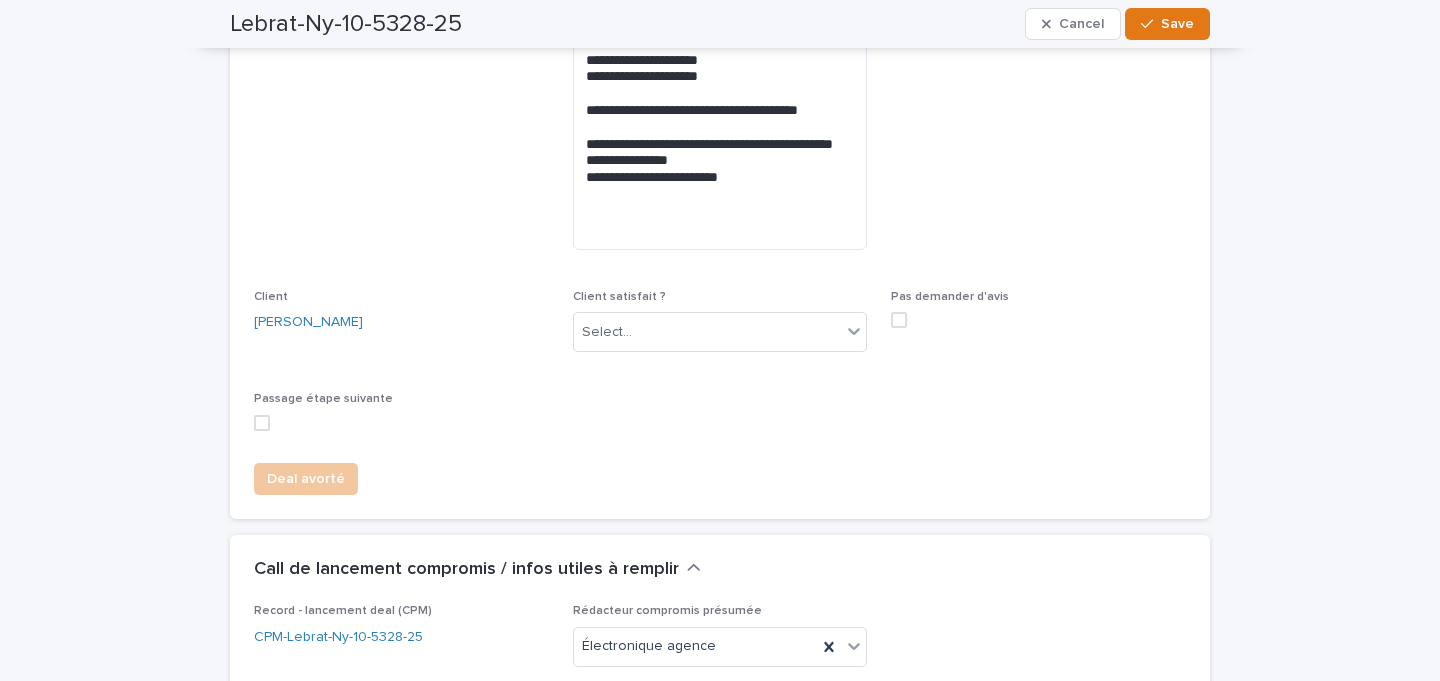 scroll, scrollTop: 1009, scrollLeft: 0, axis: vertical 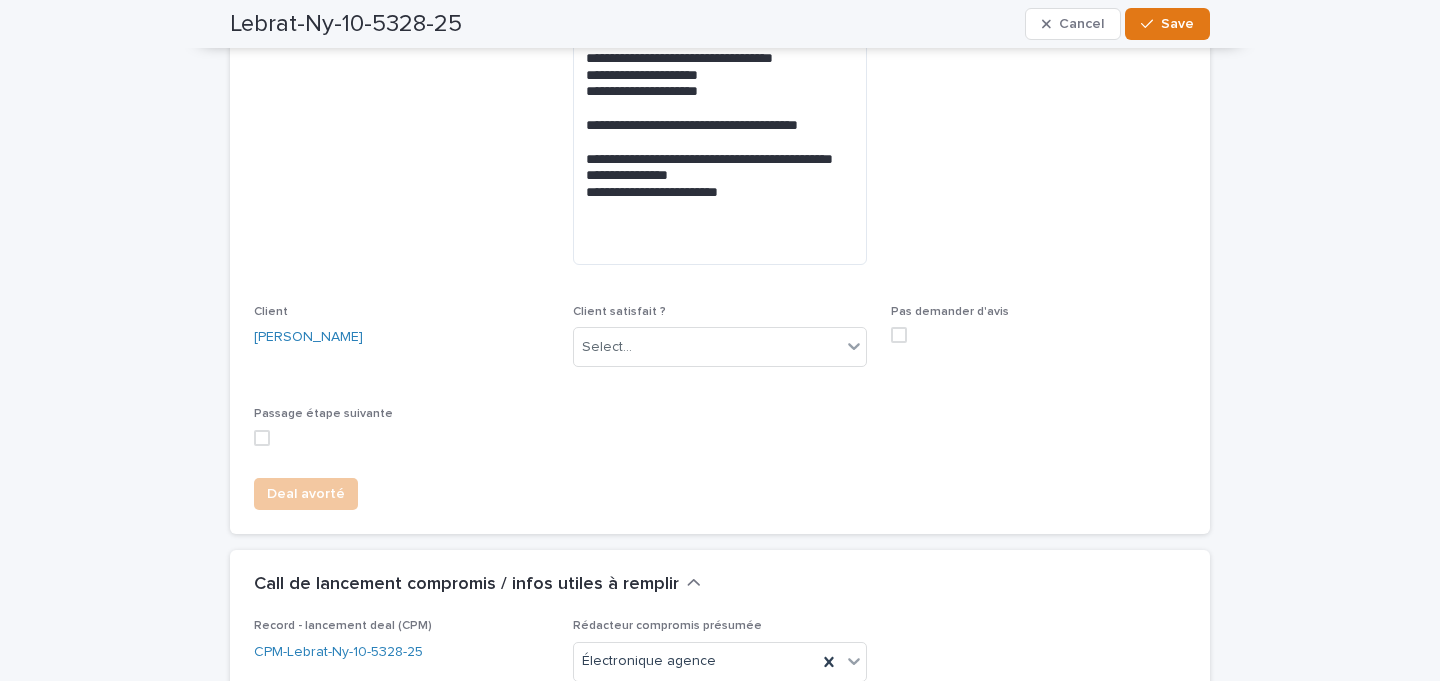 click on "Passage étape suivante" at bounding box center (401, 434) 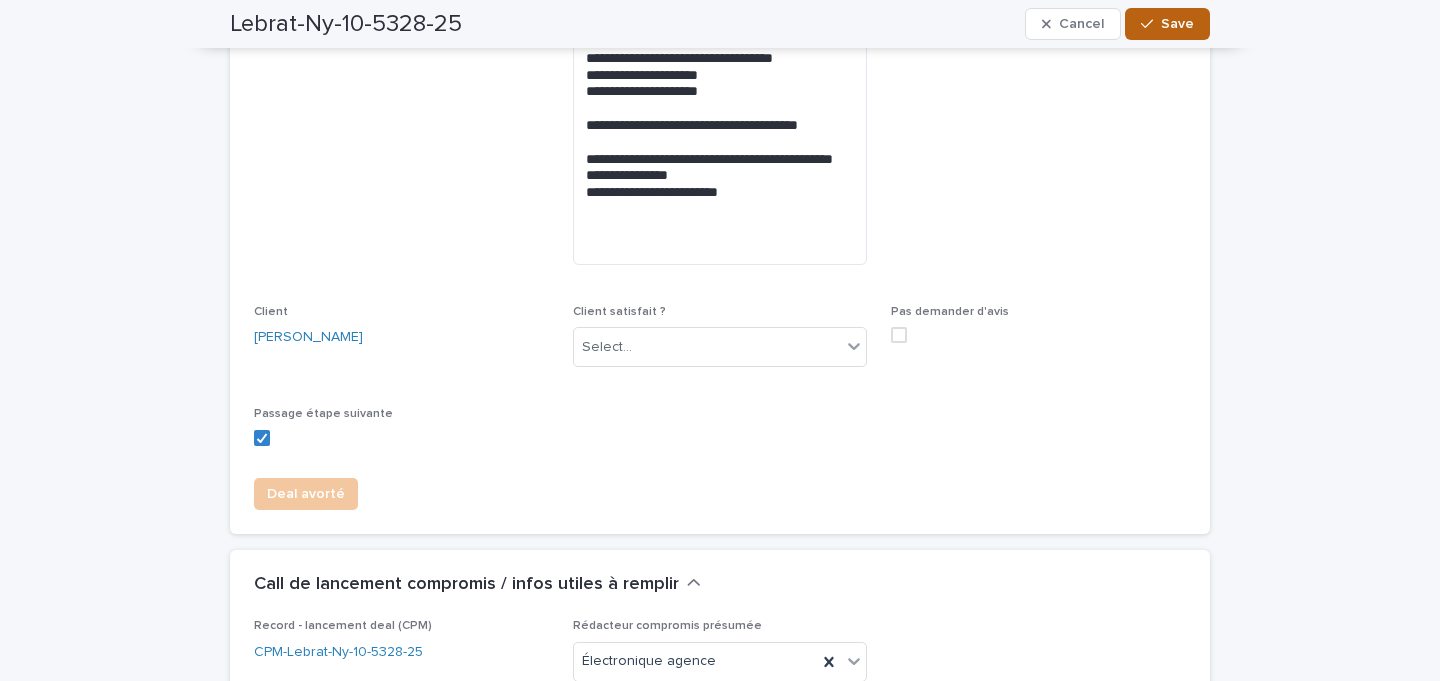 click on "Save" at bounding box center [1167, 24] 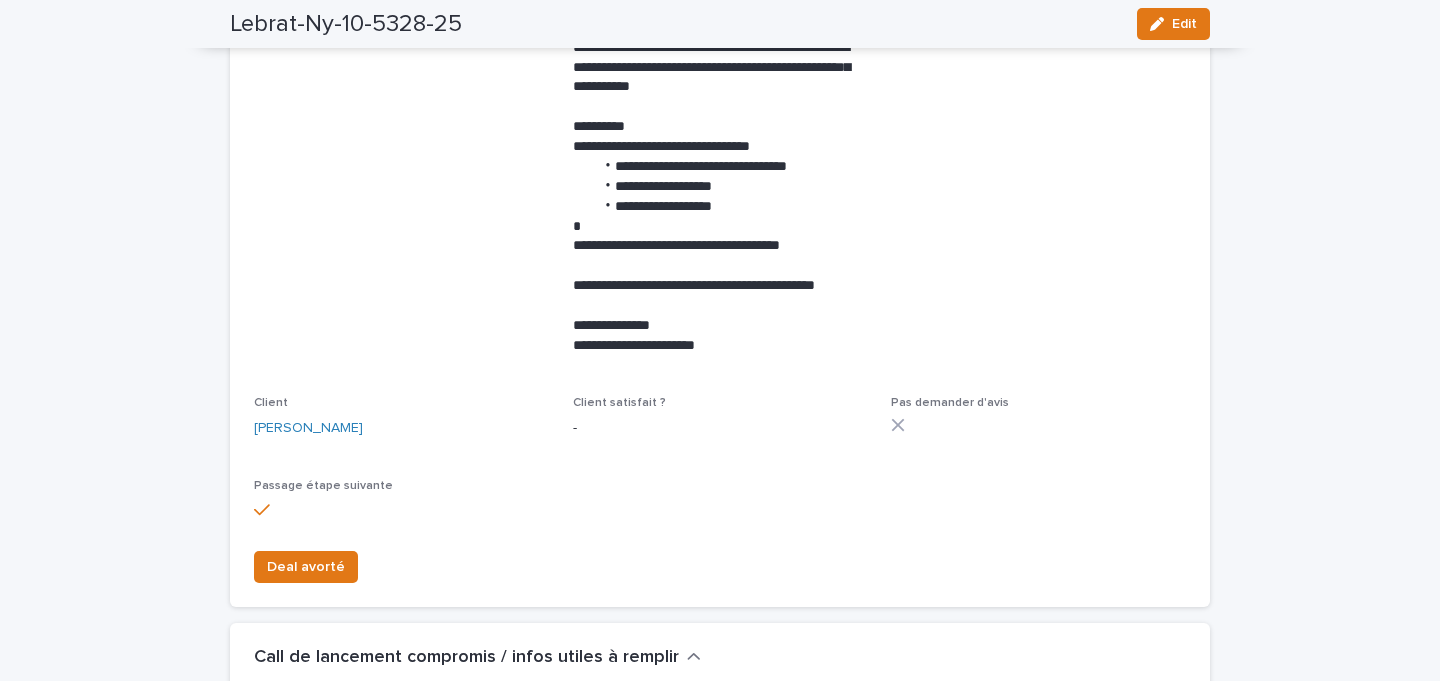scroll, scrollTop: 0, scrollLeft: 0, axis: both 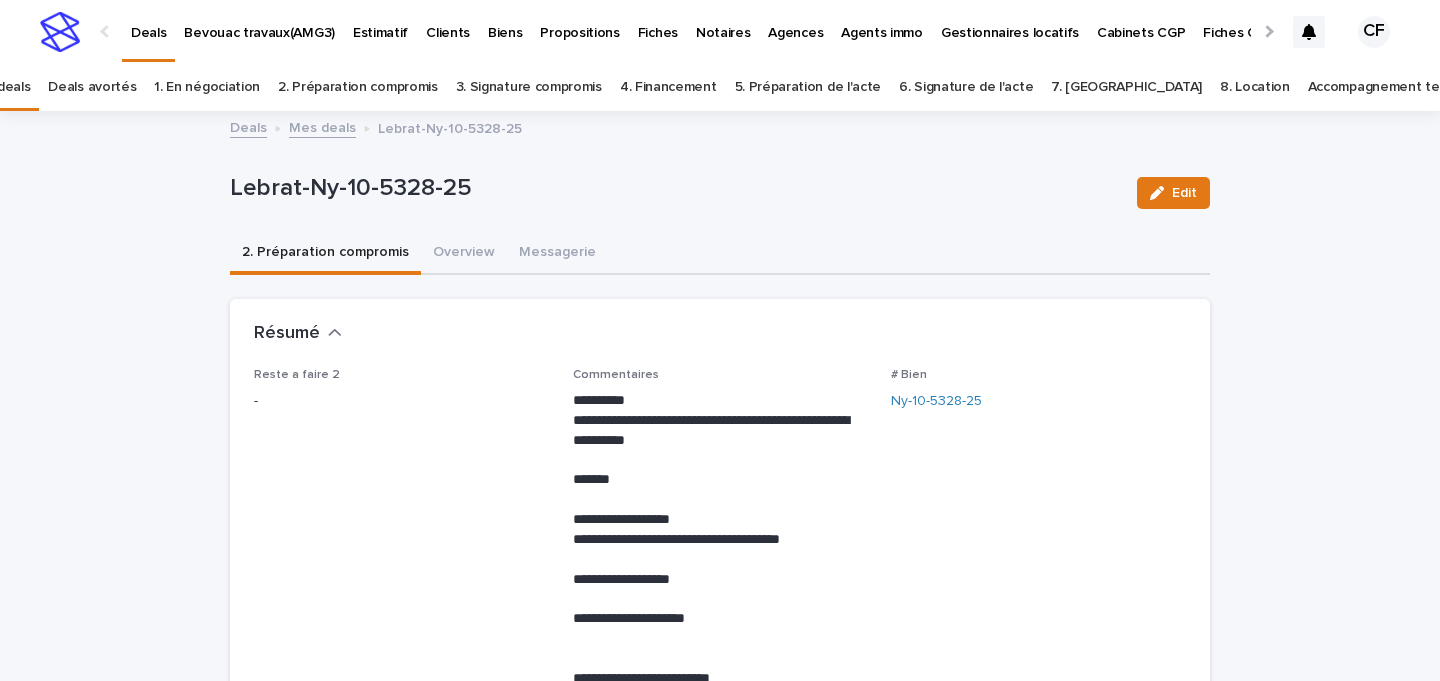 click at bounding box center [60, 32] 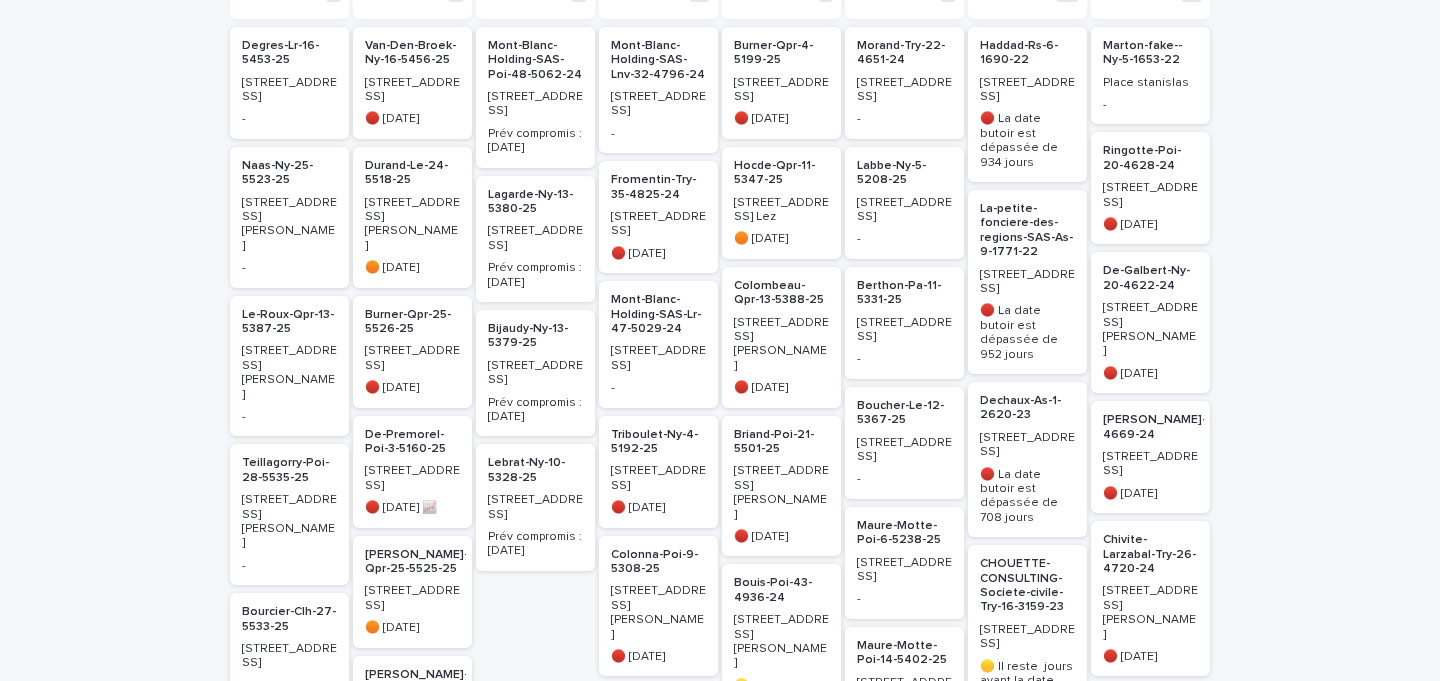 scroll, scrollTop: 489, scrollLeft: 0, axis: vertical 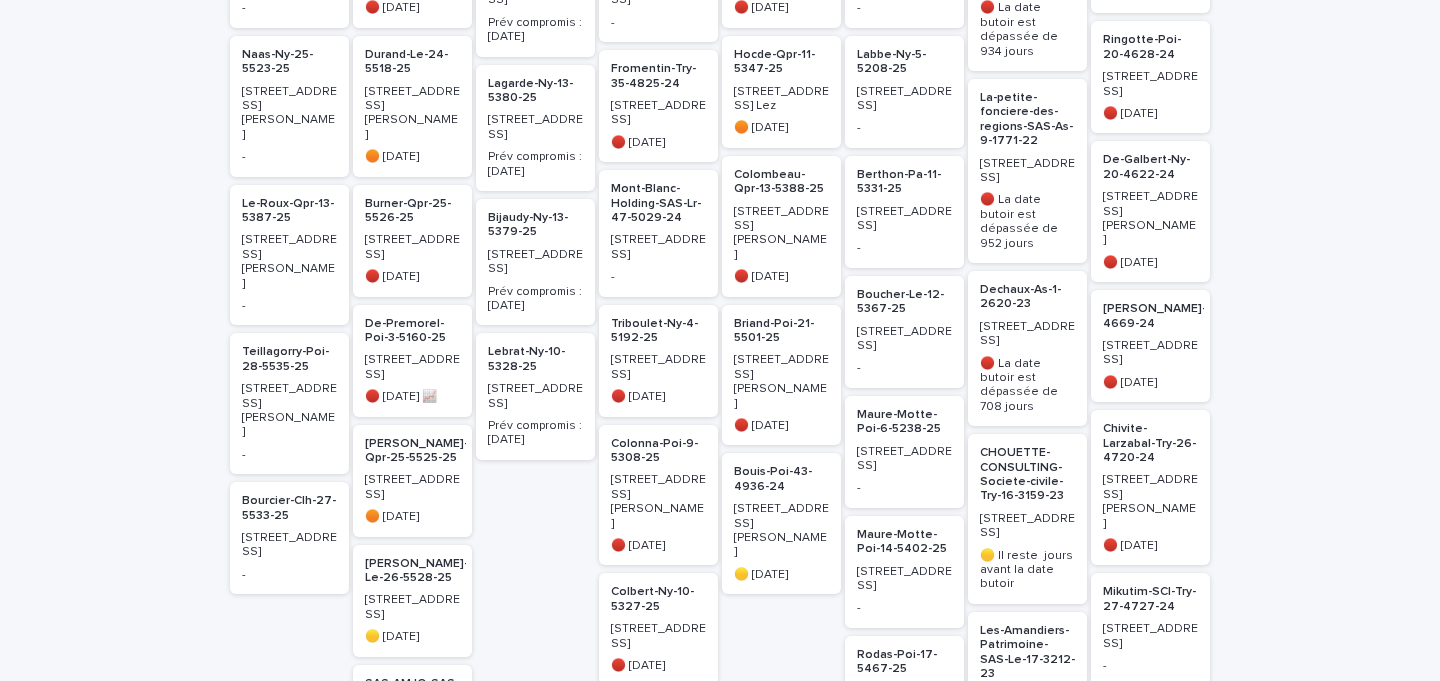 click on "Lebrat-Ny-10-5328-25" at bounding box center (535, 359) 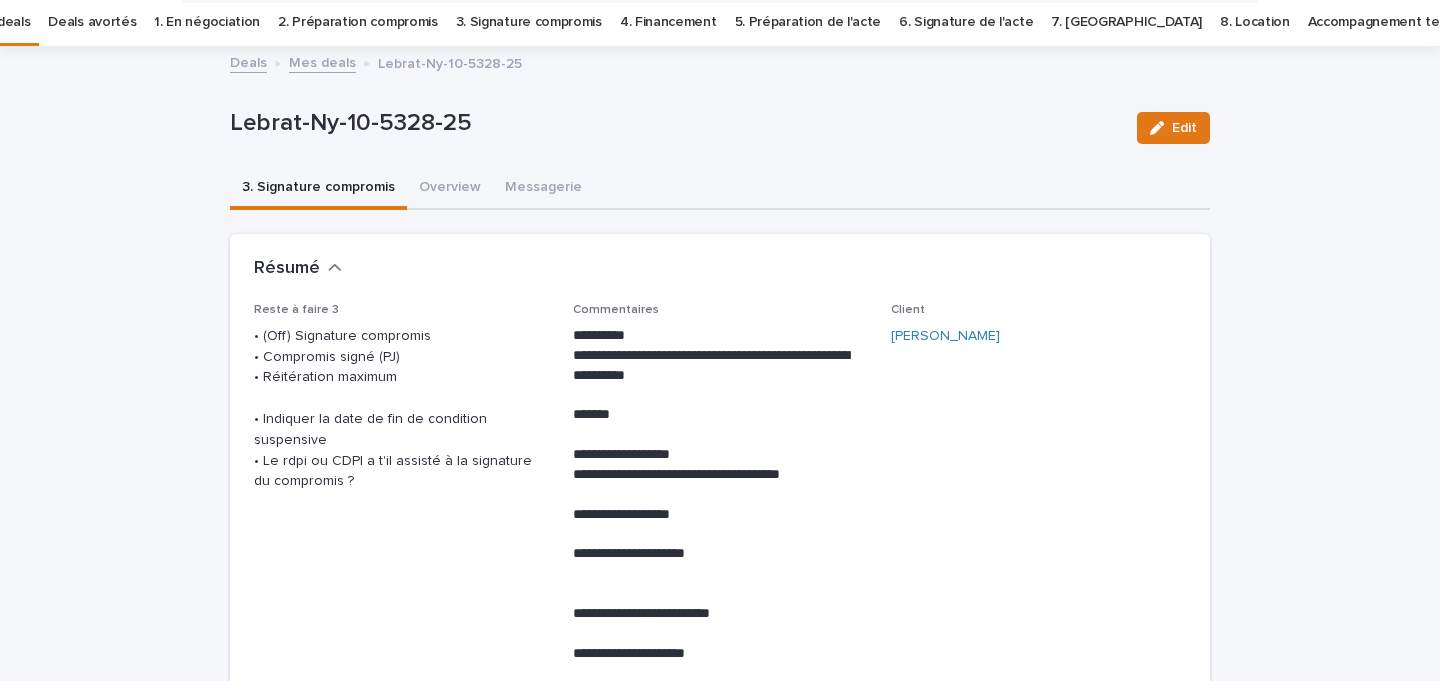 scroll, scrollTop: 64, scrollLeft: 0, axis: vertical 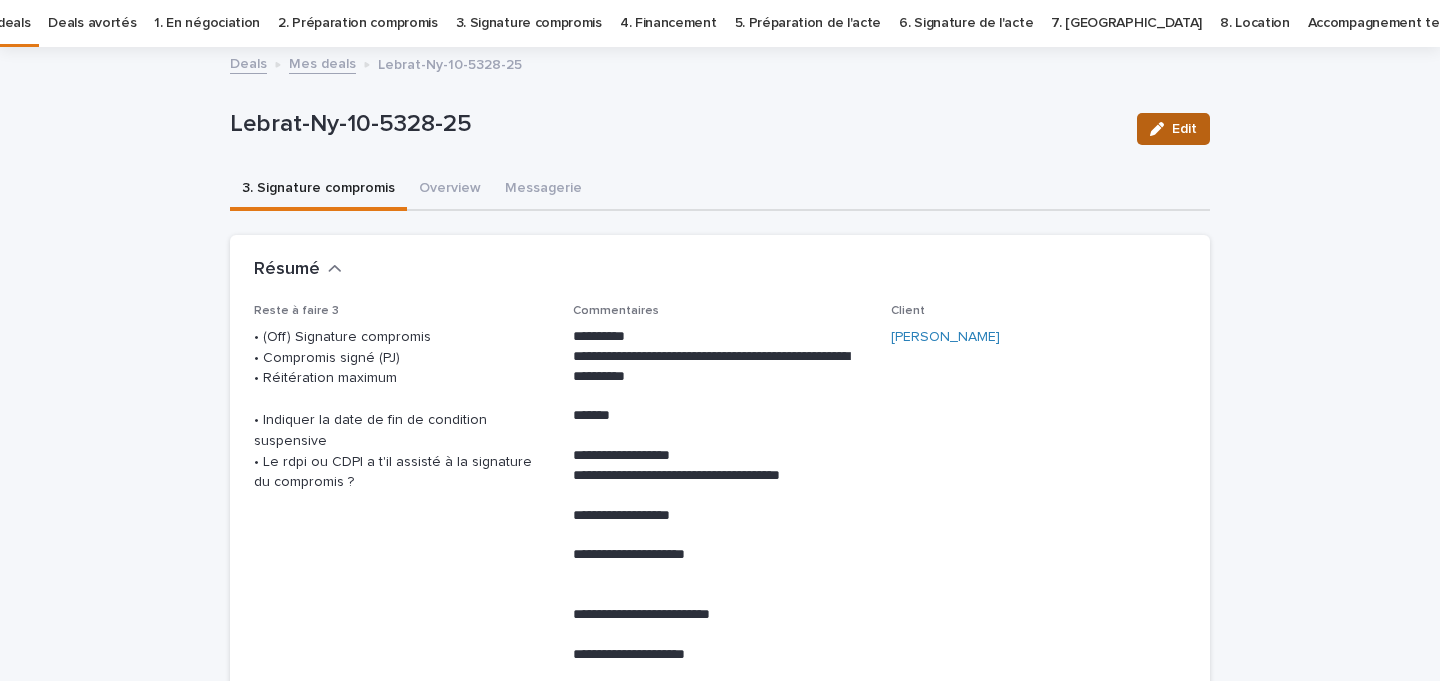 click on "Edit" at bounding box center [1173, 129] 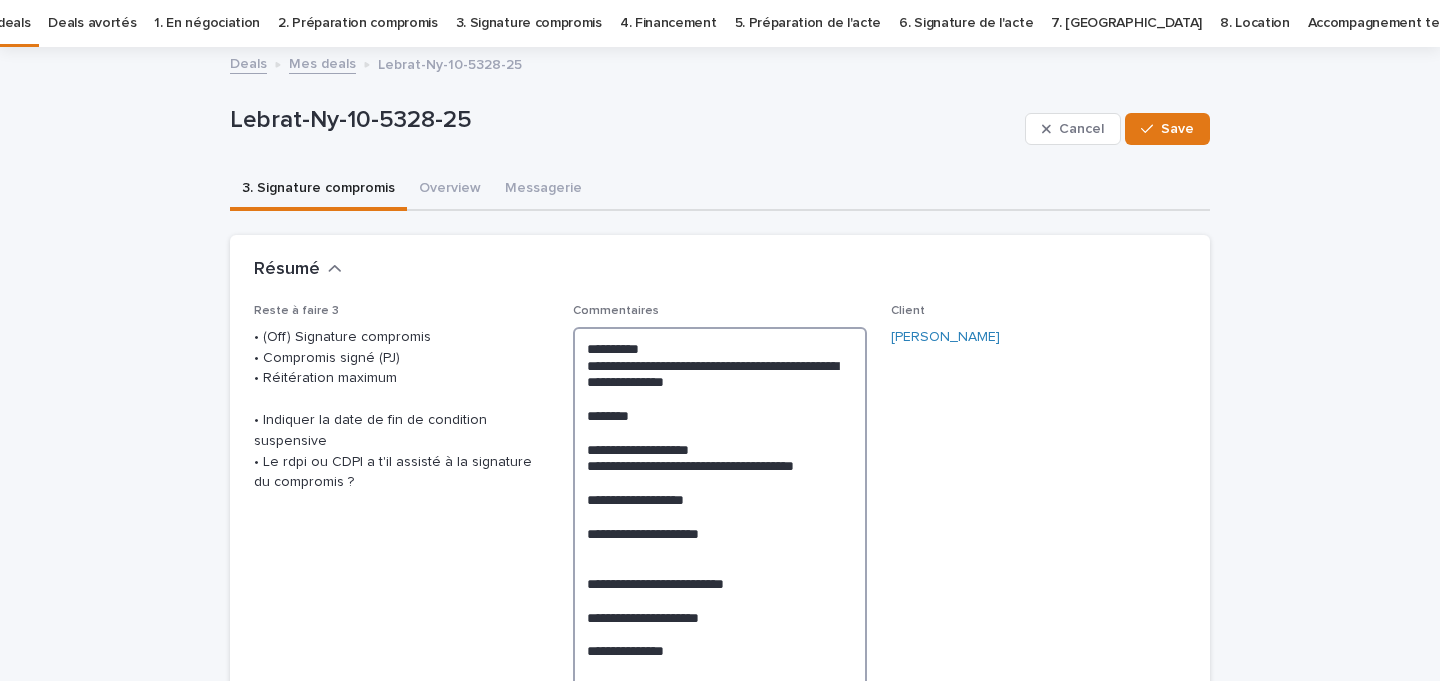 click on "**********" at bounding box center [720, 768] 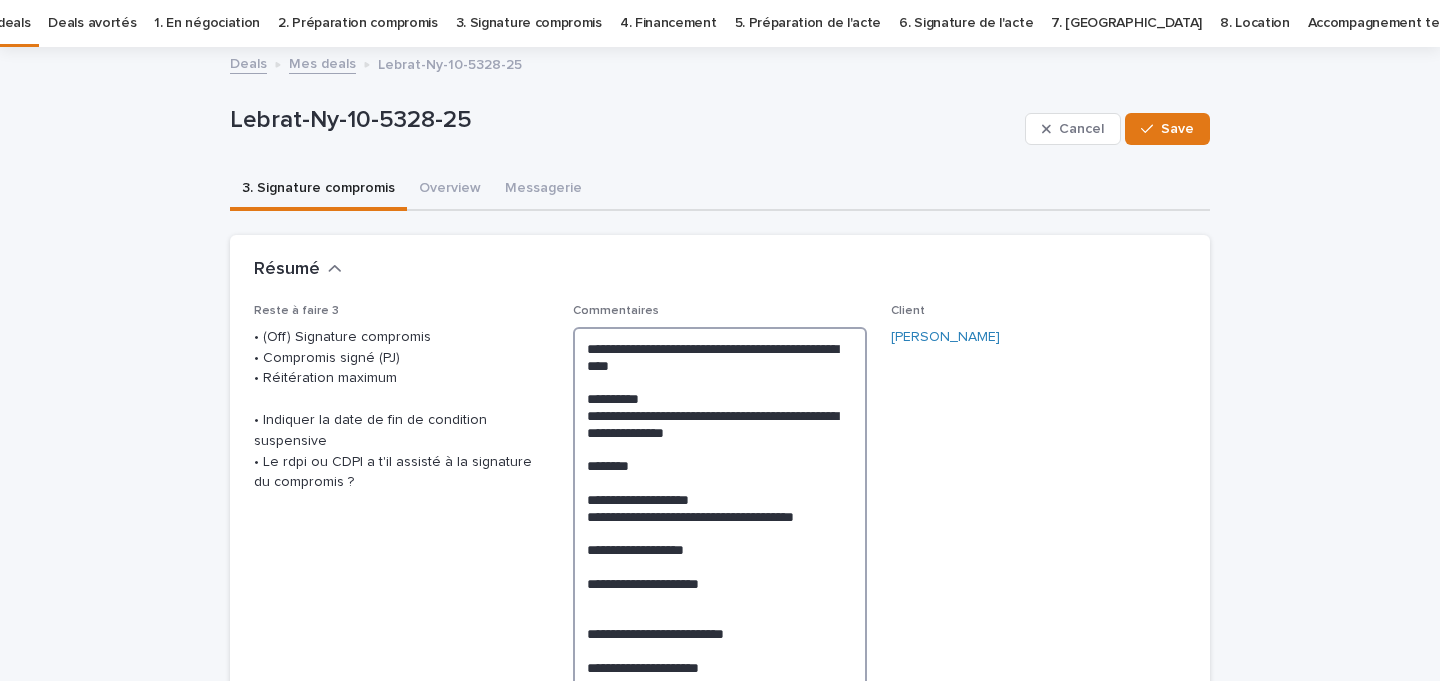 type on "**********" 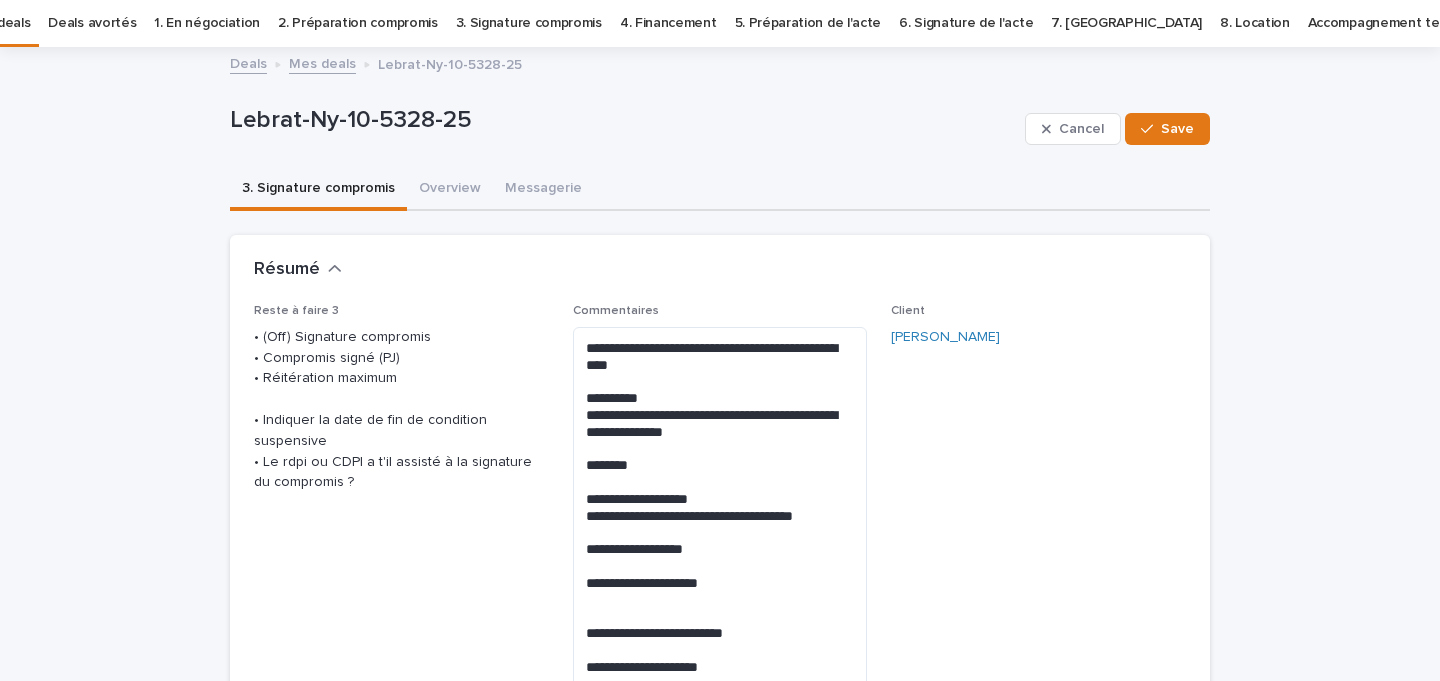 click on "Cancel Save" at bounding box center [1117, 129] 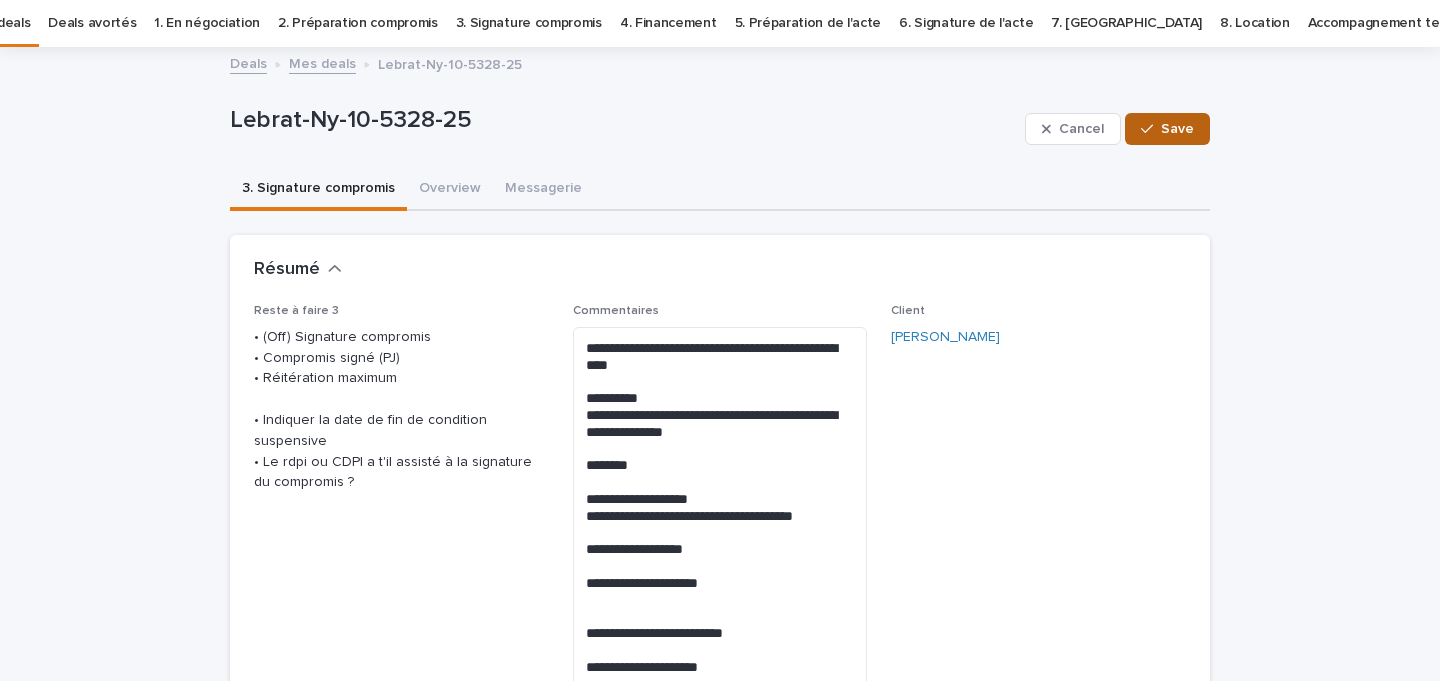 click on "Save" at bounding box center [1167, 129] 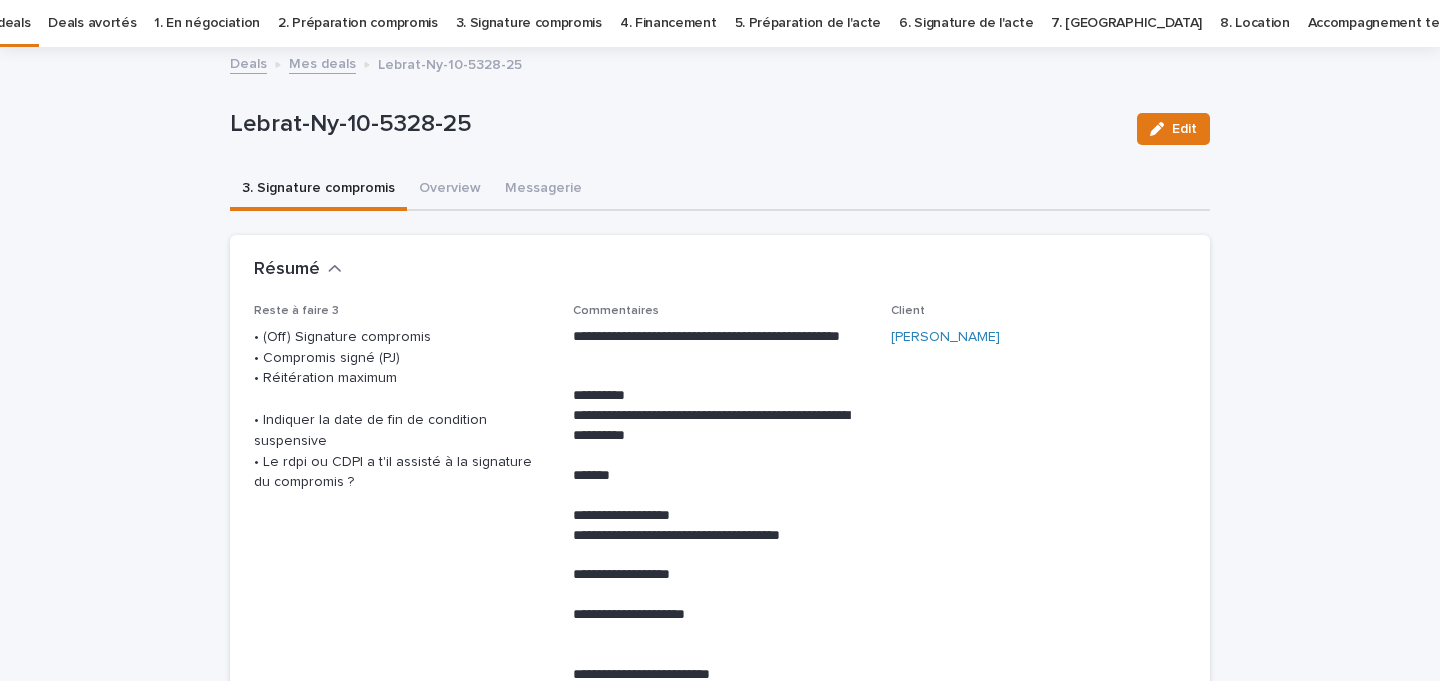 scroll, scrollTop: 0, scrollLeft: 0, axis: both 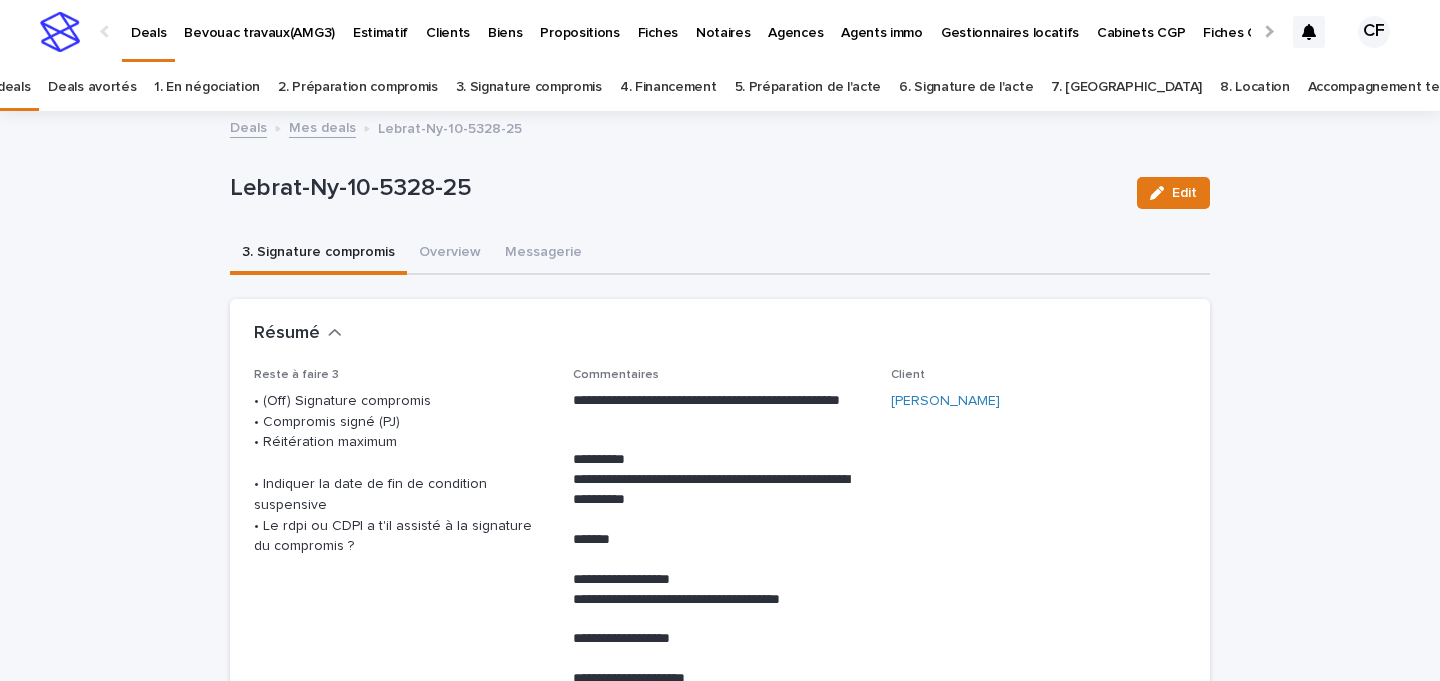 click at bounding box center (60, 32) 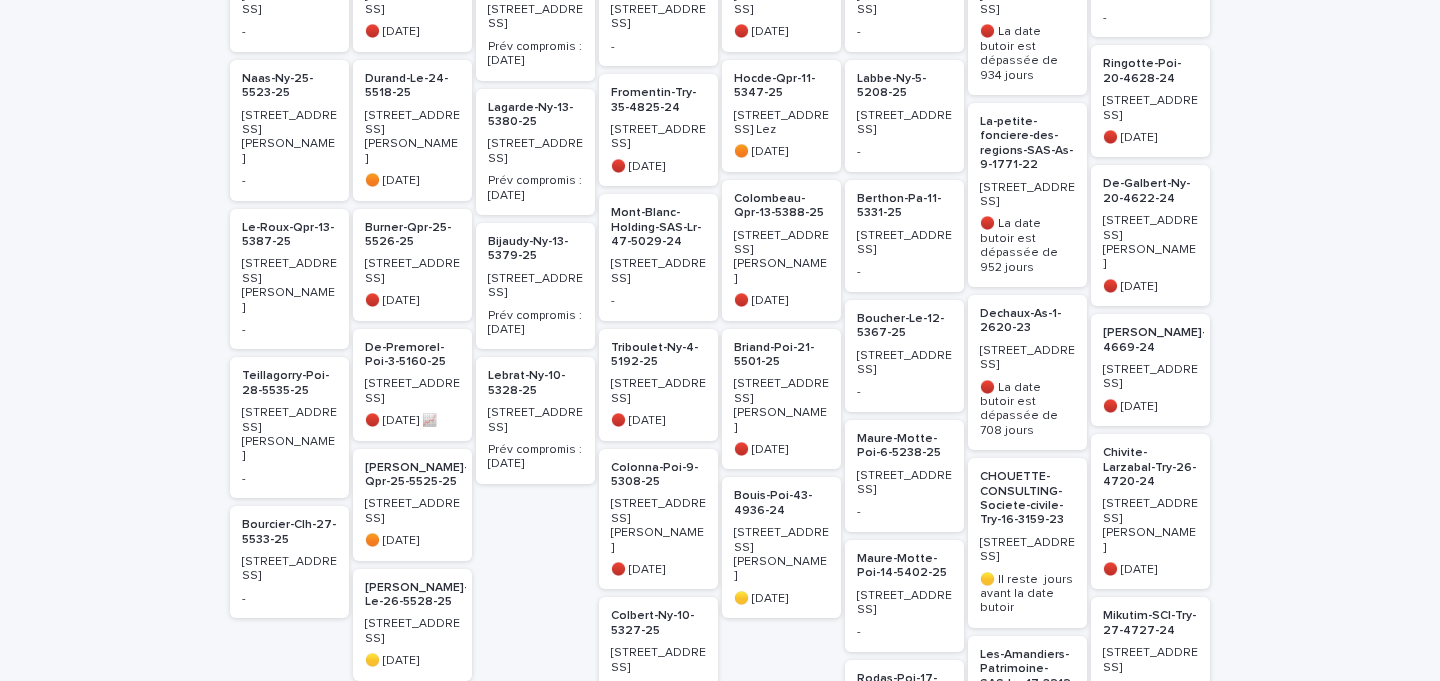 scroll, scrollTop: 463, scrollLeft: 0, axis: vertical 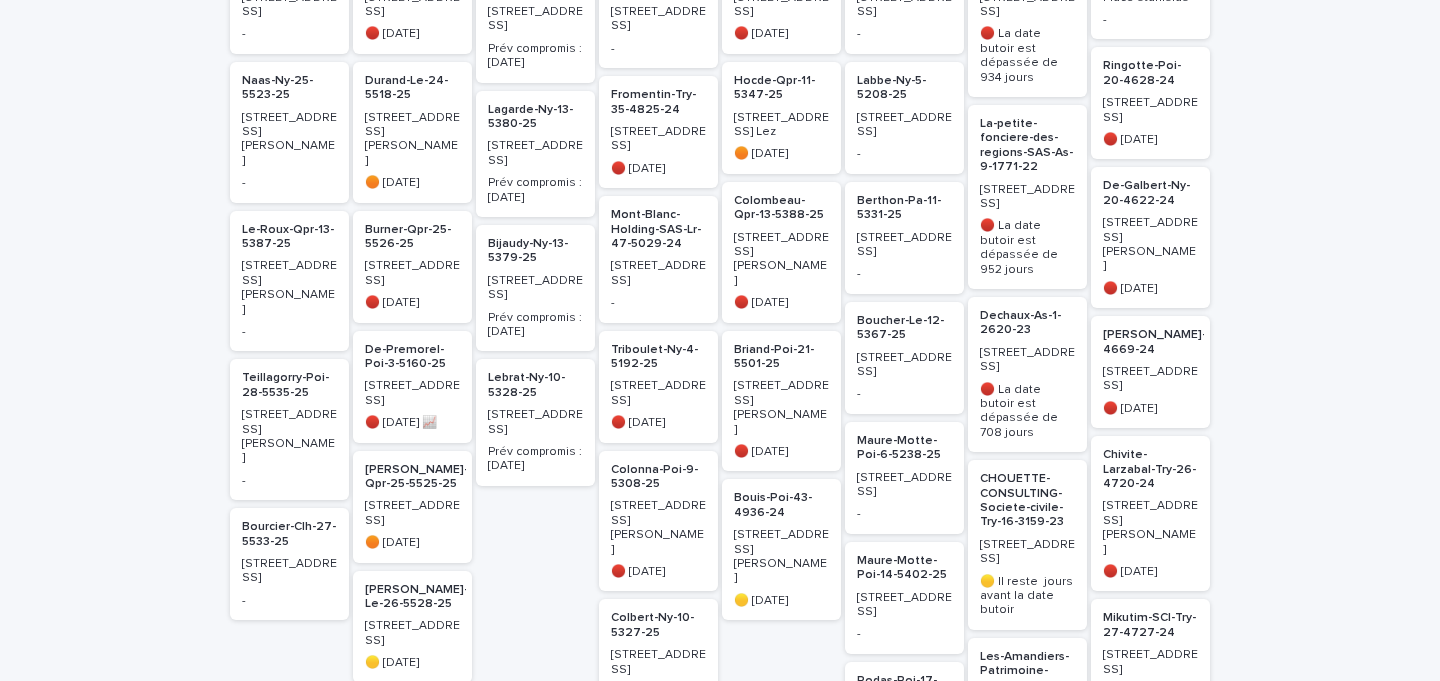 click on "[STREET_ADDRESS]" at bounding box center (535, 153) 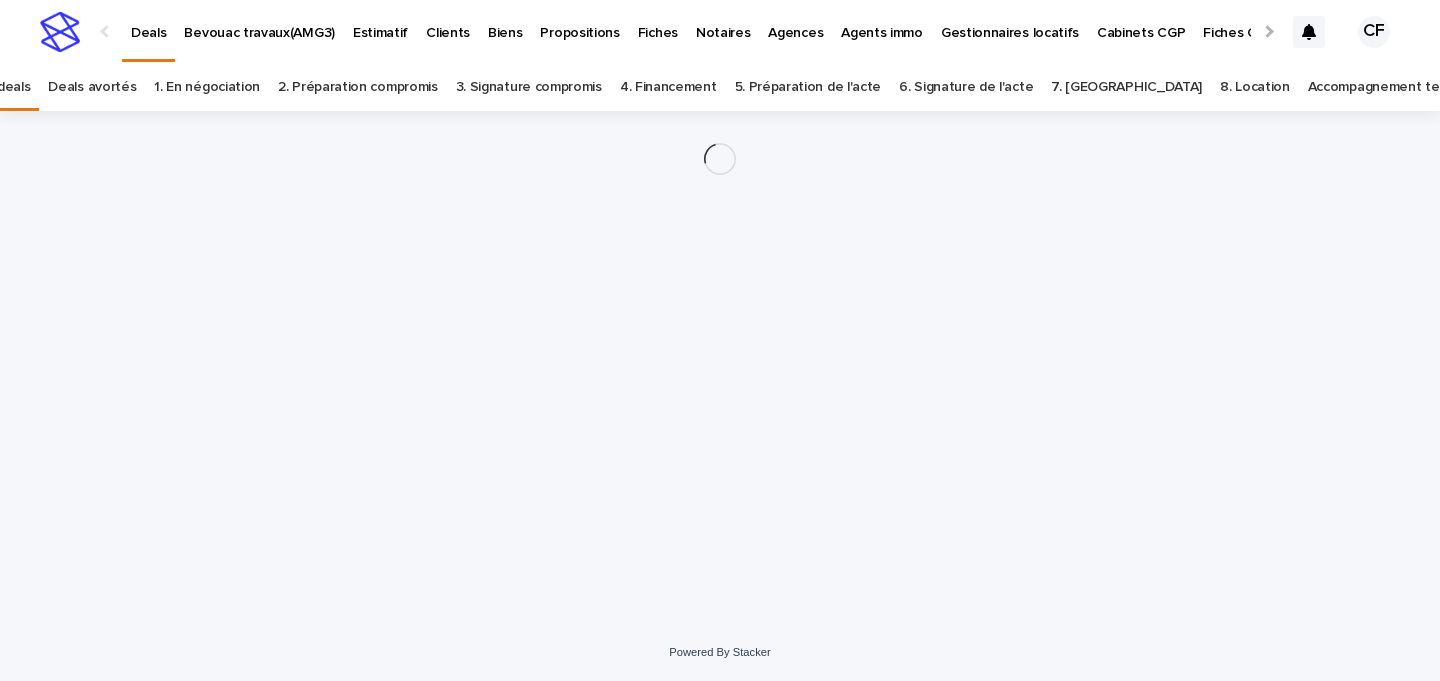 scroll, scrollTop: 0, scrollLeft: 0, axis: both 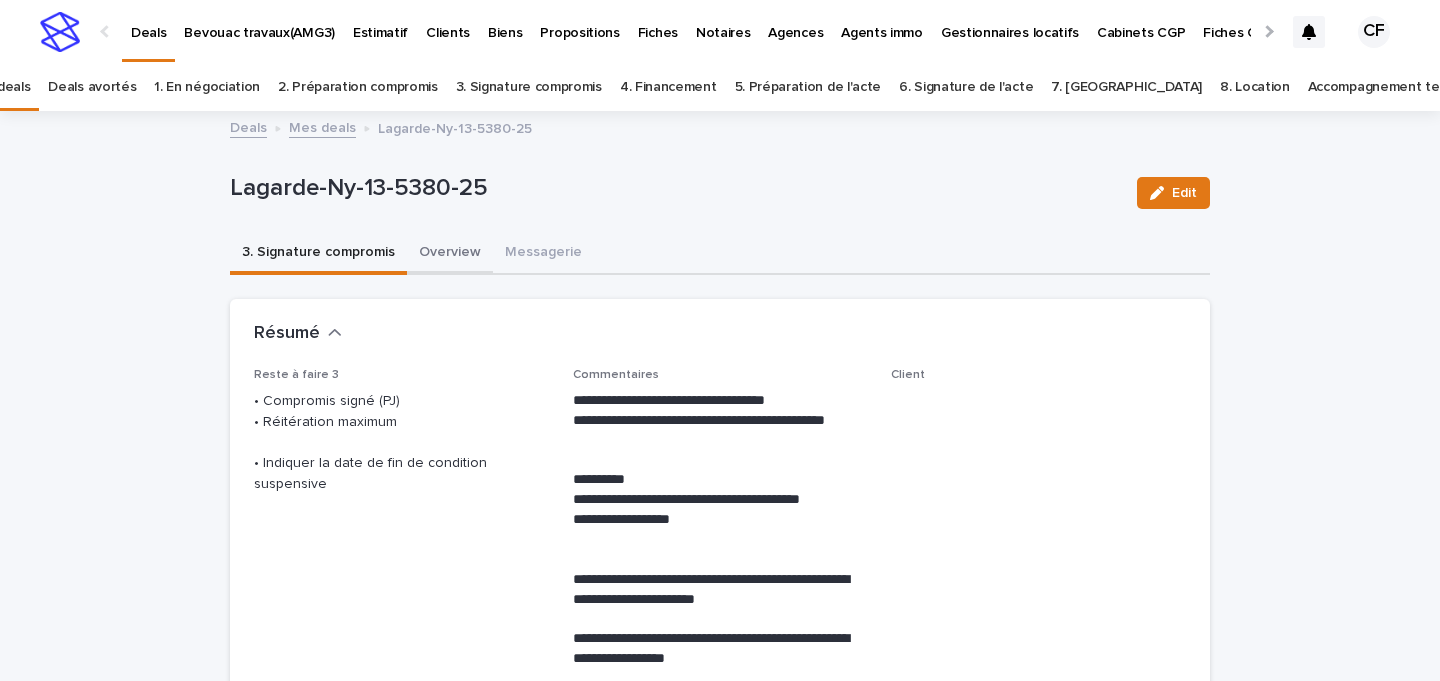click on "Overview" at bounding box center [450, 254] 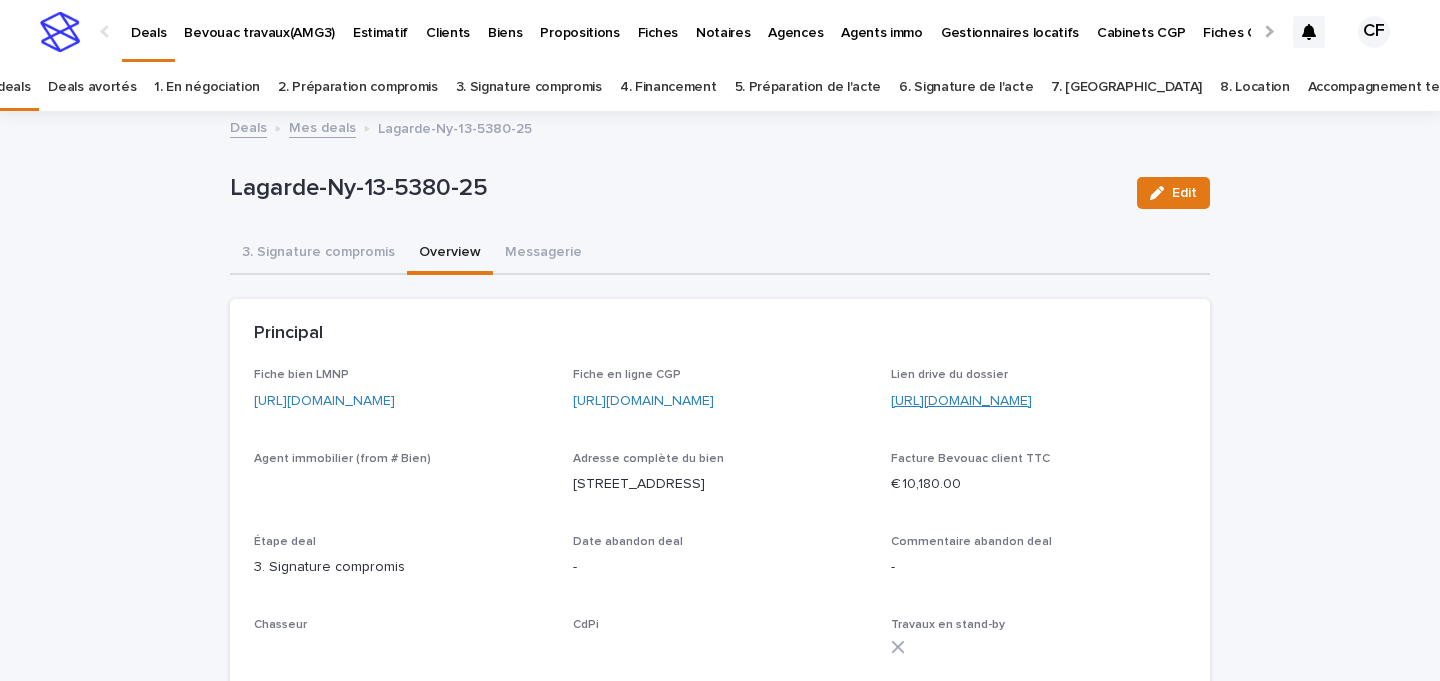 click on "[URL][DOMAIN_NAME]" at bounding box center [961, 401] 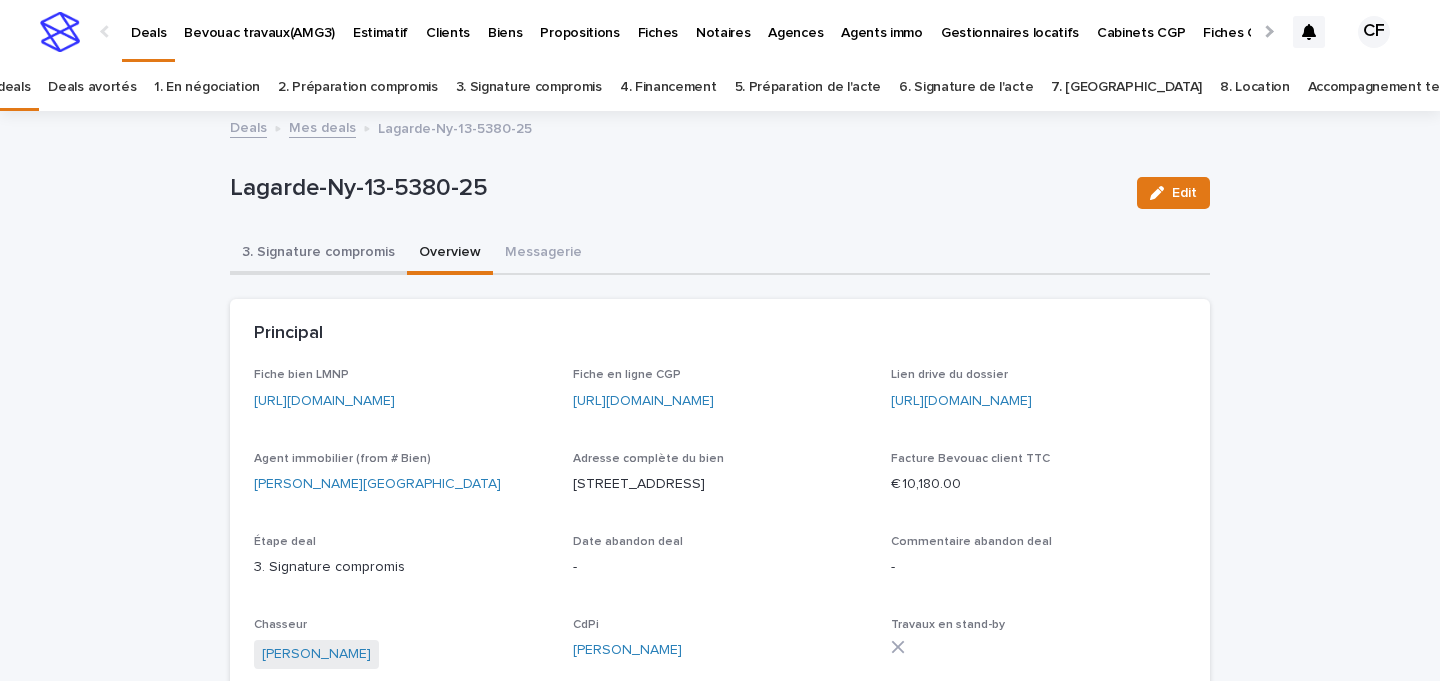 drag, startPoint x: 300, startPoint y: 261, endPoint x: 698, endPoint y: 216, distance: 400.5359 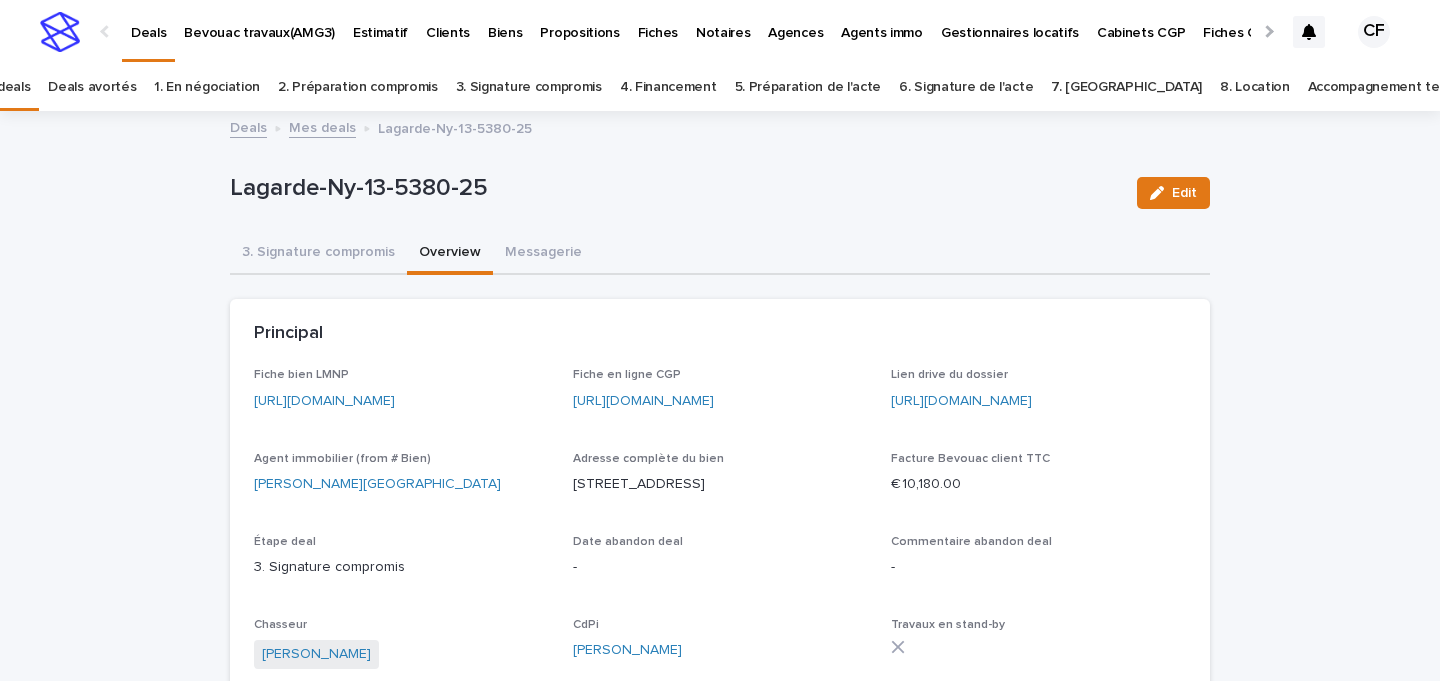 click on "3. Signature compromis" at bounding box center [318, 254] 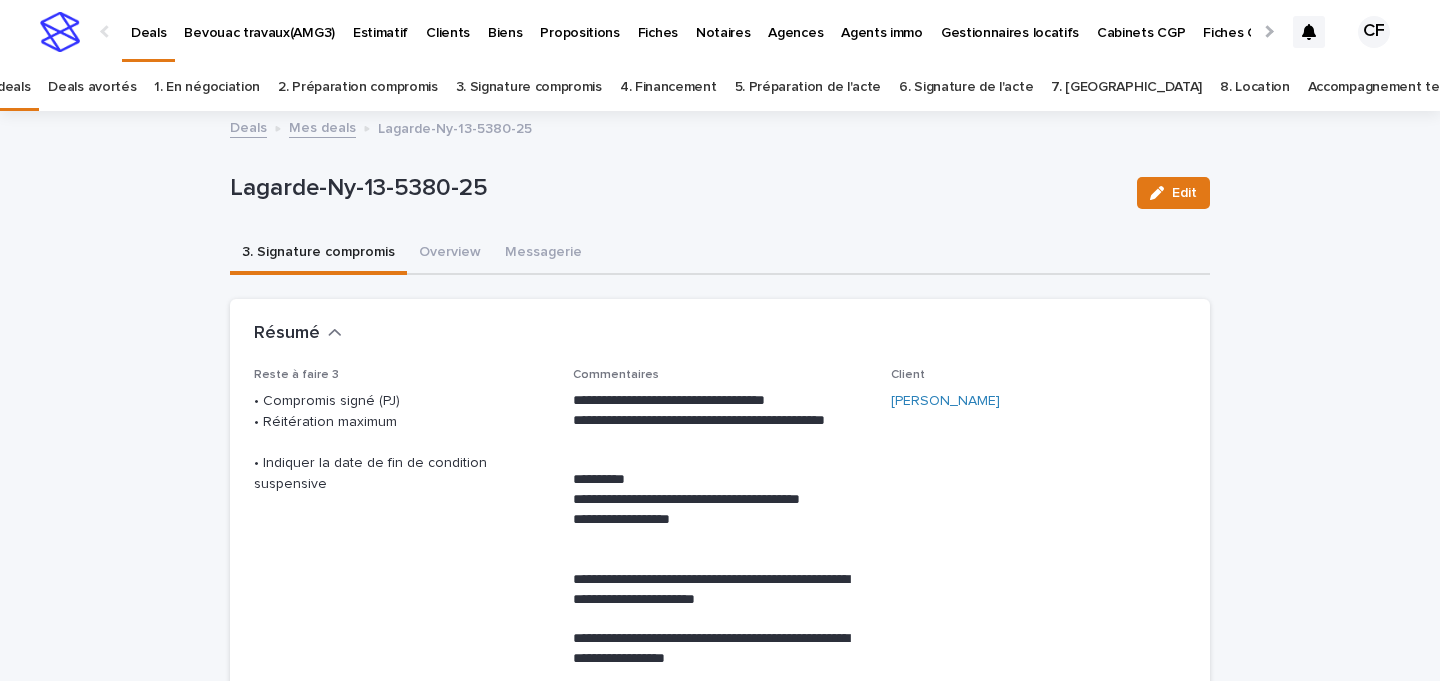 click on "Edit" at bounding box center (1169, 193) 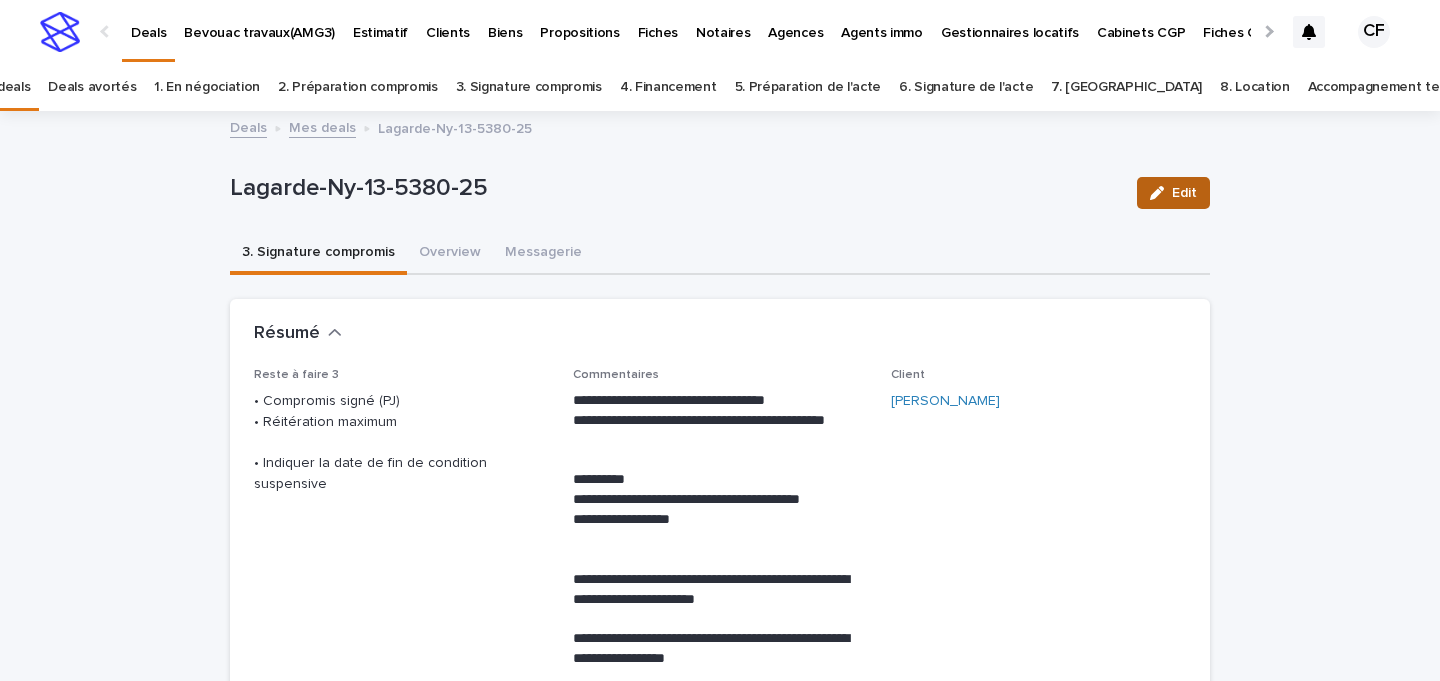 click on "Edit" at bounding box center [1184, 193] 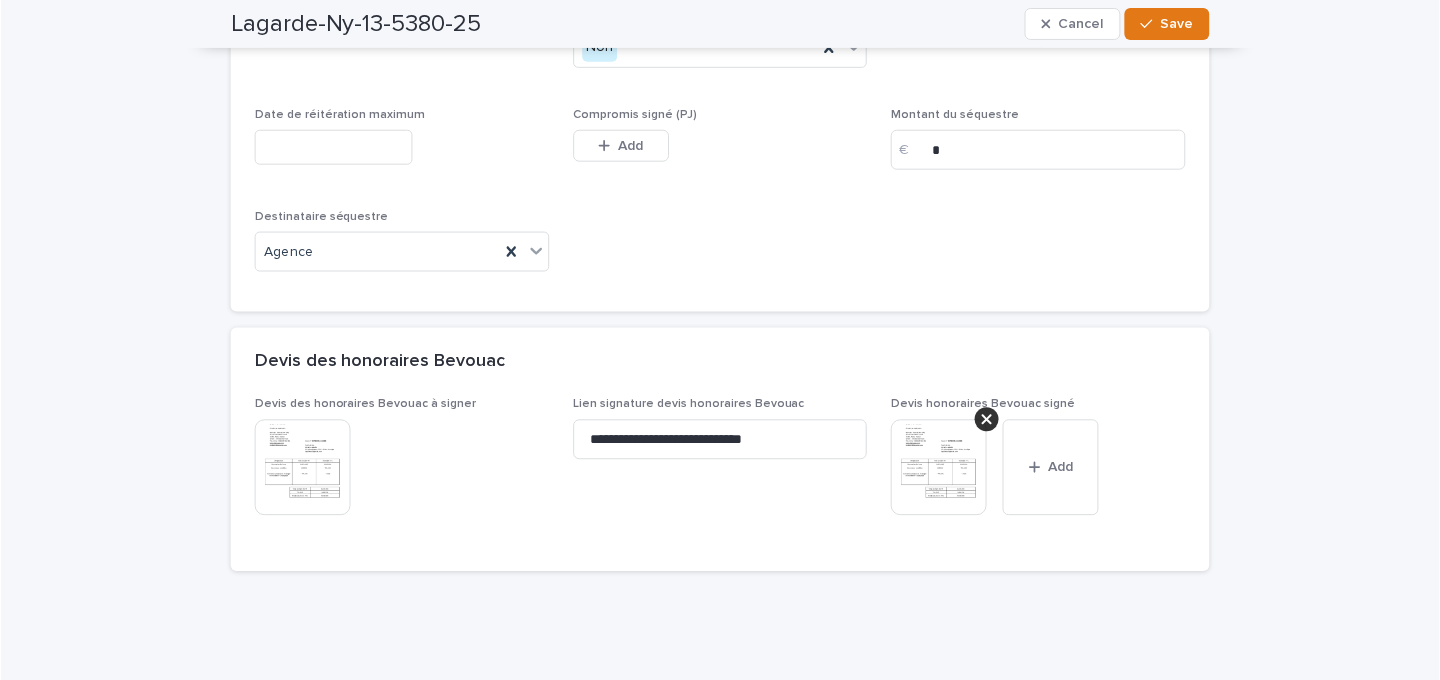 scroll, scrollTop: 2078, scrollLeft: 0, axis: vertical 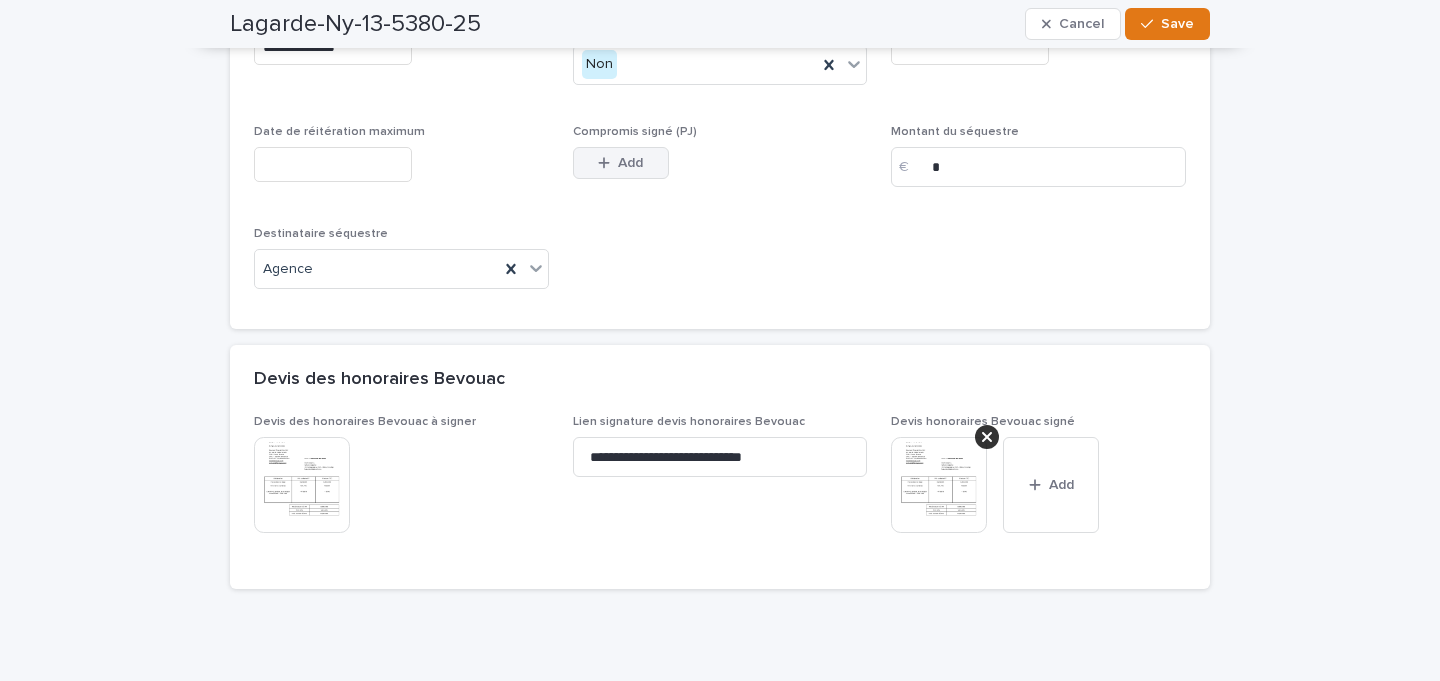 click on "Add" at bounding box center [630, 163] 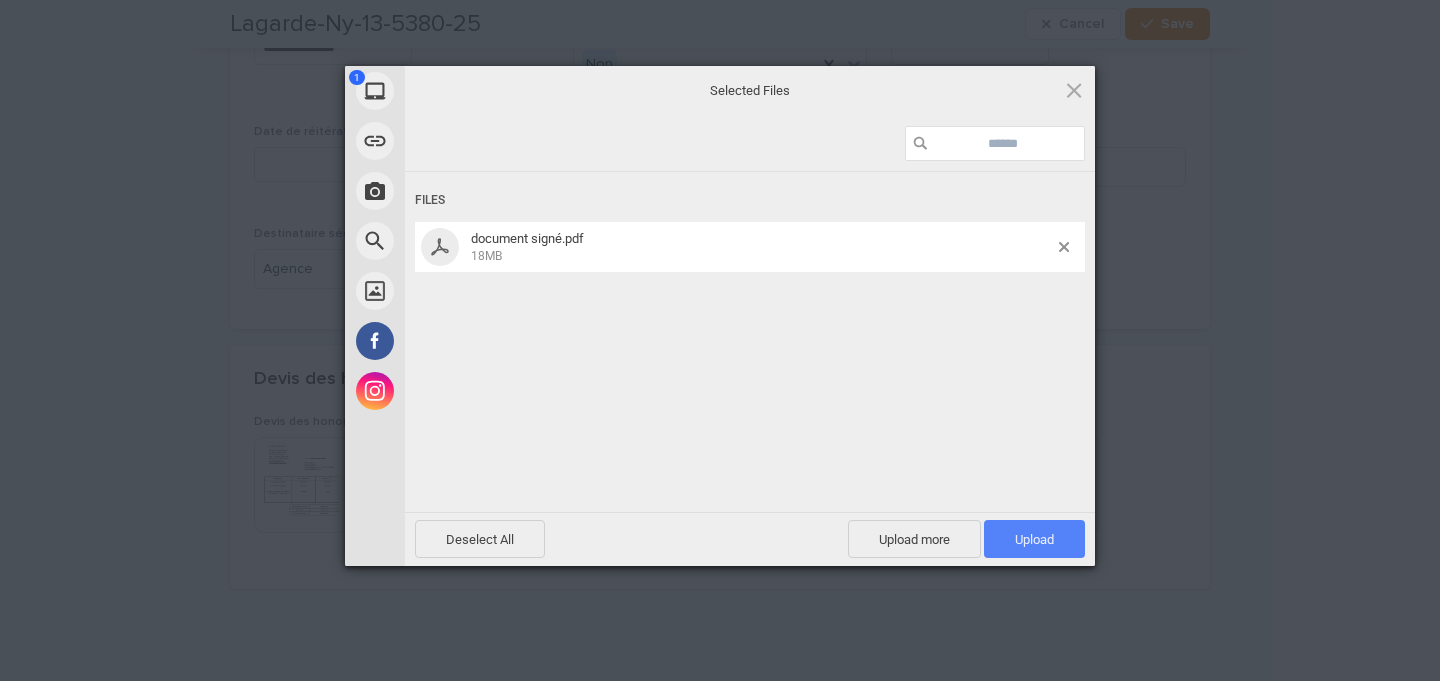 click on "Upload
1" at bounding box center [1034, 539] 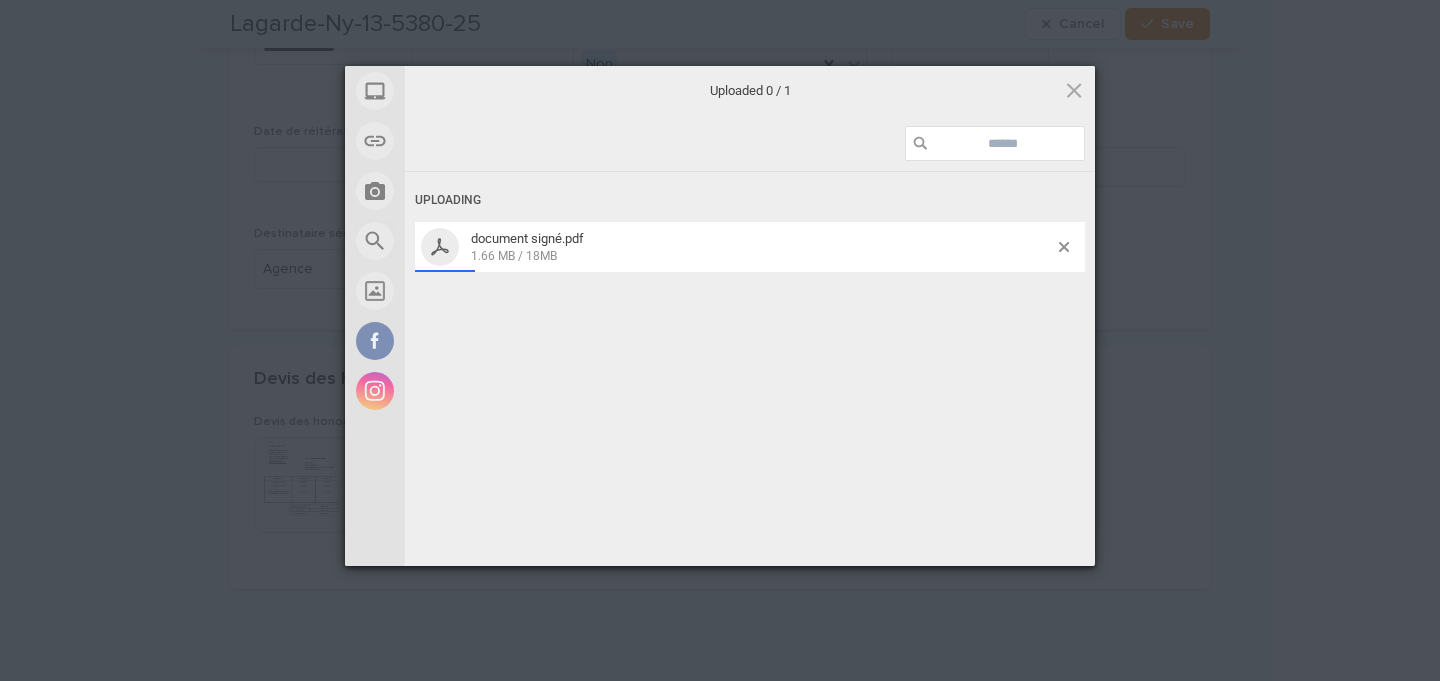 click on "My Device         Link (URL)         Take Photo         Web Search         Unsplash         Facebook         Instagram
Uploaded 0 / 1
Uploading
document signé.pdf
1.66 MB /
18MB
Deselect All
Upload more
Upload
0
Powered by   Filestack" at bounding box center (720, 340) 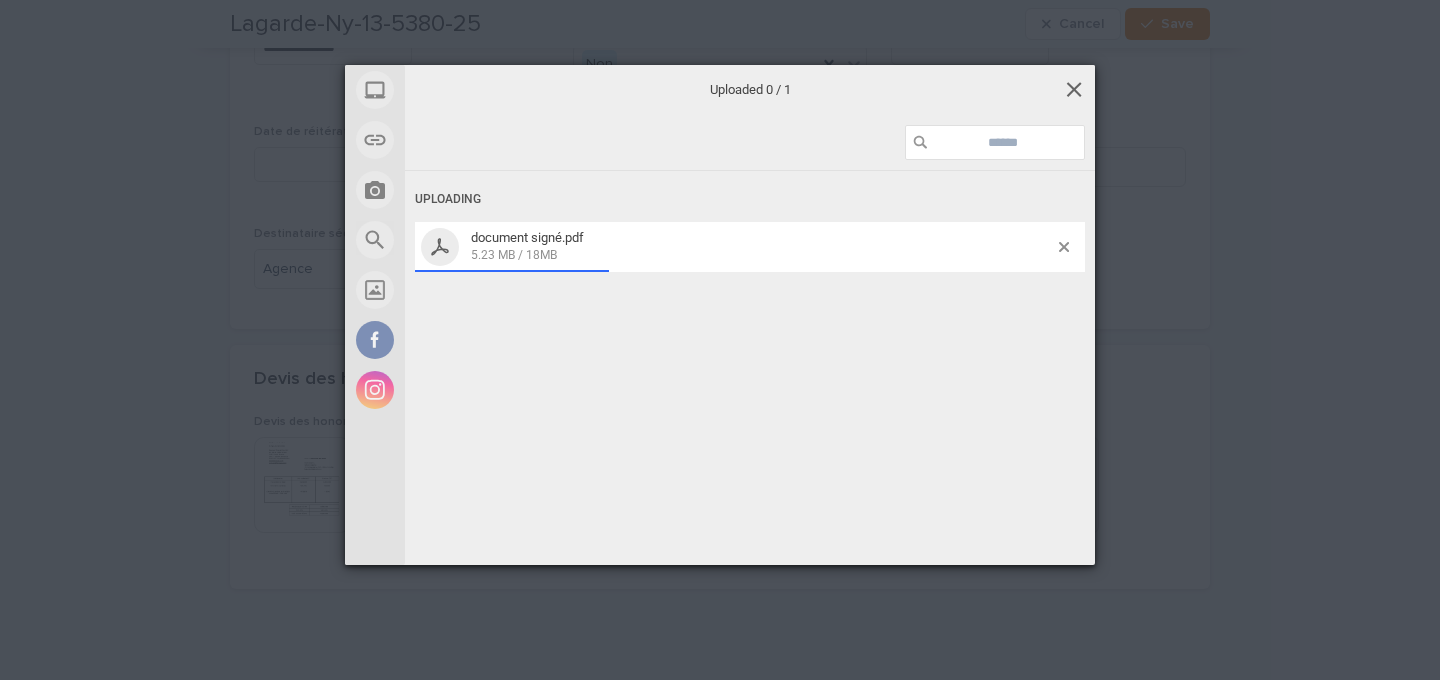 click at bounding box center [1074, 89] 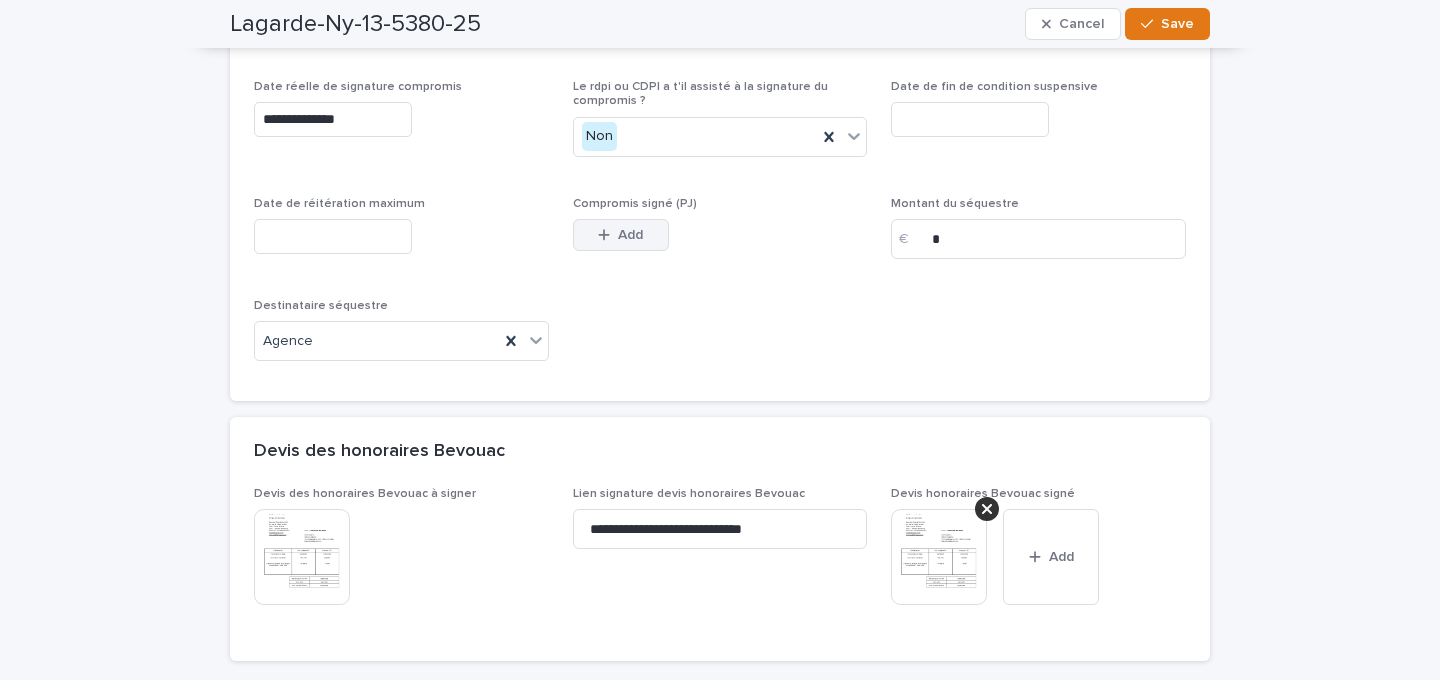scroll, scrollTop: 2001, scrollLeft: 0, axis: vertical 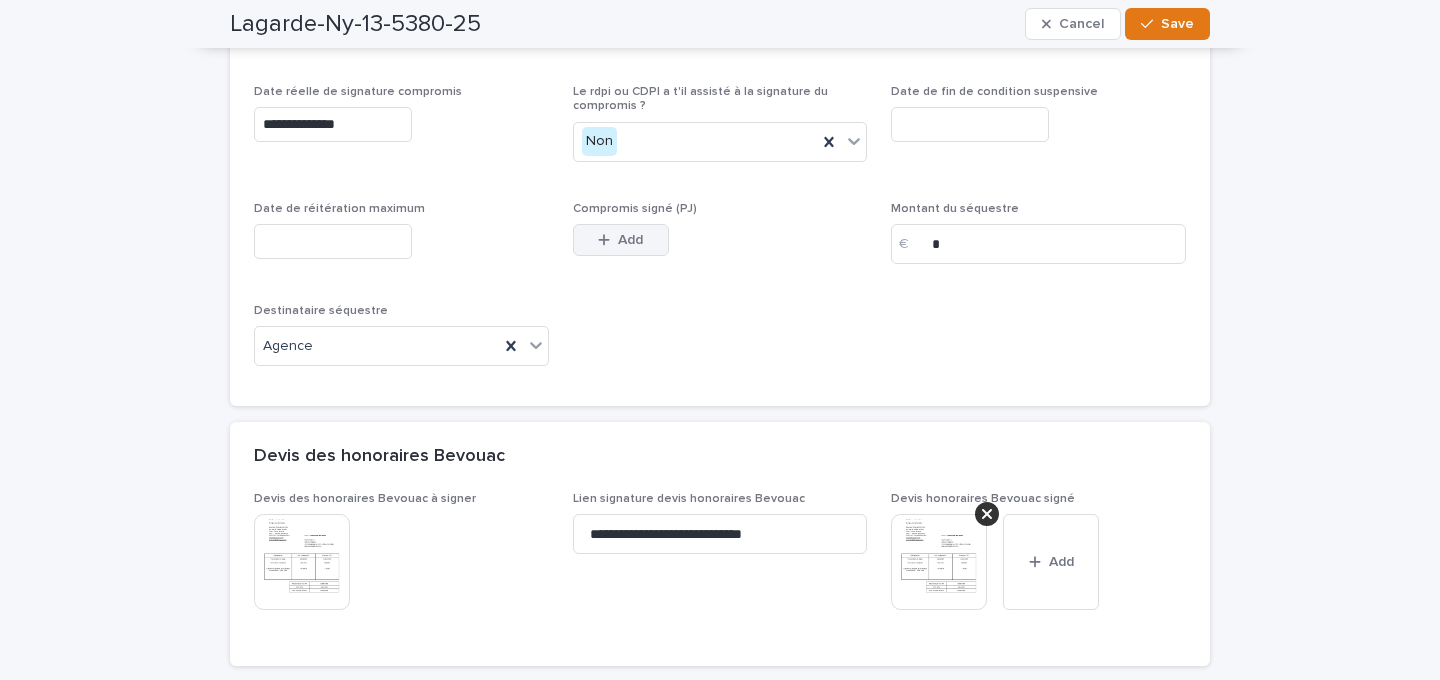 click on "Add" at bounding box center [630, 240] 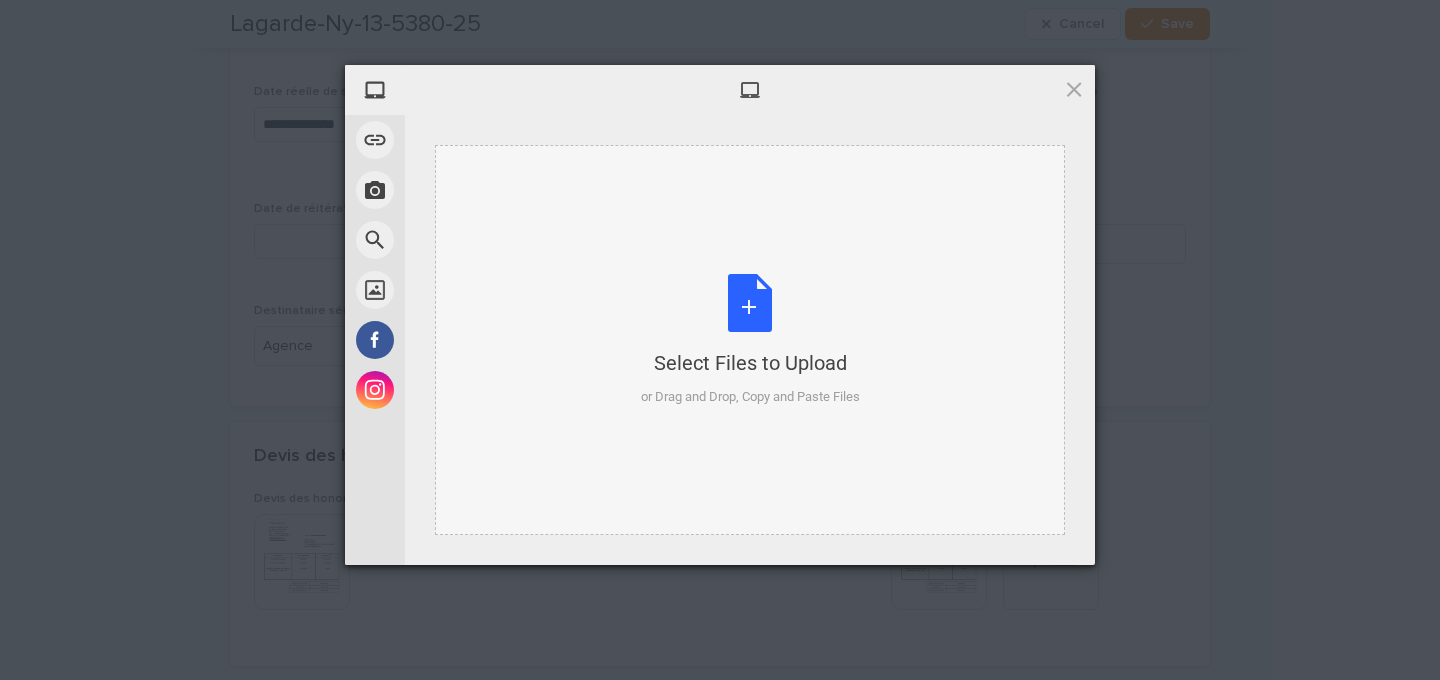type 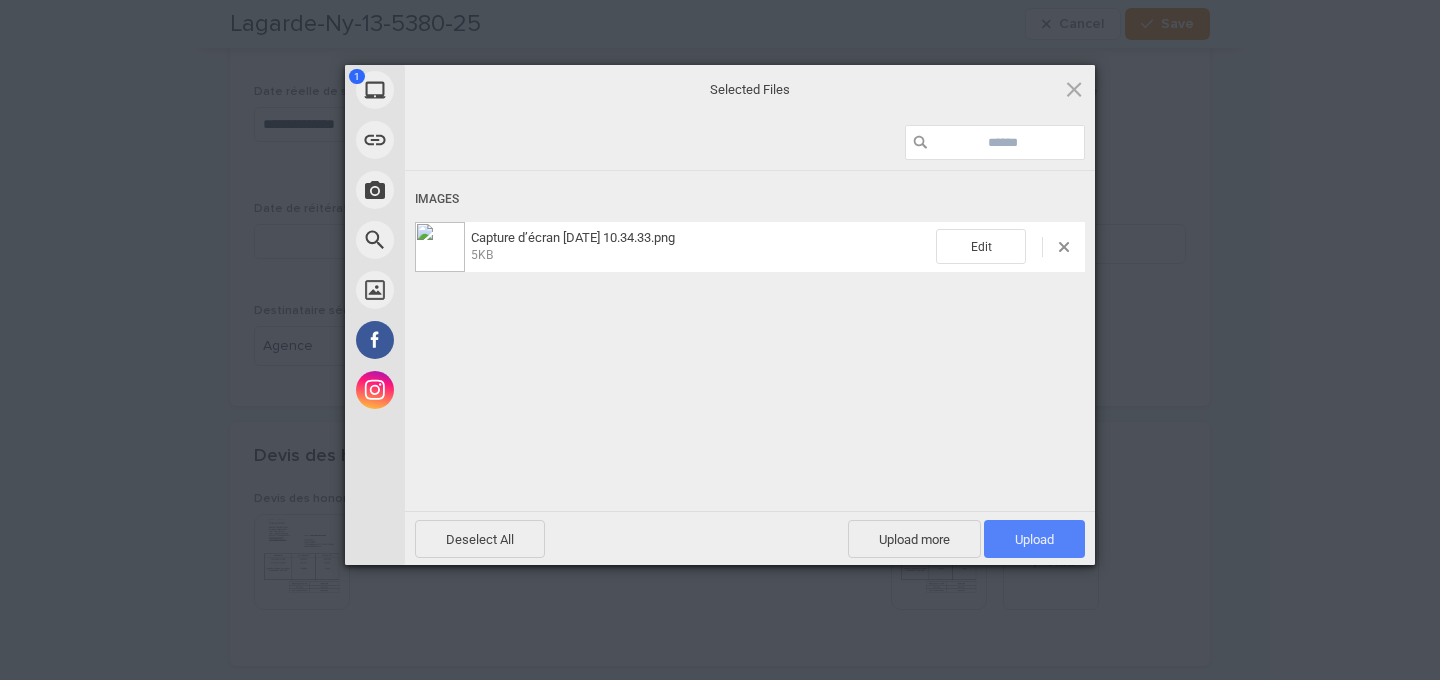 click on "Upload
1" at bounding box center [1034, 539] 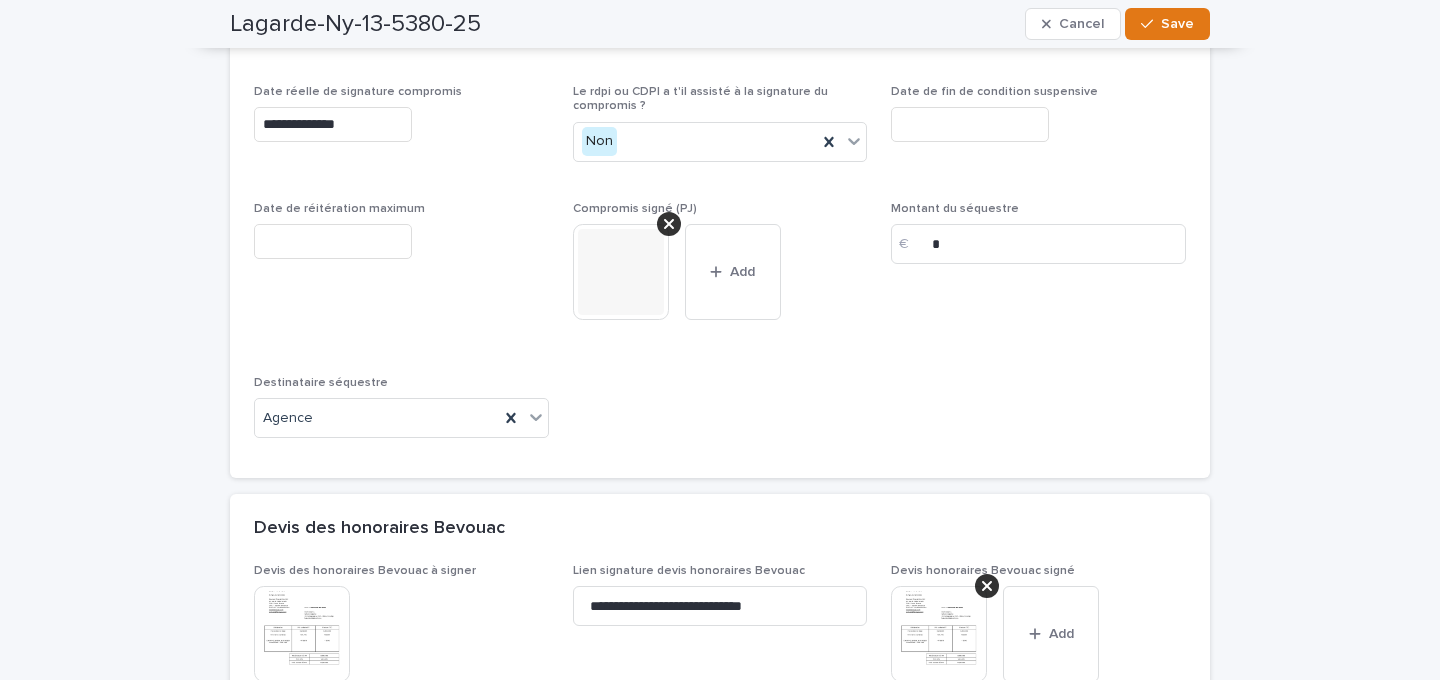 click at bounding box center [333, 241] 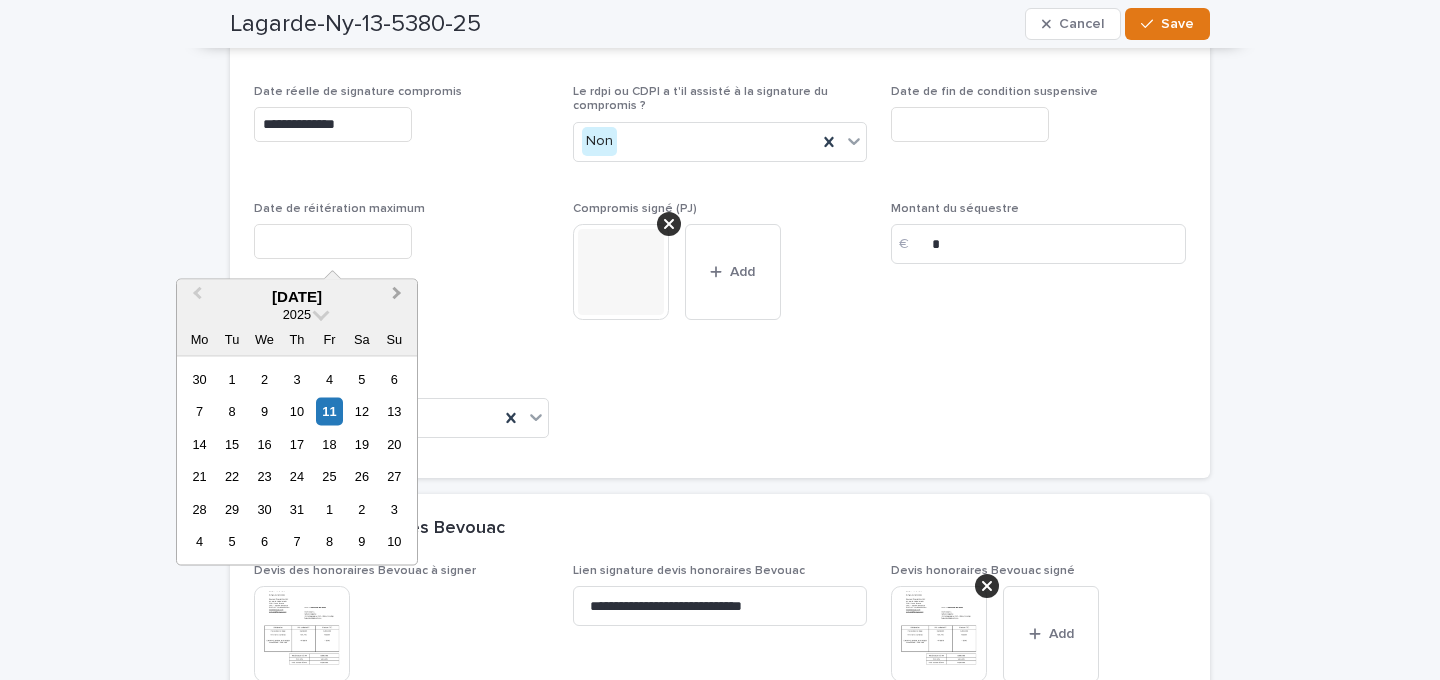 click on "Next Month" at bounding box center [399, 298] 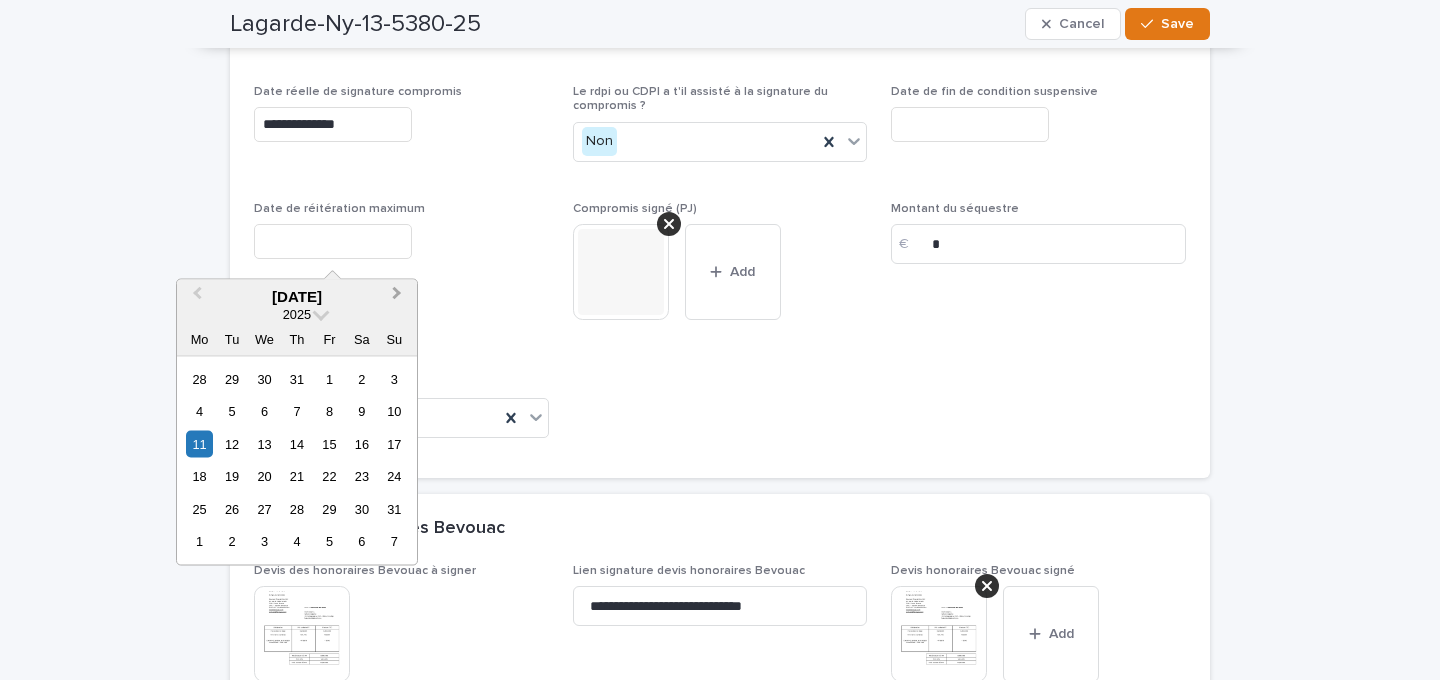 click on "Next Month" at bounding box center [399, 298] 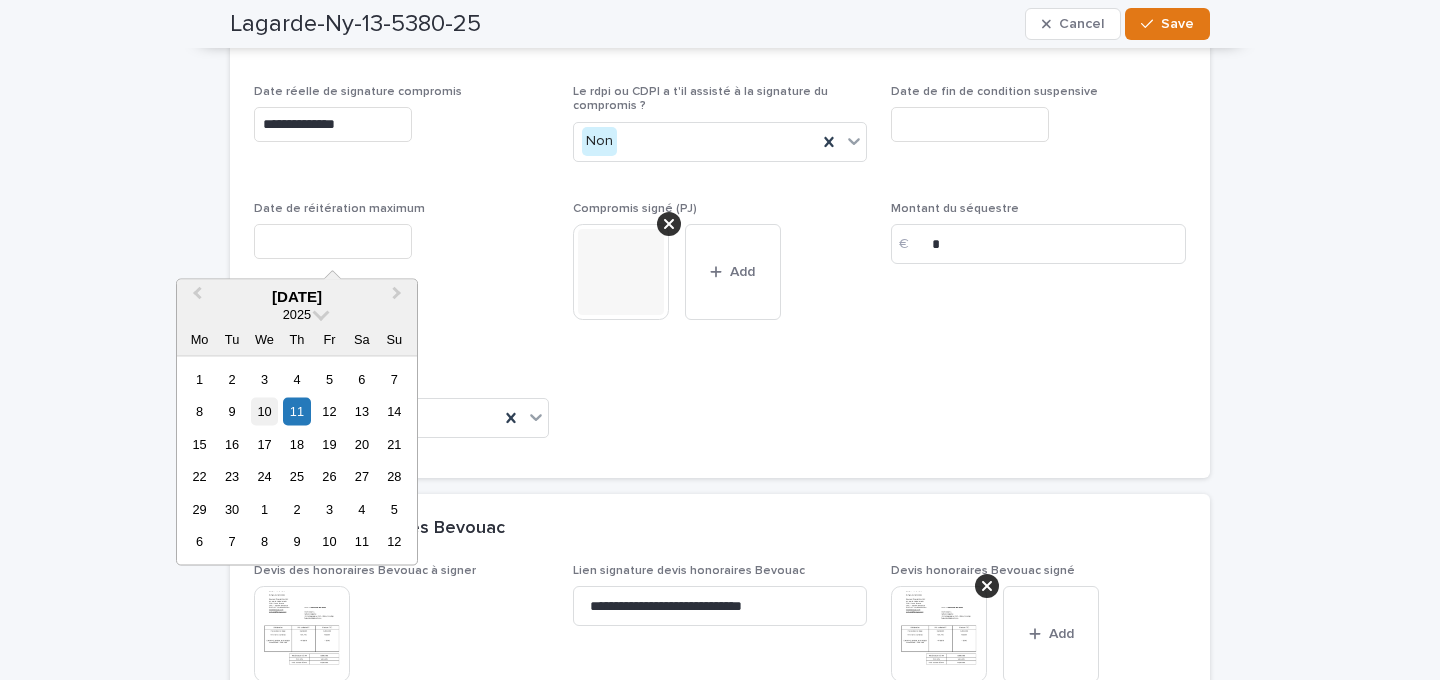 click on "10" at bounding box center (264, 411) 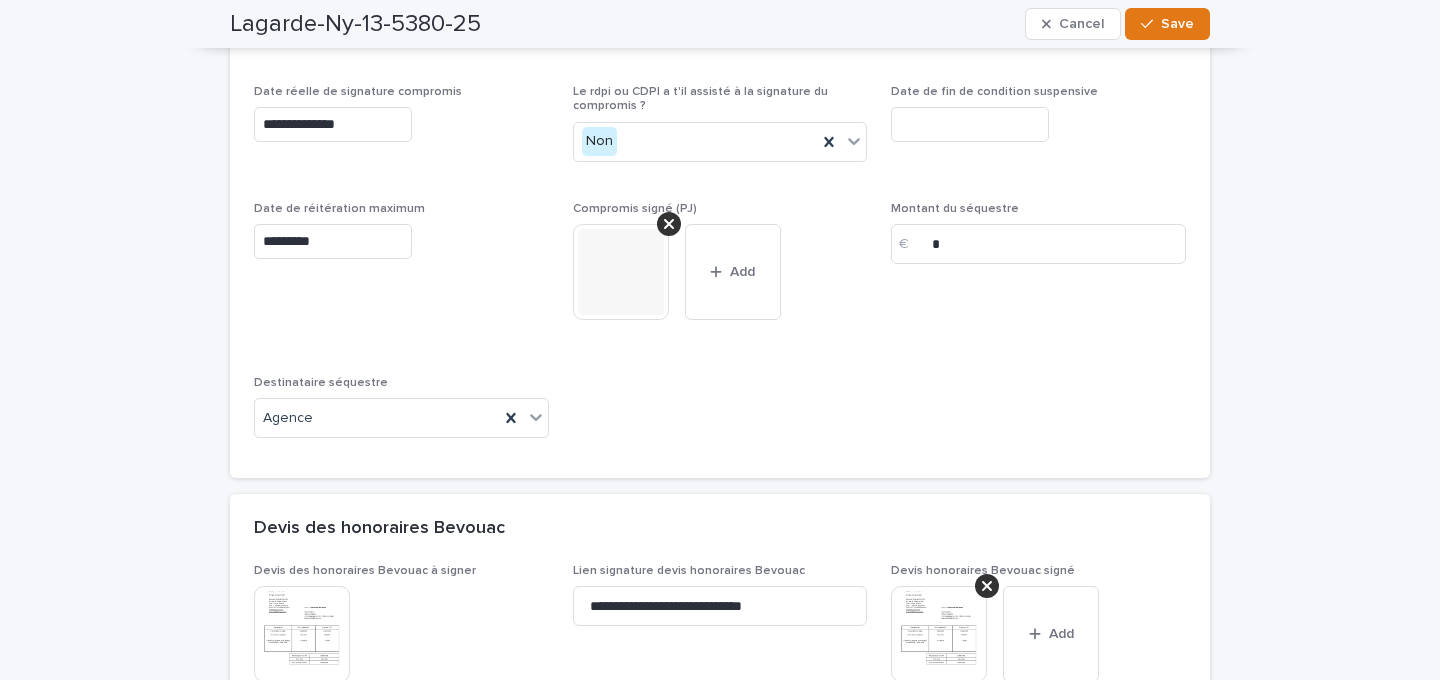 click at bounding box center [970, 124] 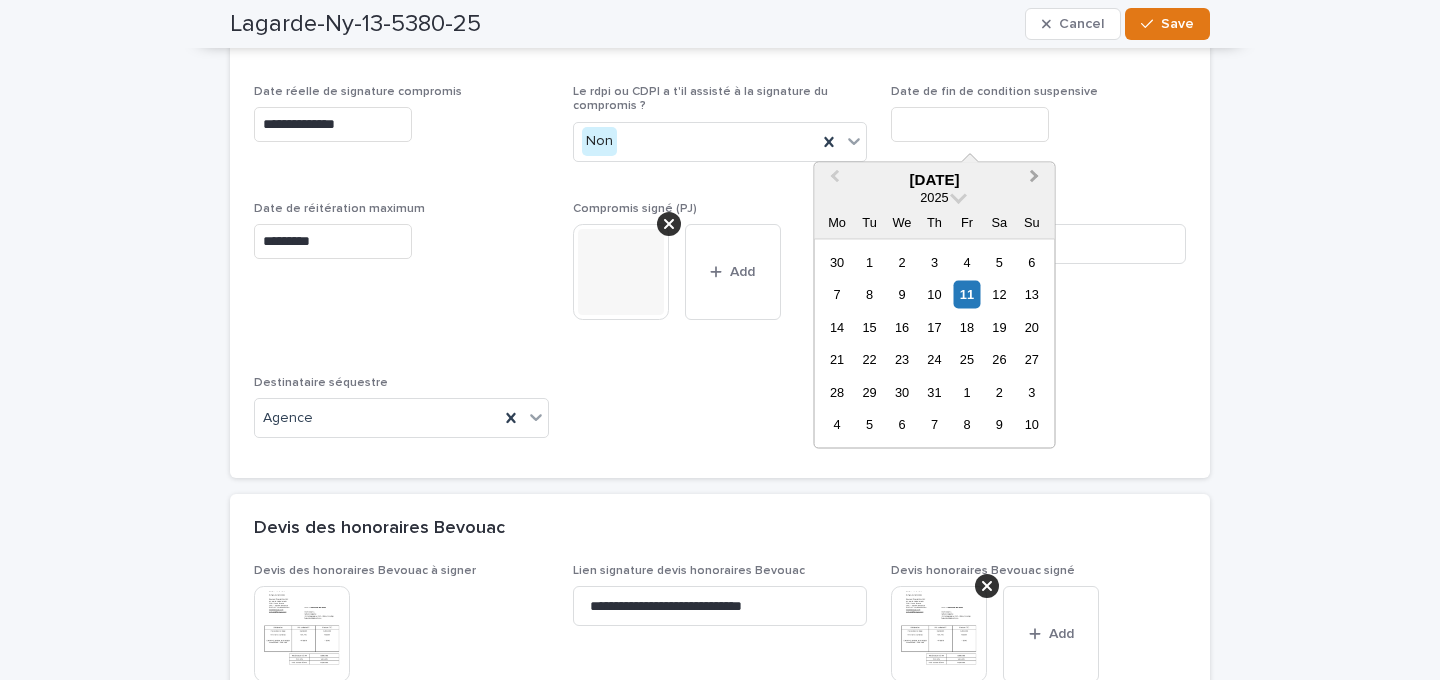 click on "Next Month" at bounding box center (1037, 181) 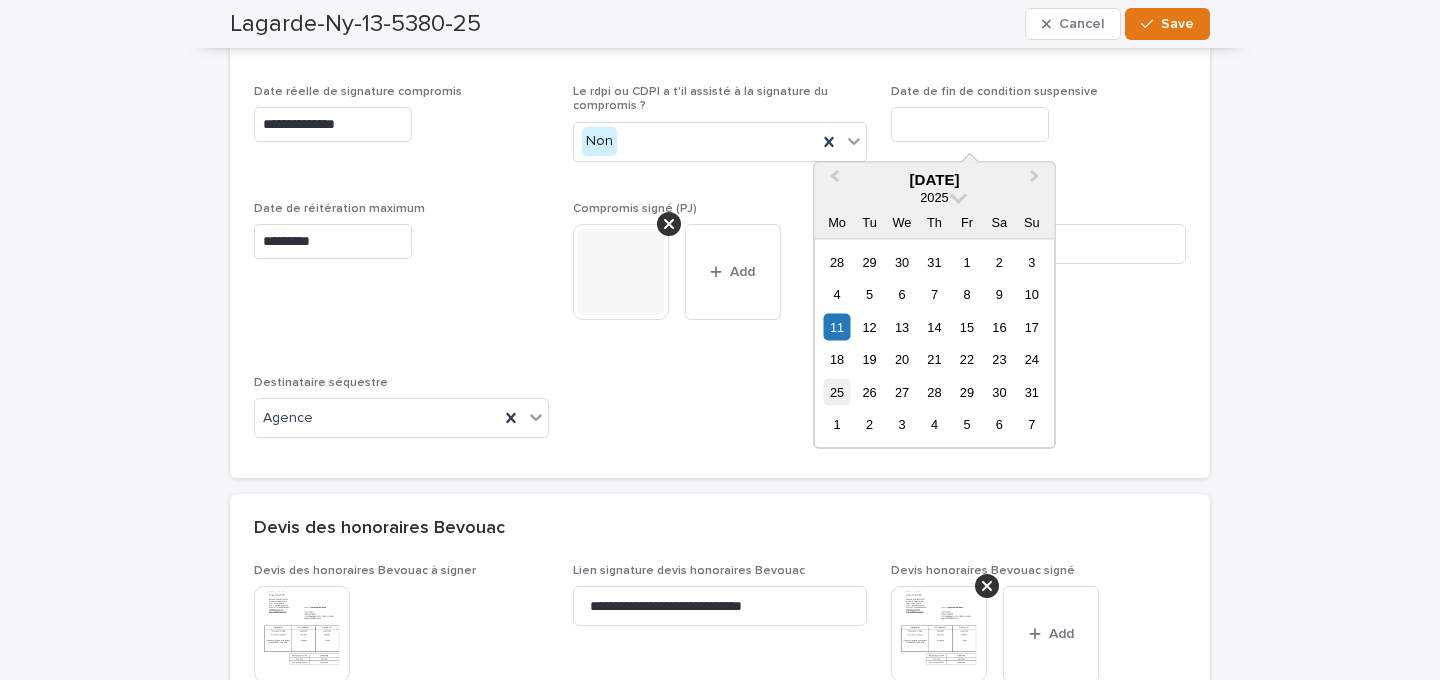 click on "25" at bounding box center [836, 391] 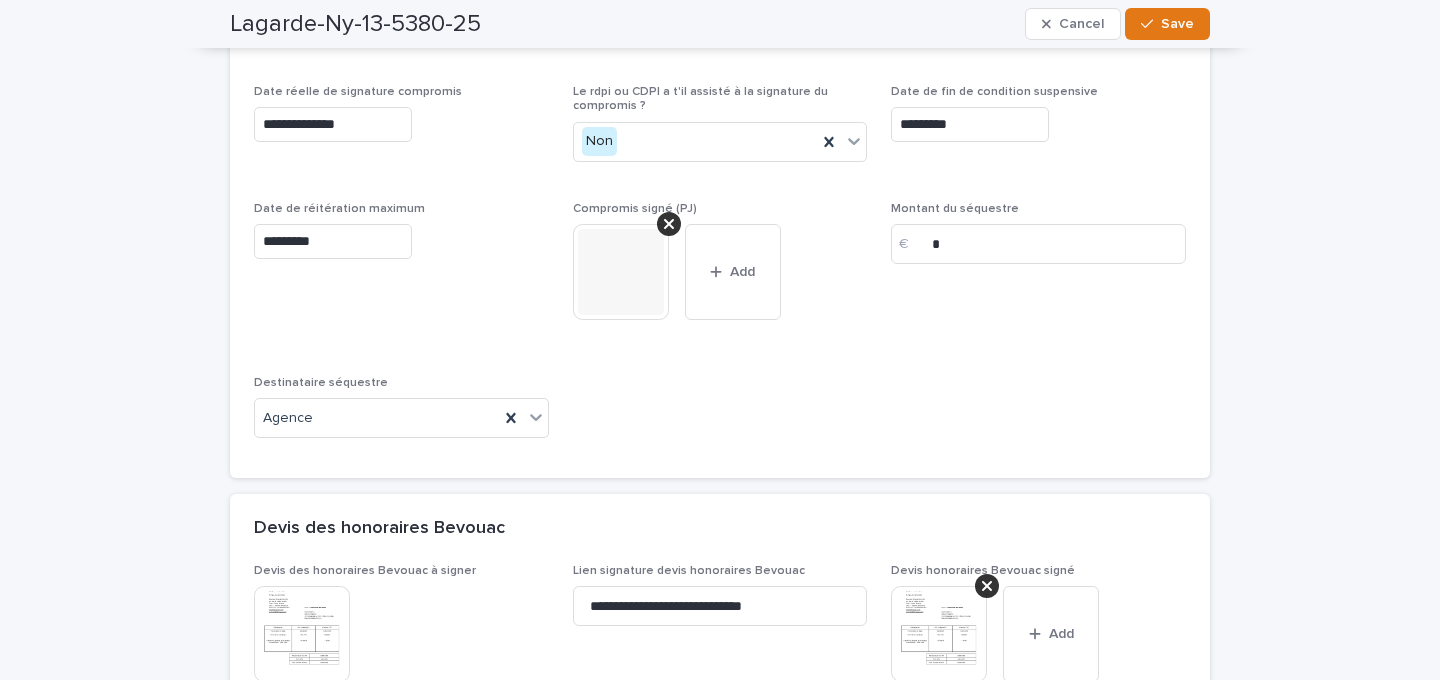 click on "**********" at bounding box center (720, 221) 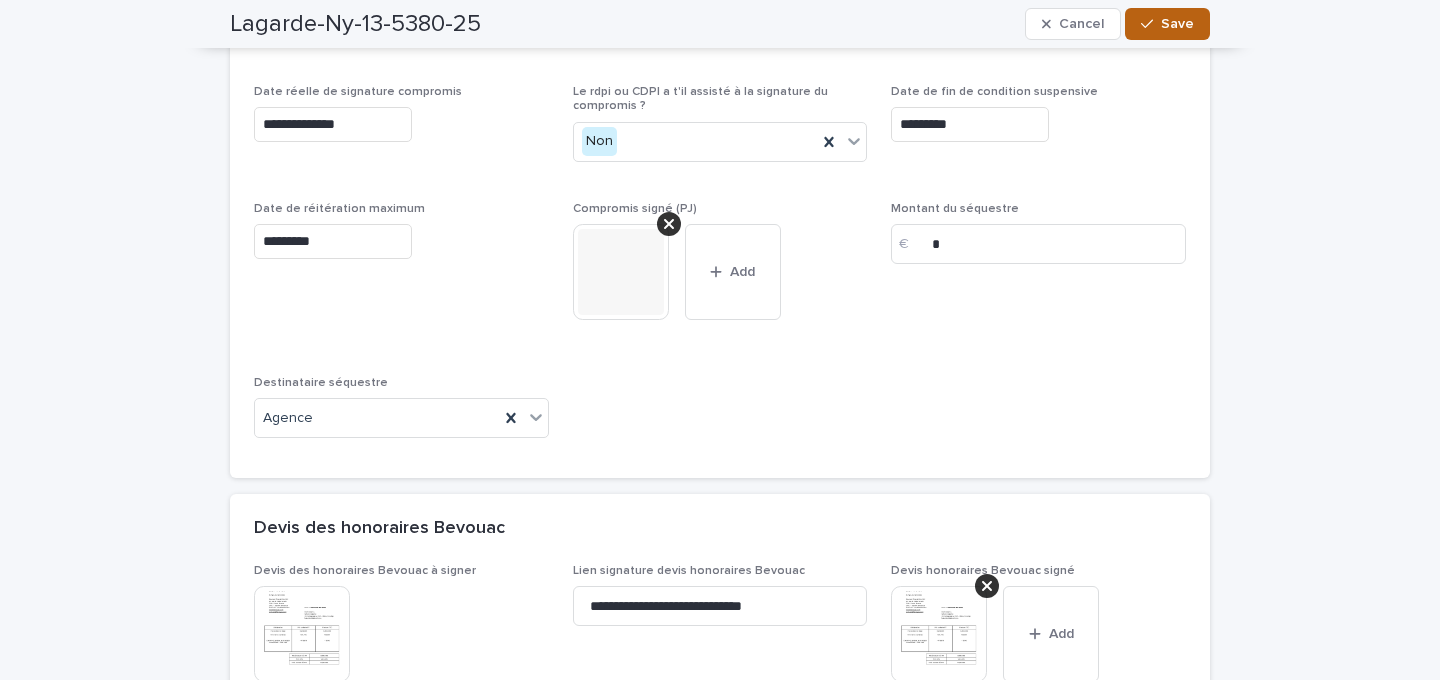 click 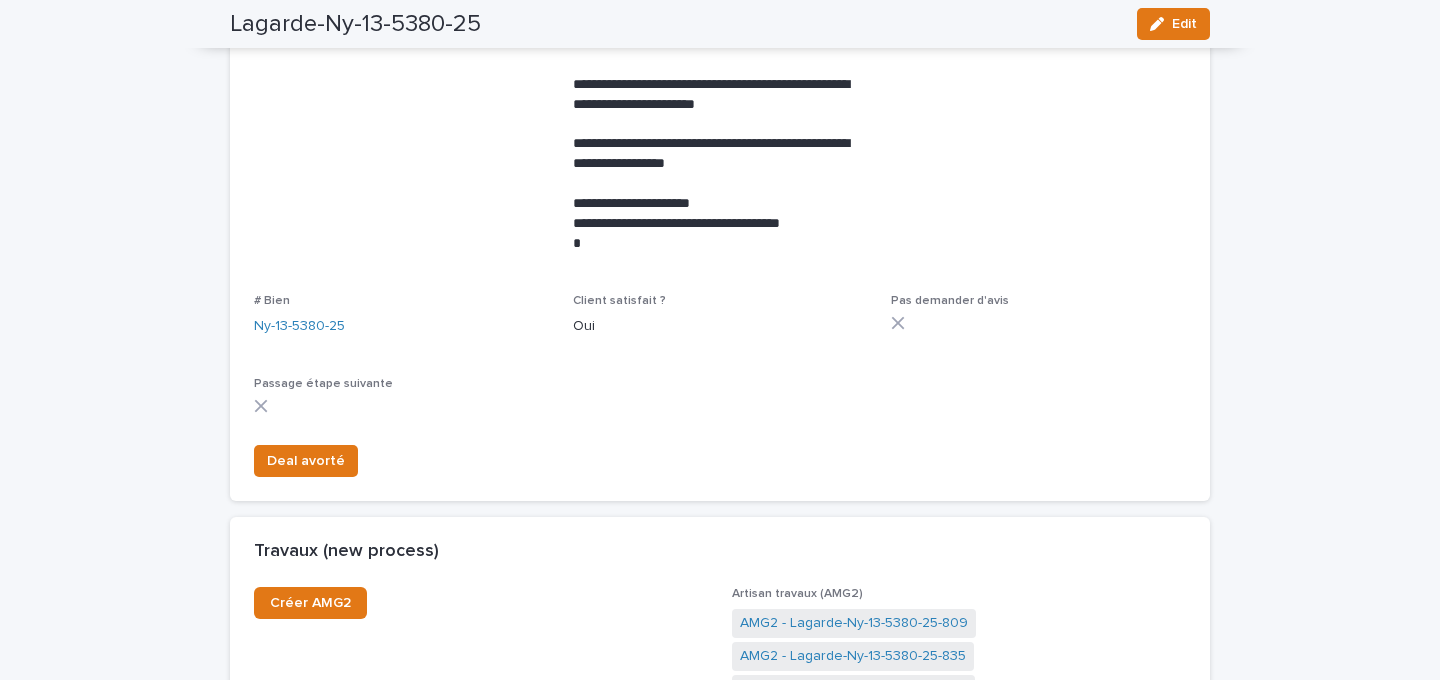 scroll, scrollTop: 466, scrollLeft: 0, axis: vertical 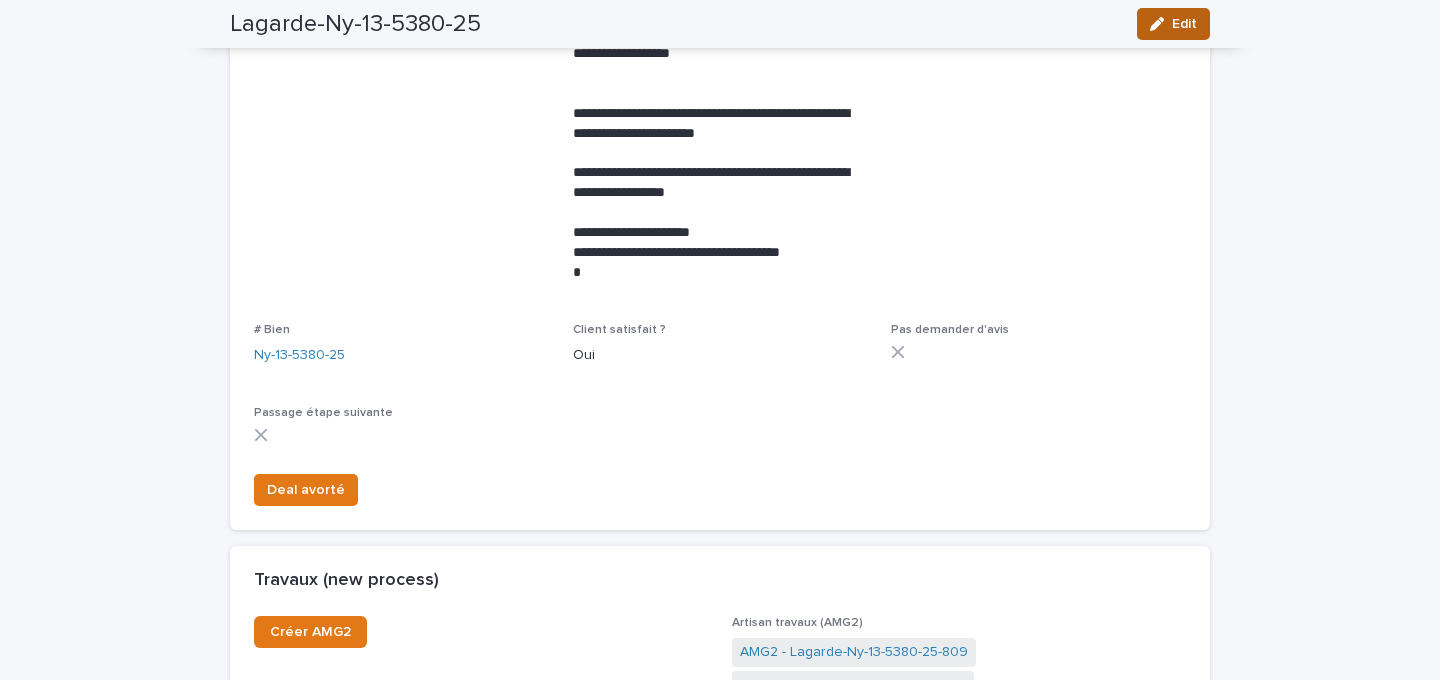 click on "Edit" at bounding box center [1184, 24] 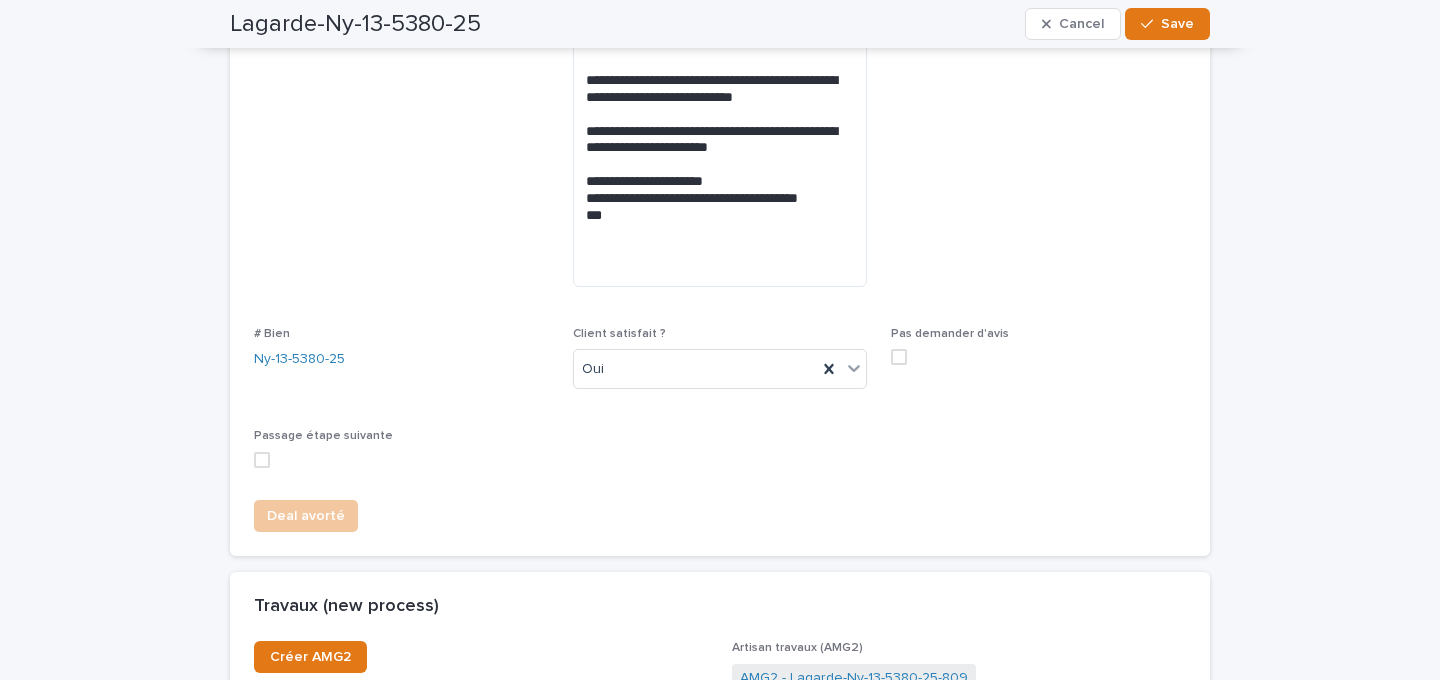 click on "Passage étape suivante" at bounding box center (401, 456) 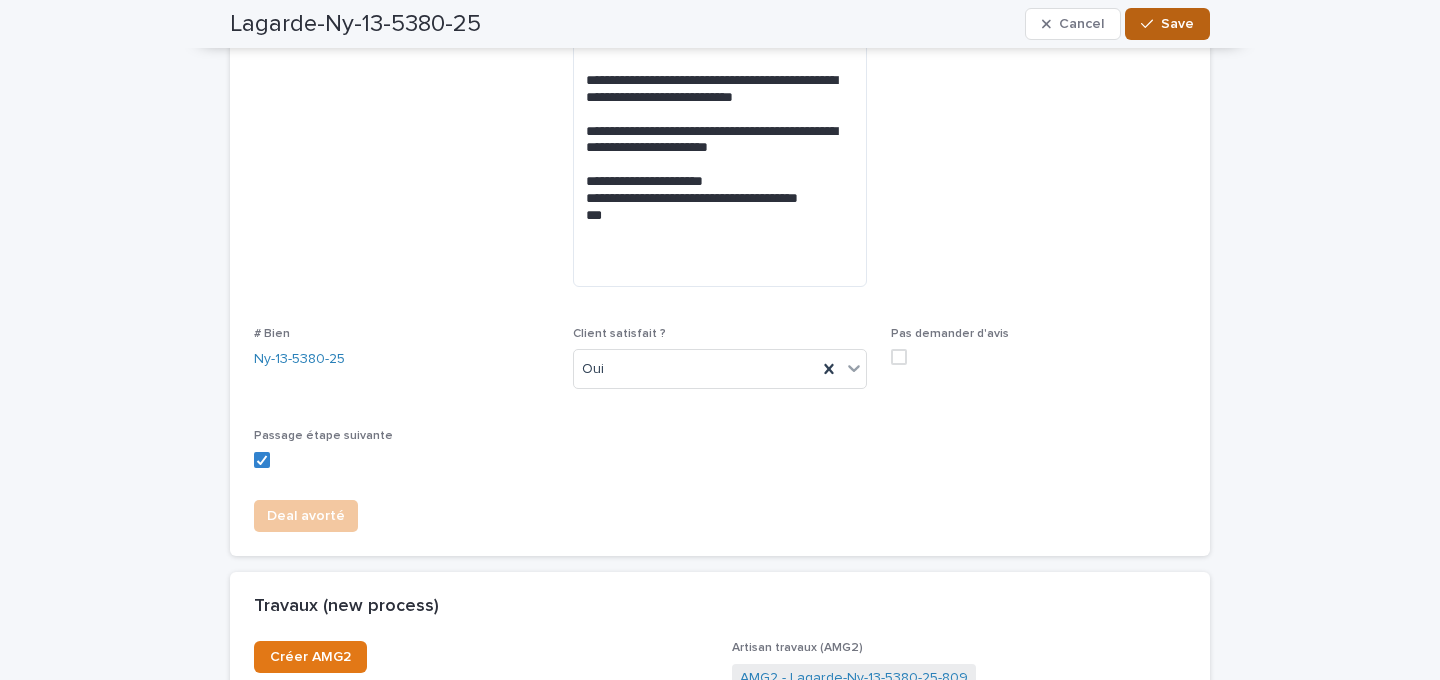click on "Save" at bounding box center (1177, 24) 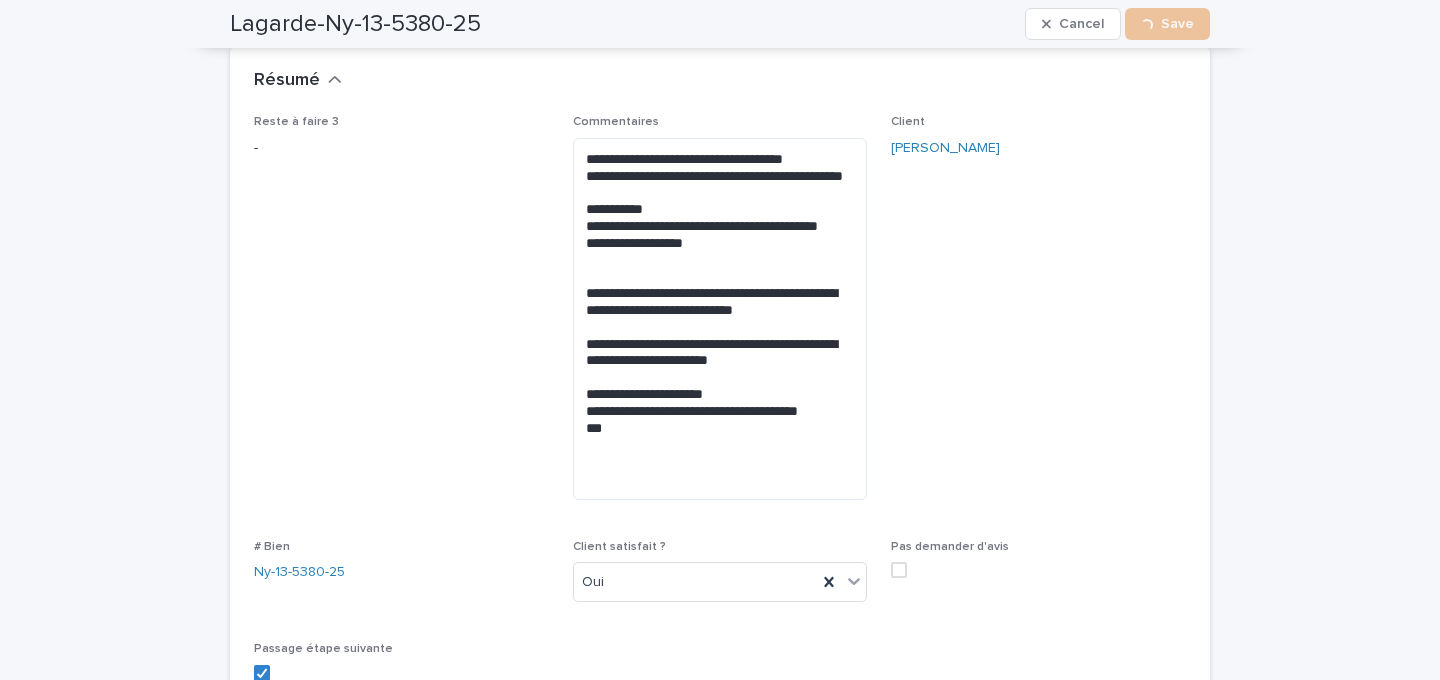 scroll, scrollTop: 0, scrollLeft: 0, axis: both 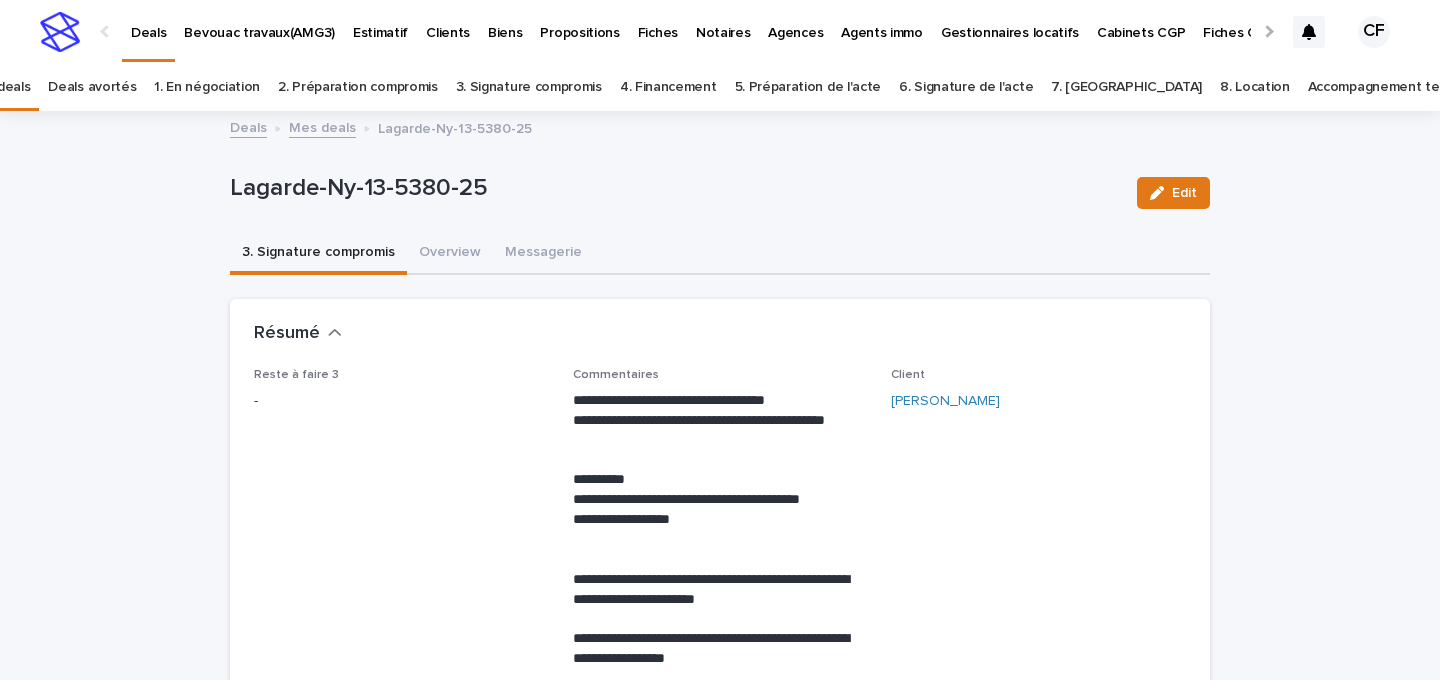 click on "Lagarde-Ny-13-5380-25" at bounding box center [675, 188] 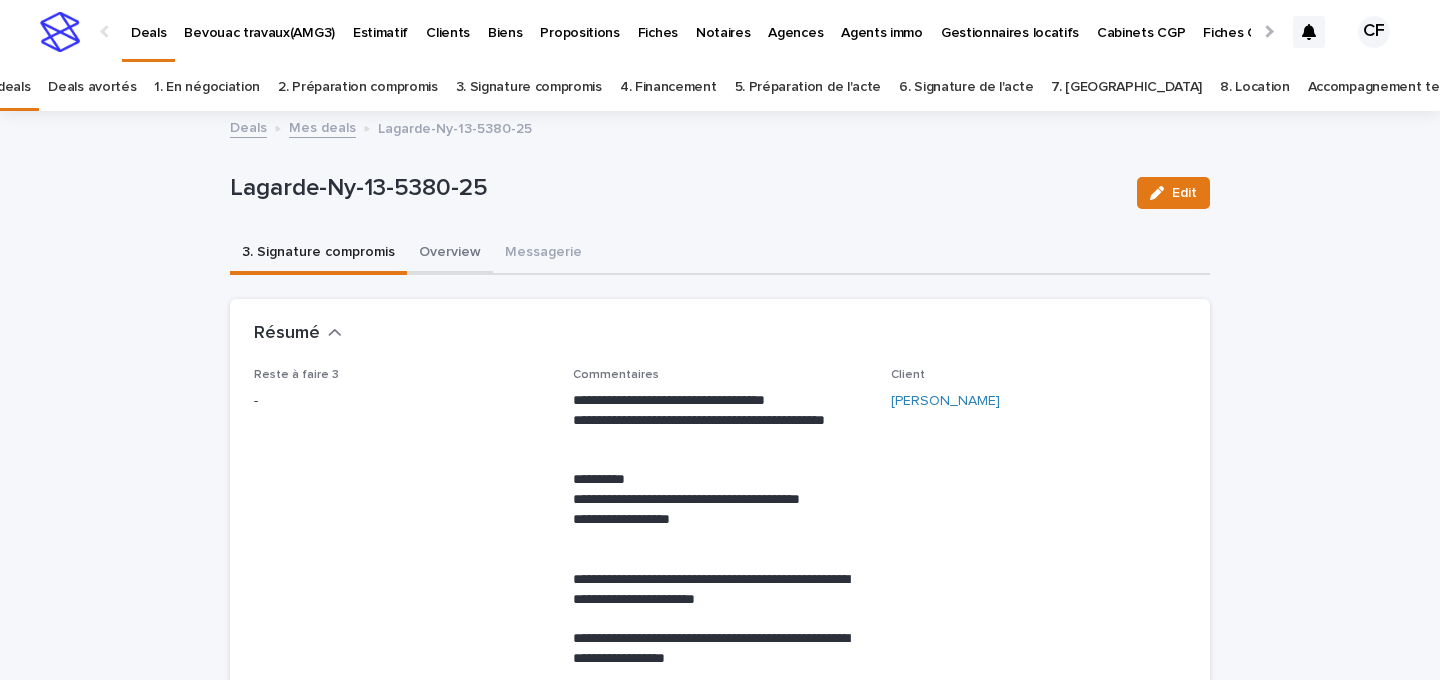 click on "Overview" at bounding box center (450, 254) 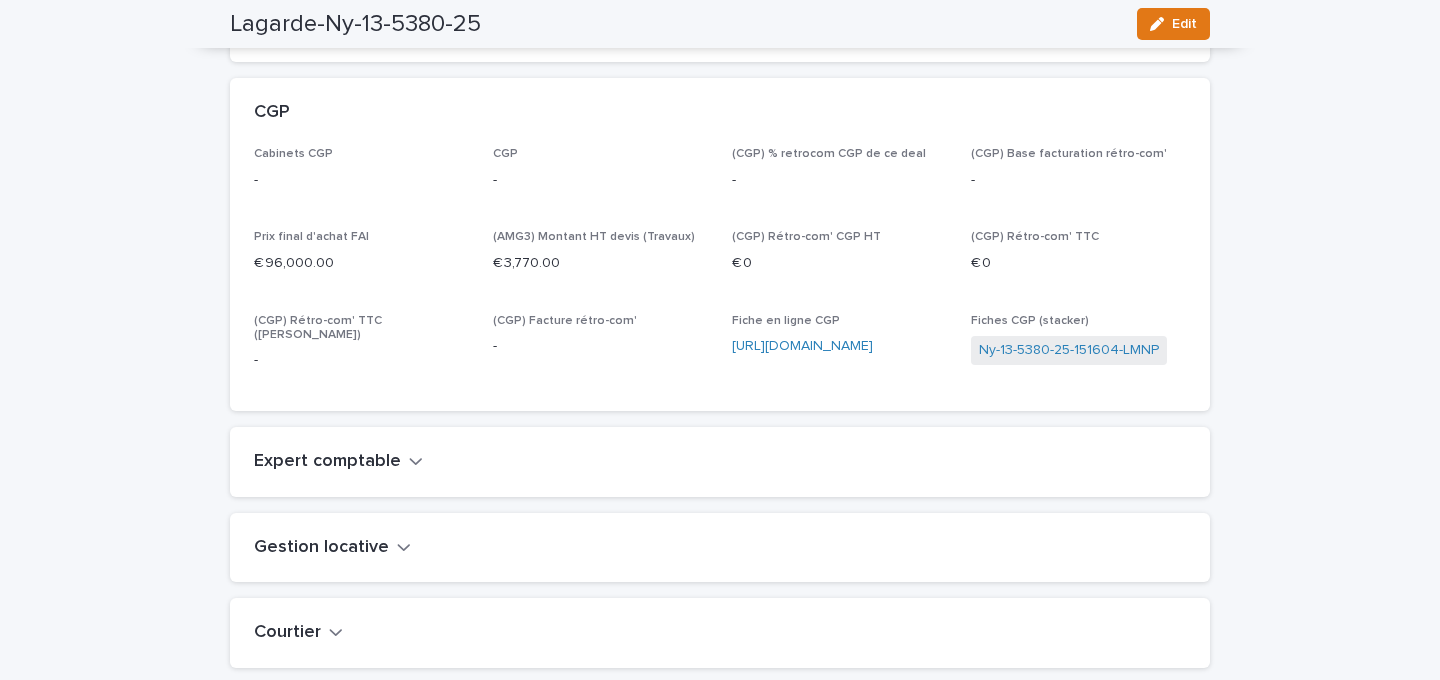 type 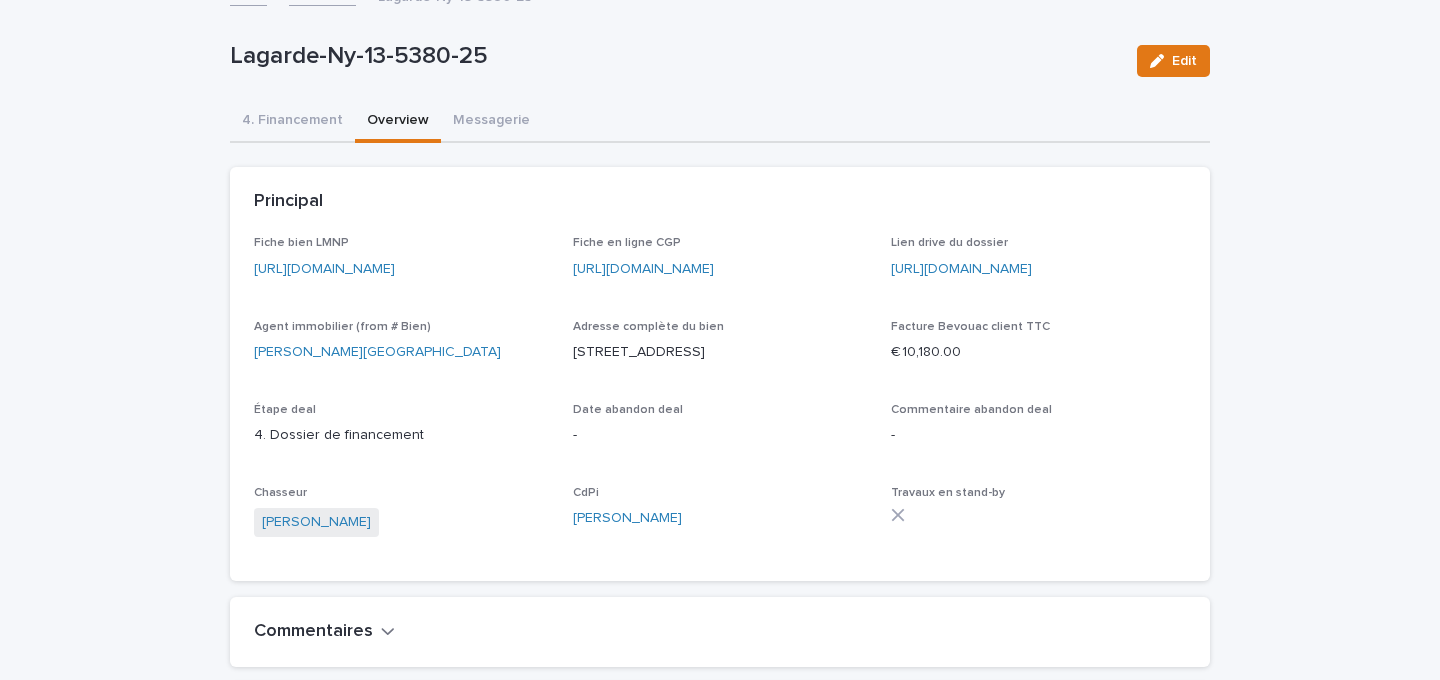 scroll, scrollTop: 872, scrollLeft: 0, axis: vertical 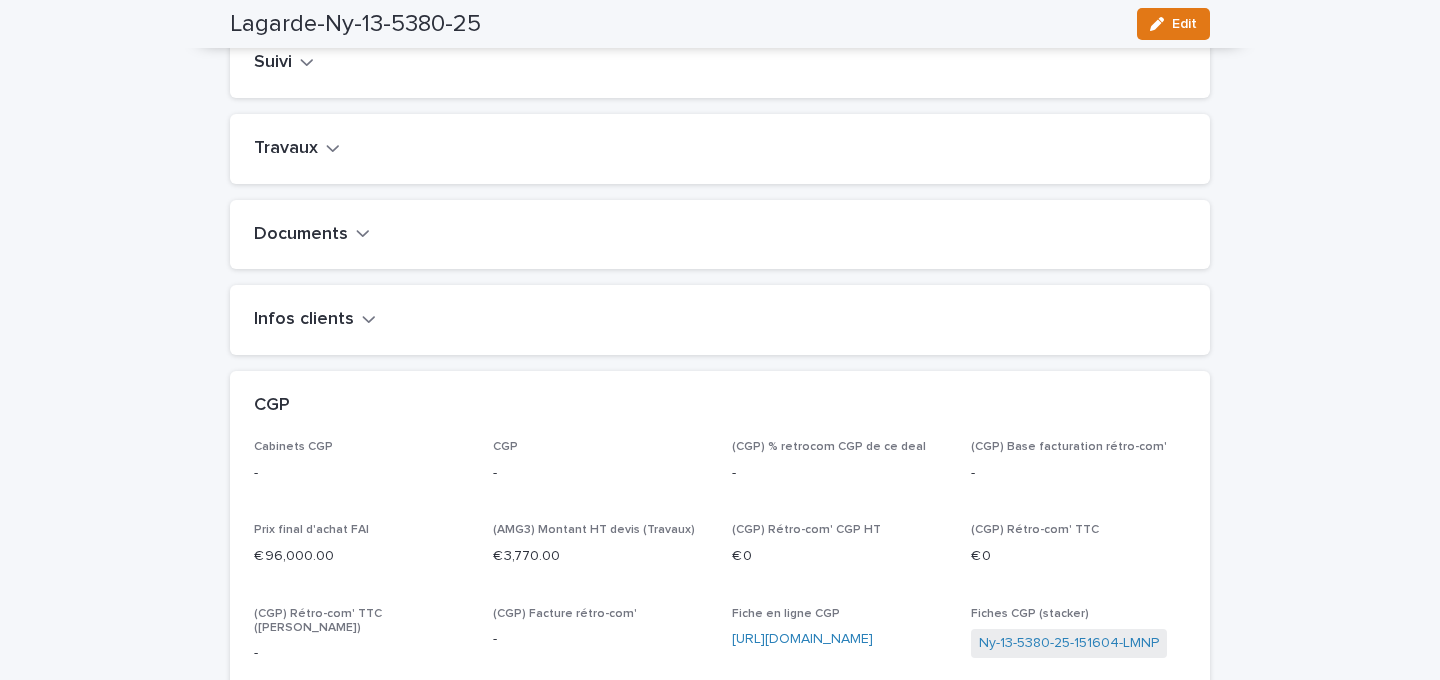 click 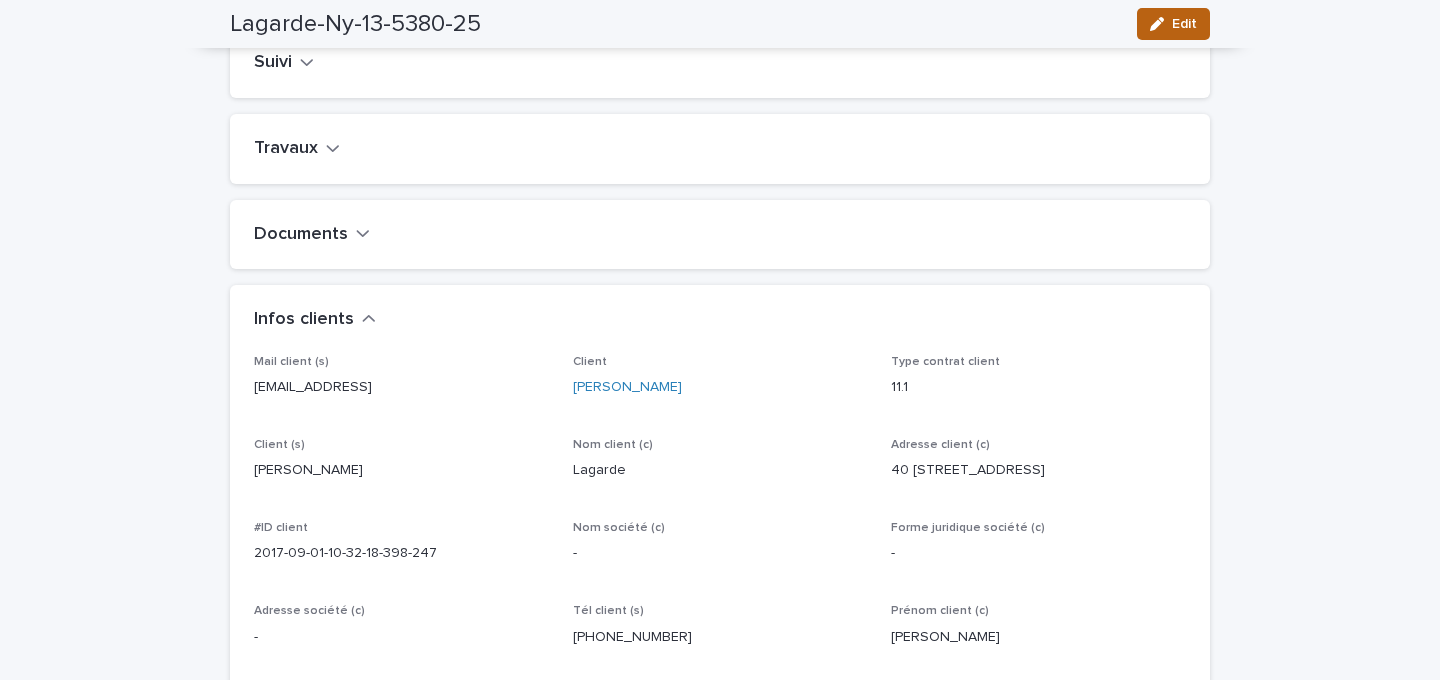 click on "Edit" at bounding box center (1184, 24) 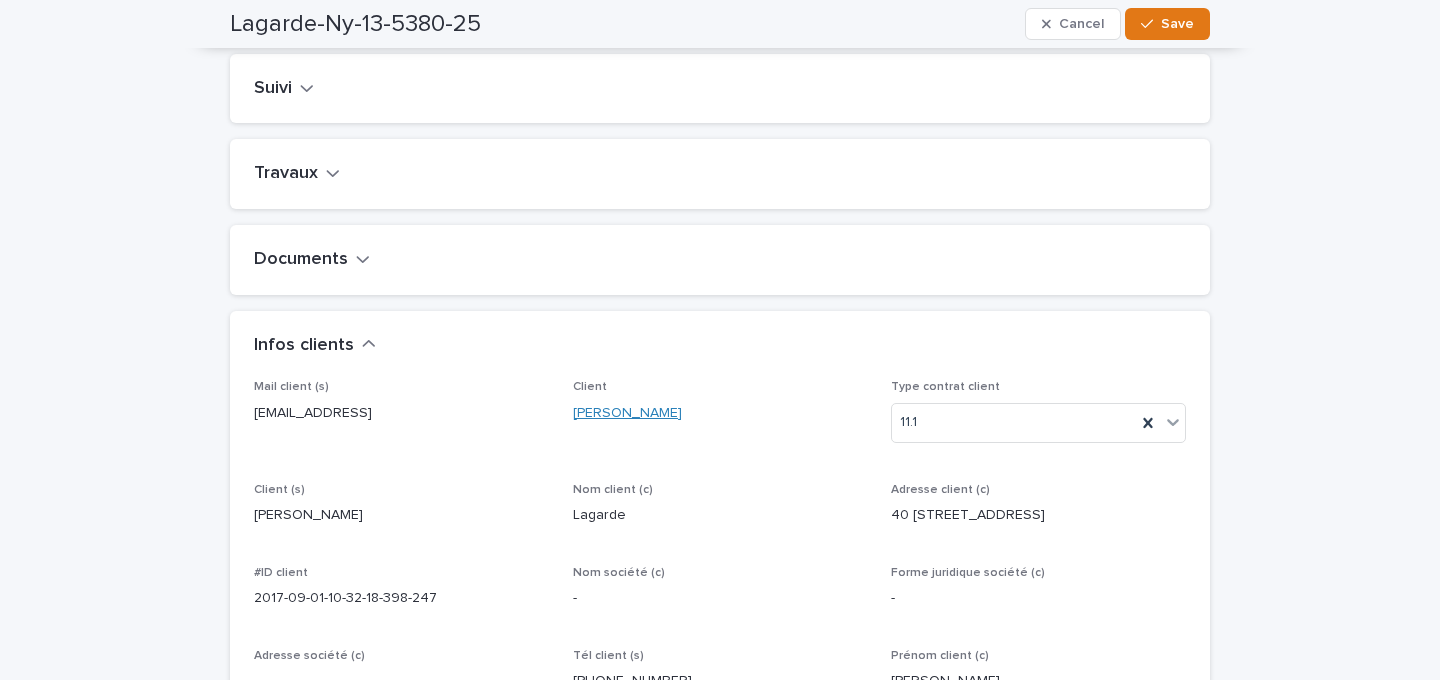 click on "[PERSON_NAME]" at bounding box center [627, 413] 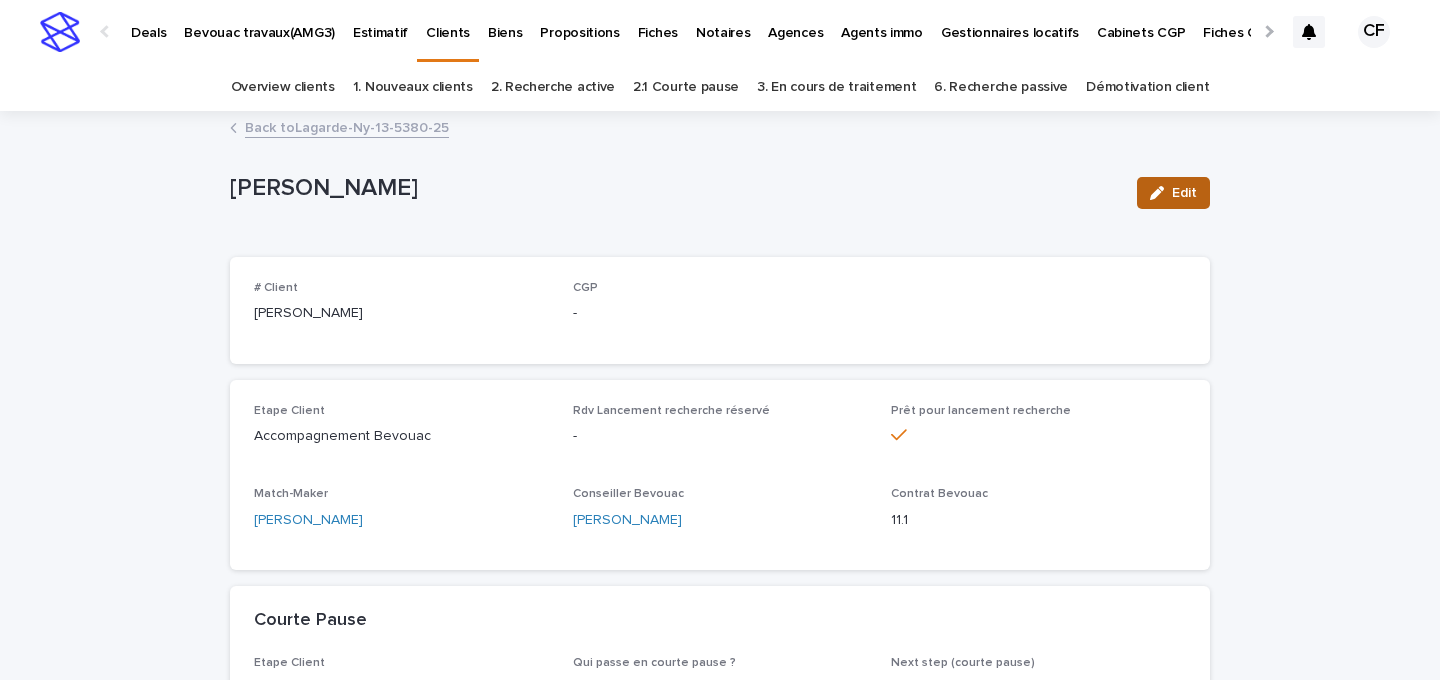 click on "Edit" at bounding box center [1184, 193] 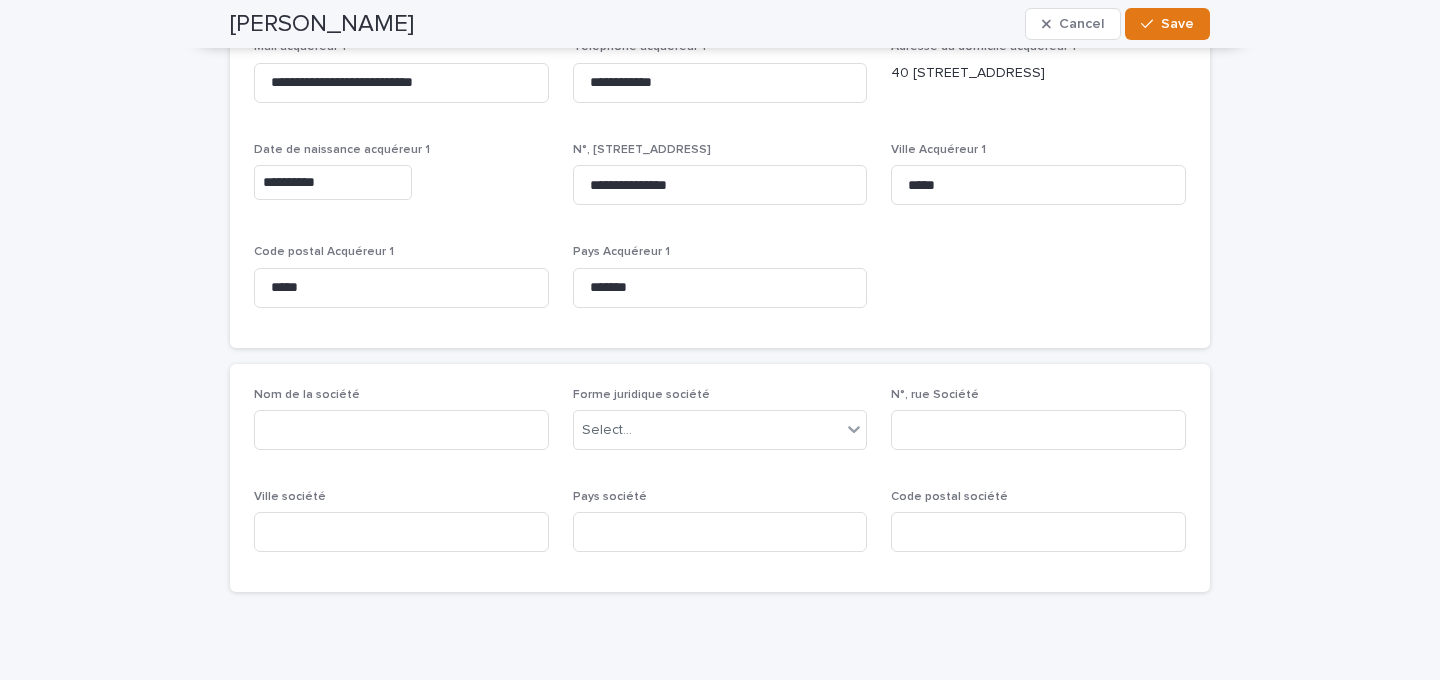 scroll, scrollTop: 4403, scrollLeft: 0, axis: vertical 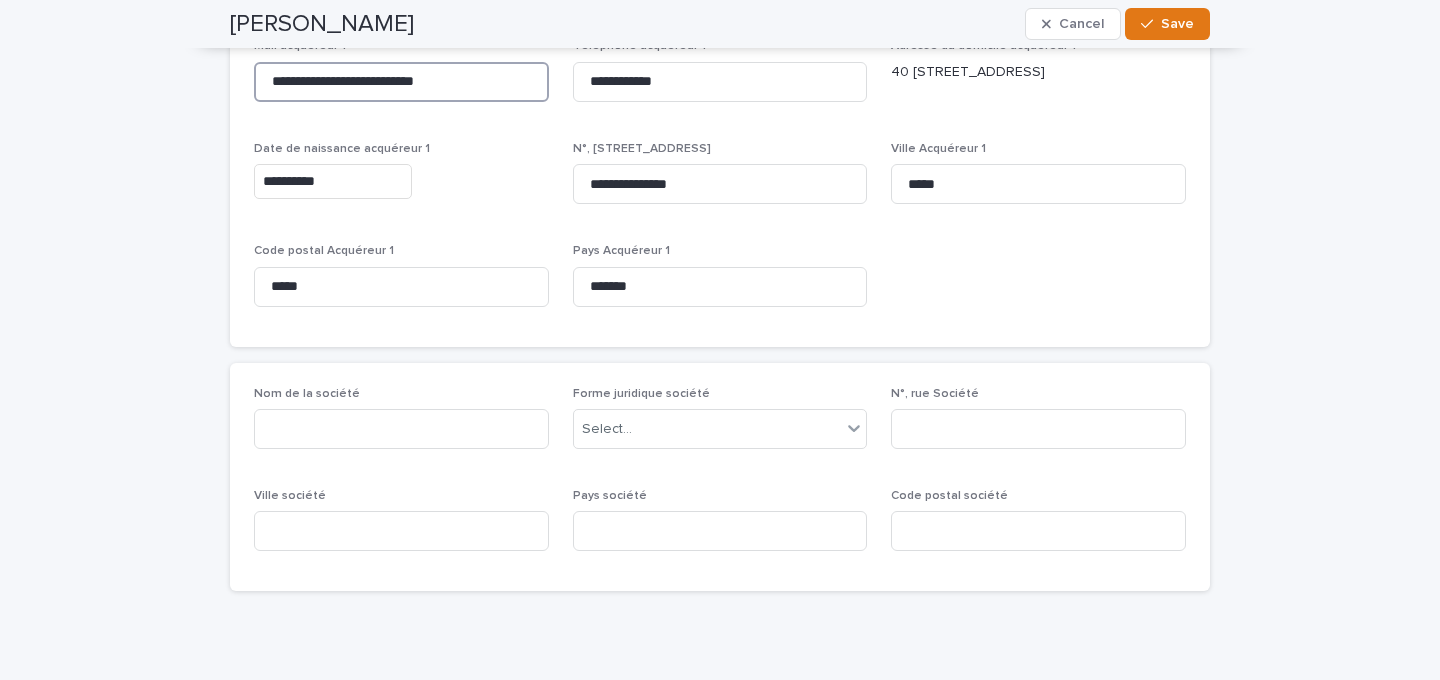 drag, startPoint x: 410, startPoint y: 152, endPoint x: 478, endPoint y: 153, distance: 68.007355 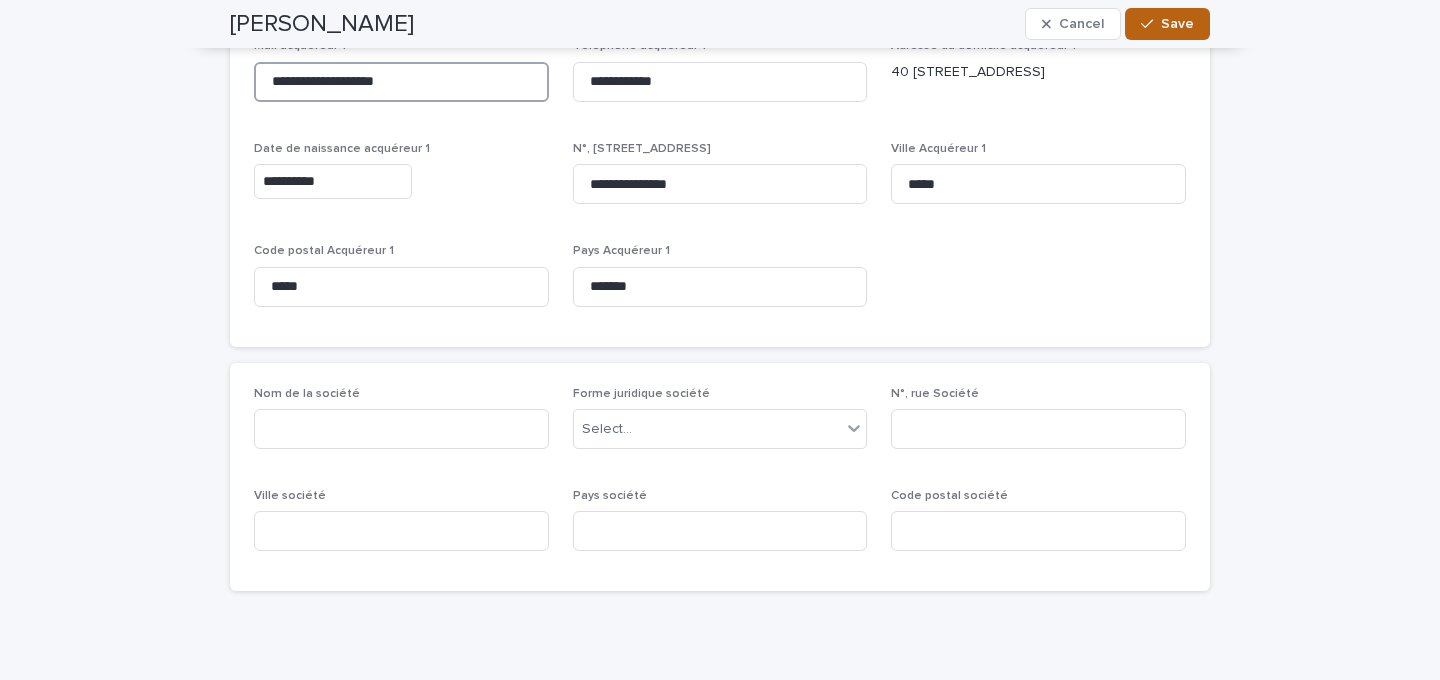 type on "**********" 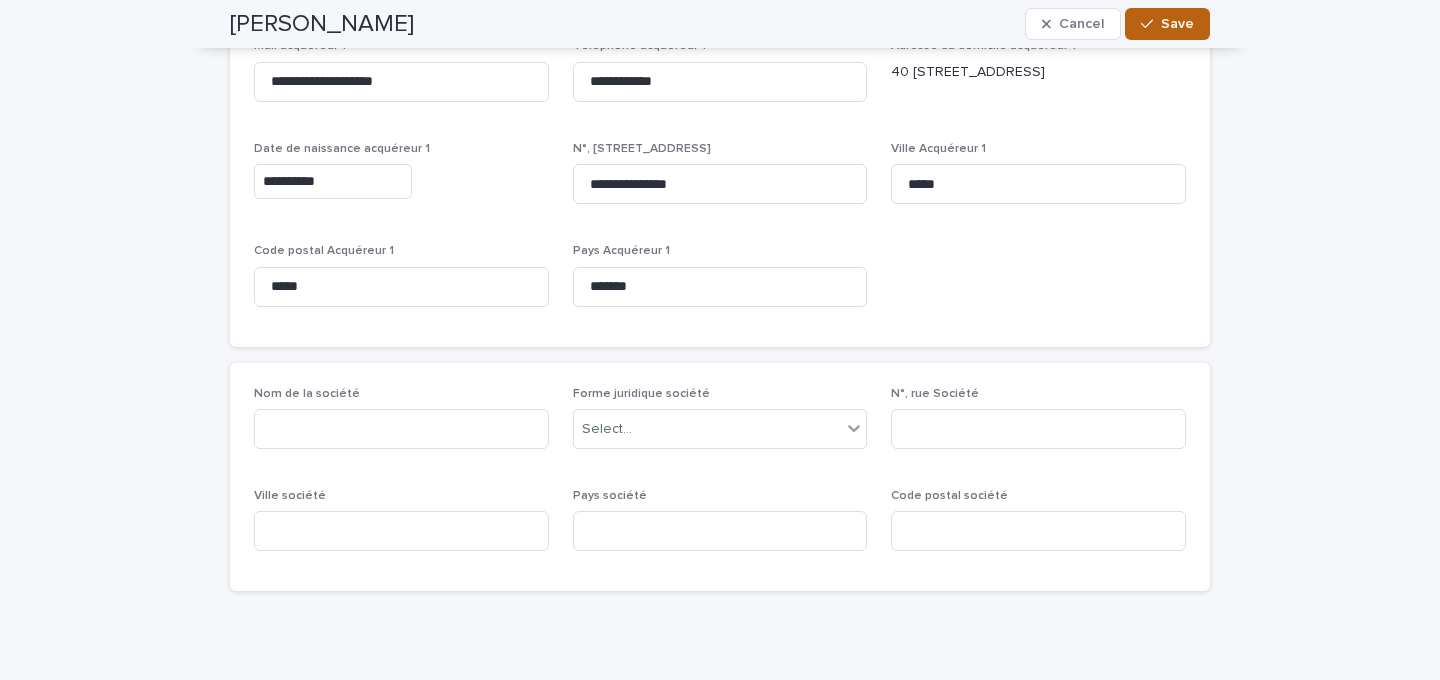 click on "Save" at bounding box center [1167, 24] 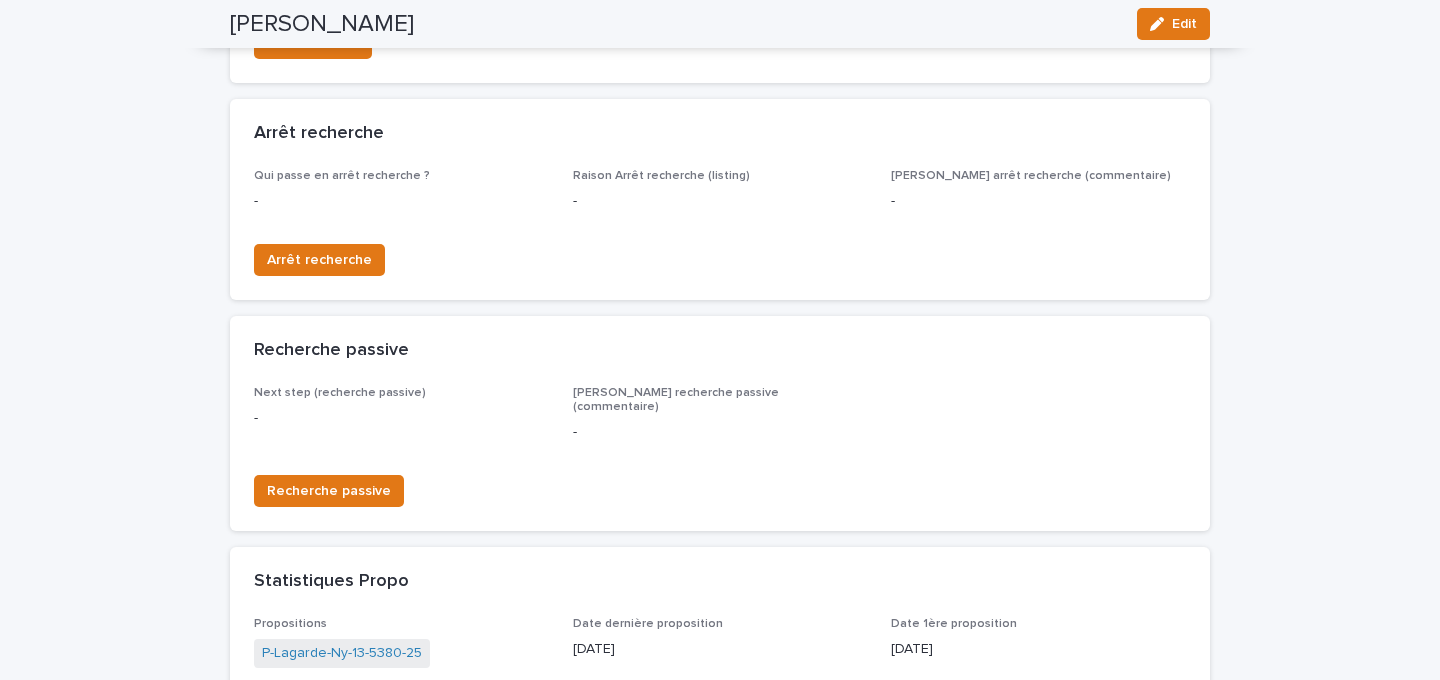 scroll, scrollTop: 0, scrollLeft: 0, axis: both 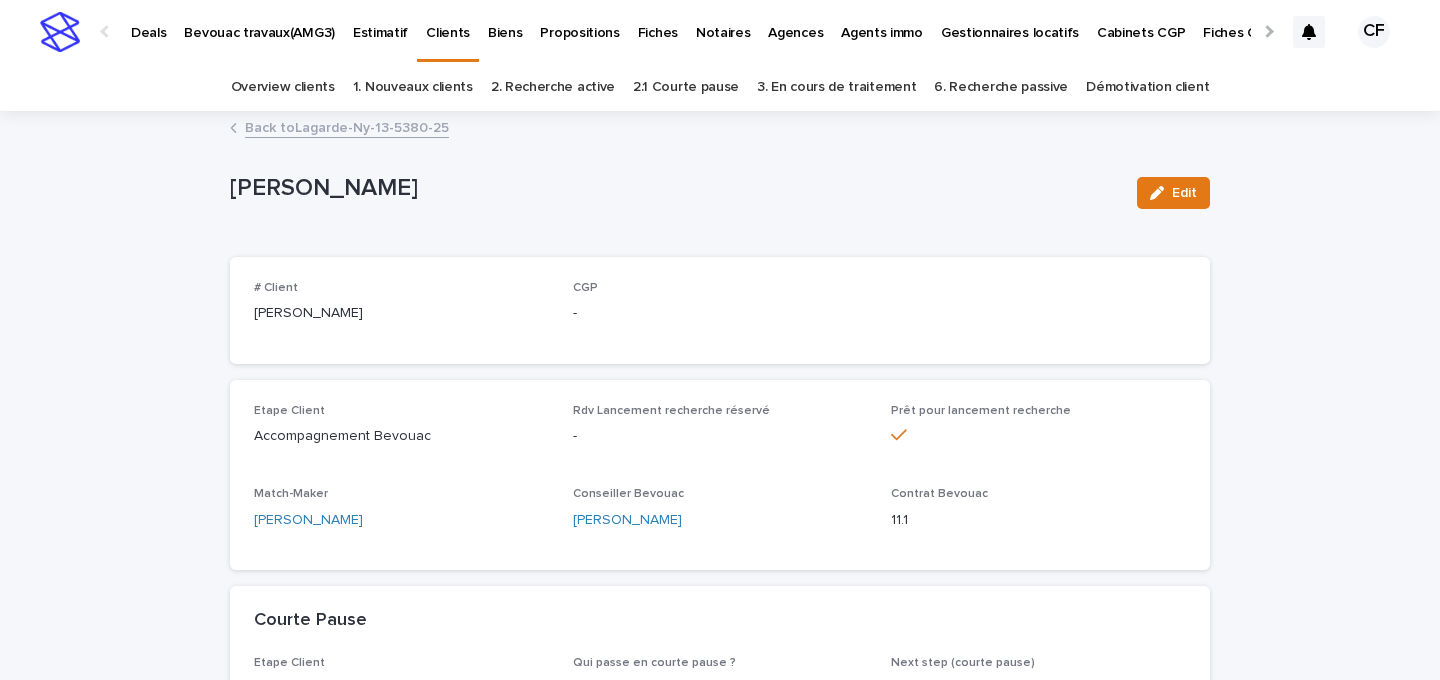 click on "Deals Bevouac travaux(AMG3) Estimatif Clients Biens Propositions Fiches Notaires Agences Agents immo Gestionnaires locatifs Cabinets CGP Fiches CGP CGP Syndic de copropriété Gestion clés Avancement Travaux CF" at bounding box center [720, 32] 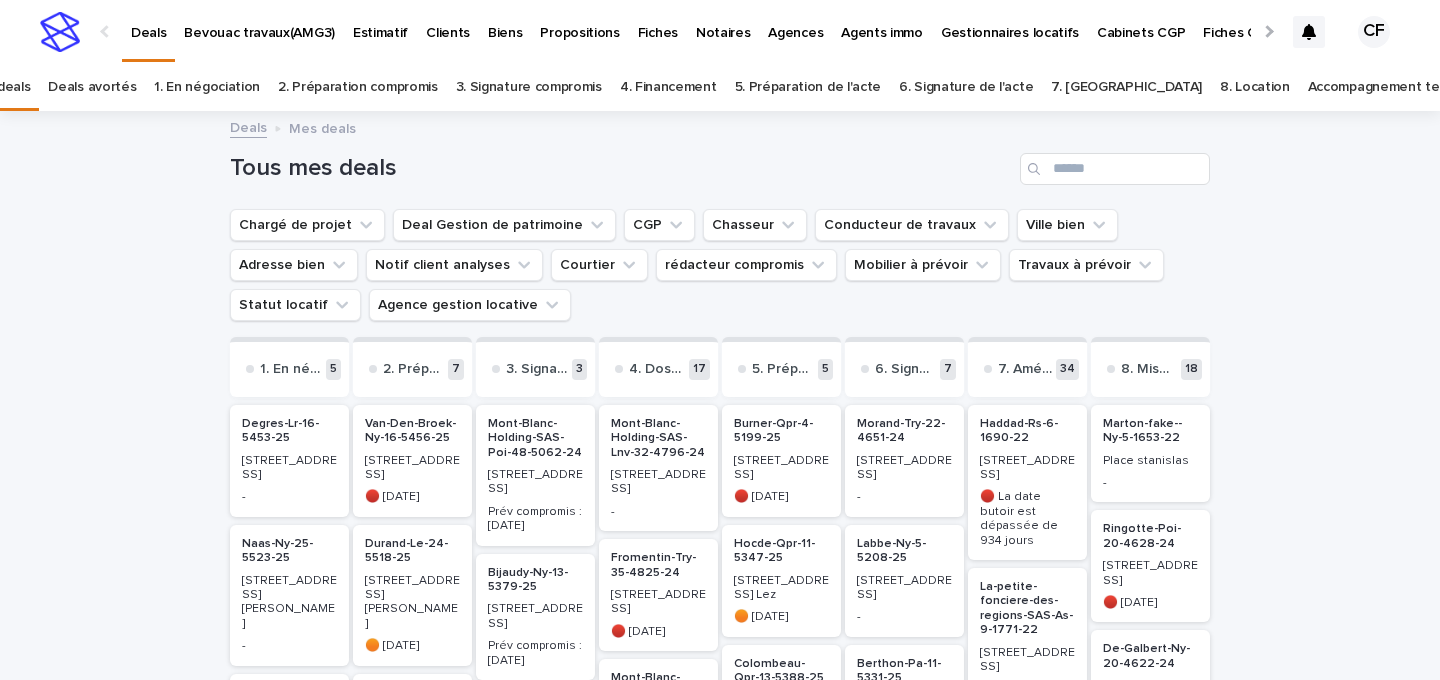 click on "Bijaudy-Ny-13-5379-25" at bounding box center (535, 580) 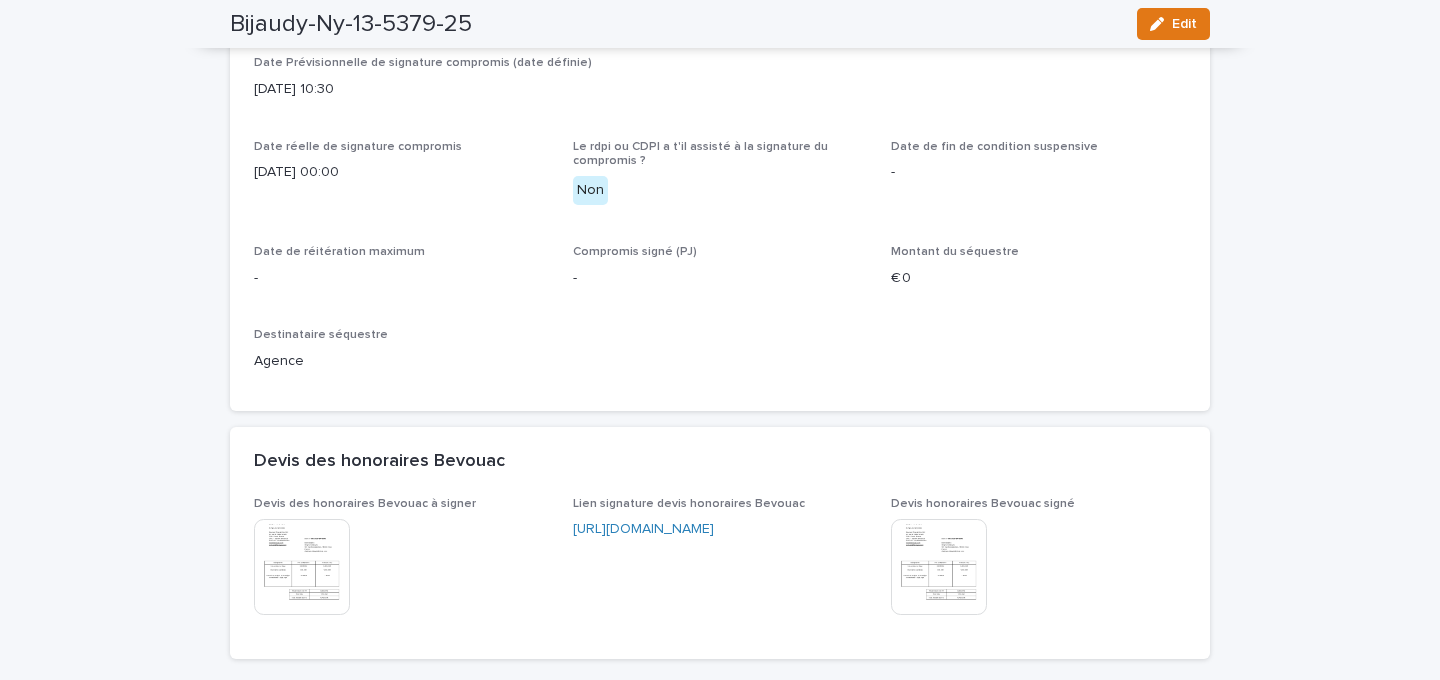 scroll, scrollTop: 1733, scrollLeft: 0, axis: vertical 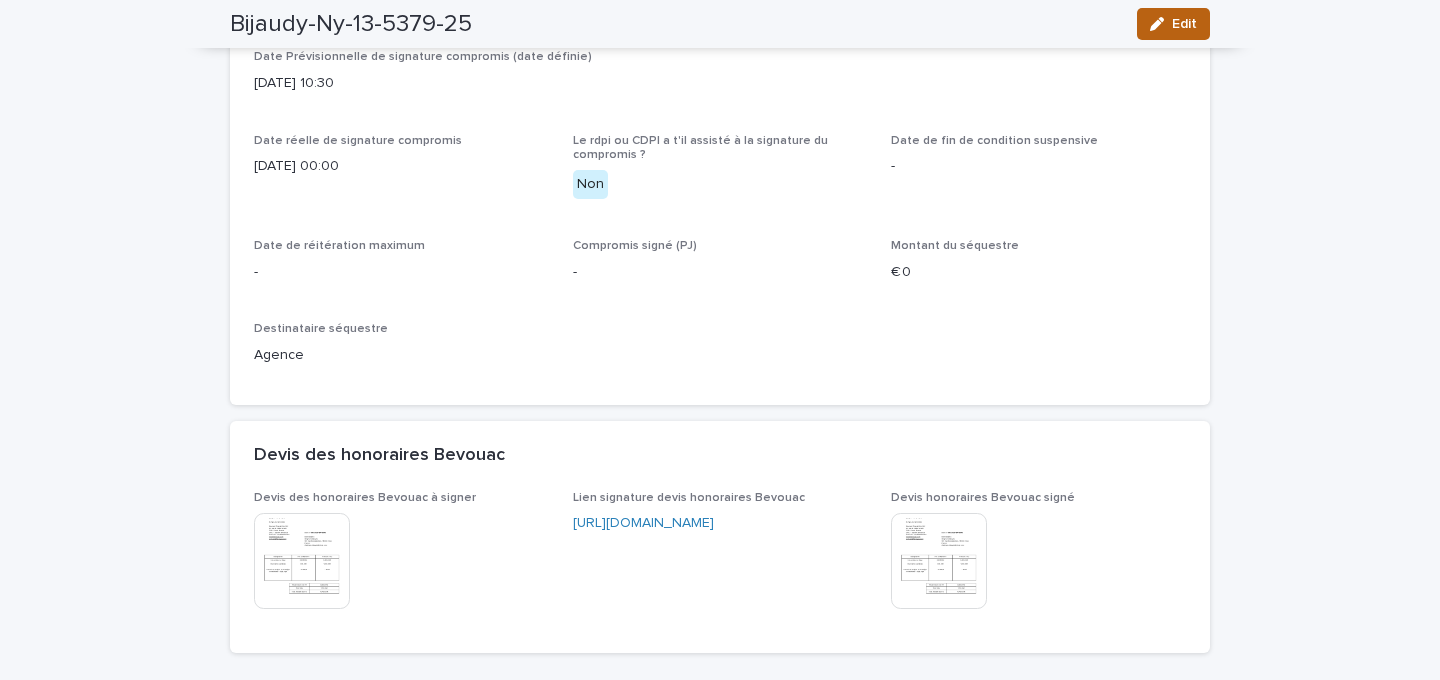 click on "Edit" at bounding box center (1173, 24) 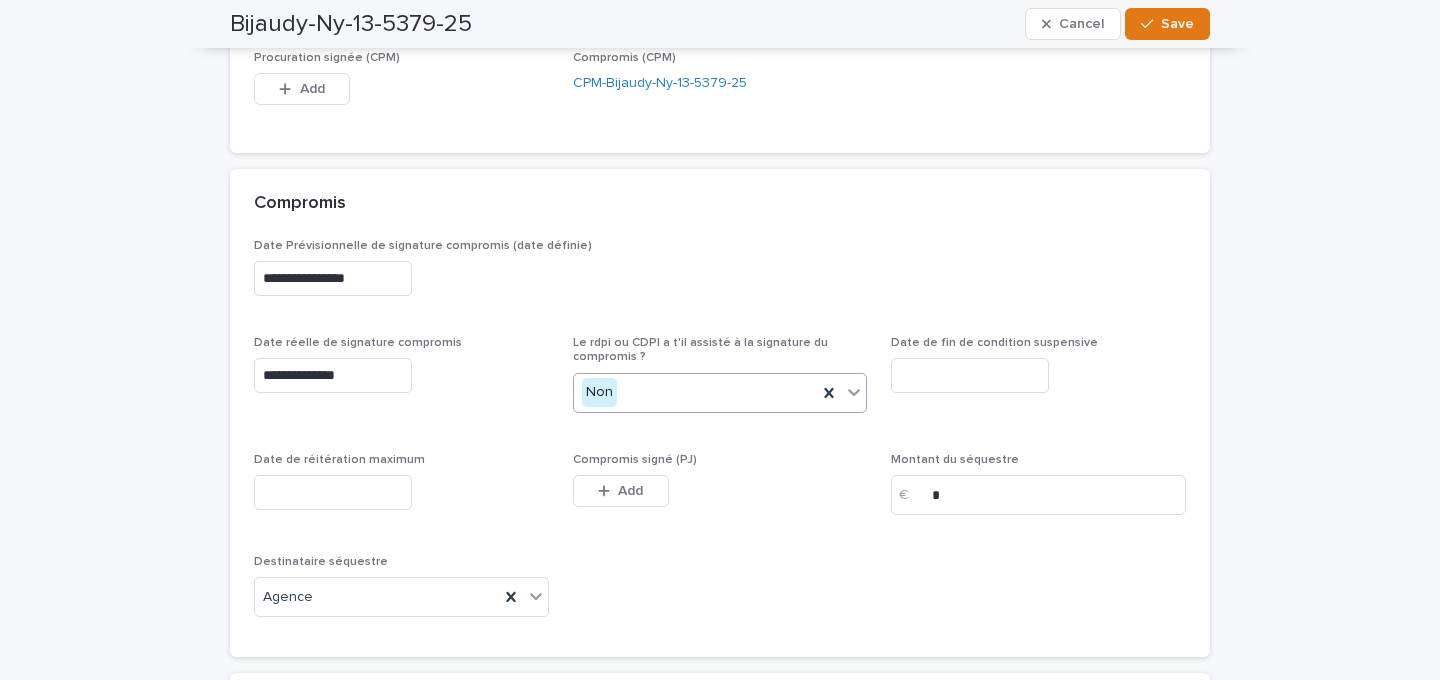 click on "Non" at bounding box center (696, 392) 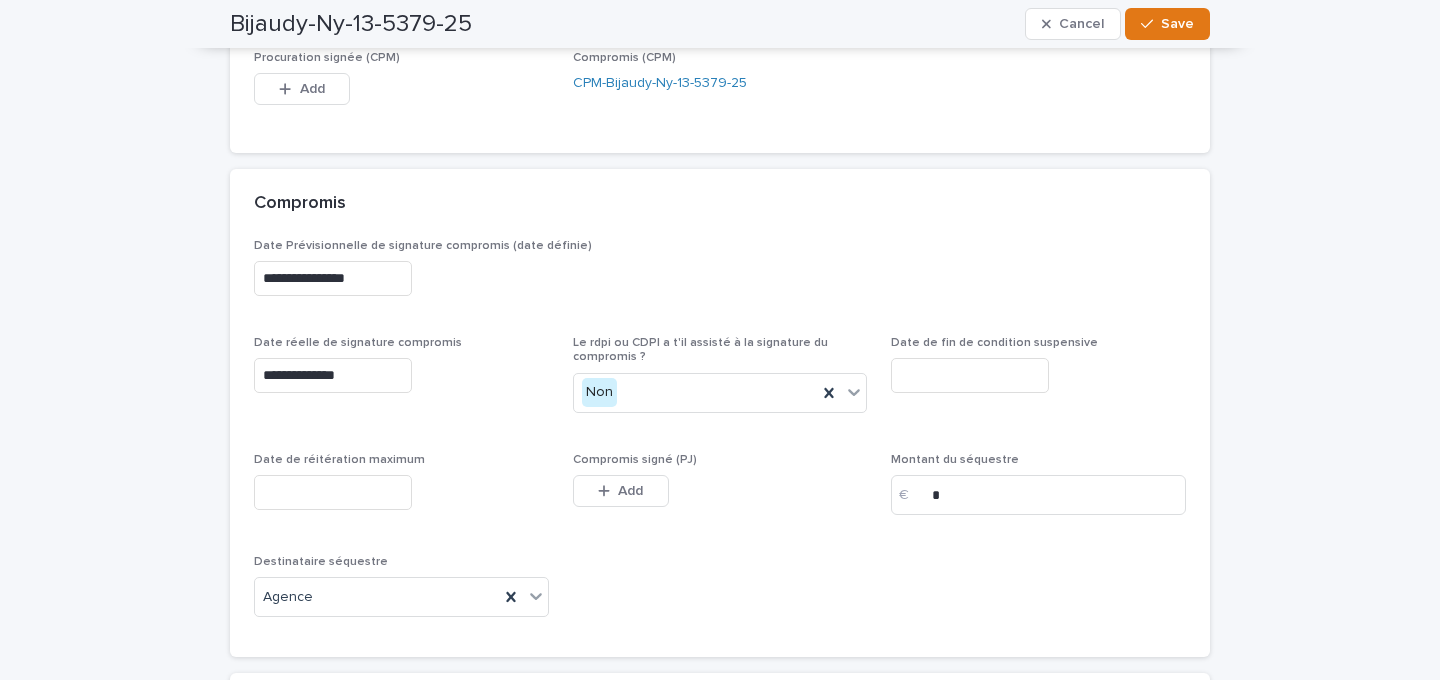click on "**********" at bounding box center (720, 436) 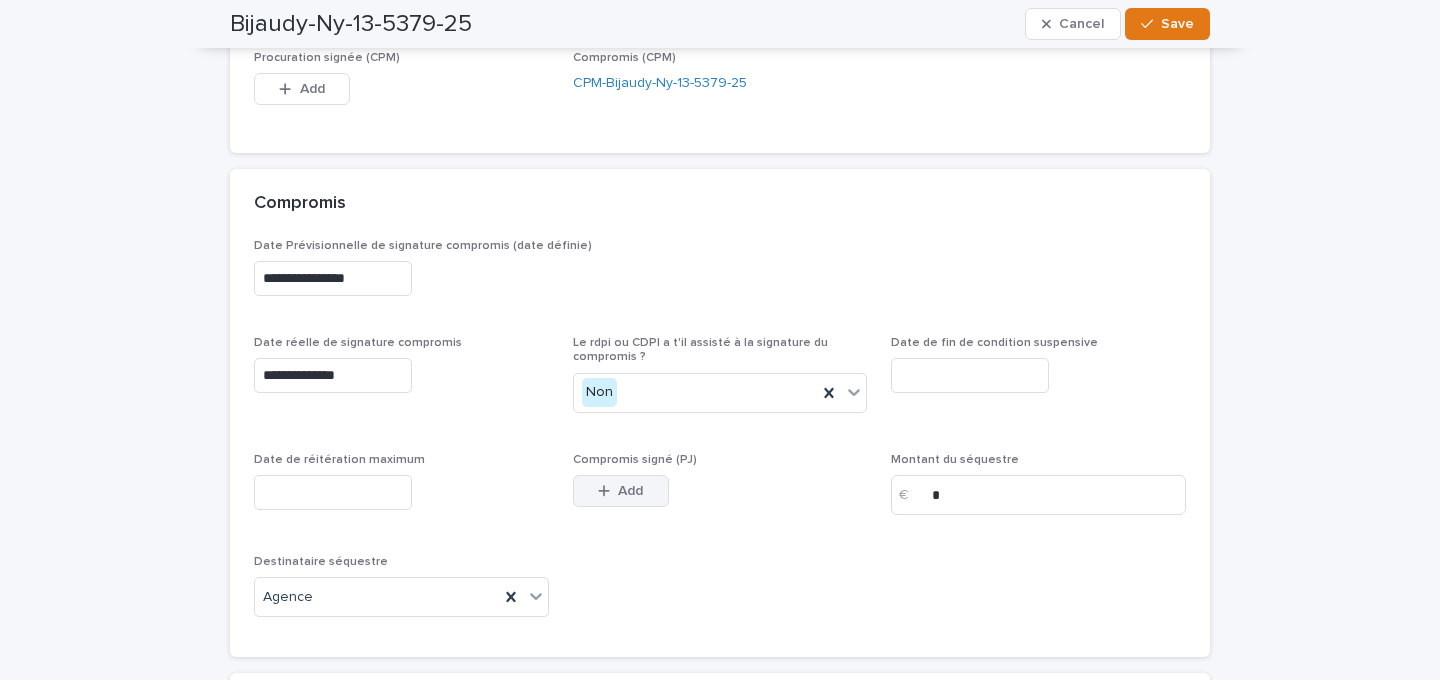 click on "Add" at bounding box center (630, 491) 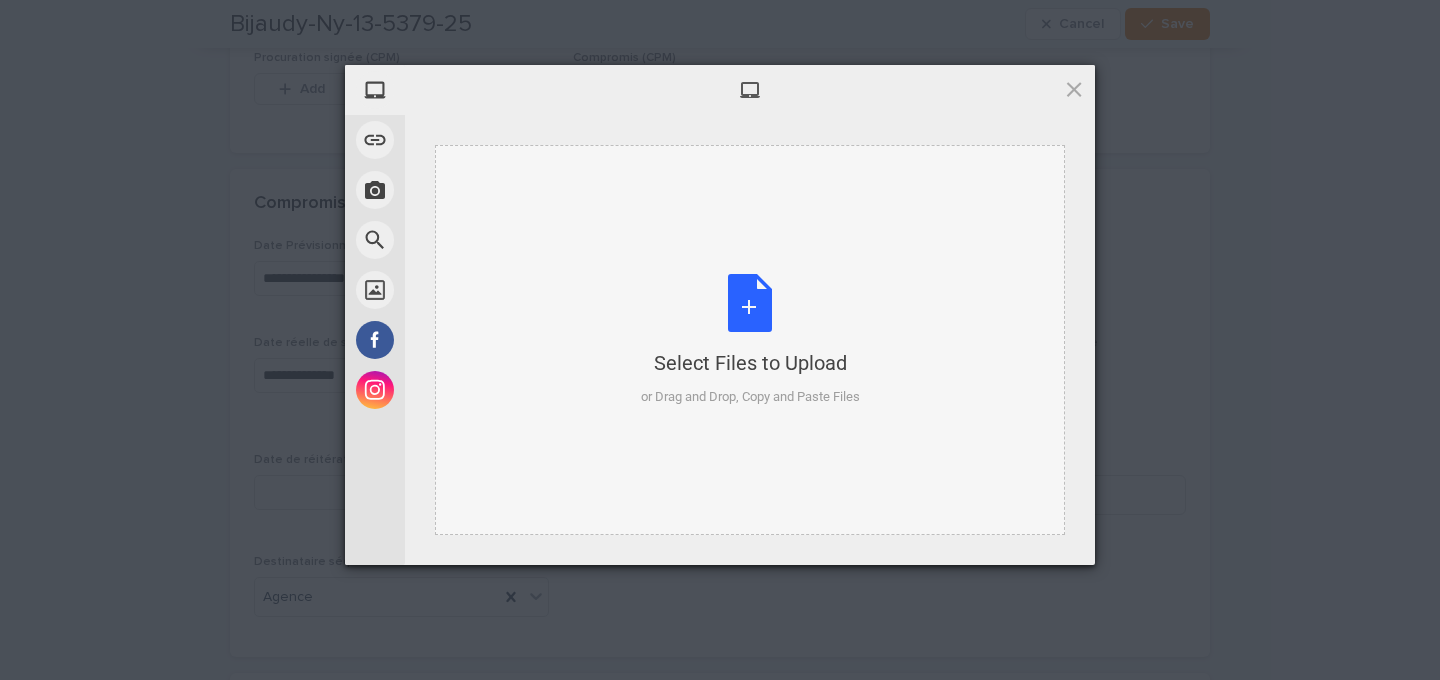 click on "Select Files to Upload" at bounding box center [750, 363] 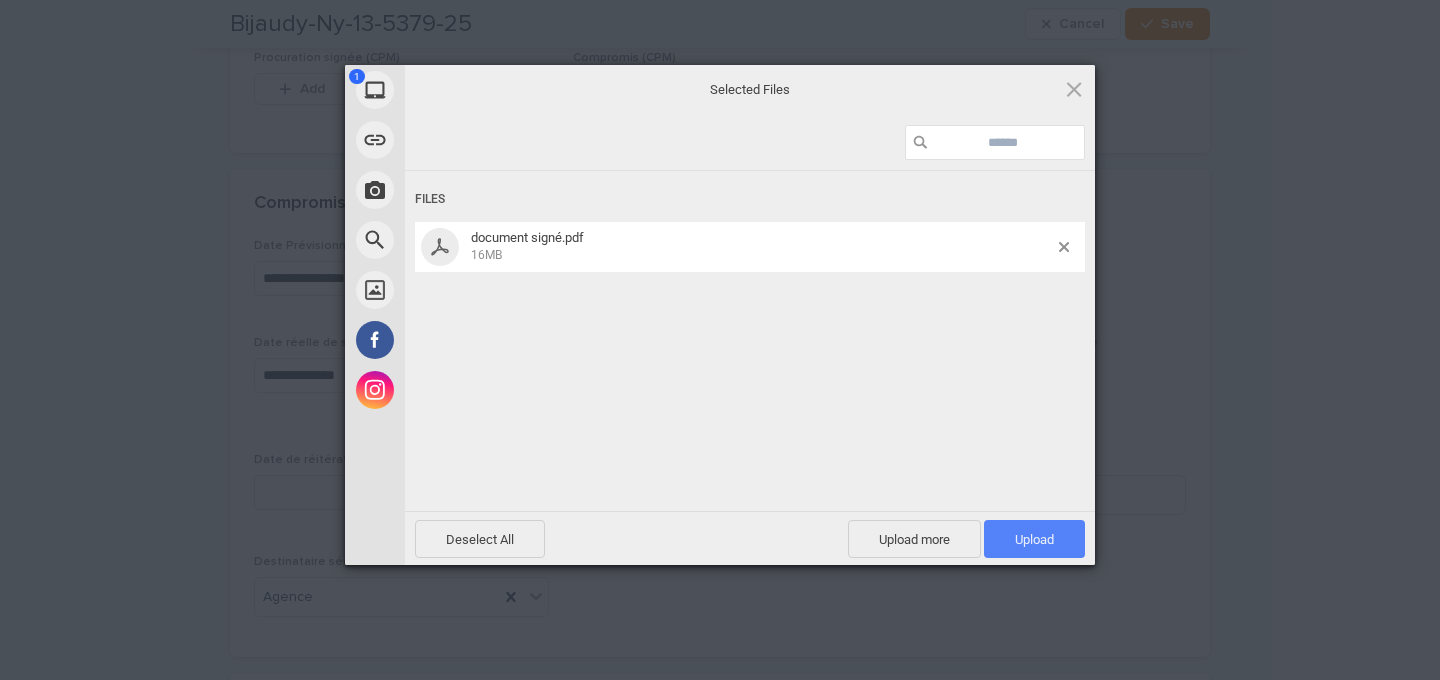 click on "Upload
1" at bounding box center (1034, 539) 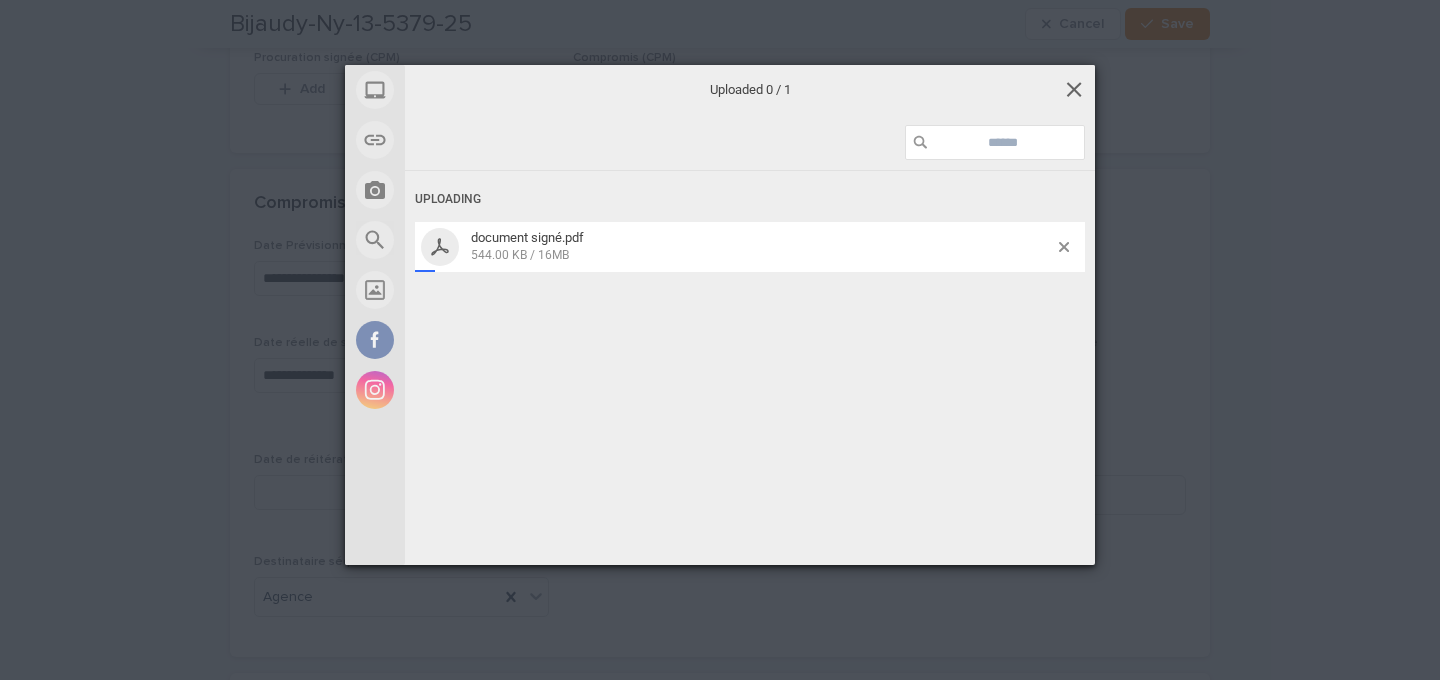 click at bounding box center [1074, 89] 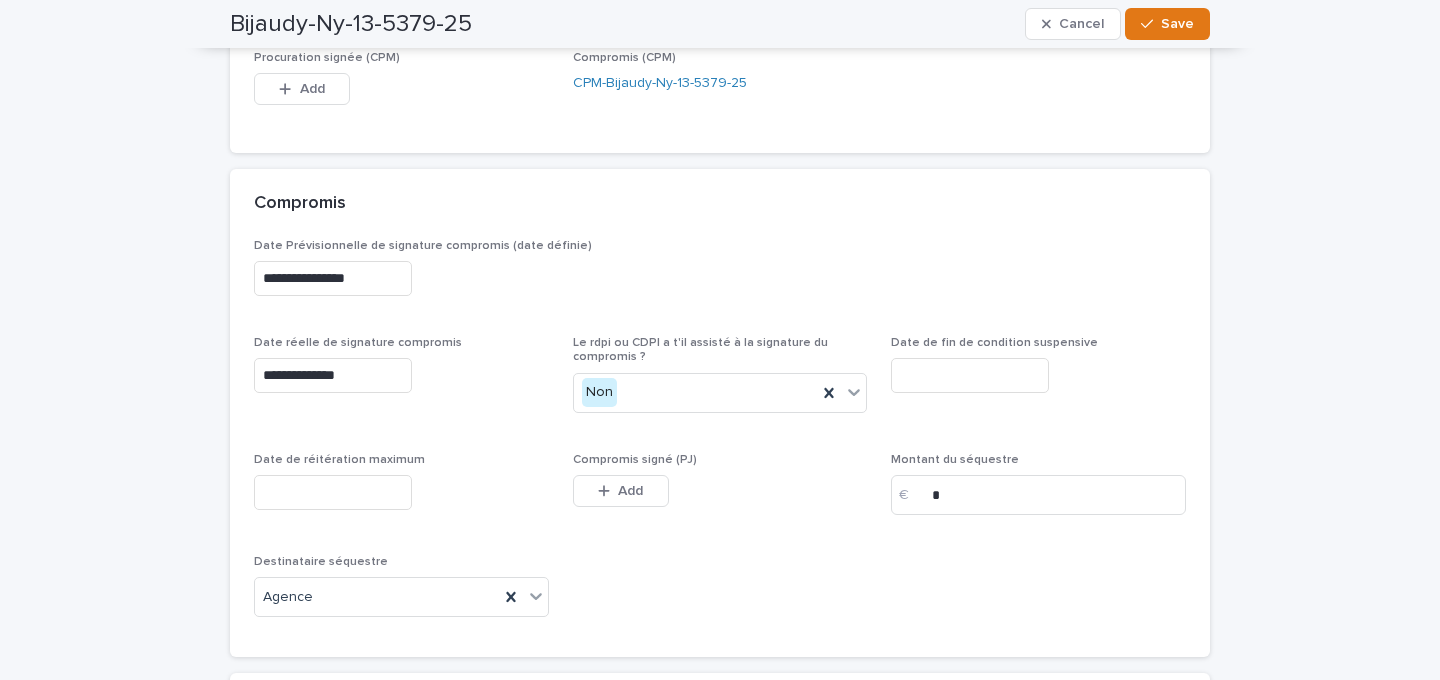 click at bounding box center (333, 492) 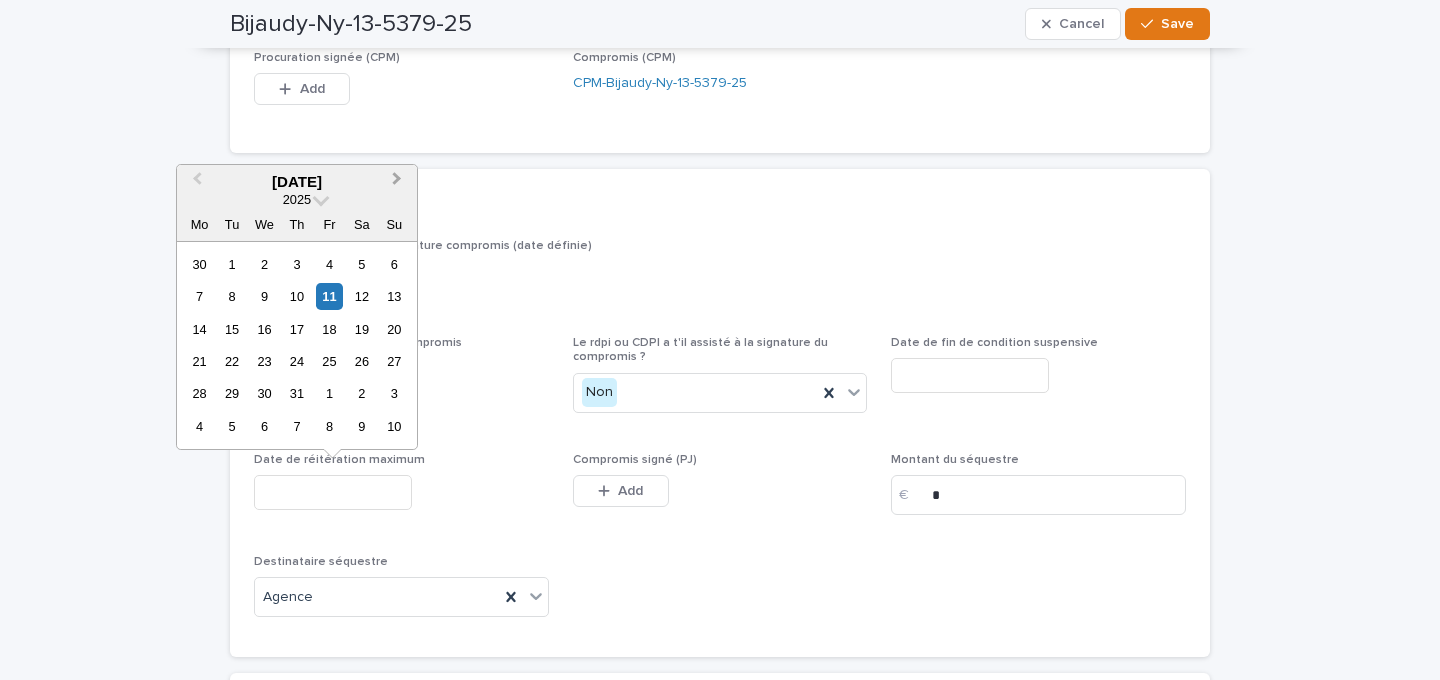 click on "Next Month" at bounding box center [397, 181] 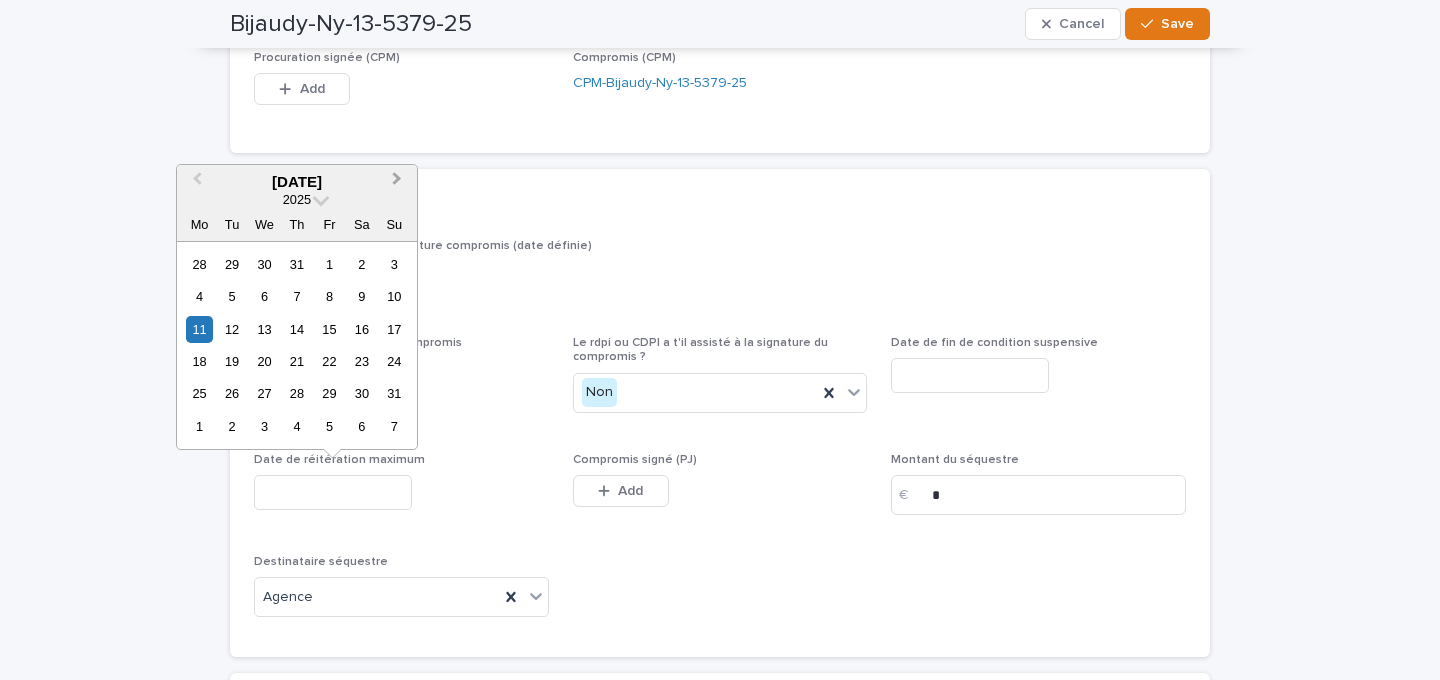 click on "Next Month" at bounding box center [397, 181] 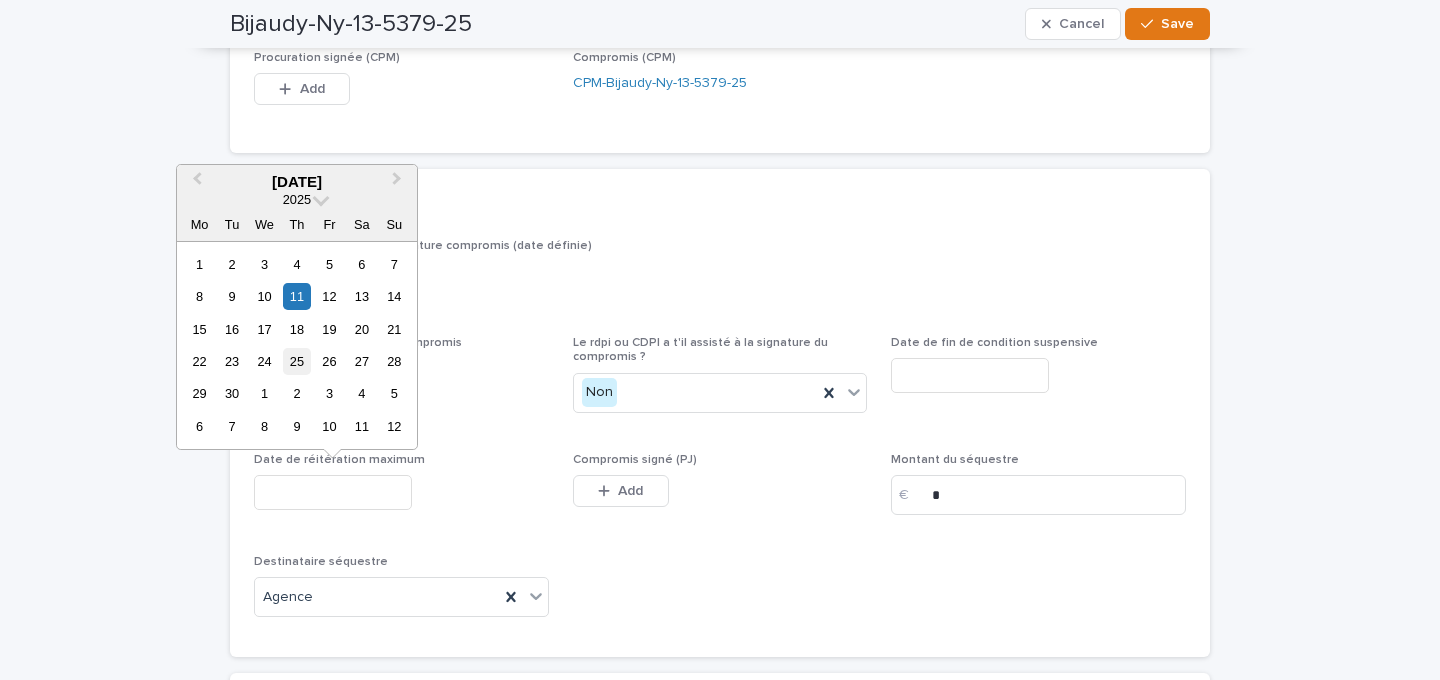 click on "25" at bounding box center [296, 361] 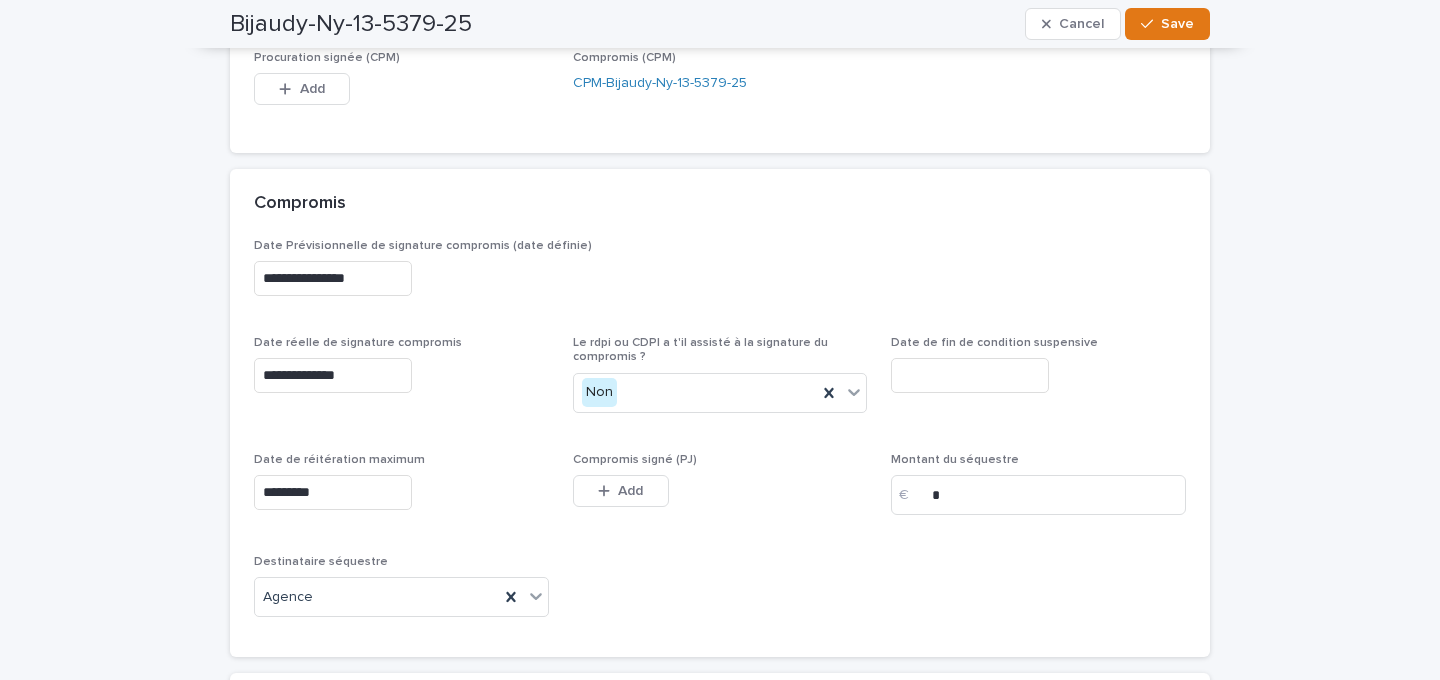 click at bounding box center [970, 375] 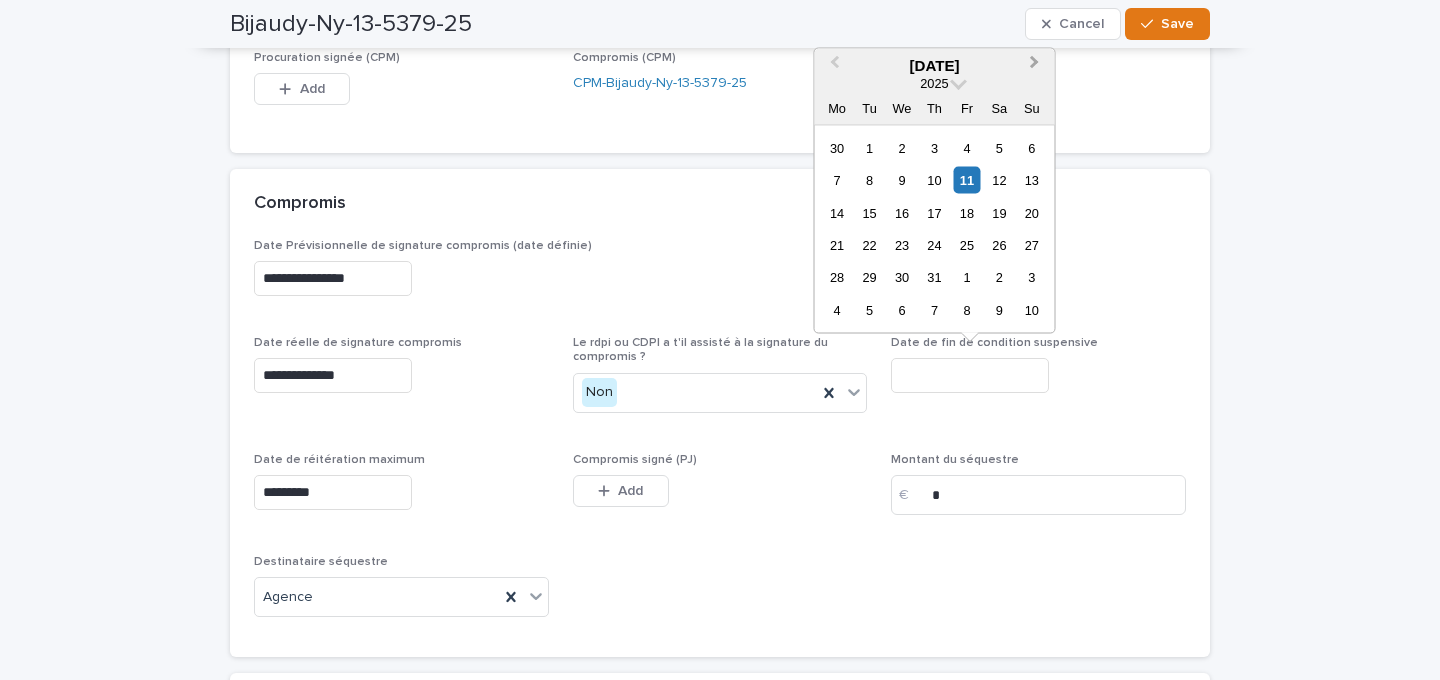 click on "Next Month" at bounding box center (1035, 64) 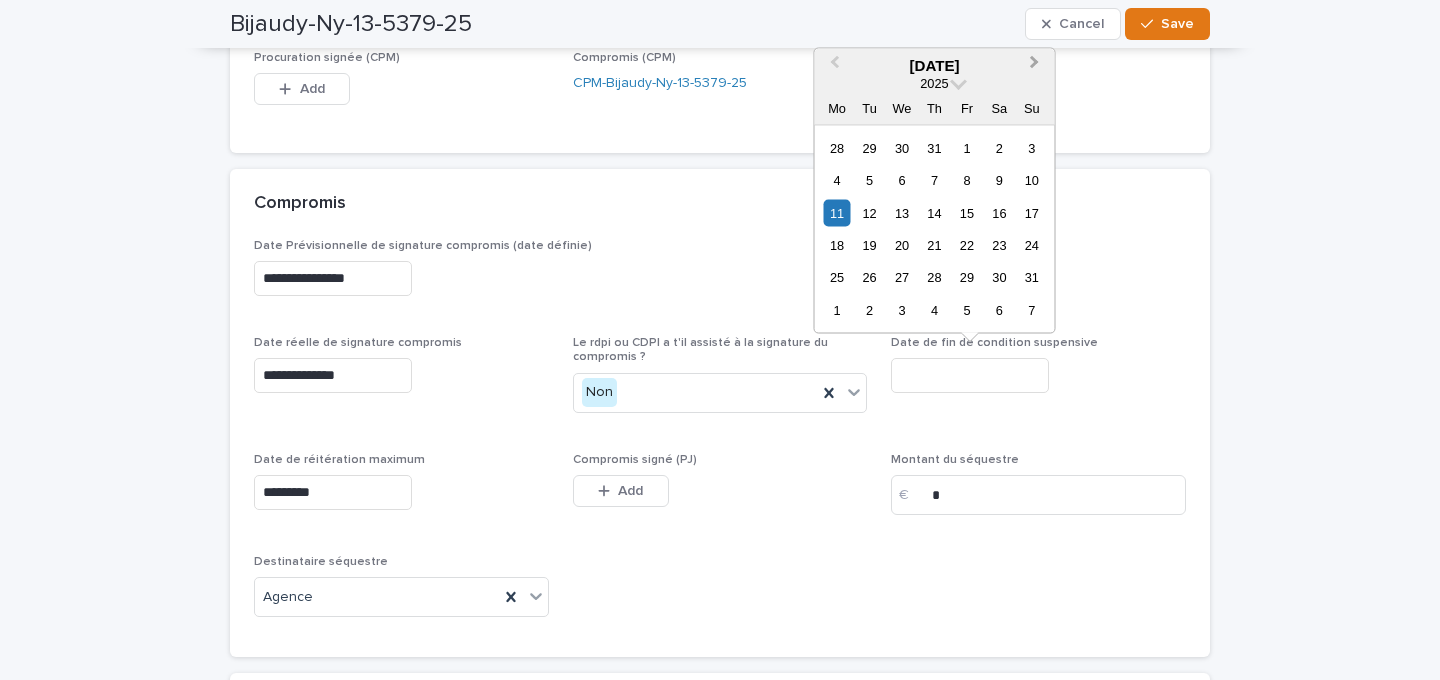 click on "Next Month" at bounding box center (1035, 64) 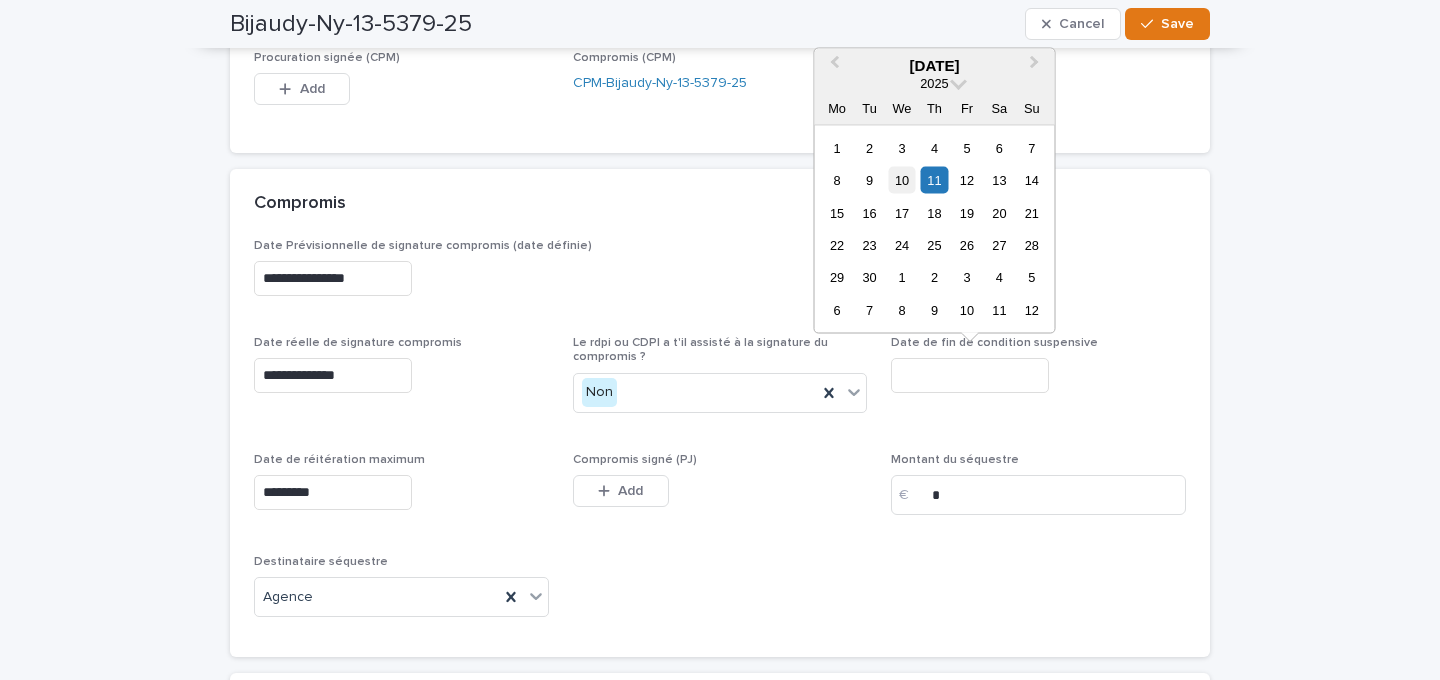 click on "10" at bounding box center [901, 180] 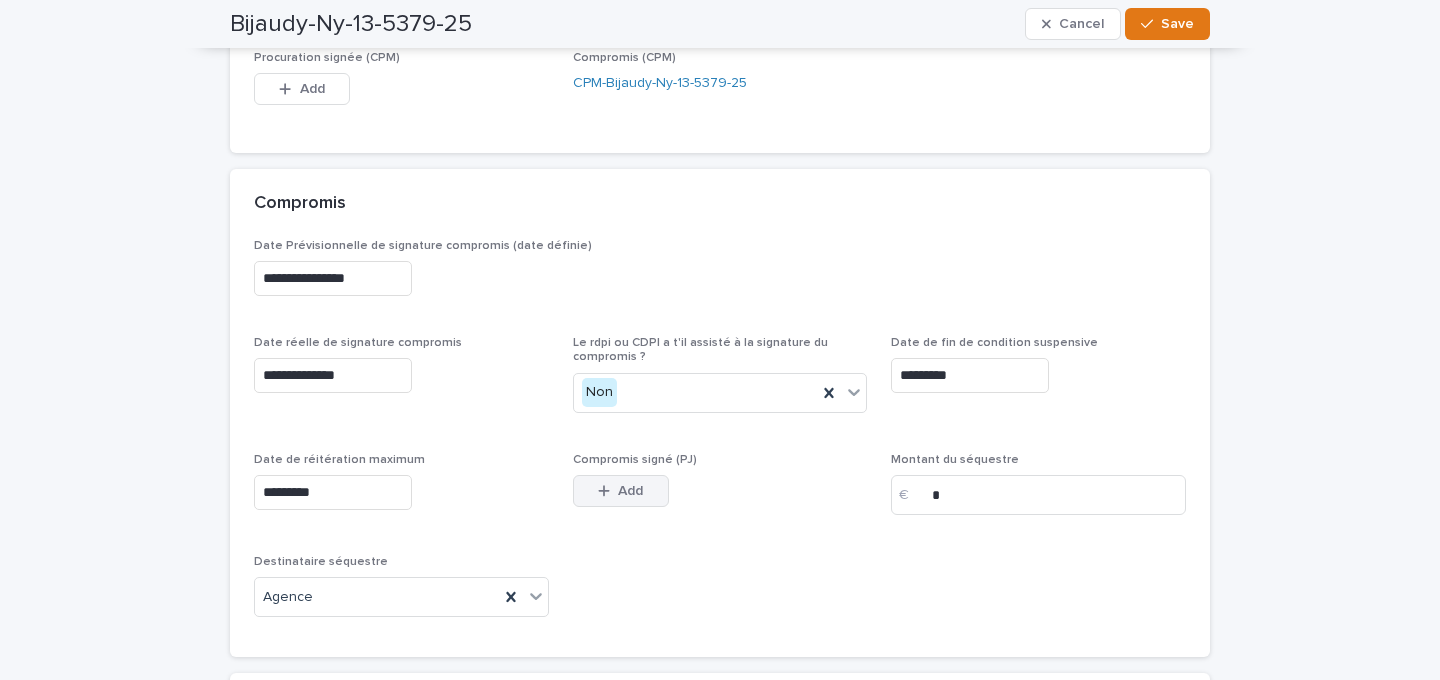 click on "Add" at bounding box center (630, 491) 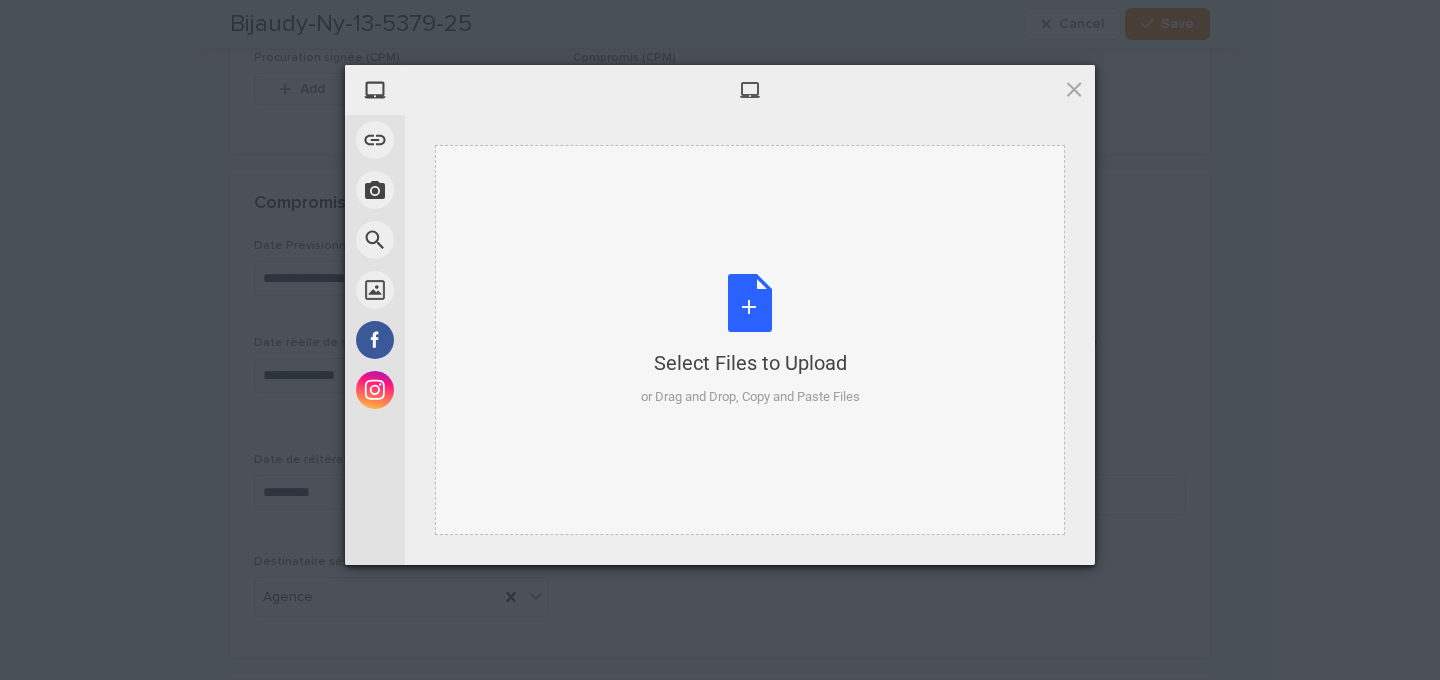 click on "Select Files to Upload
or Drag and Drop, Copy and Paste Files" at bounding box center [750, 340] 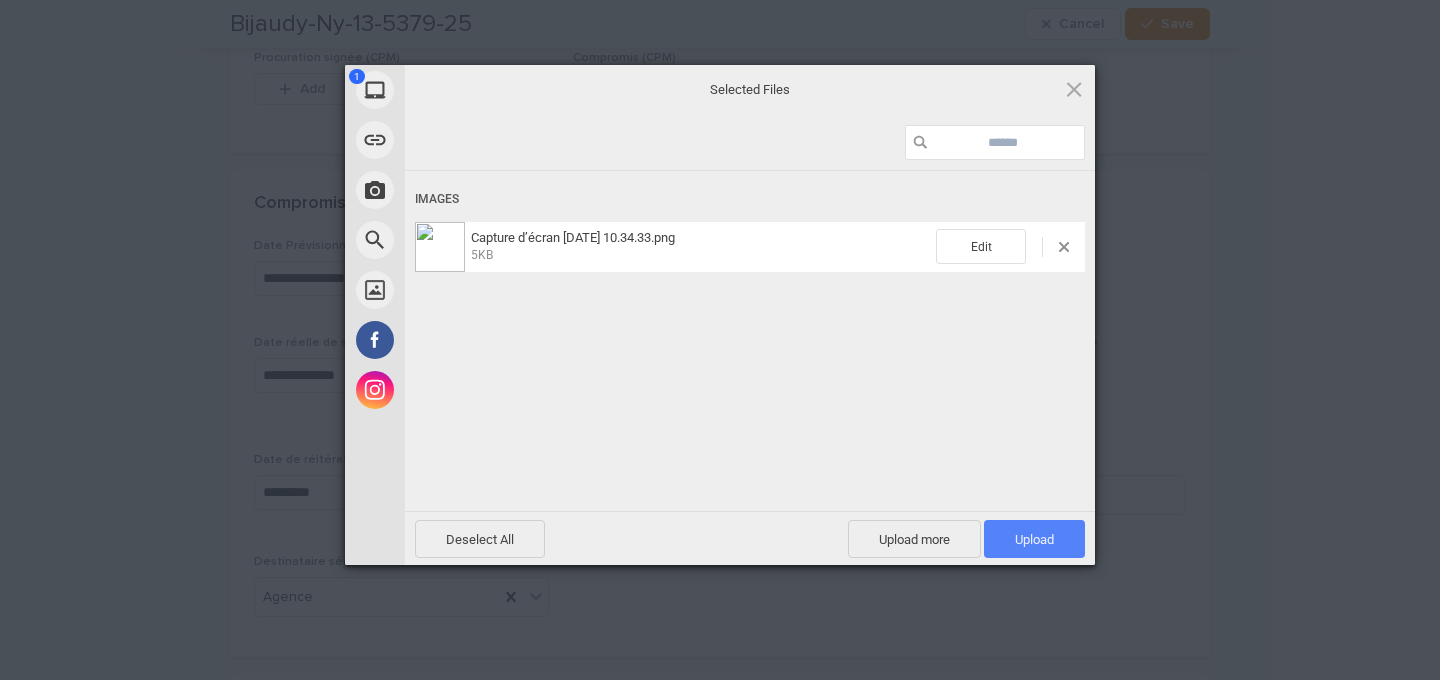 click on "Upload
1" at bounding box center (1034, 539) 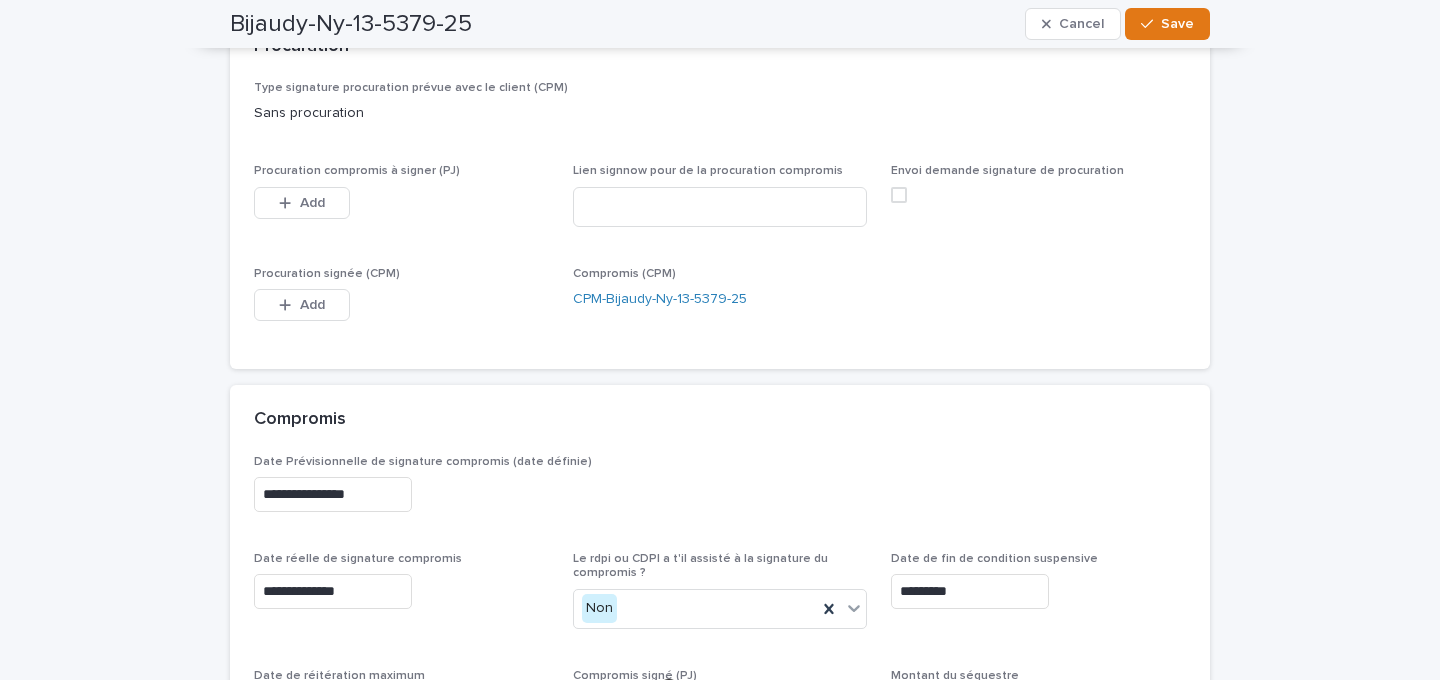 scroll, scrollTop: 1559, scrollLeft: 0, axis: vertical 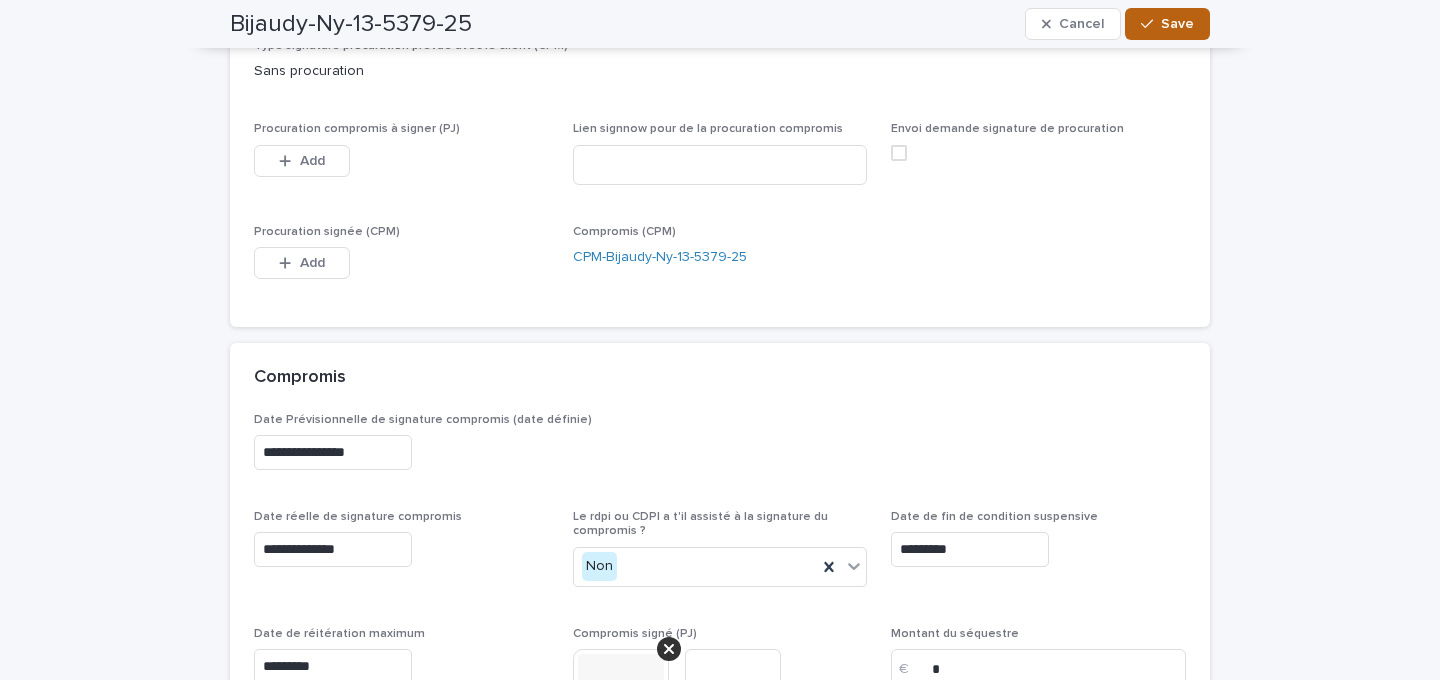 click 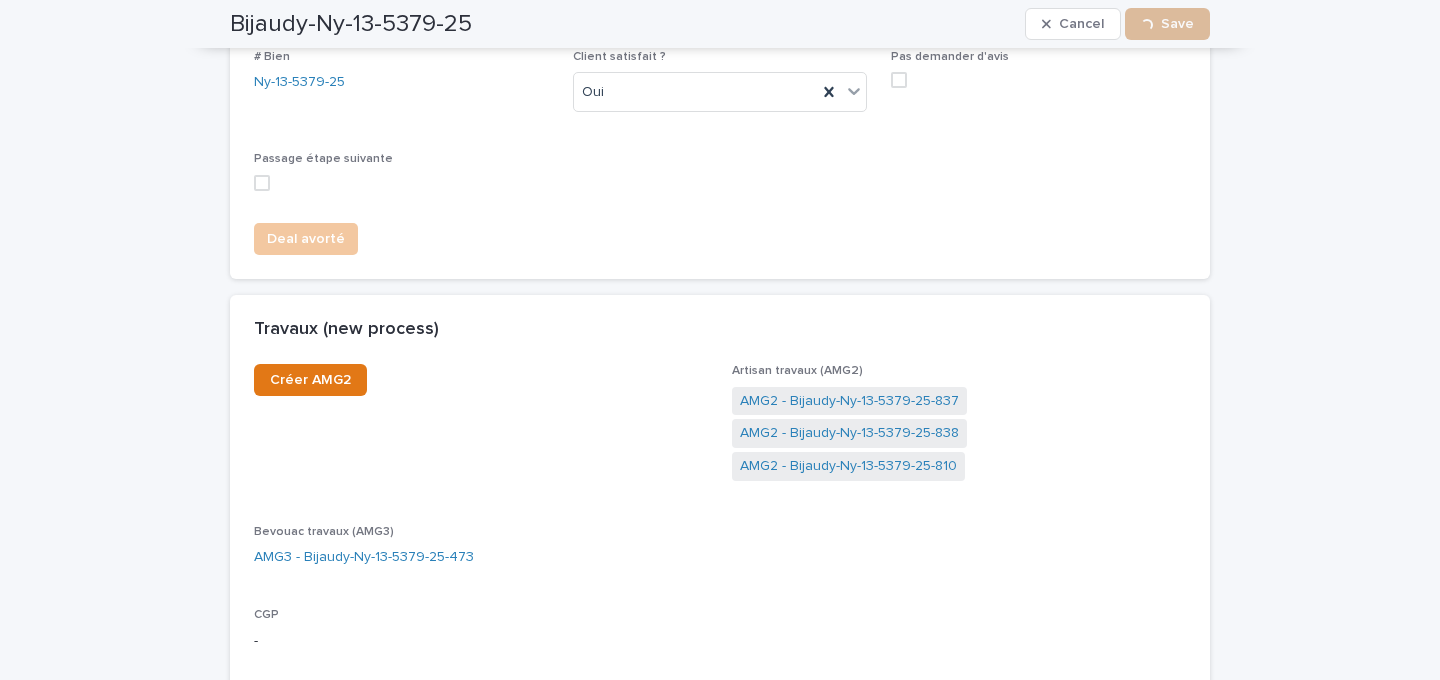 scroll, scrollTop: 0, scrollLeft: 0, axis: both 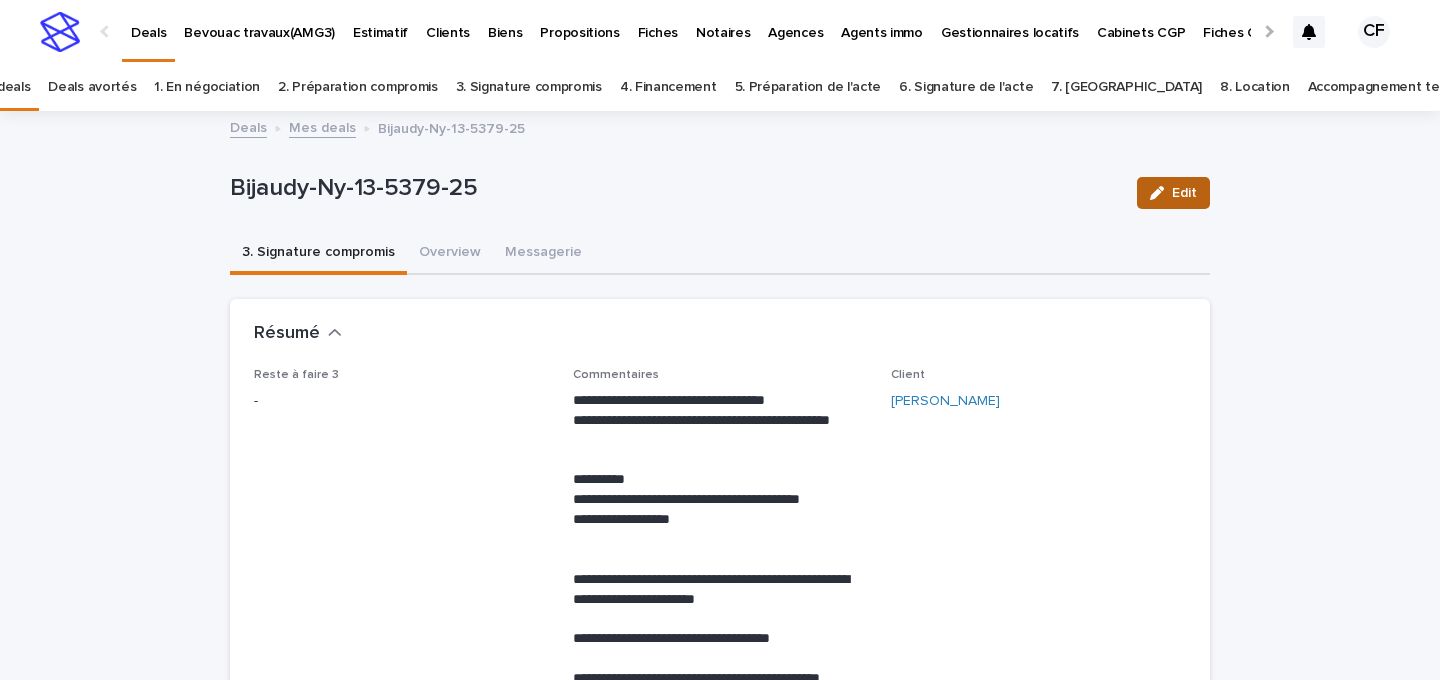 click 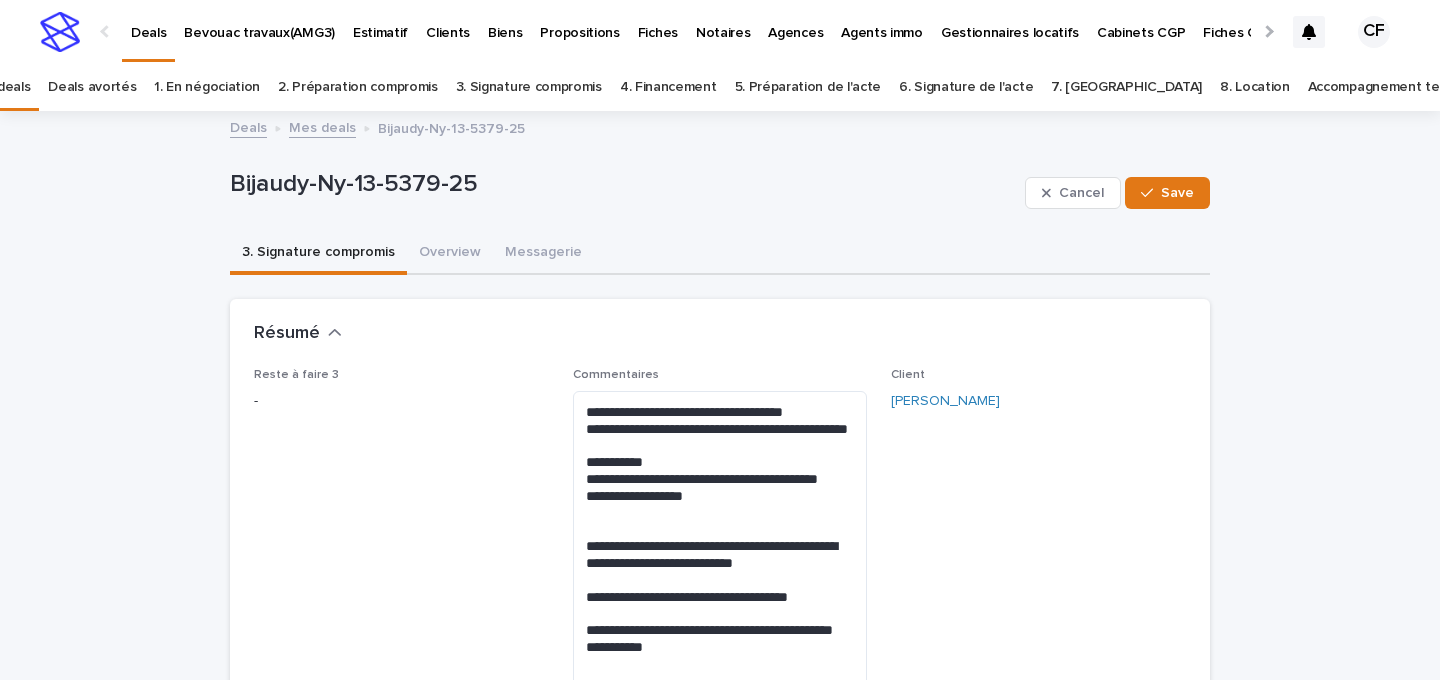 scroll, scrollTop: 642, scrollLeft: 0, axis: vertical 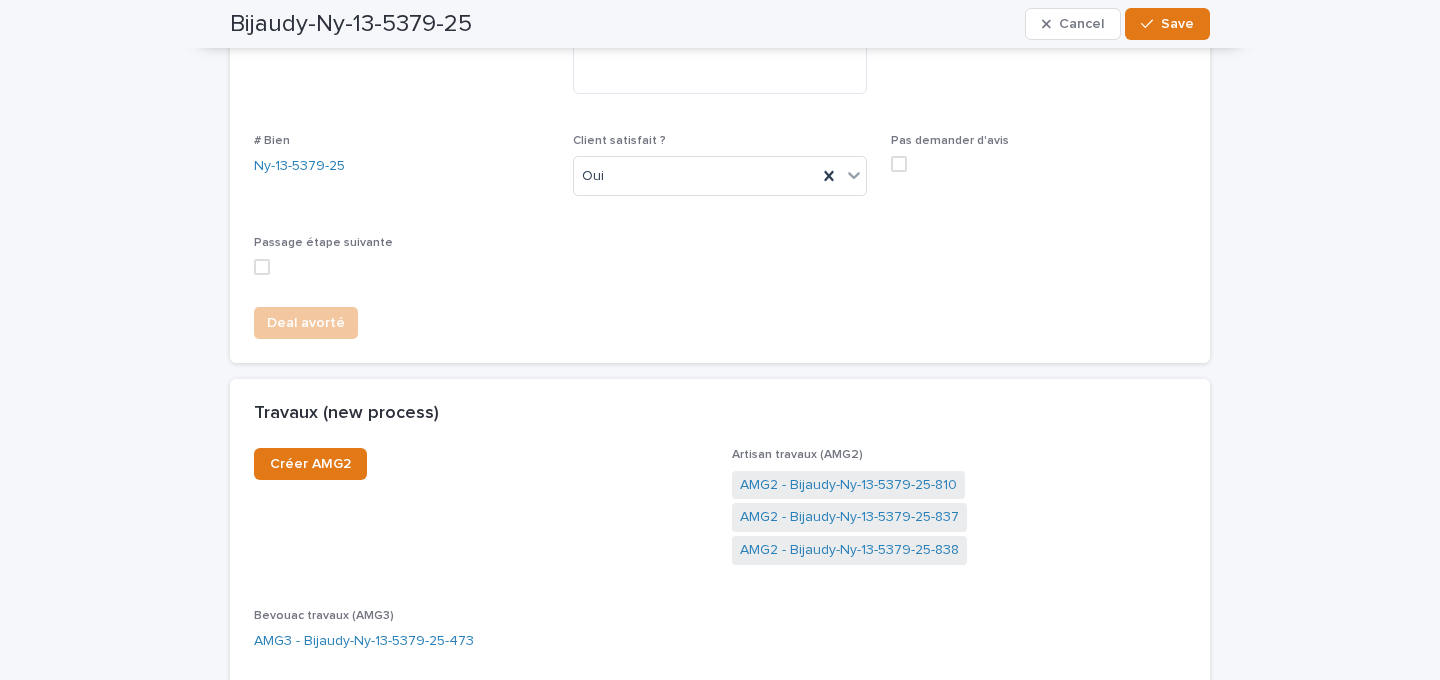 click on "**********" at bounding box center [720, 44] 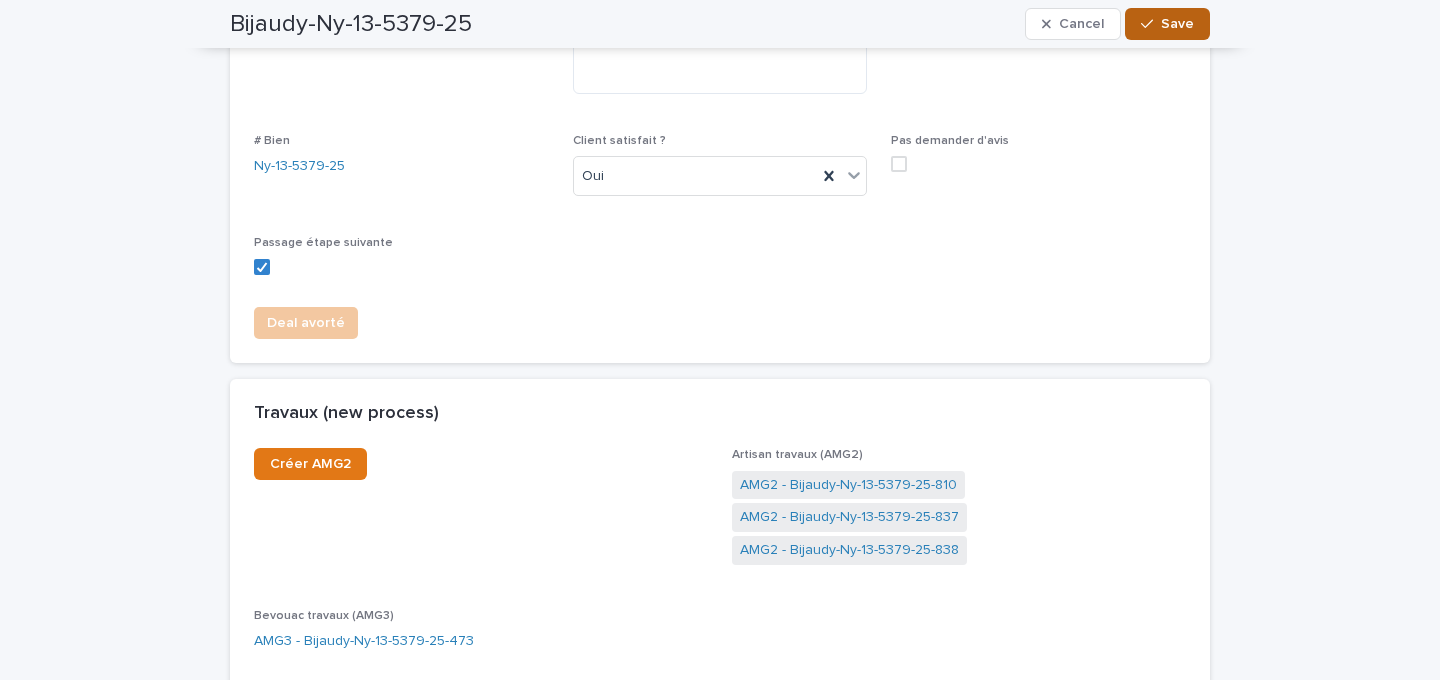 click 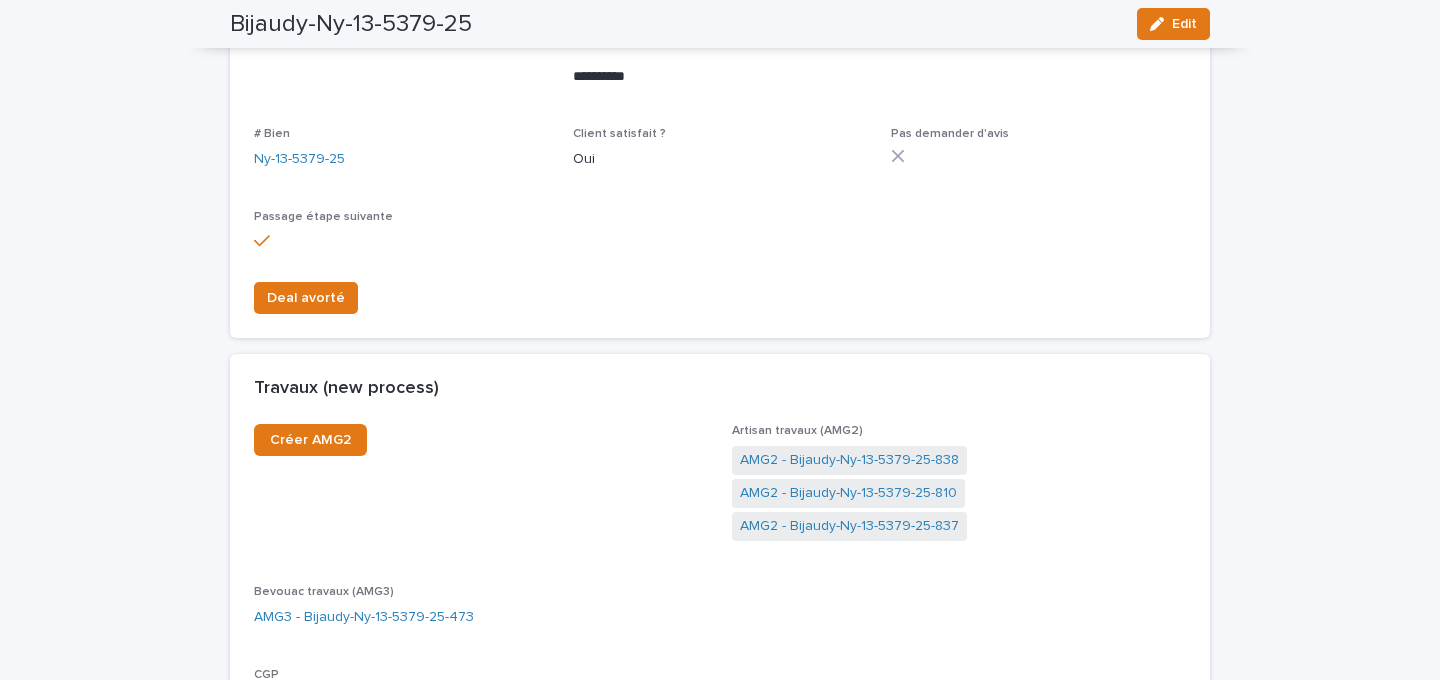 scroll, scrollTop: 0, scrollLeft: 0, axis: both 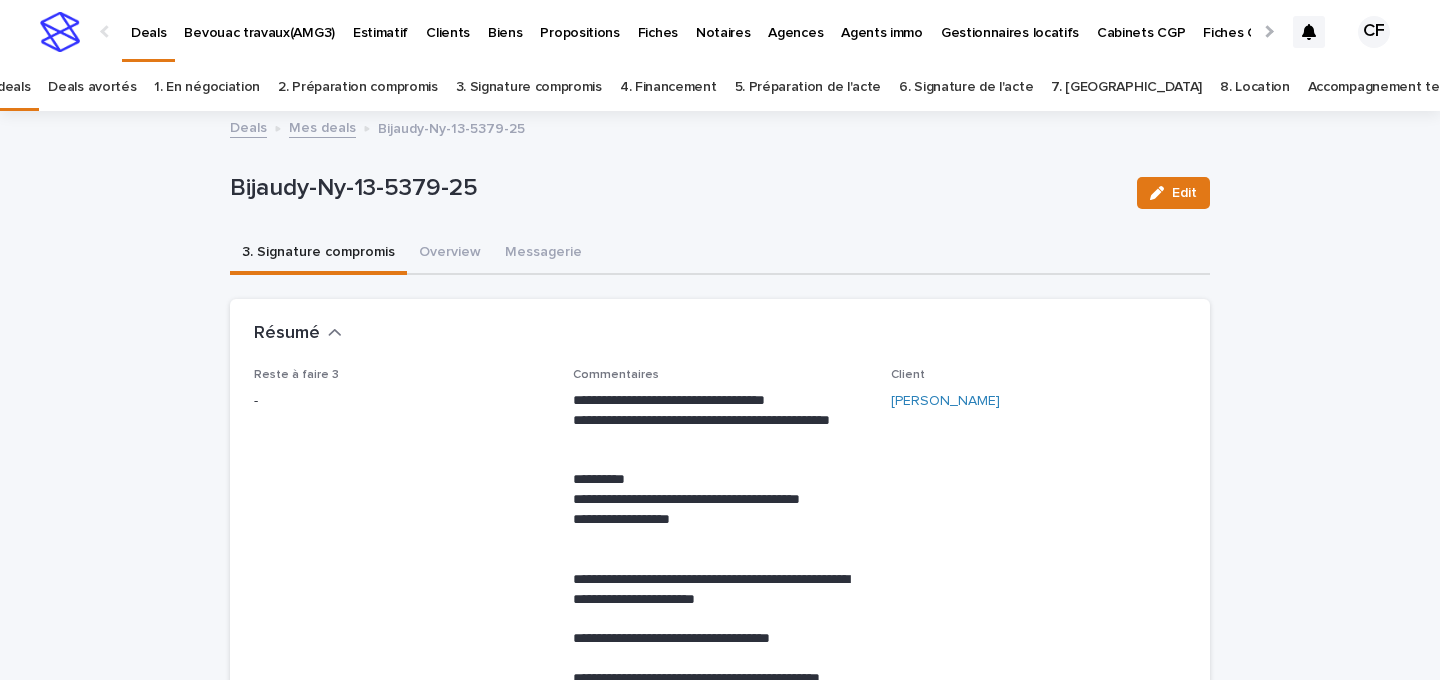 click at bounding box center [60, 32] 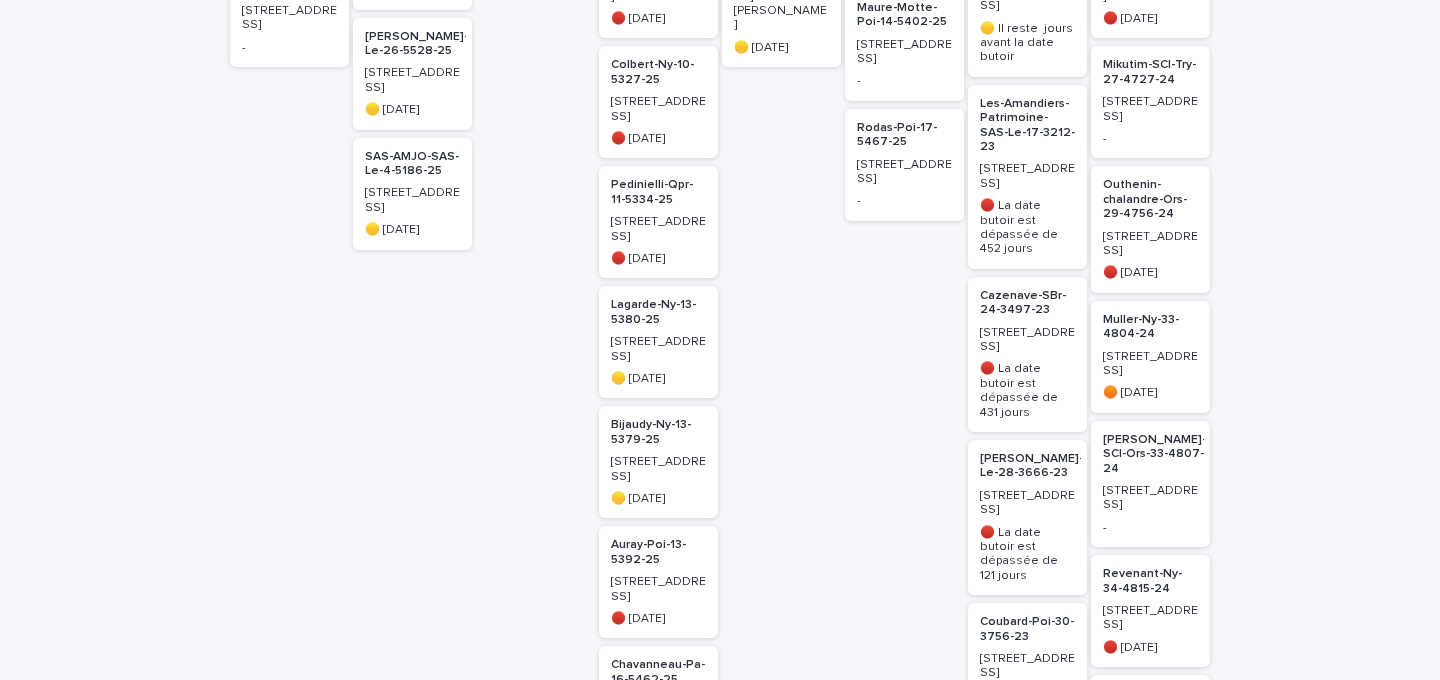 click on "Bijaudy-Ny-13-5379-25 [STREET_ADDRESS] 26m2 🟡 [DATE]" at bounding box center [658, 462] 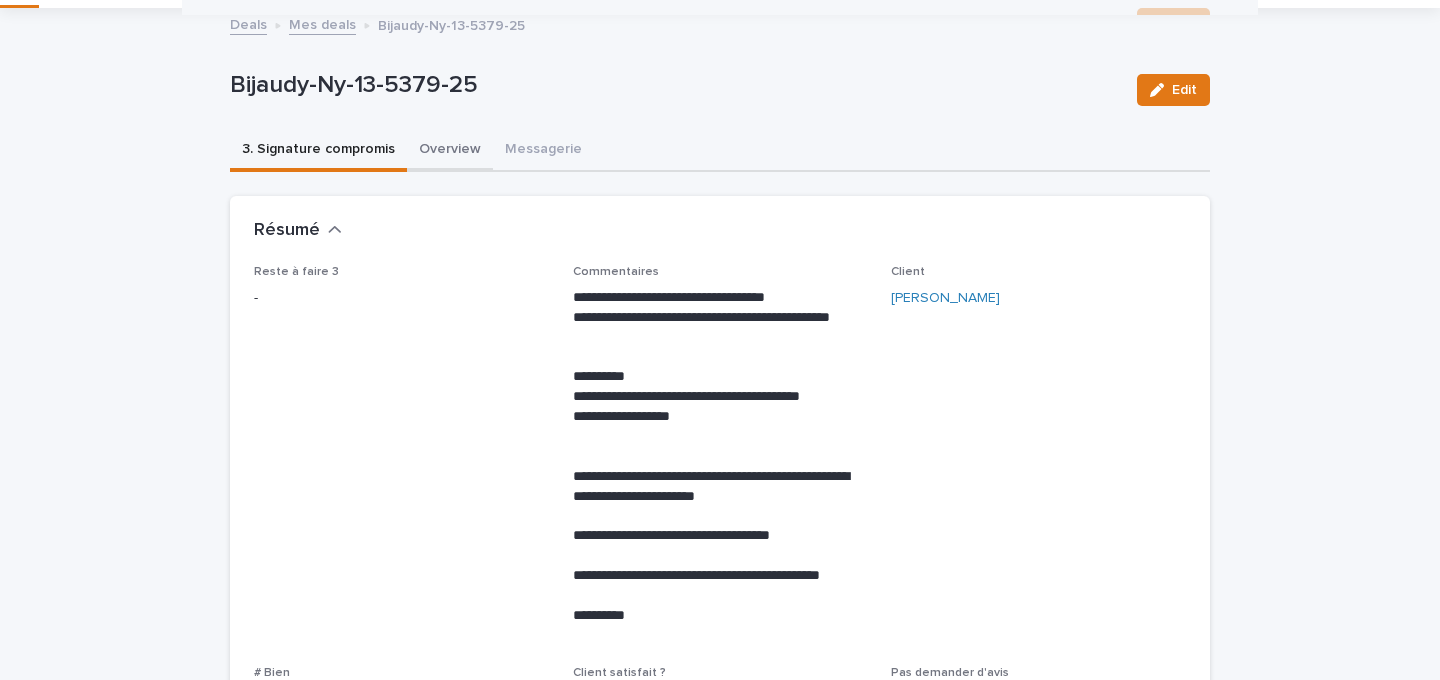 scroll, scrollTop: 64, scrollLeft: 0, axis: vertical 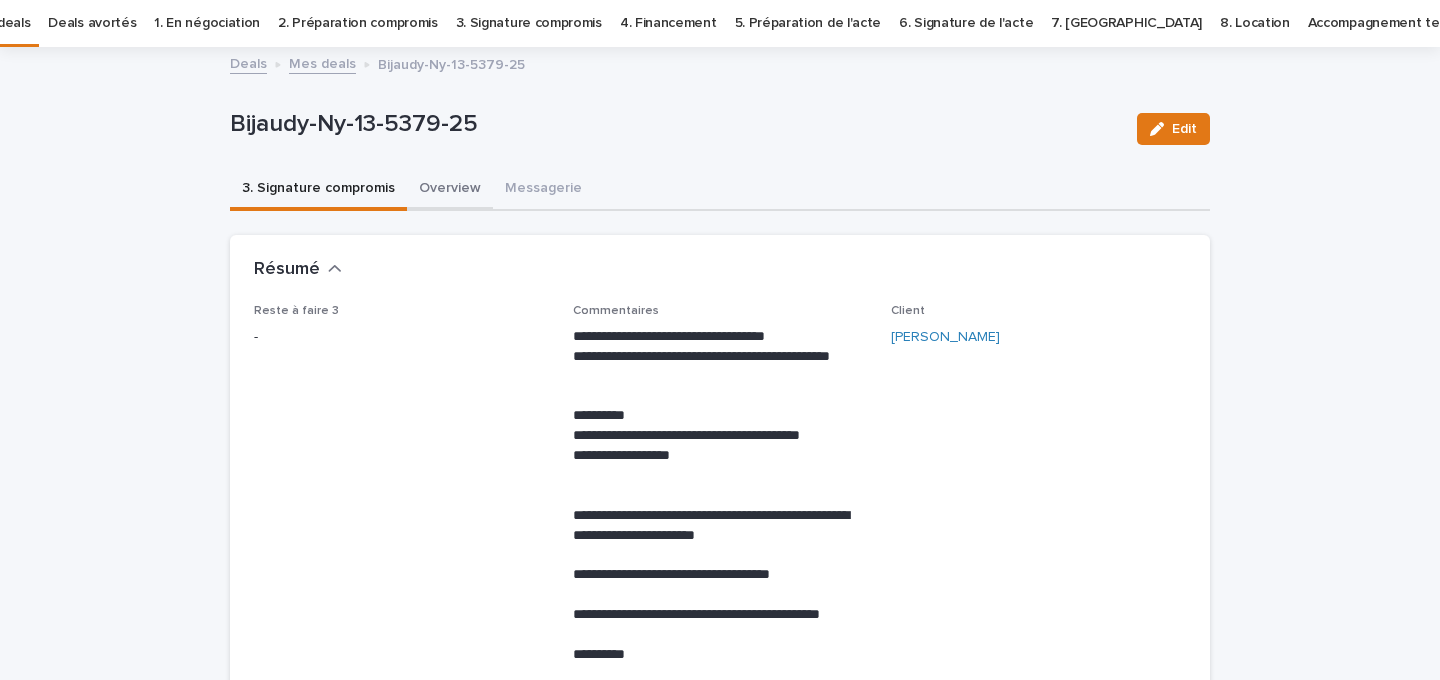 click on "Overview" at bounding box center [450, 190] 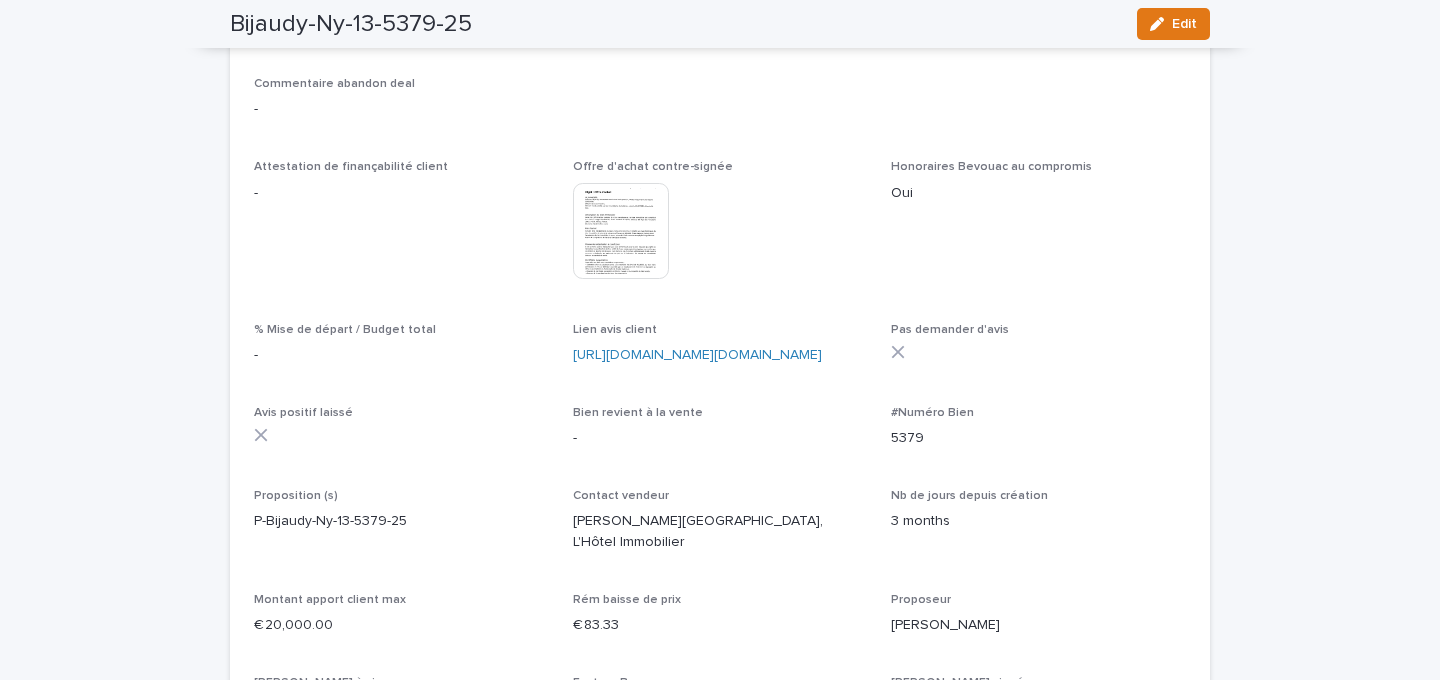 scroll, scrollTop: 4708, scrollLeft: 0, axis: vertical 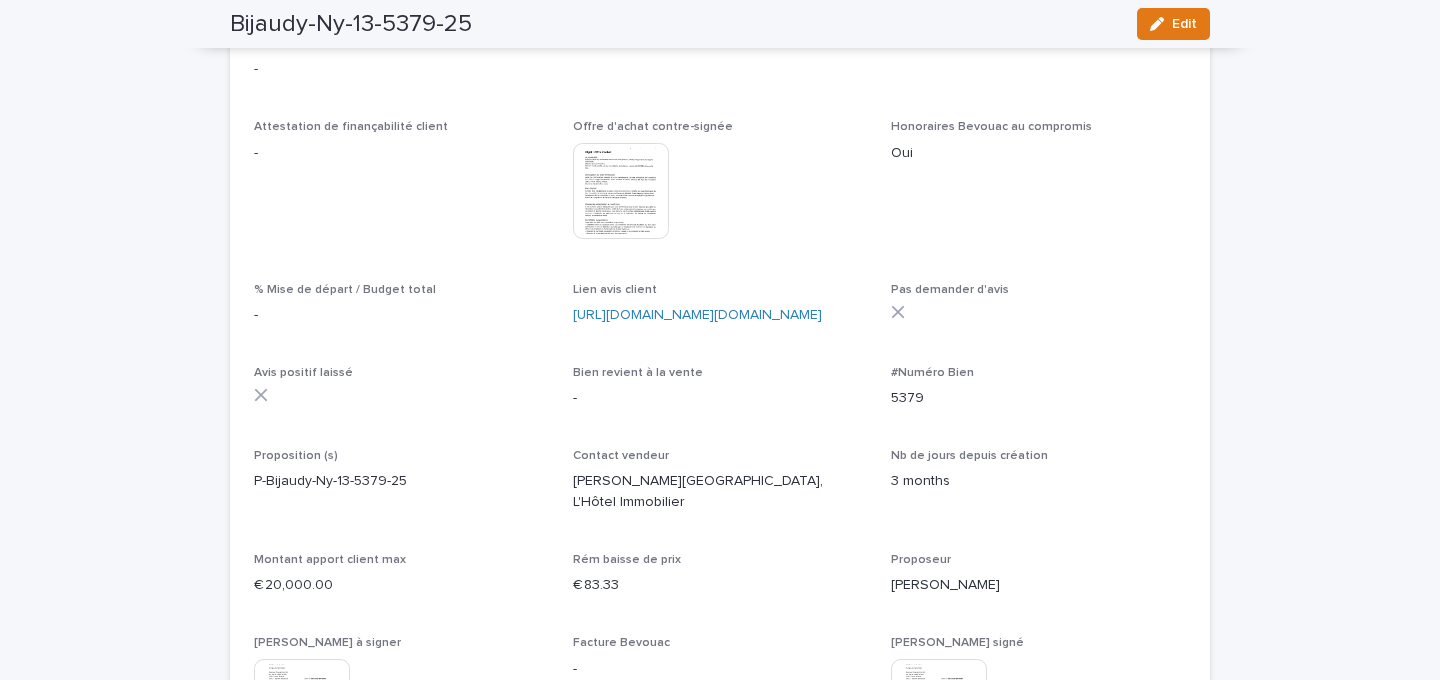 type 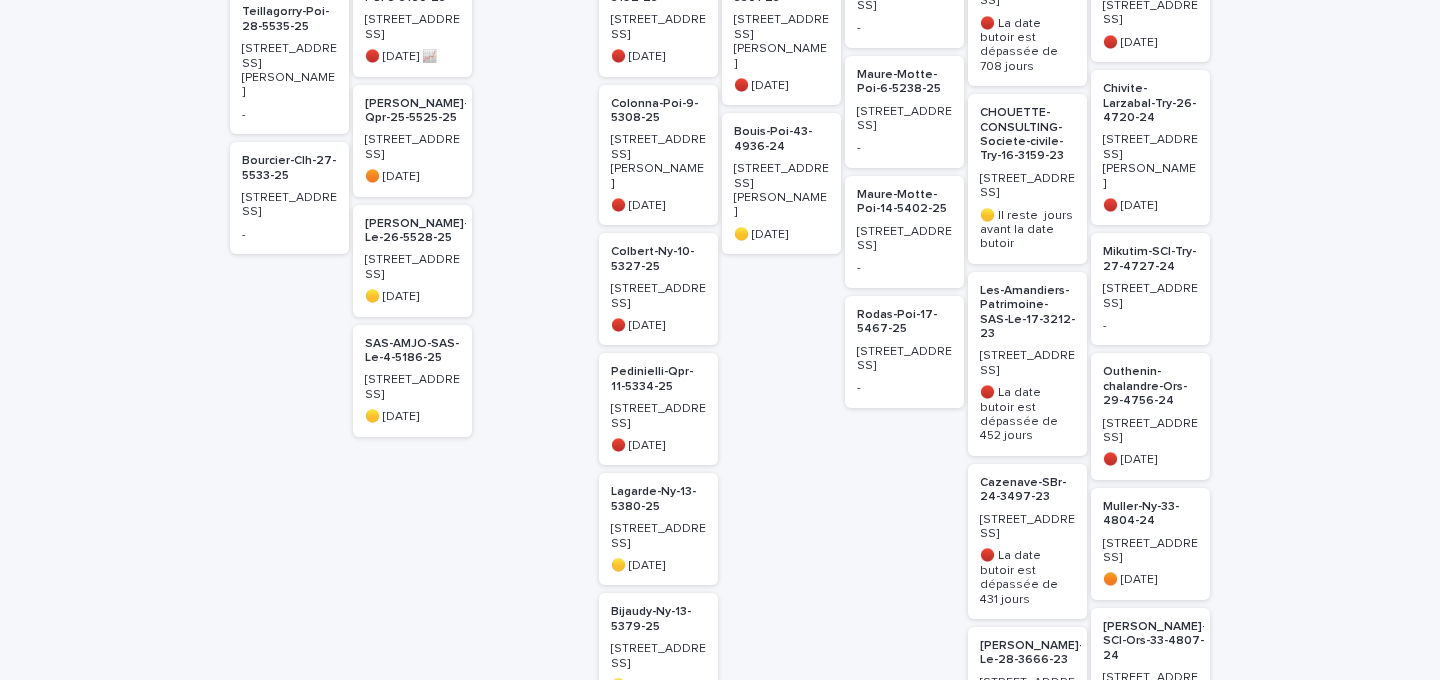 scroll, scrollTop: 1122, scrollLeft: 0, axis: vertical 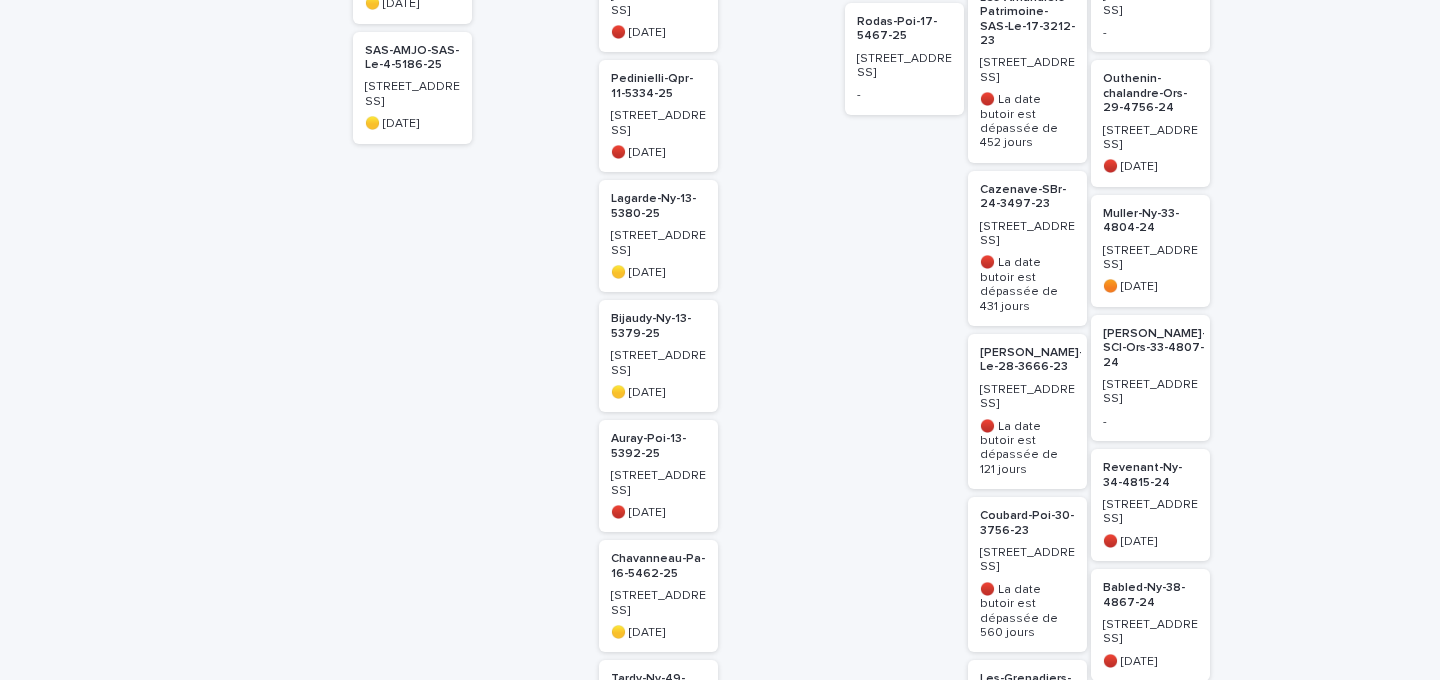 click on "Bijaudy-Ny-13-5379-25" at bounding box center (658, 326) 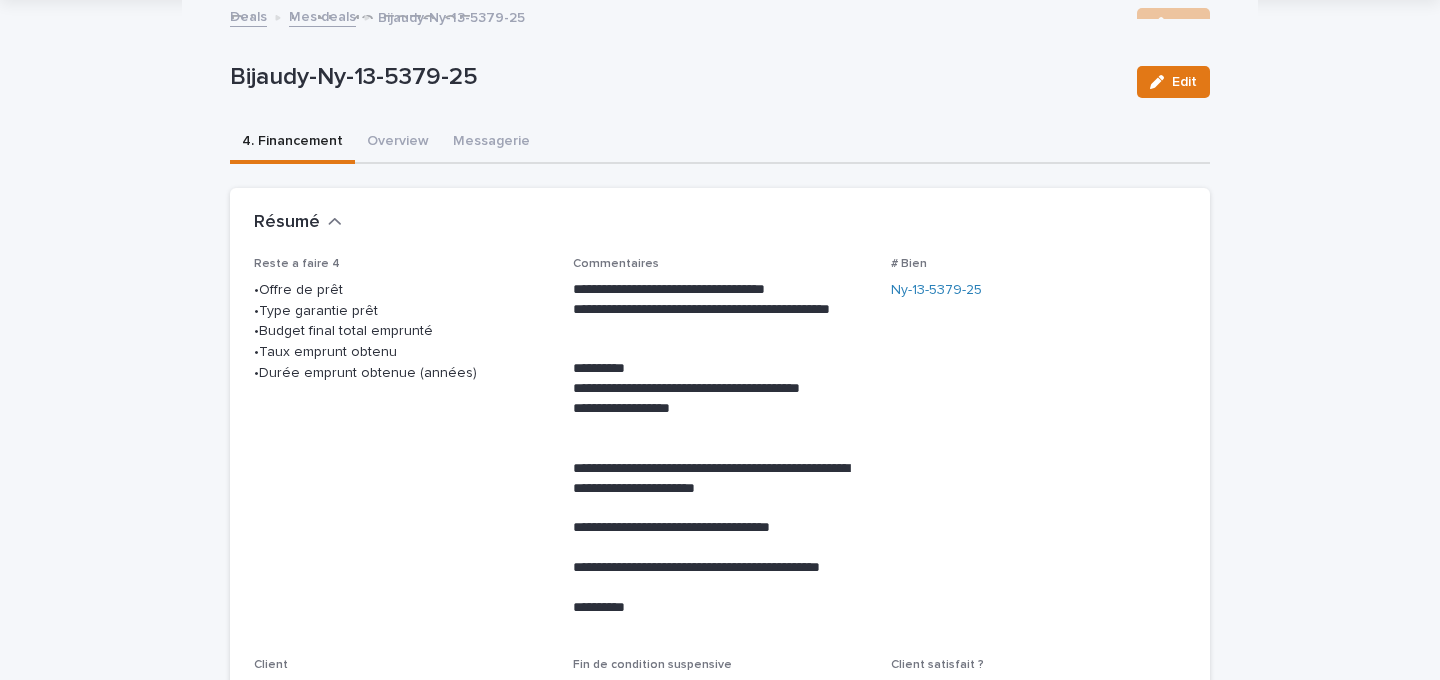 scroll, scrollTop: 64, scrollLeft: 0, axis: vertical 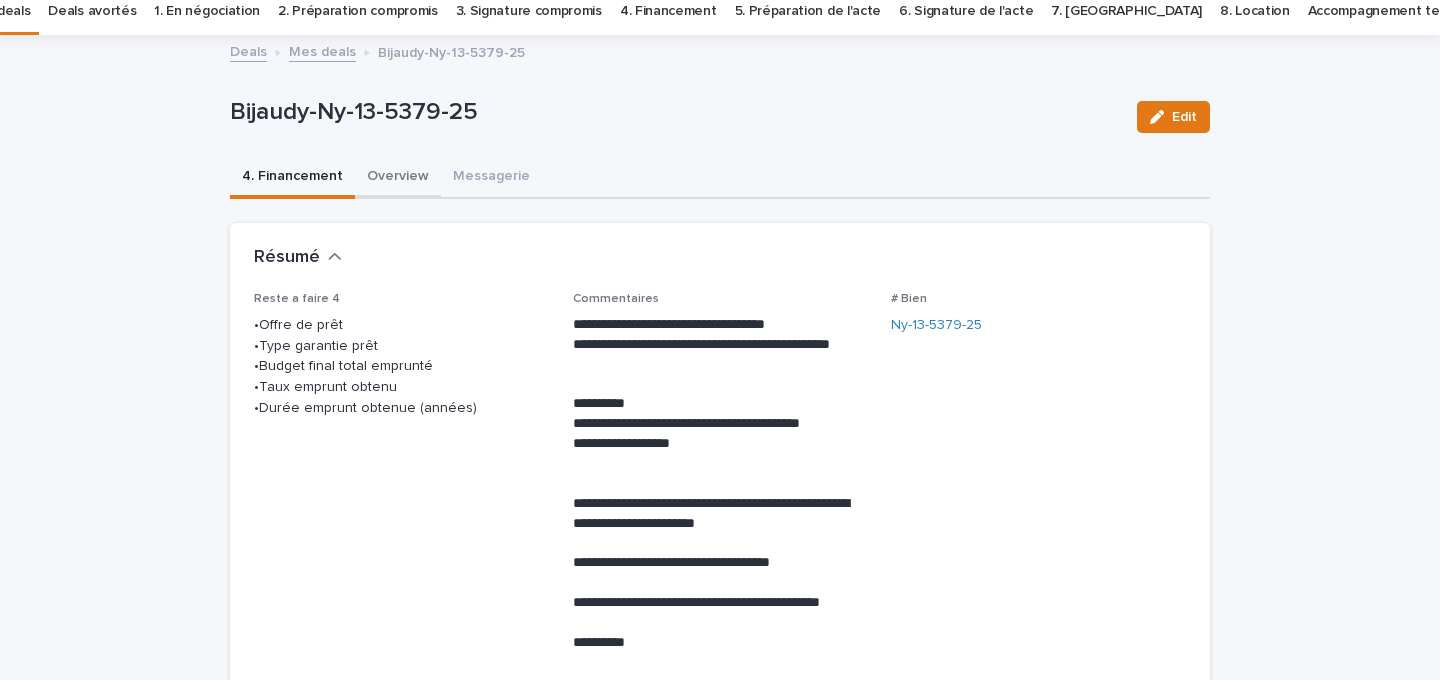 click on "Overview" at bounding box center (398, 178) 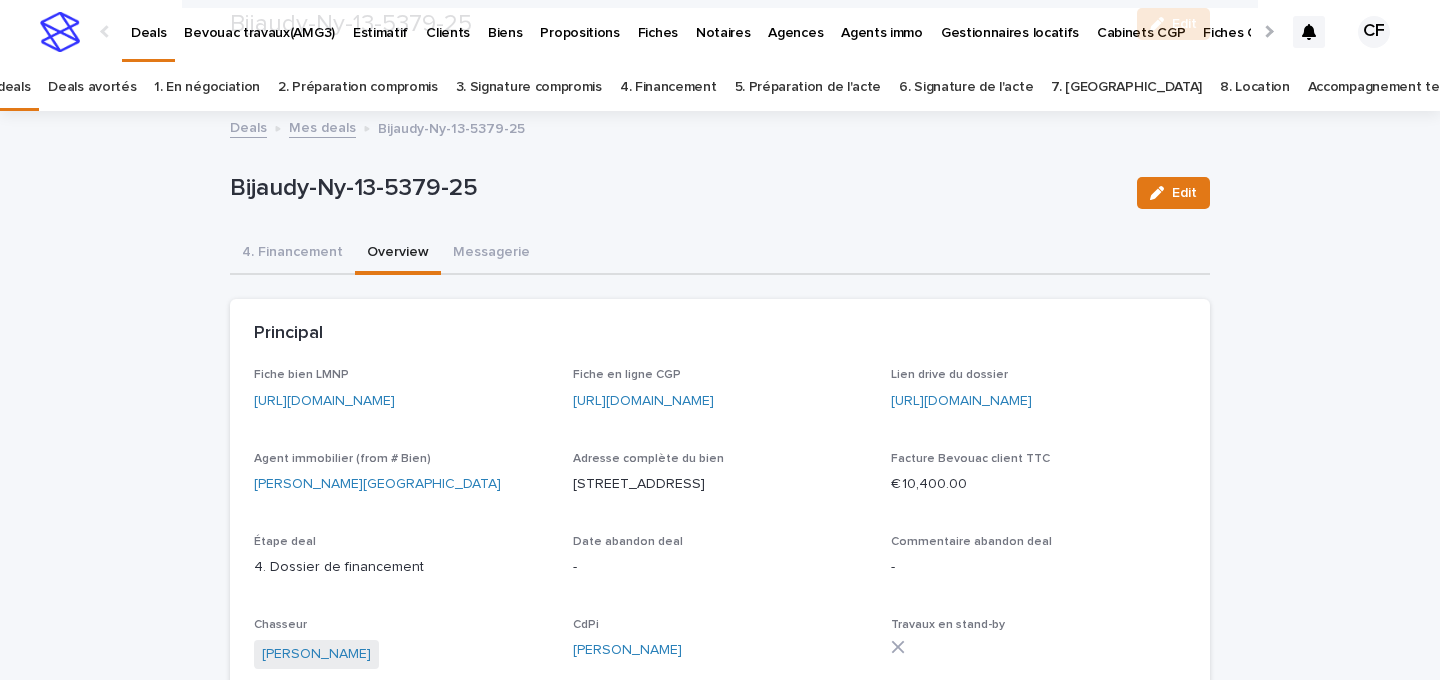 scroll, scrollTop: 893, scrollLeft: 0, axis: vertical 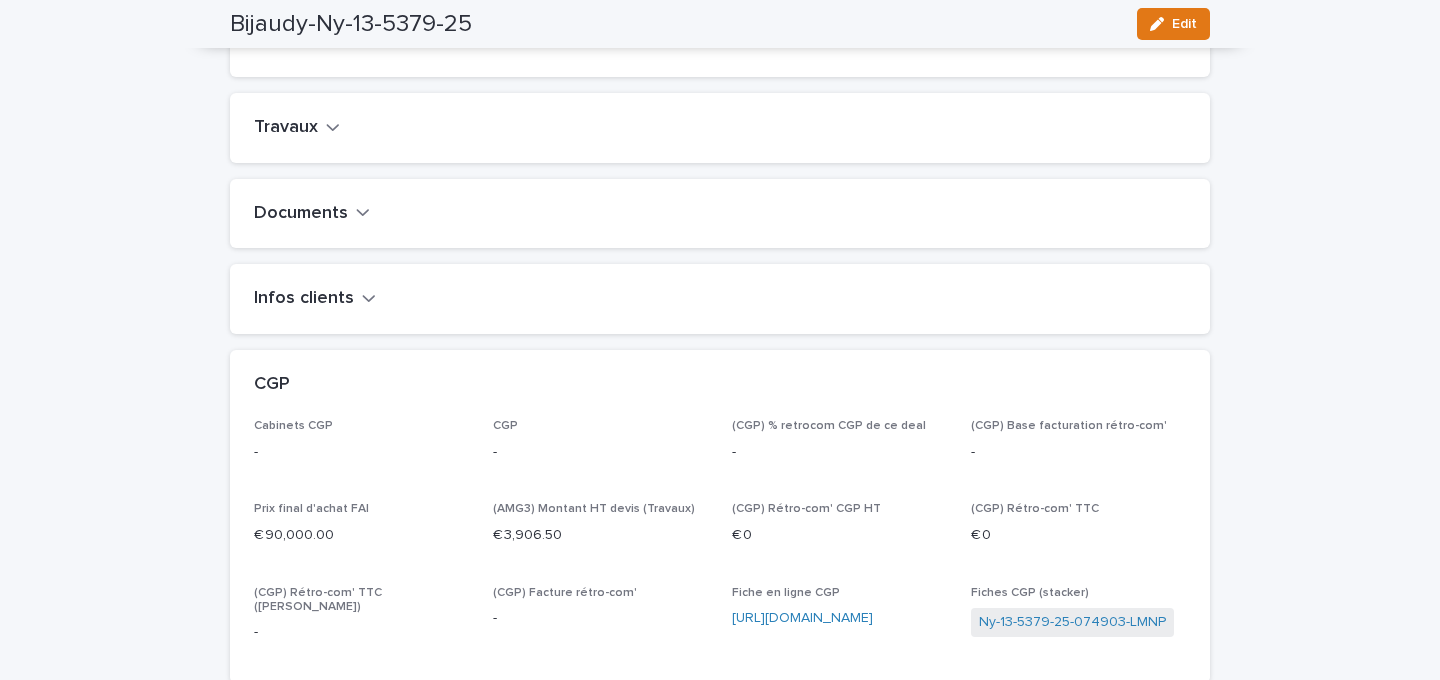 click on "Infos clients" at bounding box center (315, 299) 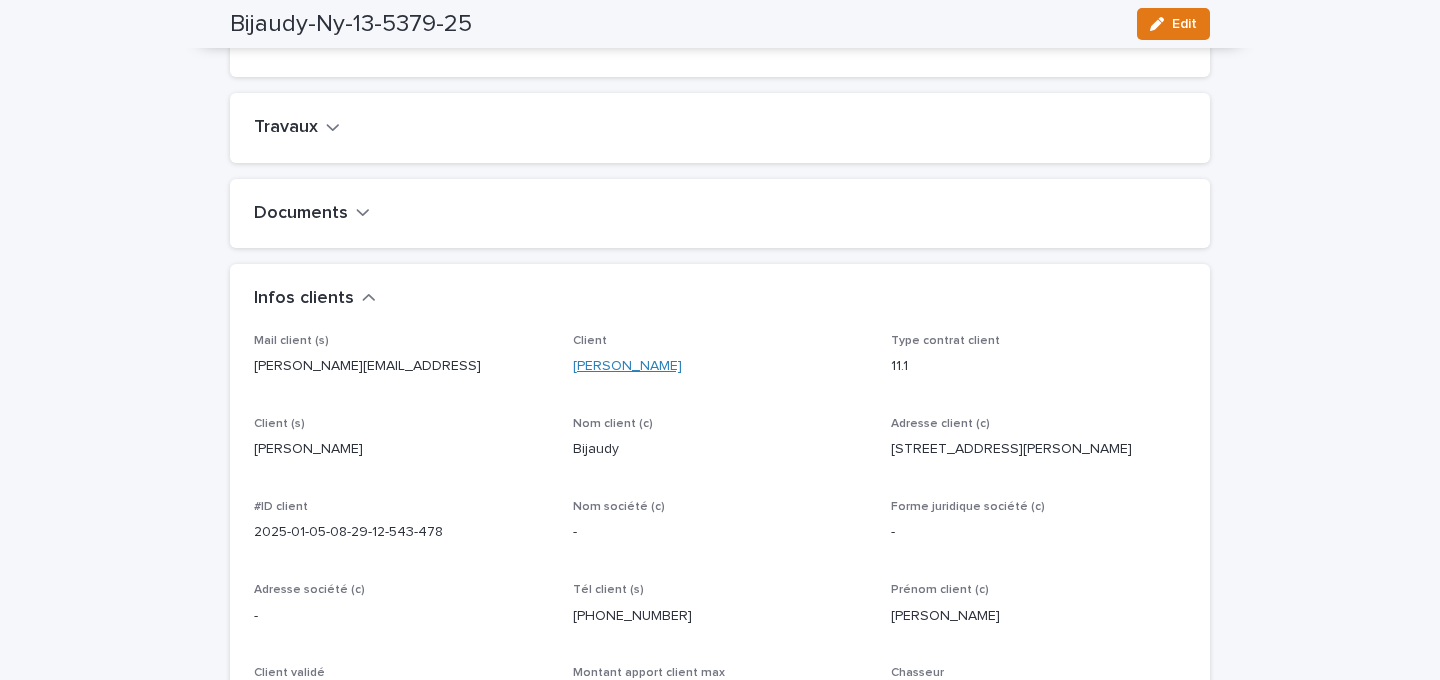 click on "[PERSON_NAME]" at bounding box center (627, 366) 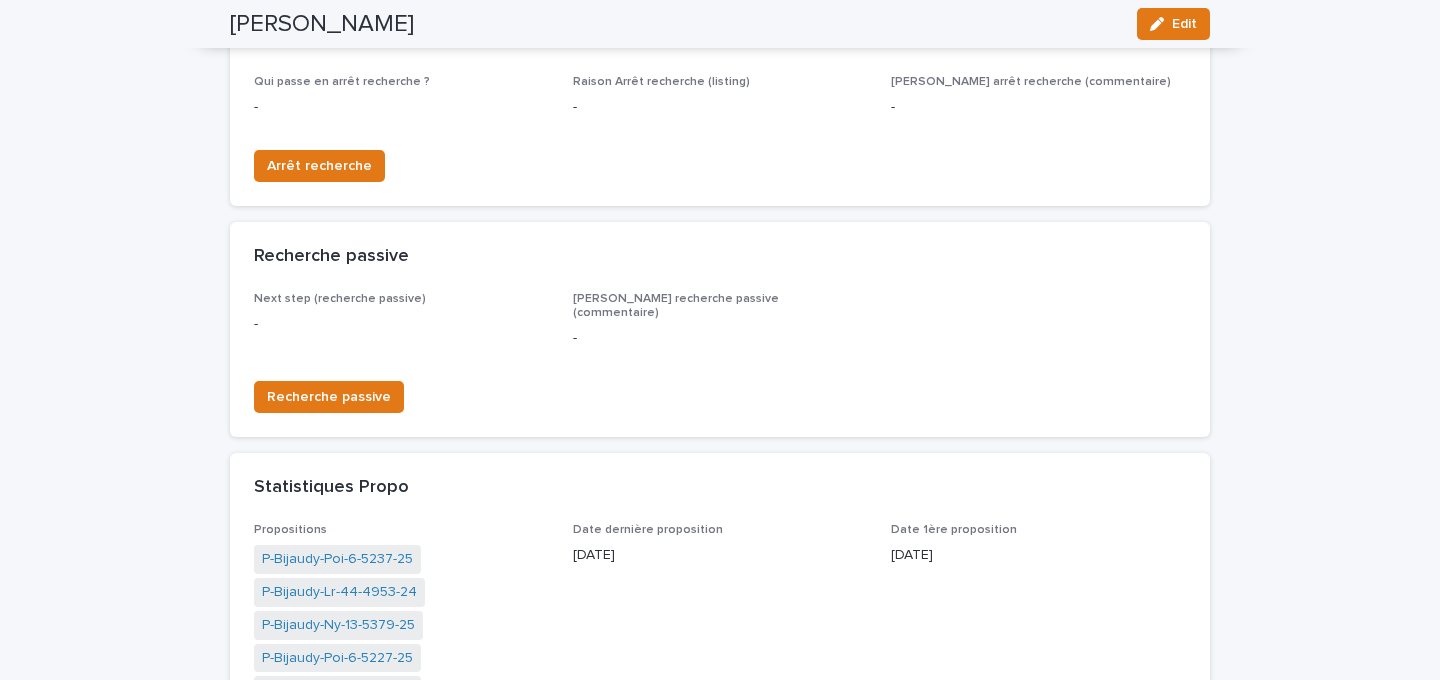 scroll, scrollTop: 887, scrollLeft: 0, axis: vertical 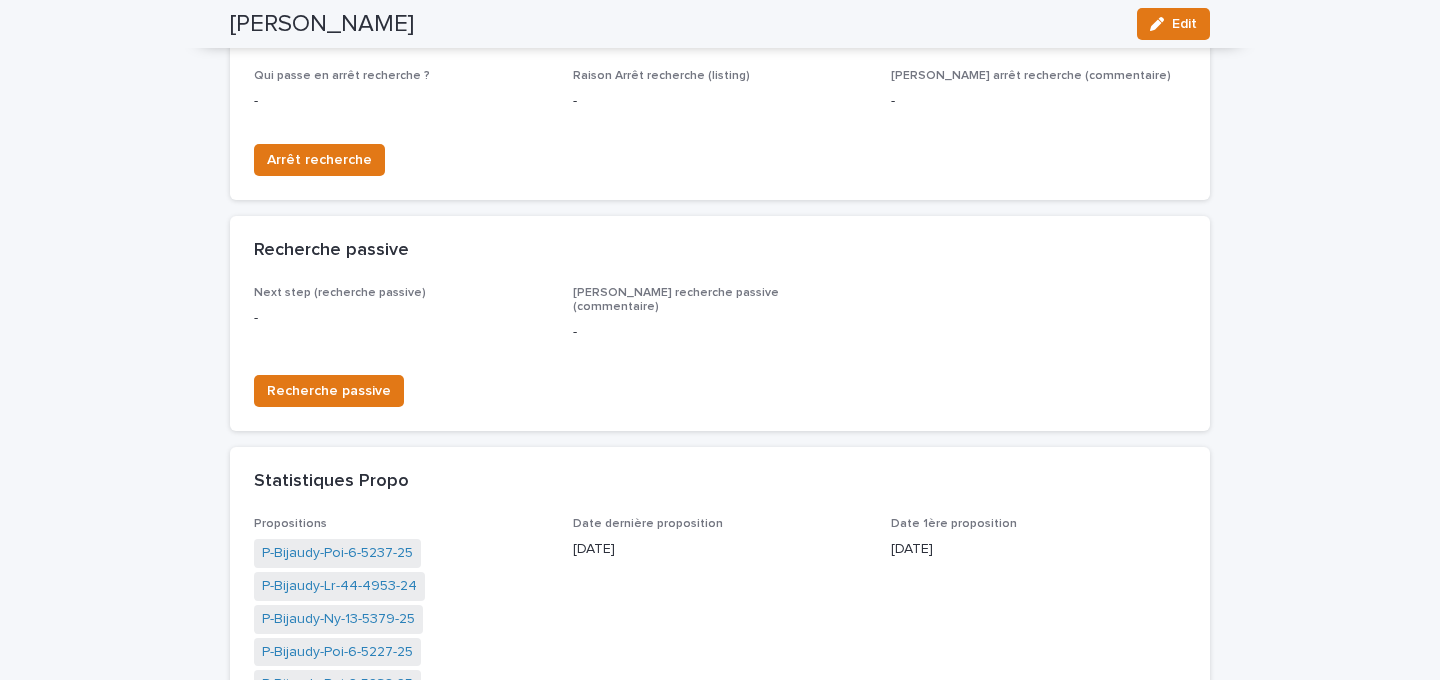 click on "Edit" at bounding box center (1173, 24) 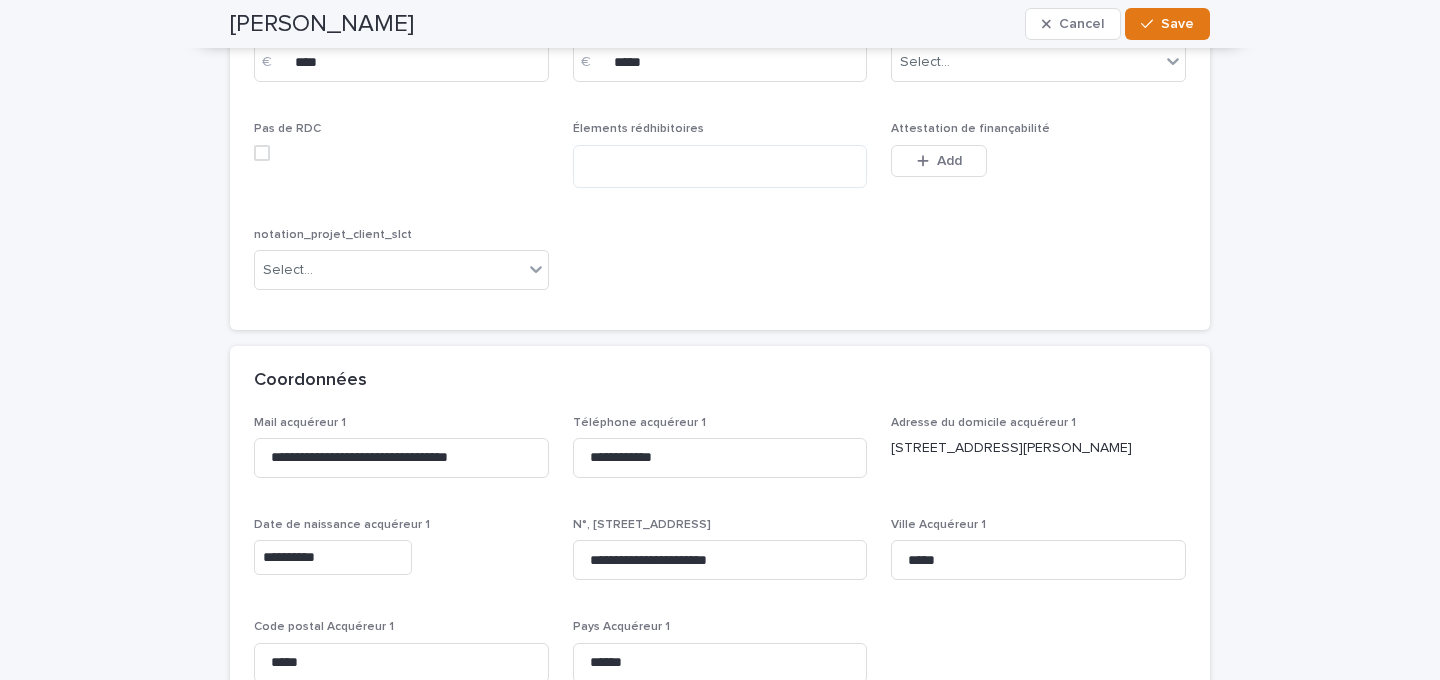 scroll, scrollTop: 4224, scrollLeft: 0, axis: vertical 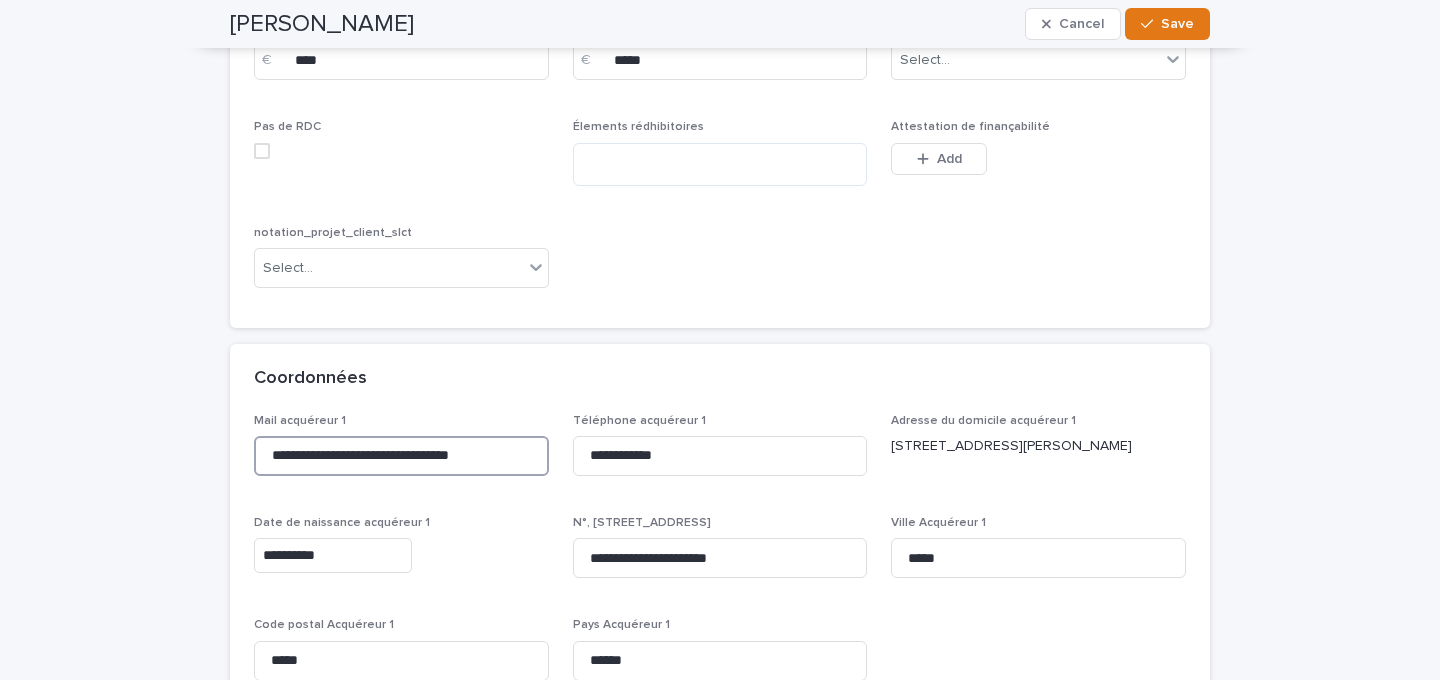 drag, startPoint x: 455, startPoint y: 461, endPoint x: 550, endPoint y: 462, distance: 95.005264 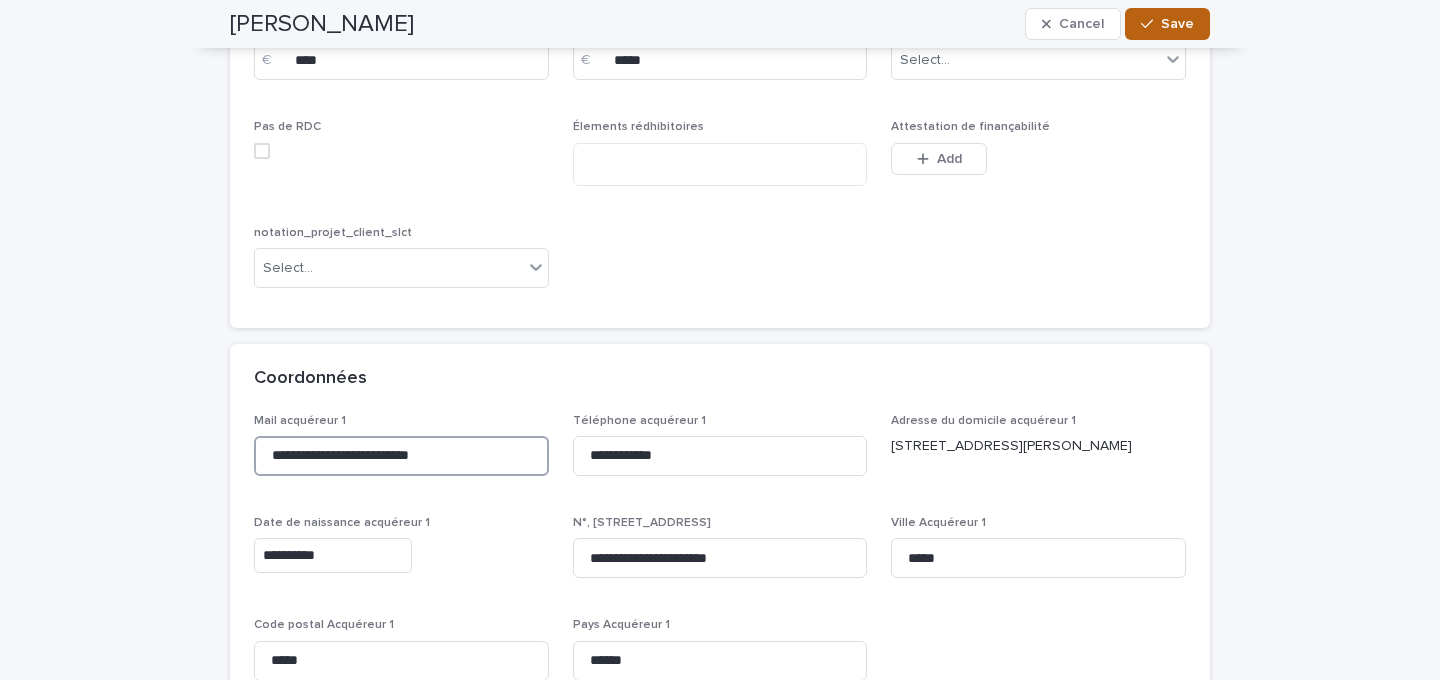 type on "**********" 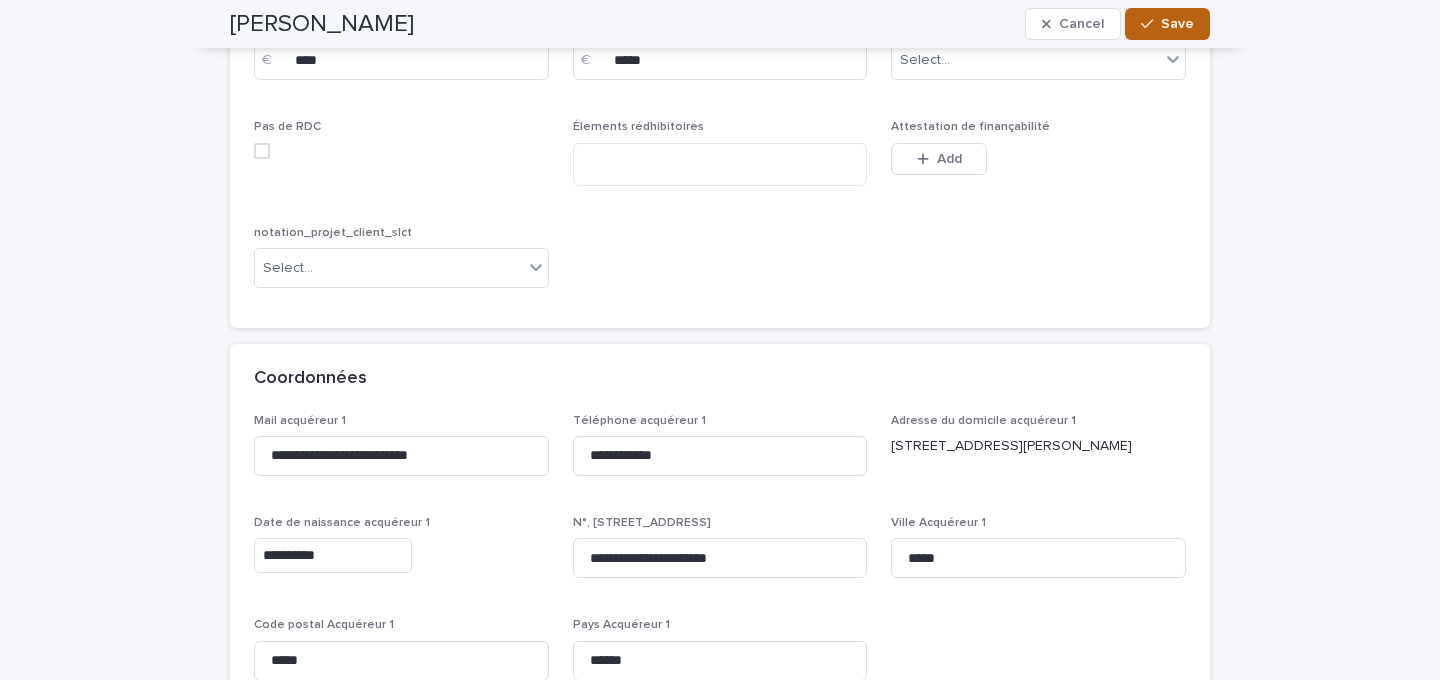 click on "Save" at bounding box center [1167, 24] 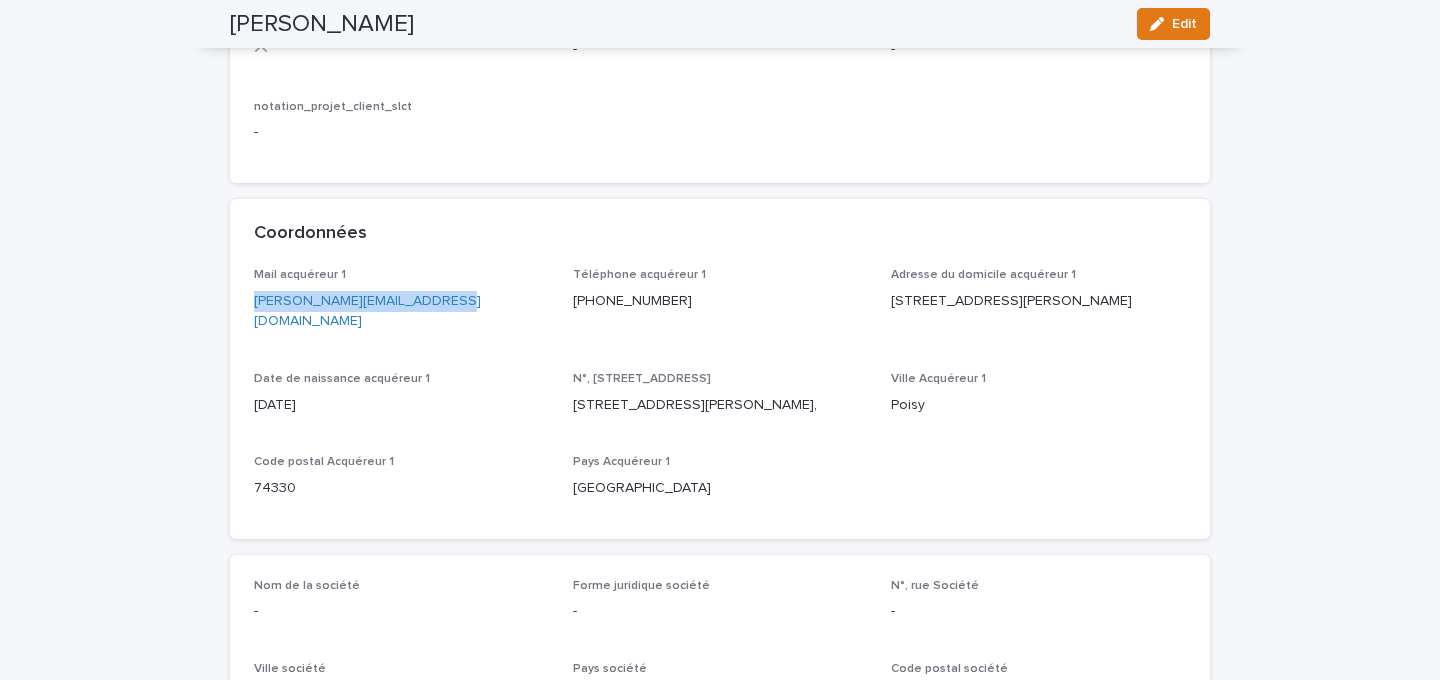 drag, startPoint x: 462, startPoint y: 314, endPoint x: 252, endPoint y: 314, distance: 210 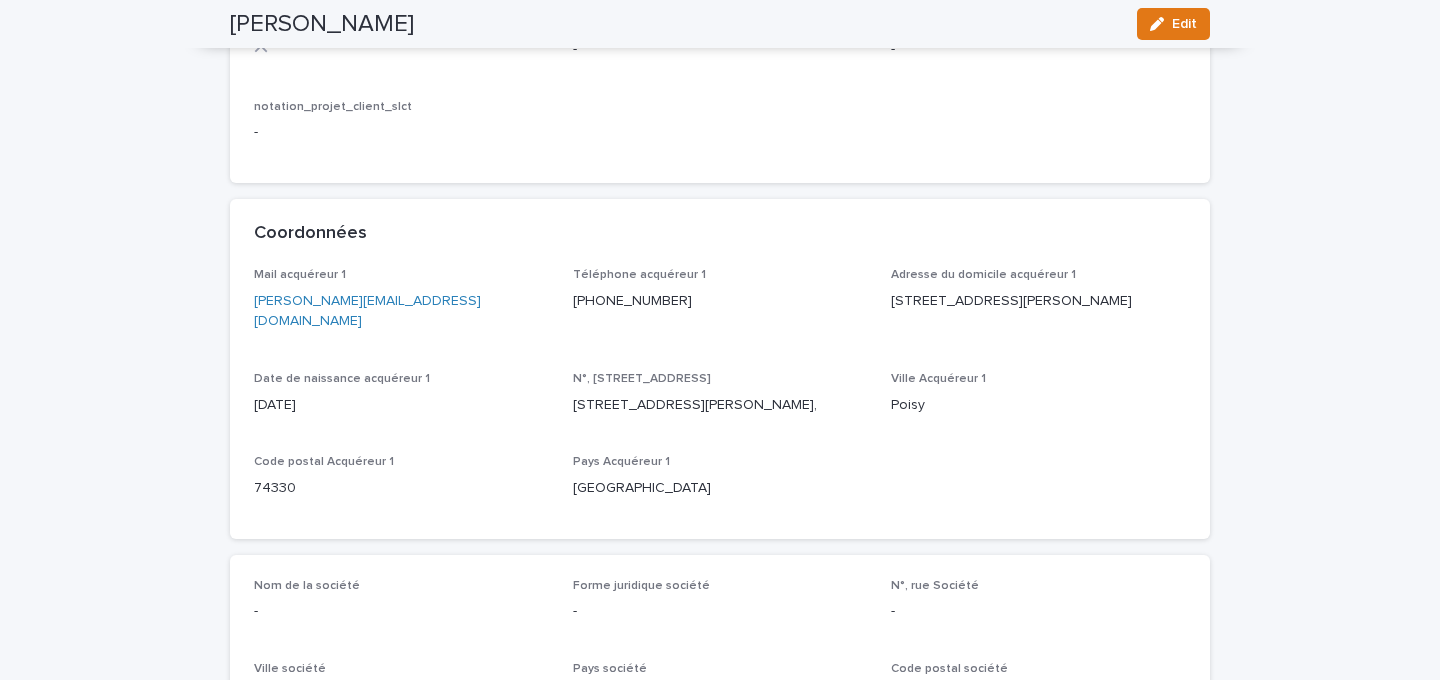 click on "Mail acquéreur 1 [PERSON_NAME][EMAIL_ADDRESS][DOMAIN_NAME] Téléphone acquéreur 1 [PHONE_NUMBER] Adresse du domicile acquéreur [STREET_ADDRESS][PERSON_NAME][DEMOGRAPHIC_DATA] Date de naissance acquéreur 1 [DATE] N°, Rue Acquéreur [GEOGRAPHIC_DATA][PERSON_NAME],  [PERSON_NAME] 1 Poisy Code postal Acquéreur 1 74330 Pays Acquéreur 1 France" at bounding box center [720, 391] 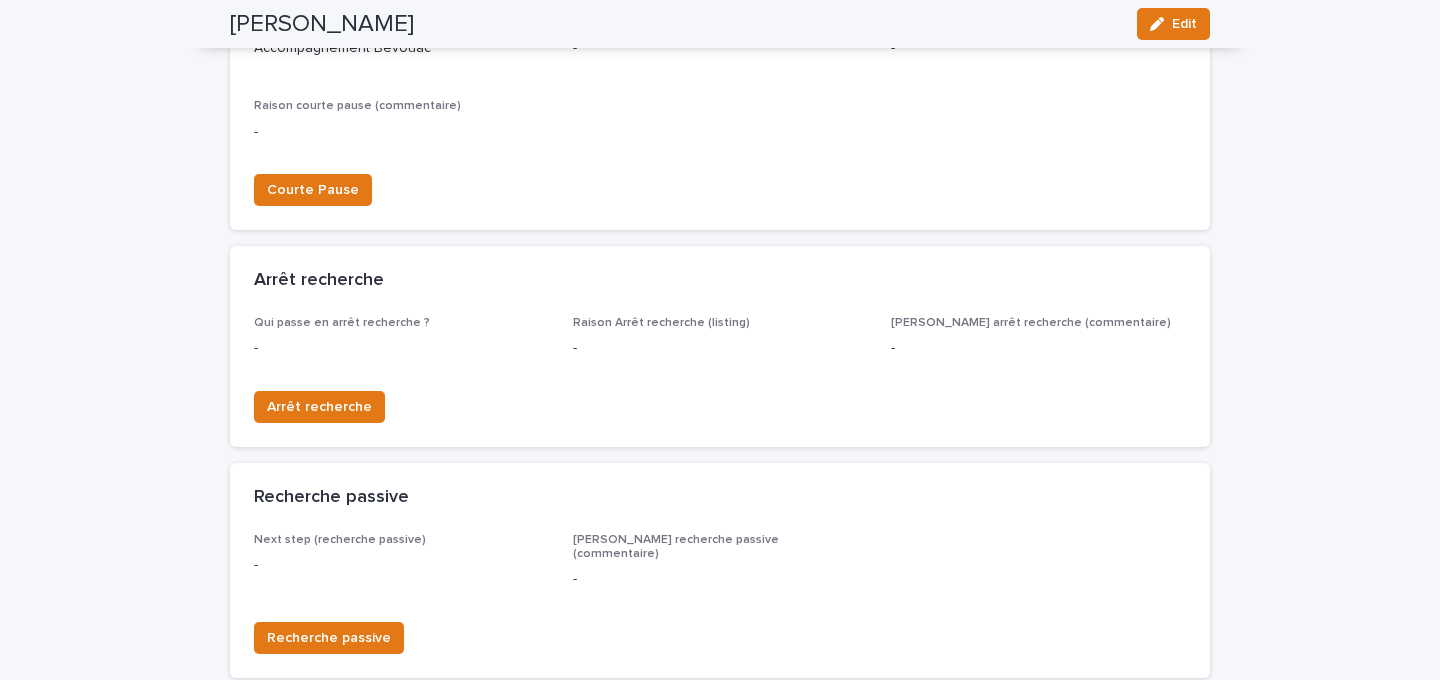 scroll, scrollTop: 0, scrollLeft: 0, axis: both 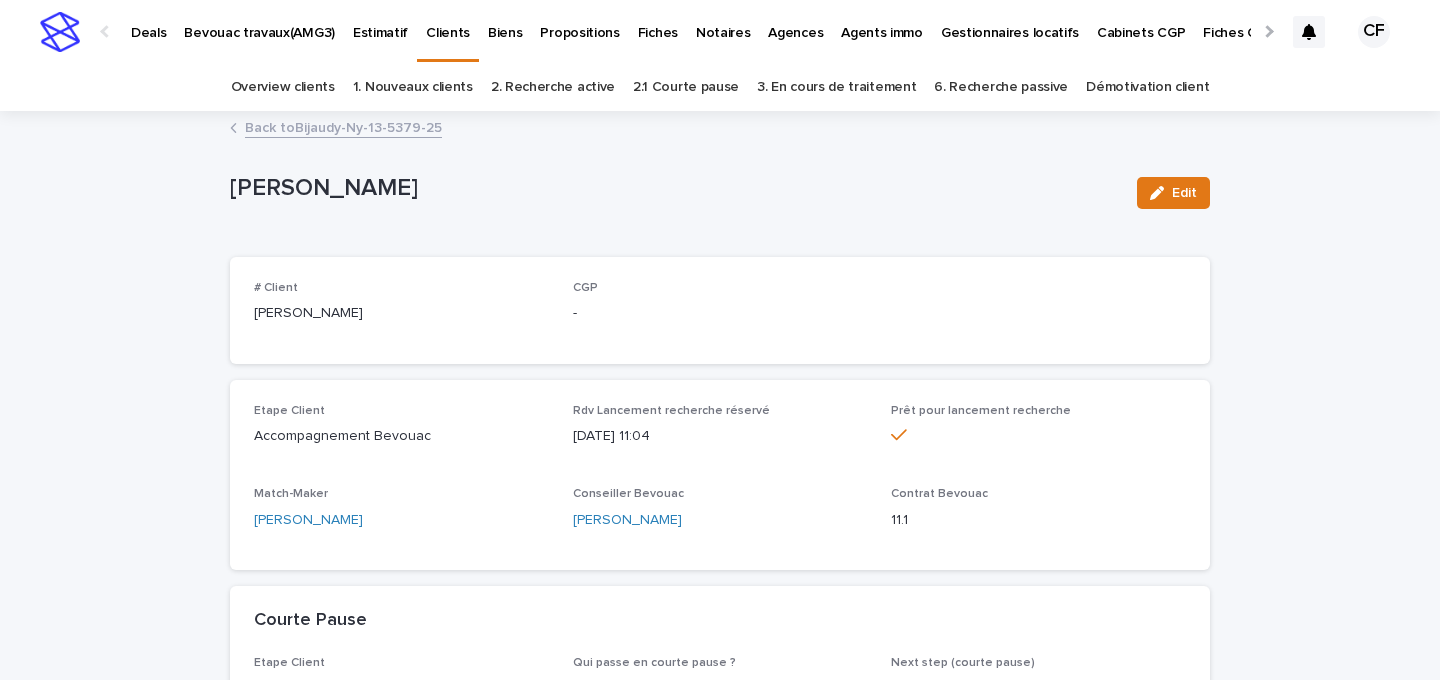click on "Back to  Bijaudy-Ny-13-5379-25" at bounding box center [343, 126] 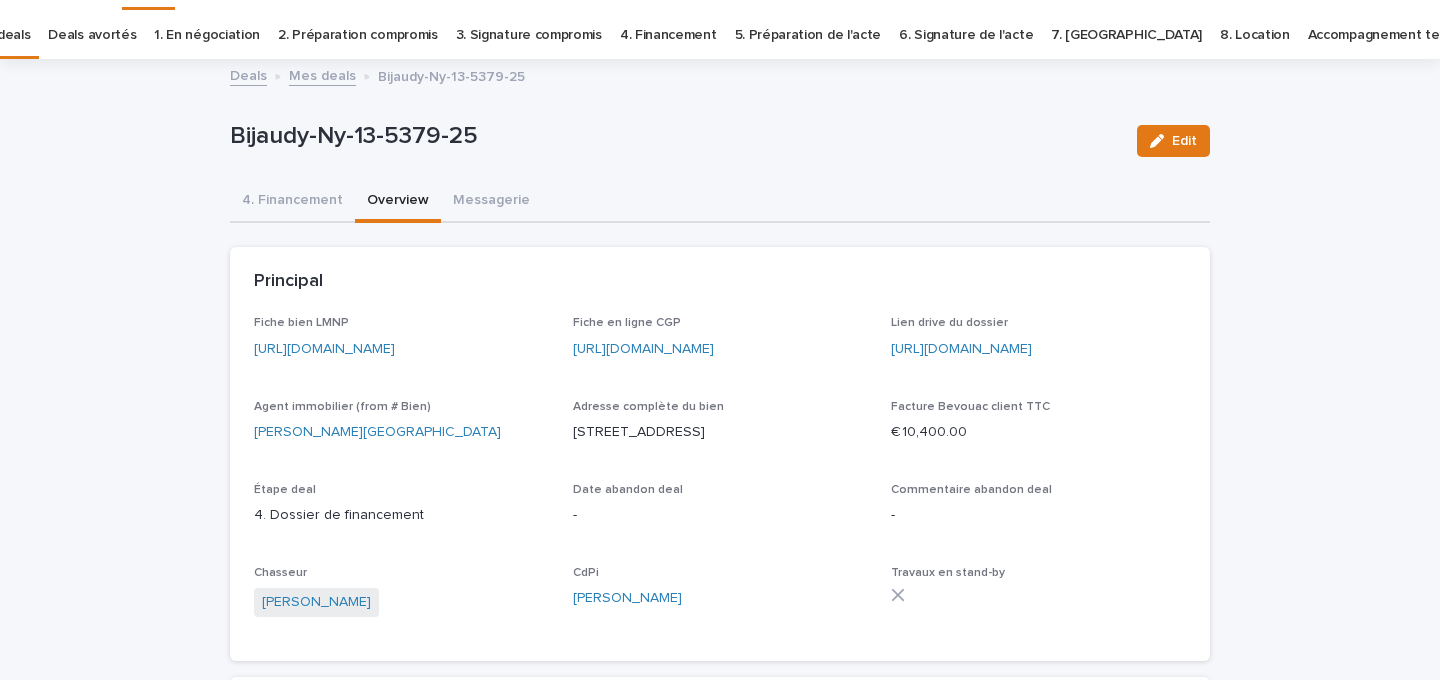 scroll, scrollTop: 64, scrollLeft: 0, axis: vertical 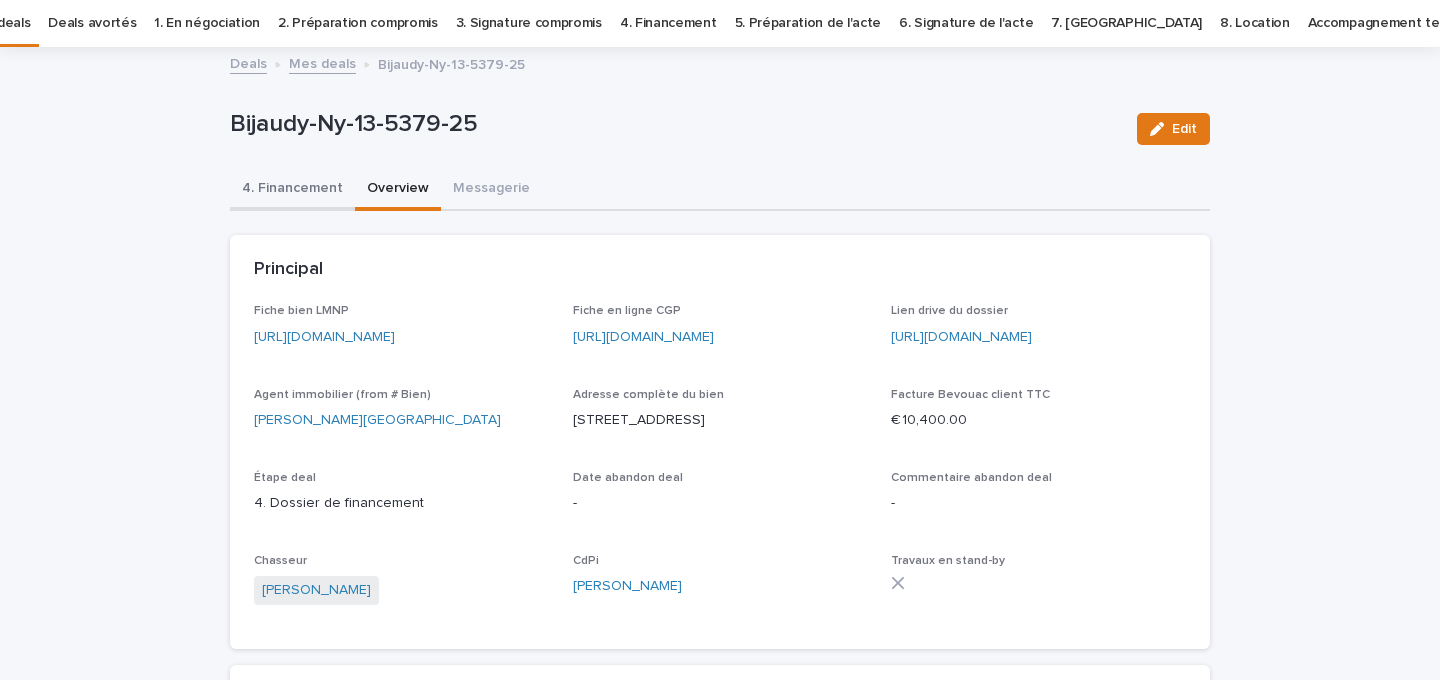 click on "4. Financement" at bounding box center [292, 190] 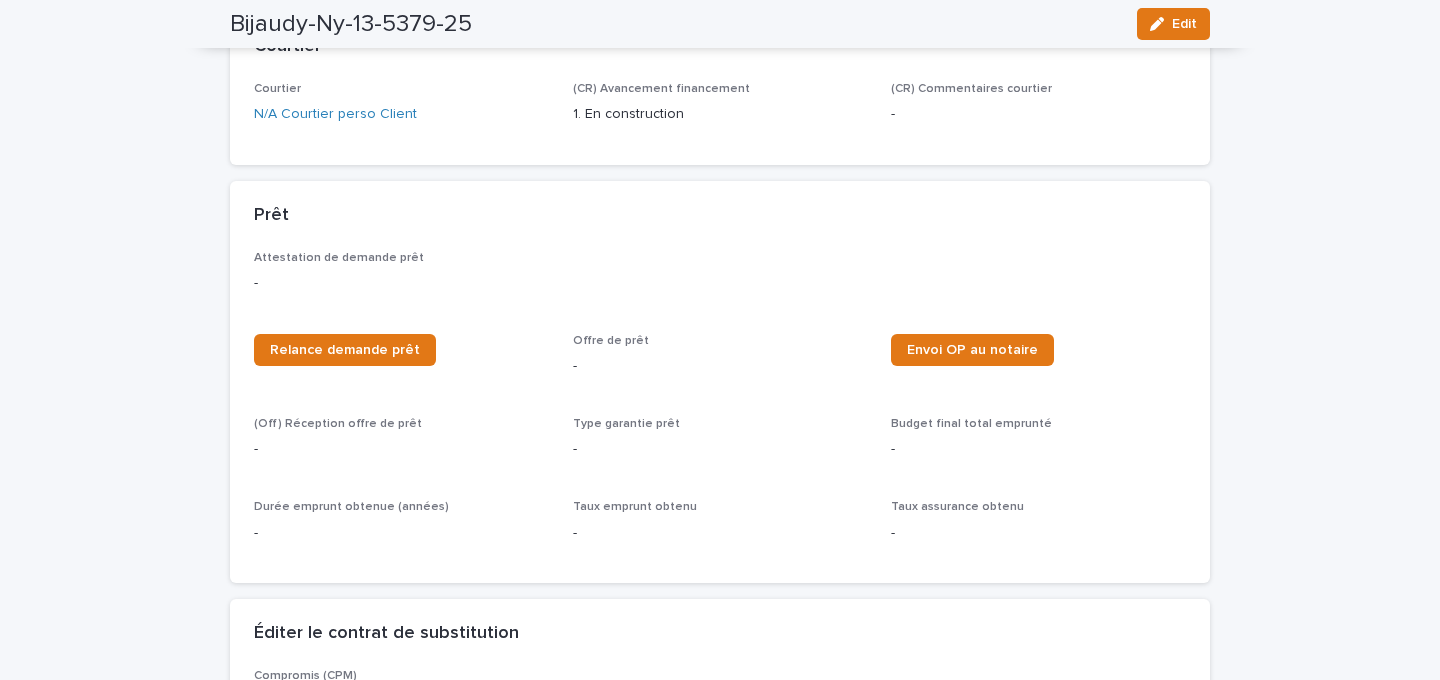 scroll, scrollTop: 955, scrollLeft: 0, axis: vertical 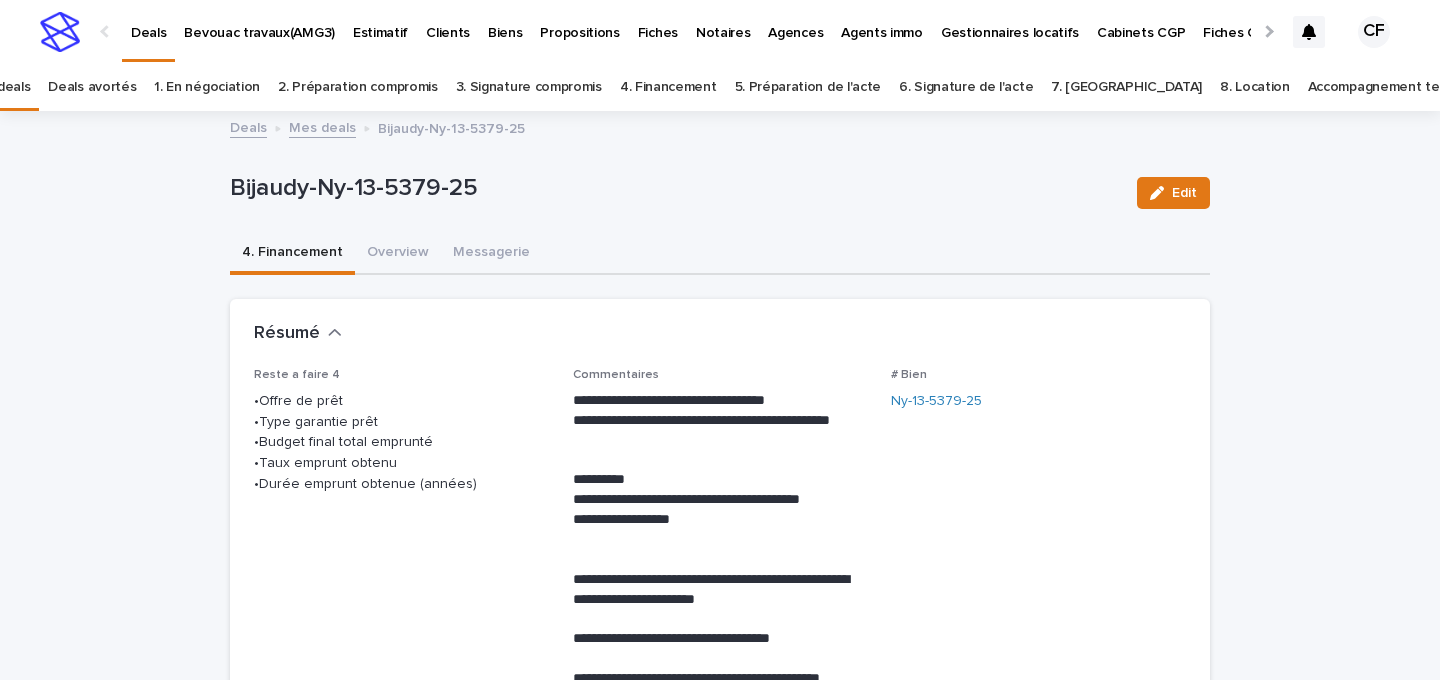 click on "Deals Bevouac travaux(AMG3) Estimatif Clients Biens Propositions Fiches Notaires Agences Agents immo Gestionnaires locatifs Cabinets CGP Fiches CGP CGP Syndic de copropriété Gestion clés Avancement Travaux CF" at bounding box center [720, 32] 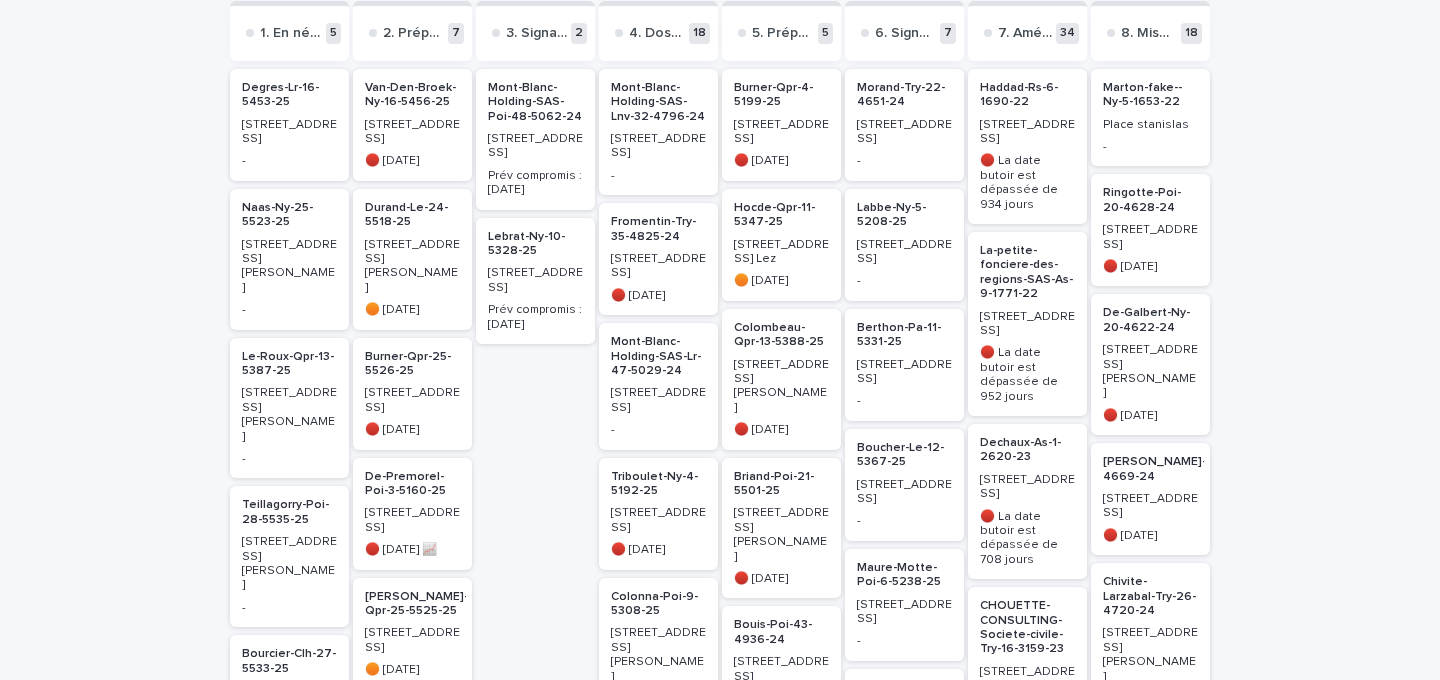 scroll, scrollTop: 292, scrollLeft: 0, axis: vertical 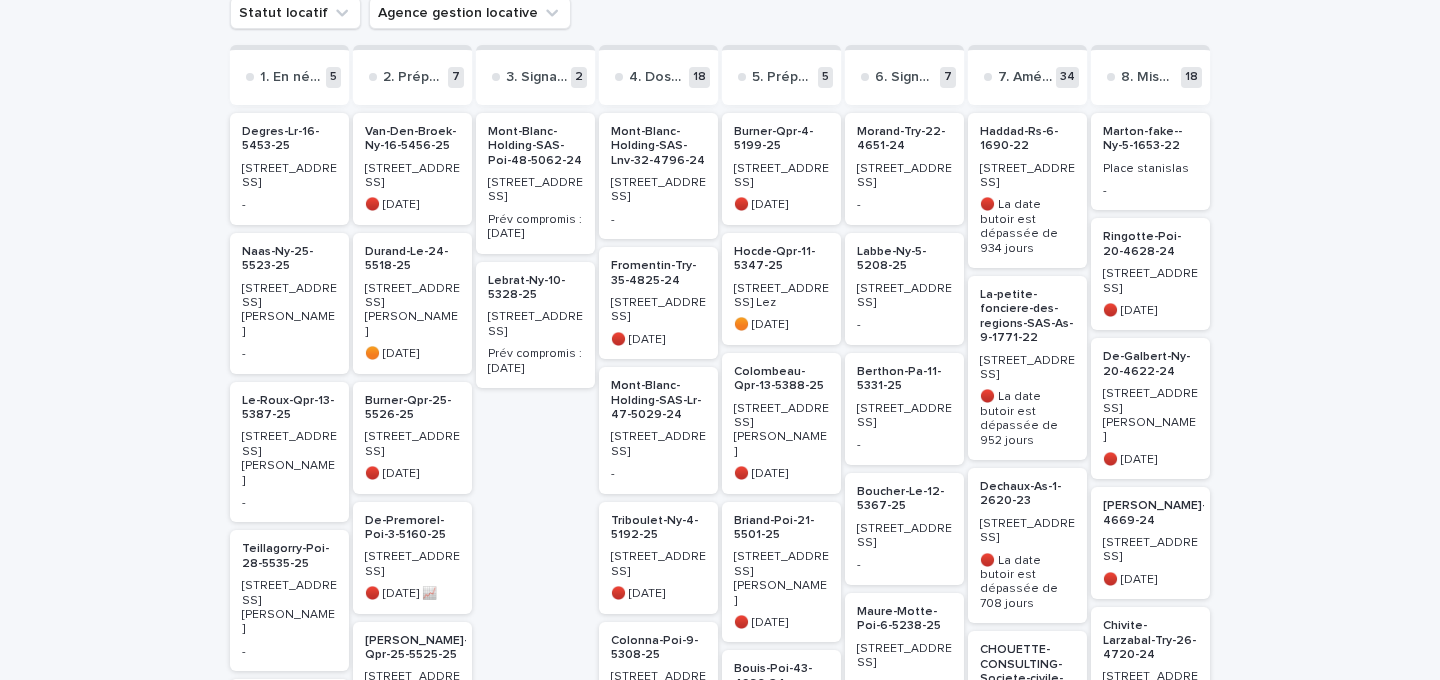 click on "[STREET_ADDRESS]" at bounding box center (412, 176) 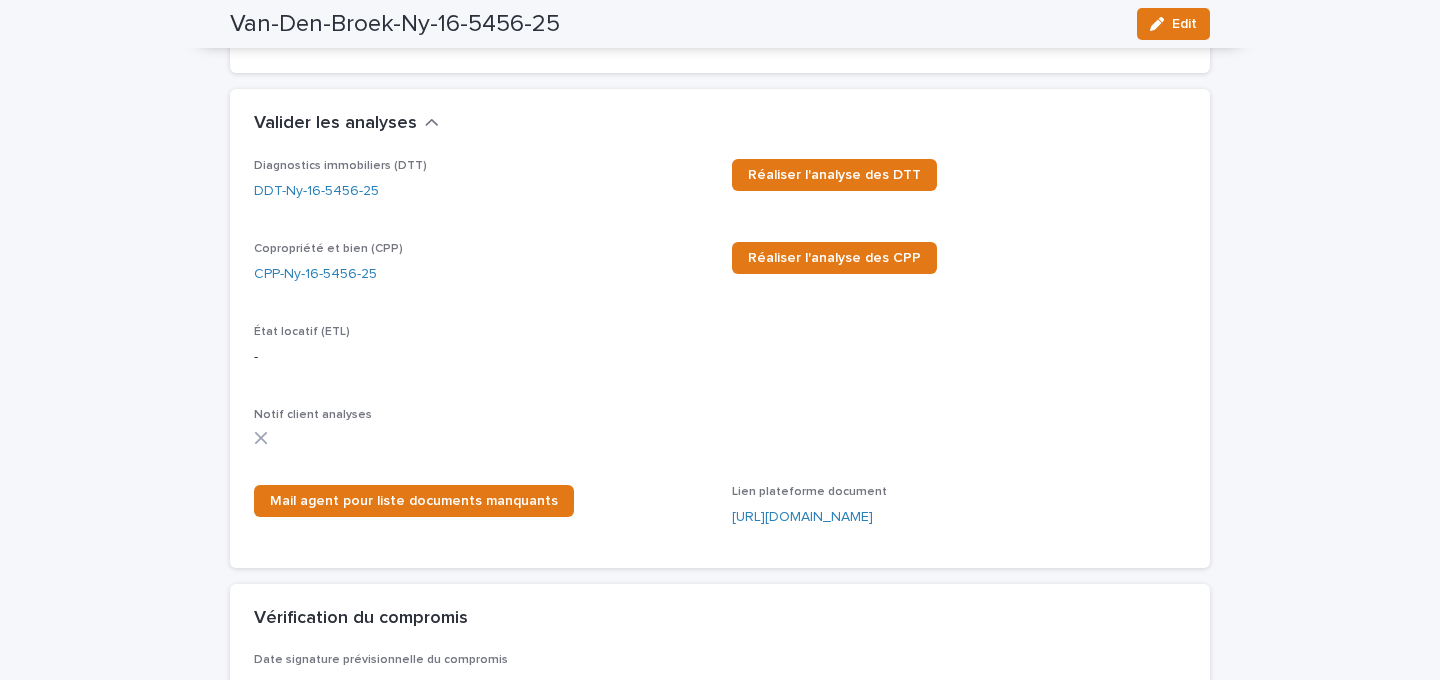 scroll, scrollTop: 2525, scrollLeft: 0, axis: vertical 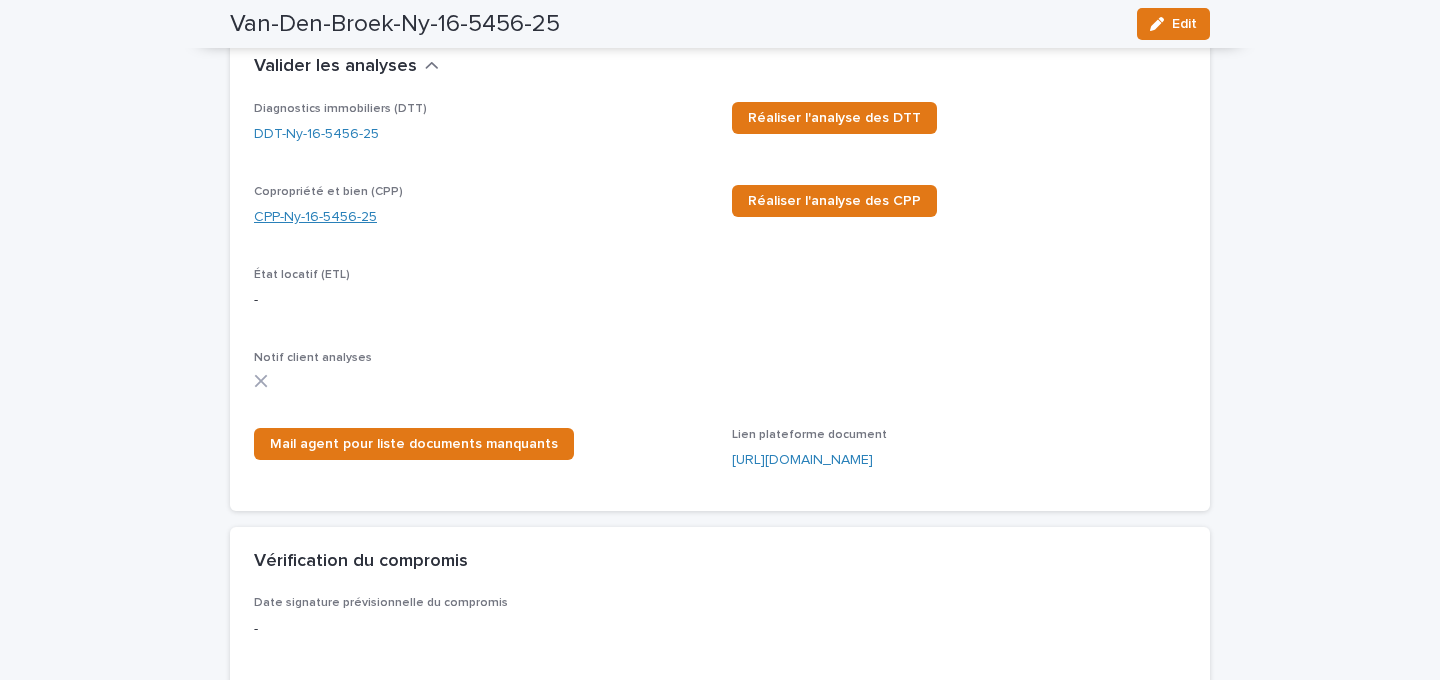 click on "CPP-Ny-16-5456-25" at bounding box center (315, 217) 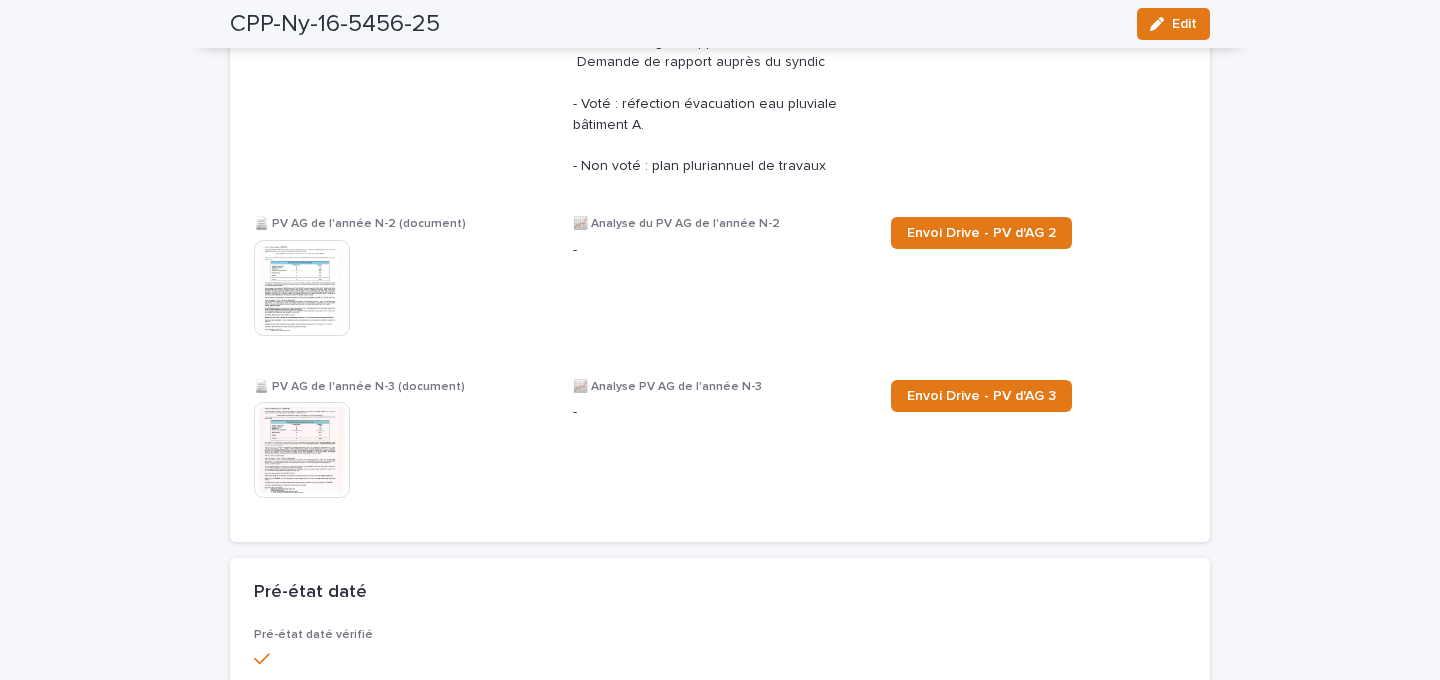 scroll, scrollTop: 2092, scrollLeft: 0, axis: vertical 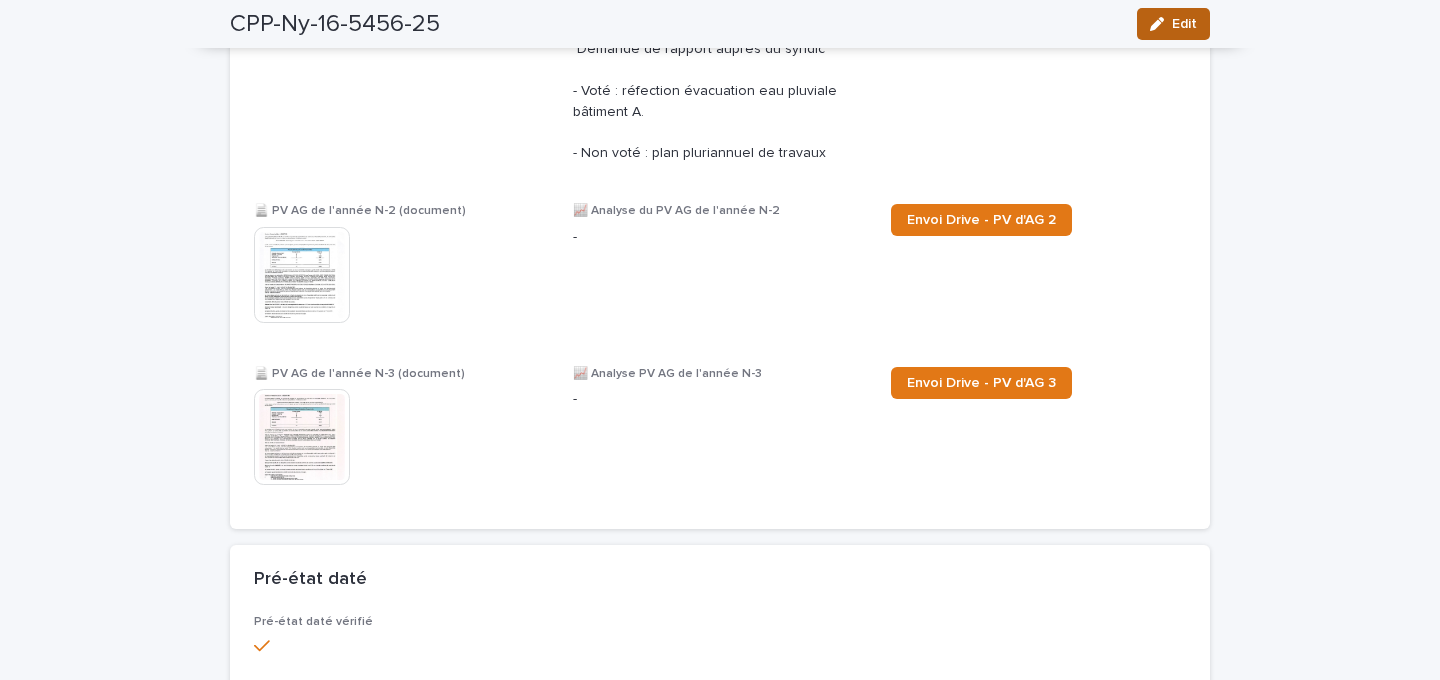 click on "Edit" at bounding box center [1173, 24] 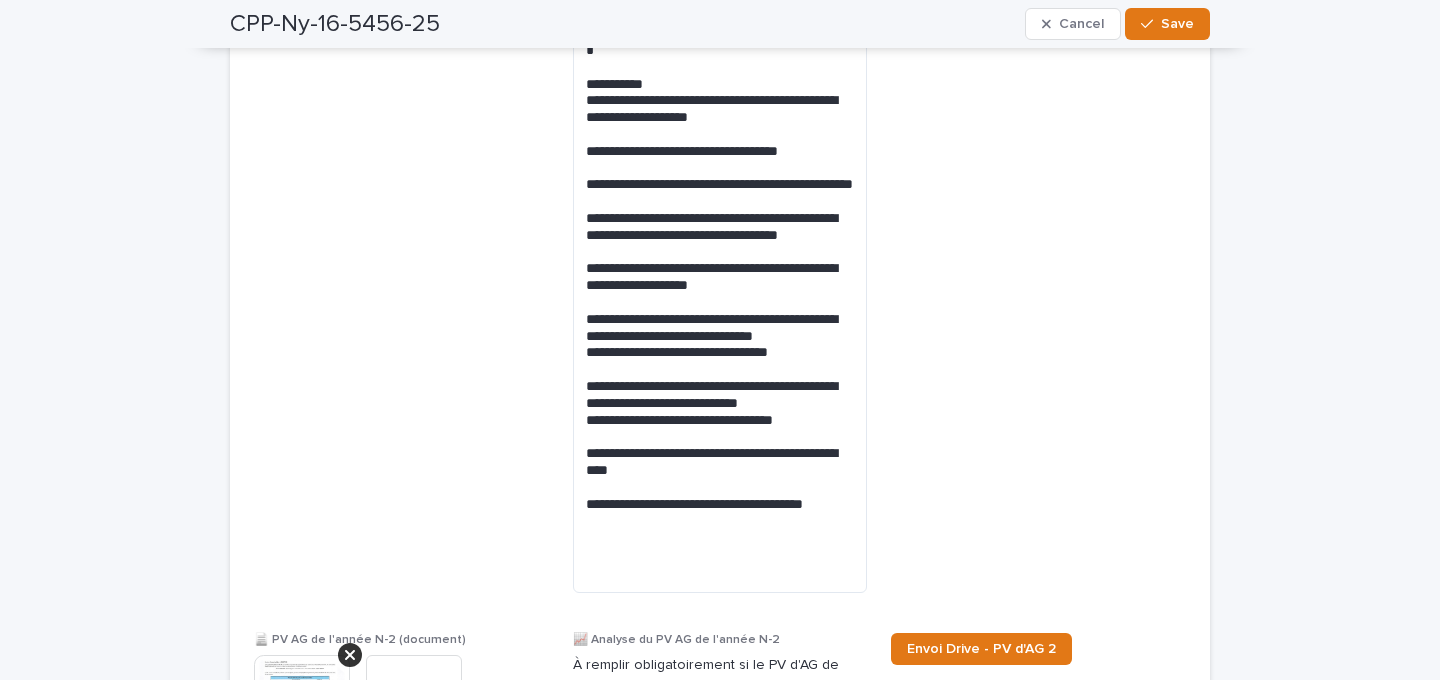 scroll, scrollTop: 2376, scrollLeft: 0, axis: vertical 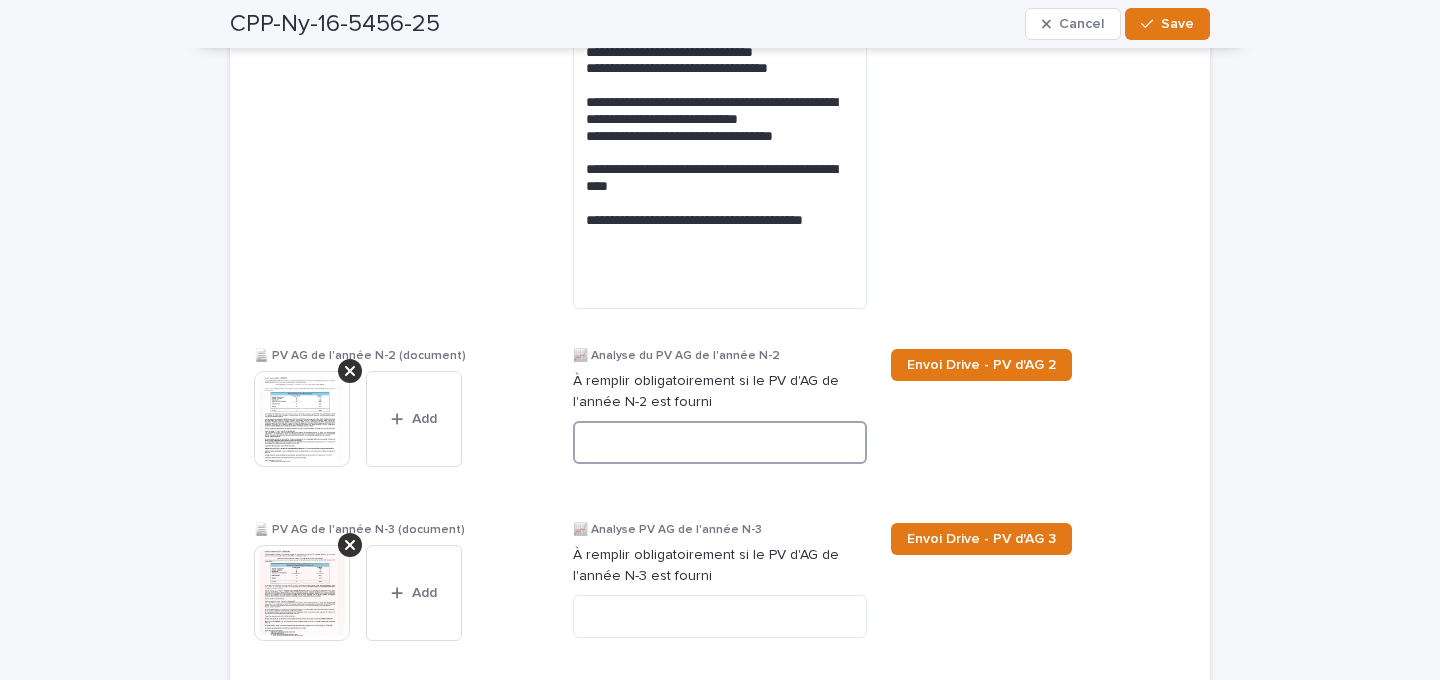 click at bounding box center (720, 442) 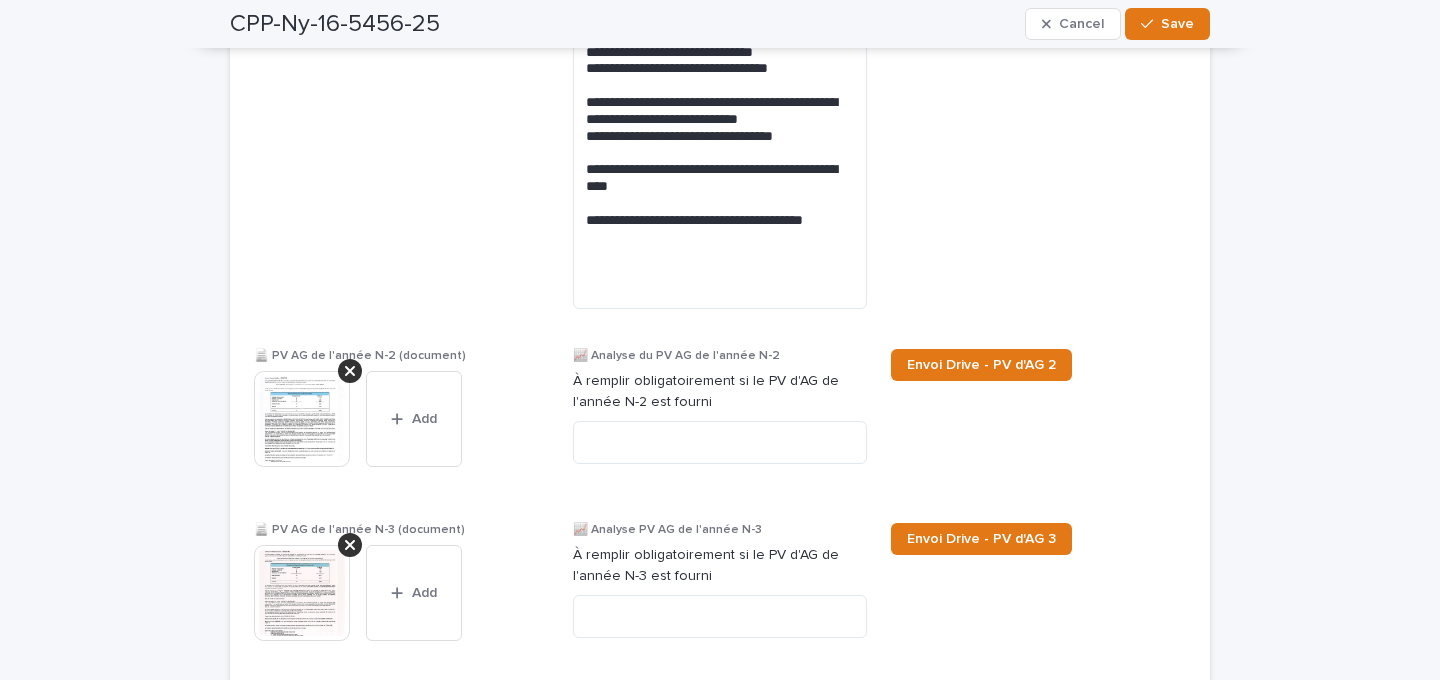 click at bounding box center [302, 419] 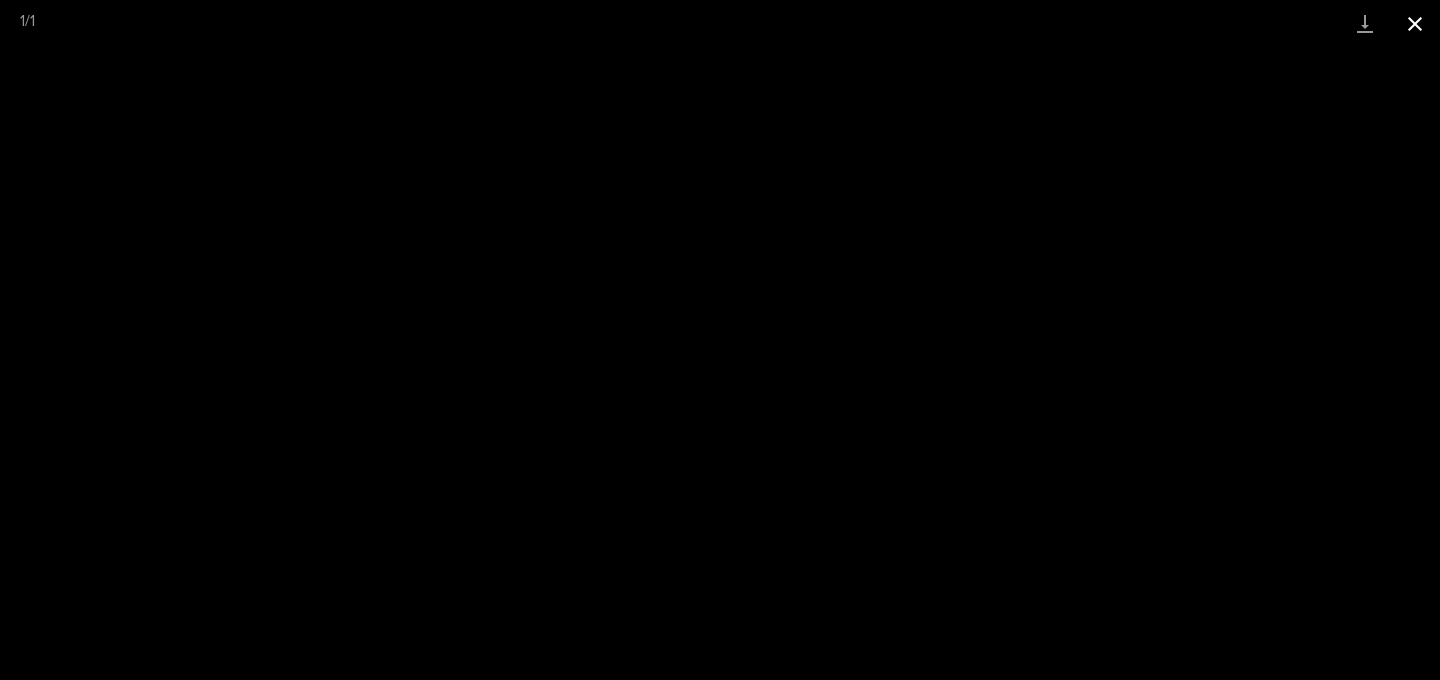 click at bounding box center (1415, 23) 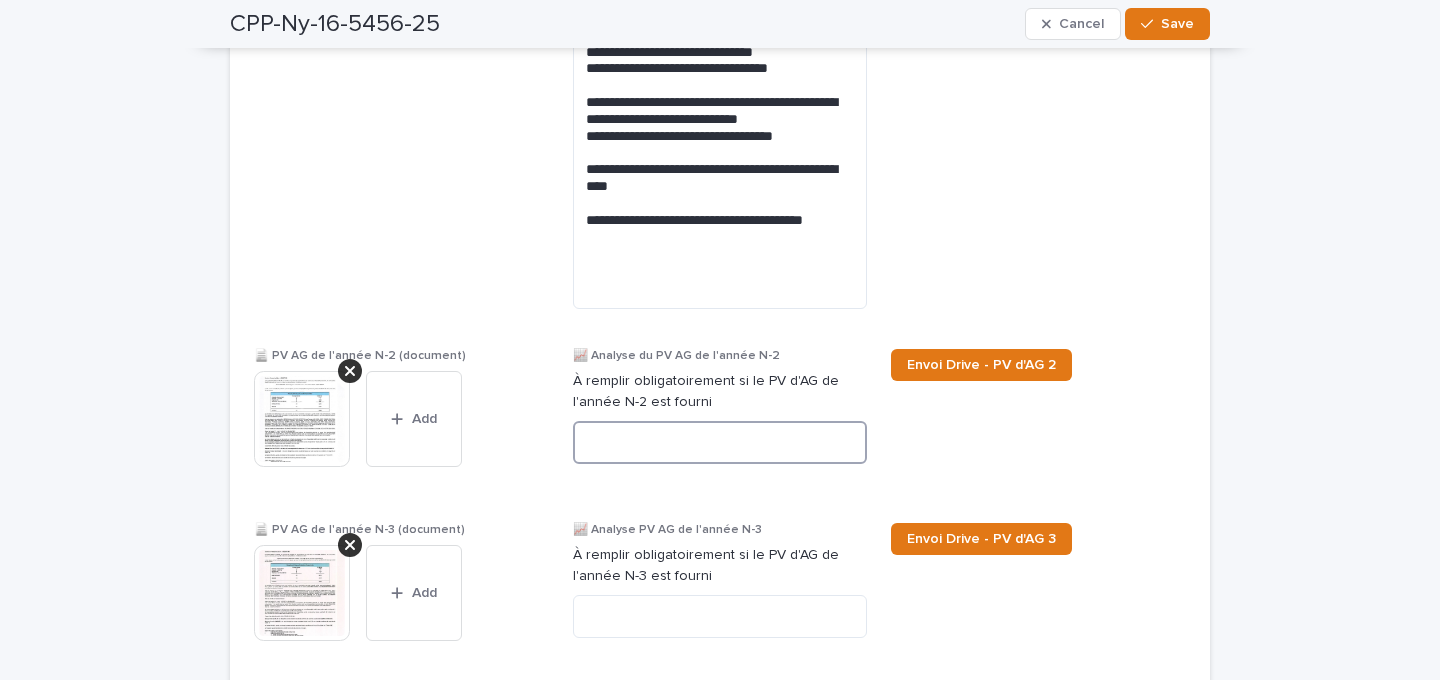 click at bounding box center [720, 442] 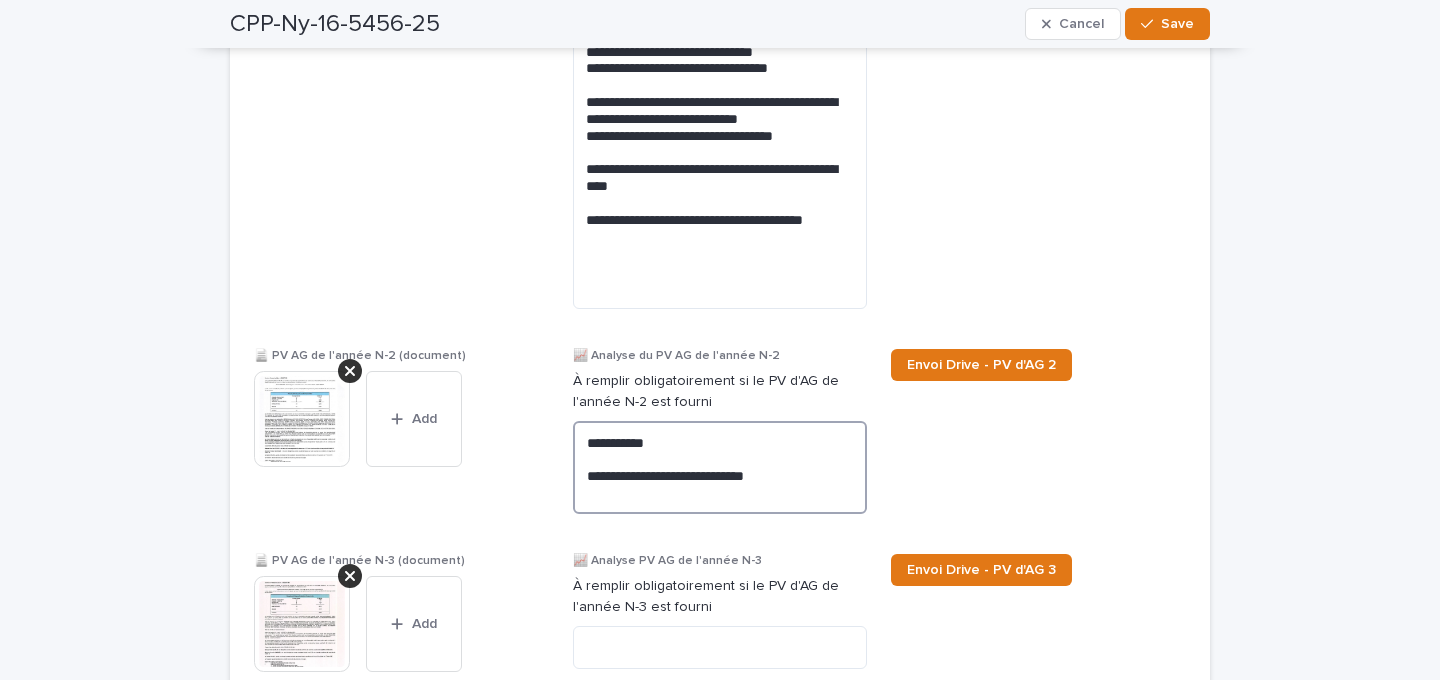 click on "**********" at bounding box center [720, 467] 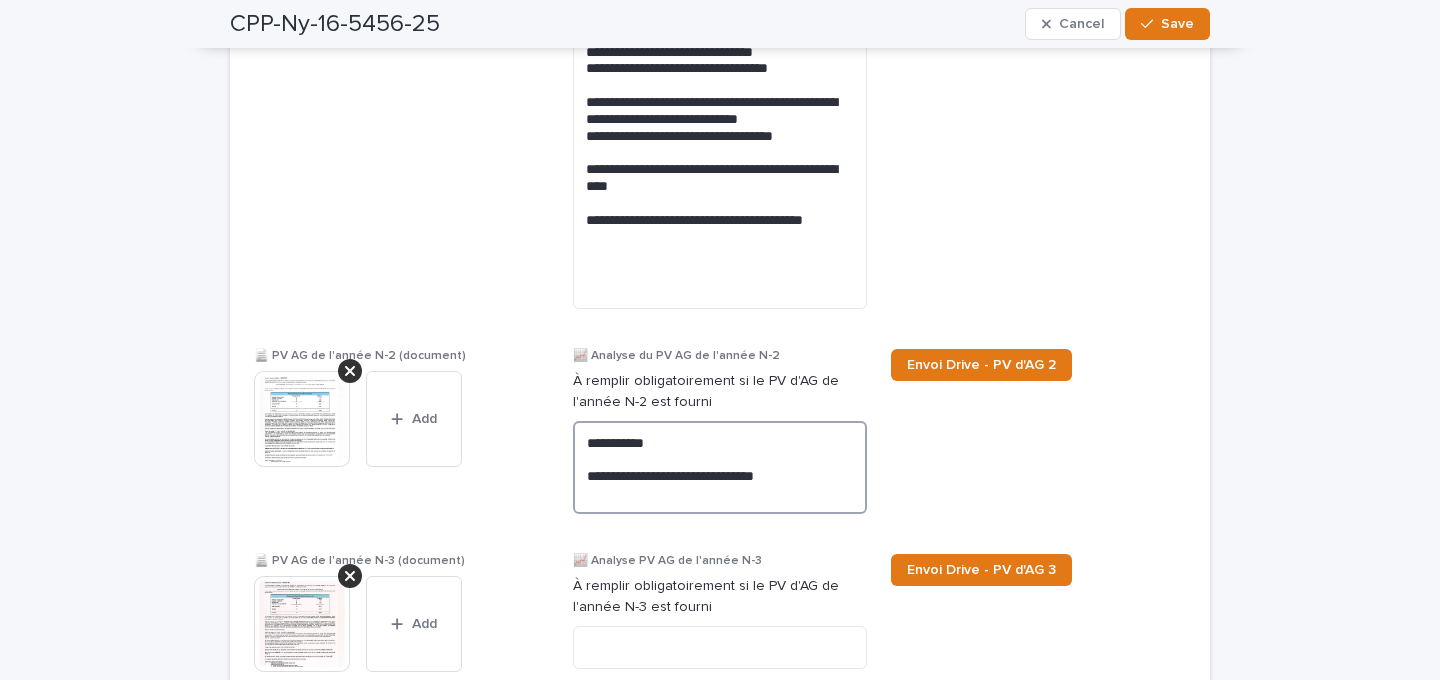 click on "**********" at bounding box center [720, 467] 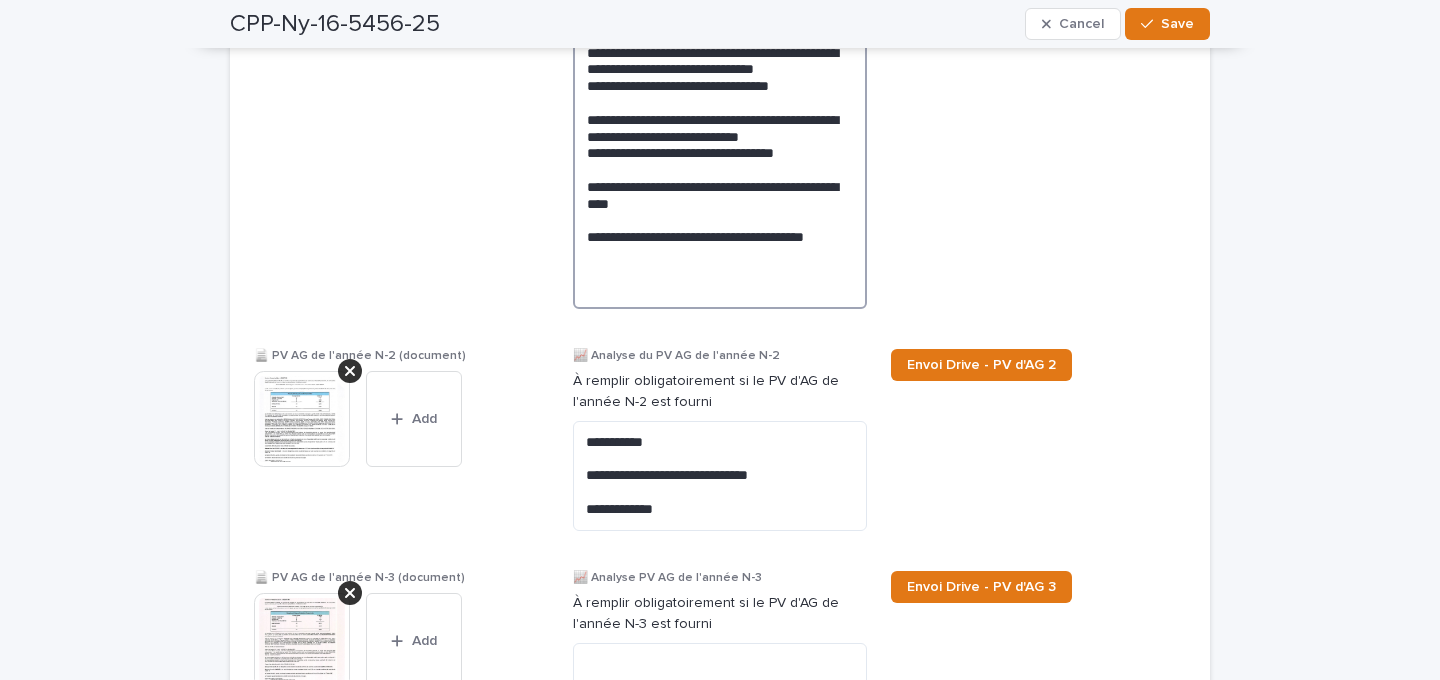 click on "**********" at bounding box center (720, 2) 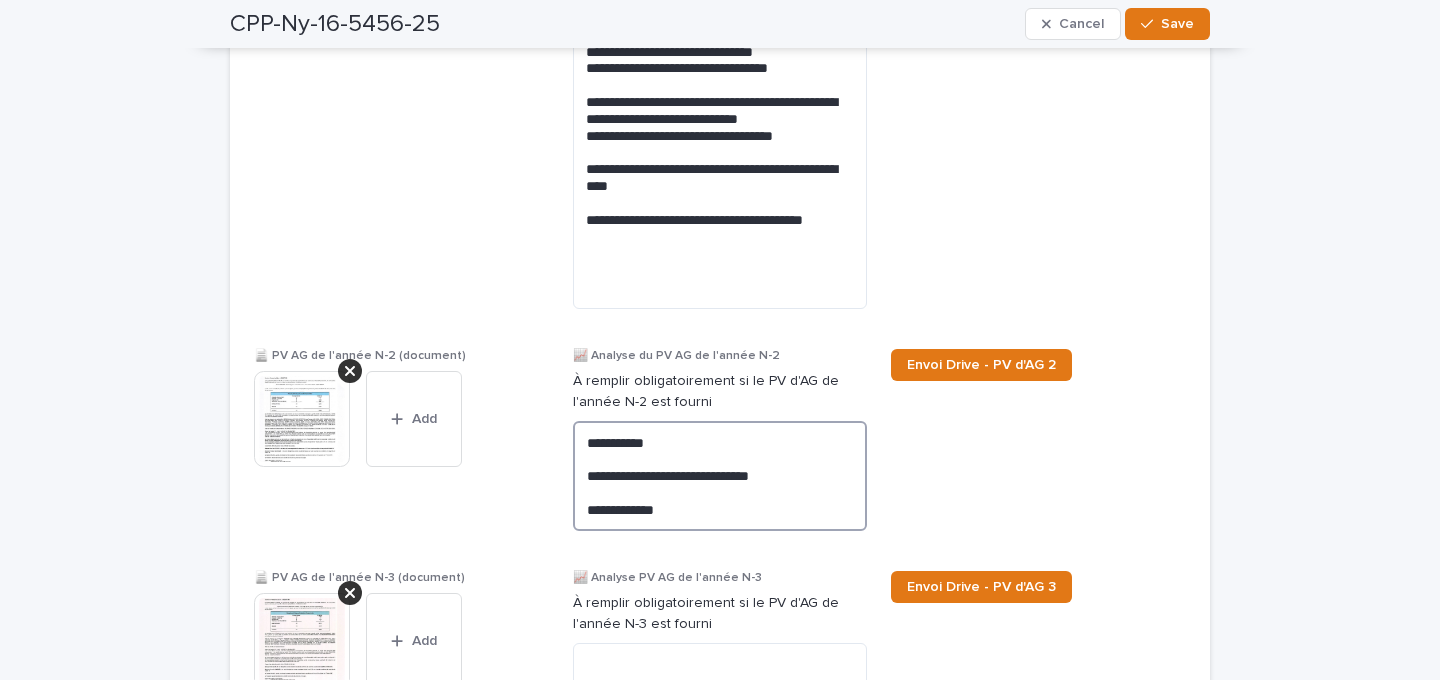 click on "**********" at bounding box center [720, 476] 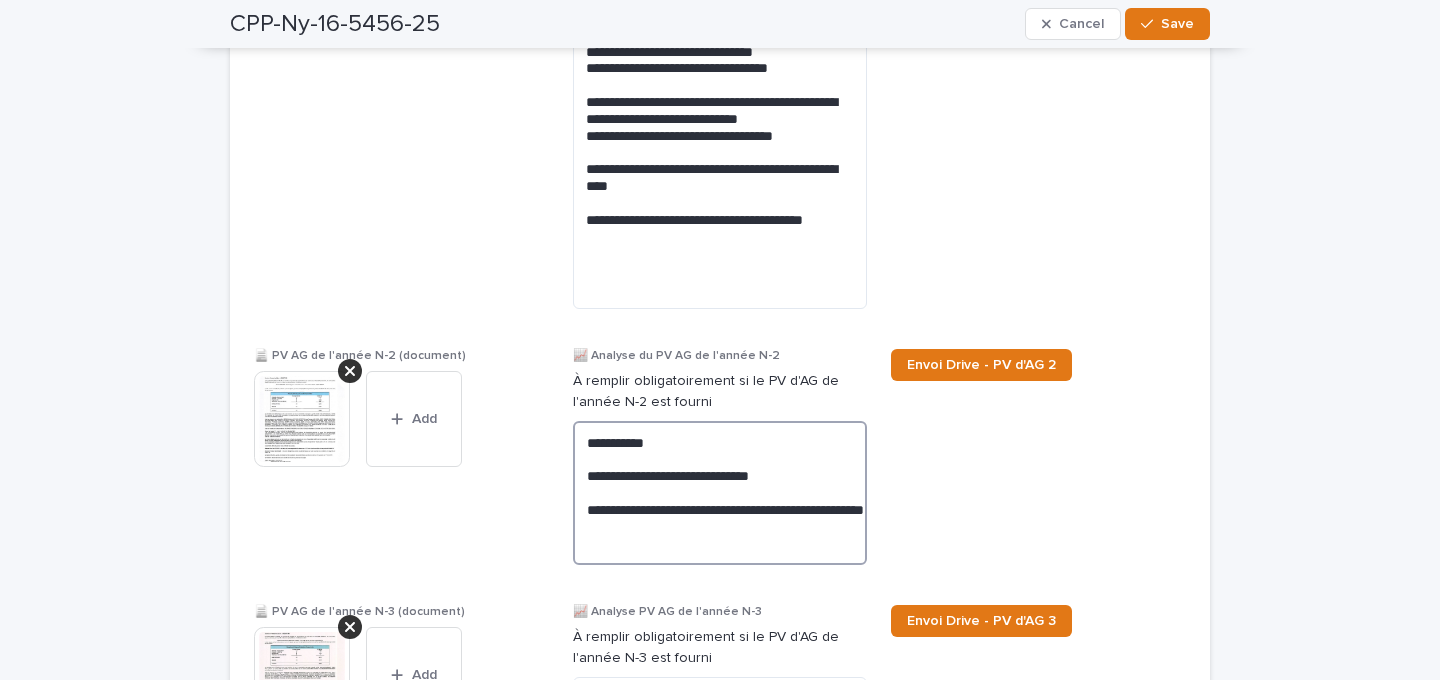 drag, startPoint x: 657, startPoint y: 515, endPoint x: 456, endPoint y: 510, distance: 201.06218 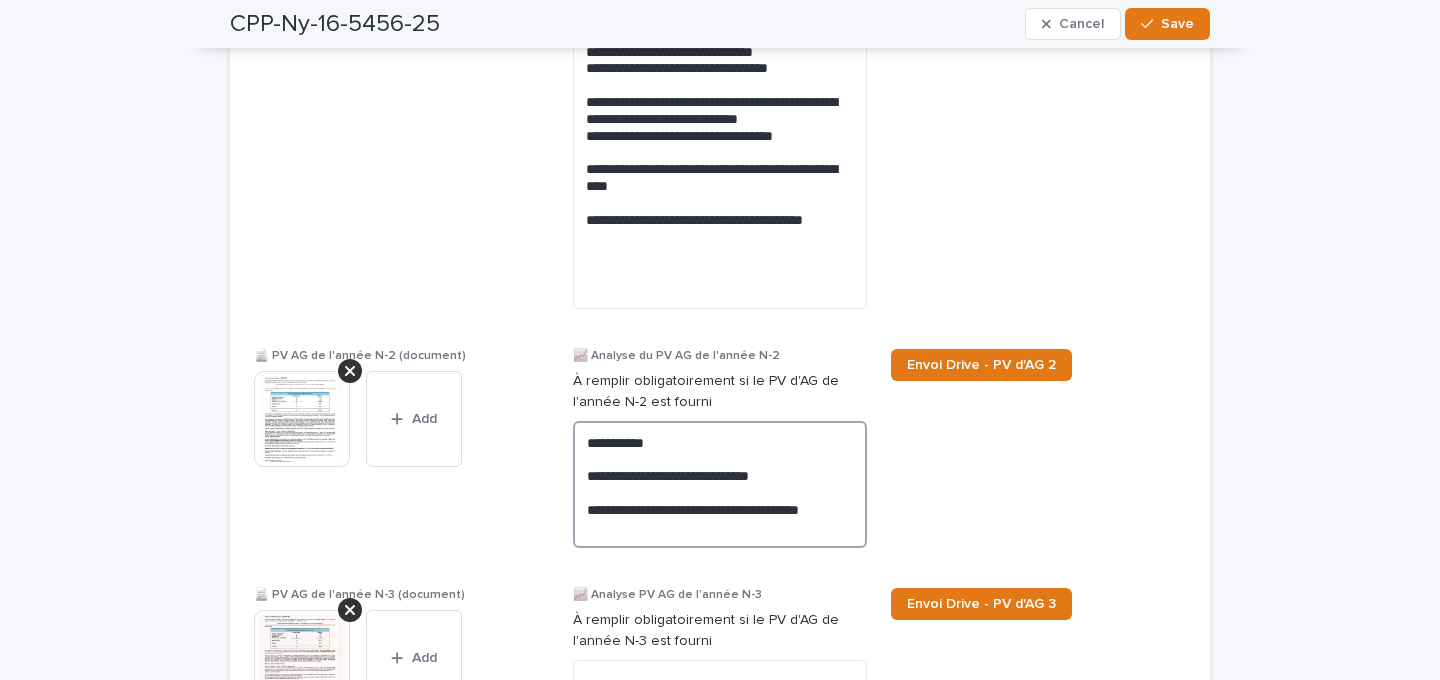 click on "**********" at bounding box center [720, 484] 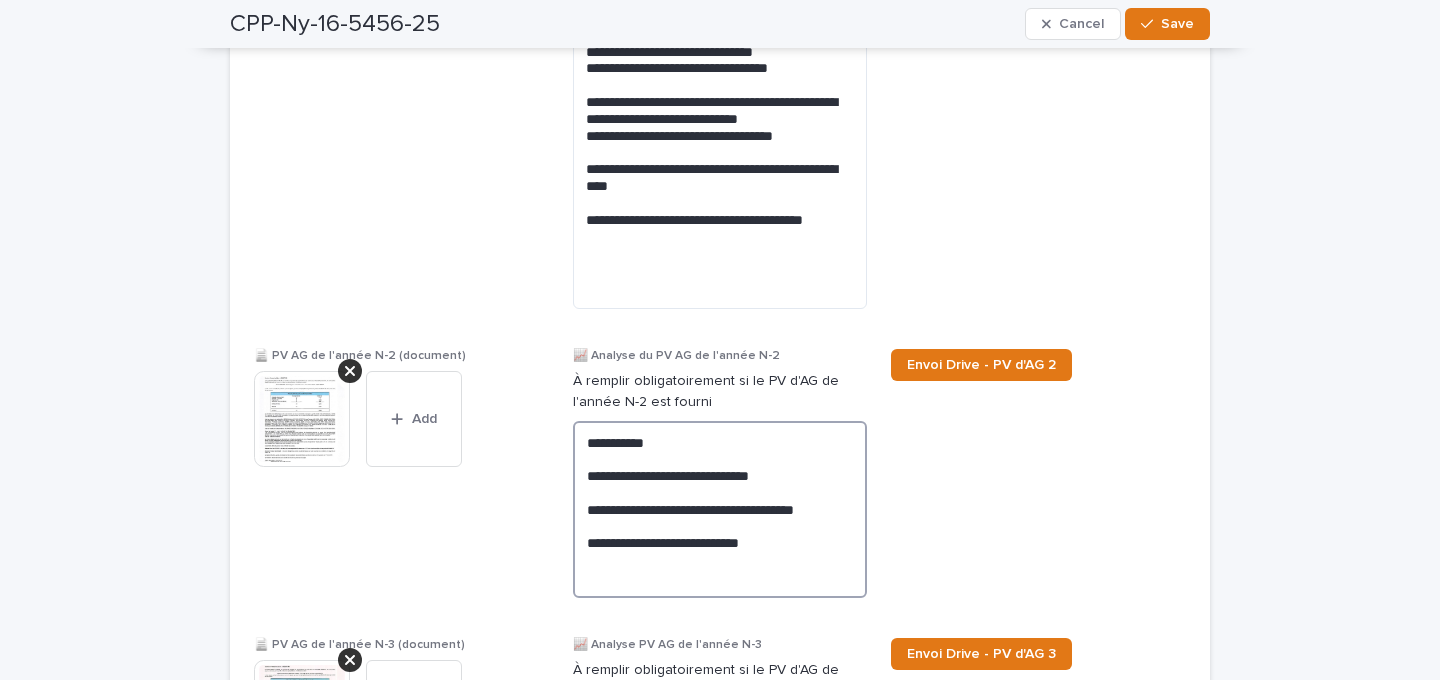 click on "**********" at bounding box center [720, 509] 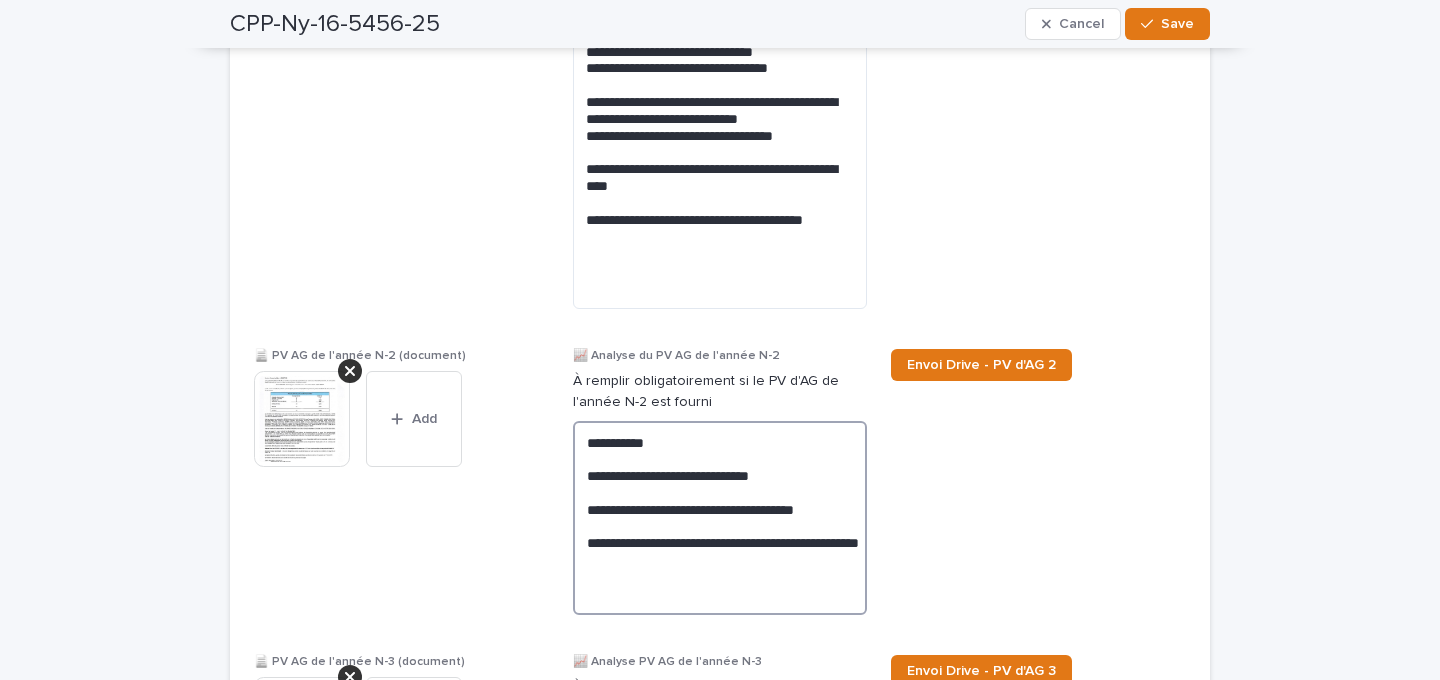 click on "**********" at bounding box center (720, 518) 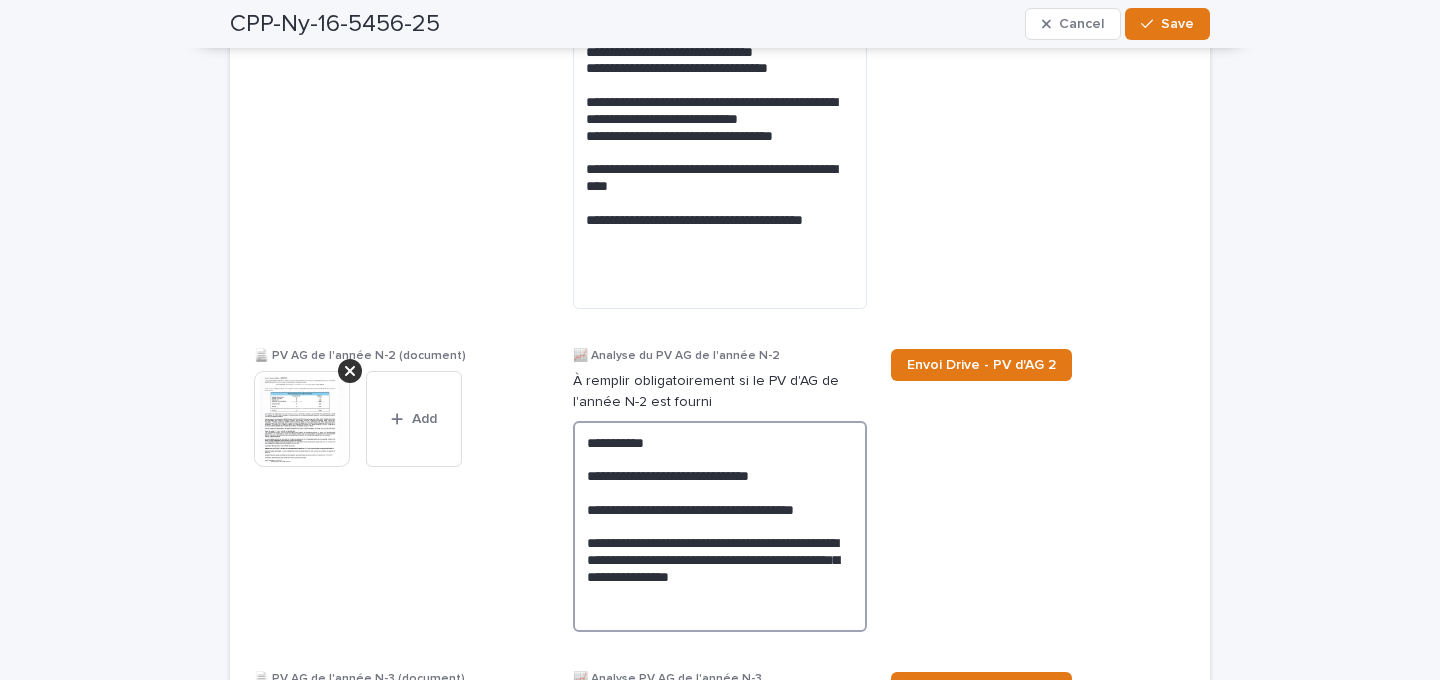 click on "**********" at bounding box center (720, 526) 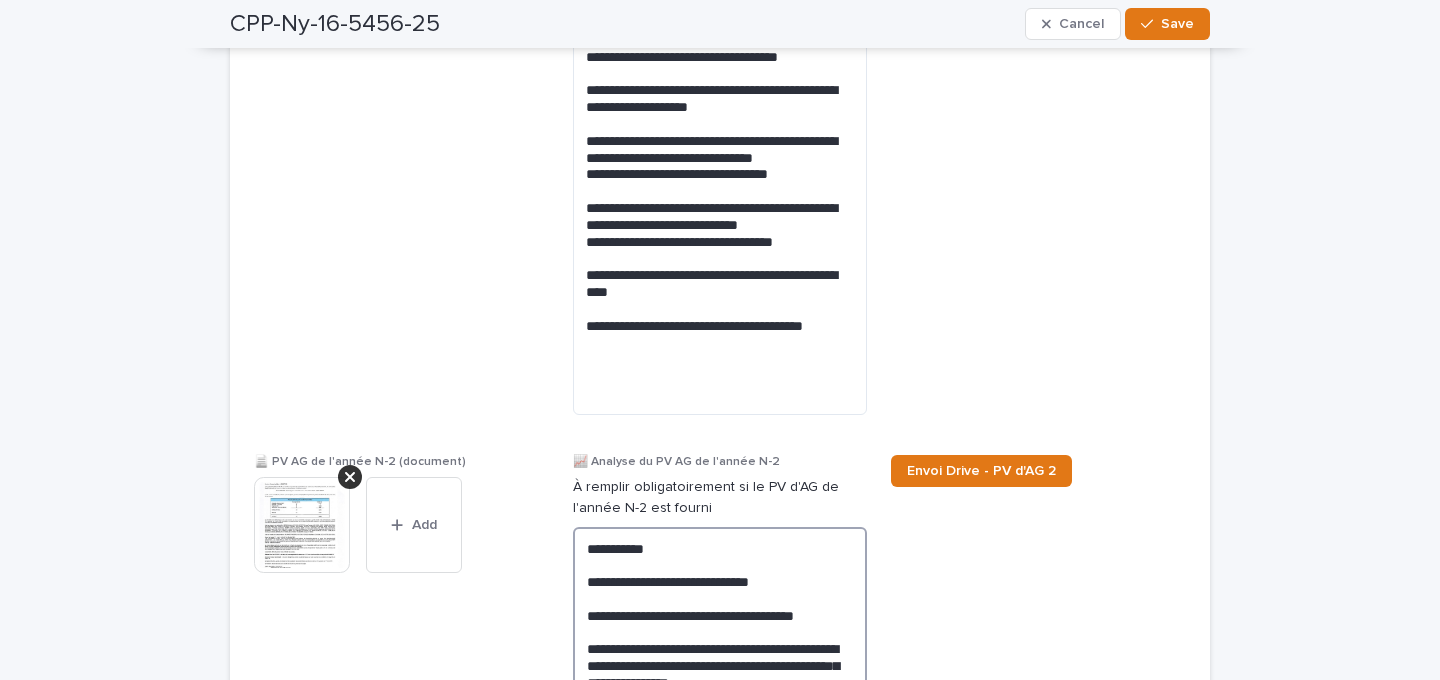 scroll, scrollTop: 2264, scrollLeft: 0, axis: vertical 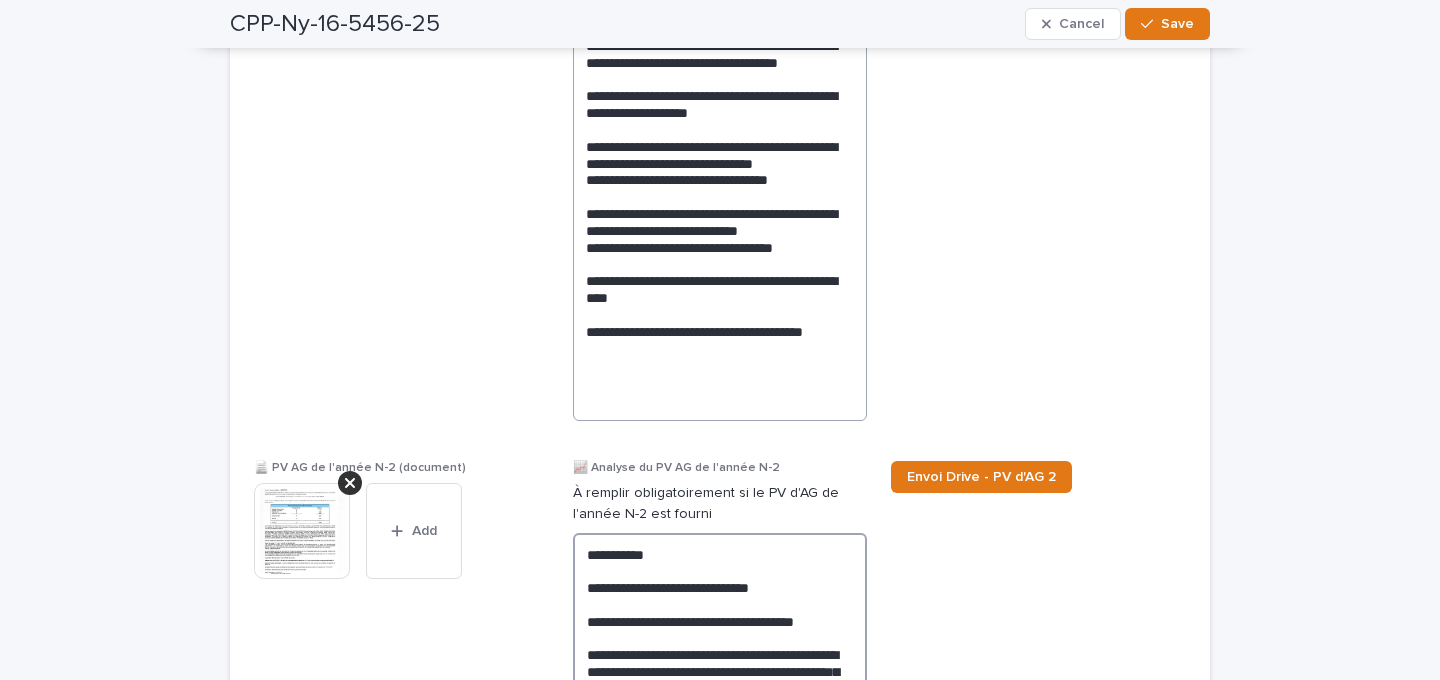 type on "**********" 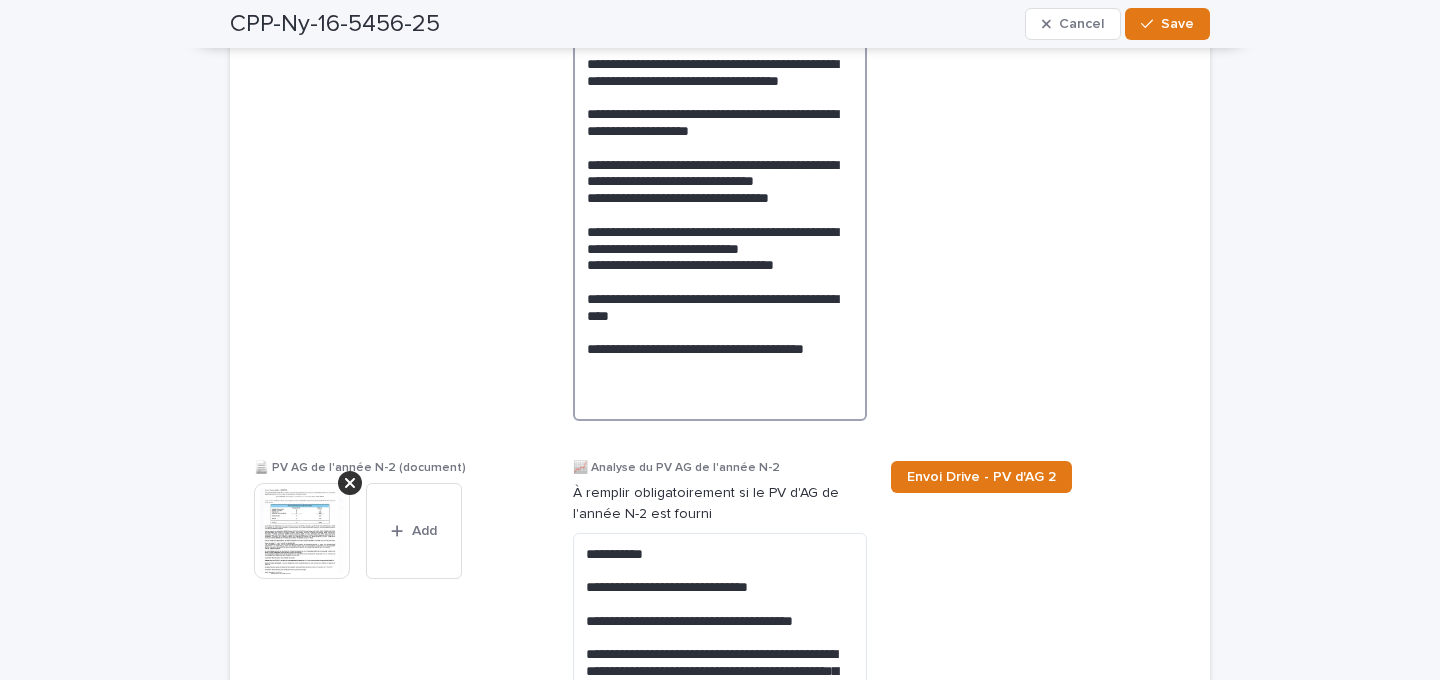 click on "**********" at bounding box center [720, 114] 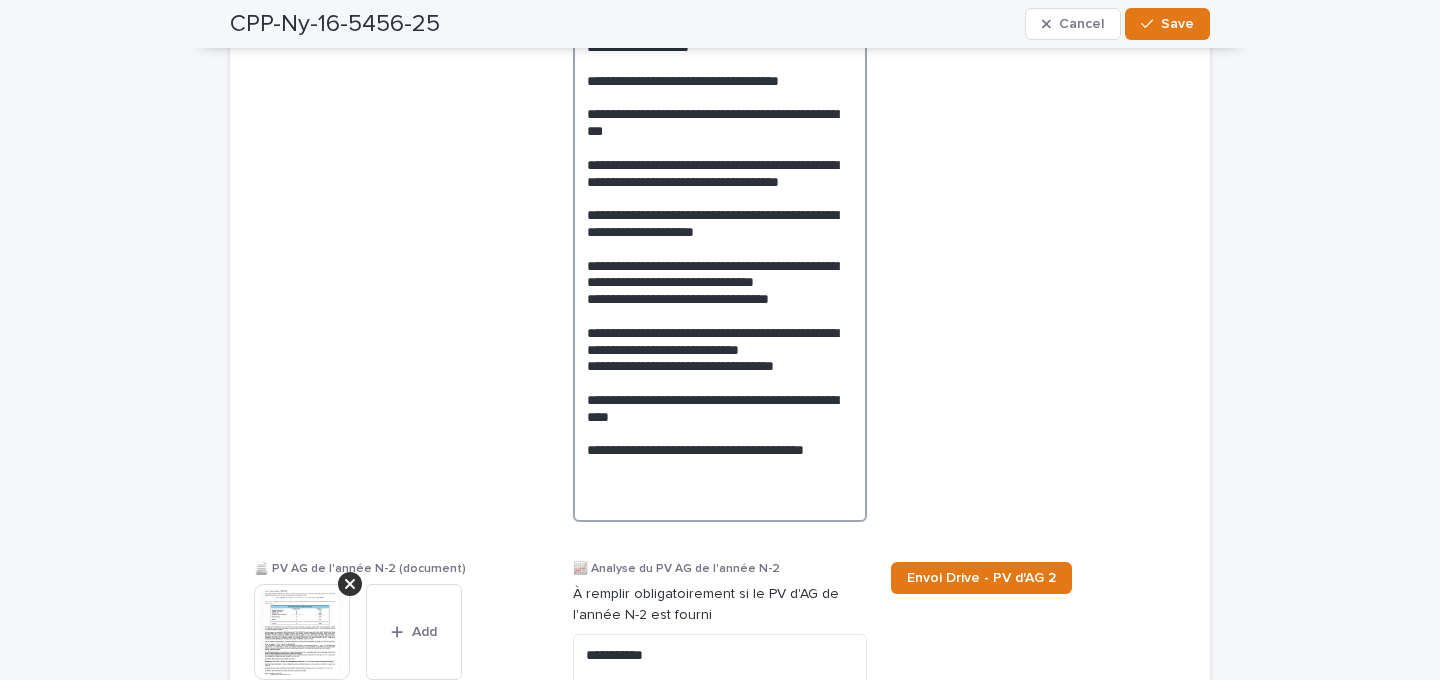 scroll, scrollTop: 2151, scrollLeft: 0, axis: vertical 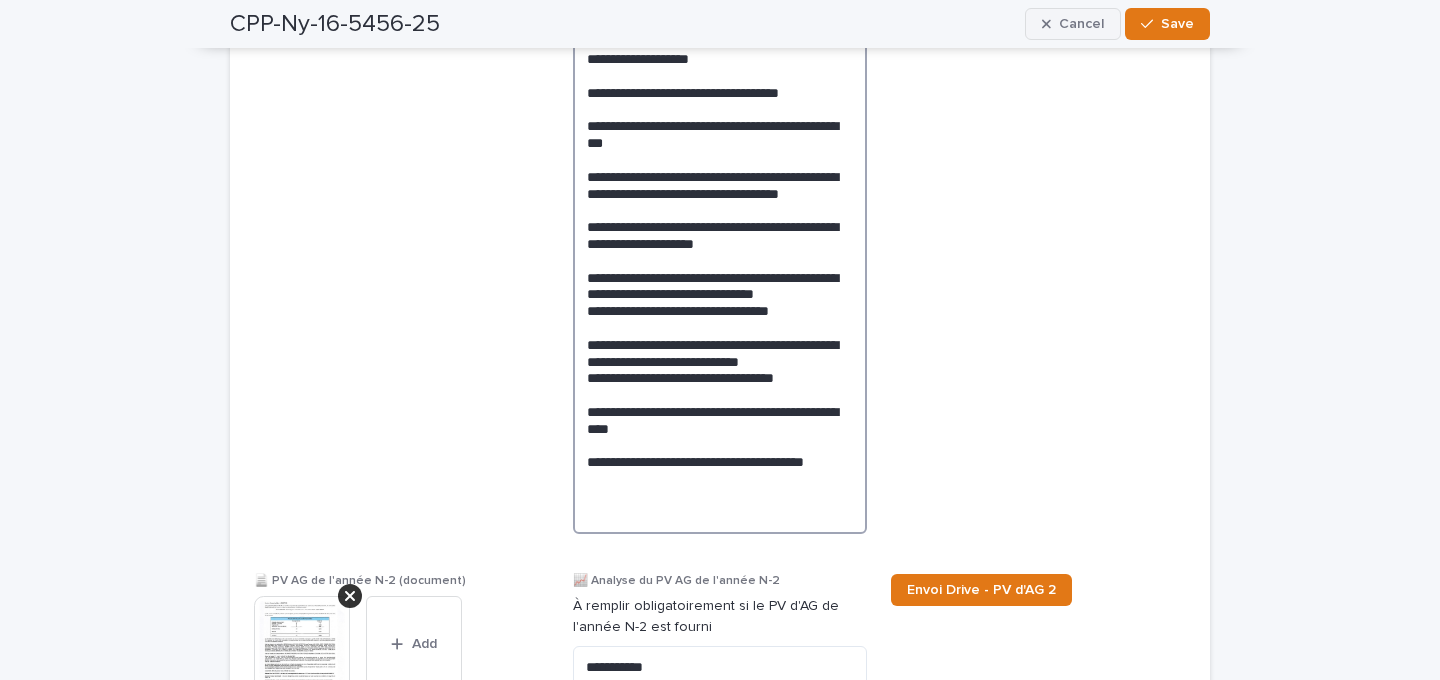 type on "**********" 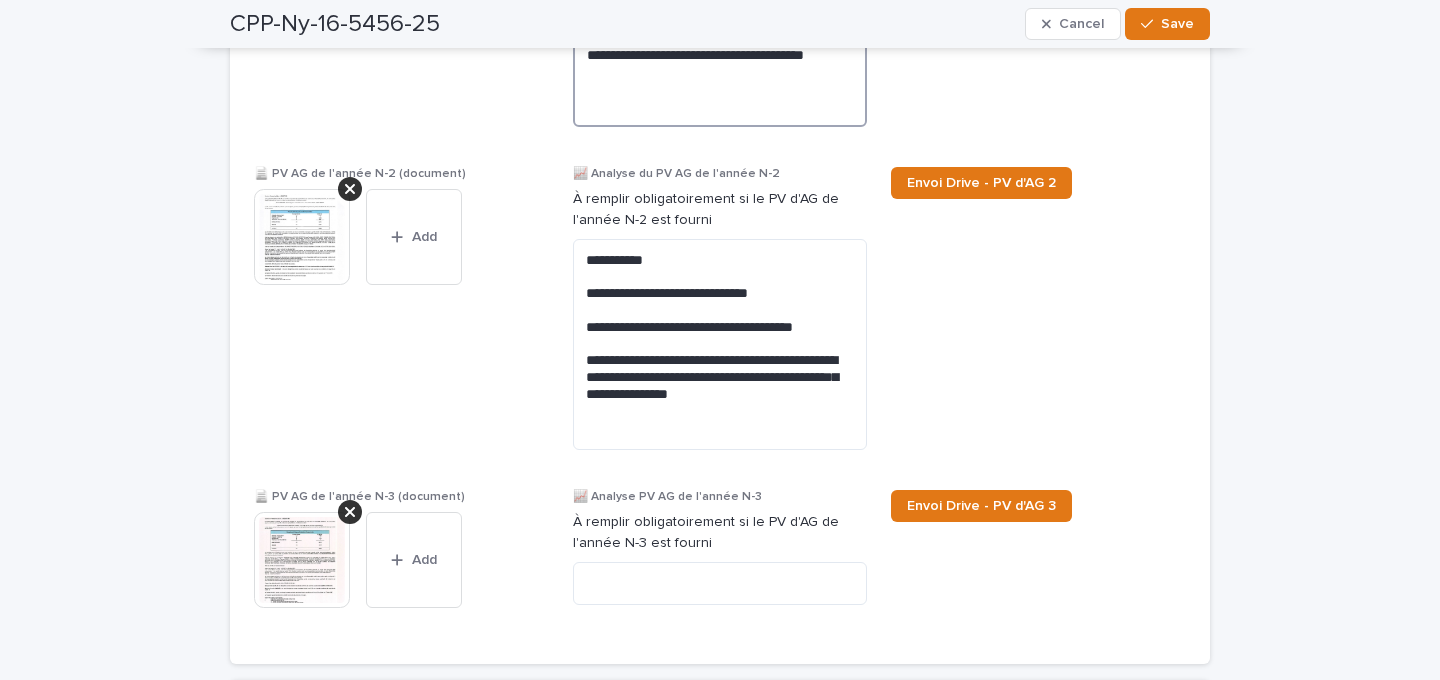 scroll, scrollTop: 2567, scrollLeft: 0, axis: vertical 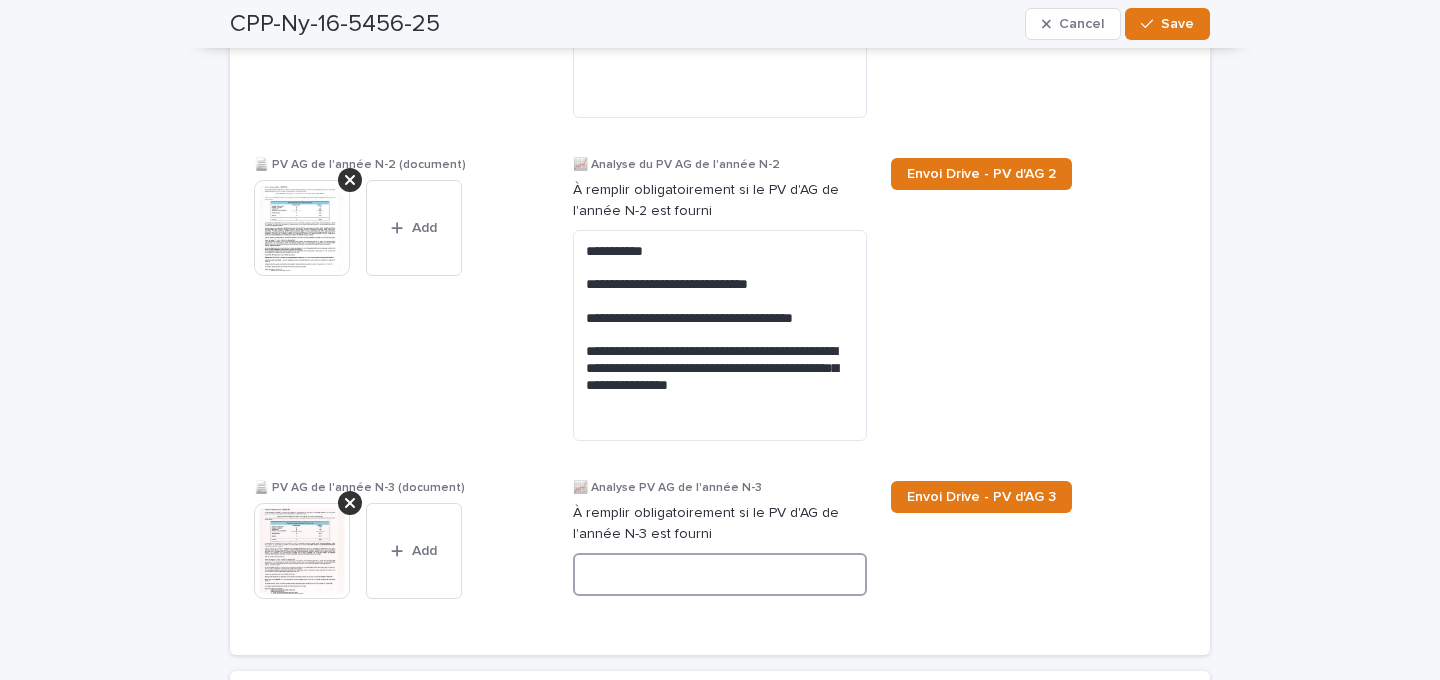 click at bounding box center [720, 574] 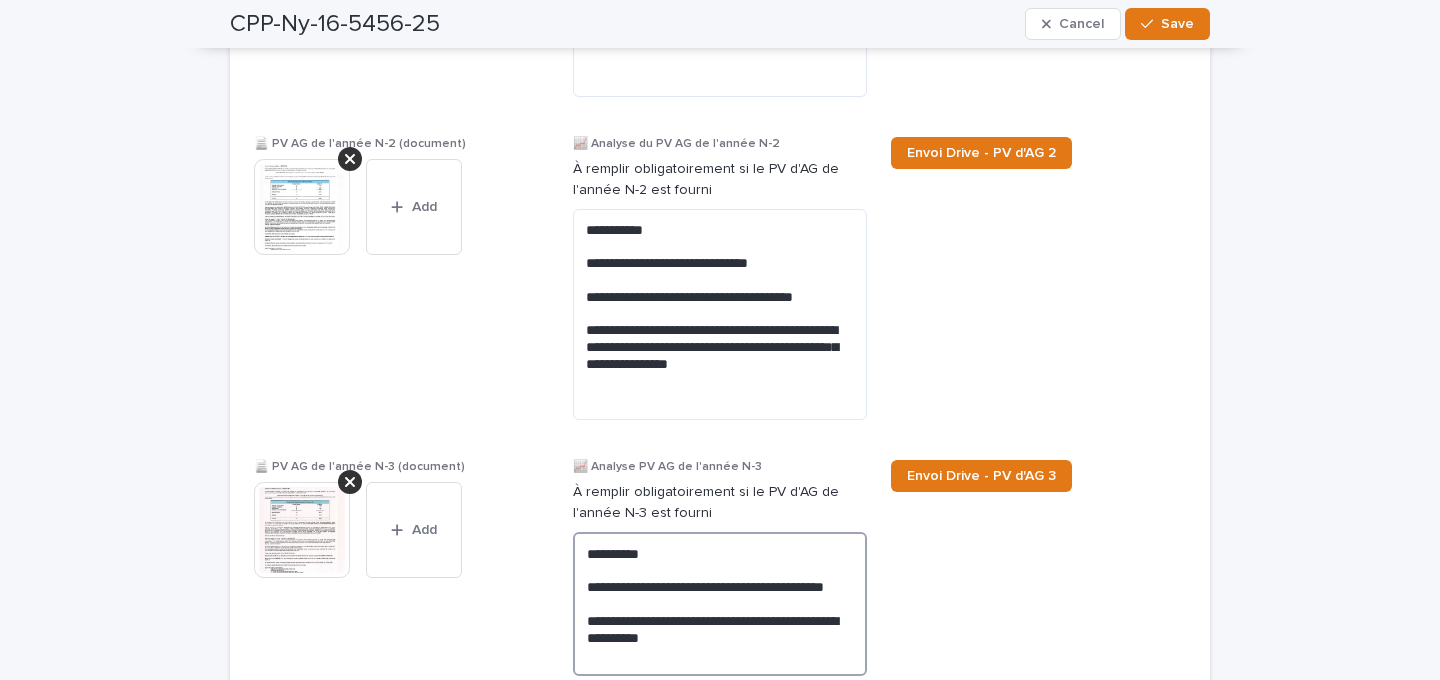 scroll, scrollTop: 2605, scrollLeft: 0, axis: vertical 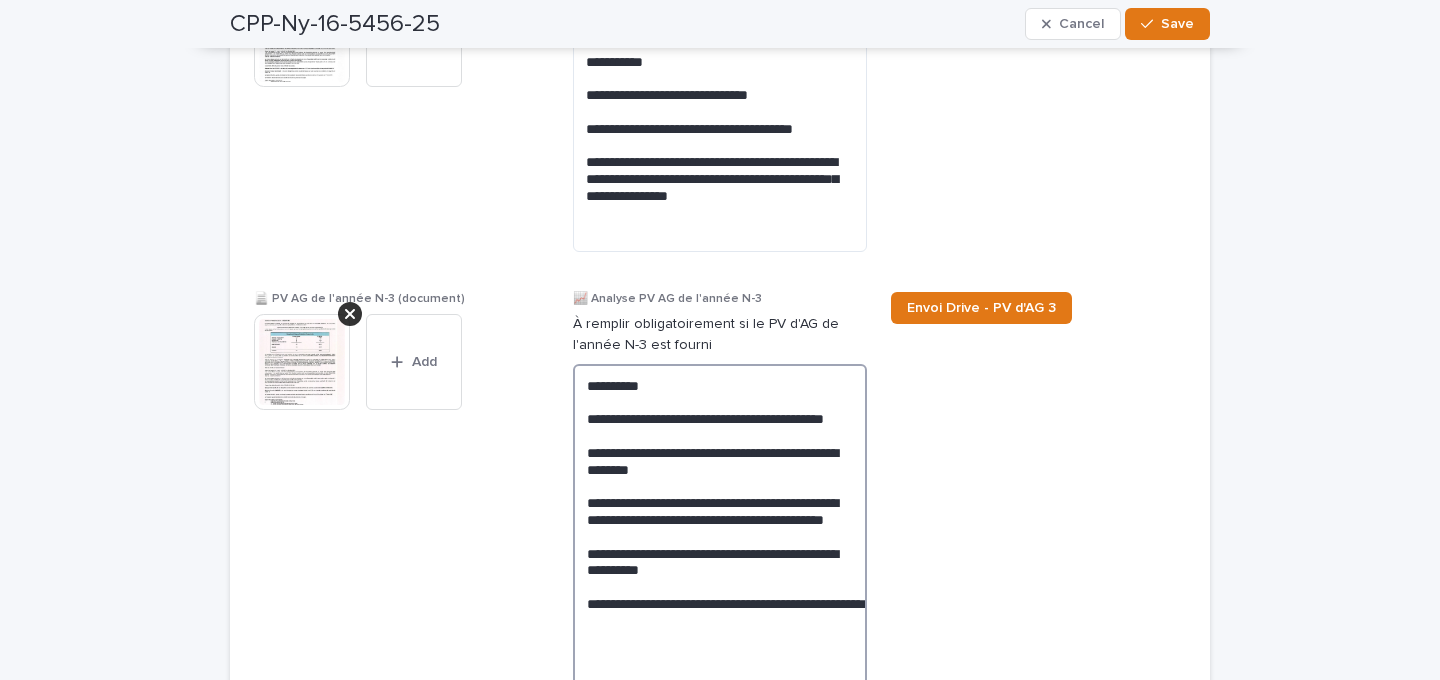 click on "**********" at bounding box center [720, 528] 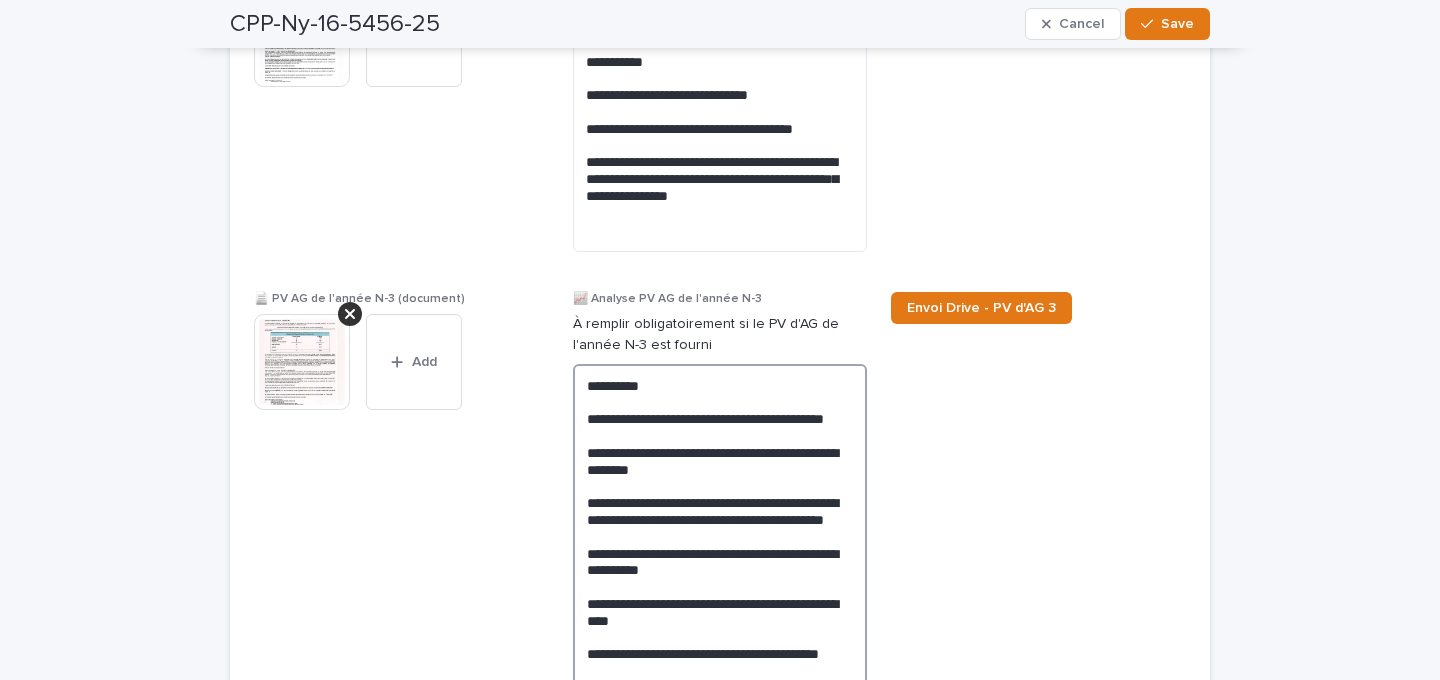 scroll, scrollTop: 2789, scrollLeft: 0, axis: vertical 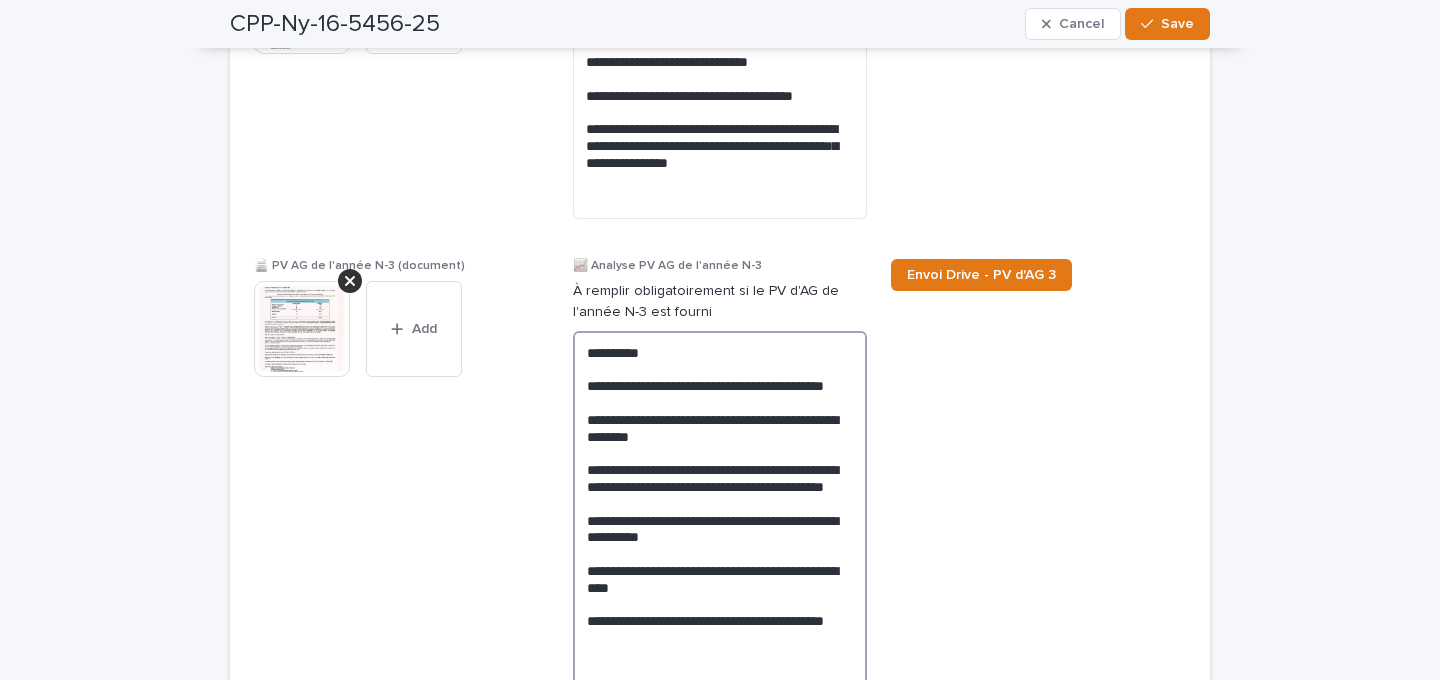 click on "**********" at bounding box center (720, 512) 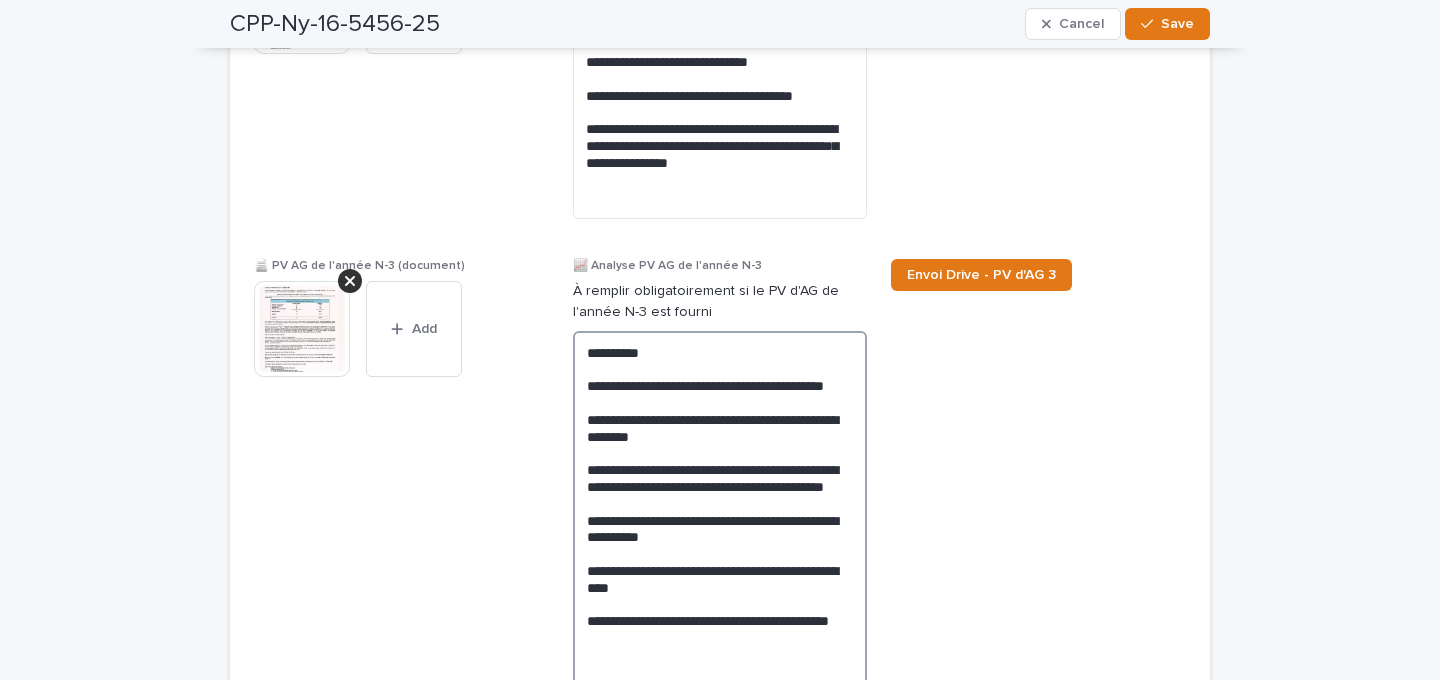 click on "**********" at bounding box center [720, 512] 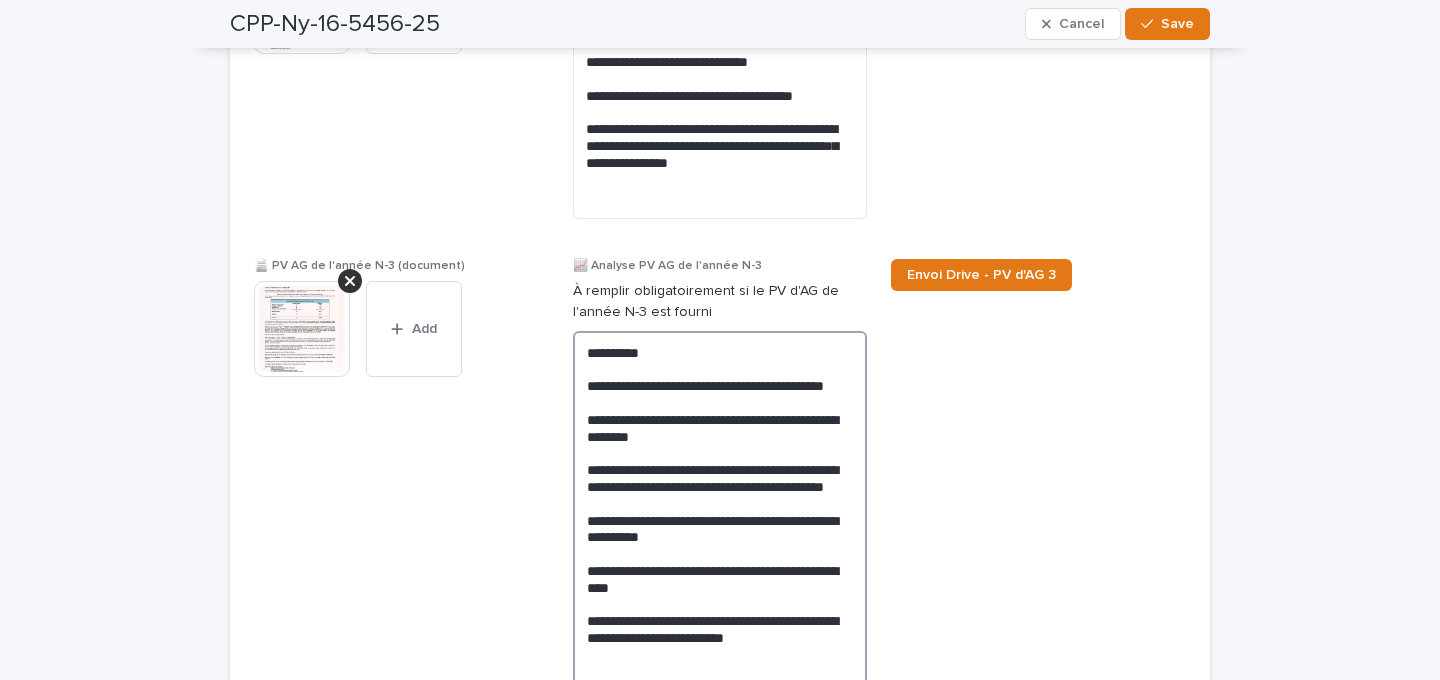 click on "**********" at bounding box center (720, 529) 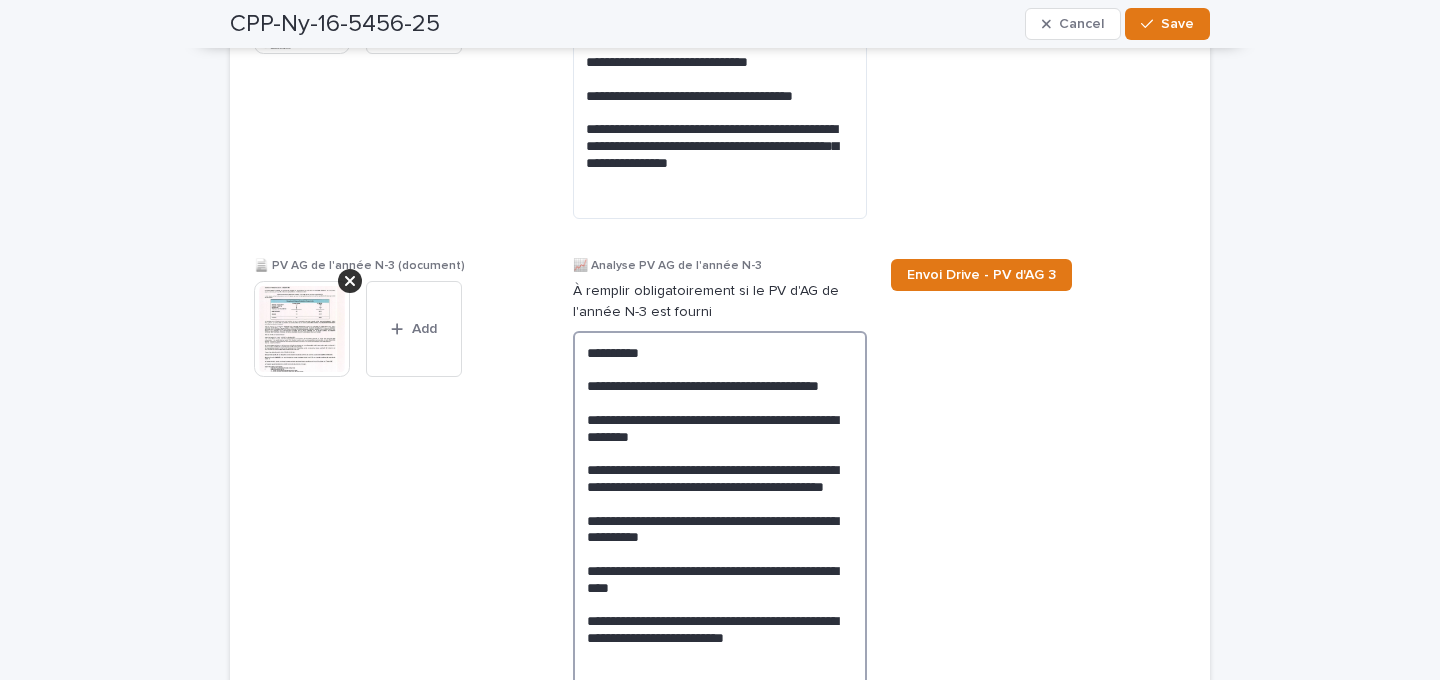 click on "**********" at bounding box center (720, 529) 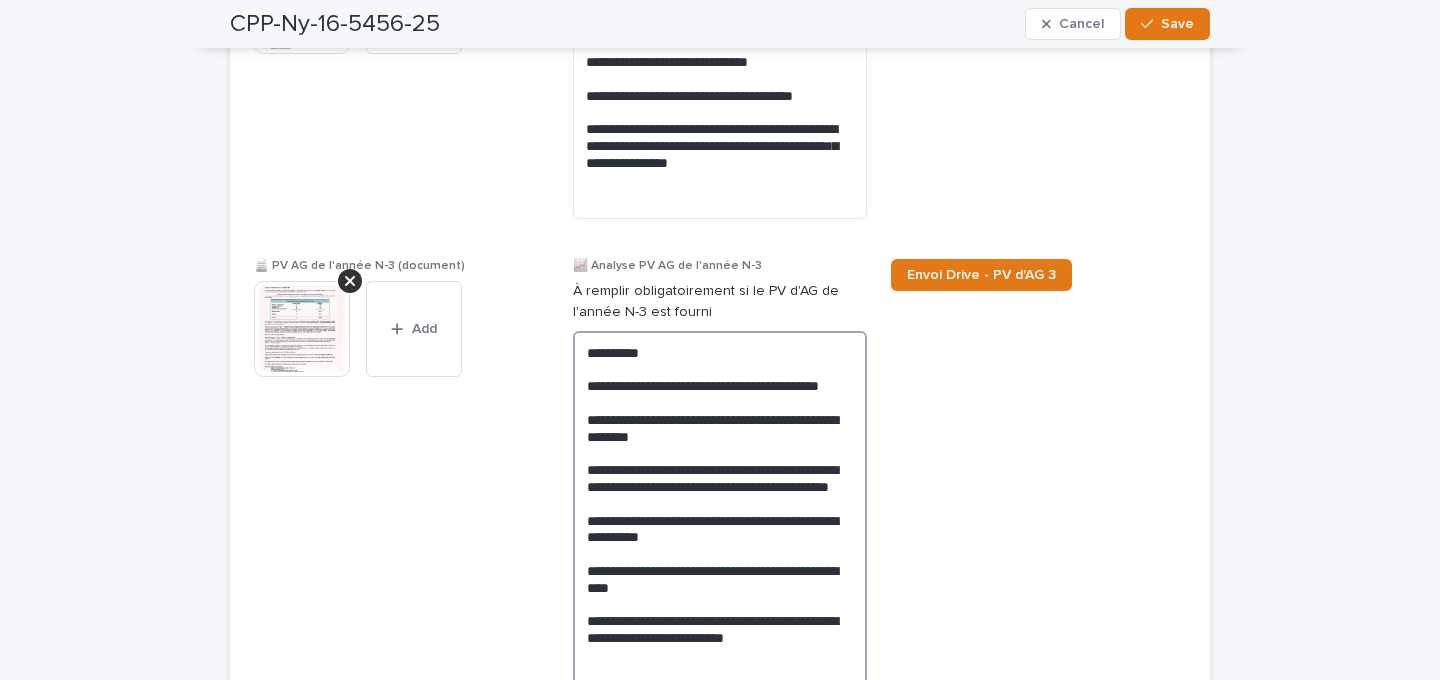 click on "**********" at bounding box center (720, 537) 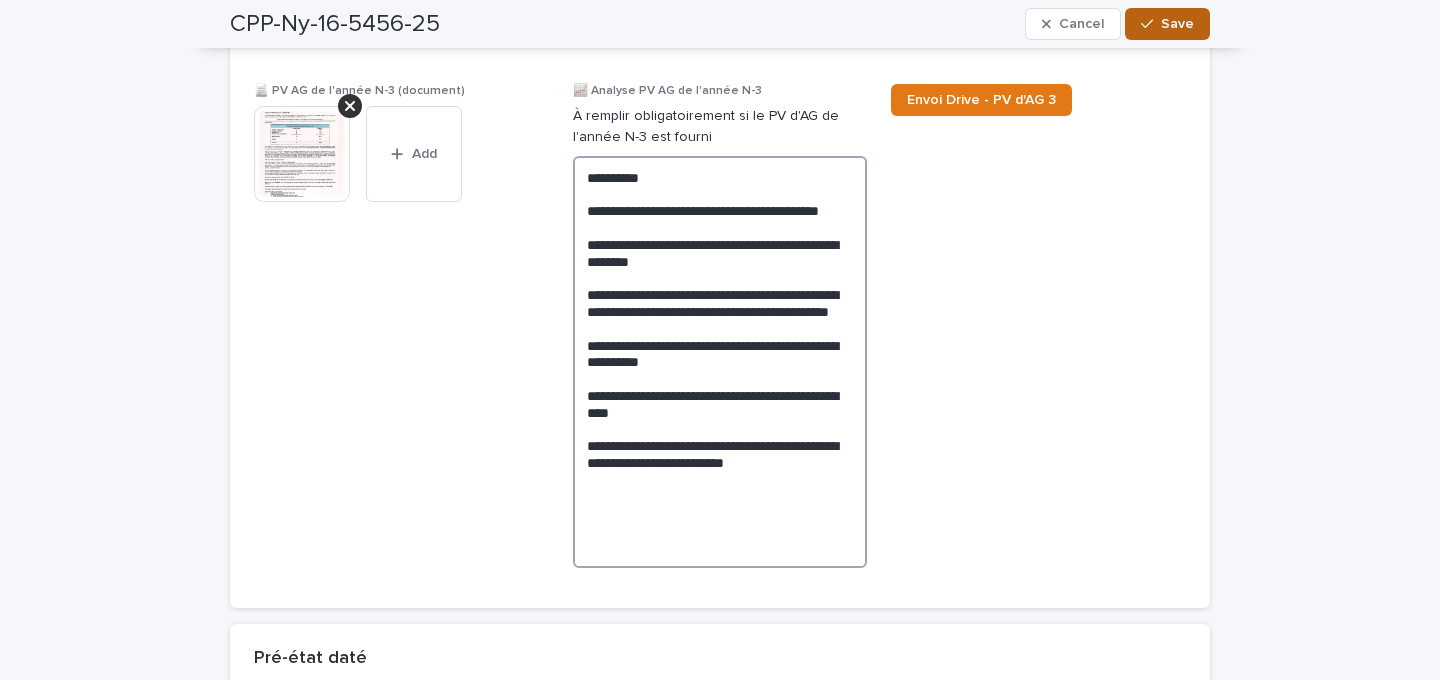 type on "**********" 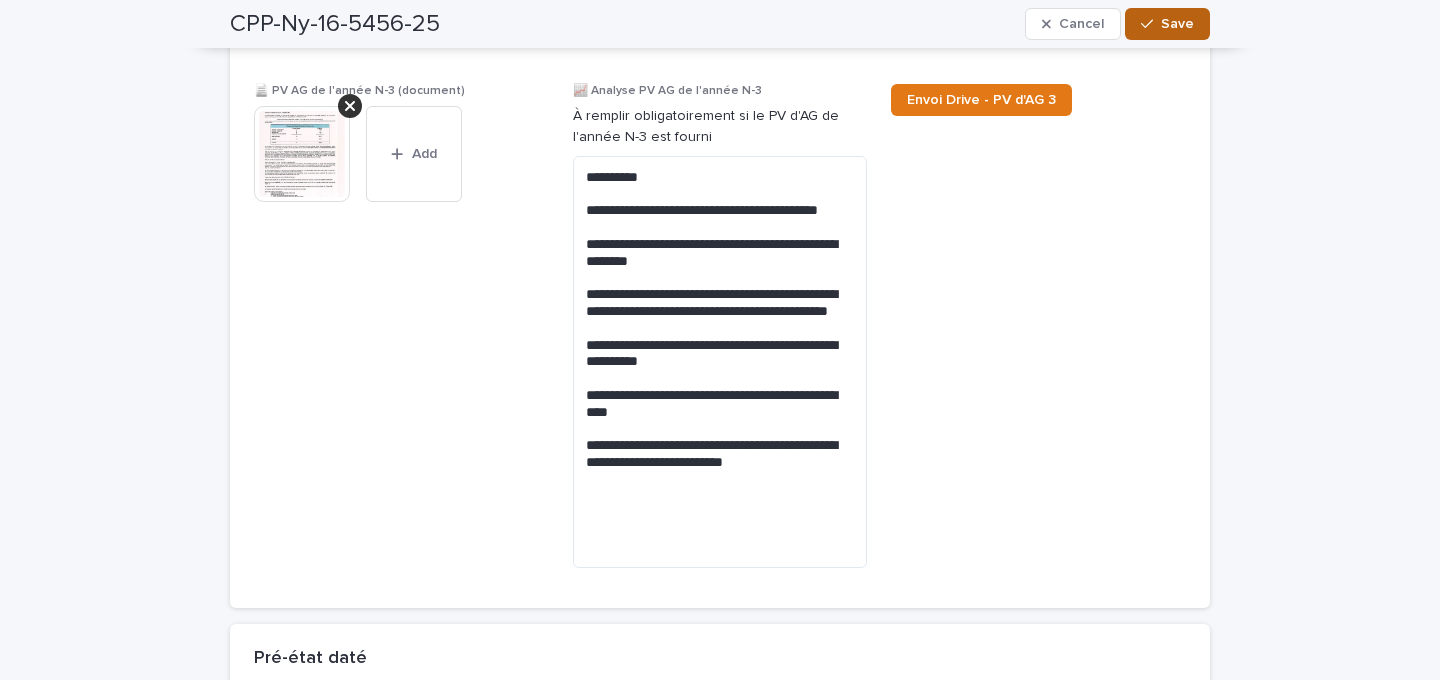 click on "Save" at bounding box center (1177, 24) 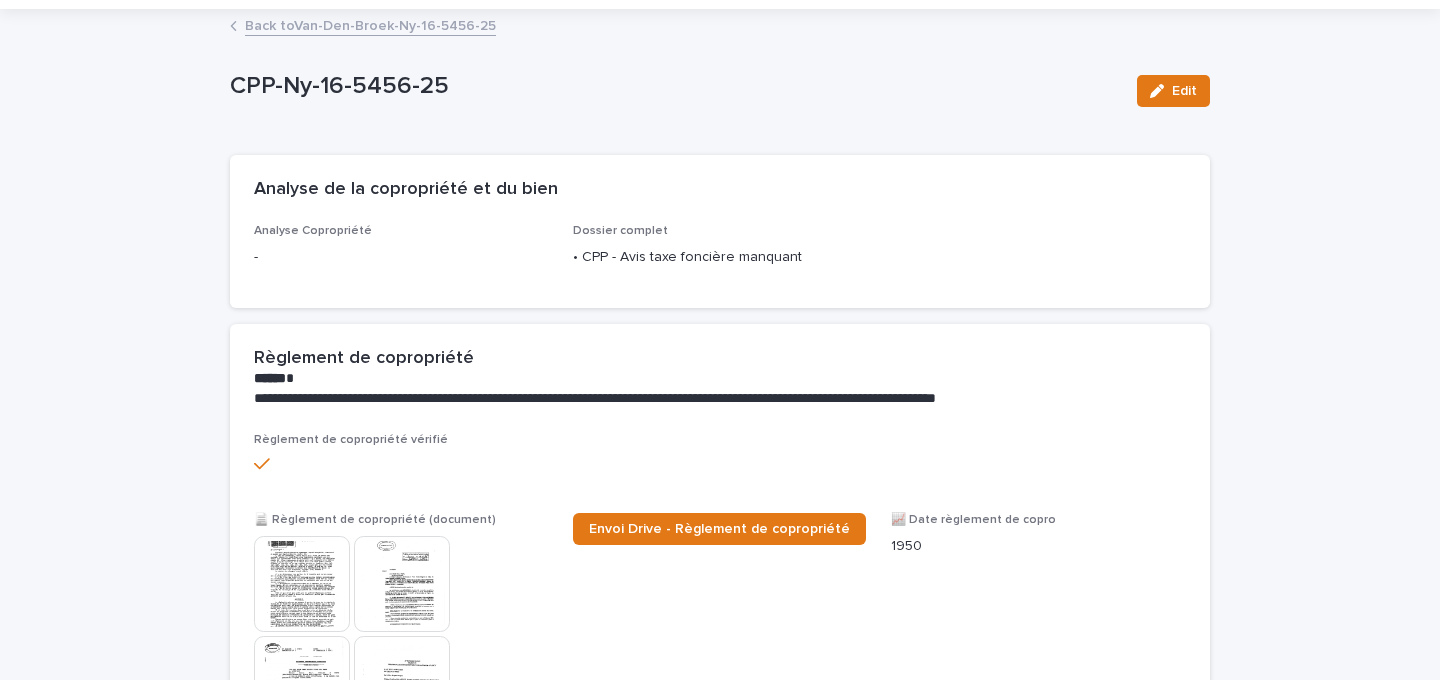 scroll, scrollTop: 0, scrollLeft: 0, axis: both 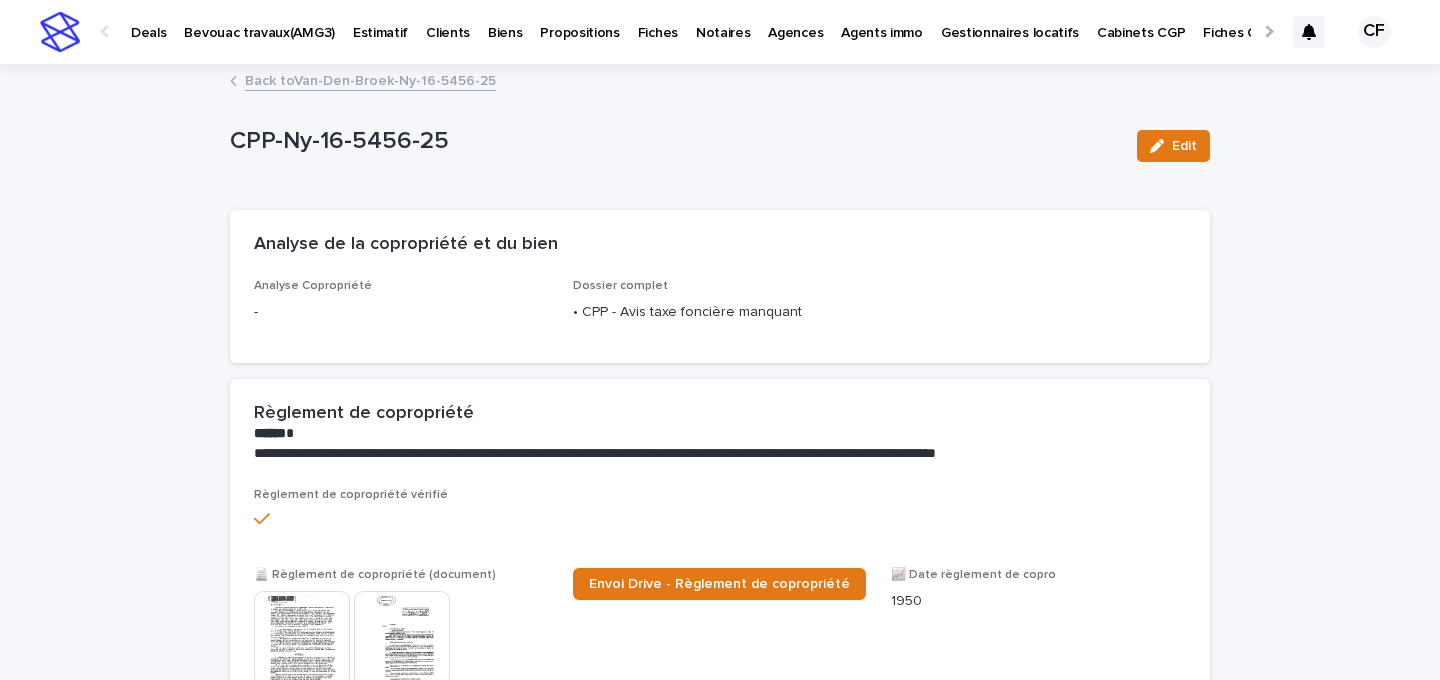 click at bounding box center [60, 32] 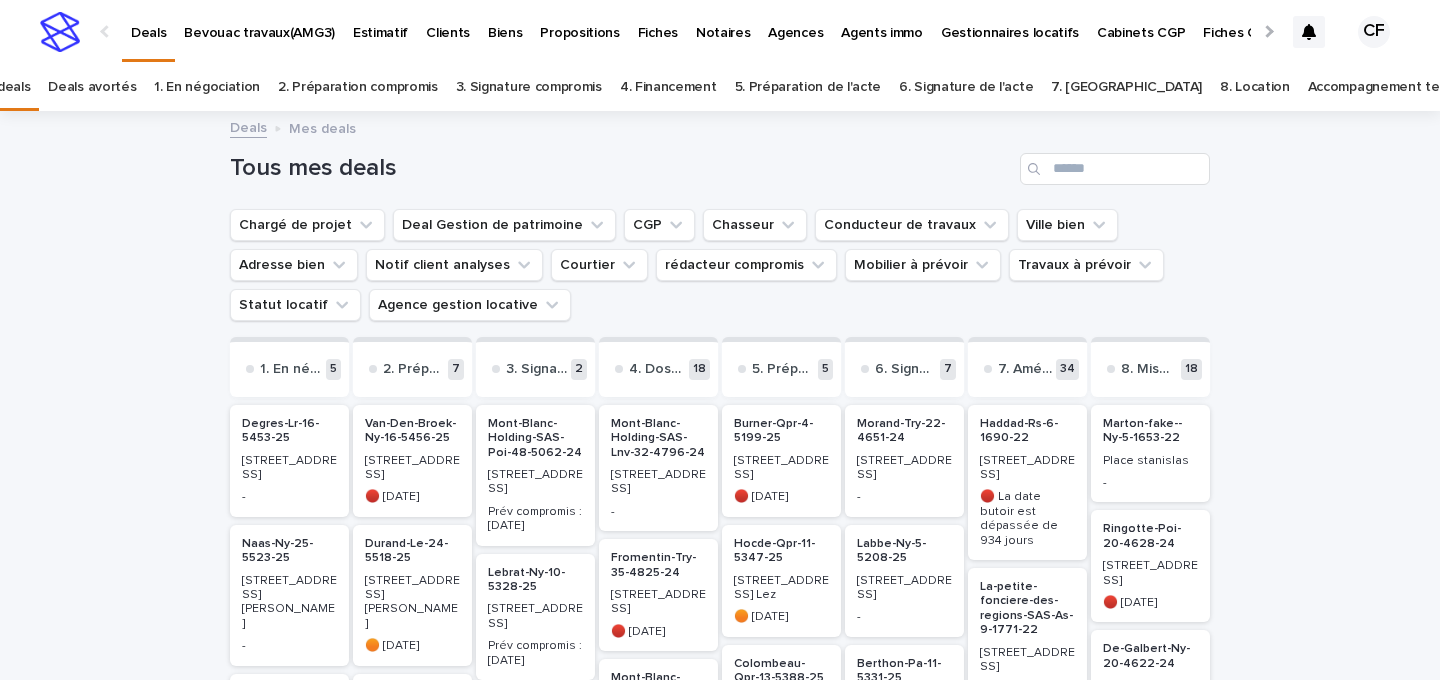 click on "Van-Den-Broek-Ny-16-5456-25" at bounding box center [412, 431] 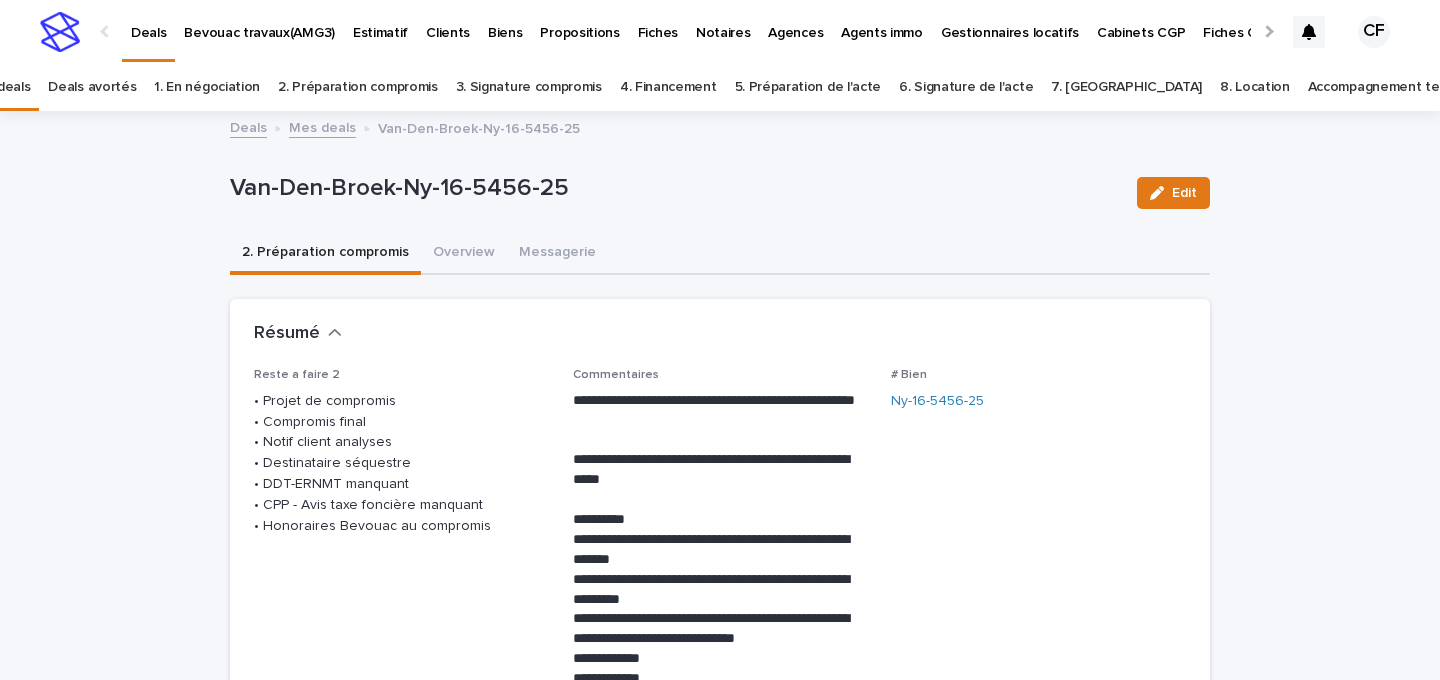 click at bounding box center [60, 32] 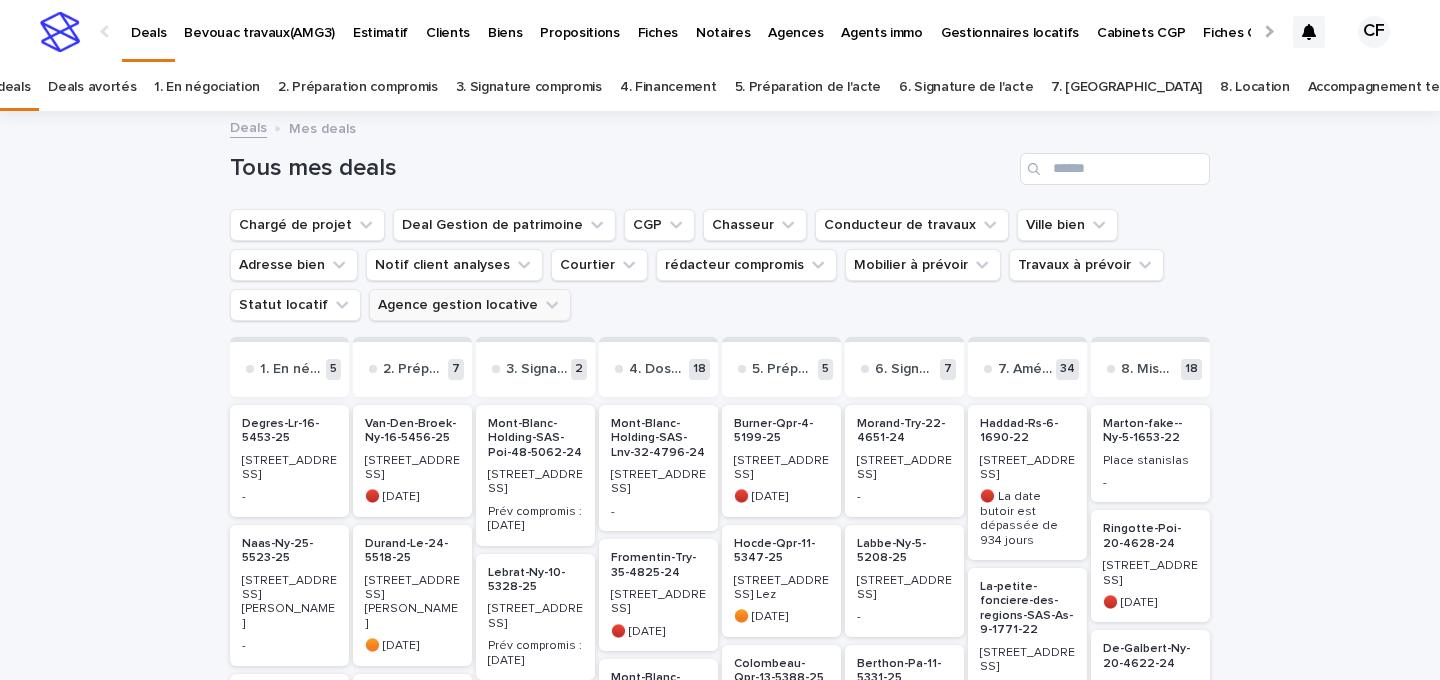 click on "Agence gestion locative" at bounding box center (470, 305) 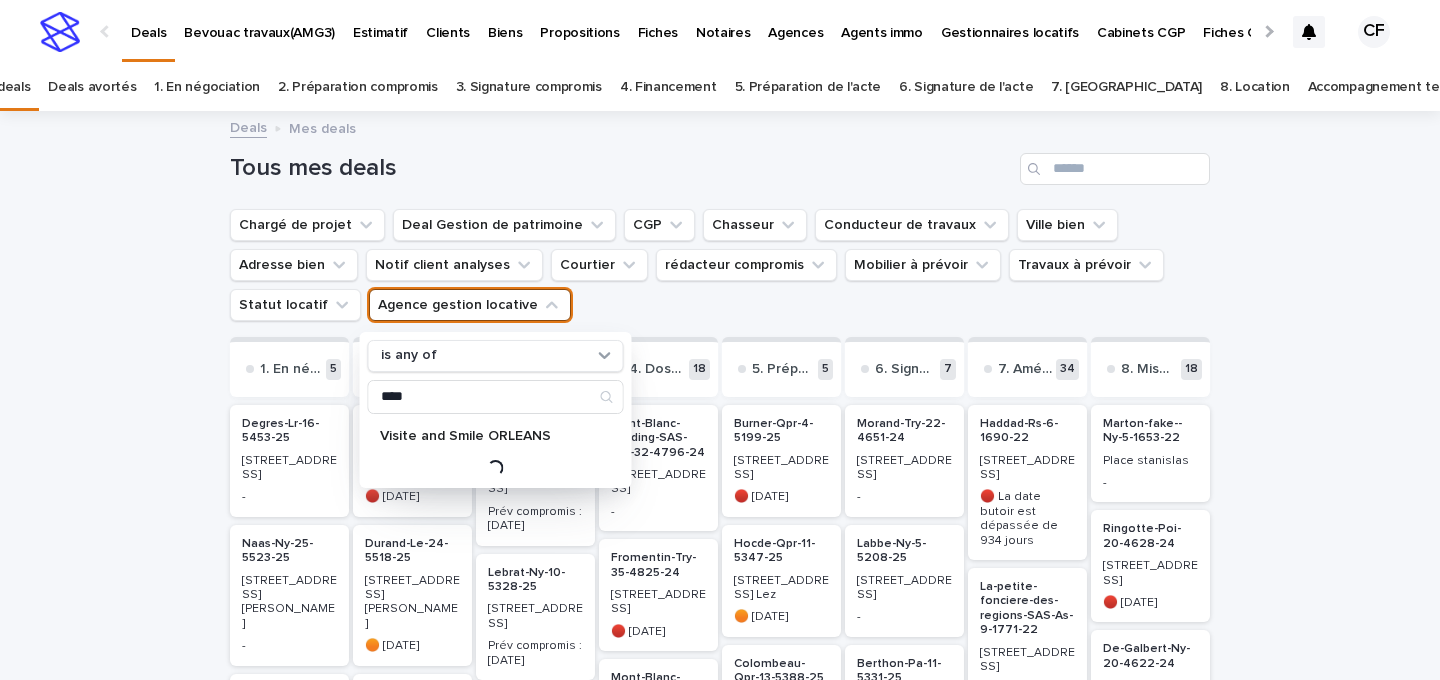 type on "****" 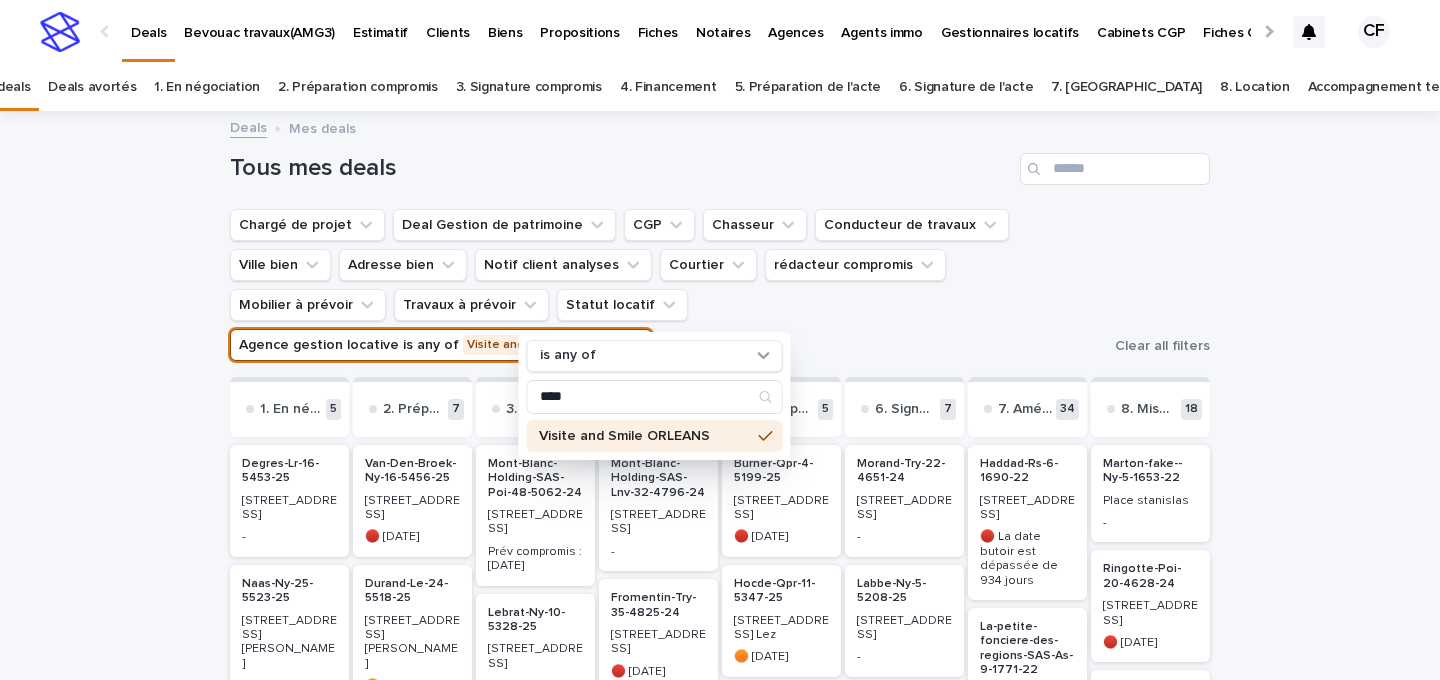 click on "Chargé de projet Deal Gestion de patrimoine CGP Chasseur Conducteur de travaux Ville bien Adresse bien Notif client analyses [PERSON_NAME] rédacteur compromis Mobilier à prévoir Travaux à prévoir Statut locatif Agence gestion locative is any of Visite and Smile ORLEANS is any of **** Visite and Smile ORLEANS Clear all filters" at bounding box center [720, 285] 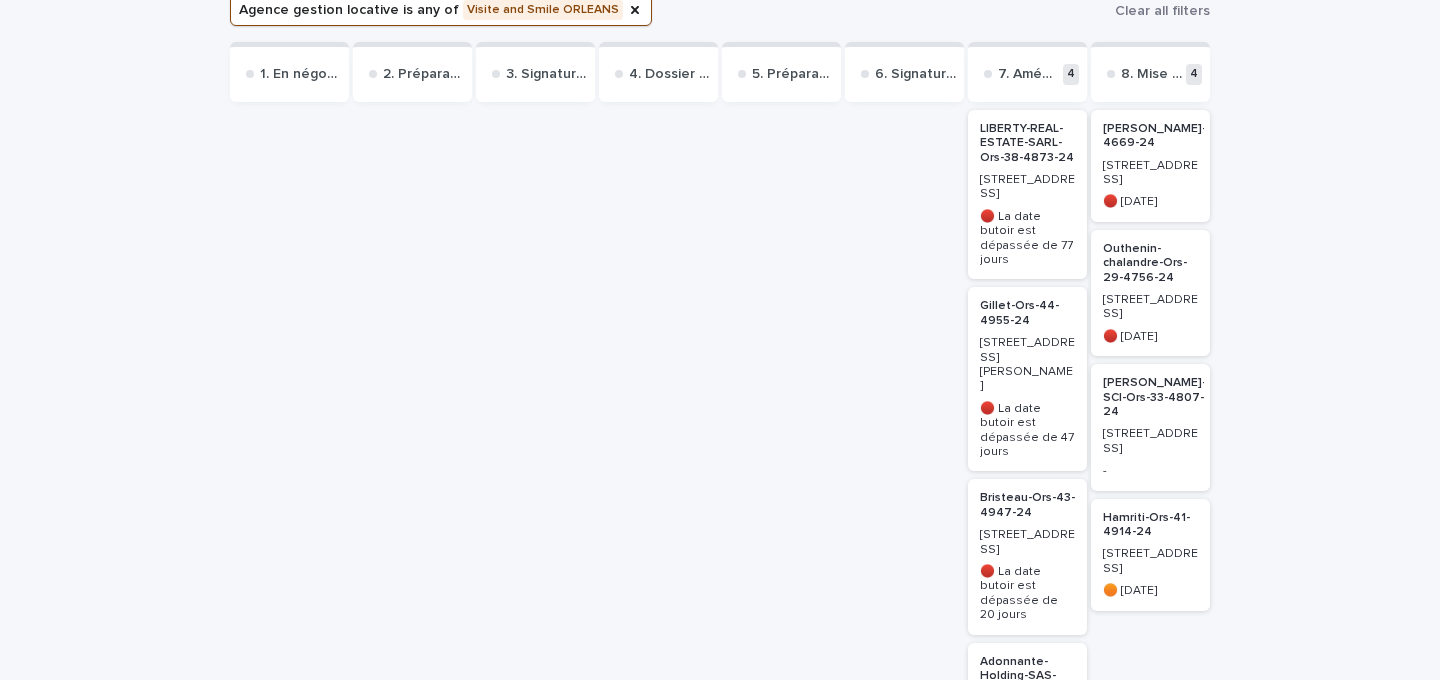 scroll, scrollTop: 317, scrollLeft: 0, axis: vertical 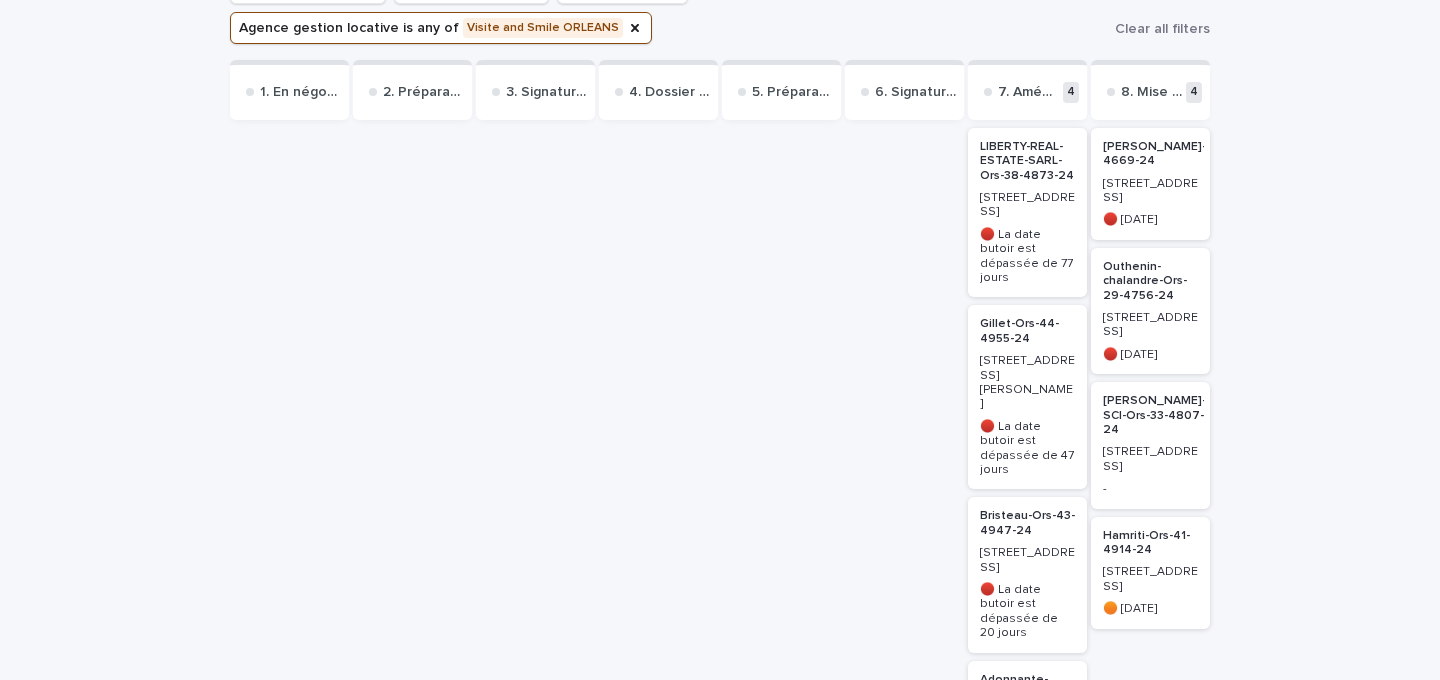 click on "[STREET_ADDRESS]" at bounding box center [1150, 189] 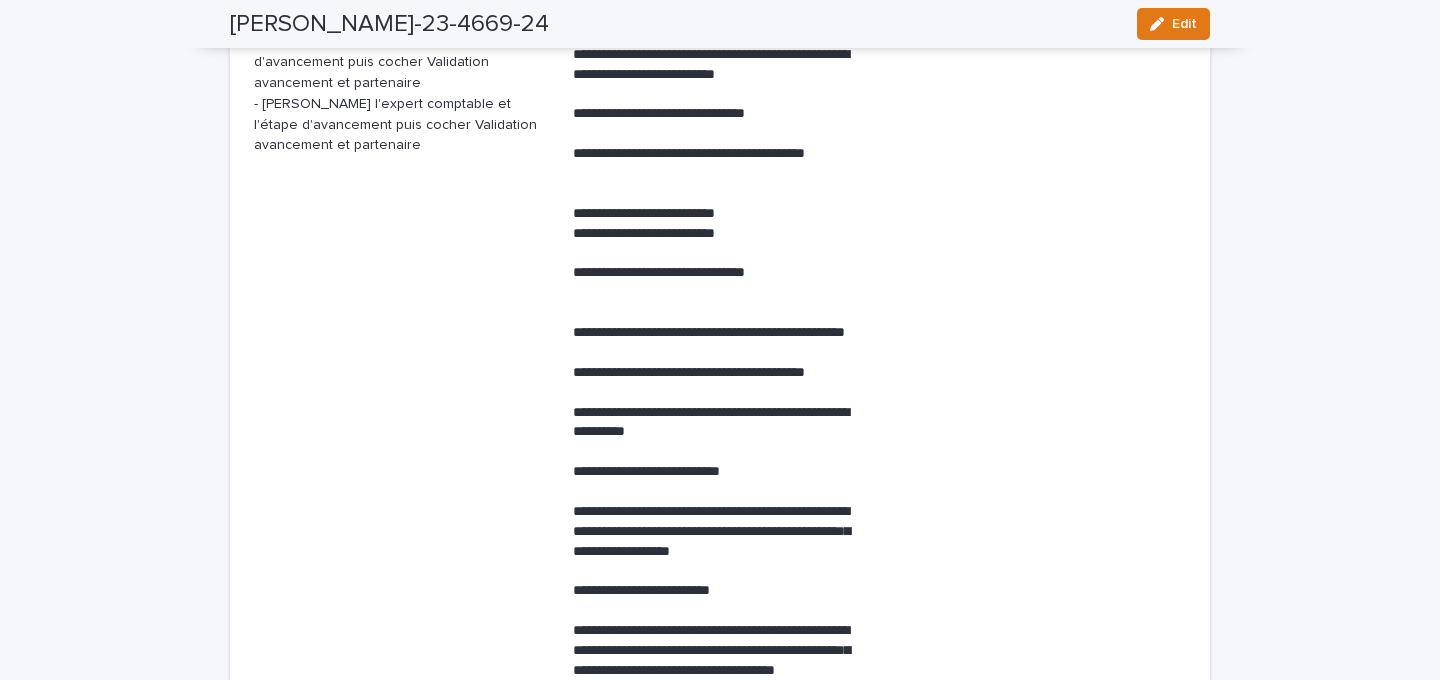 scroll, scrollTop: 0, scrollLeft: 0, axis: both 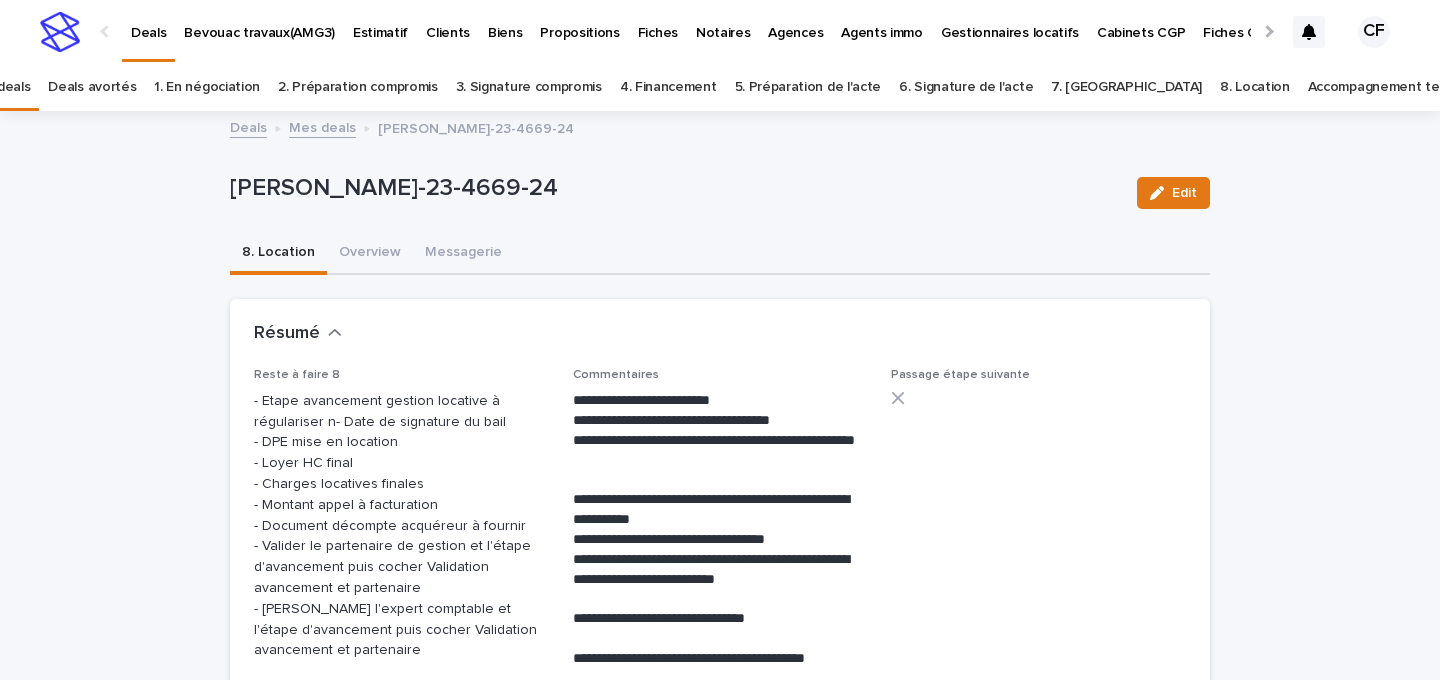 click at bounding box center [60, 32] 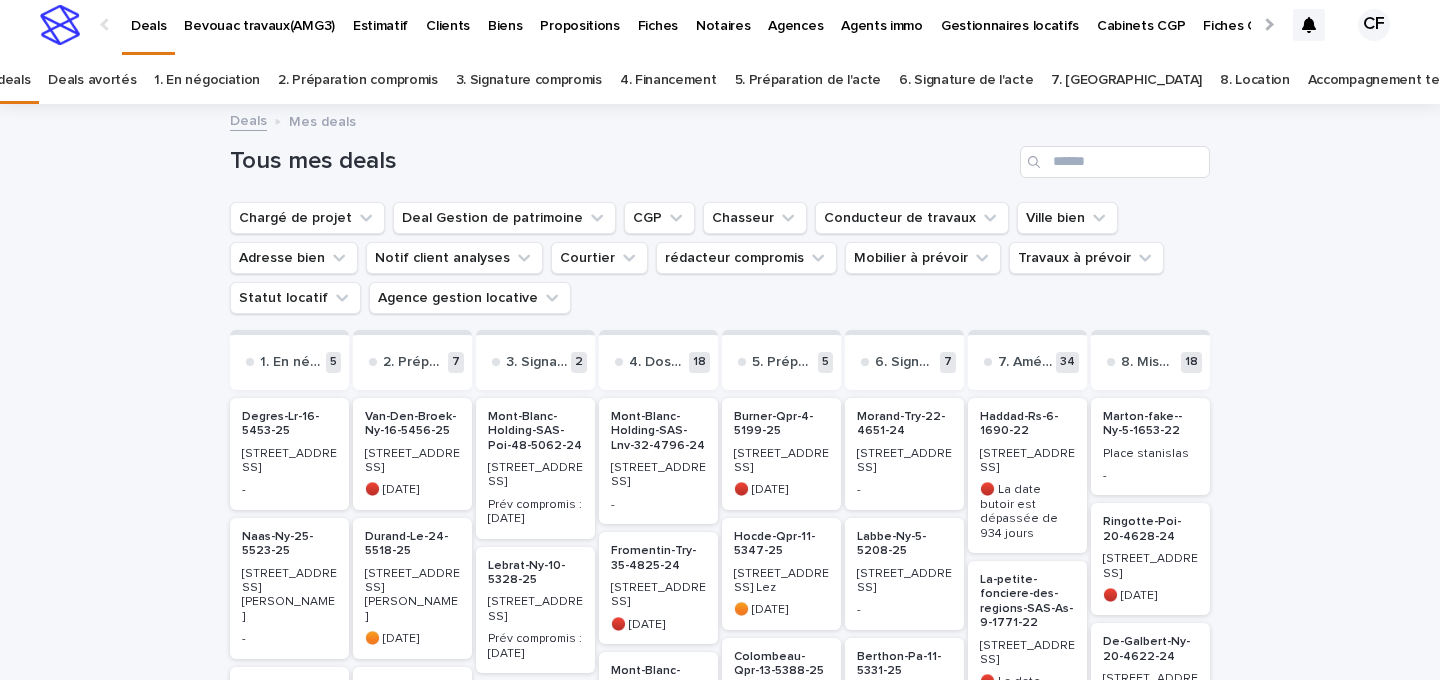 scroll, scrollTop: 9, scrollLeft: 0, axis: vertical 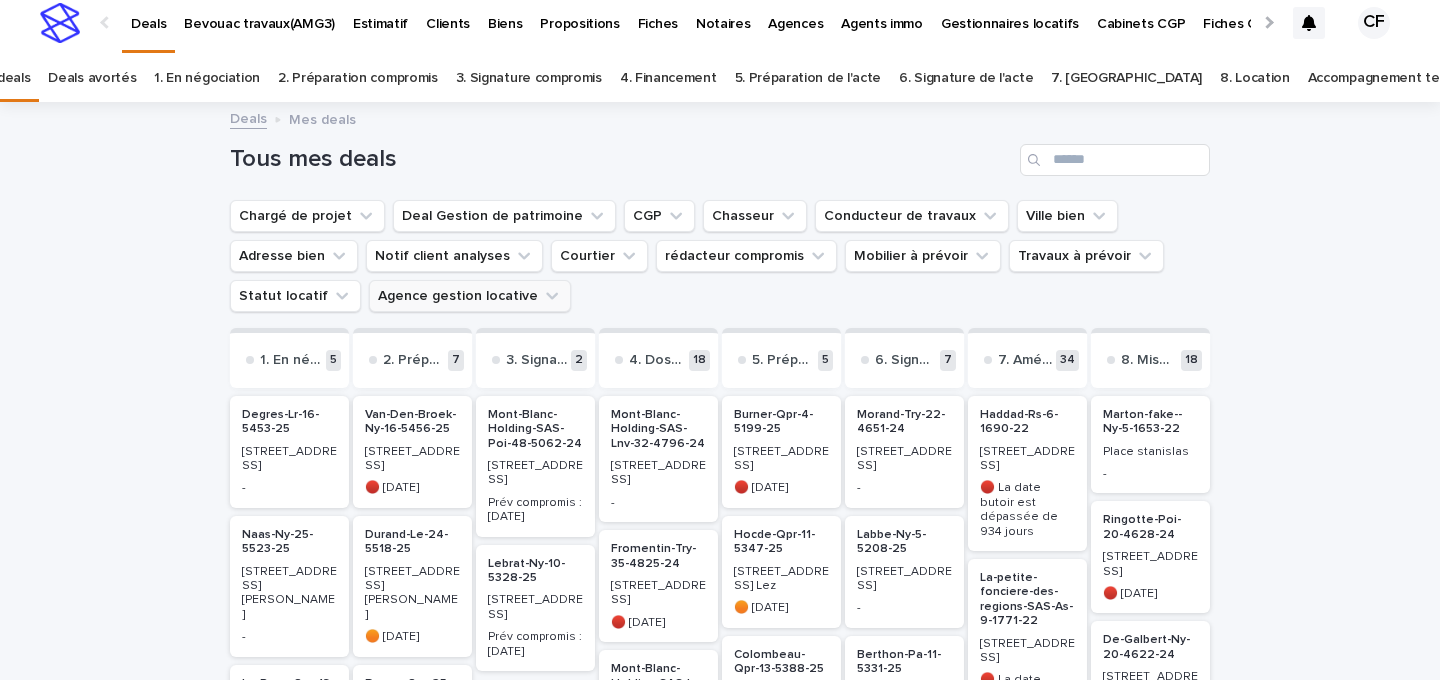 click on "Agence gestion locative" at bounding box center [470, 296] 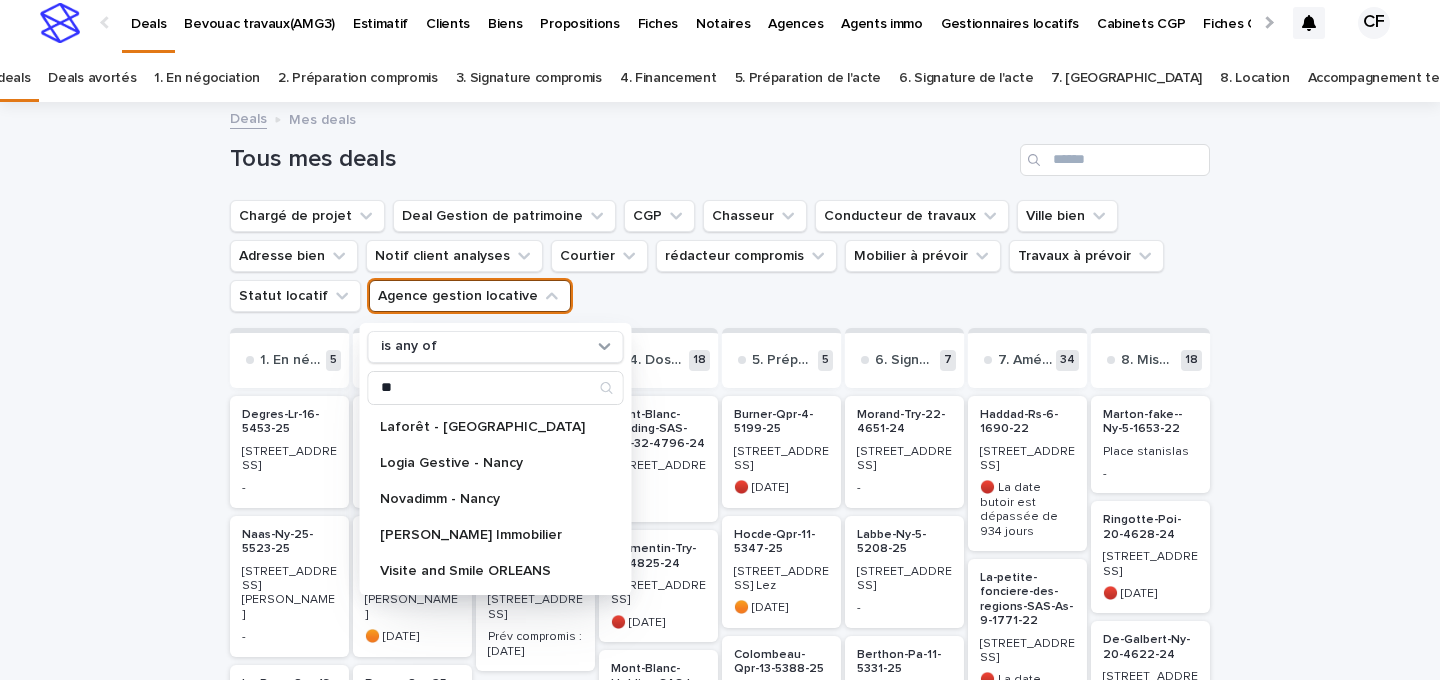 type on "***" 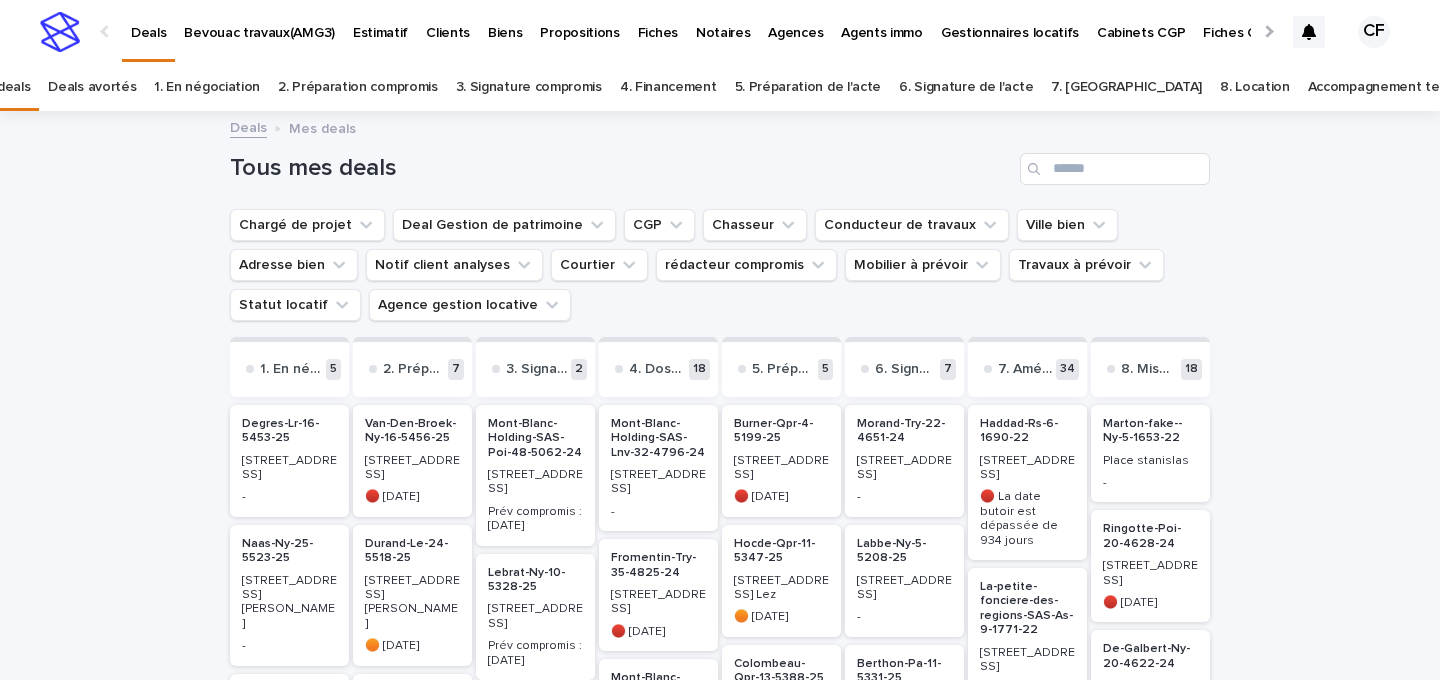 scroll, scrollTop: 0, scrollLeft: 0, axis: both 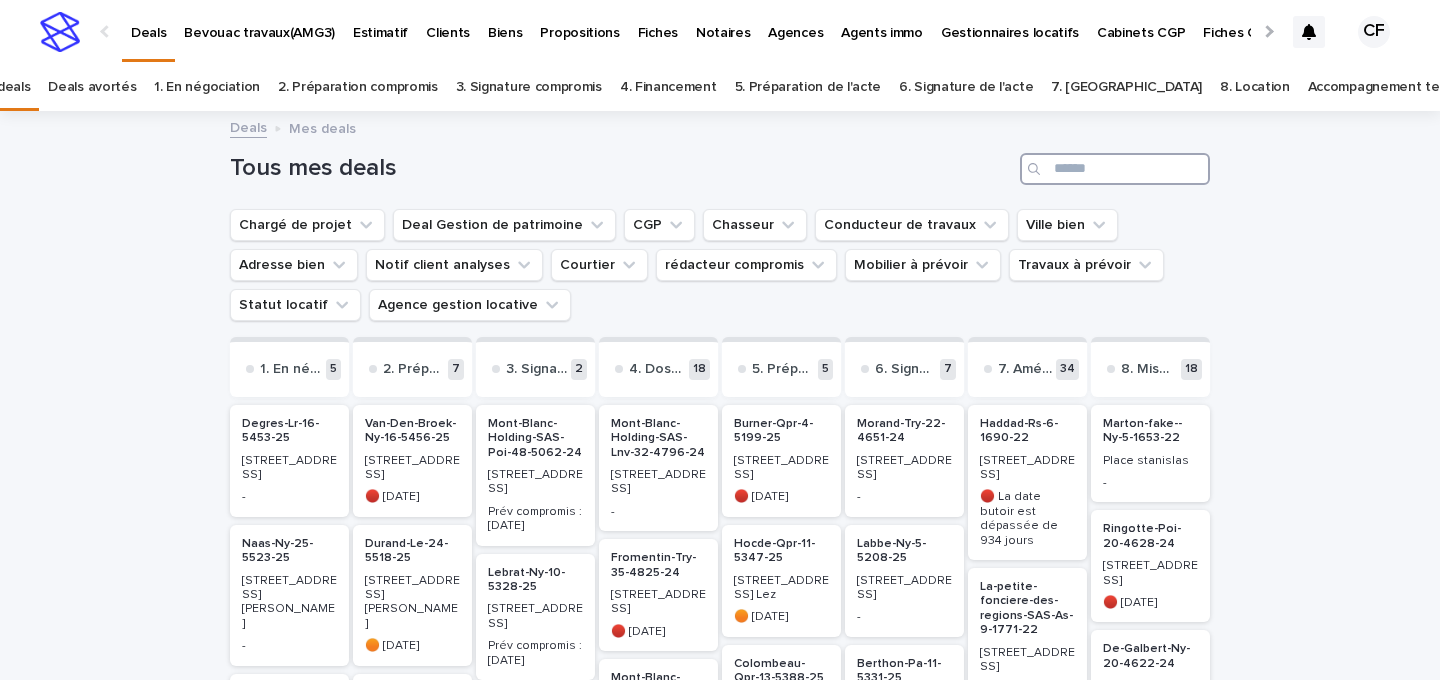 click at bounding box center [1115, 169] 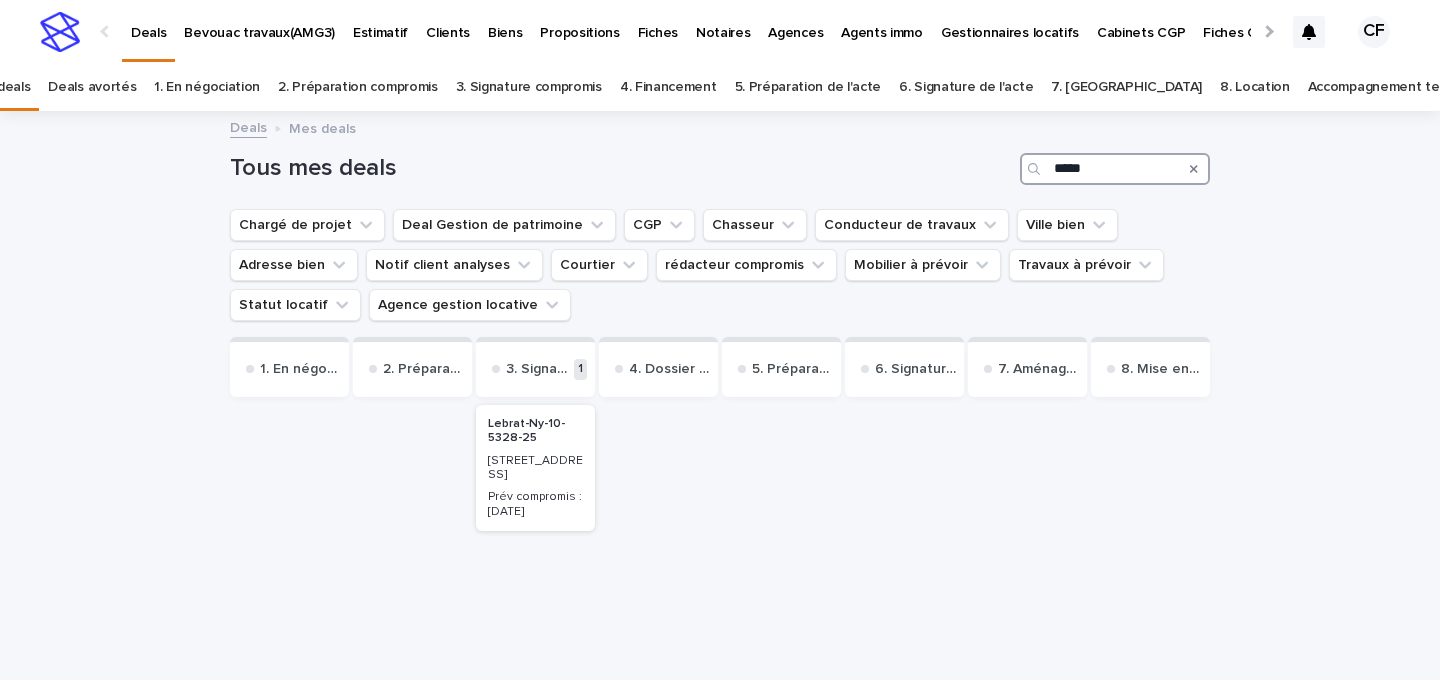 type on "*****" 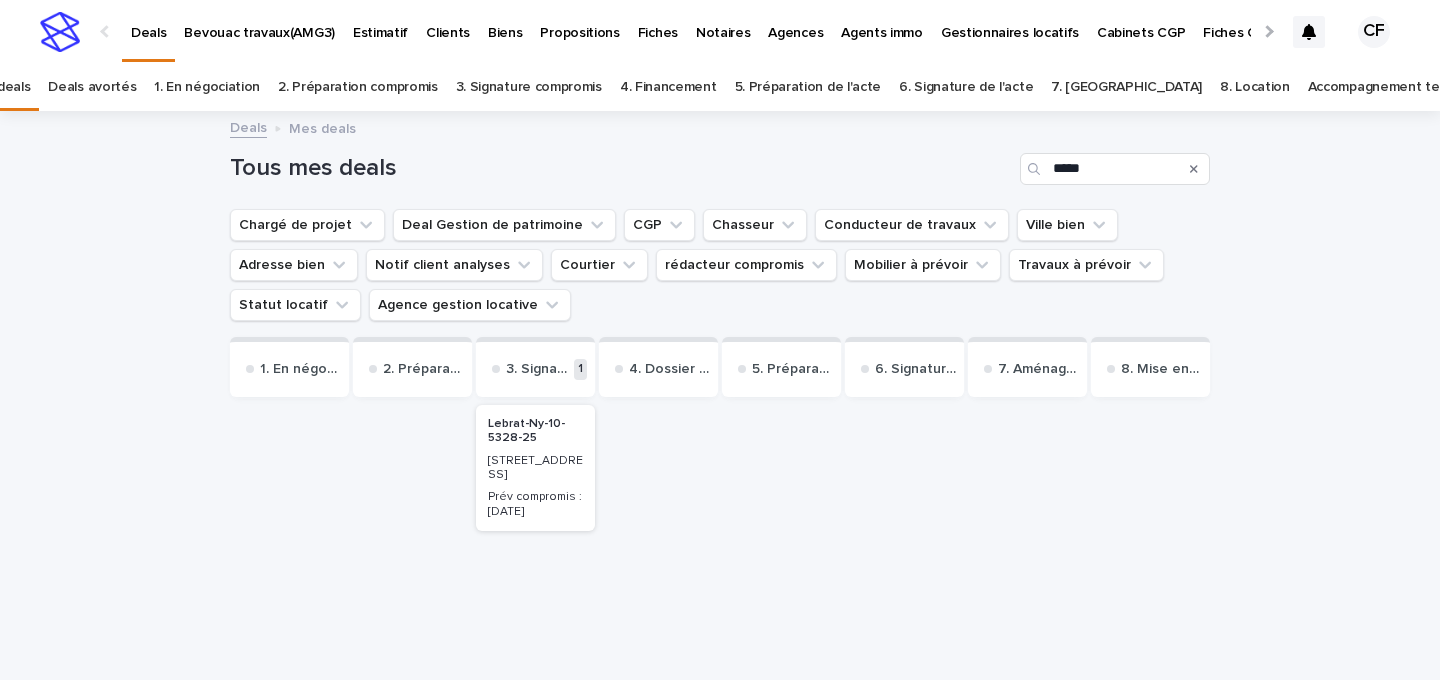 click on "[STREET_ADDRESS]" at bounding box center [535, 468] 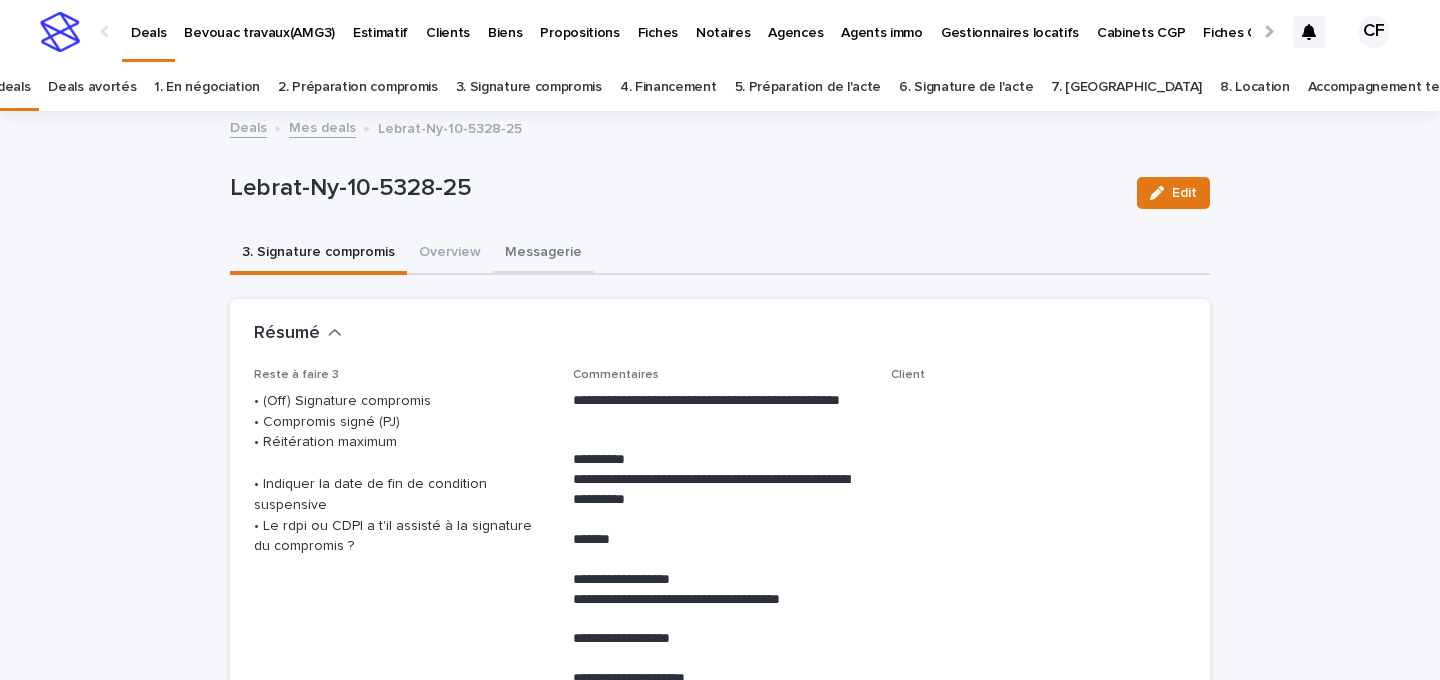 click on "Messagerie" at bounding box center [543, 254] 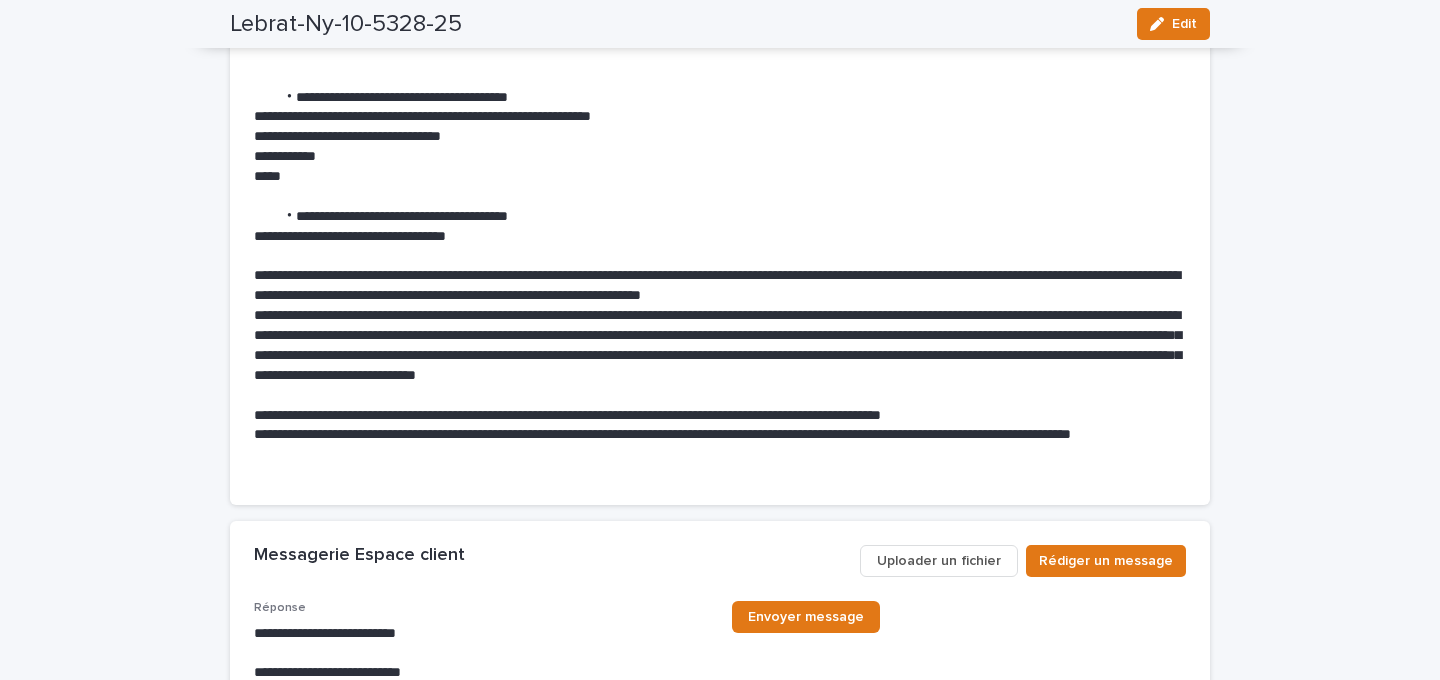 scroll, scrollTop: 5106, scrollLeft: 0, axis: vertical 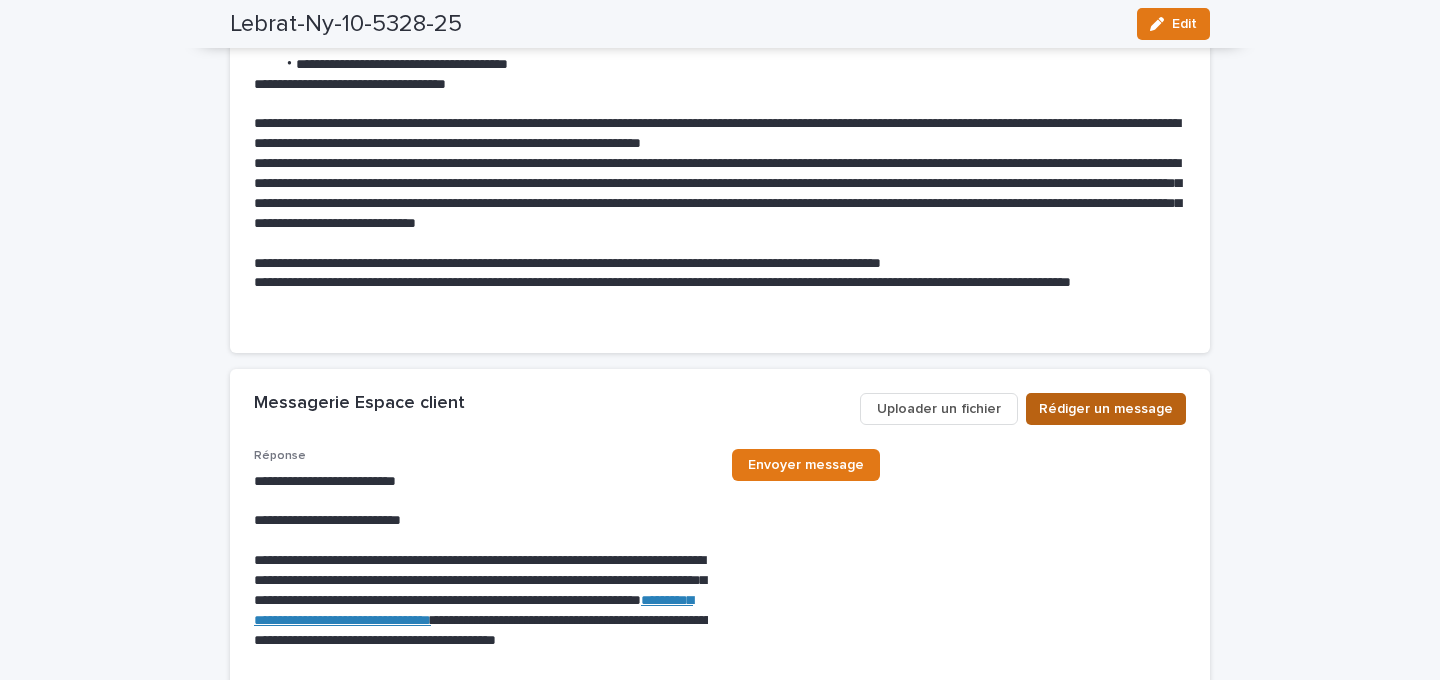 click on "Rédiger un message" at bounding box center (1106, 409) 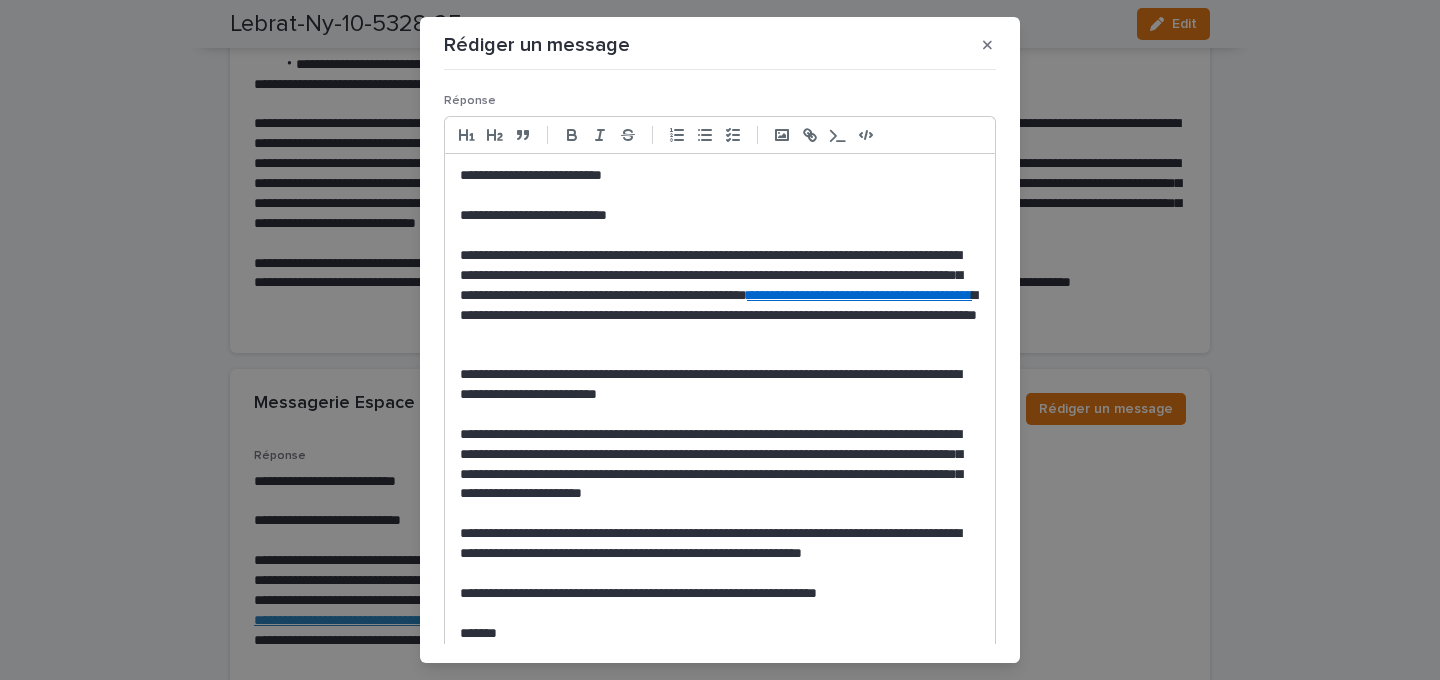 click at bounding box center [720, 196] 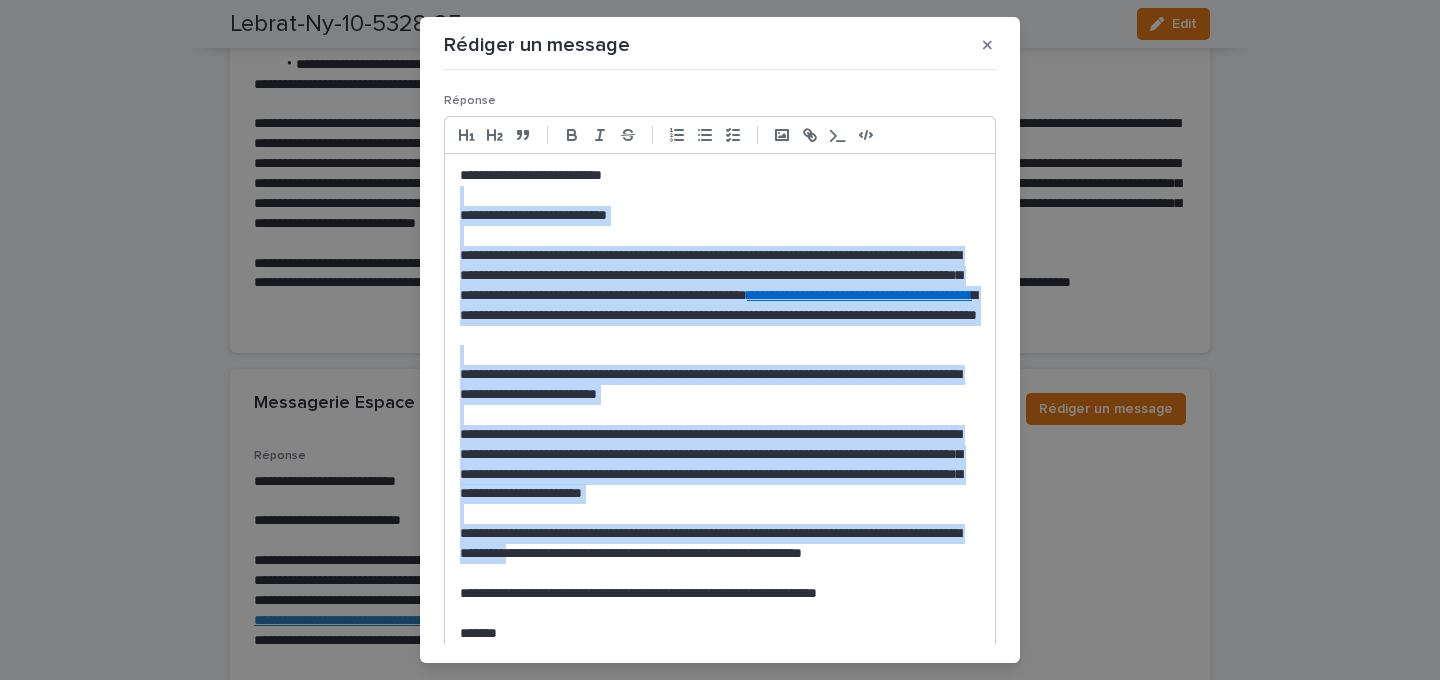 drag, startPoint x: 486, startPoint y: 203, endPoint x: 564, endPoint y: 558, distance: 363.46802 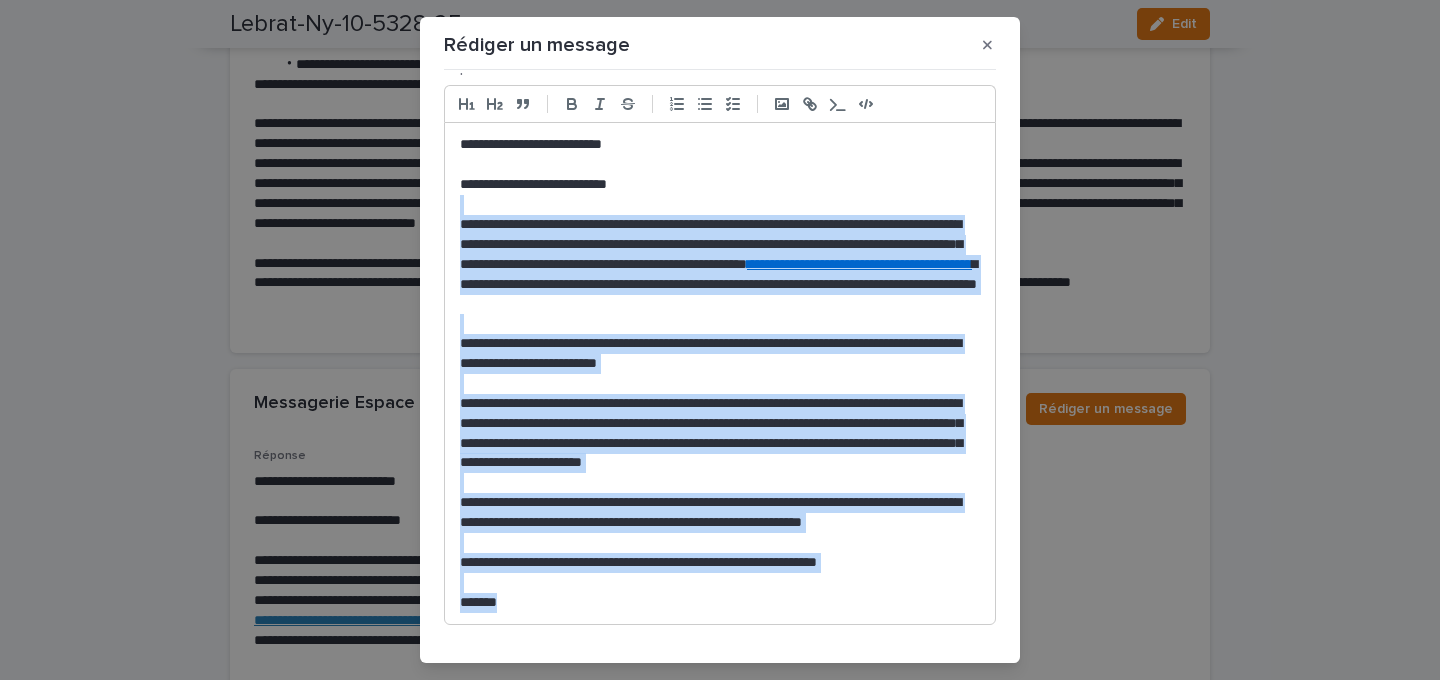 drag, startPoint x: 477, startPoint y: 238, endPoint x: 505, endPoint y: 637, distance: 399.98126 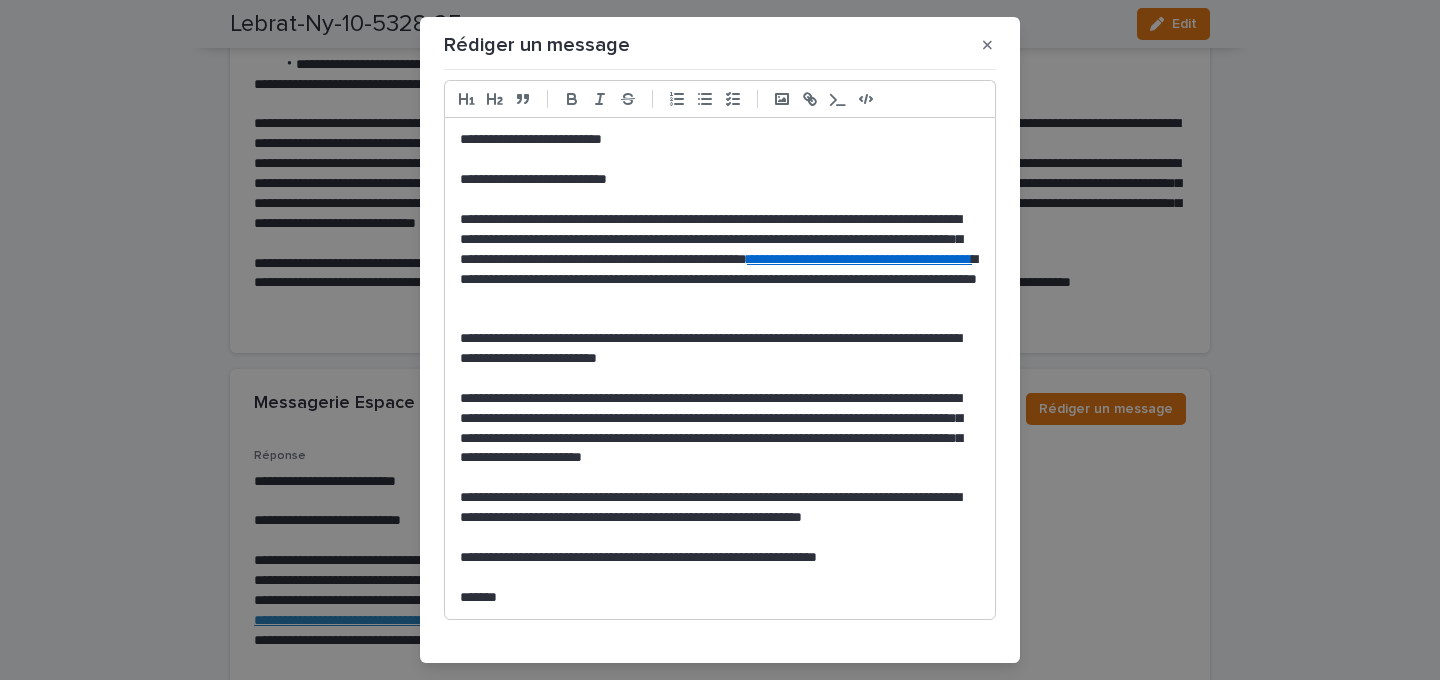 scroll, scrollTop: 0, scrollLeft: 0, axis: both 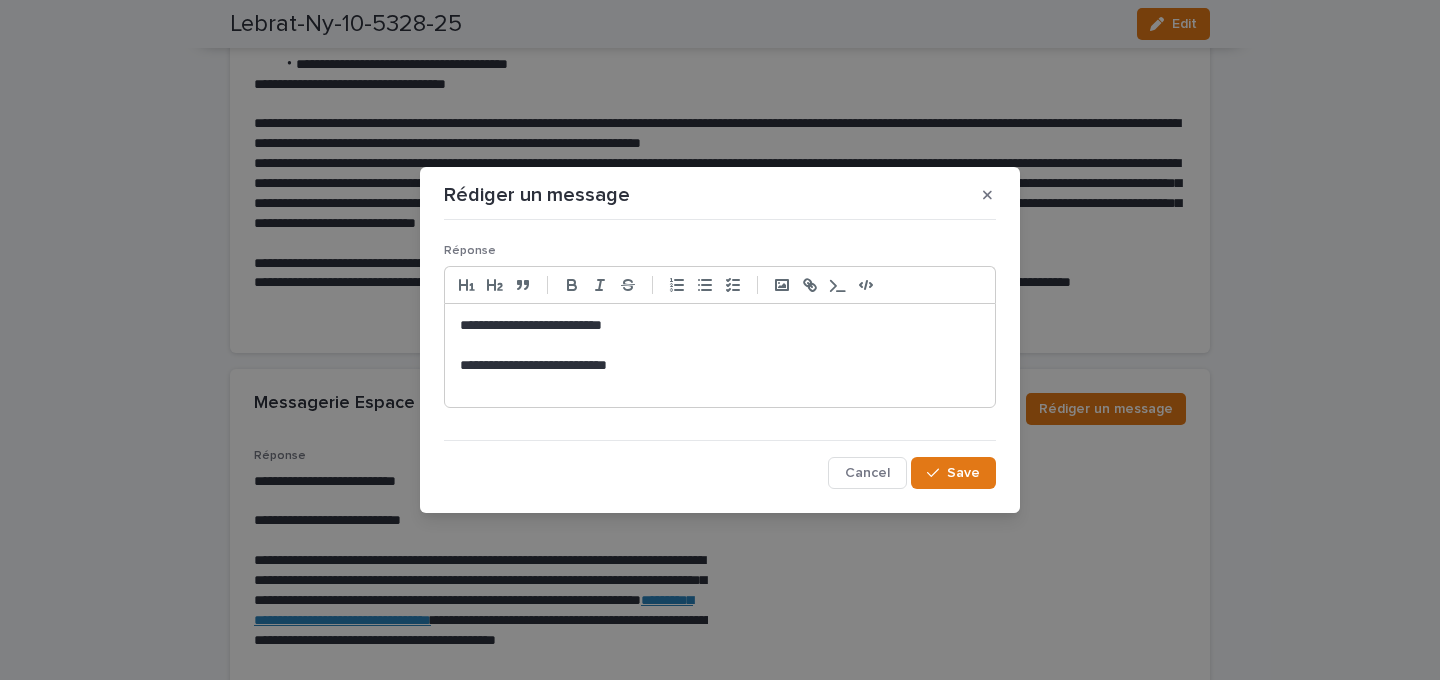 click on "**********" at bounding box center [720, 366] 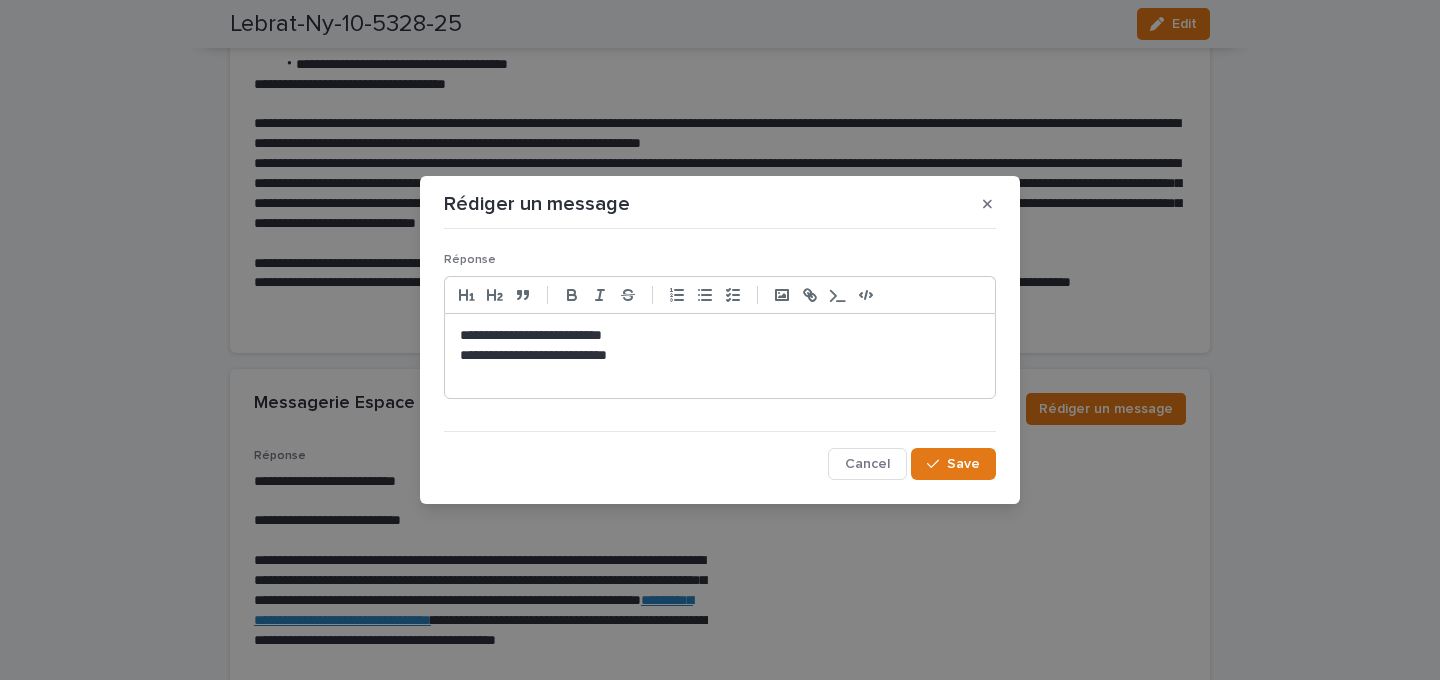 click at bounding box center (720, 376) 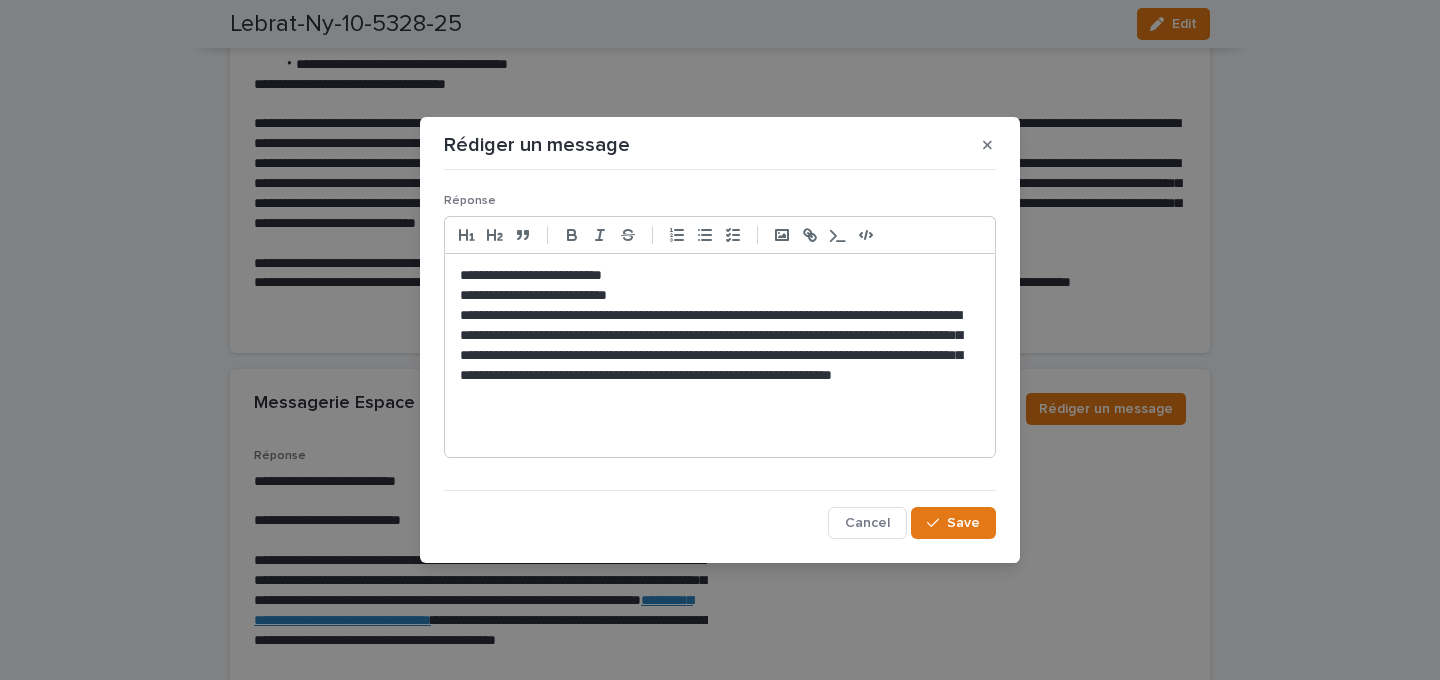 click on "**********" at bounding box center (720, 355) 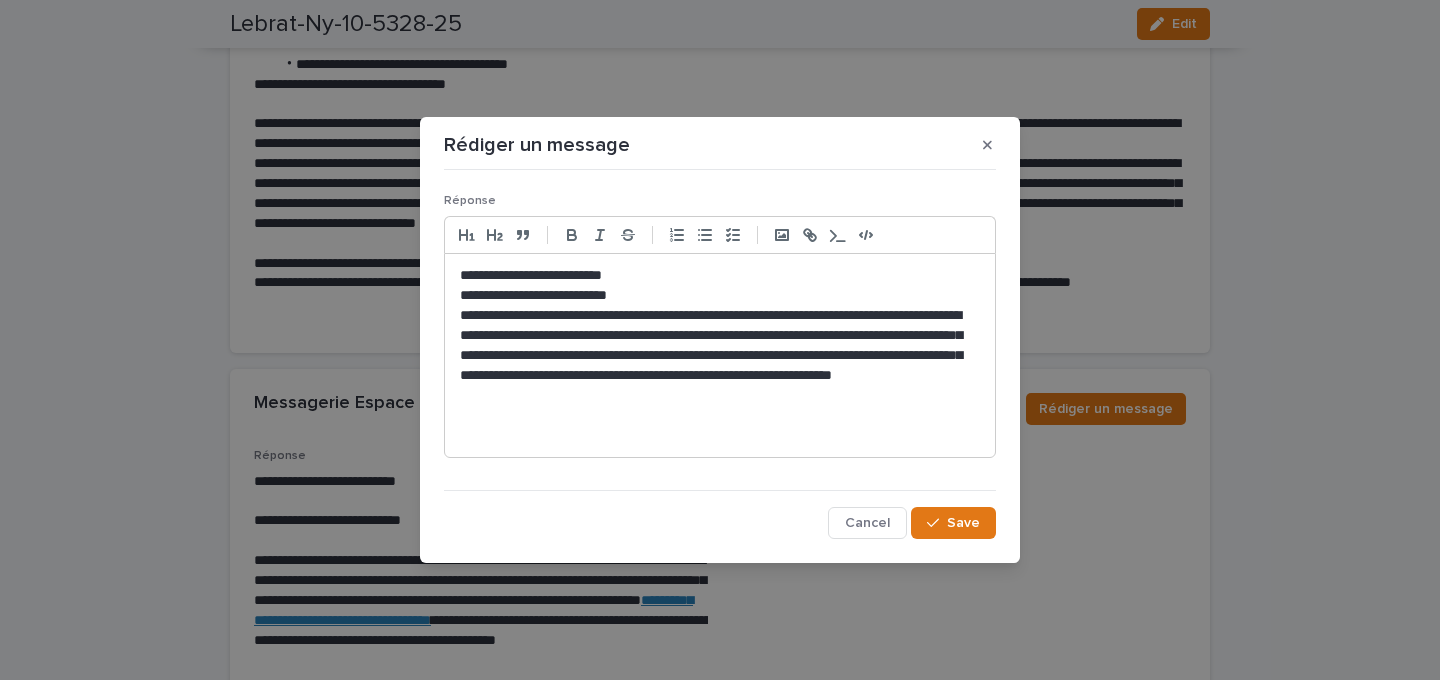 click on "********* *" 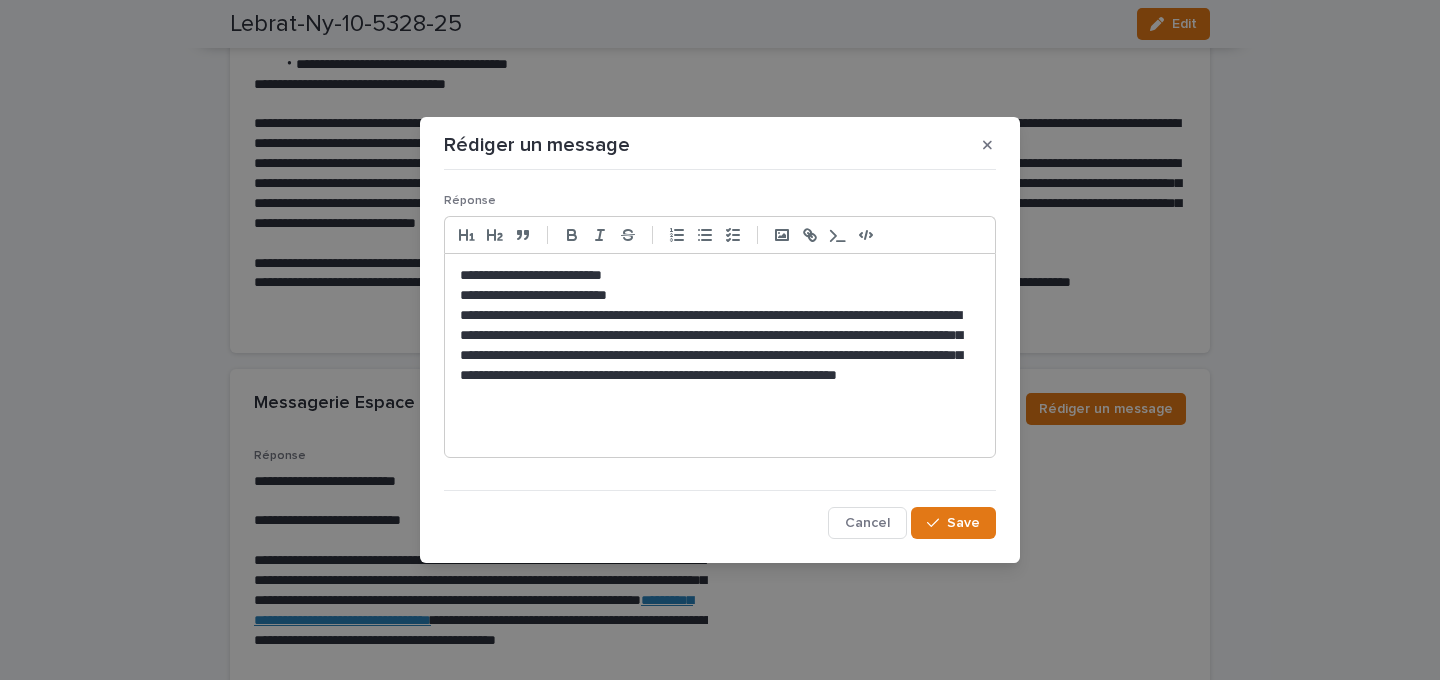 click on "**********" at bounding box center (720, 355) 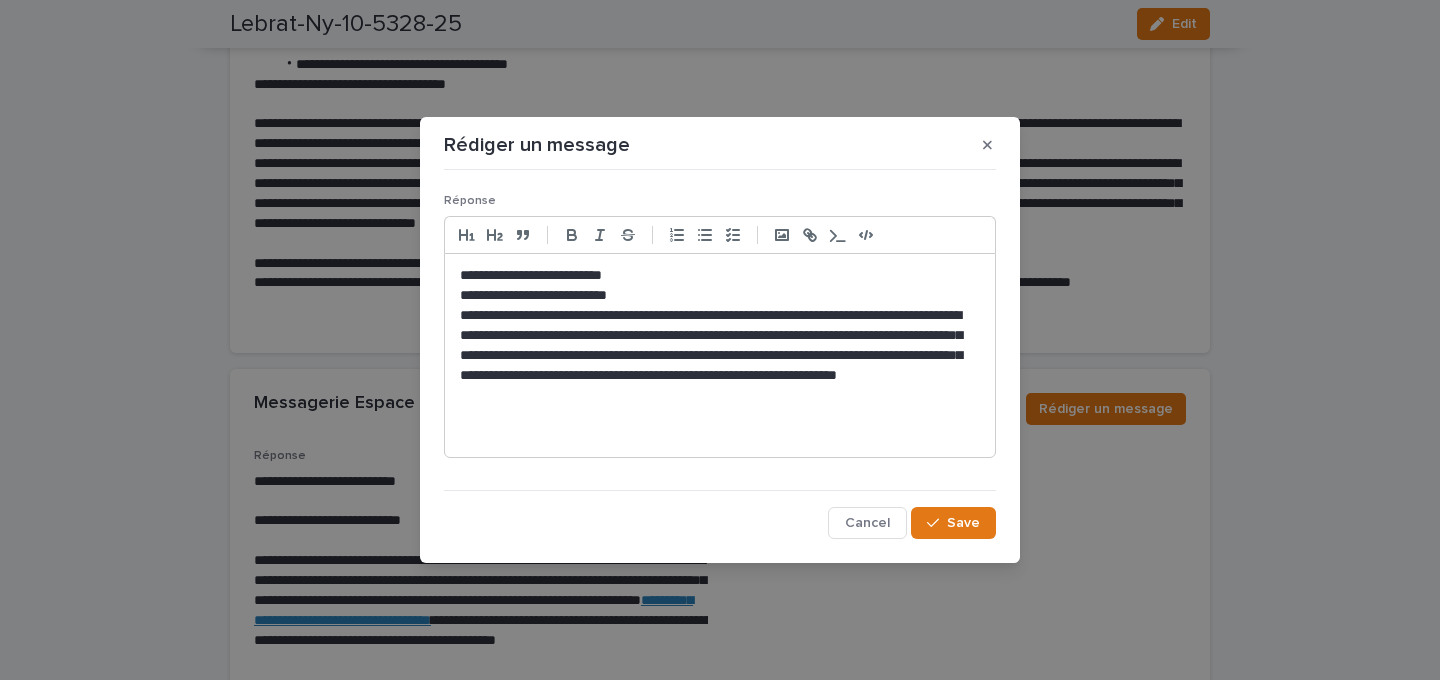 click on "******" 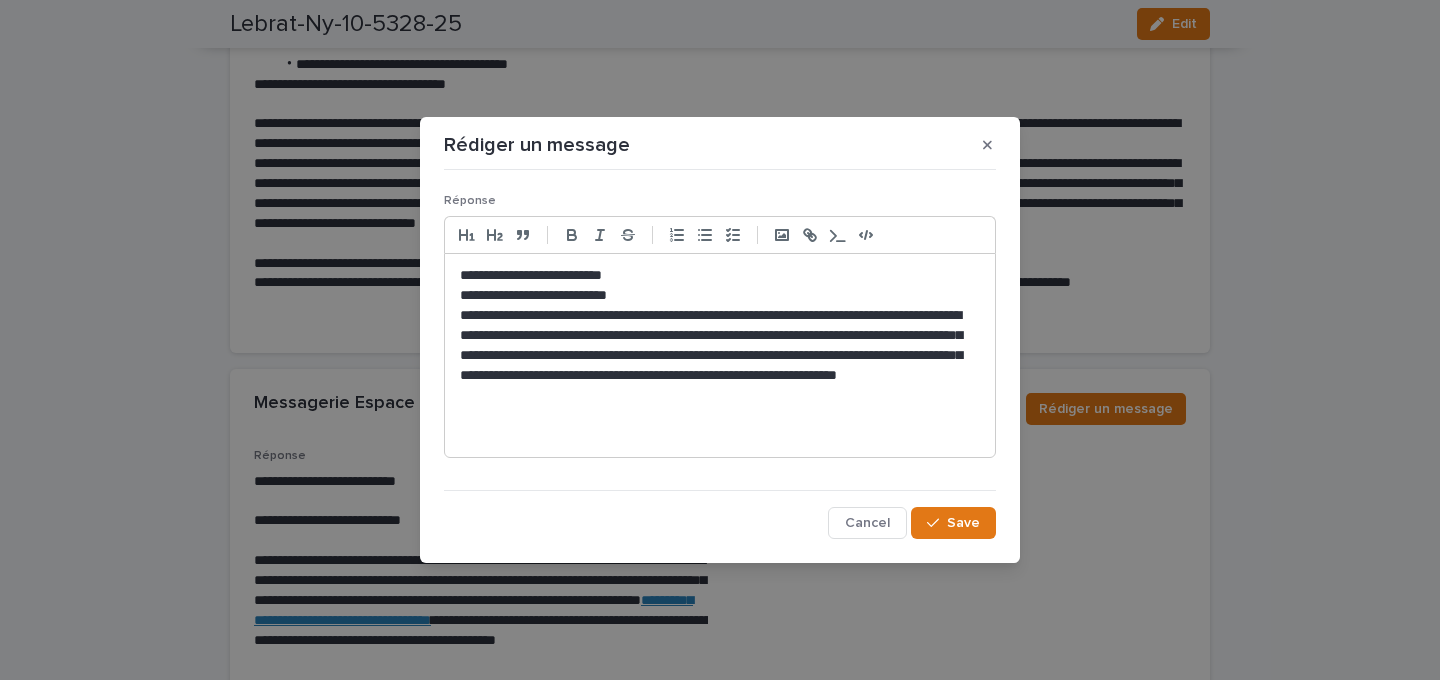click on "**********" at bounding box center [720, 355] 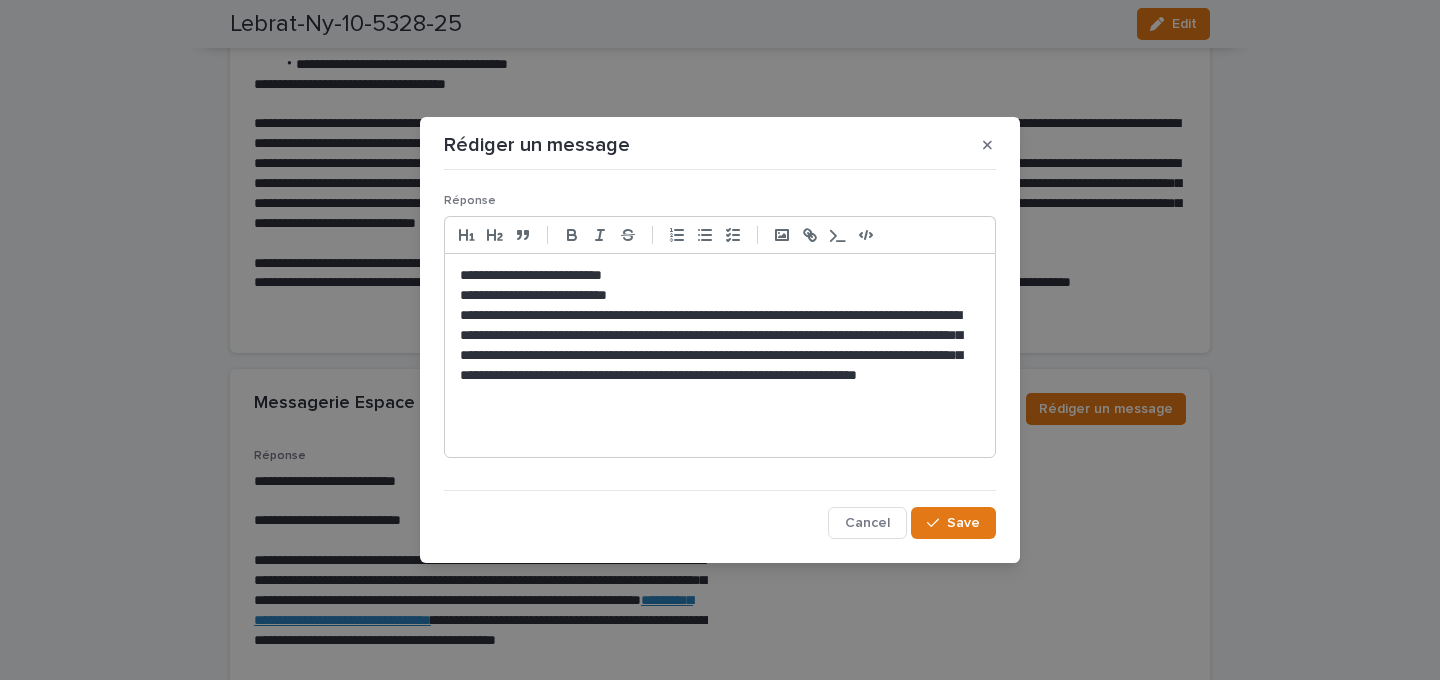 click on "**********" at bounding box center [720, 355] 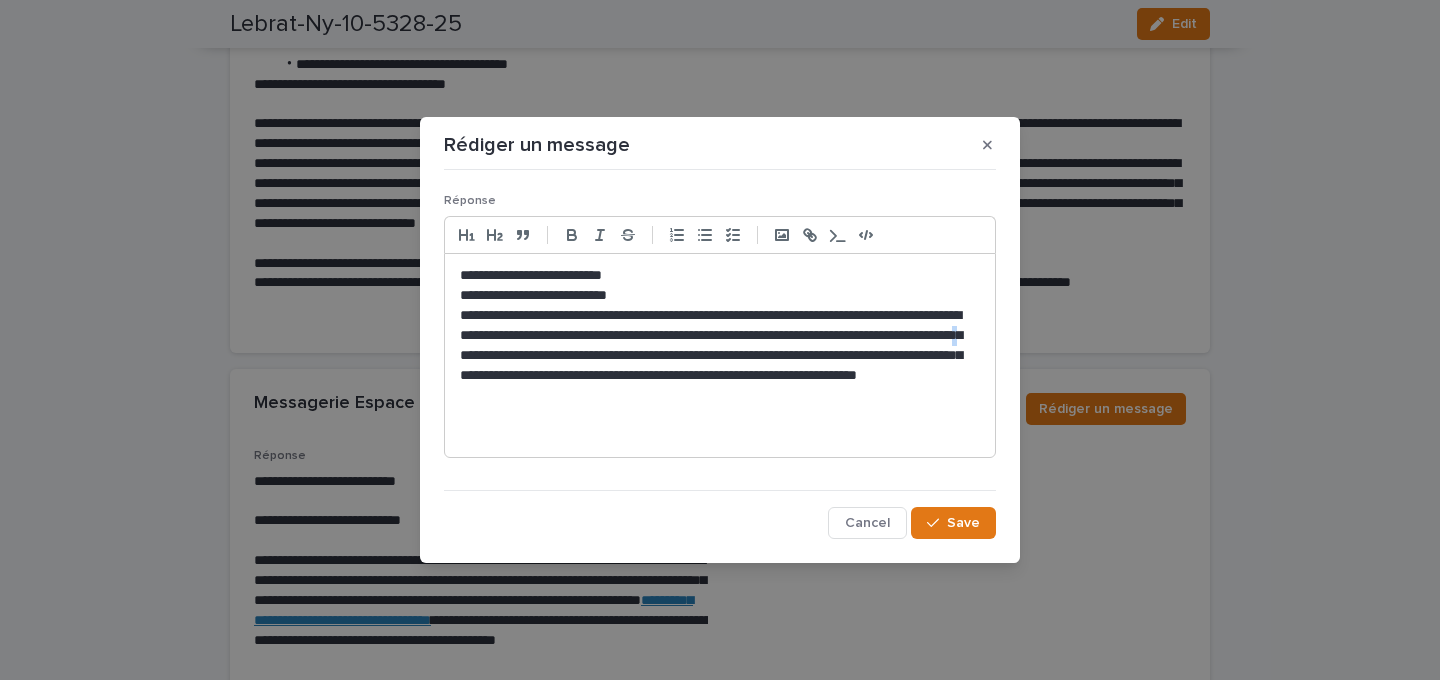 click on "**********" at bounding box center [720, 355] 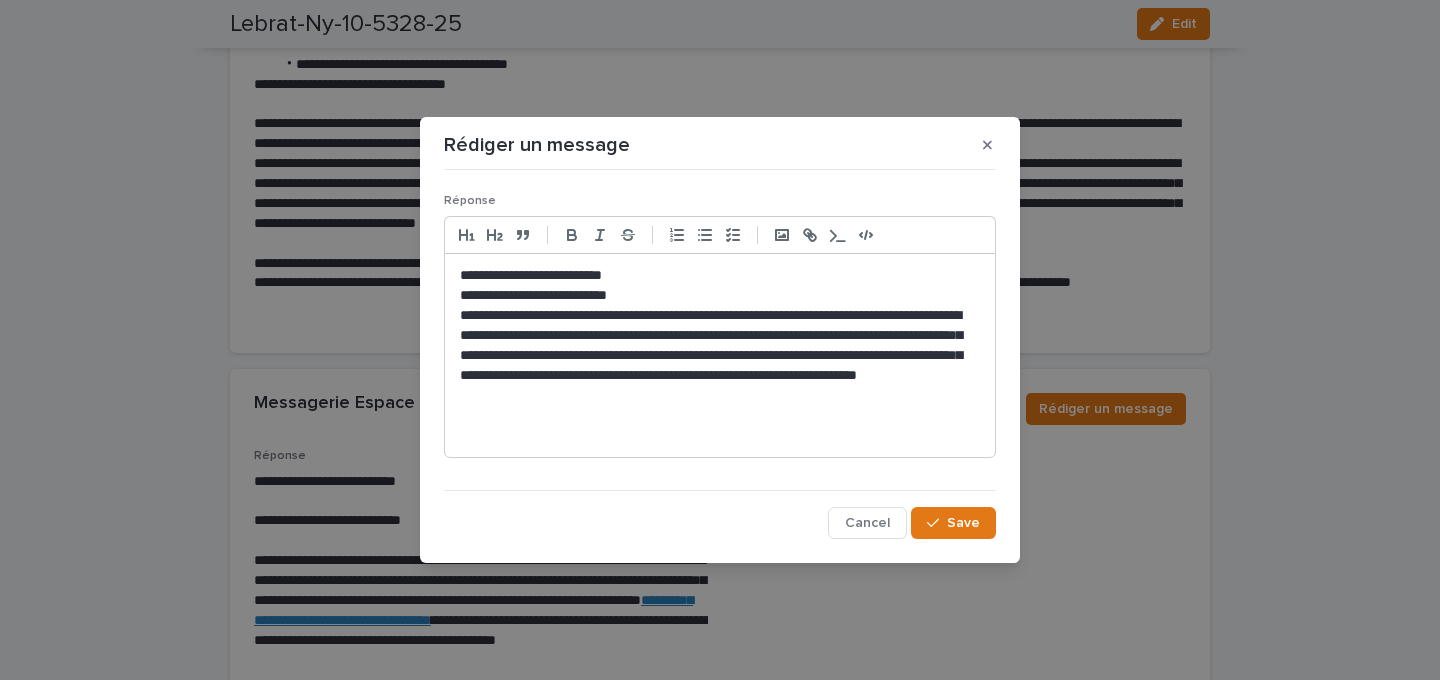 click on "**********" at bounding box center [720, 355] 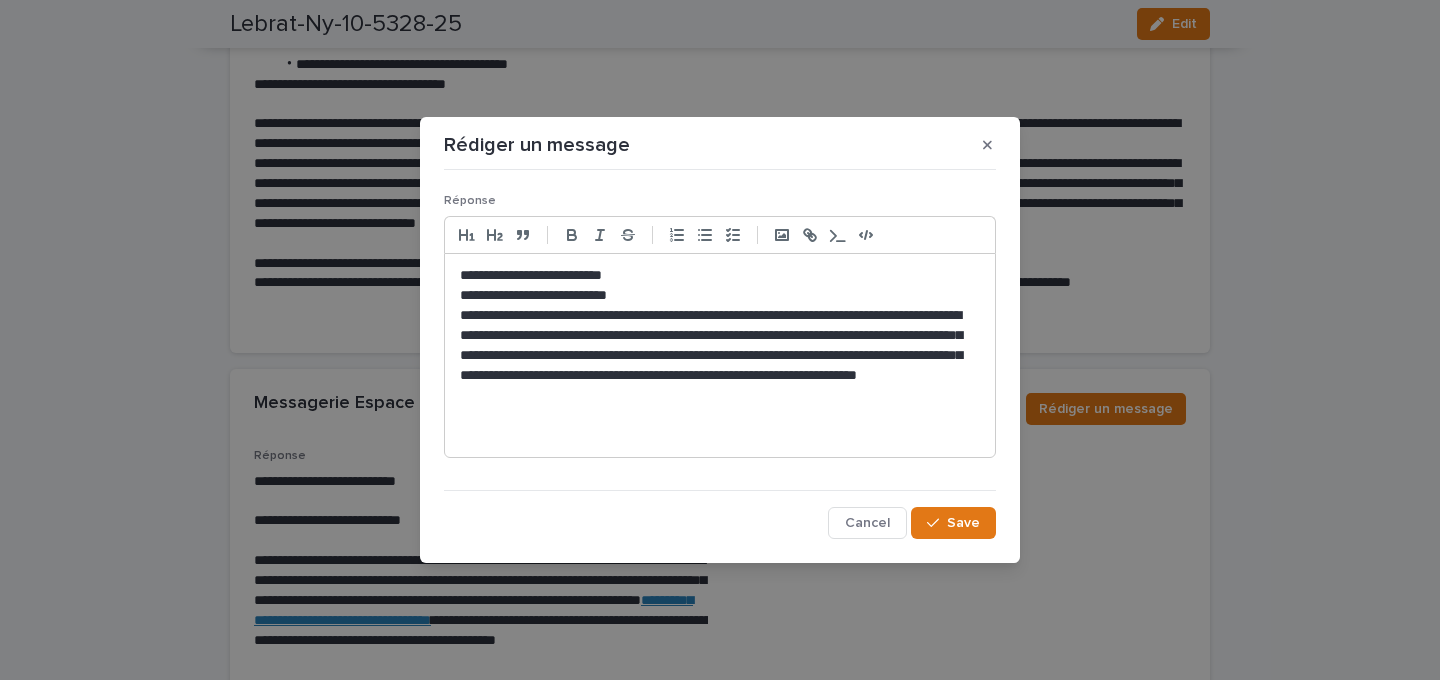 click on "**********" at bounding box center (720, 355) 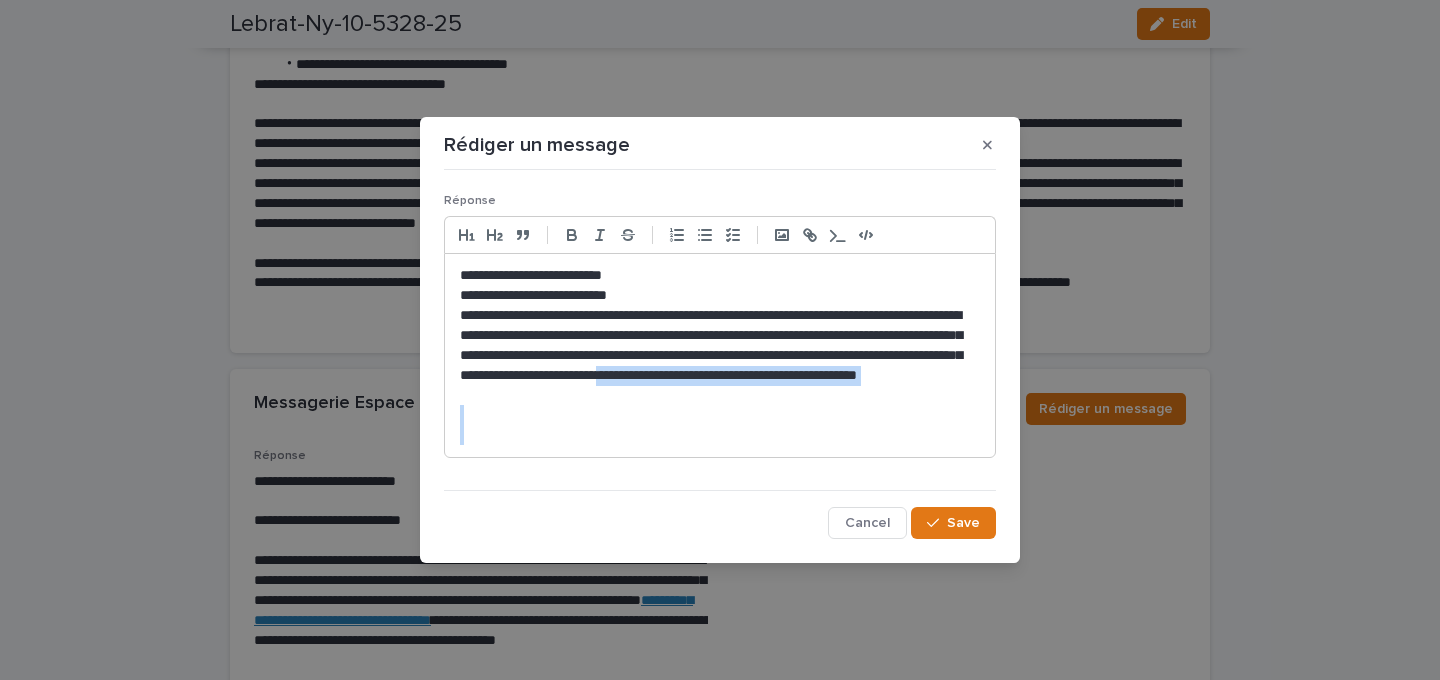 drag, startPoint x: 881, startPoint y: 378, endPoint x: 903, endPoint y: 438, distance: 63.90618 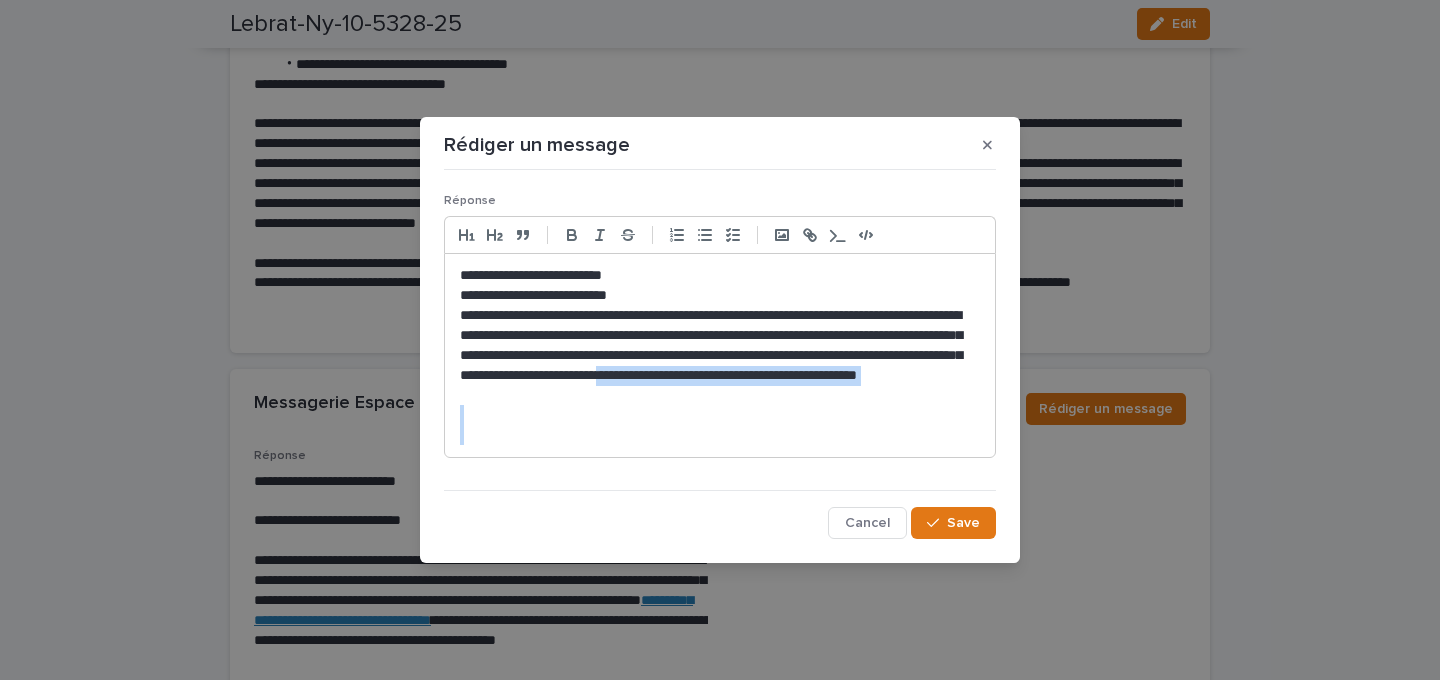 click on "**********" at bounding box center [720, 355] 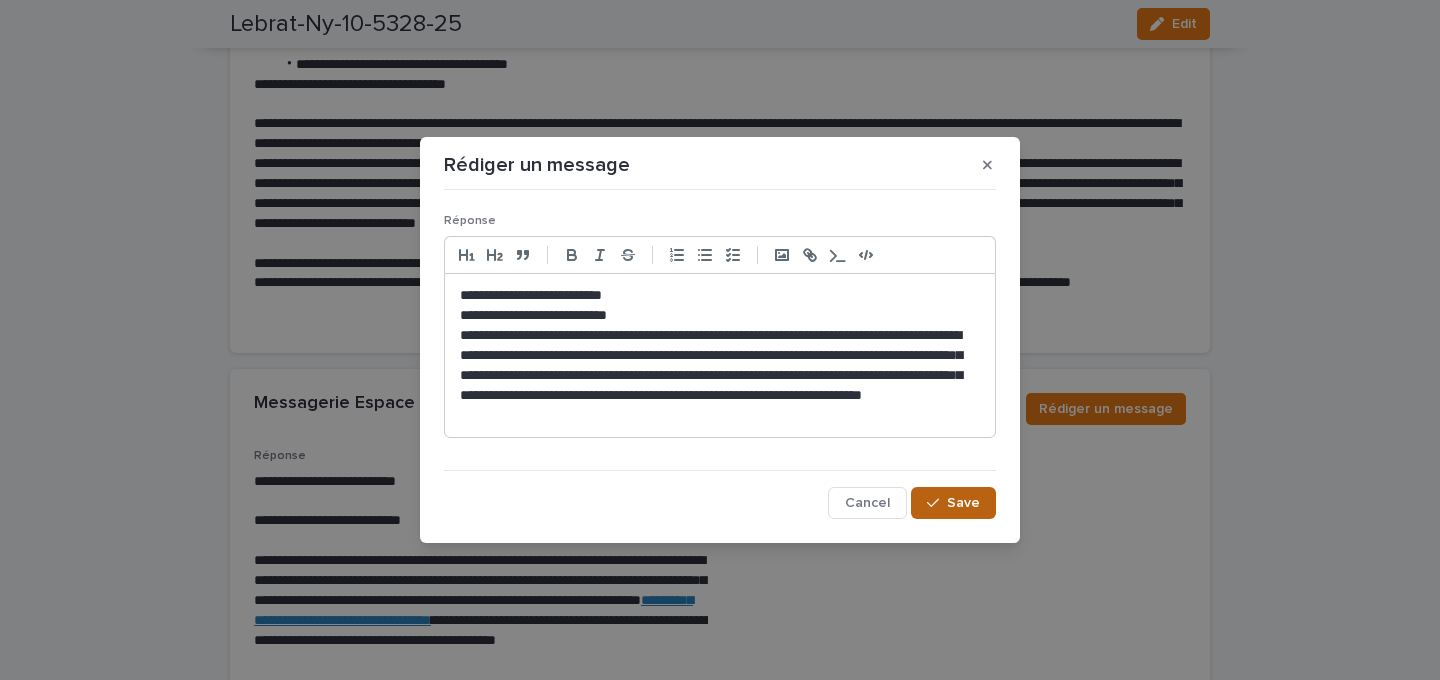click on "Save" at bounding box center (953, 503) 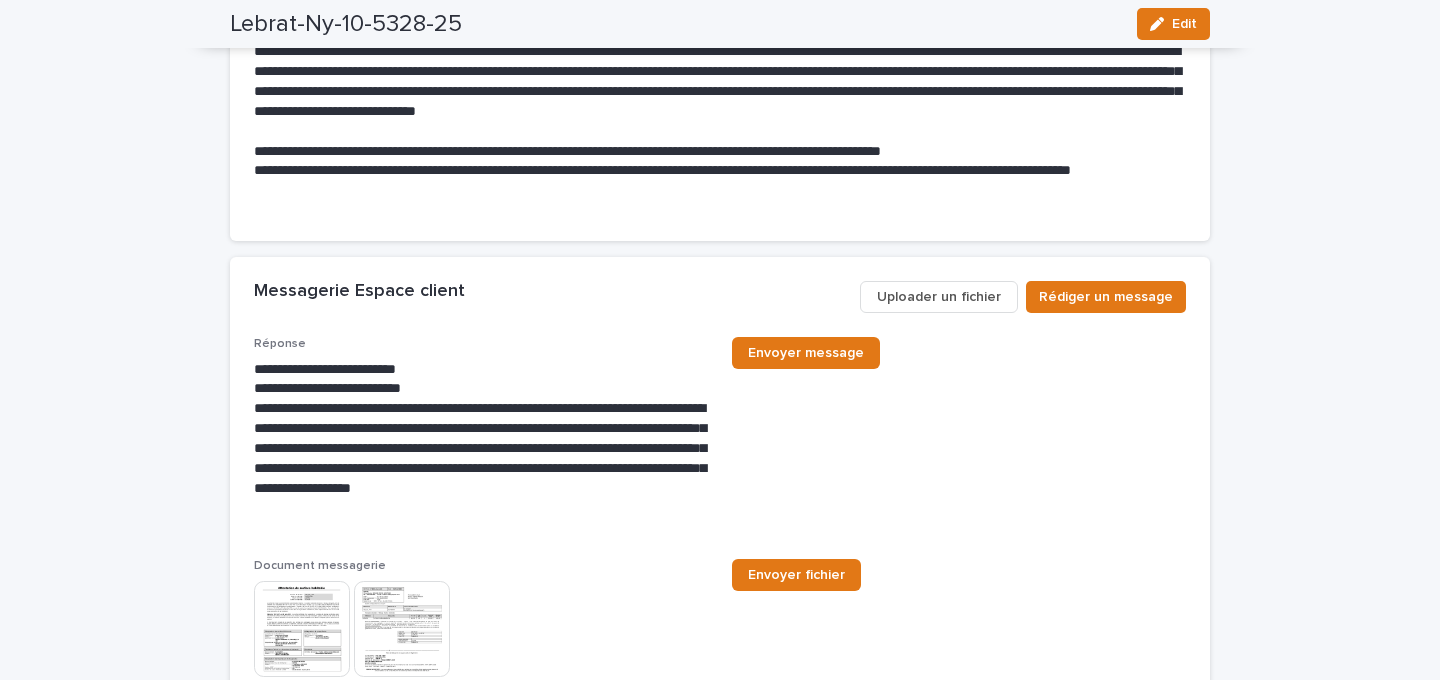 scroll, scrollTop: 5231, scrollLeft: 0, axis: vertical 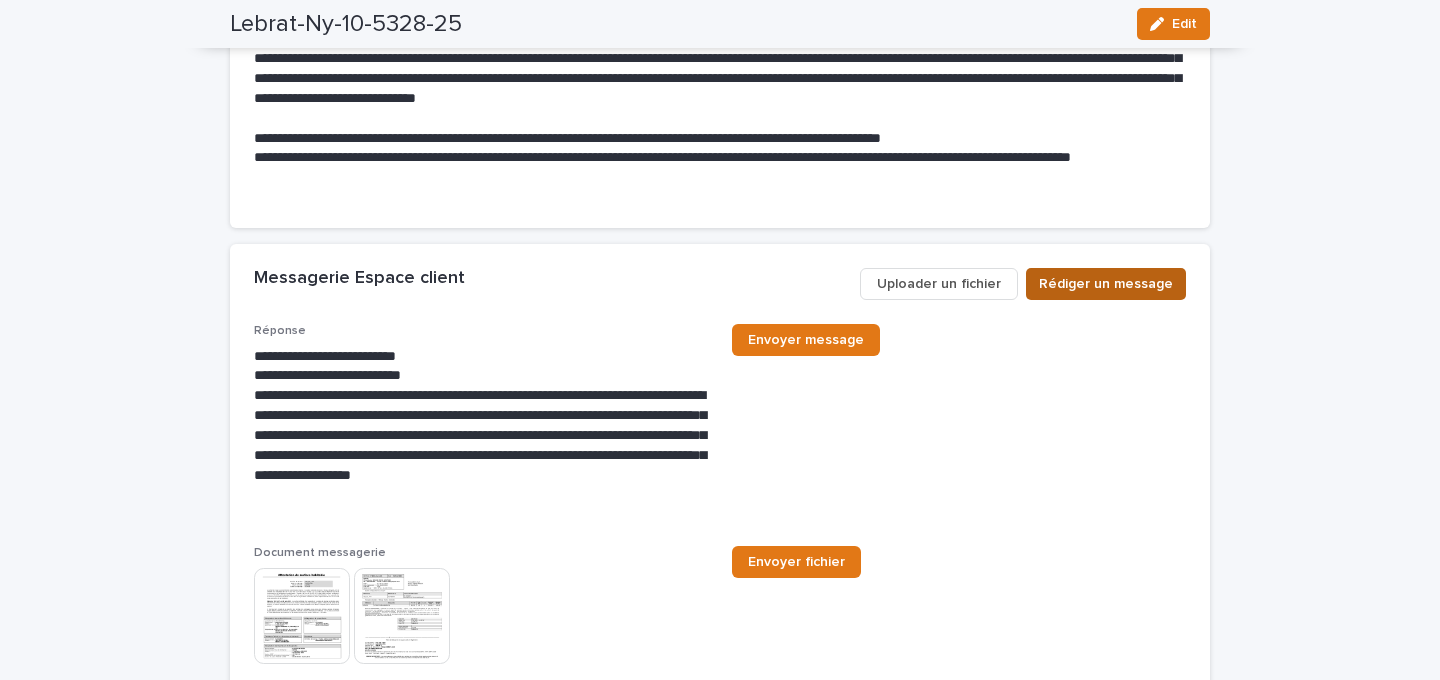 click on "Rédiger un message" at bounding box center [1106, 284] 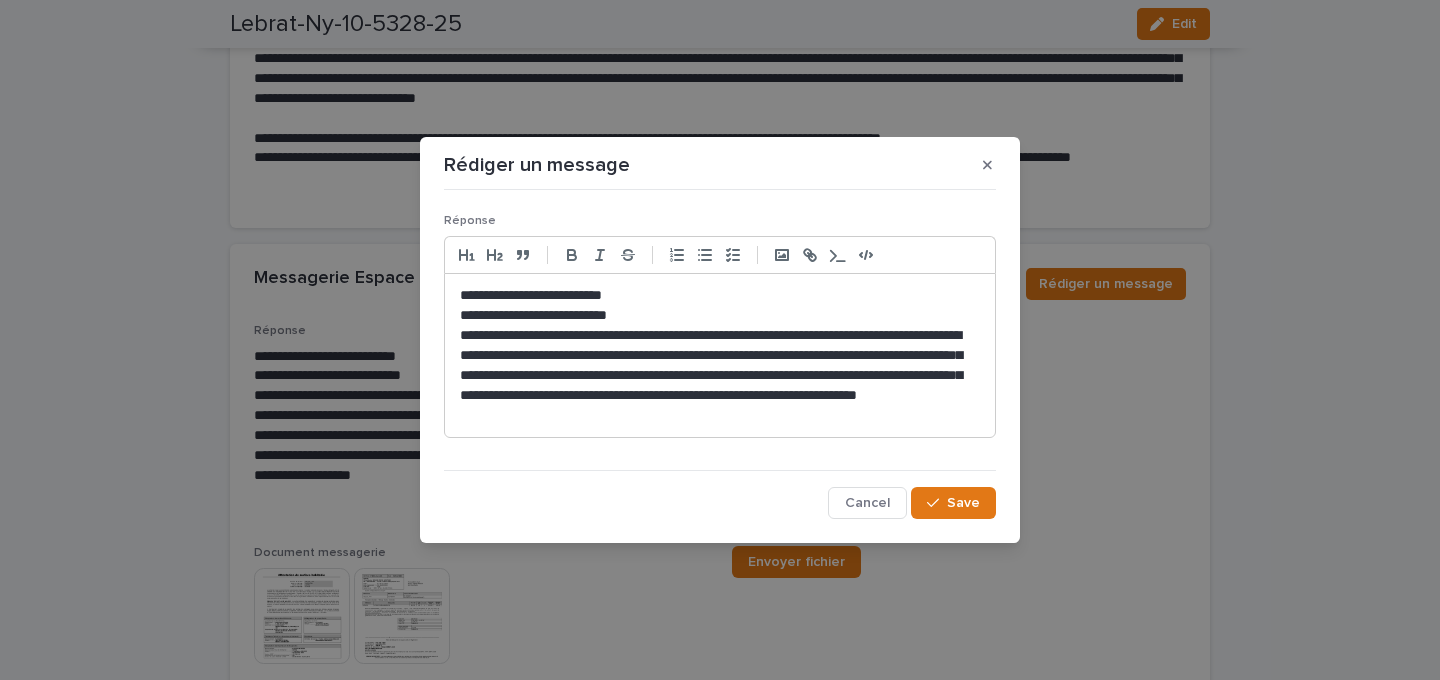 click on "**********" at bounding box center [720, 316] 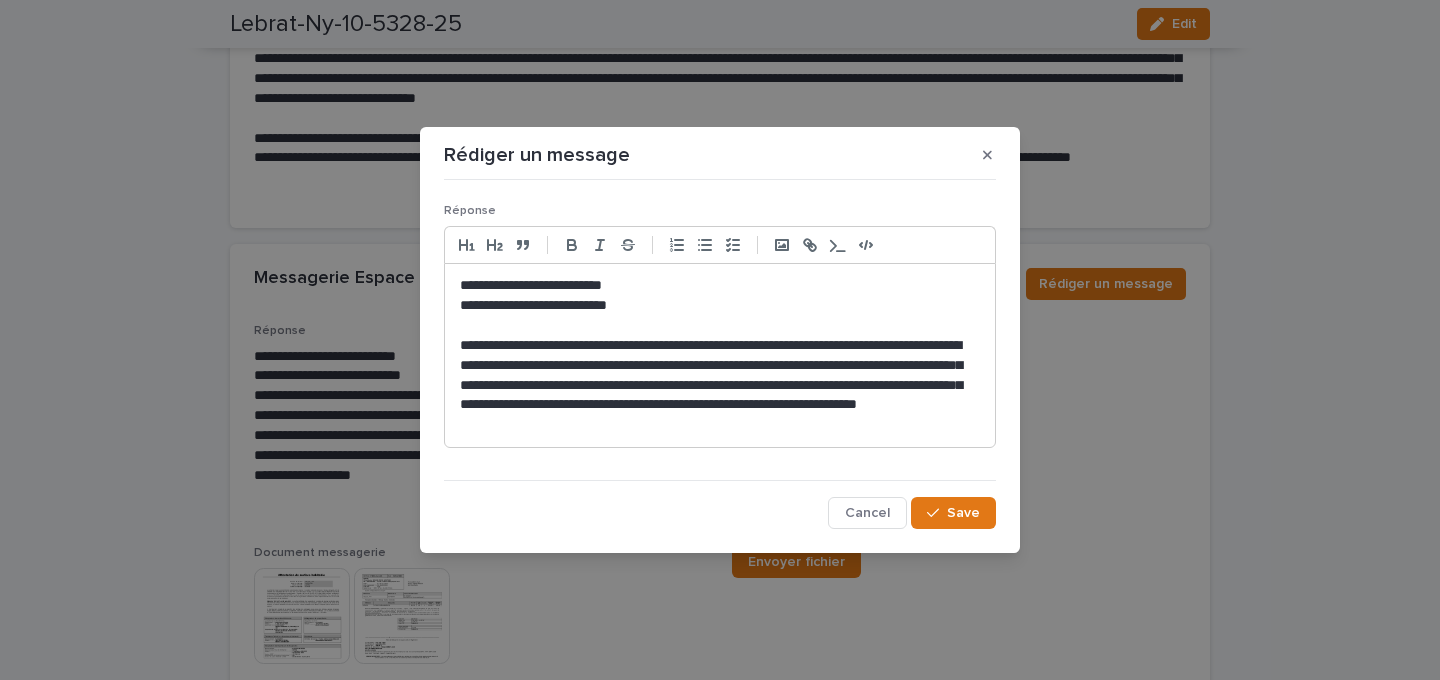 type 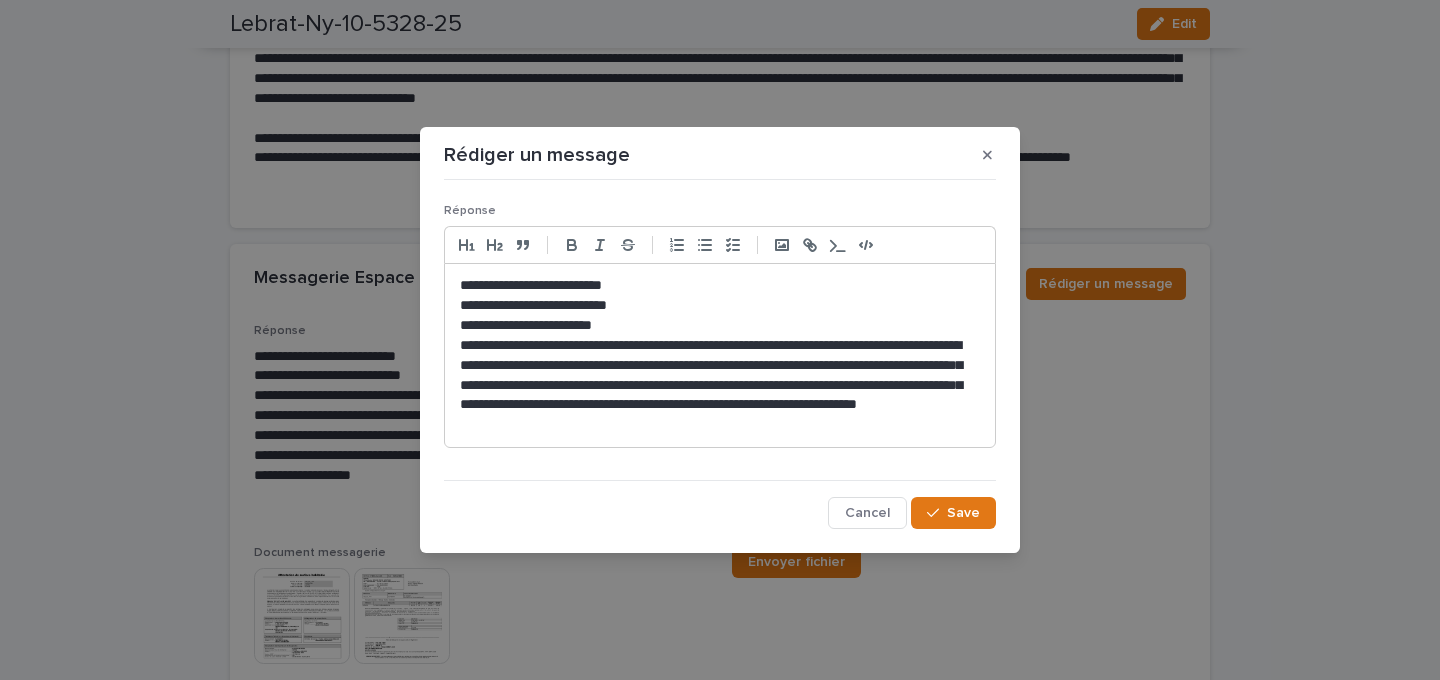click on "**********" at bounding box center [720, 385] 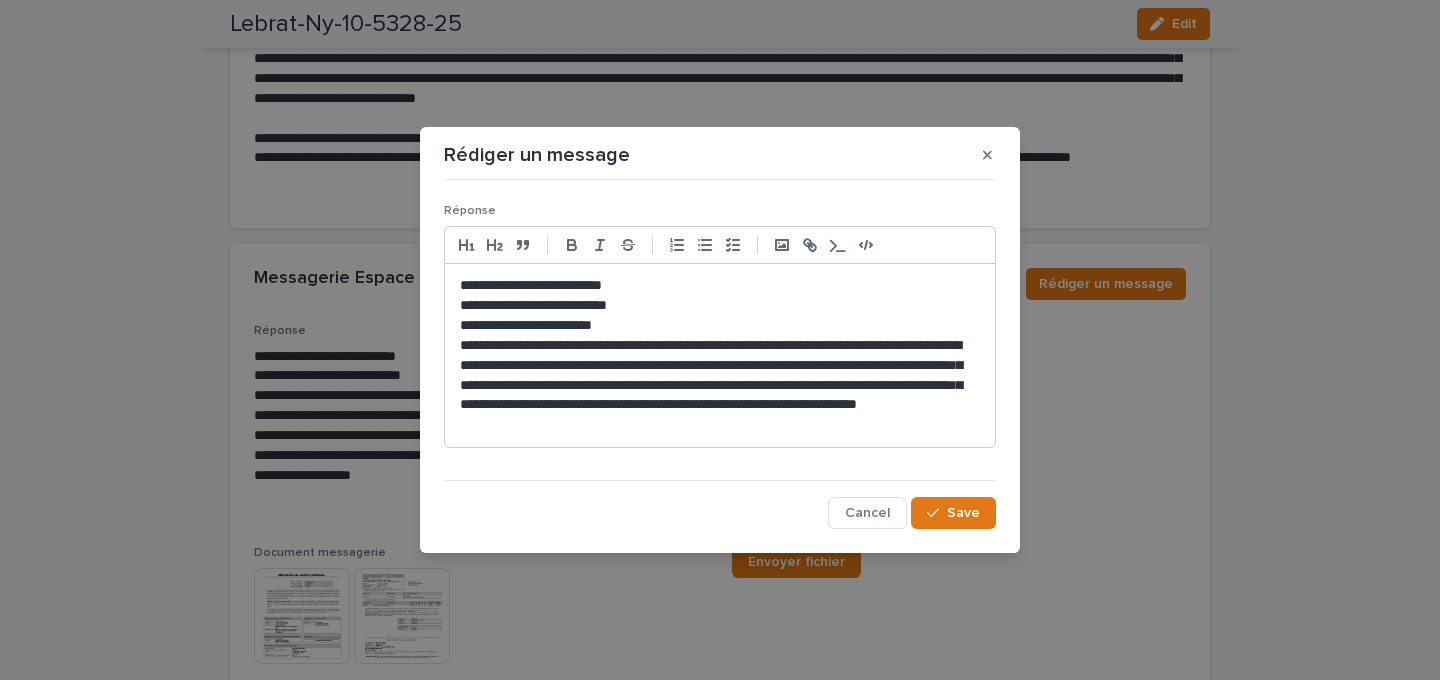 click on "**********" 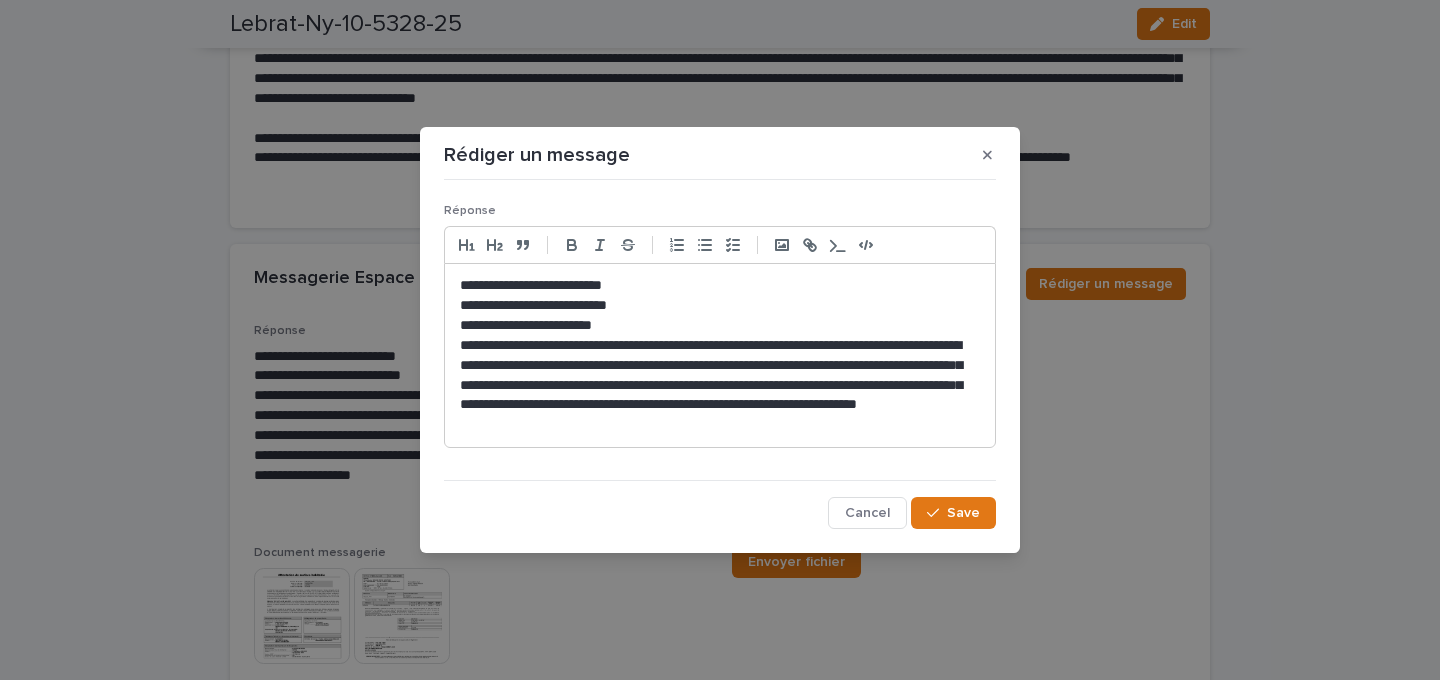 click on "**********" at bounding box center (720, 385) 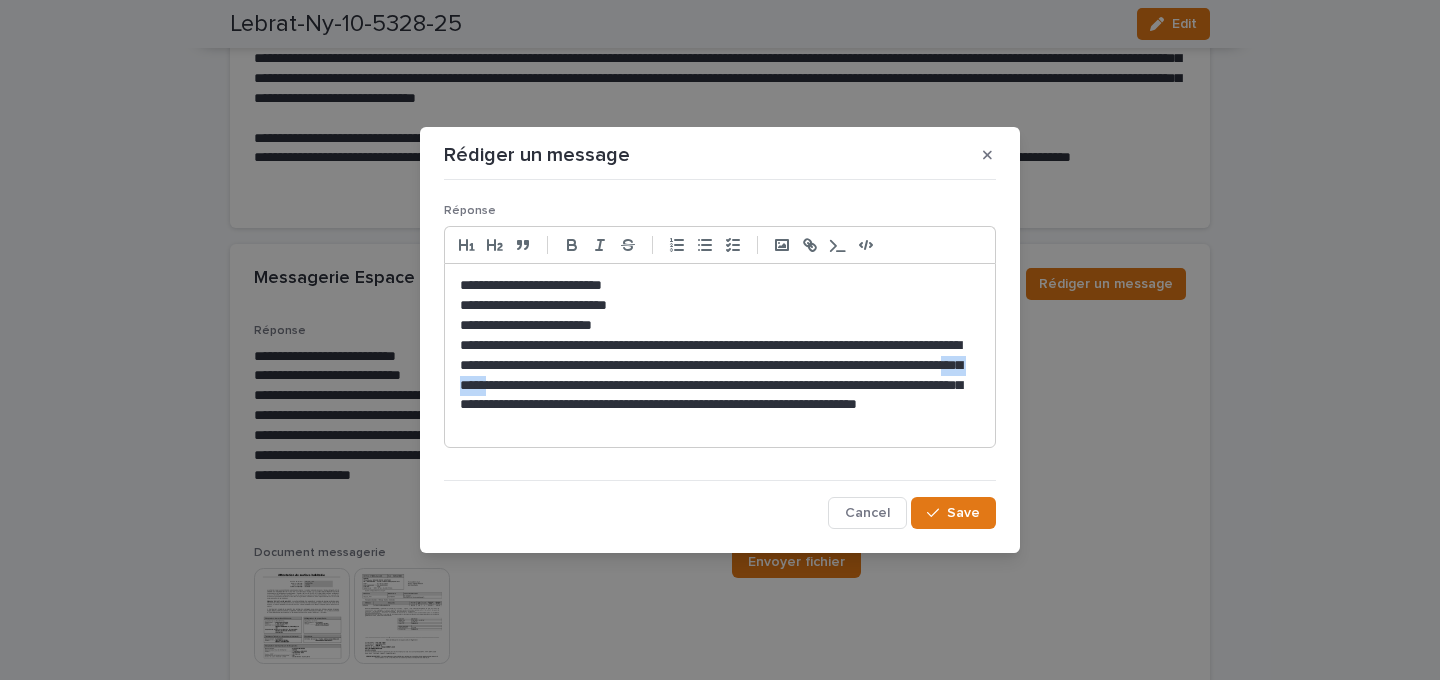 drag, startPoint x: 619, startPoint y: 383, endPoint x: 602, endPoint y: 383, distance: 17 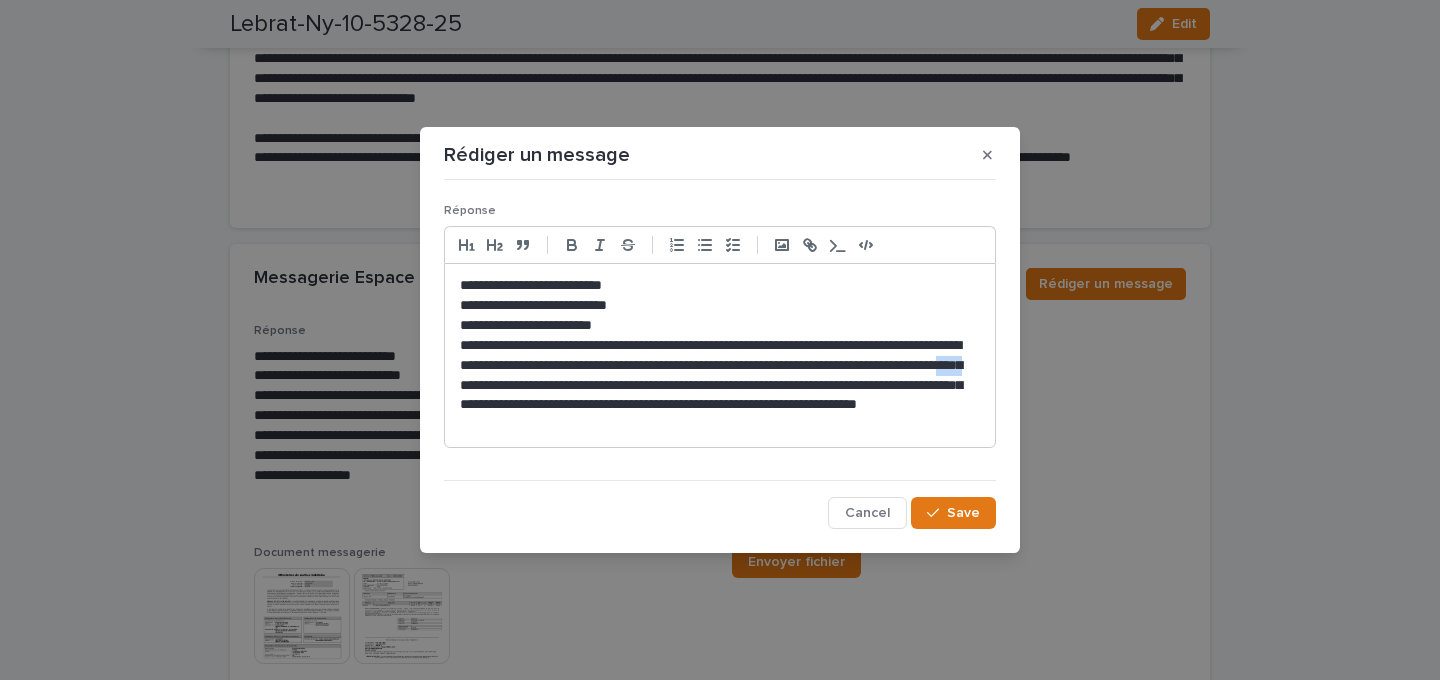 drag, startPoint x: 619, startPoint y: 383, endPoint x: 598, endPoint y: 383, distance: 21 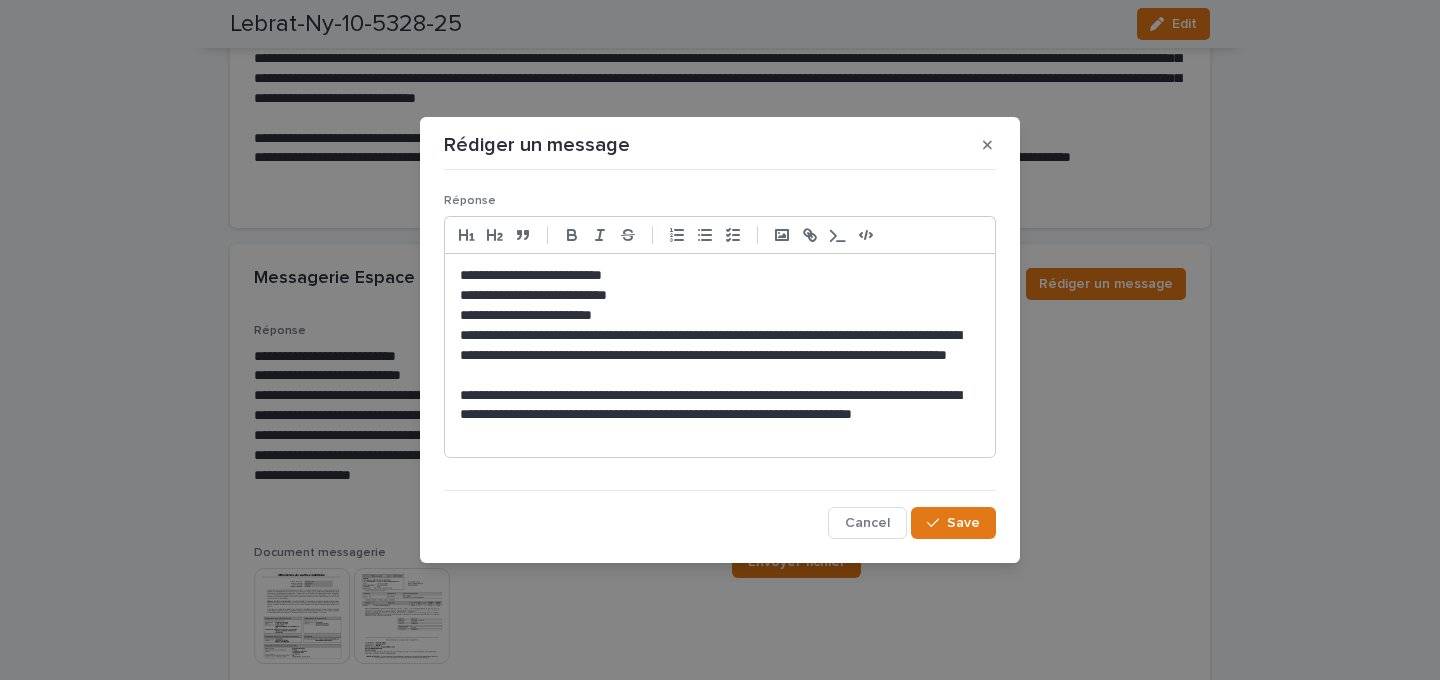 click on "**********" at bounding box center [720, 416] 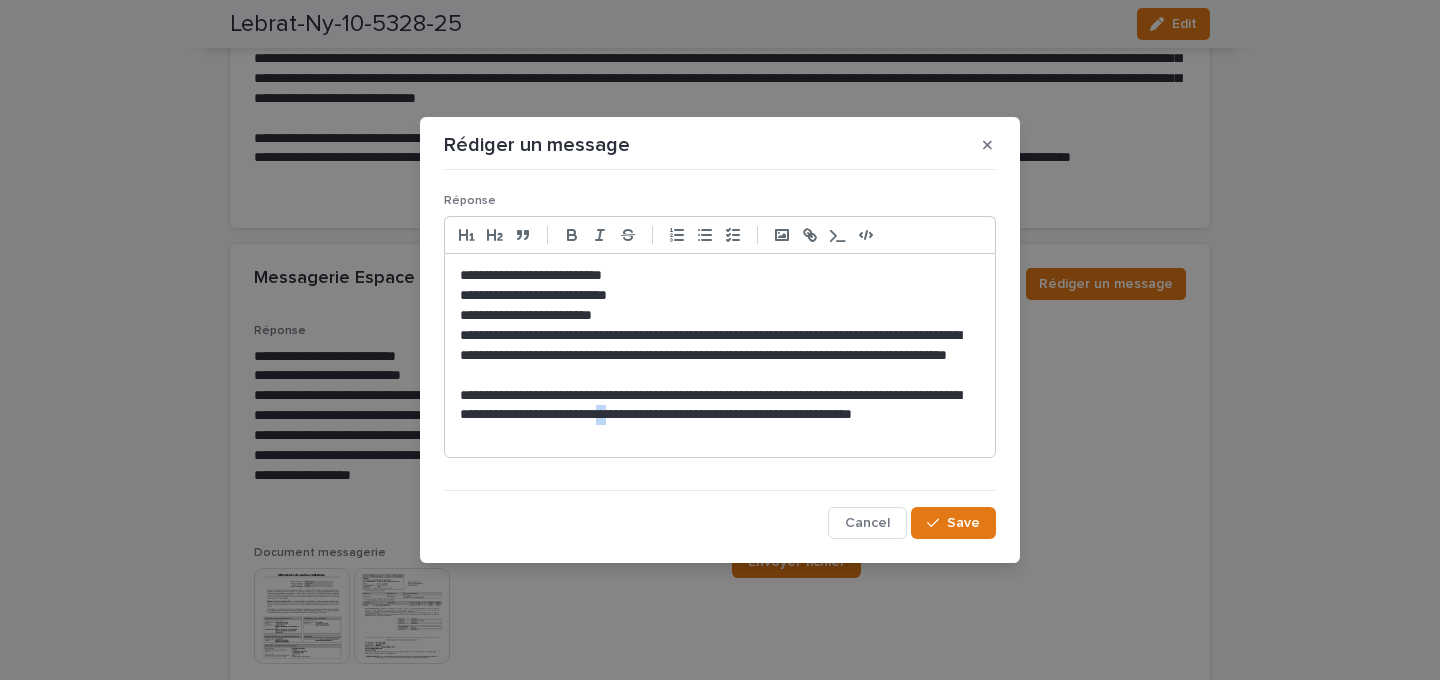 click on "**********" at bounding box center [720, 416] 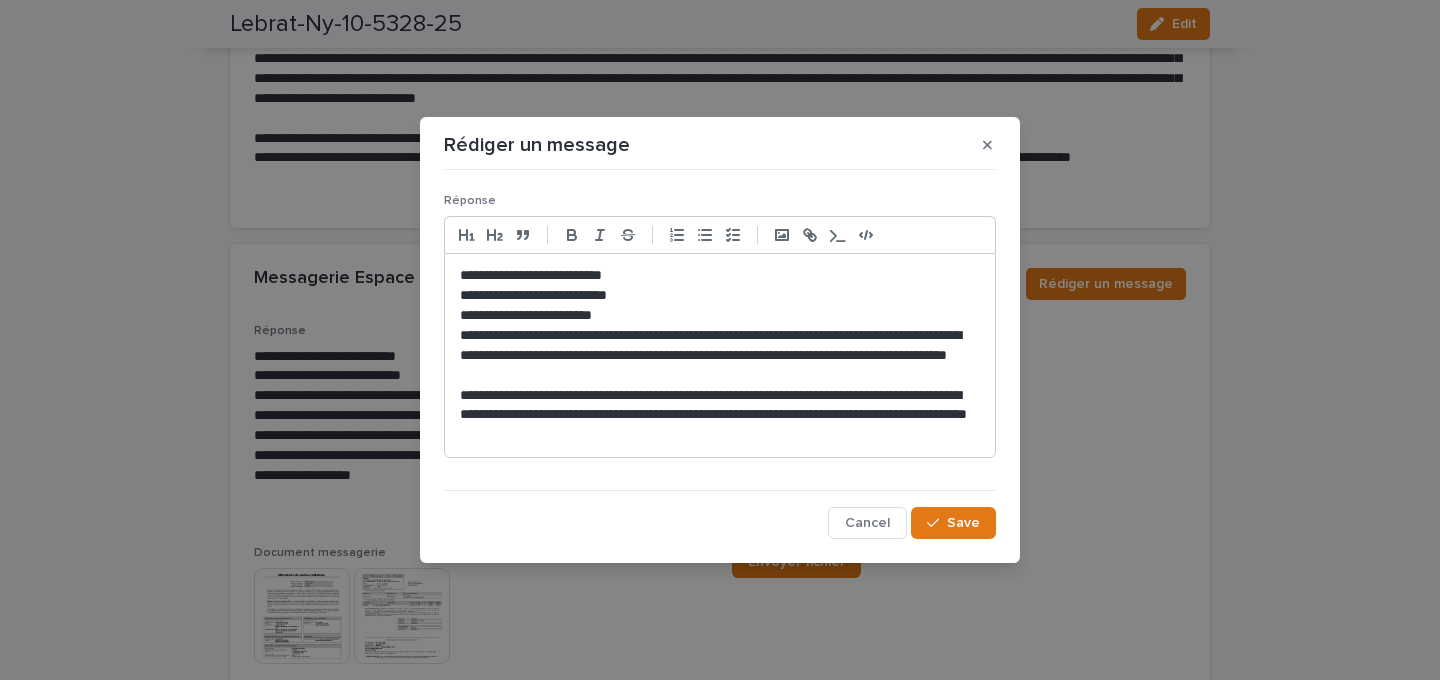 drag, startPoint x: 726, startPoint y: 418, endPoint x: 742, endPoint y: 443, distance: 29.681644 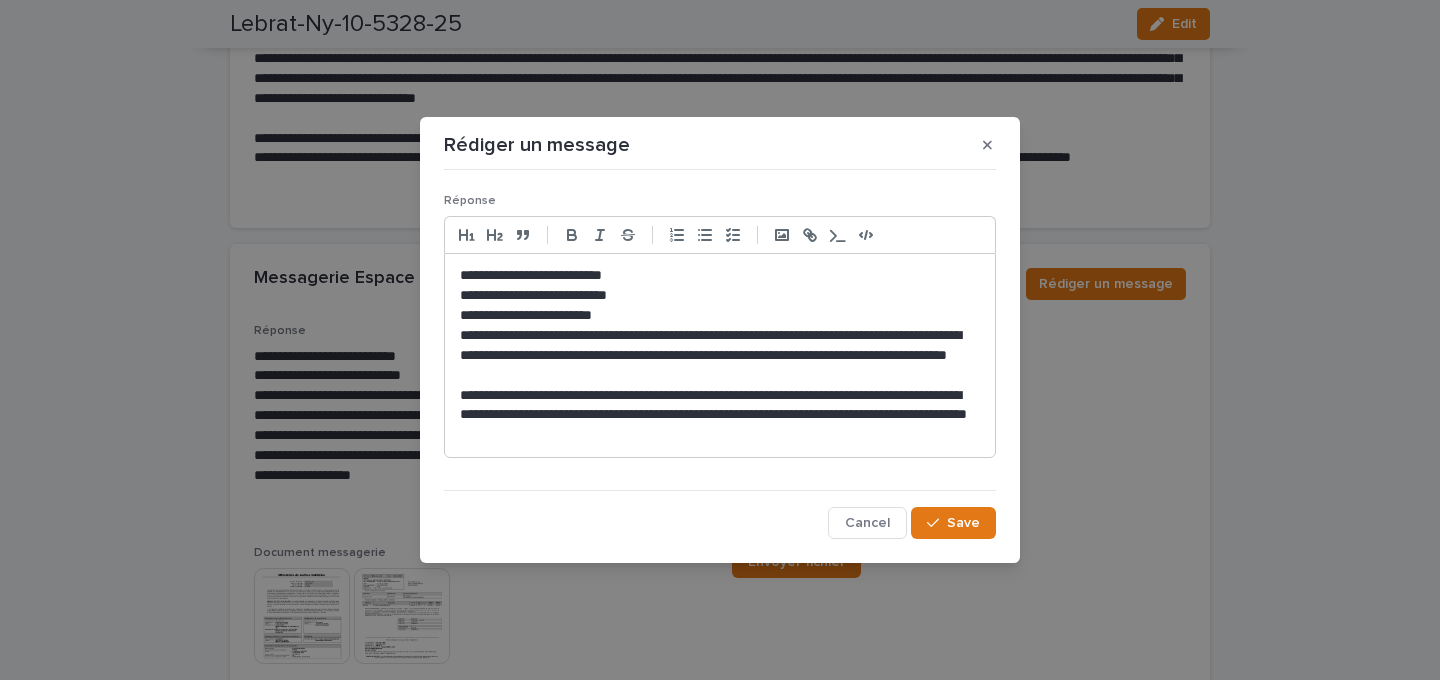 click on "**********" at bounding box center (720, 416) 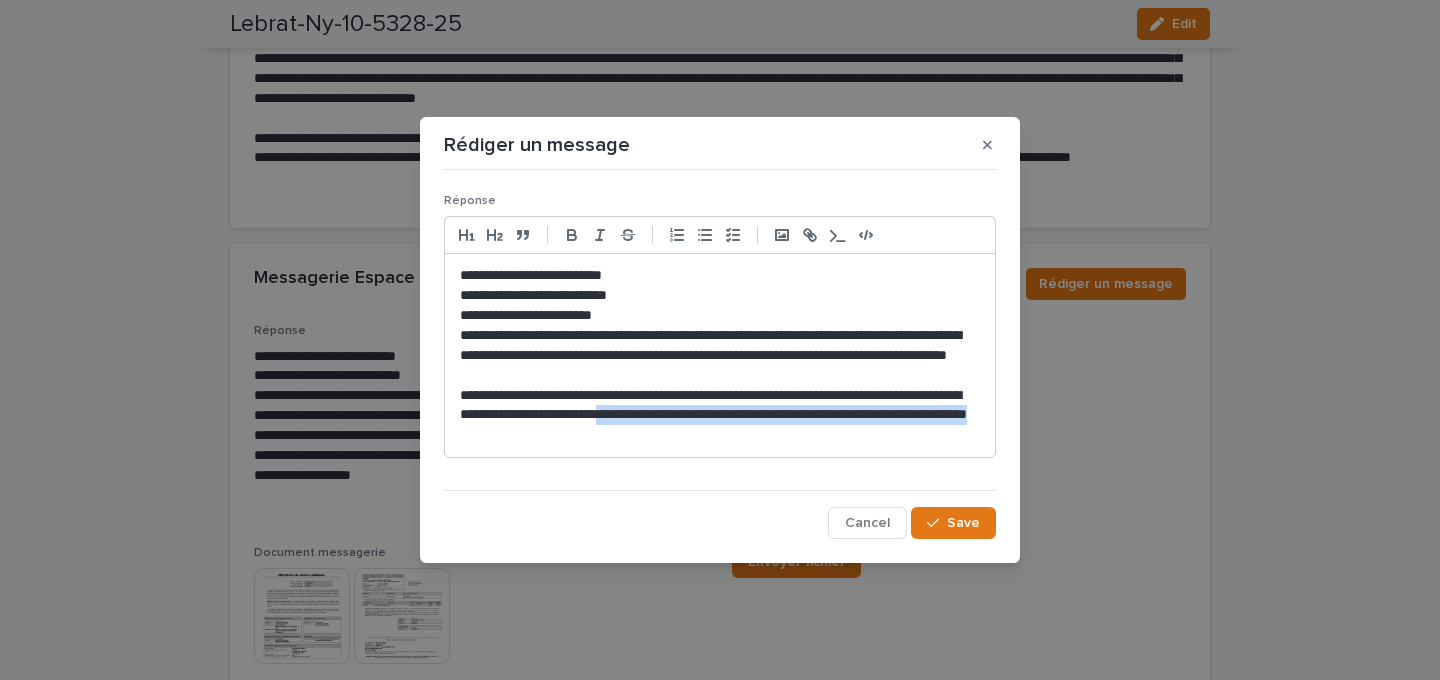 drag, startPoint x: 730, startPoint y: 409, endPoint x: 734, endPoint y: 433, distance: 24.33105 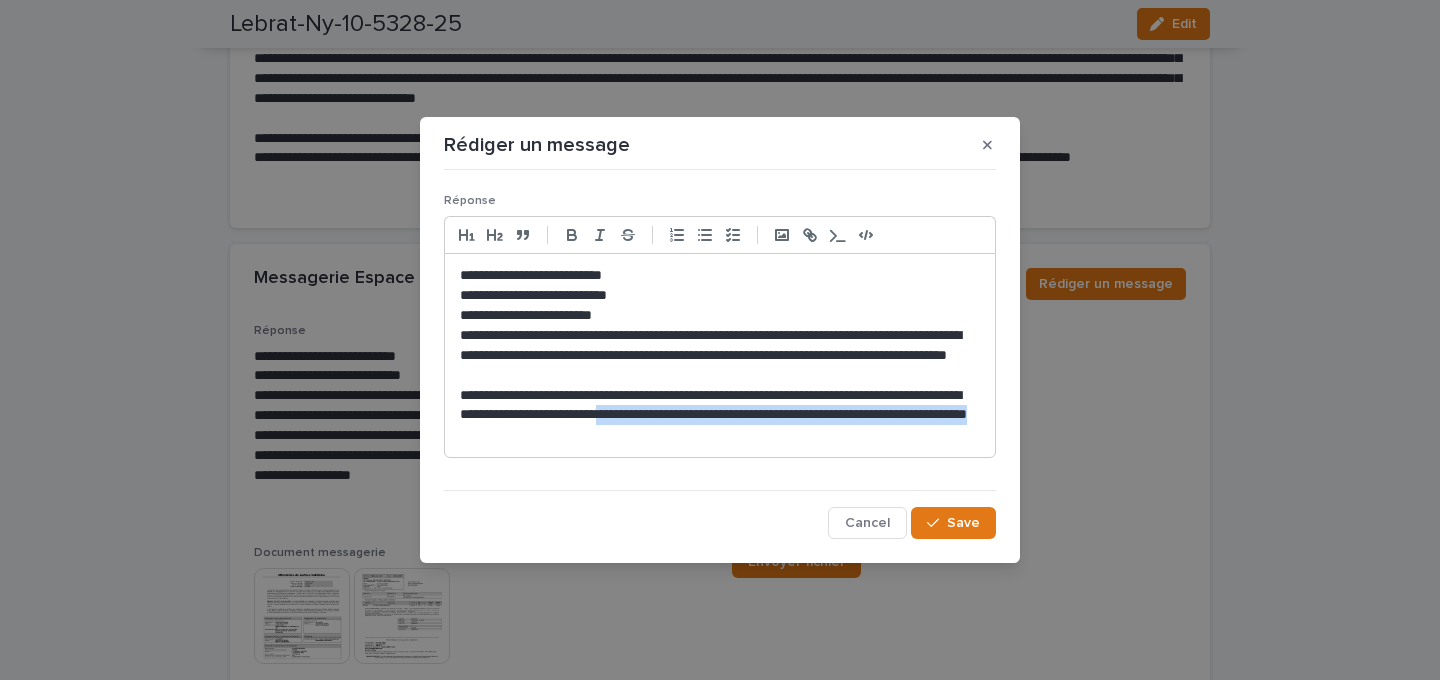 click on "**********" at bounding box center (720, 416) 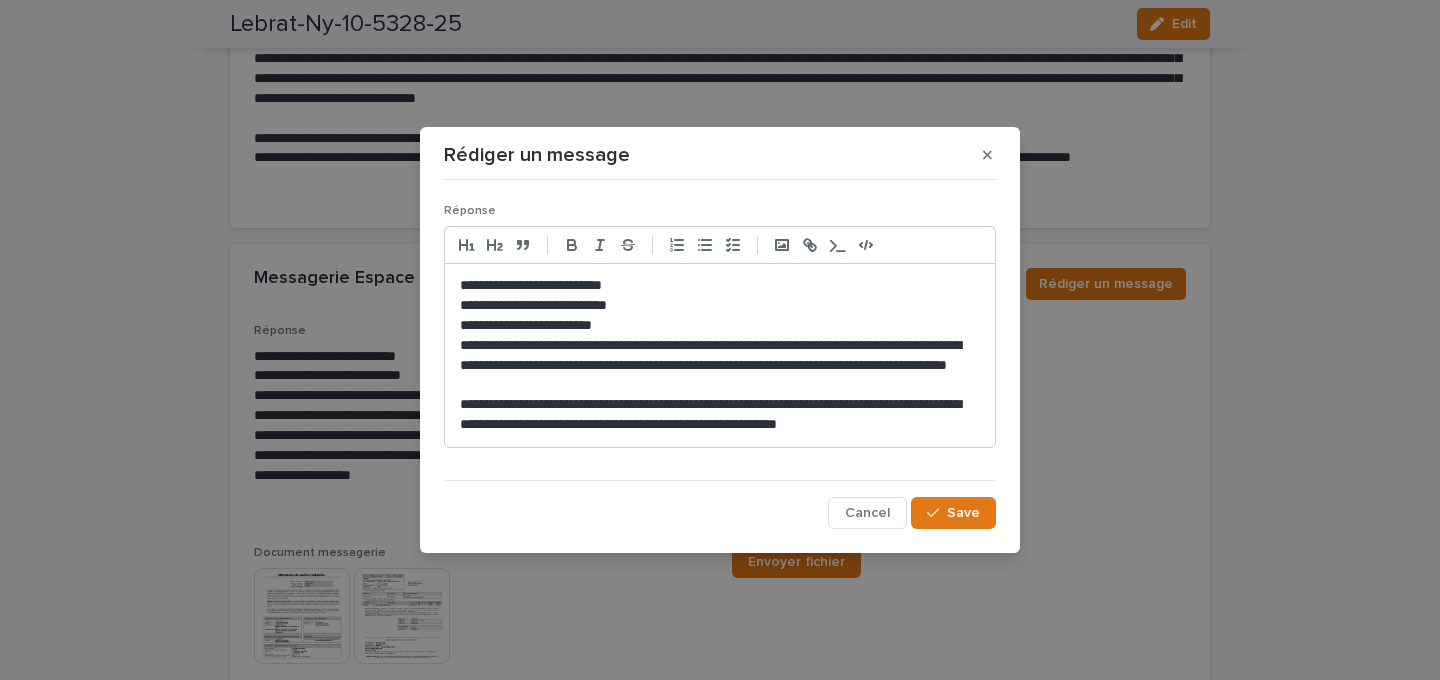 click on "**********" at bounding box center (720, 415) 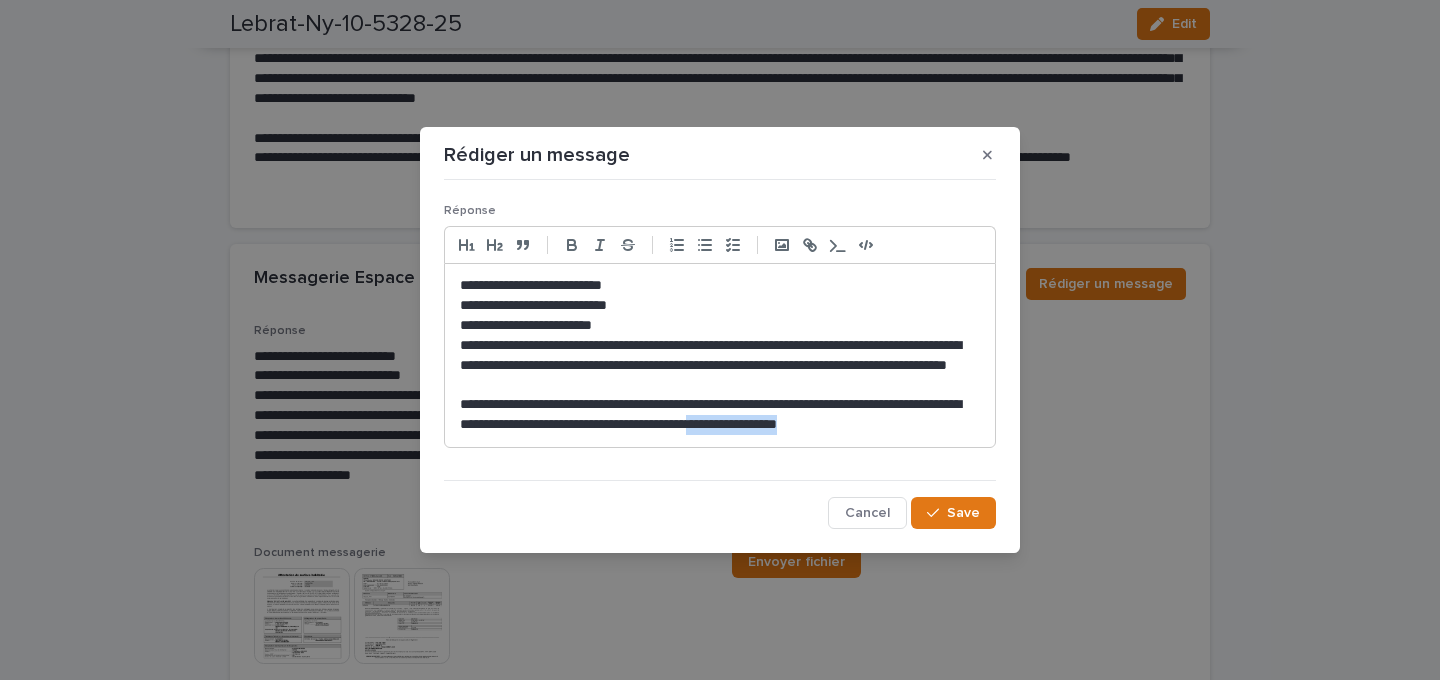 drag, startPoint x: 837, startPoint y: 423, endPoint x: 959, endPoint y: 424, distance: 122.0041 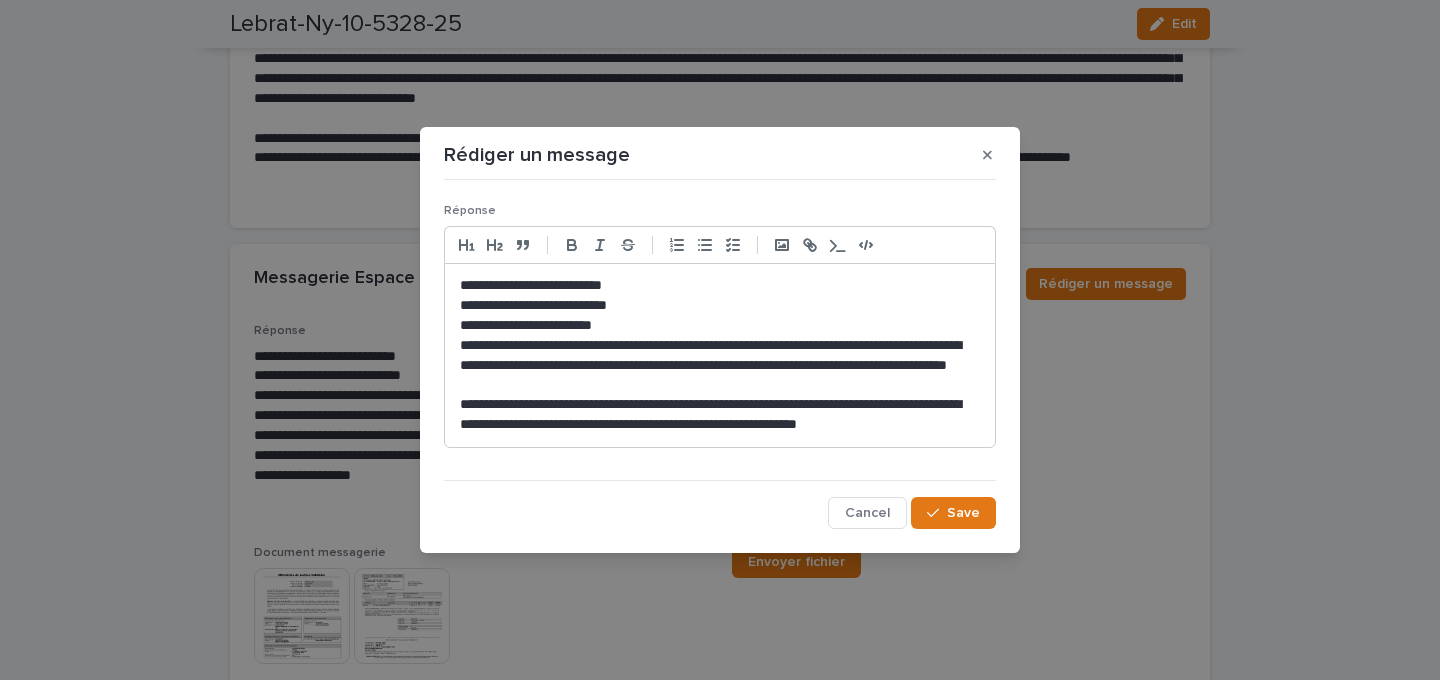 click on "**********" at bounding box center (720, 415) 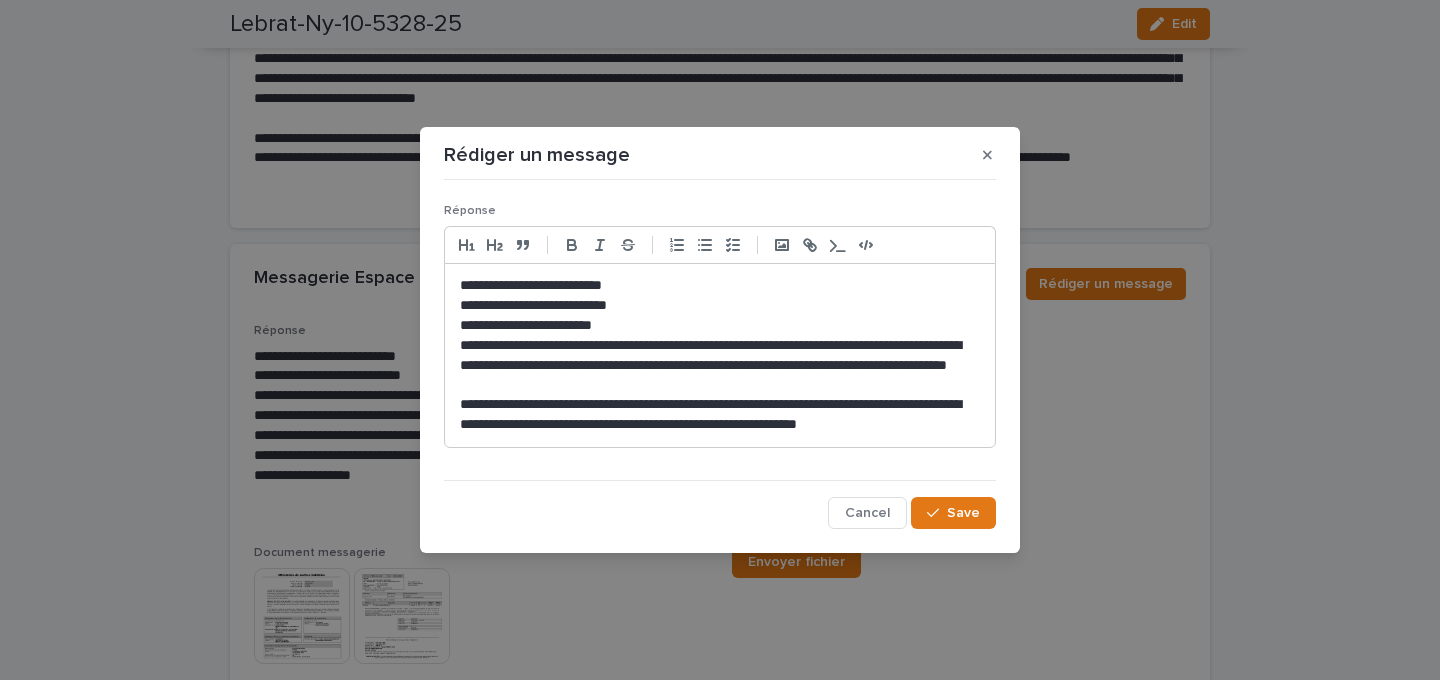click on "**********" at bounding box center [720, 340] 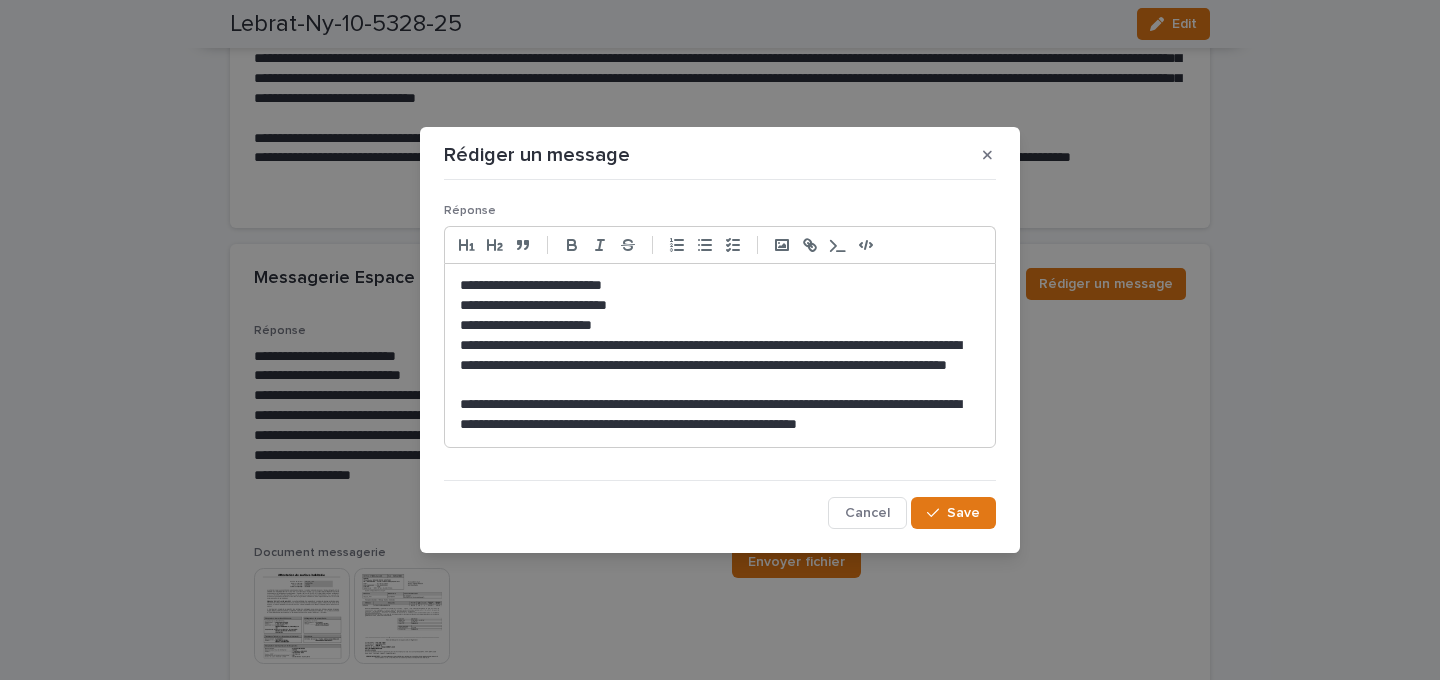 click on "********* *" 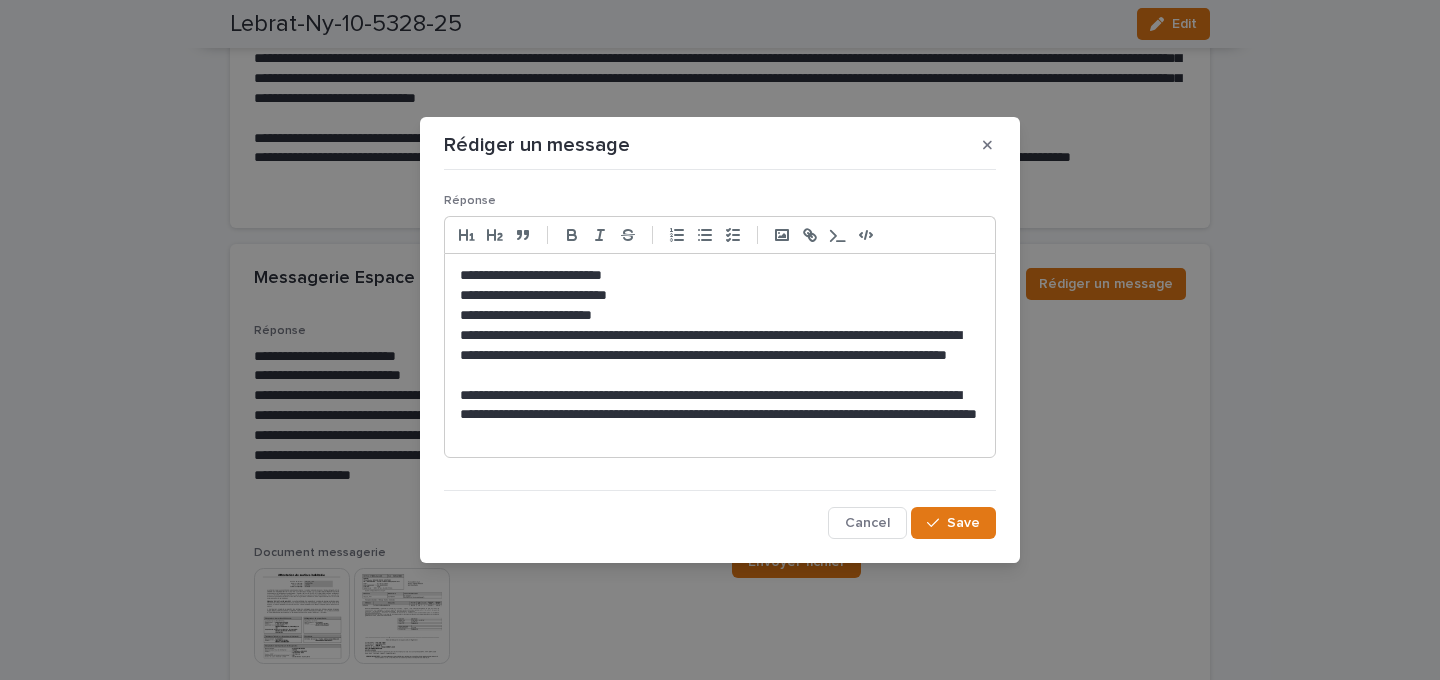click on "**********" at bounding box center (720, 356) 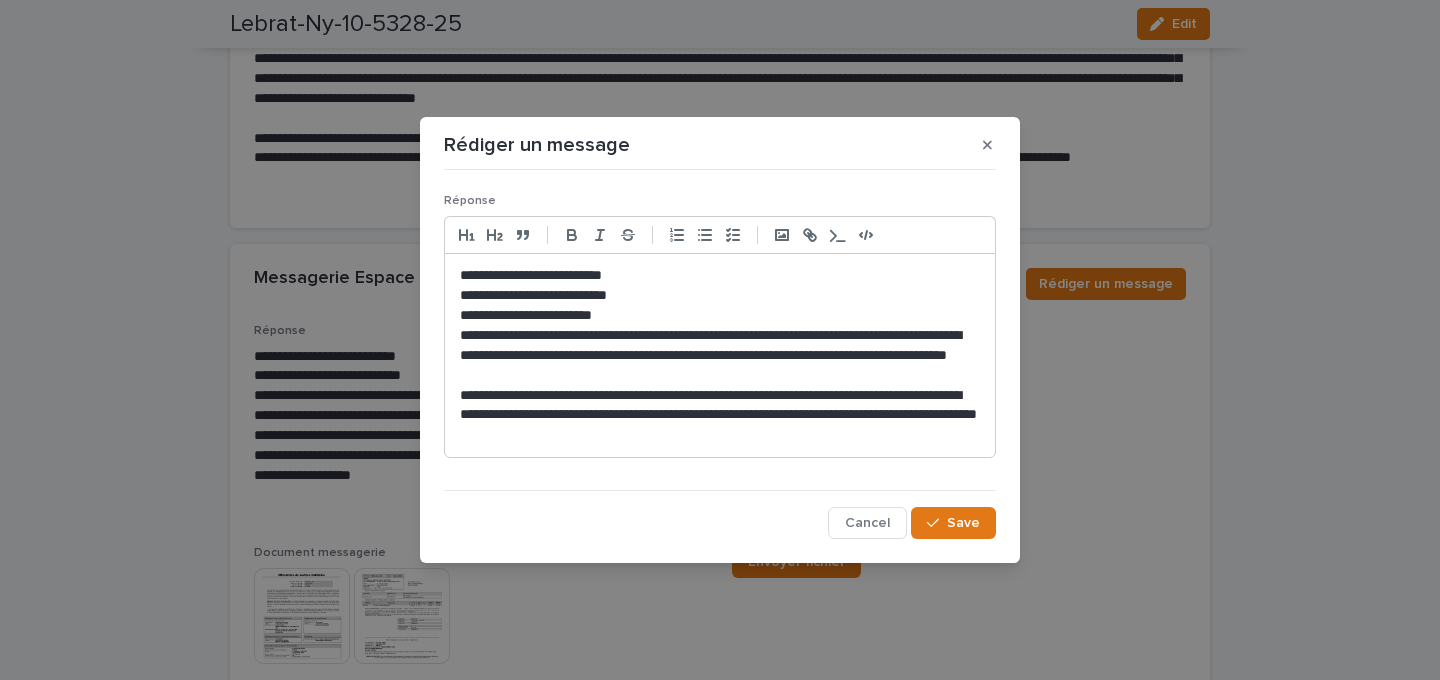 click on "**********" at bounding box center [720, 356] 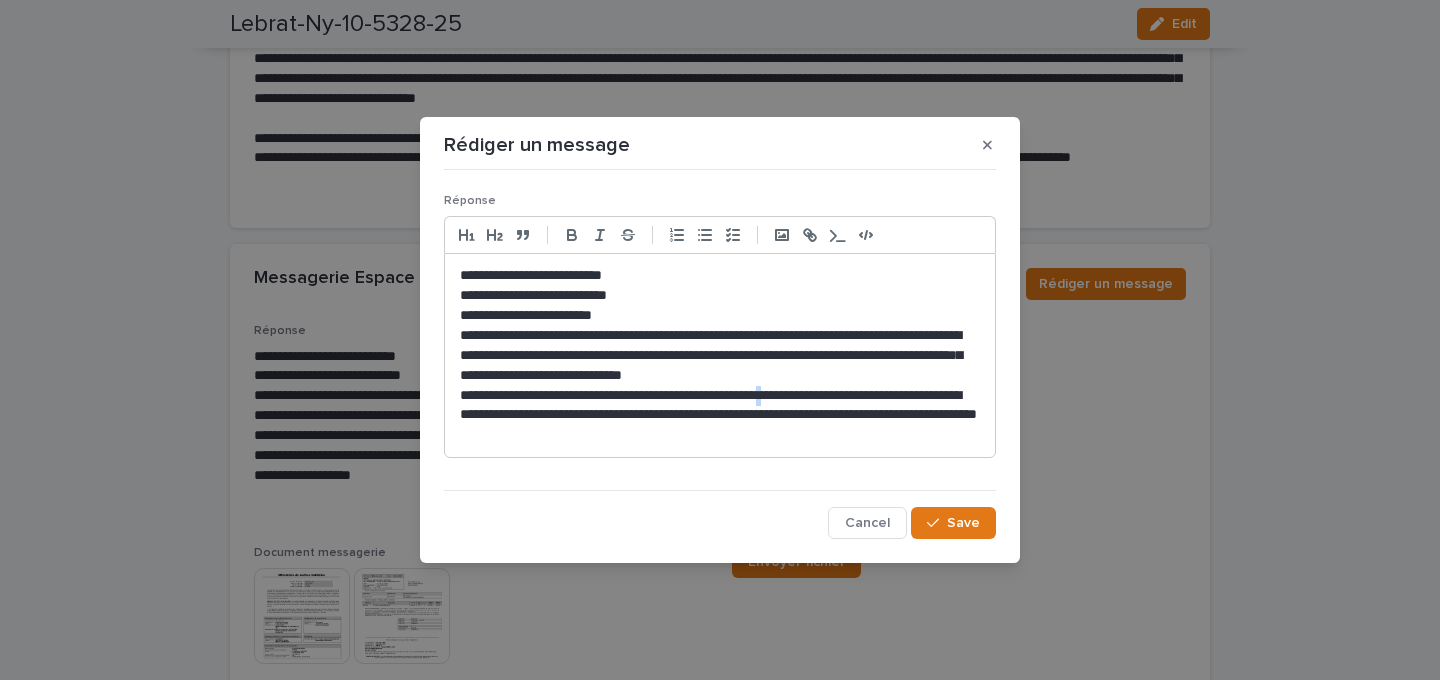 click on "**********" at bounding box center [720, 416] 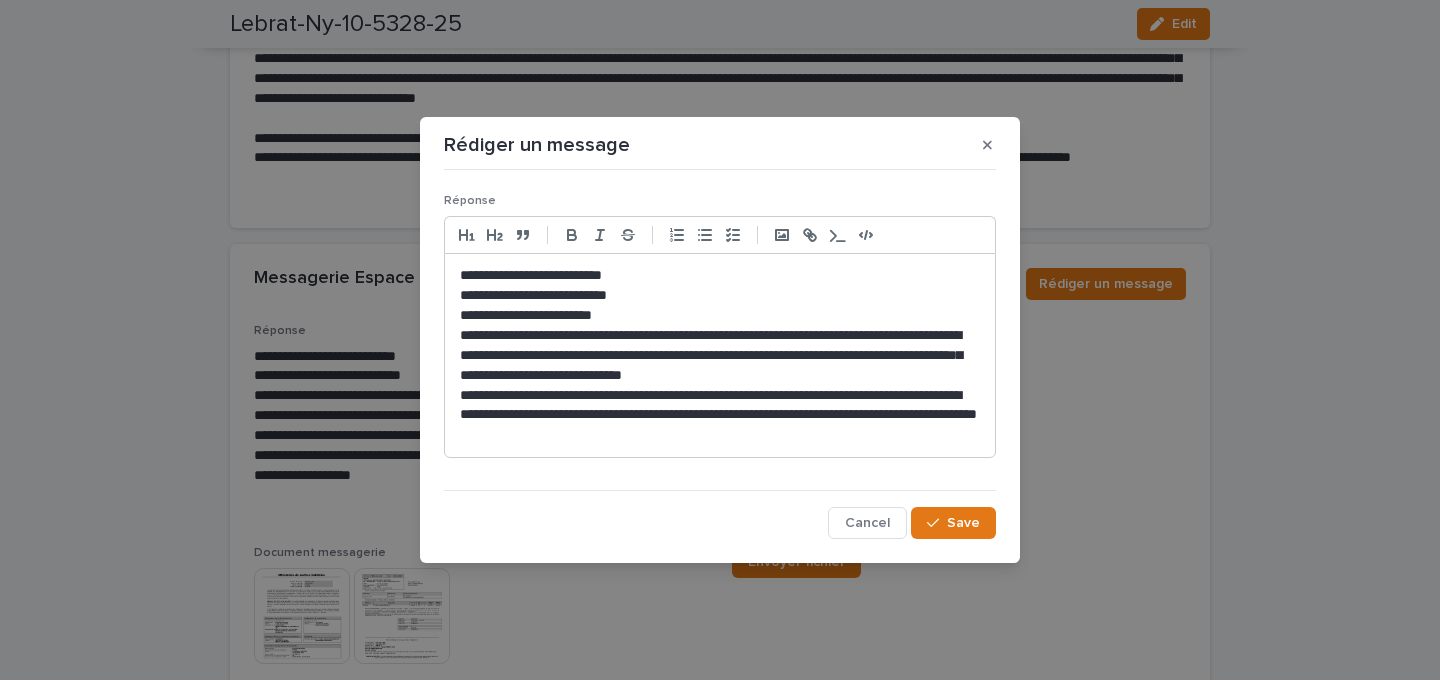 click on "**********" at bounding box center (720, 356) 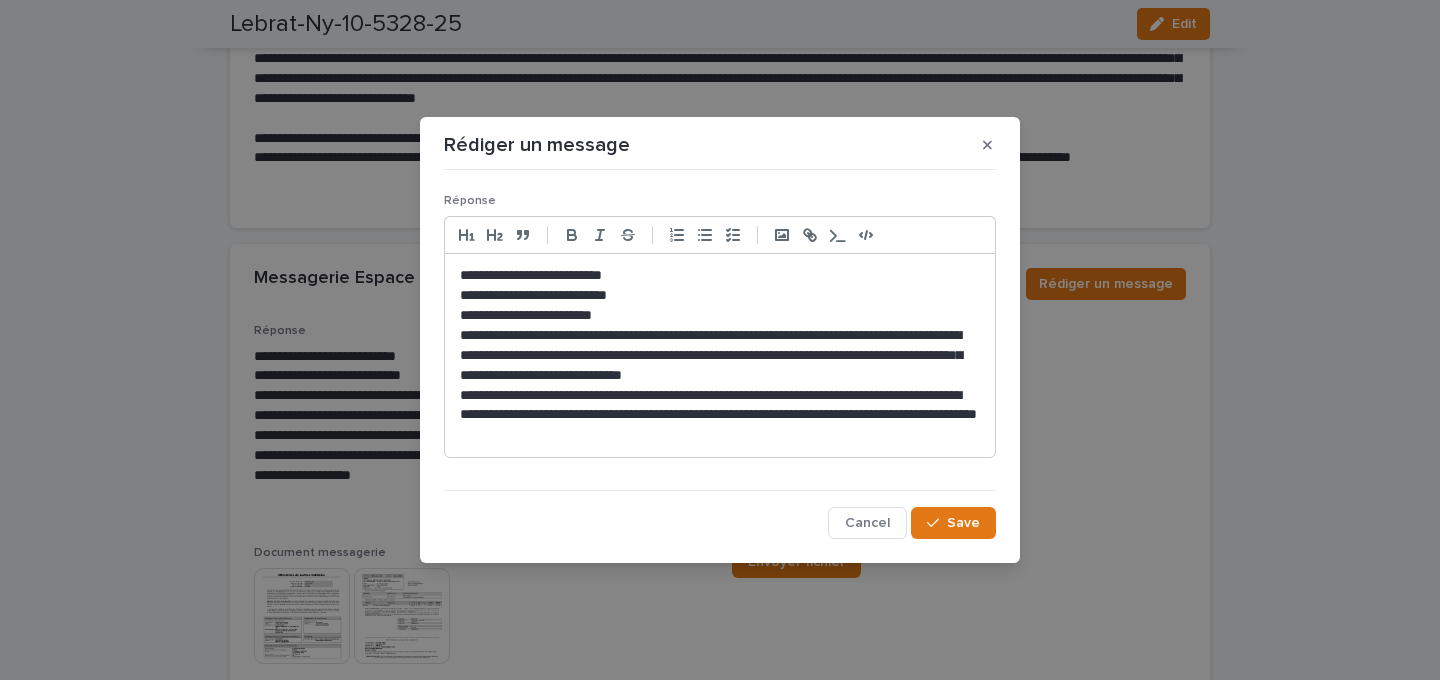 click on "**********" at bounding box center [720, 356] 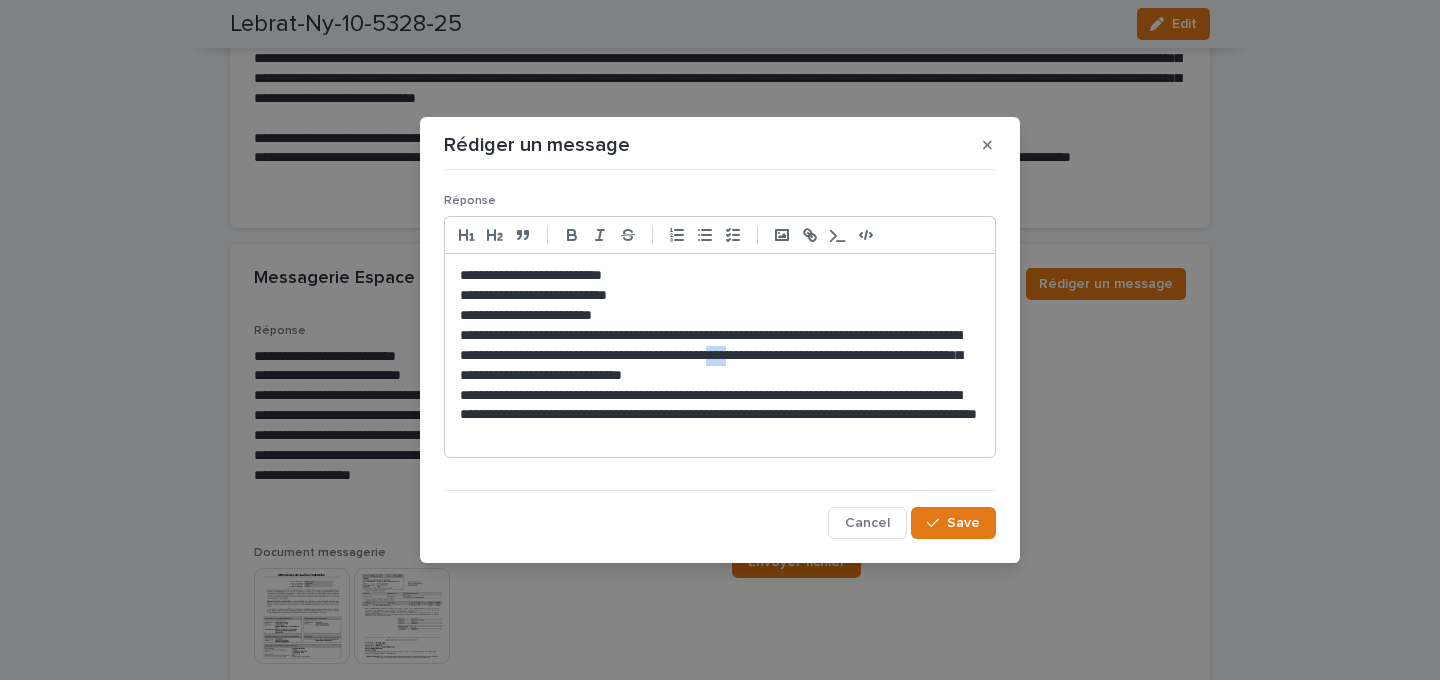 click on "**********" at bounding box center [720, 356] 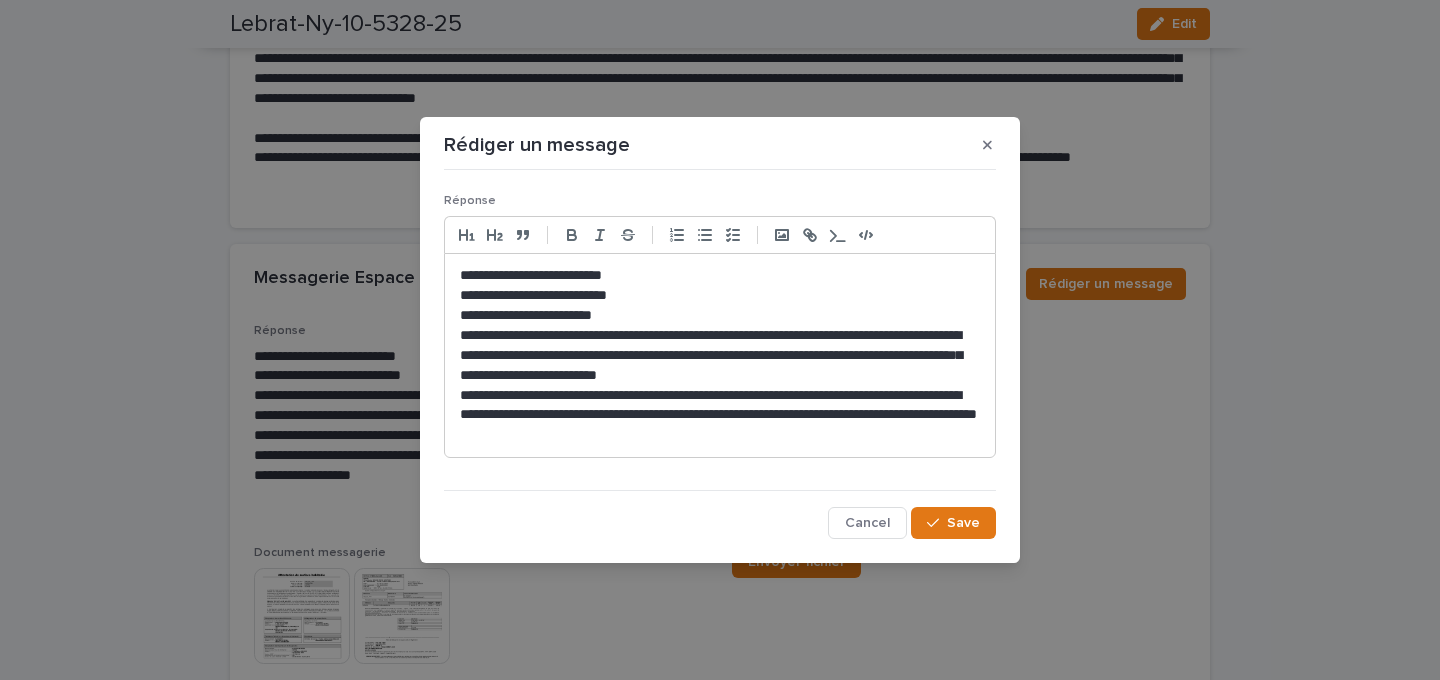 click on "**********" at bounding box center (720, 356) 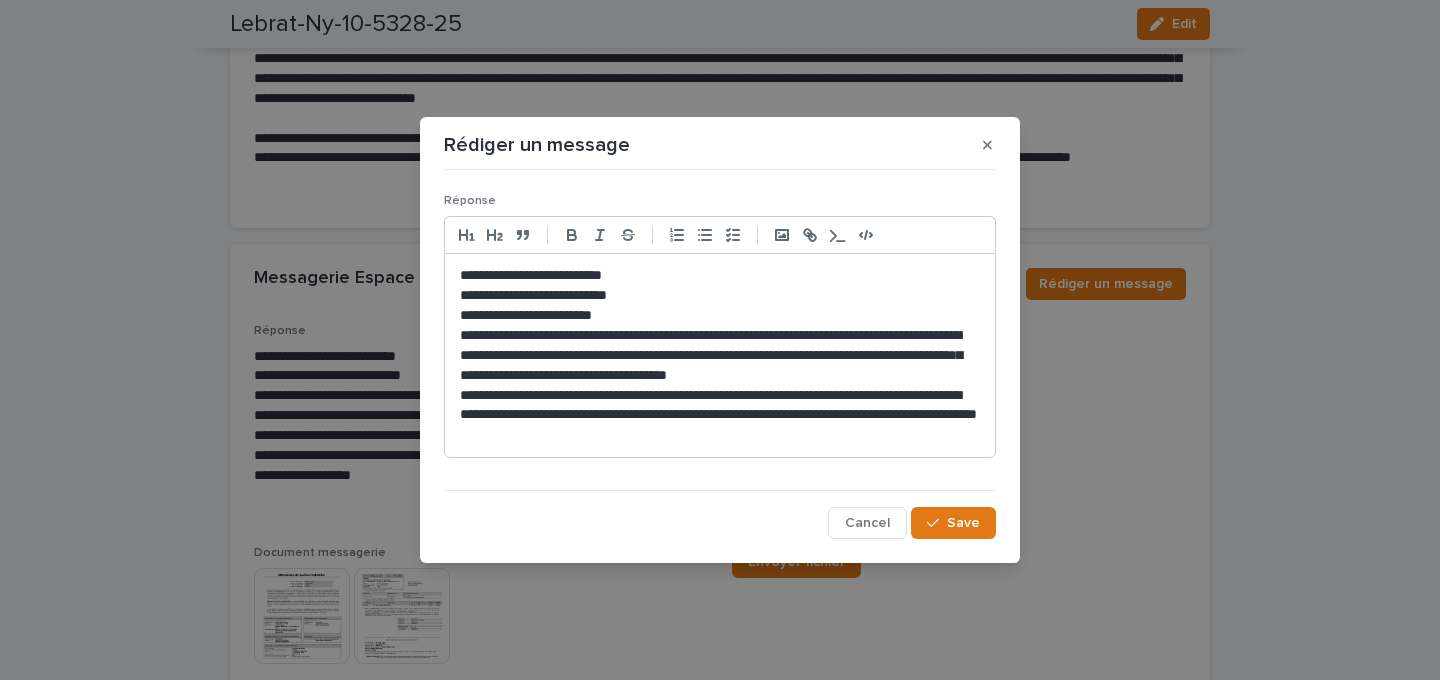 click on "**********" at bounding box center (720, 356) 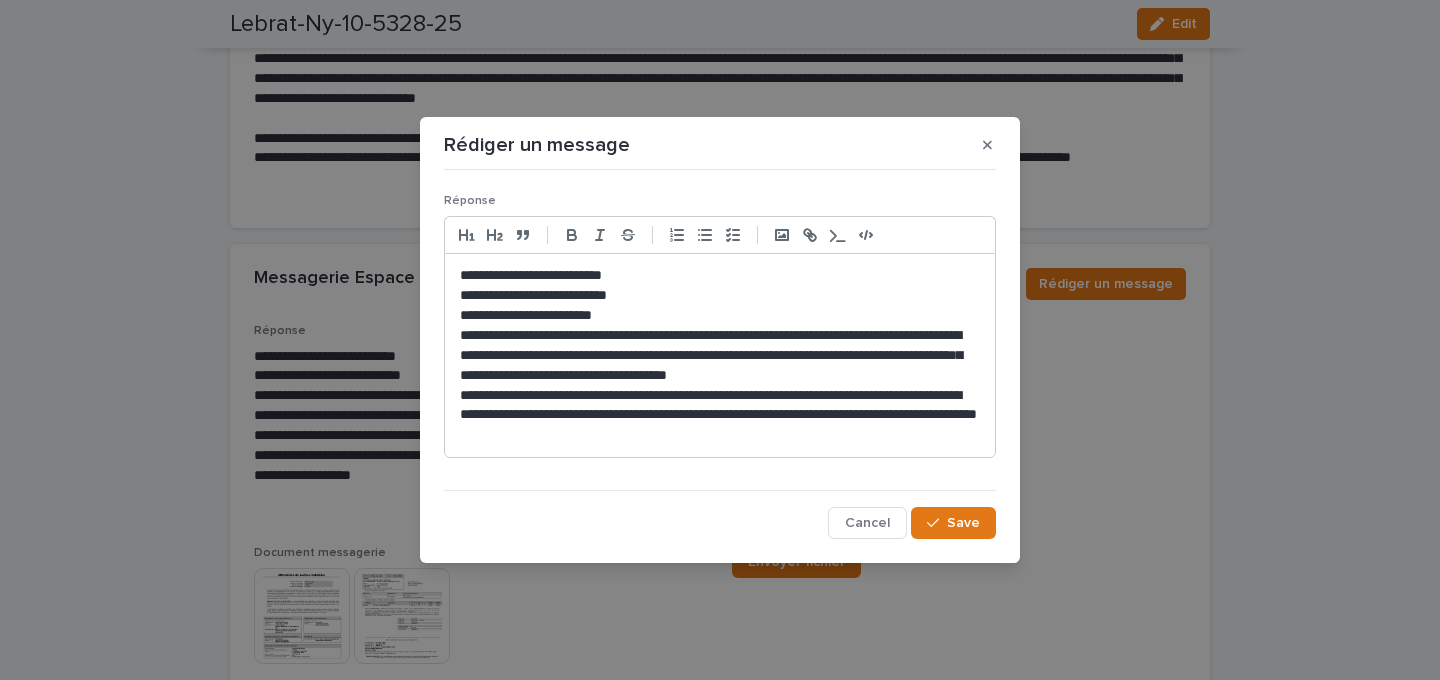 click on "**********" at bounding box center (720, 356) 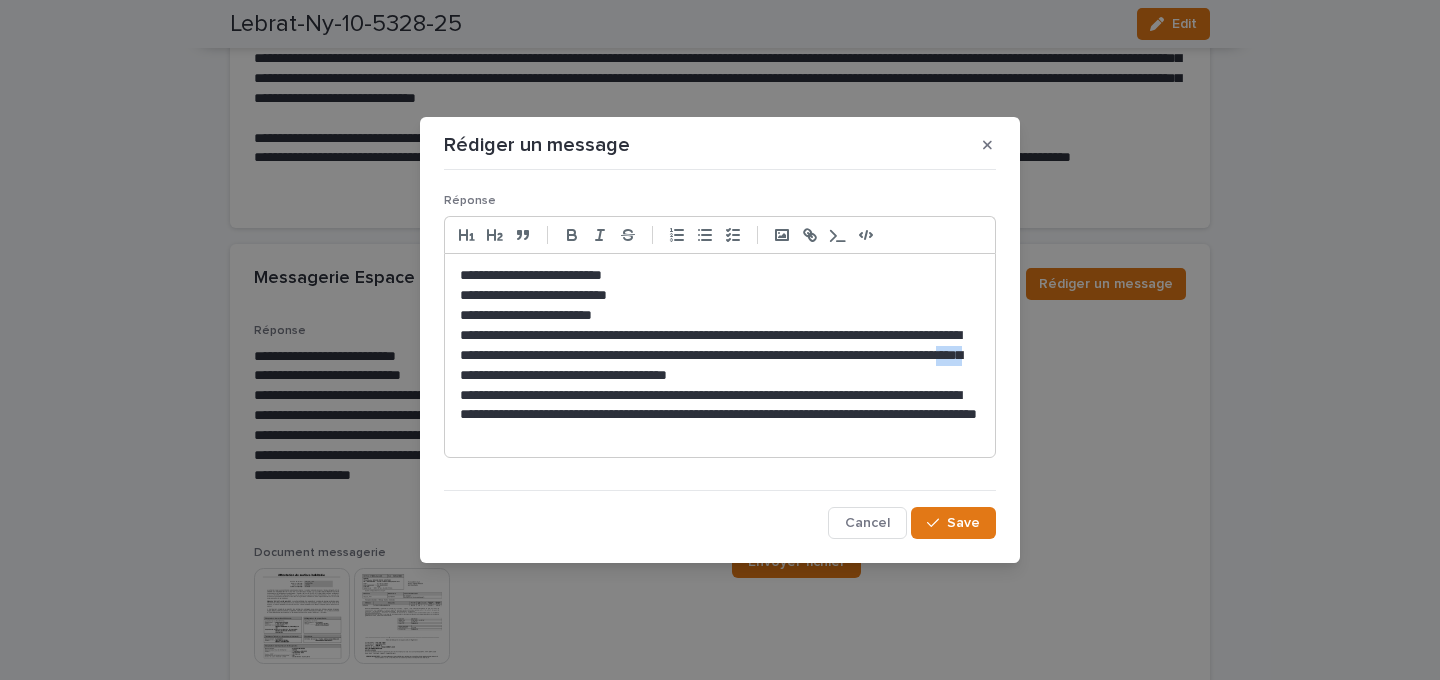 click on "**********" at bounding box center [720, 356] 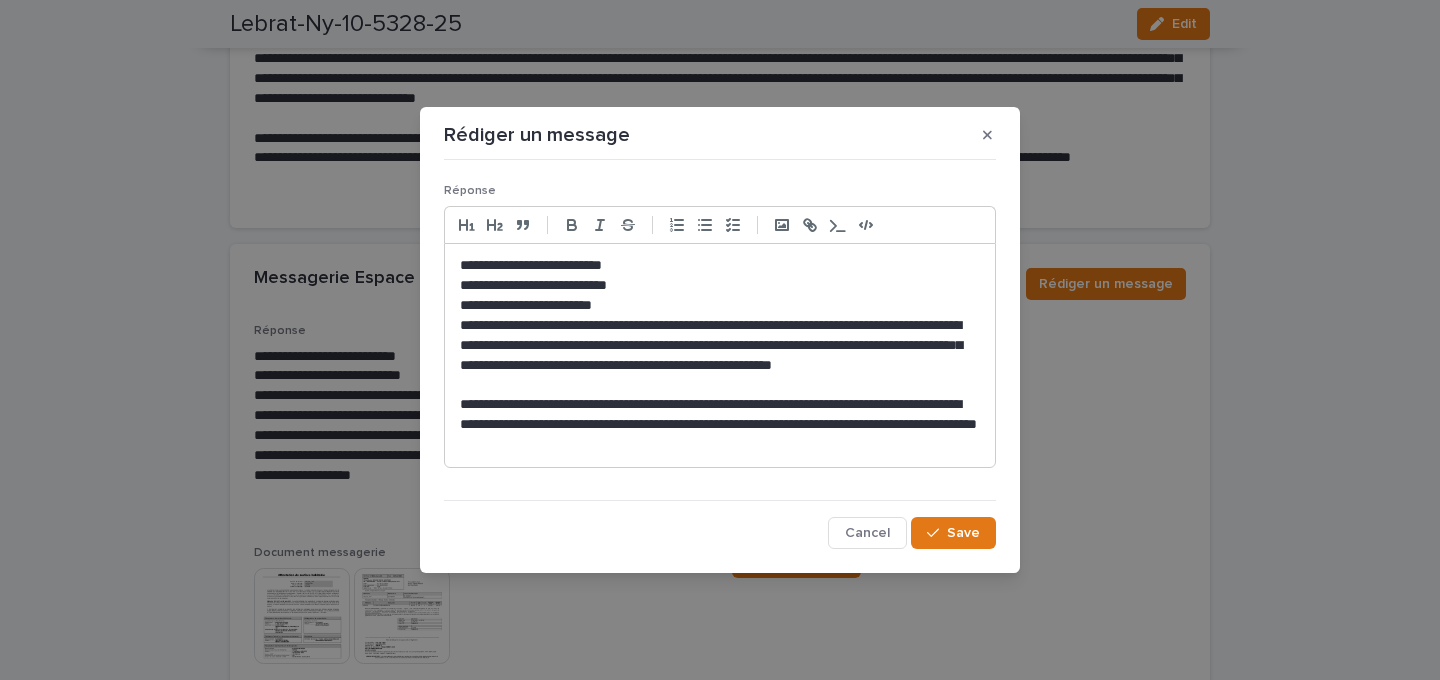 click on "**********" at bounding box center [720, 356] 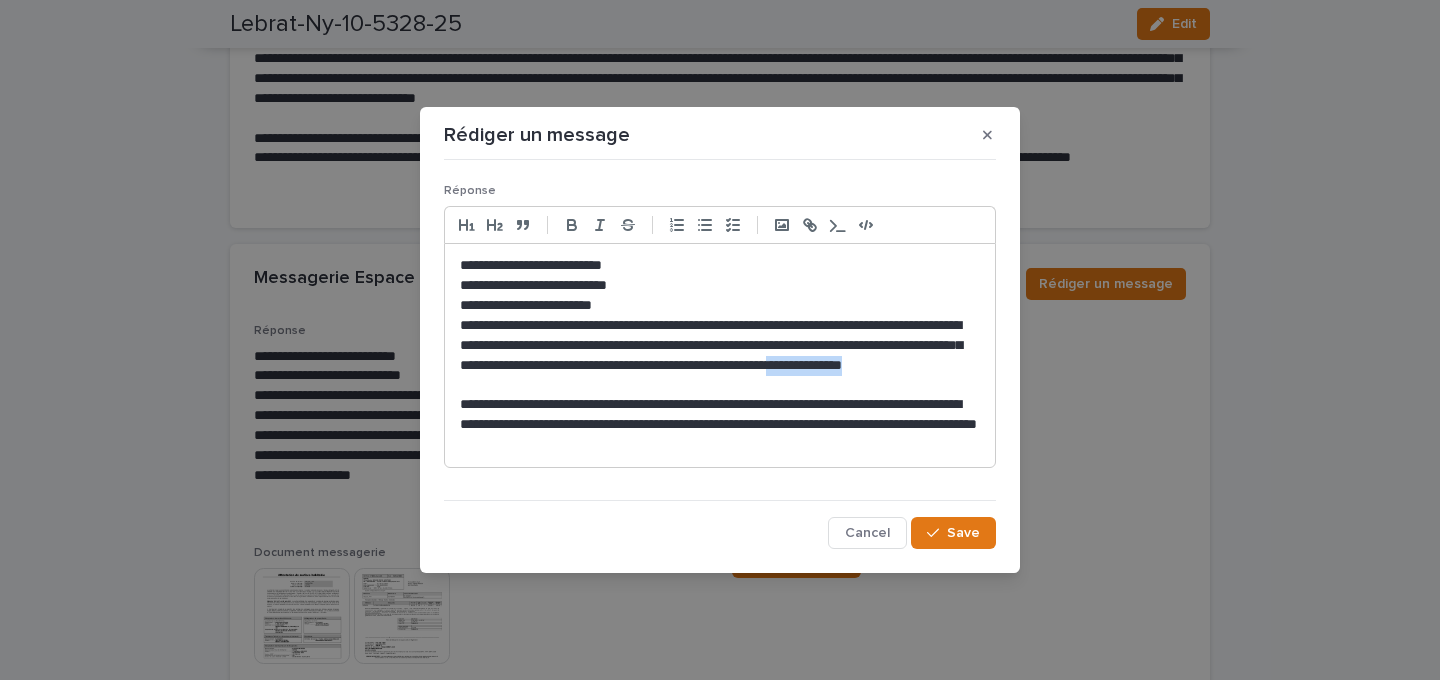 drag, startPoint x: 502, startPoint y: 384, endPoint x: 651, endPoint y: 384, distance: 149 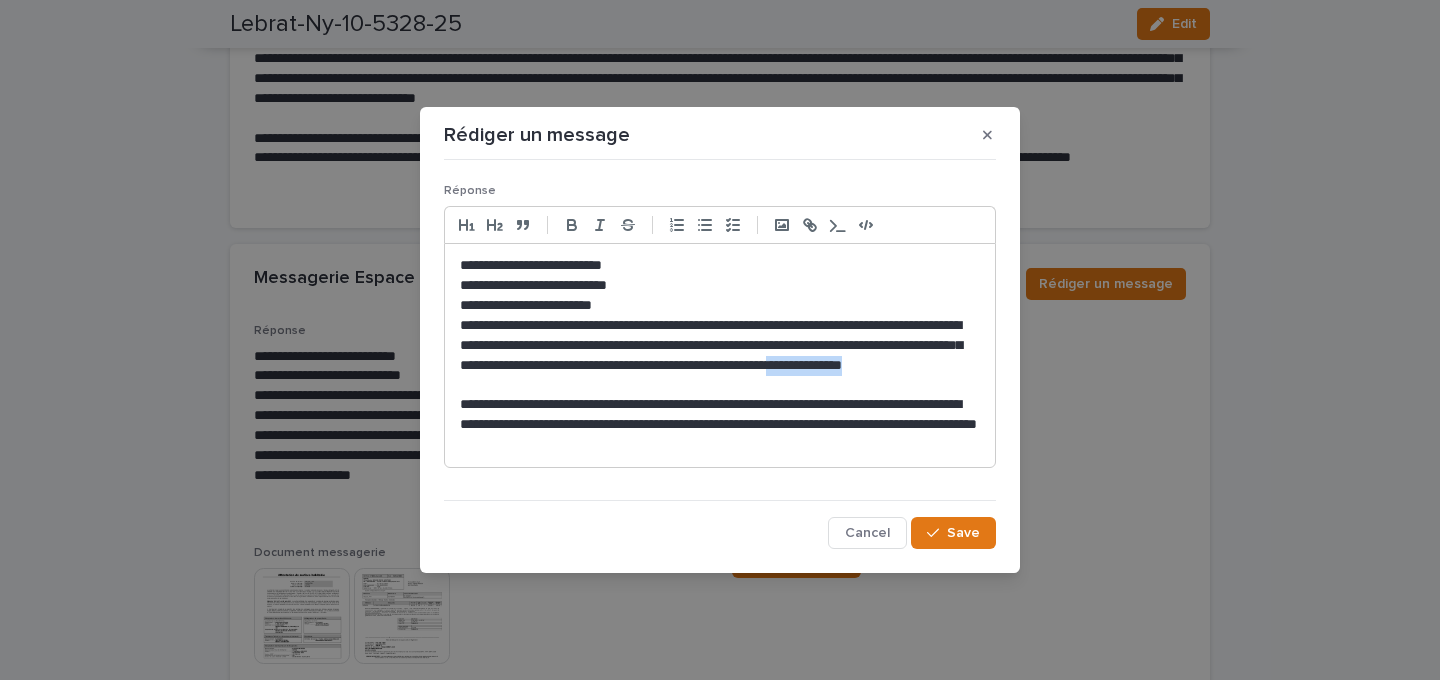 click on "**********" at bounding box center (720, 356) 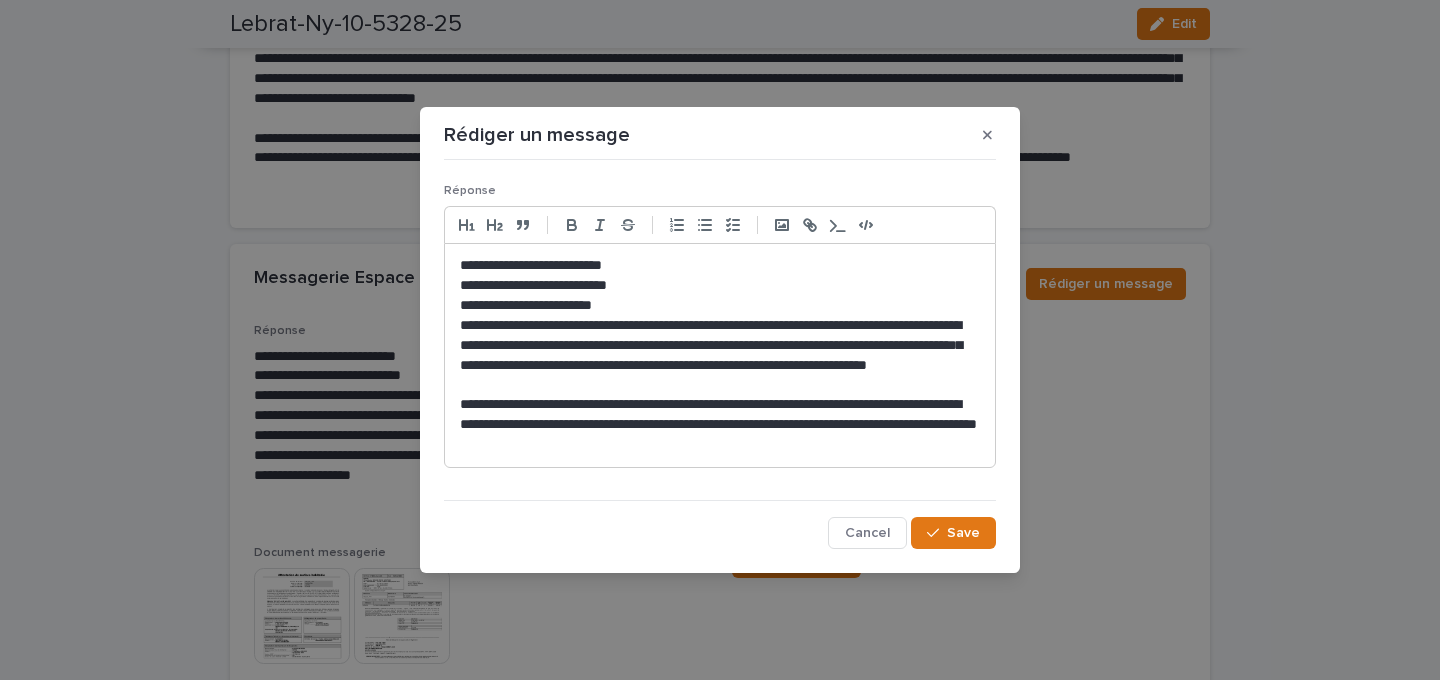 click on "**********" at bounding box center [720, 356] 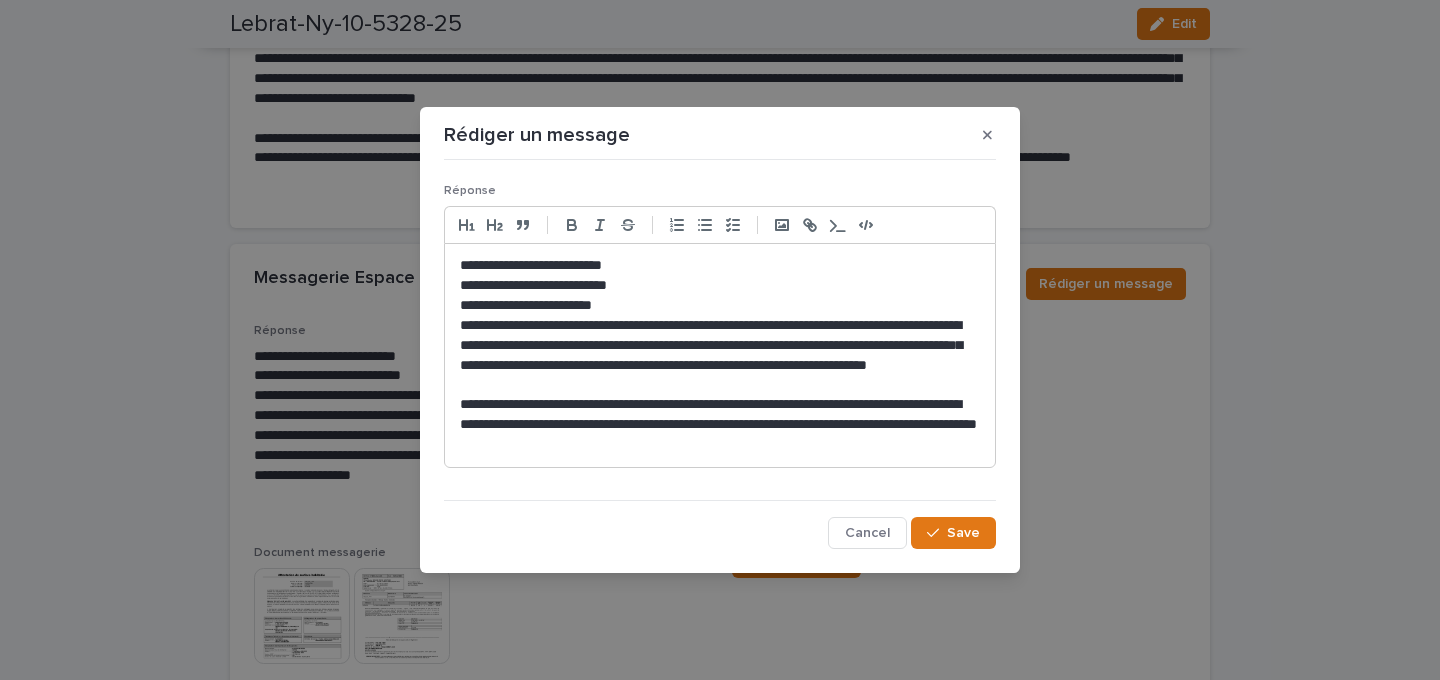 click on "**********" at bounding box center (720, 356) 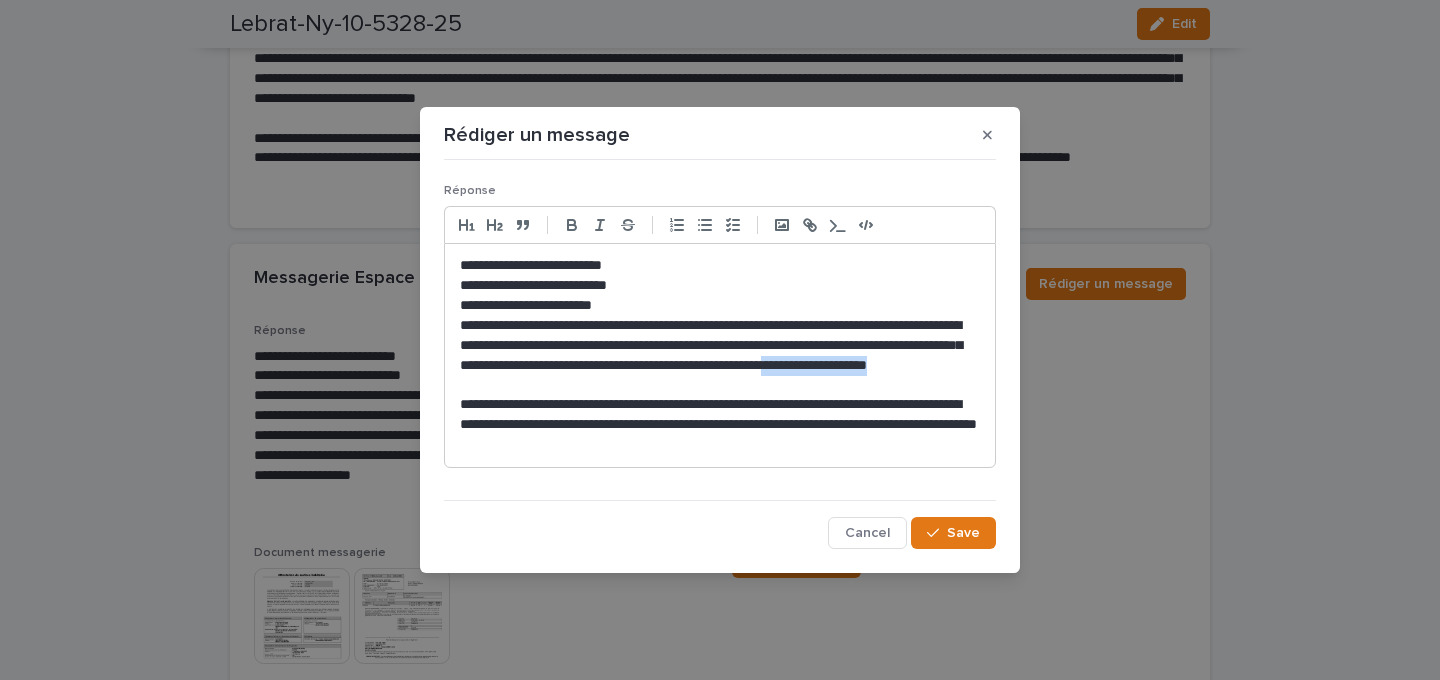 drag, startPoint x: 499, startPoint y: 391, endPoint x: 653, endPoint y: 390, distance: 154.00325 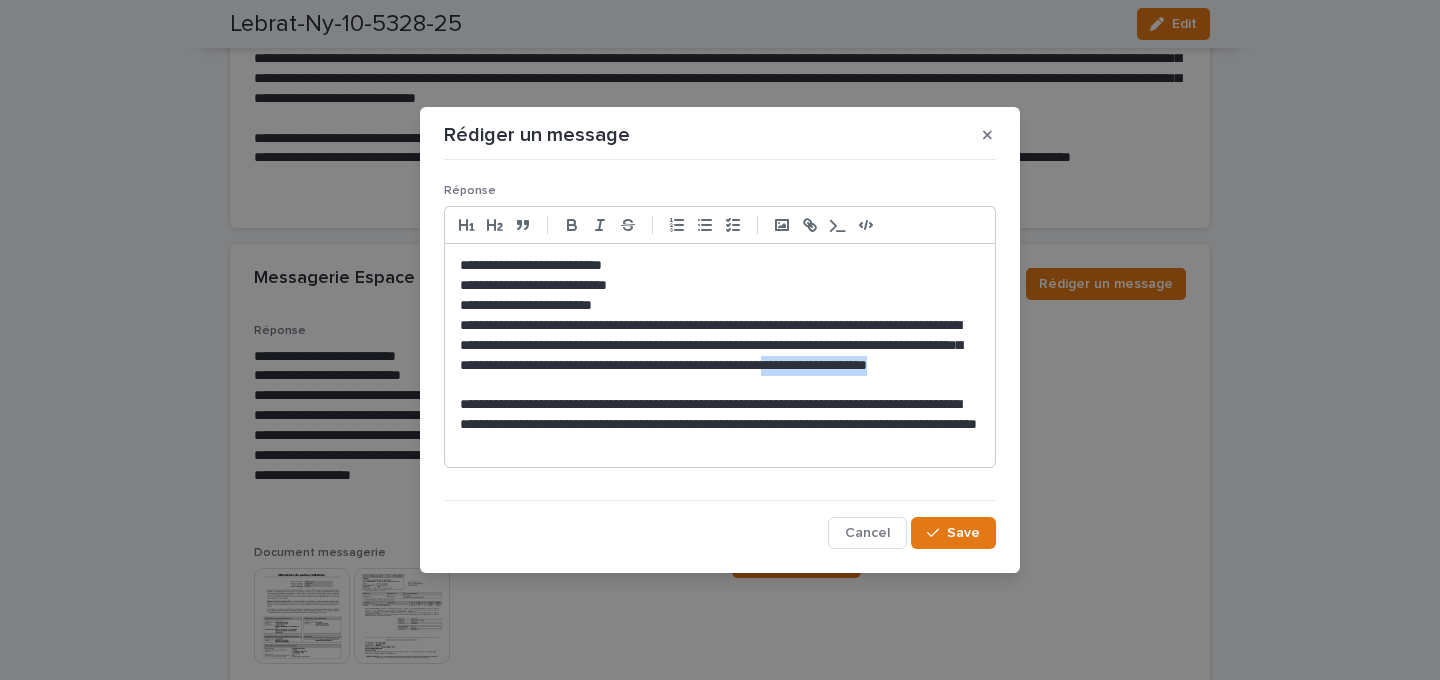 click on "**********" at bounding box center [720, 356] 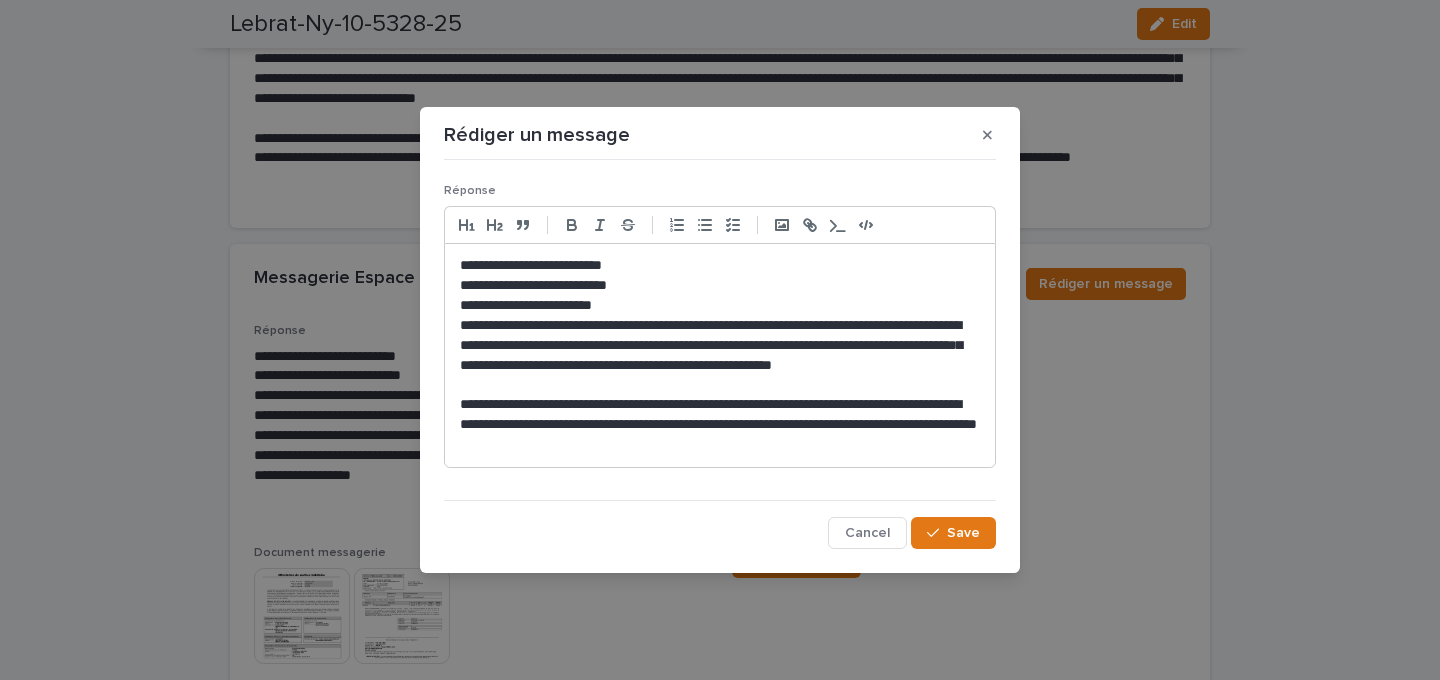 click on "**********" at bounding box center (720, 356) 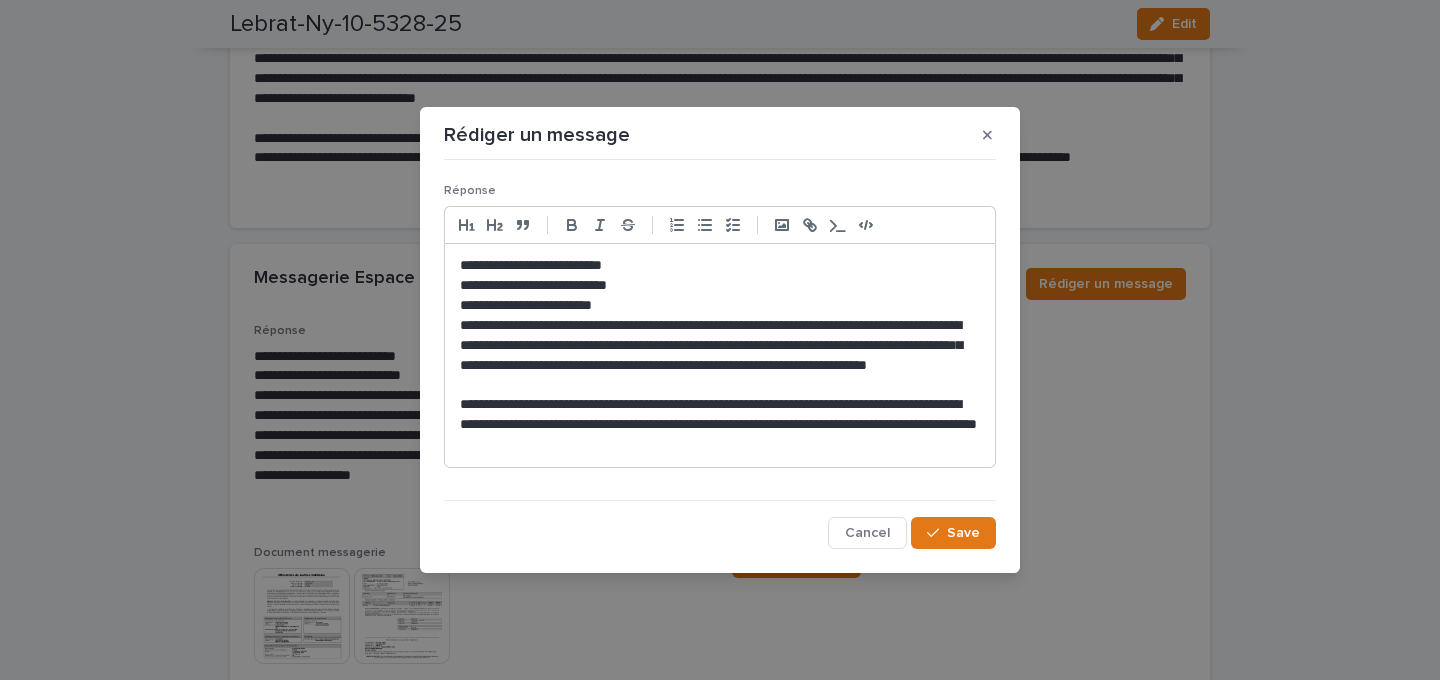 click on "**********" at bounding box center (720, 356) 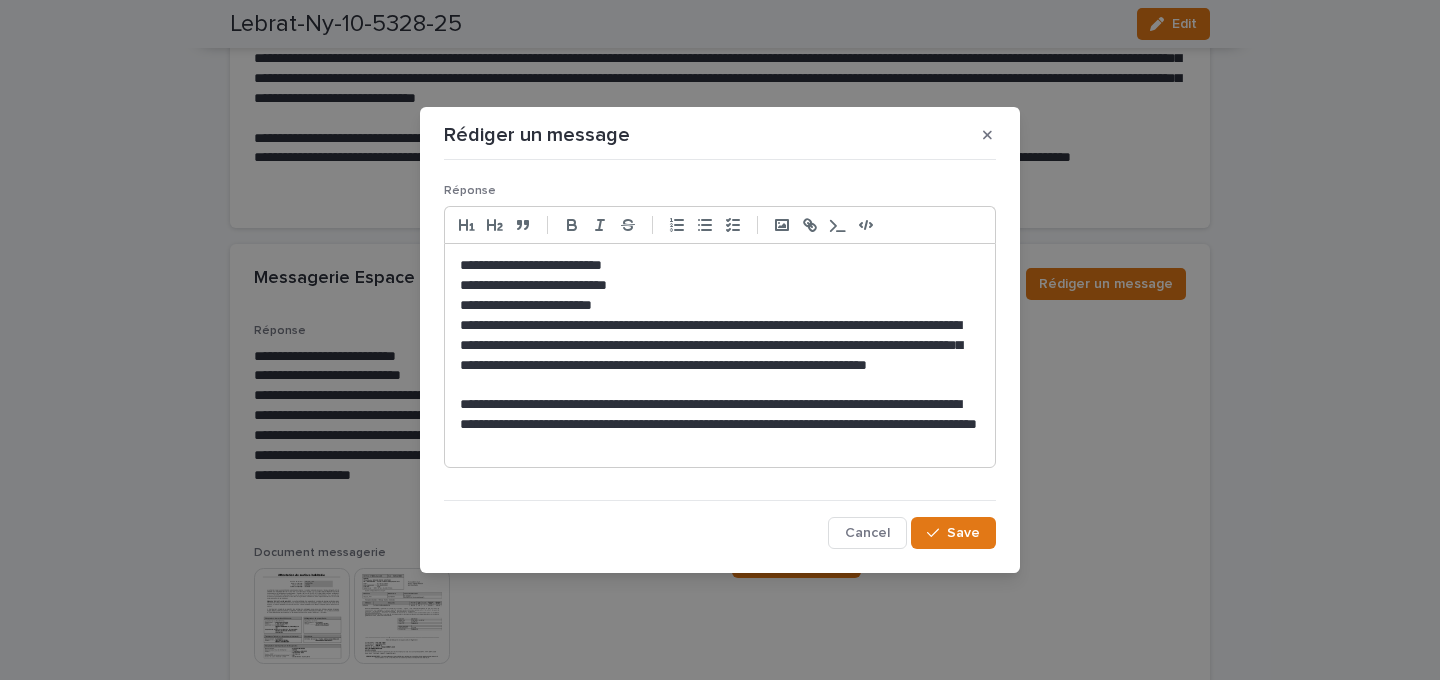 click on "**********" at bounding box center (720, 425) 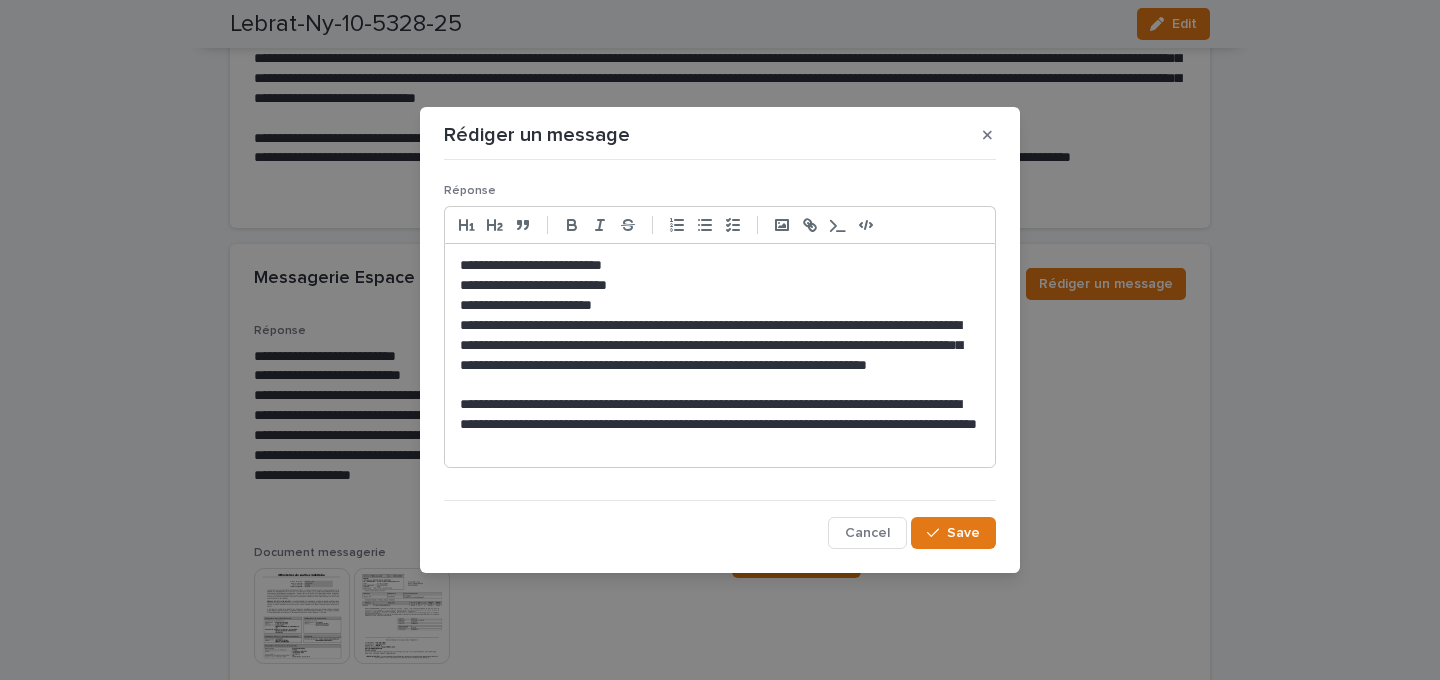 click on "**********" at bounding box center (720, 425) 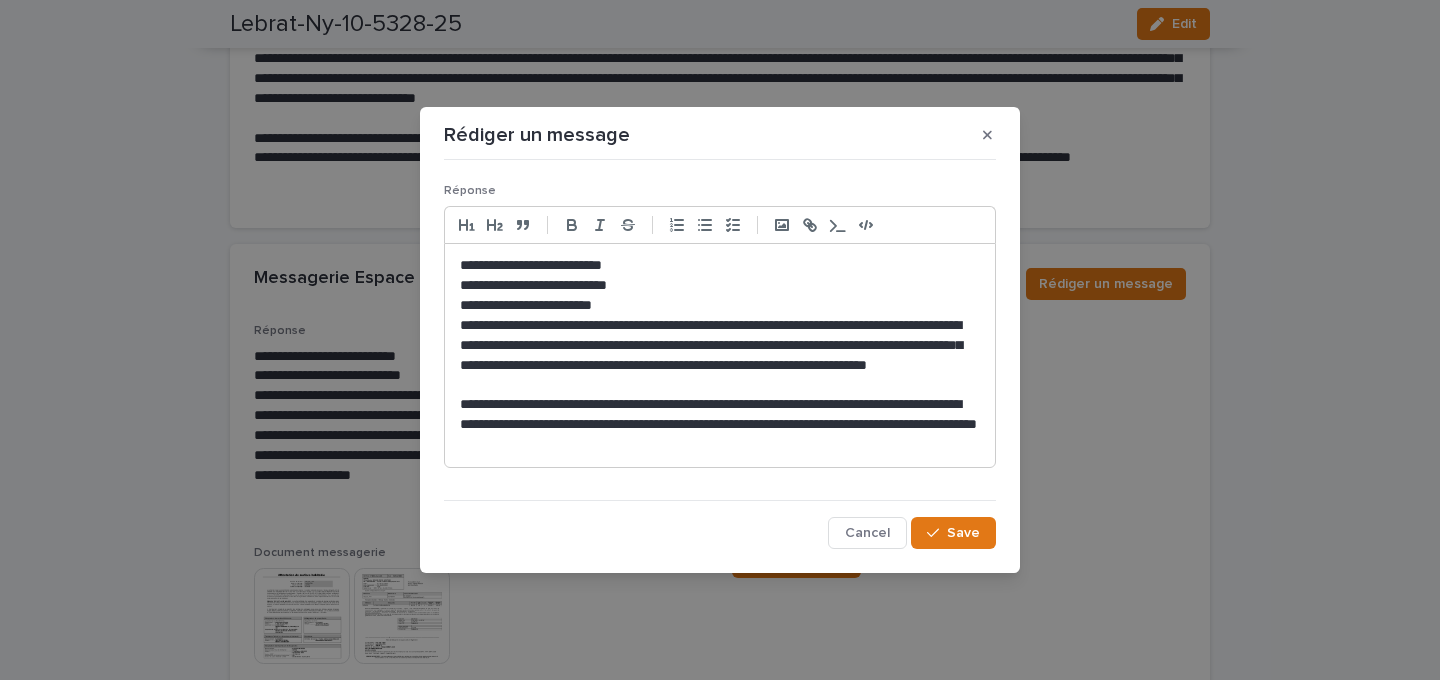 click on "**********" at bounding box center (720, 425) 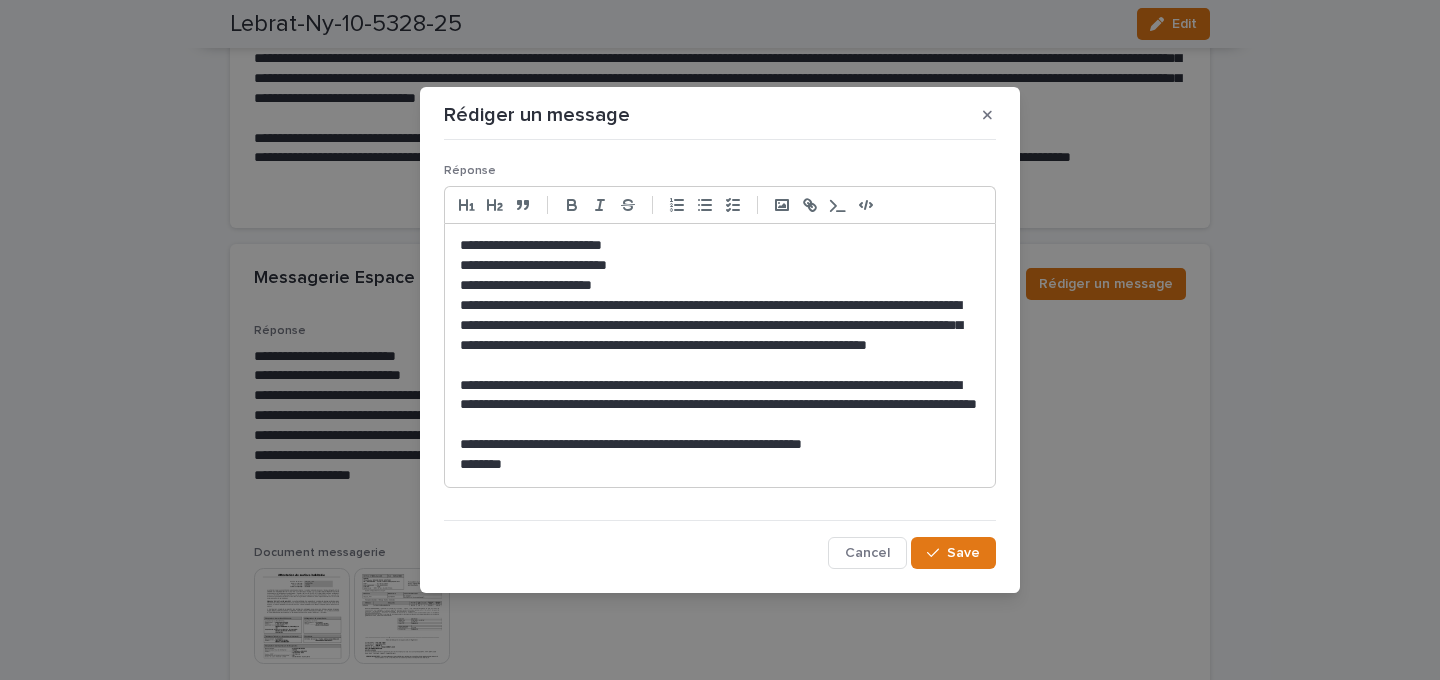 click on "**********" at bounding box center [720, 445] 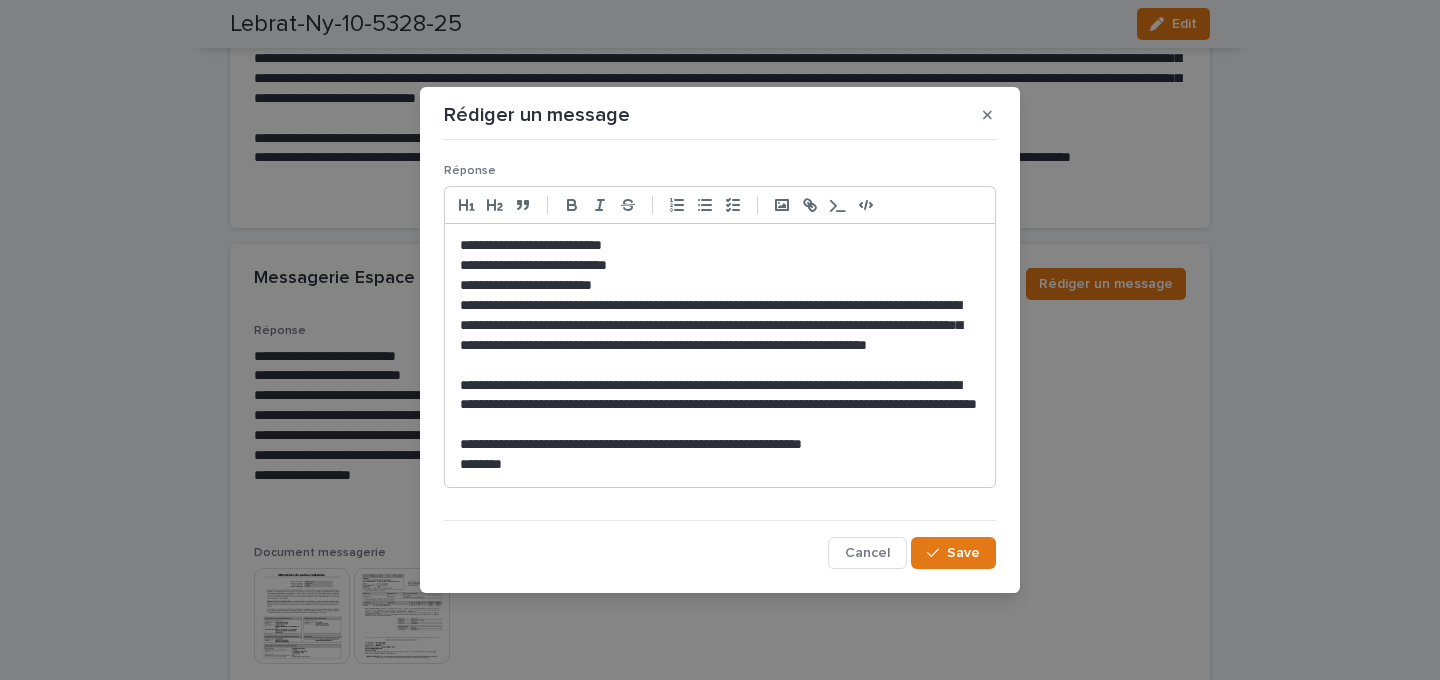 click on "**" 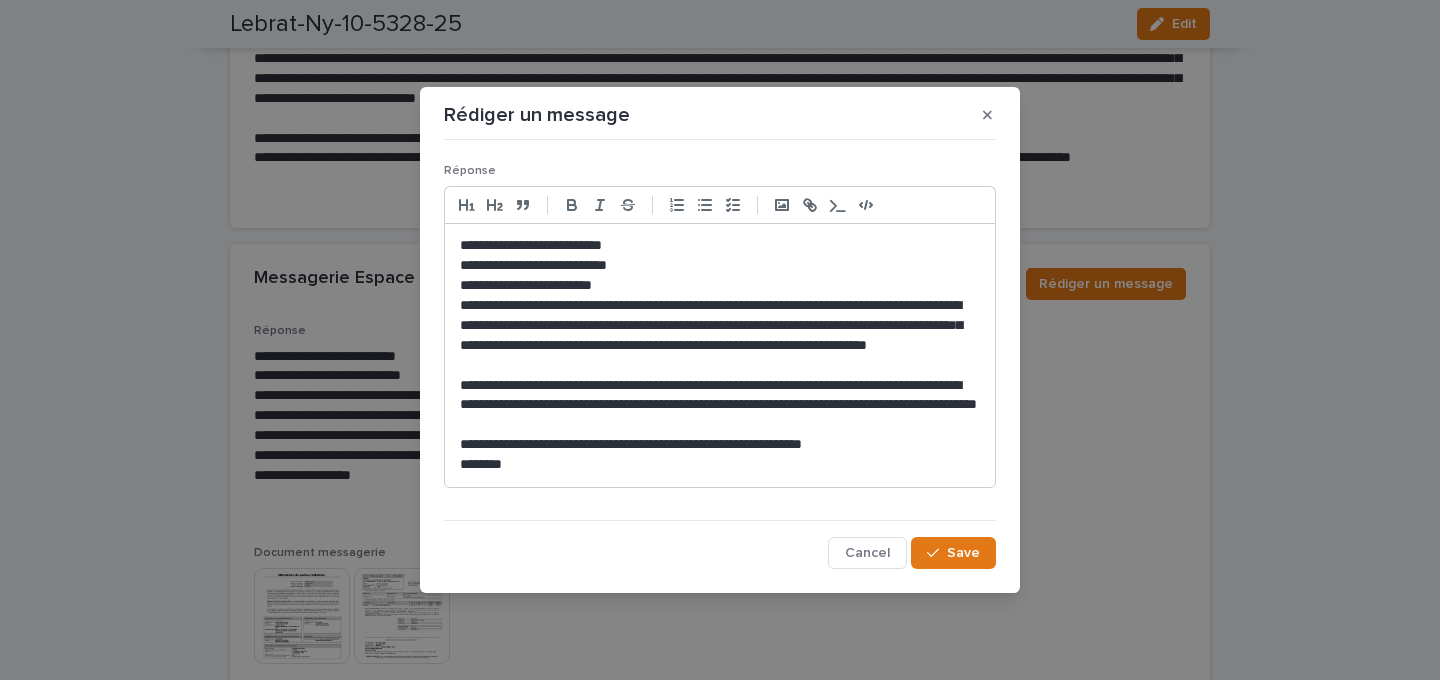 click on "**********" at bounding box center (720, 336) 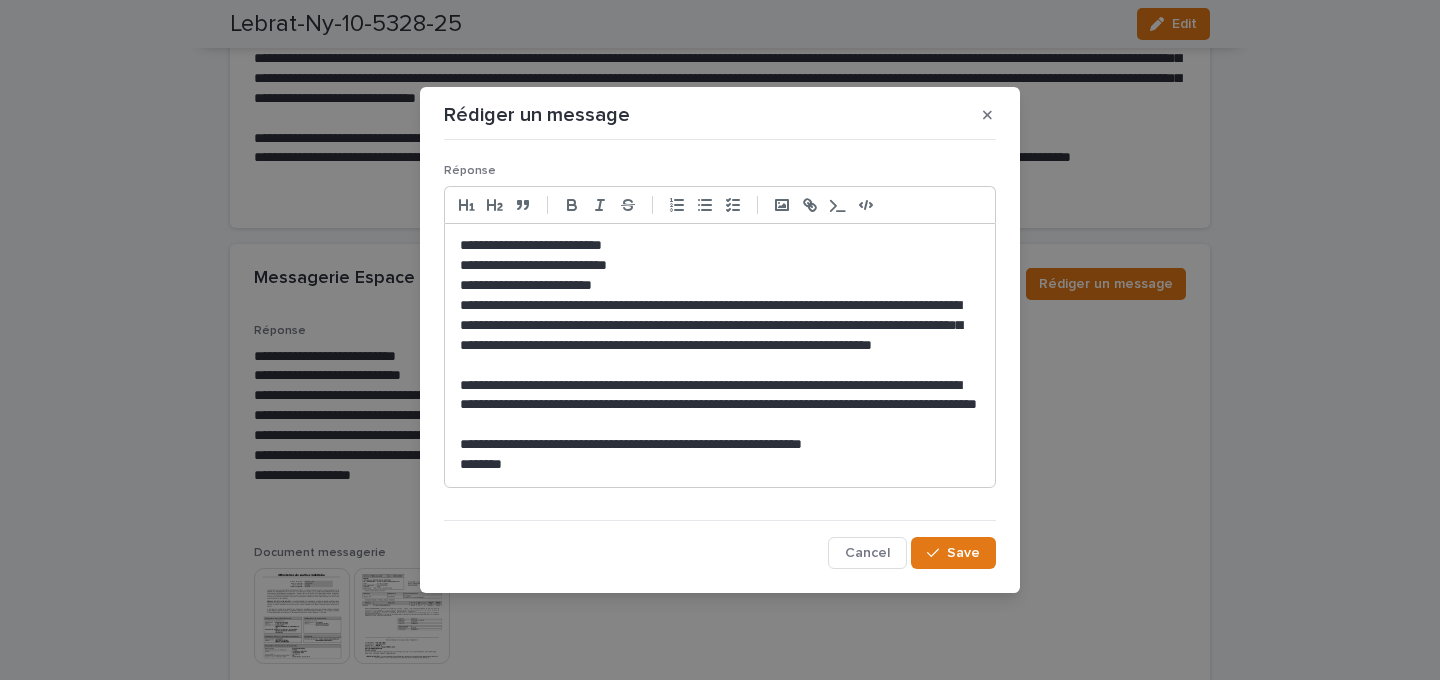 click on "**********" at bounding box center [720, 336] 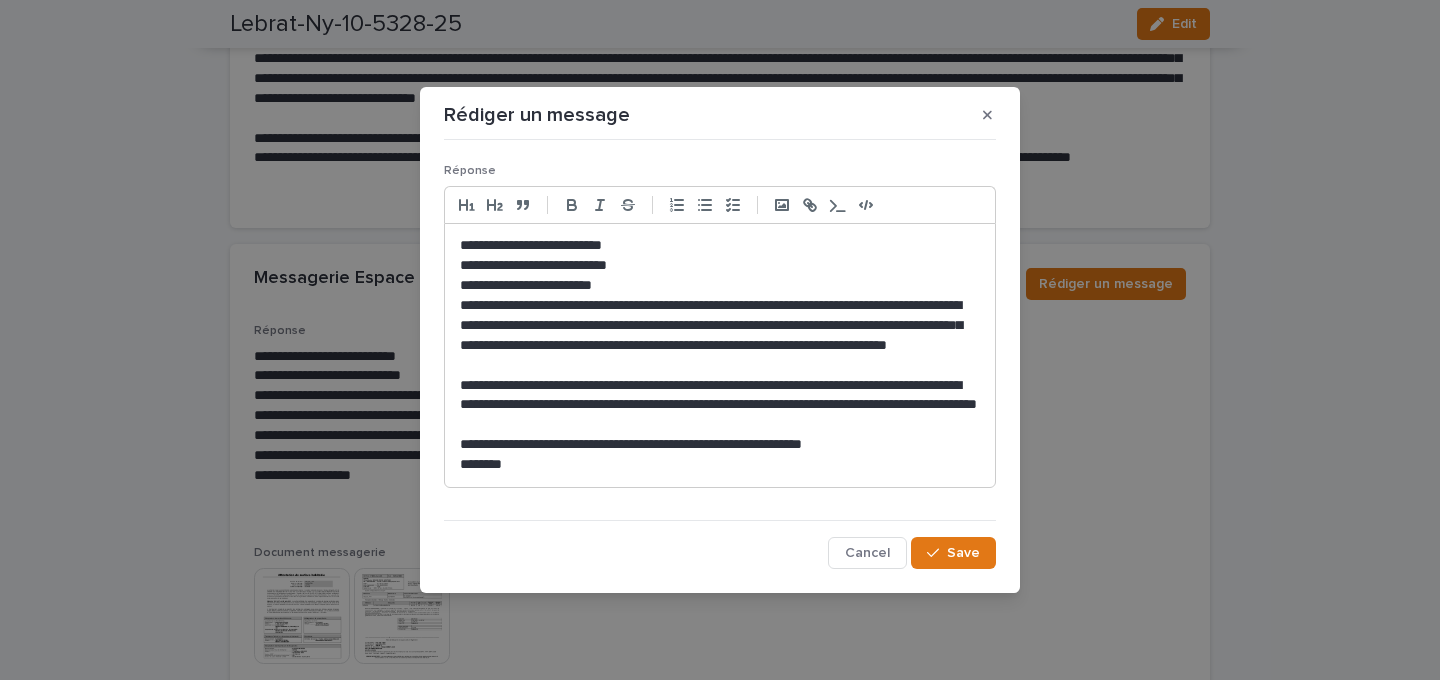 click on "**********" at bounding box center [720, 336] 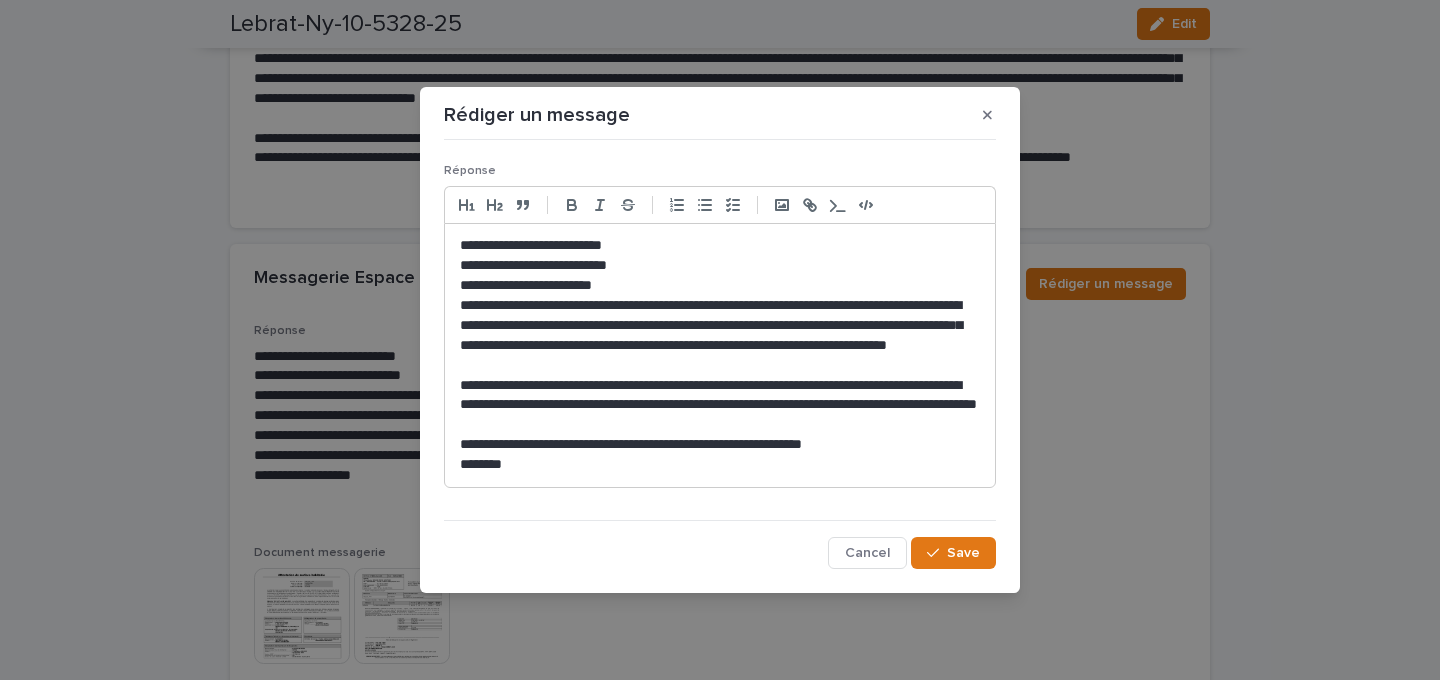 click on "**********" at bounding box center [720, 336] 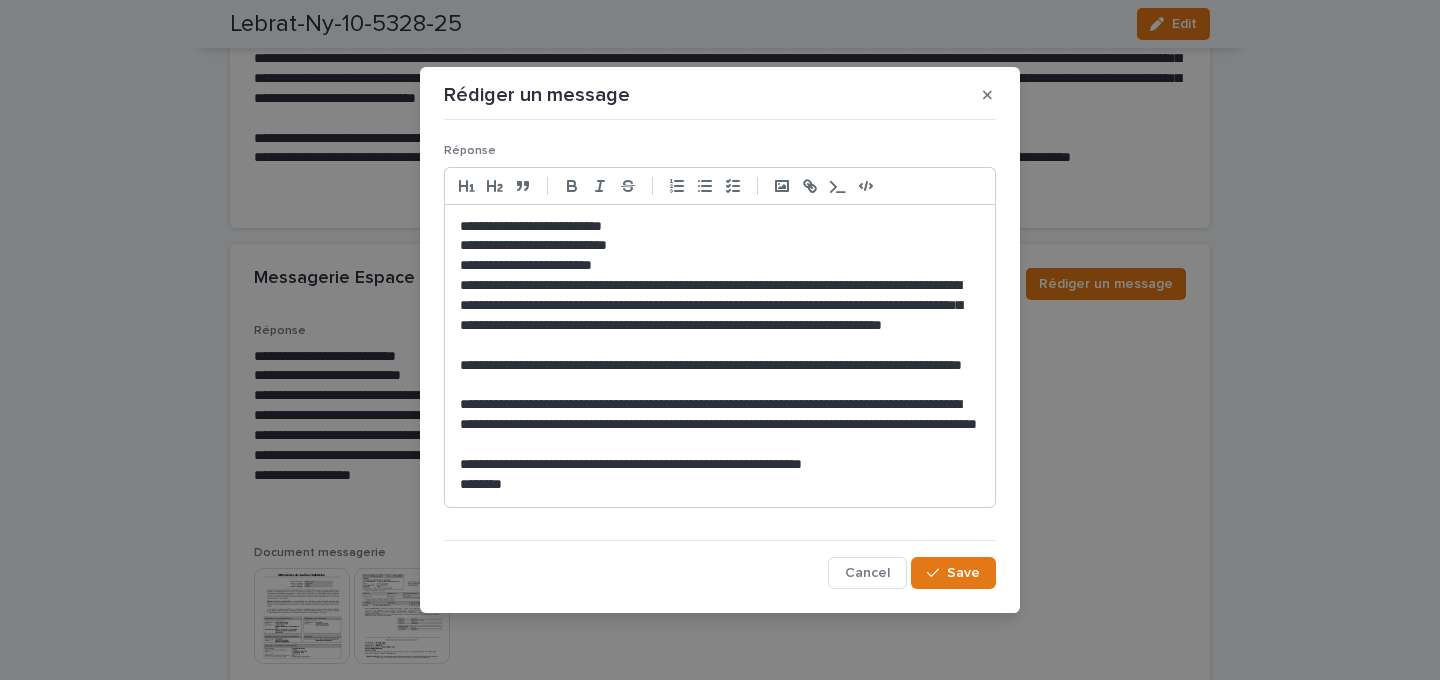 click on "**********" at bounding box center [720, 316] 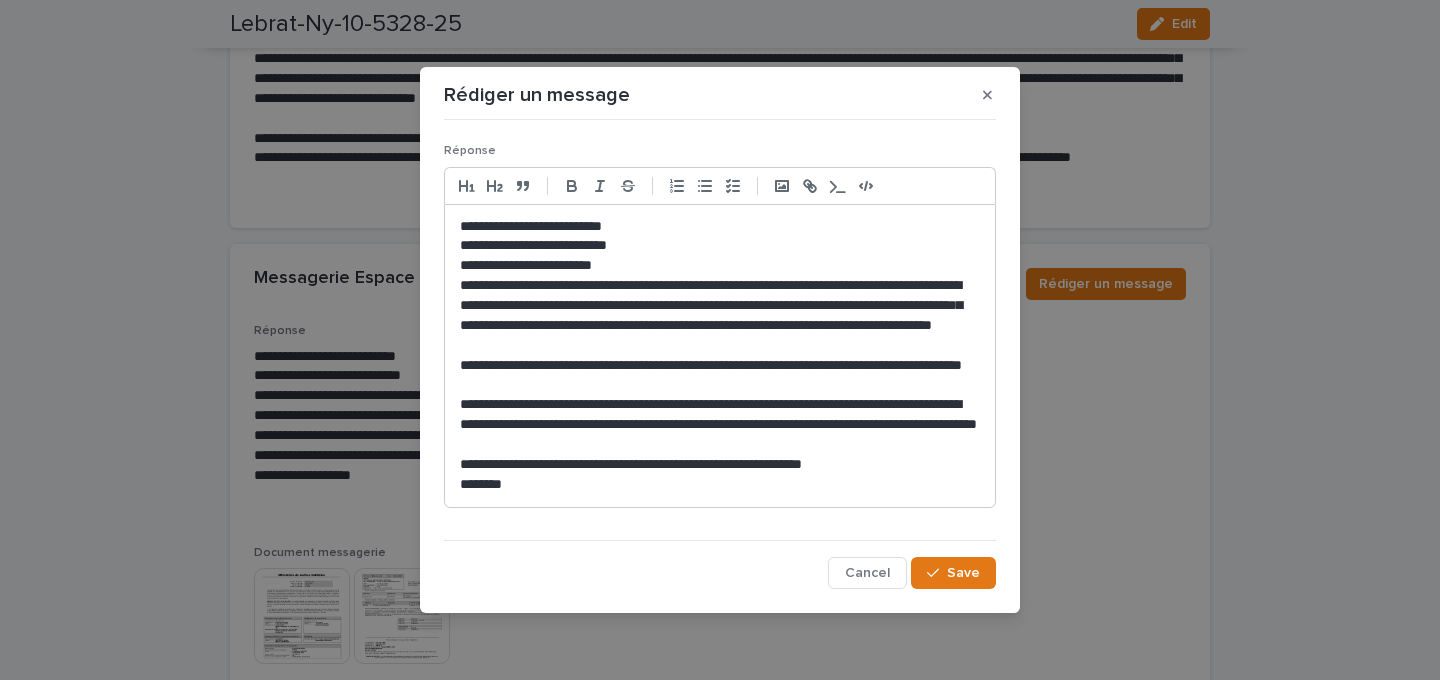 click on "**********" at bounding box center (720, 316) 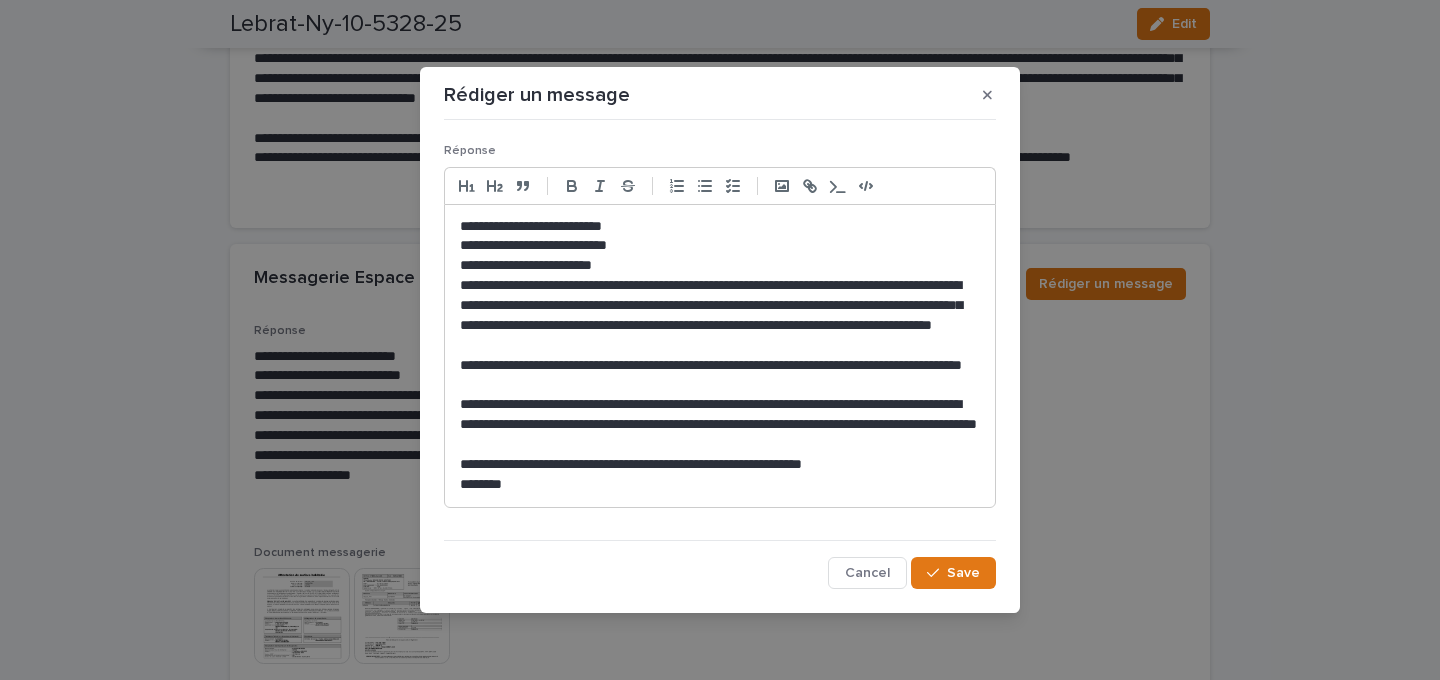 click on "*****" 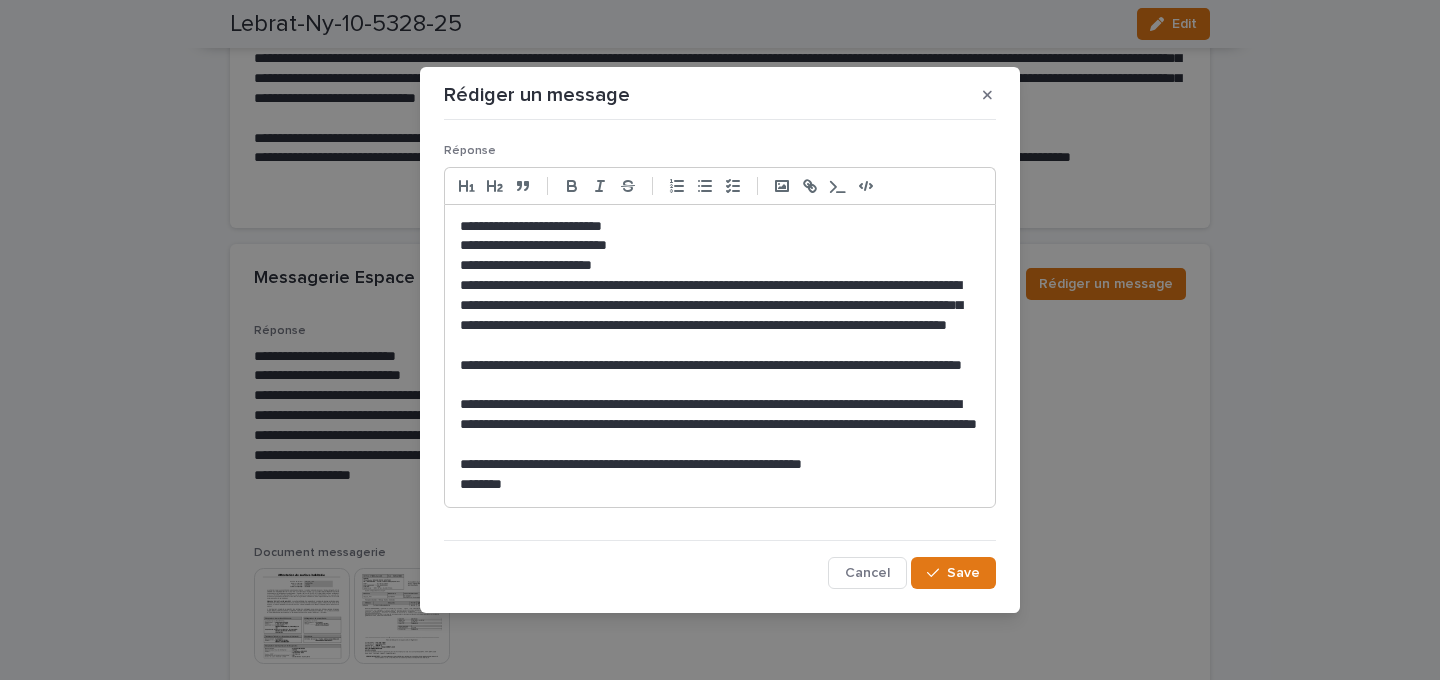 click on "**********" at bounding box center [720, 316] 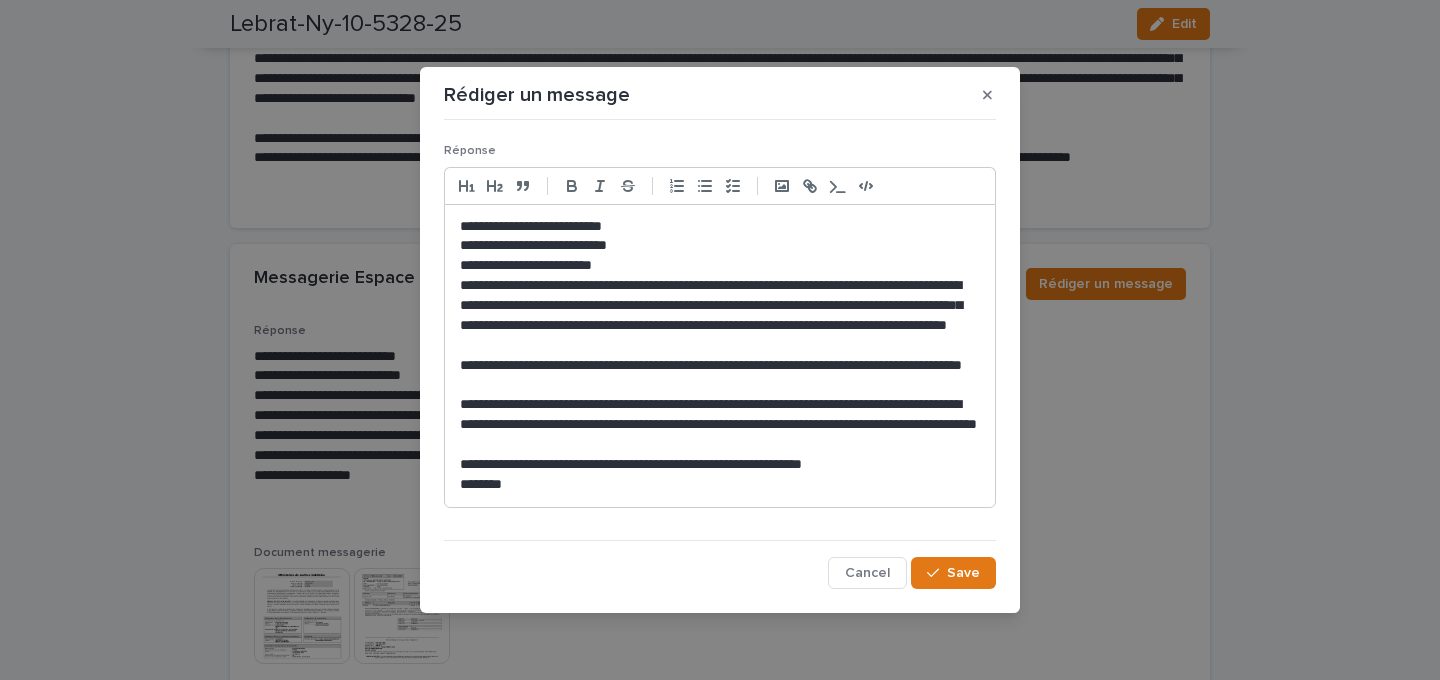 click on "**********" at bounding box center (720, 376) 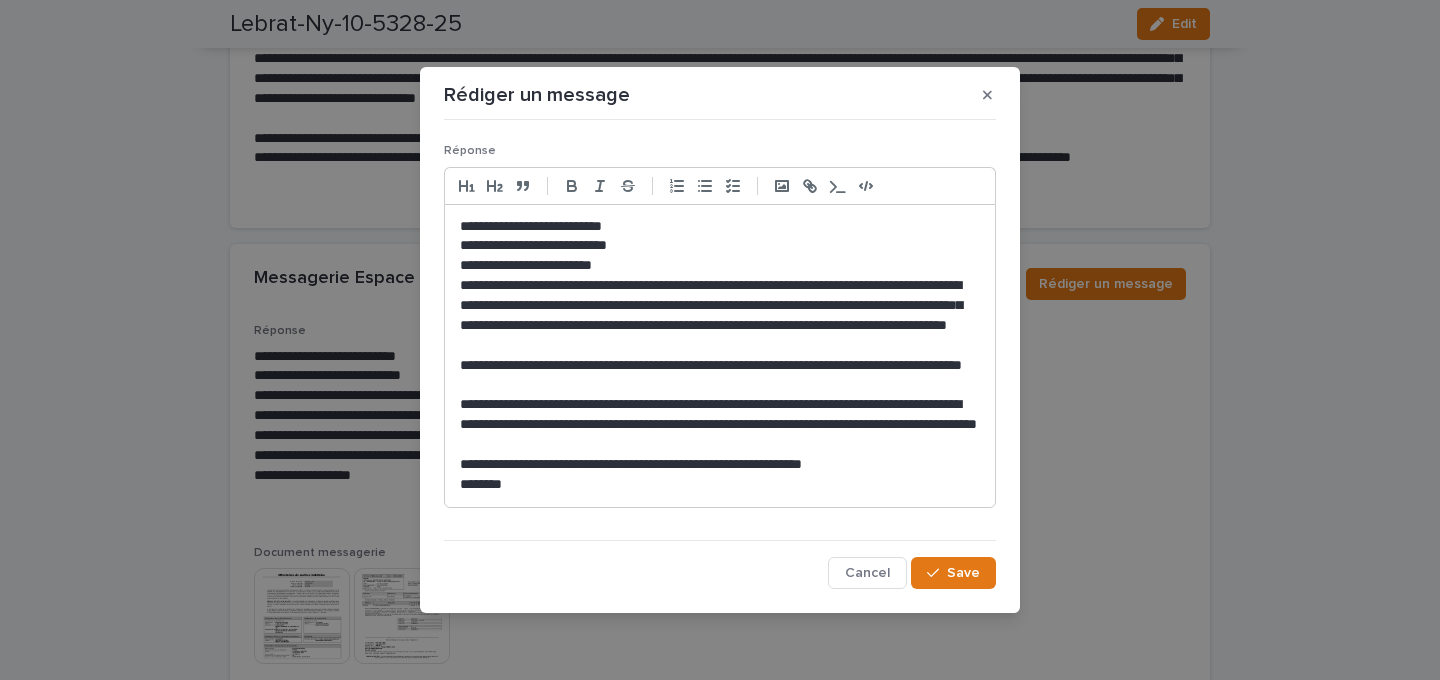 click on "**********" at bounding box center (720, 376) 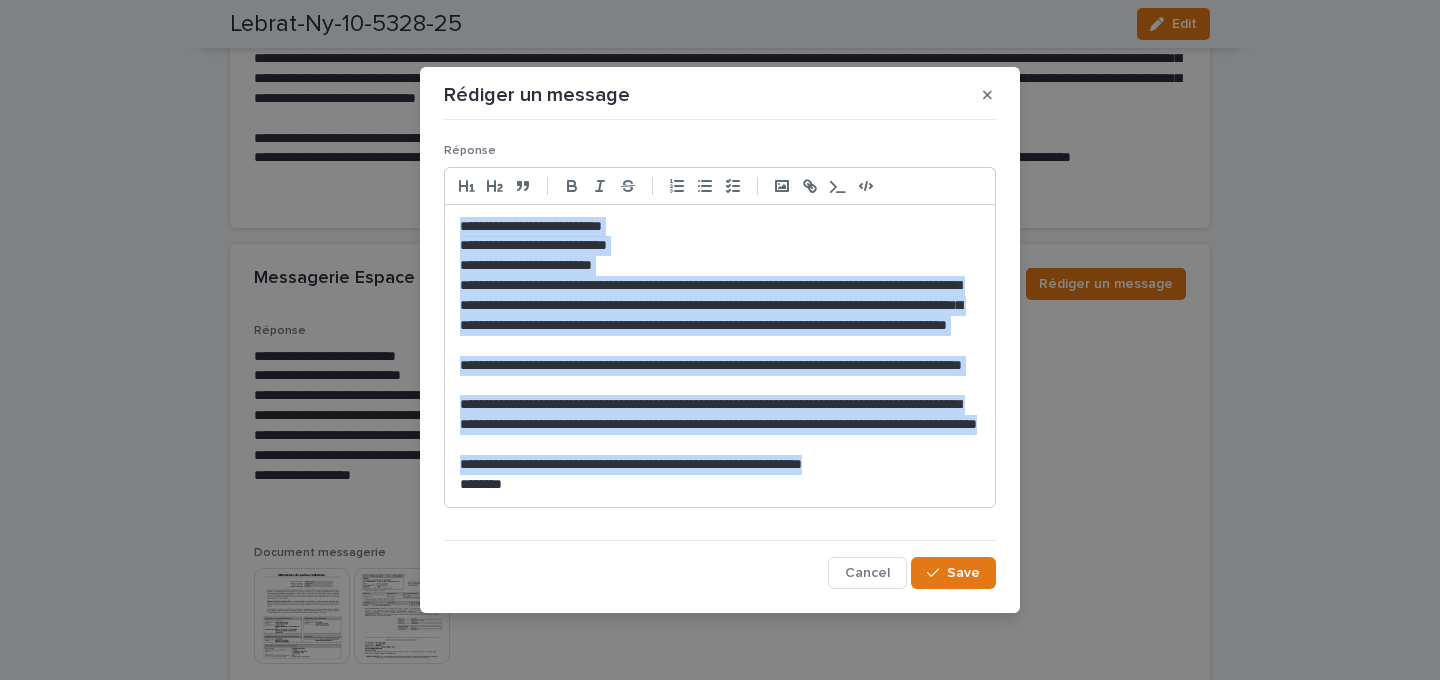 drag, startPoint x: 919, startPoint y: 464, endPoint x: 402, endPoint y: 217, distance: 572.97296 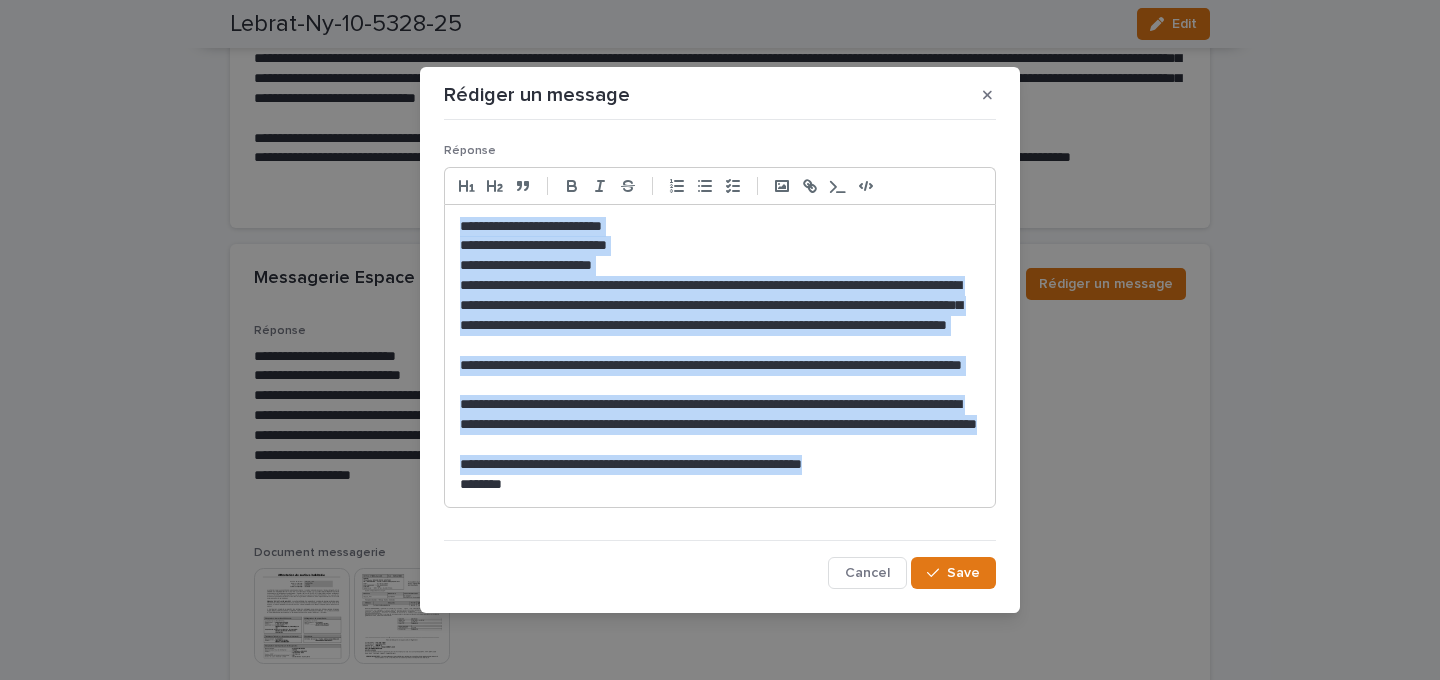 click on "**********" at bounding box center [720, 340] 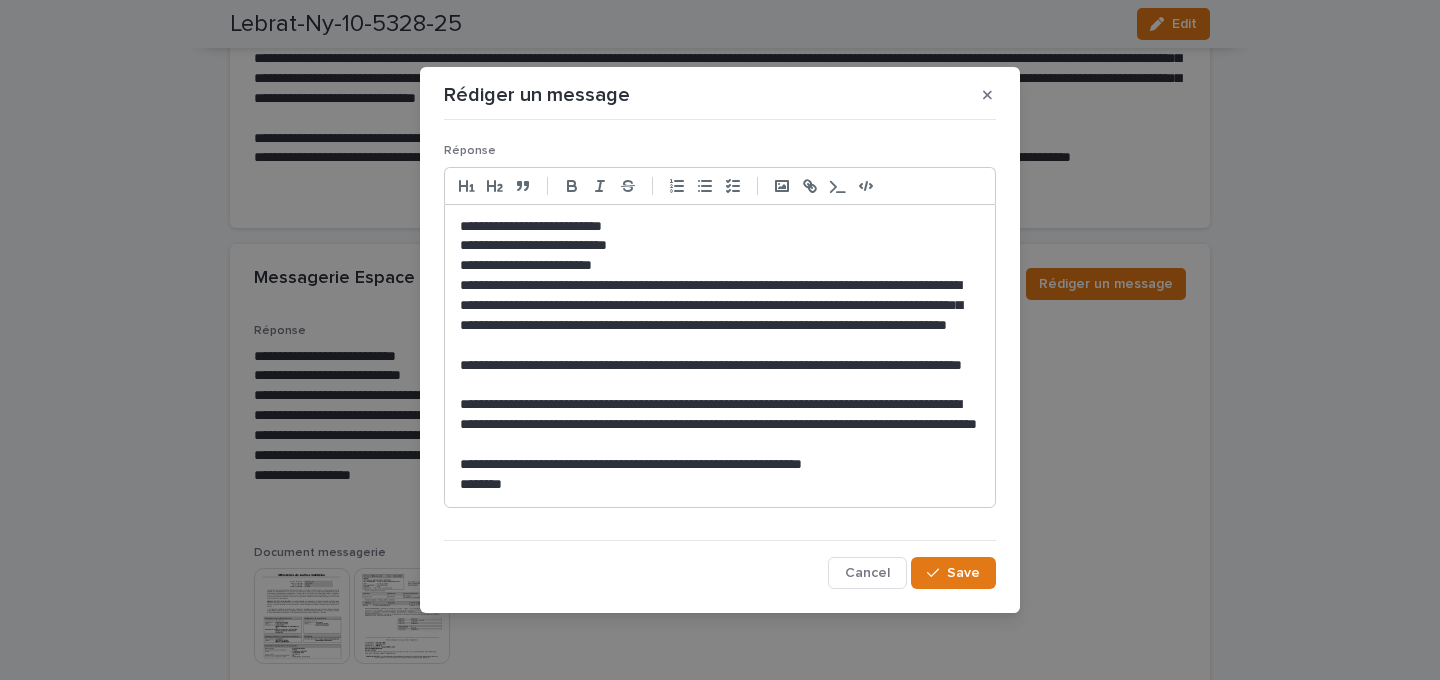 click on "*******" at bounding box center [720, 485] 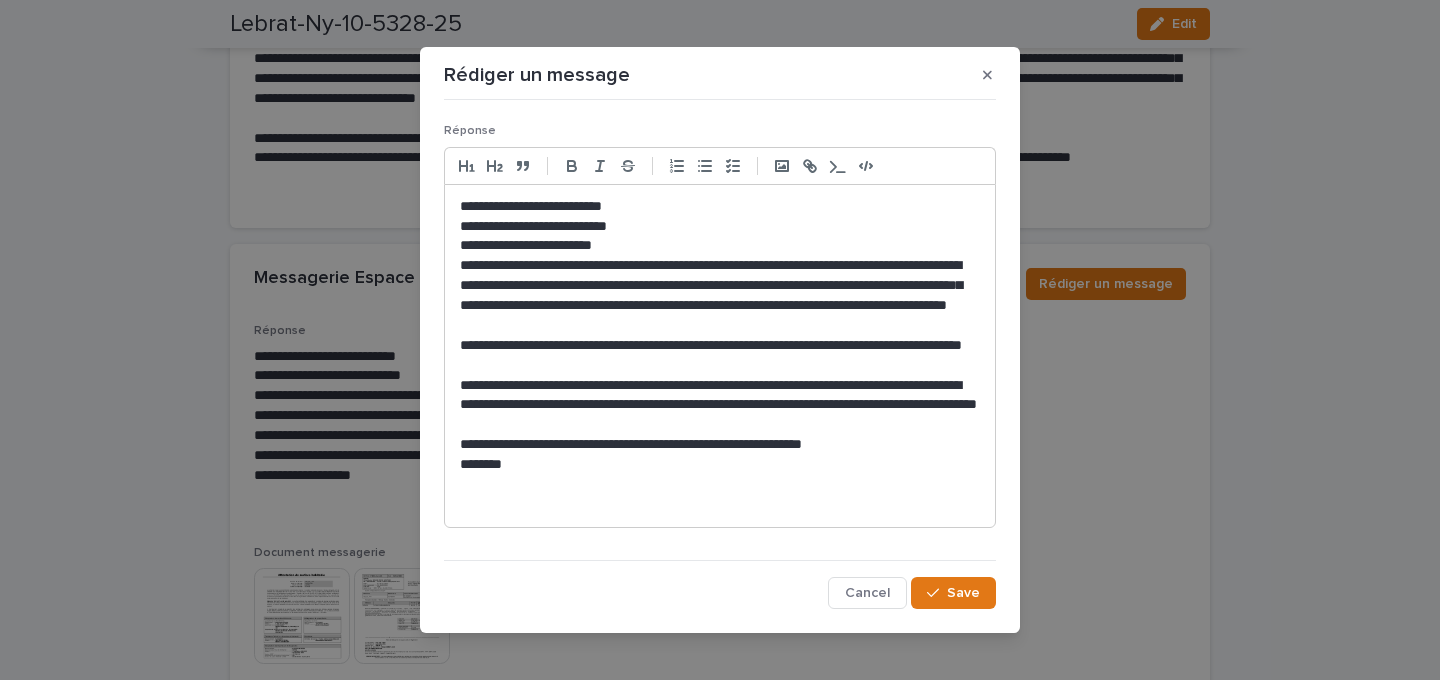paste 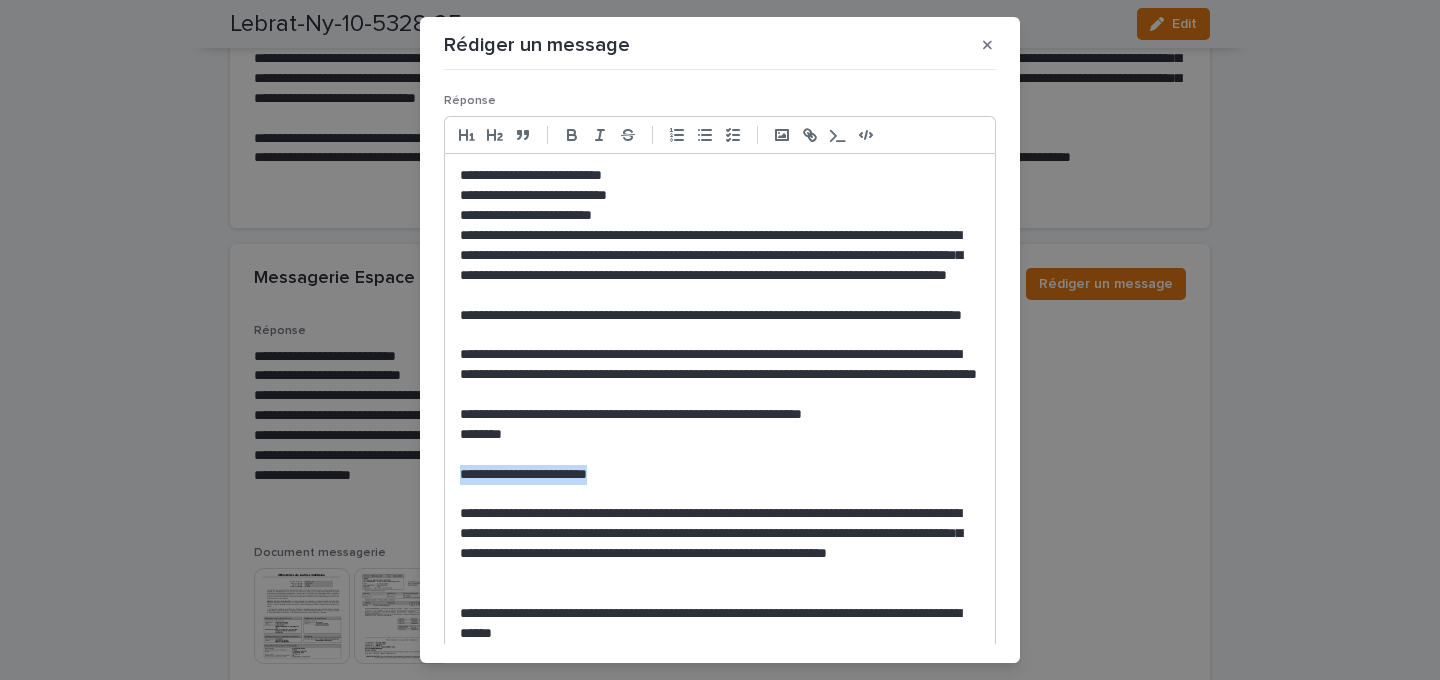 drag, startPoint x: 645, startPoint y: 473, endPoint x: 427, endPoint y: 474, distance: 218.00229 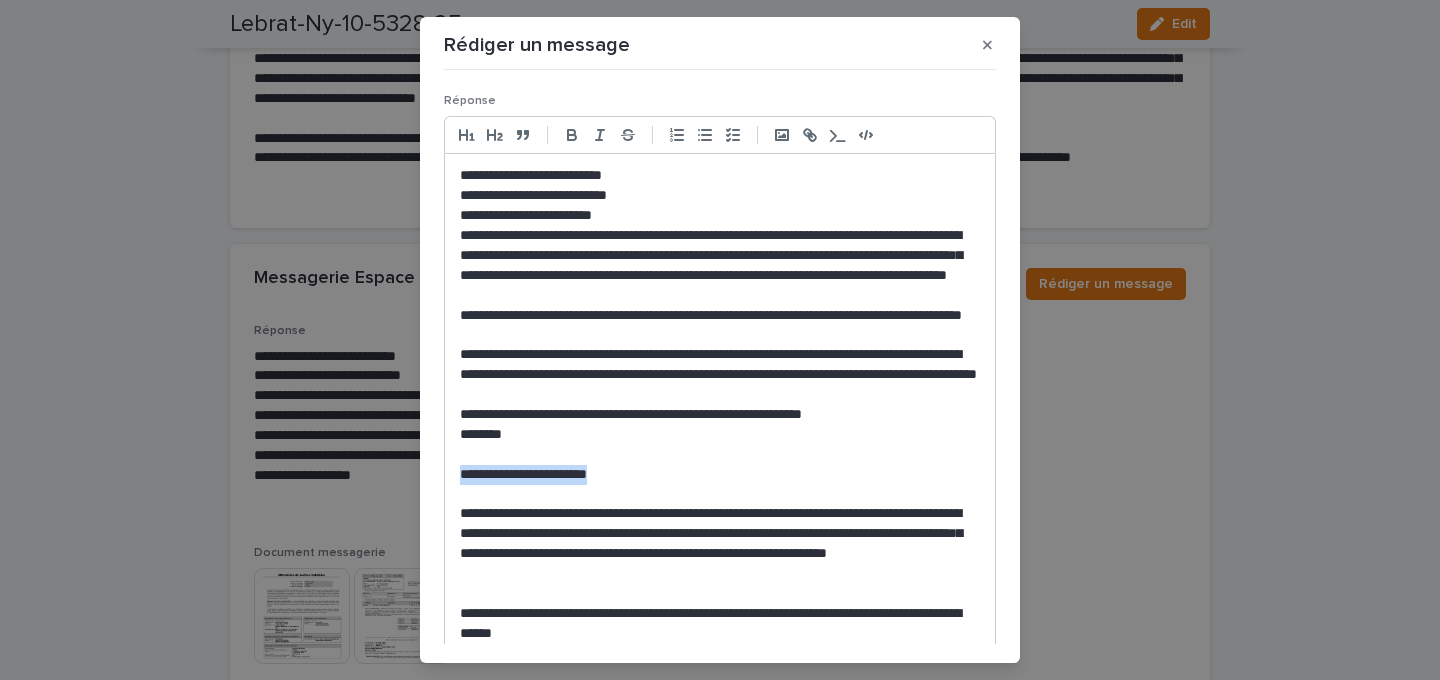click on "**********" at bounding box center [720, 340] 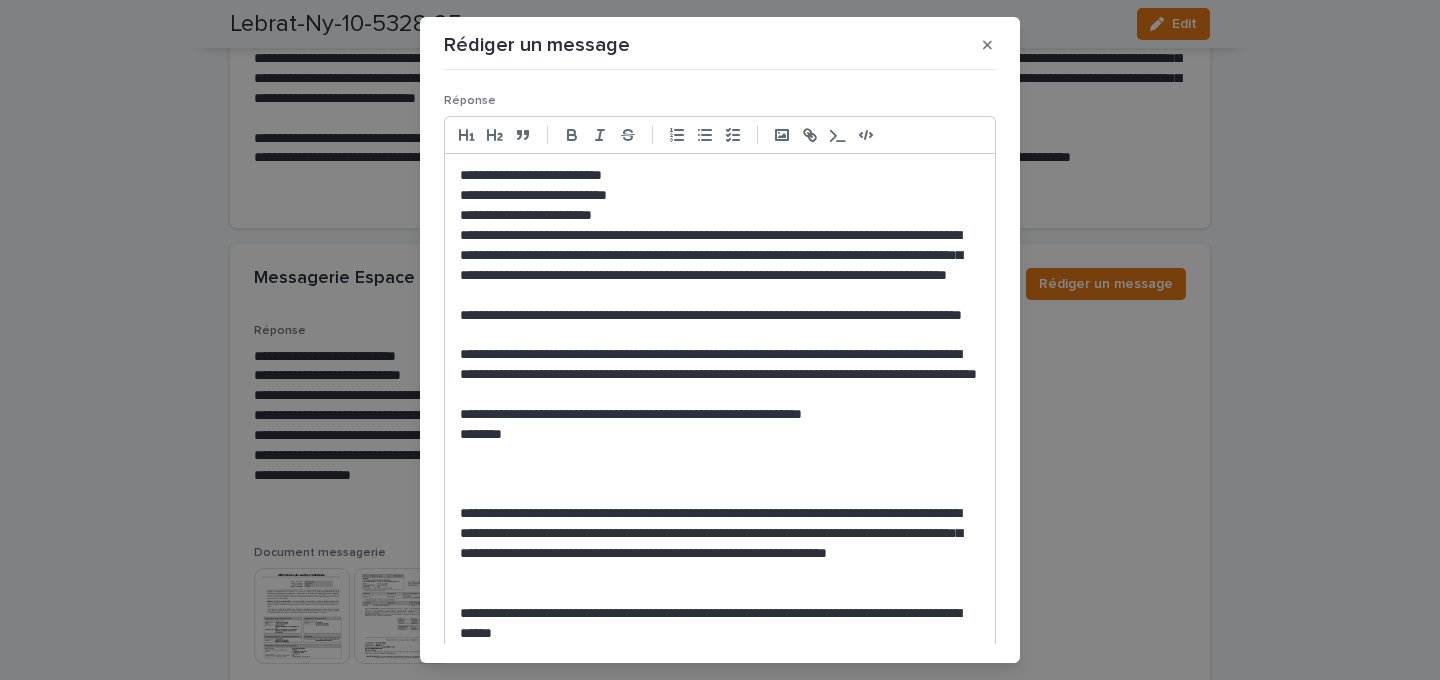 click on "**********" at bounding box center (720, 216) 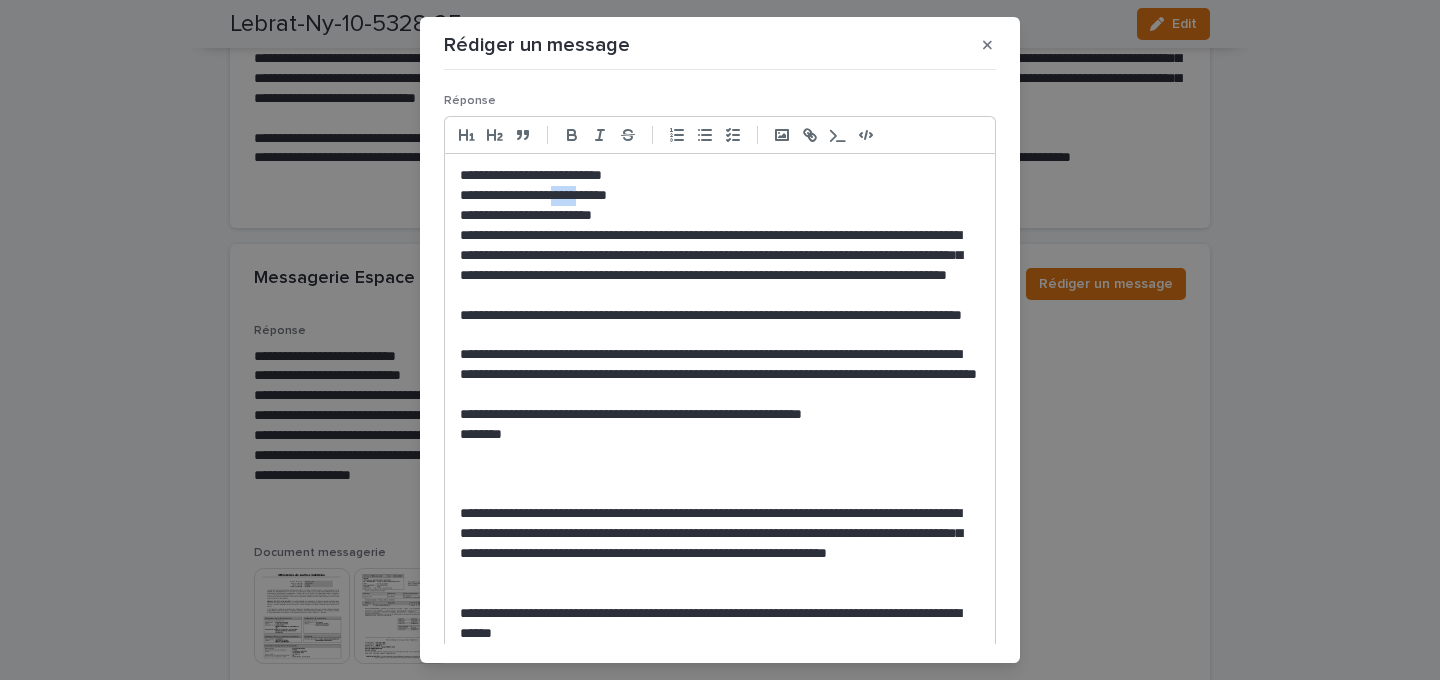 click on "**********" at bounding box center (720, 196) 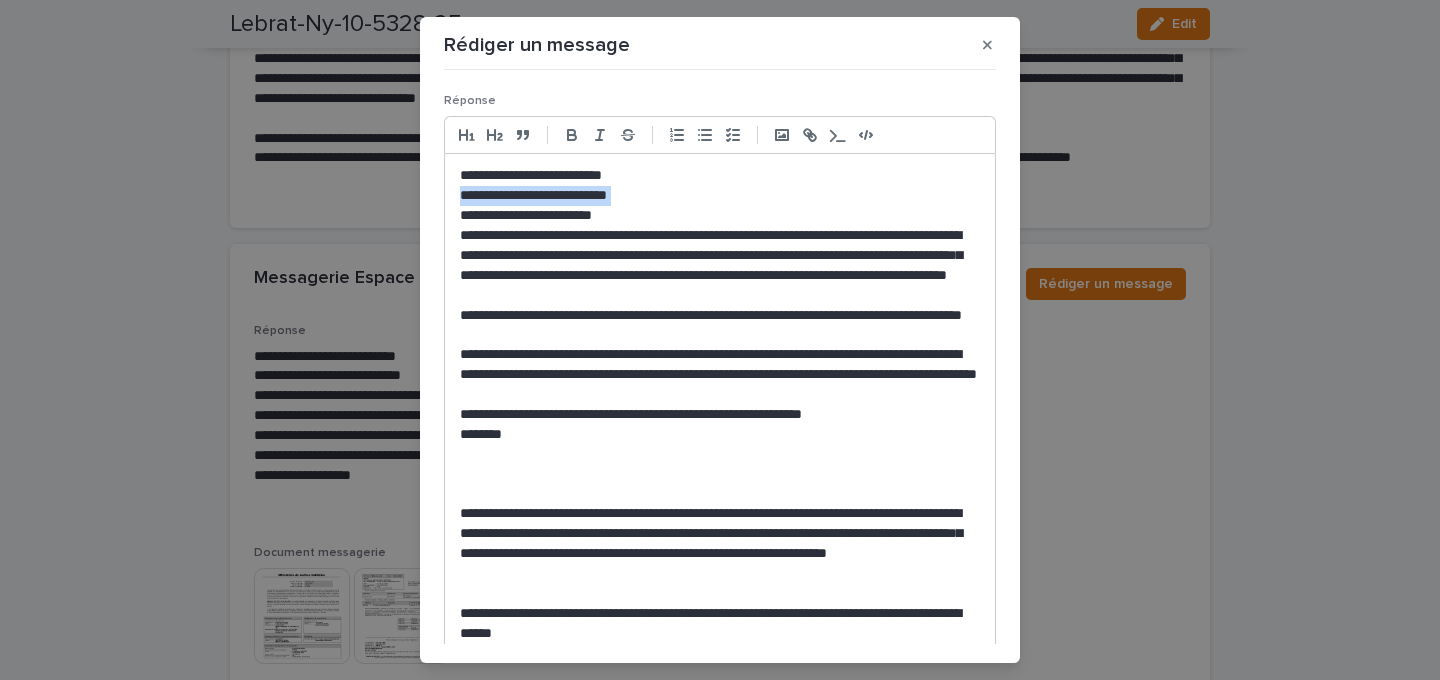 click on "**********" at bounding box center [720, 196] 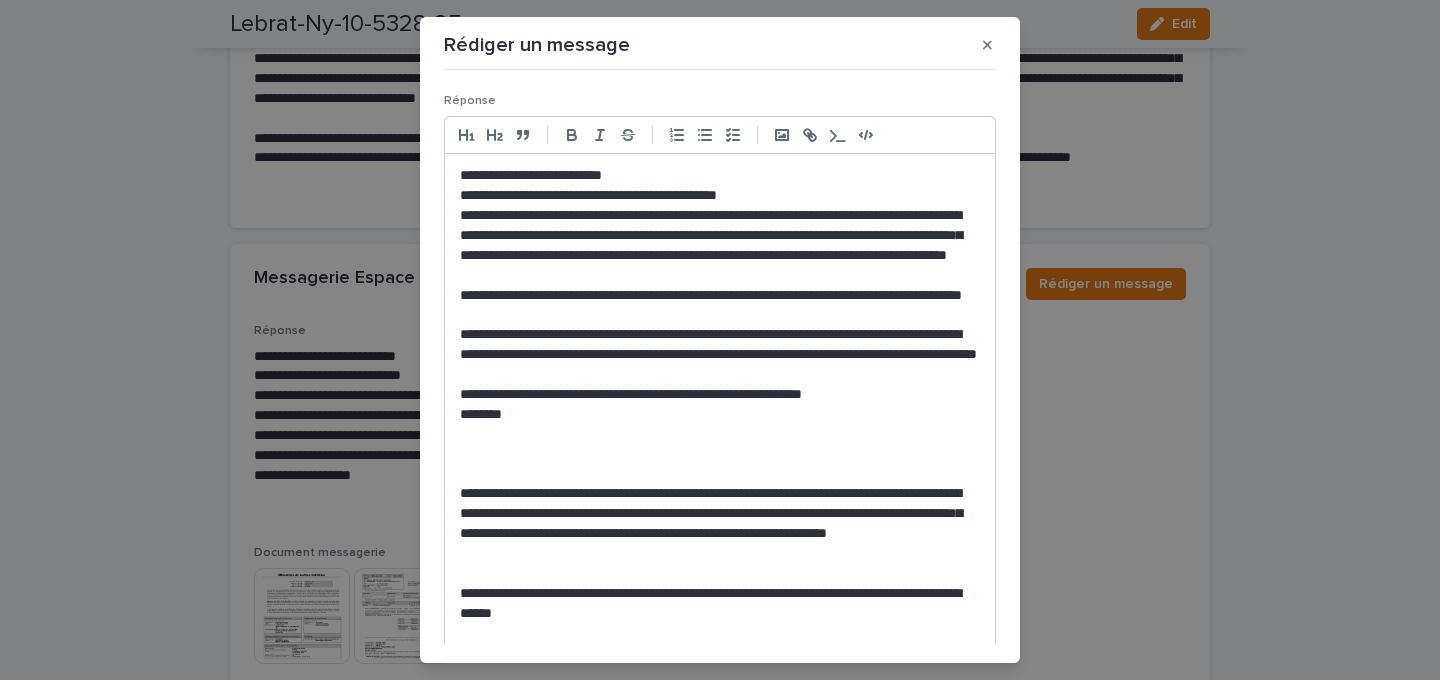 scroll, scrollTop: 0, scrollLeft: 0, axis: both 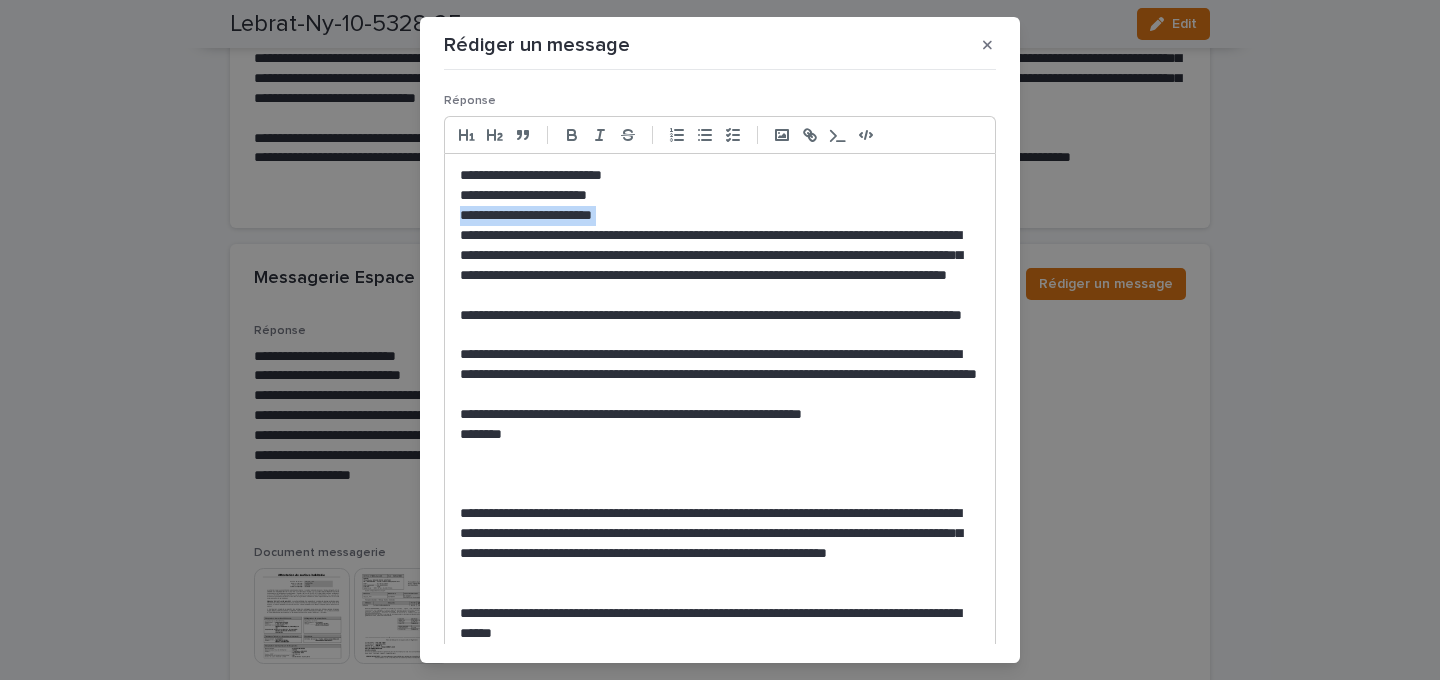 drag, startPoint x: 671, startPoint y: 201, endPoint x: 456, endPoint y: 232, distance: 217.22339 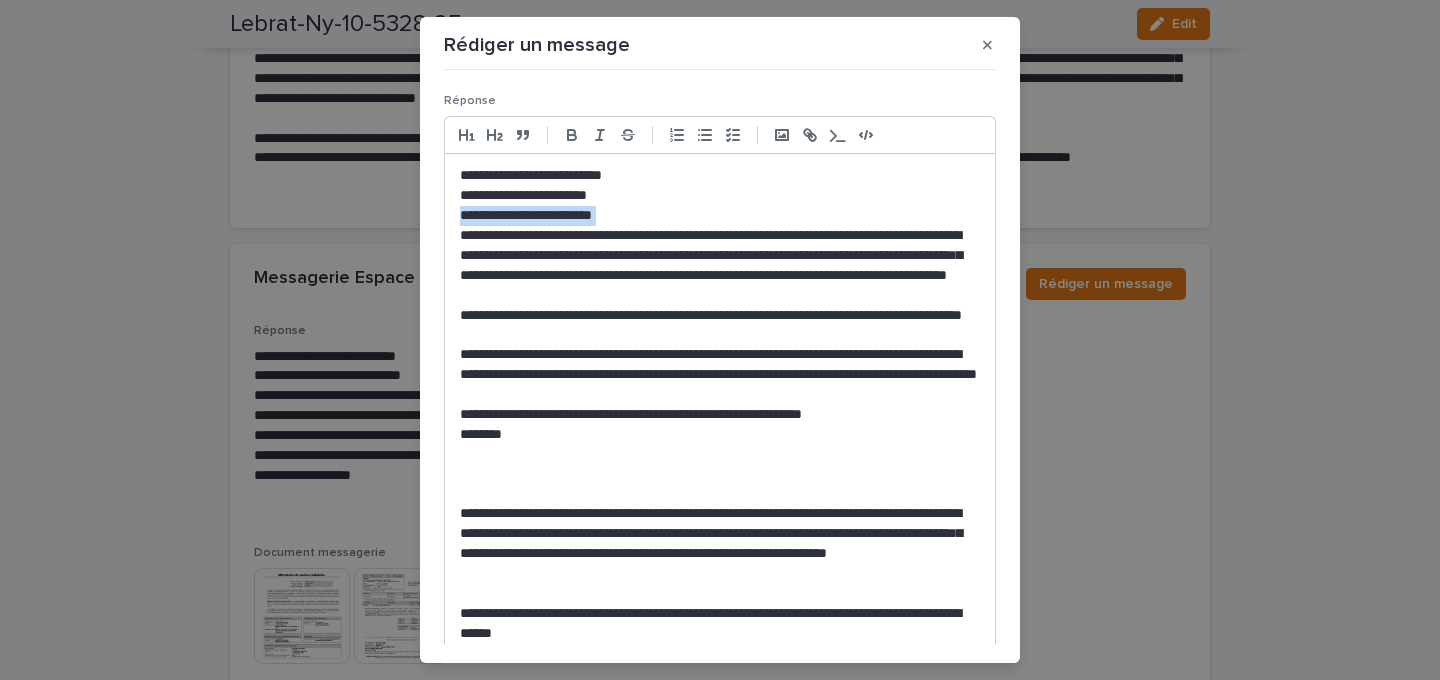 click on "**********" at bounding box center [720, 474] 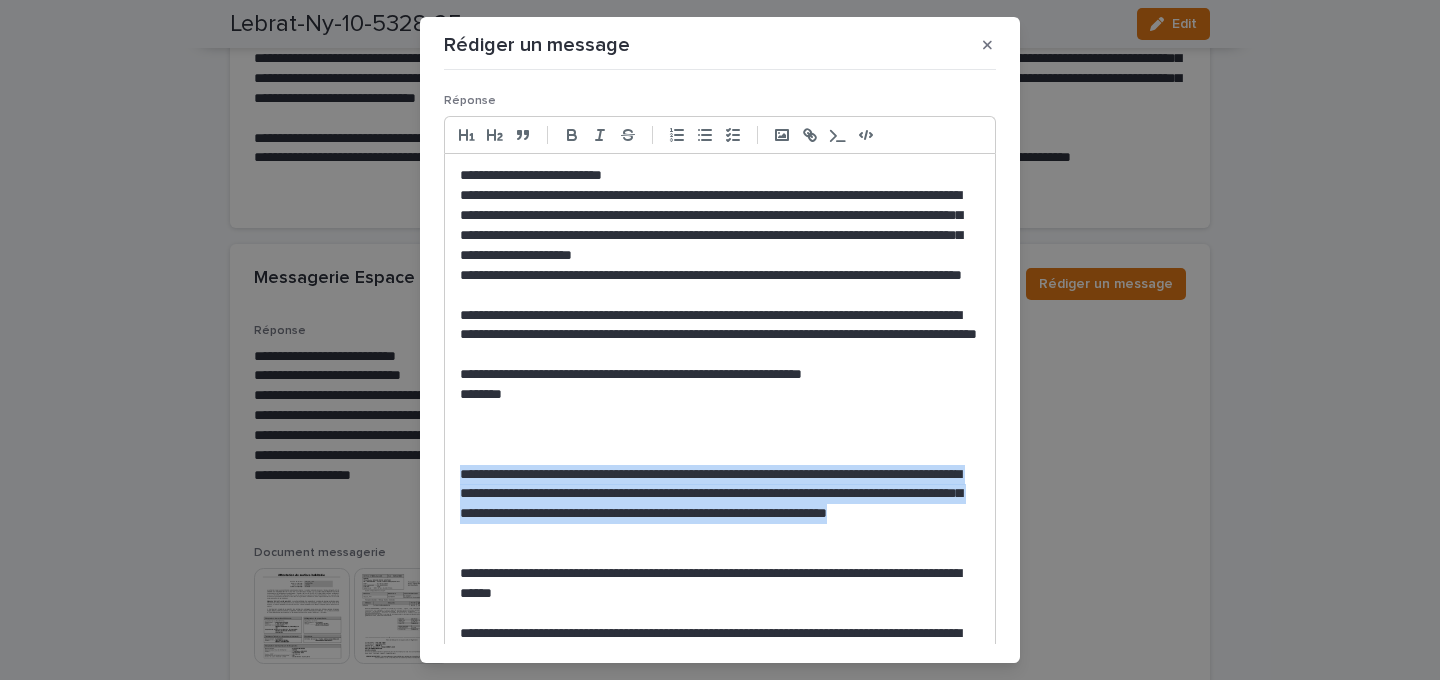 drag, startPoint x: 461, startPoint y: 473, endPoint x: 731, endPoint y: 532, distance: 276.37112 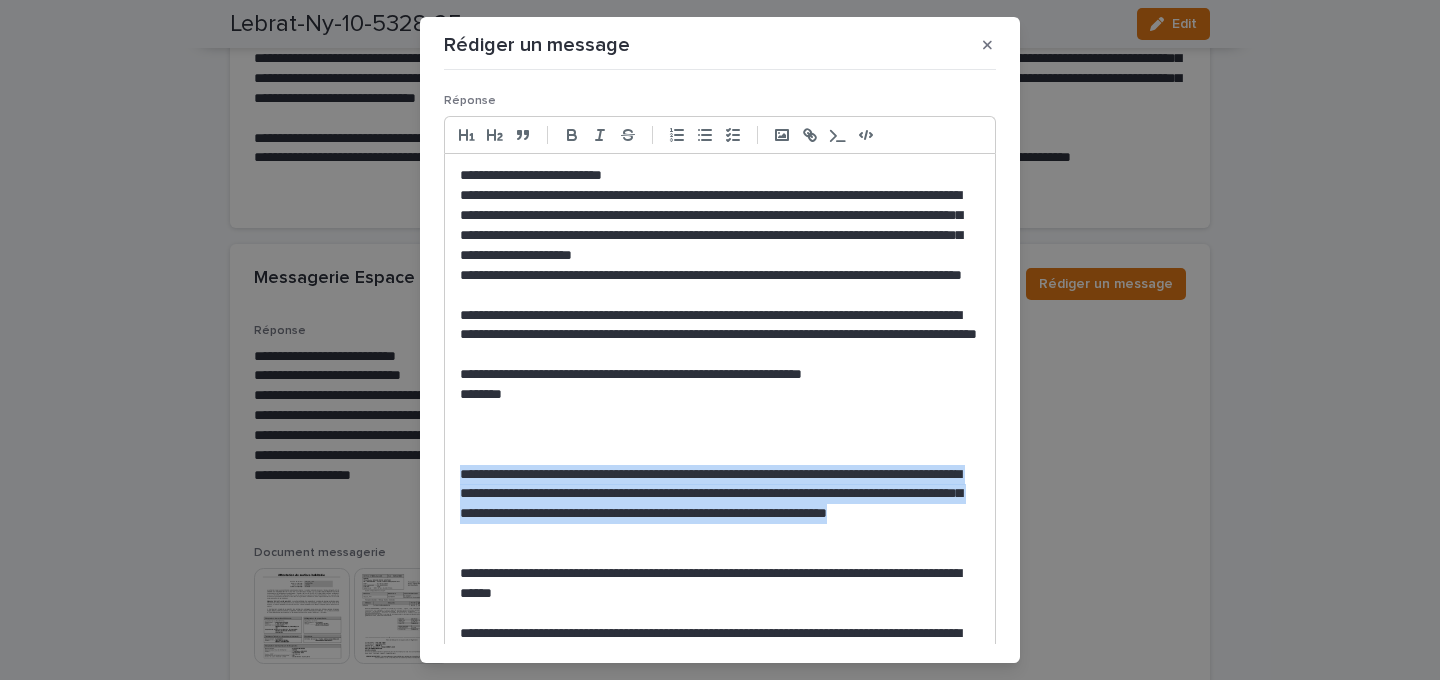 click on "**********" at bounding box center (720, 505) 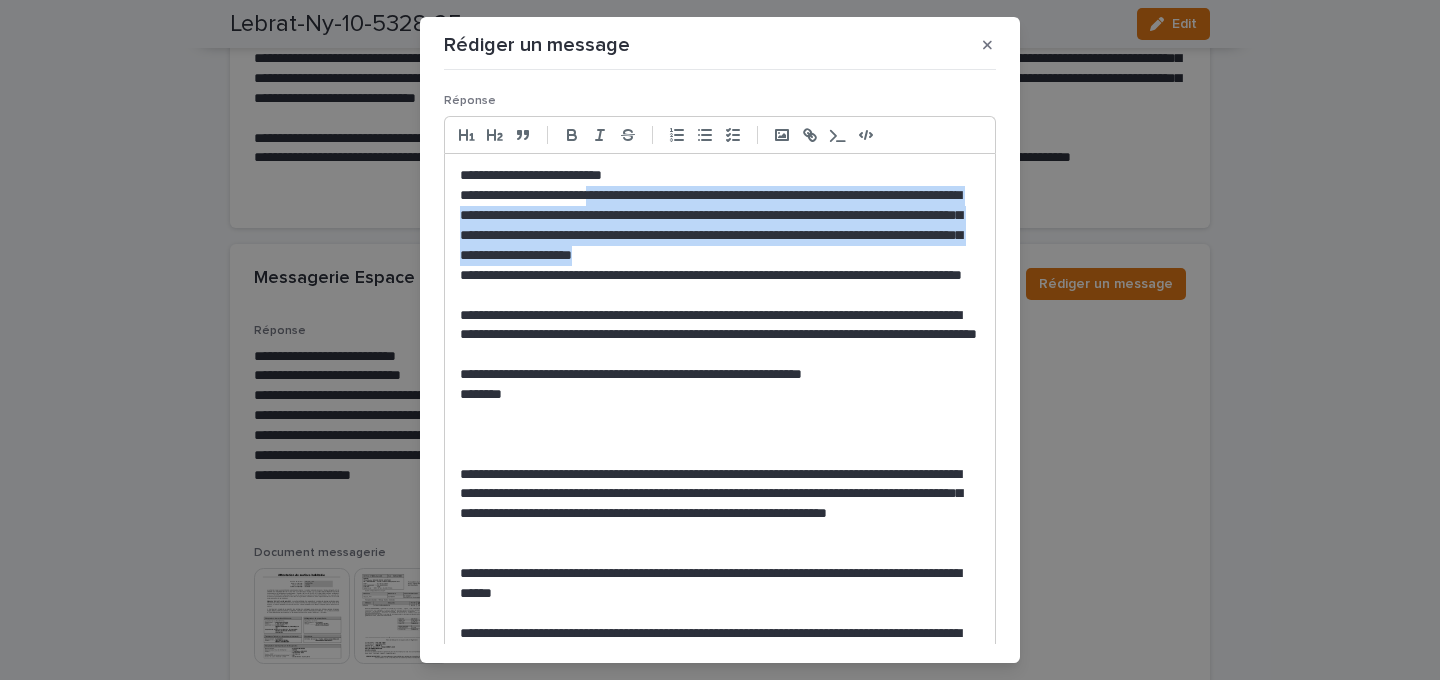 drag, startPoint x: 625, startPoint y: 195, endPoint x: 921, endPoint y: 251, distance: 301.25073 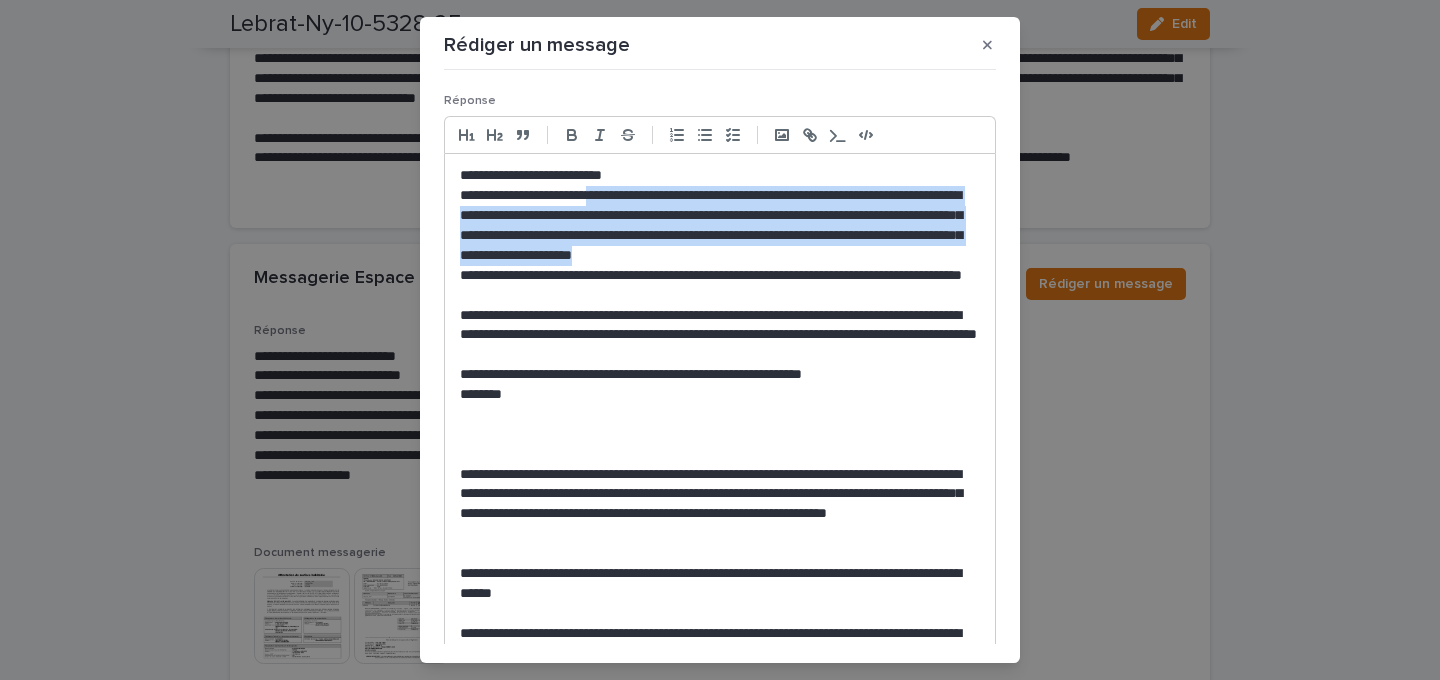 click on "**********" at bounding box center (720, 226) 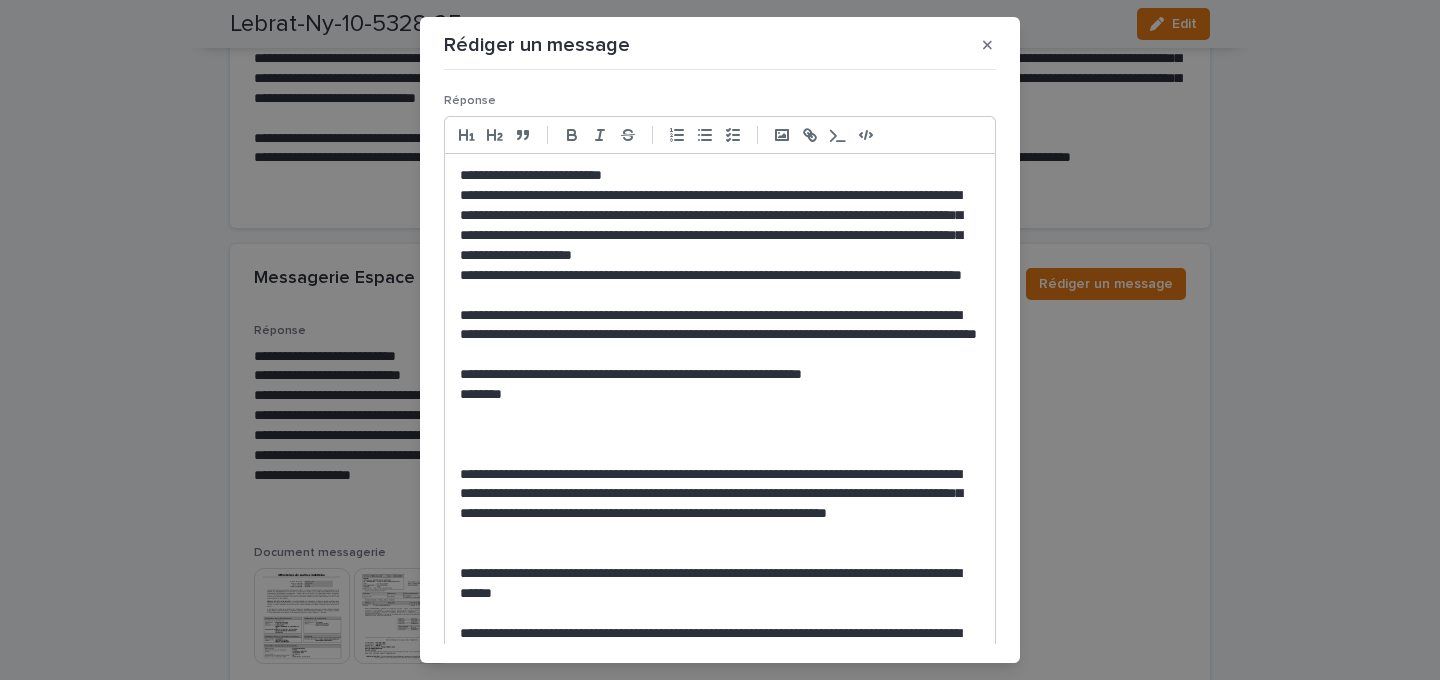 scroll, scrollTop: 0, scrollLeft: 0, axis: both 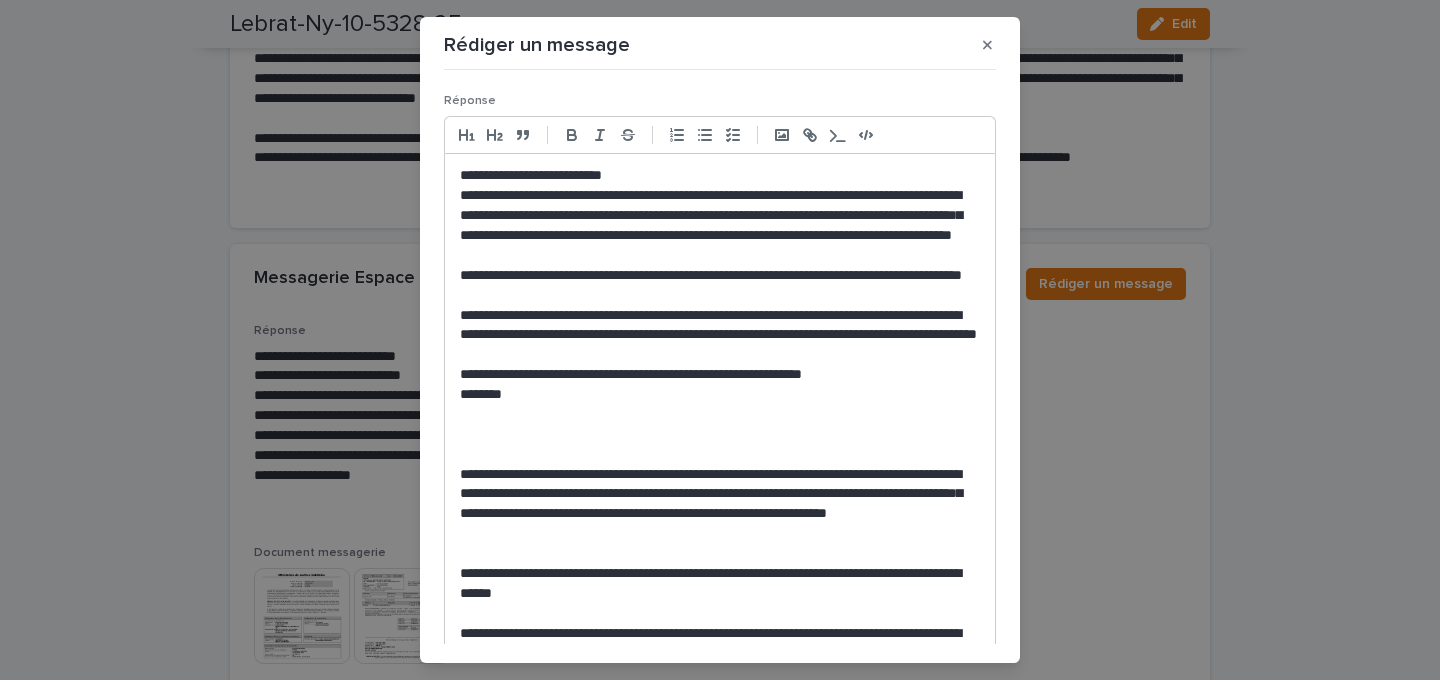 click on "**********" at bounding box center (720, 226) 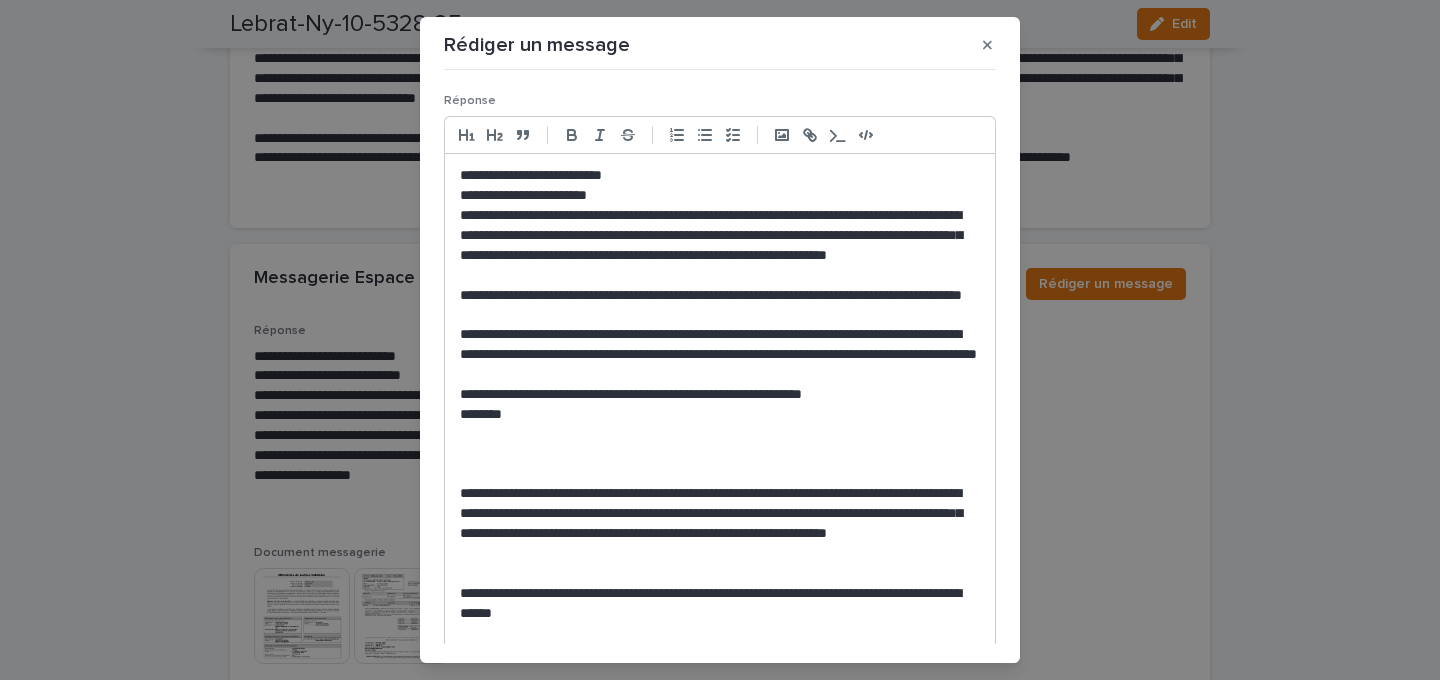 click on "**********" at bounding box center [720, 246] 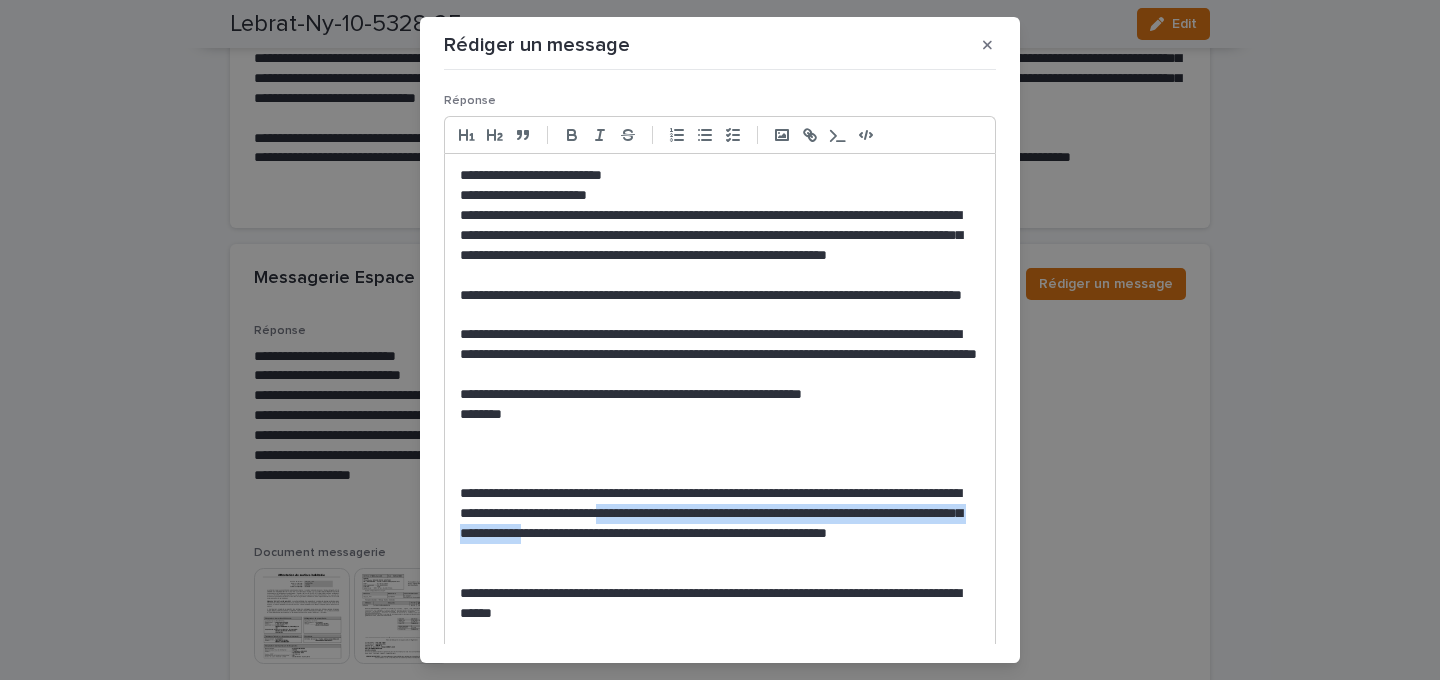 drag, startPoint x: 752, startPoint y: 516, endPoint x: 765, endPoint y: 543, distance: 29.966648 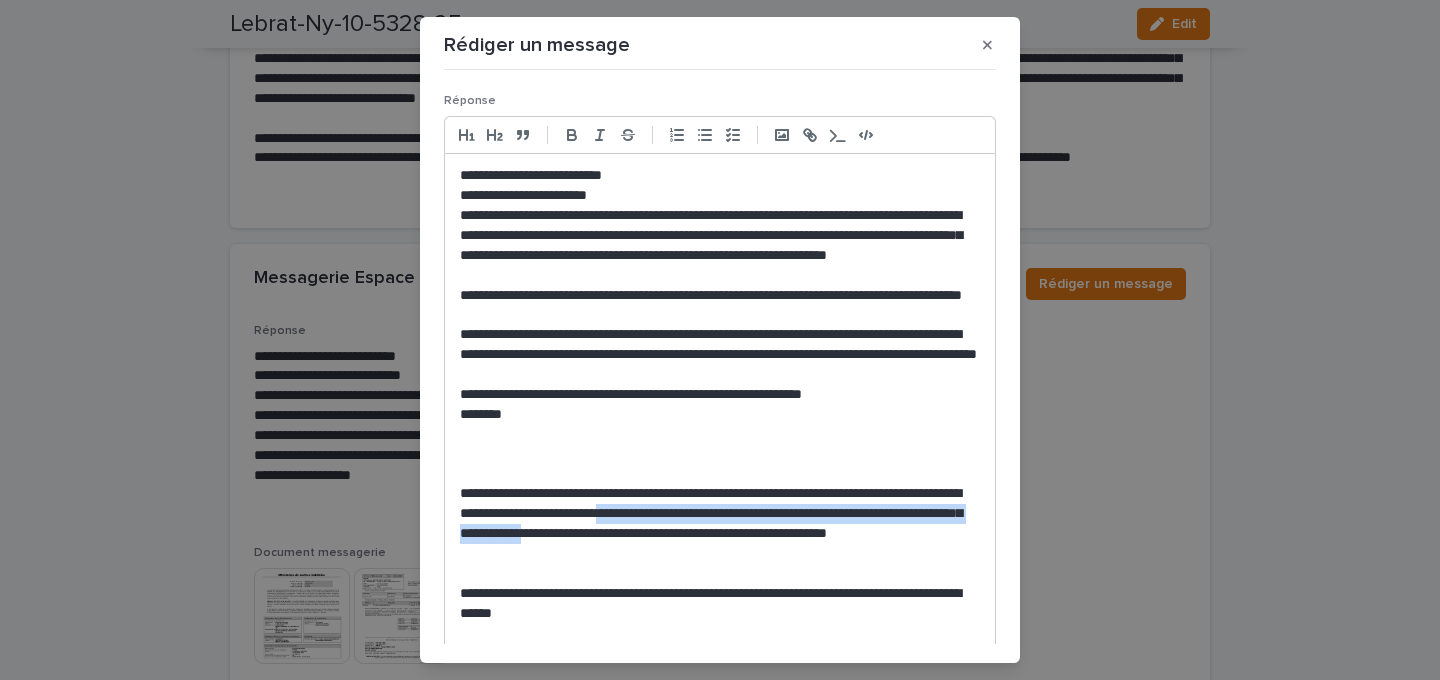 click on "**********" at bounding box center (720, 524) 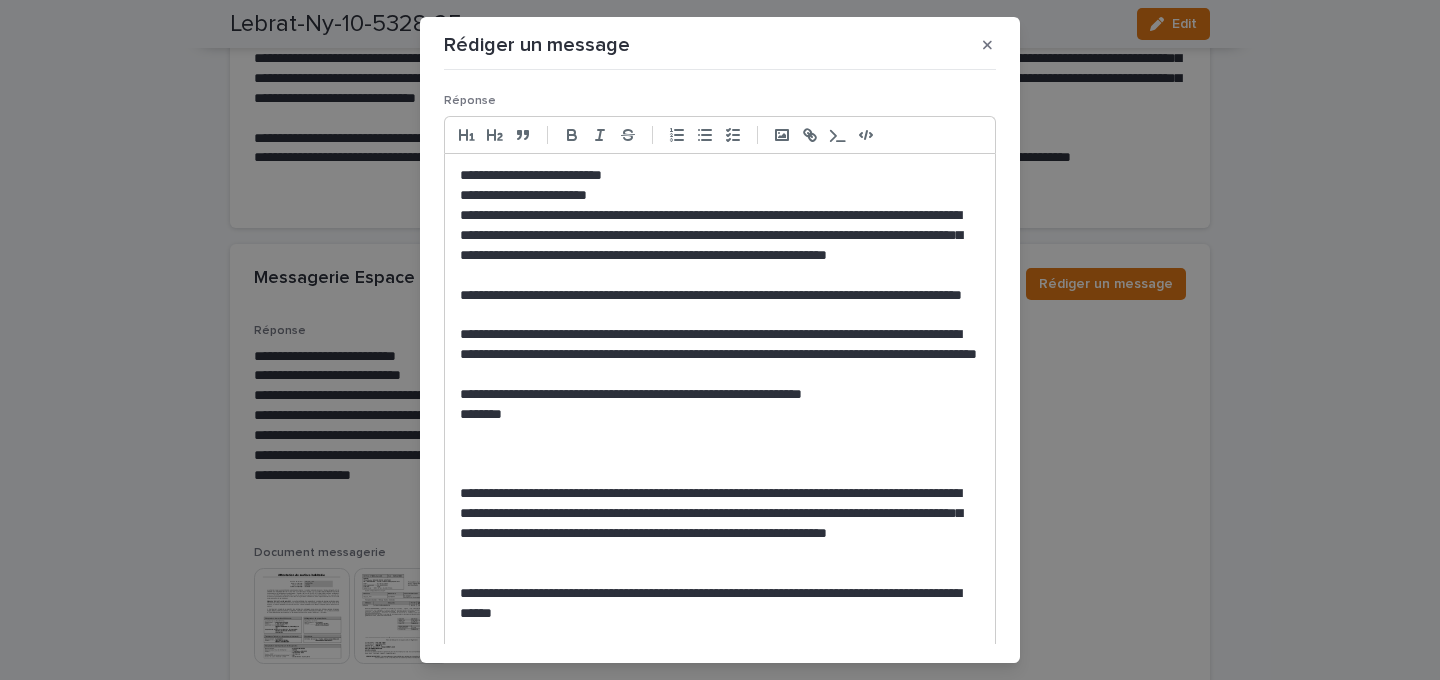 click on "**********" at bounding box center (720, 246) 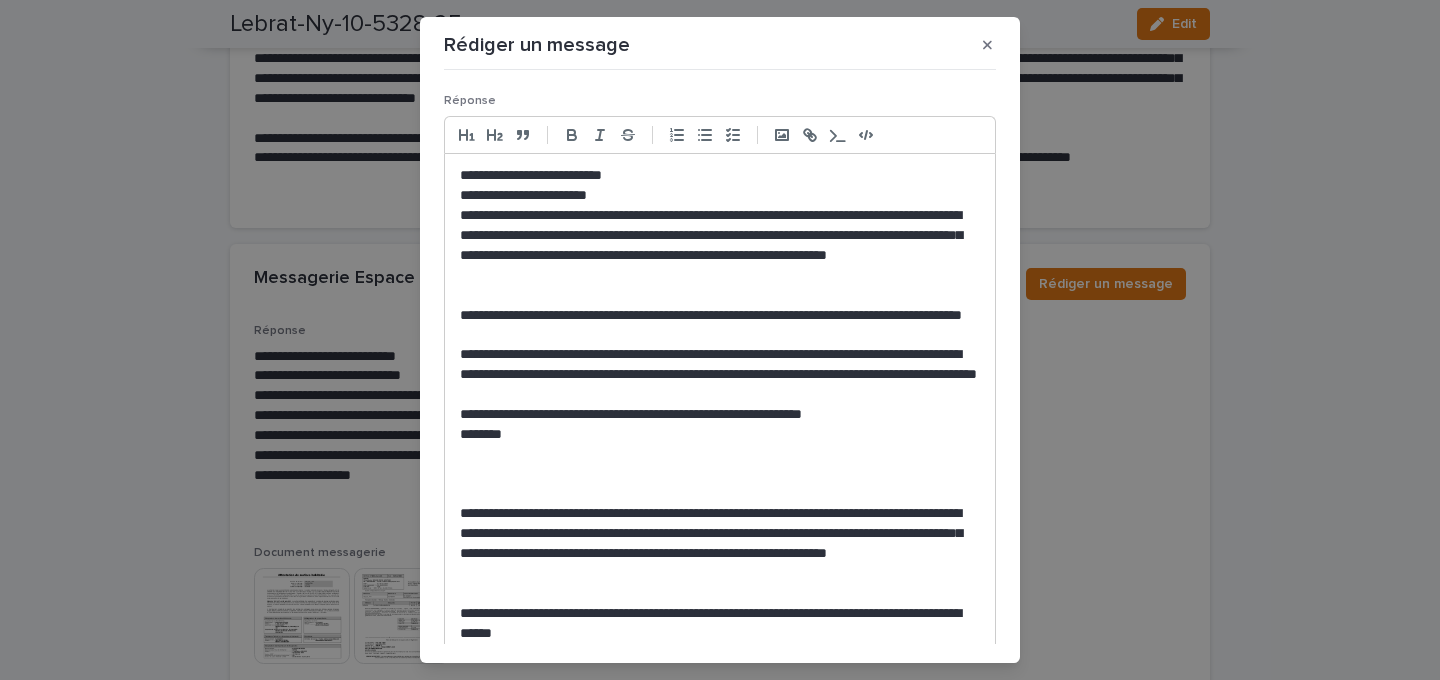scroll, scrollTop: 16, scrollLeft: 0, axis: vertical 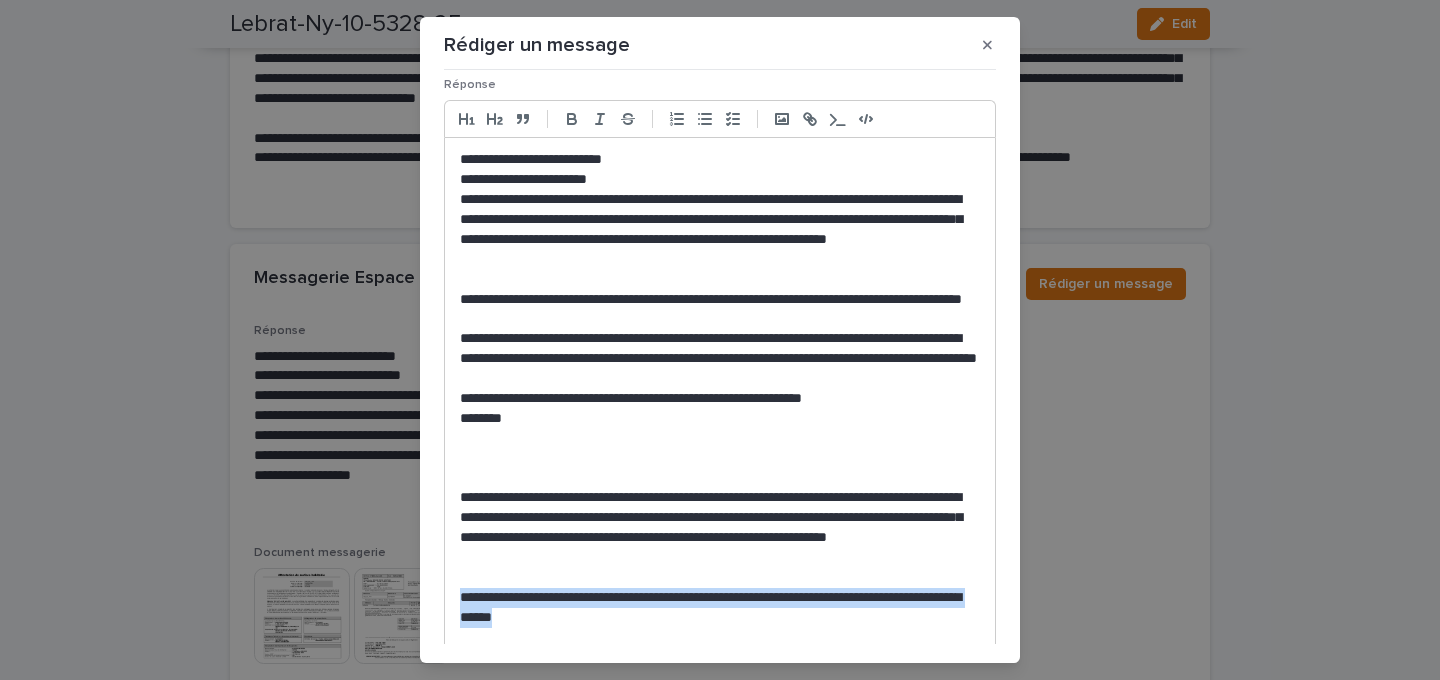 drag, startPoint x: 458, startPoint y: 593, endPoint x: 645, endPoint y: 615, distance: 188.28967 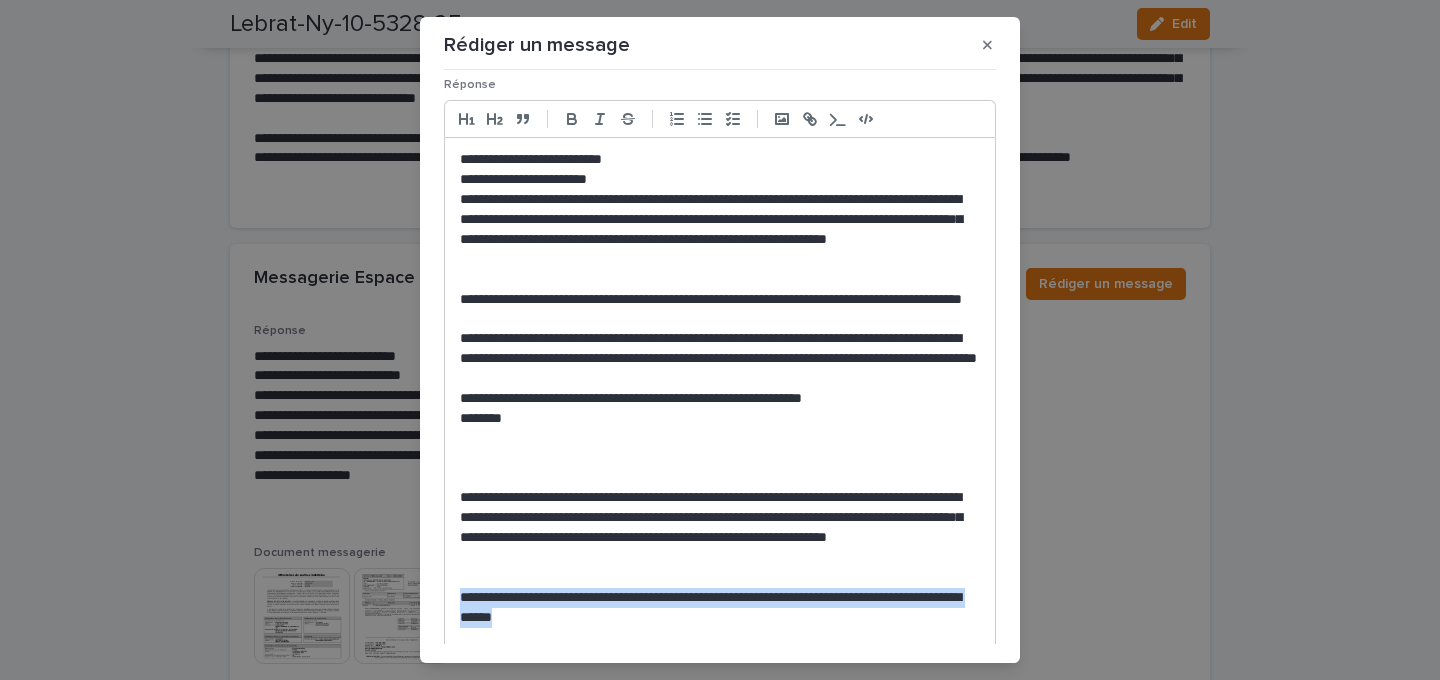 click on "**********" at bounding box center (720, 458) 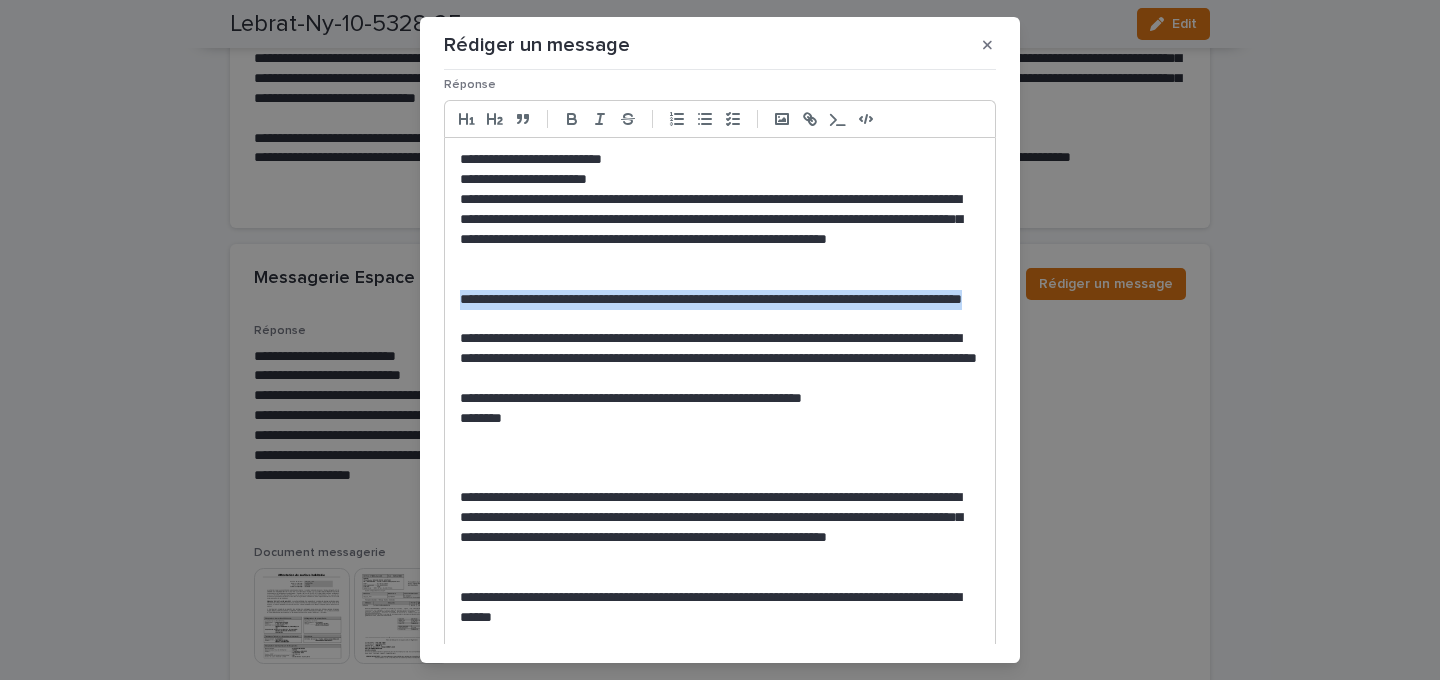 drag, startPoint x: 460, startPoint y: 295, endPoint x: 563, endPoint y: 322, distance: 106.48004 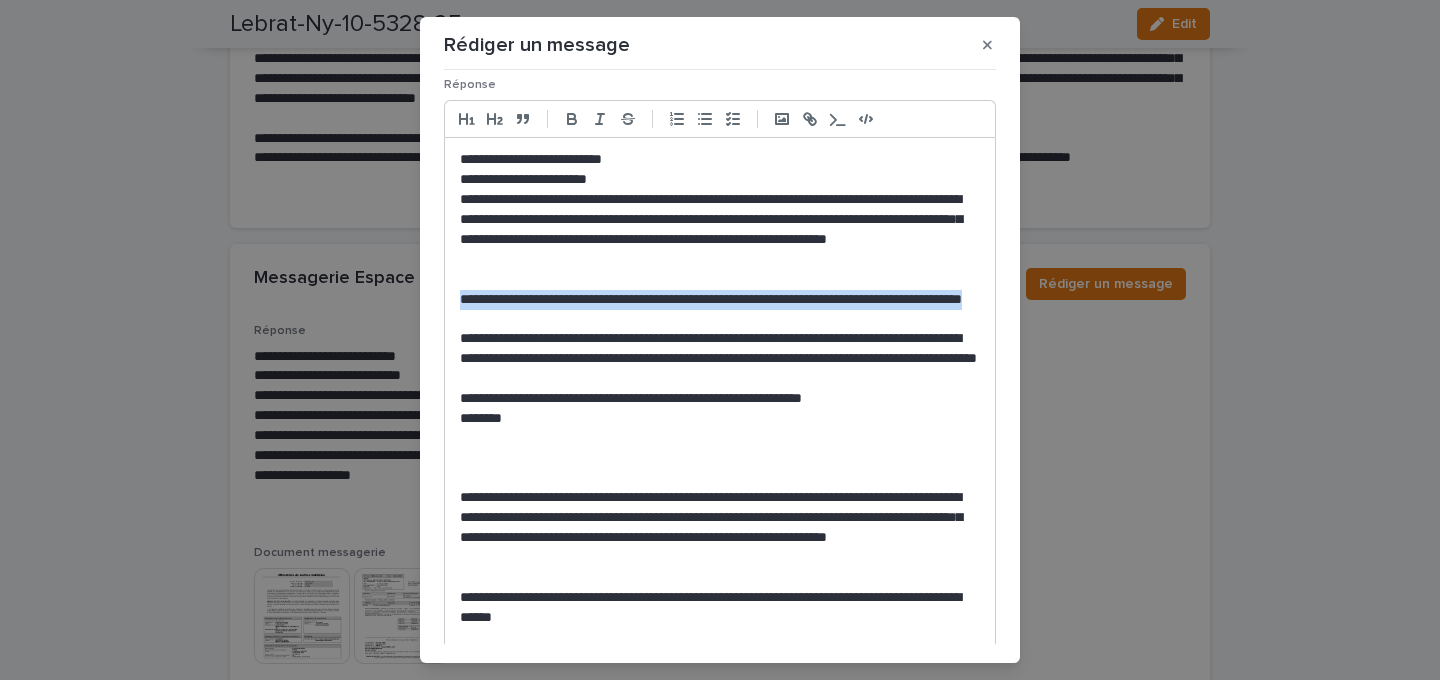 click on "**********" at bounding box center [720, 310] 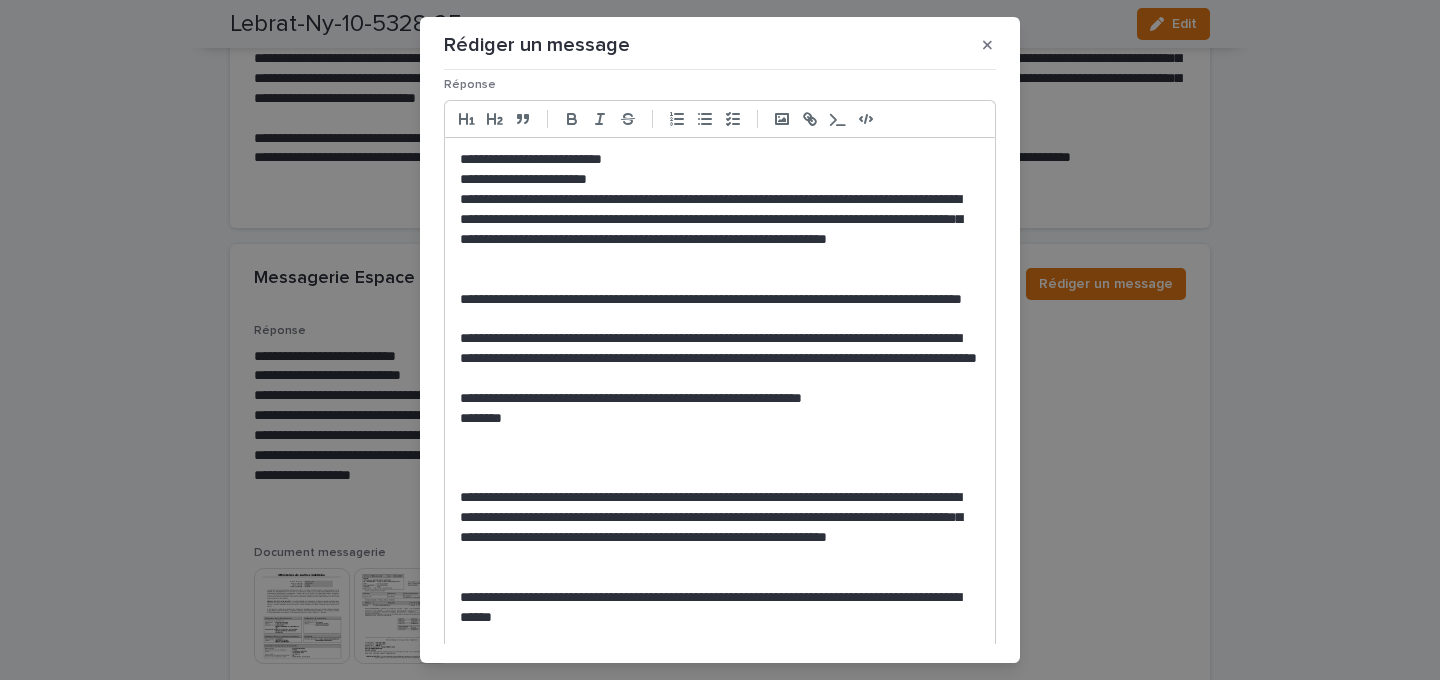 scroll, scrollTop: 0, scrollLeft: 0, axis: both 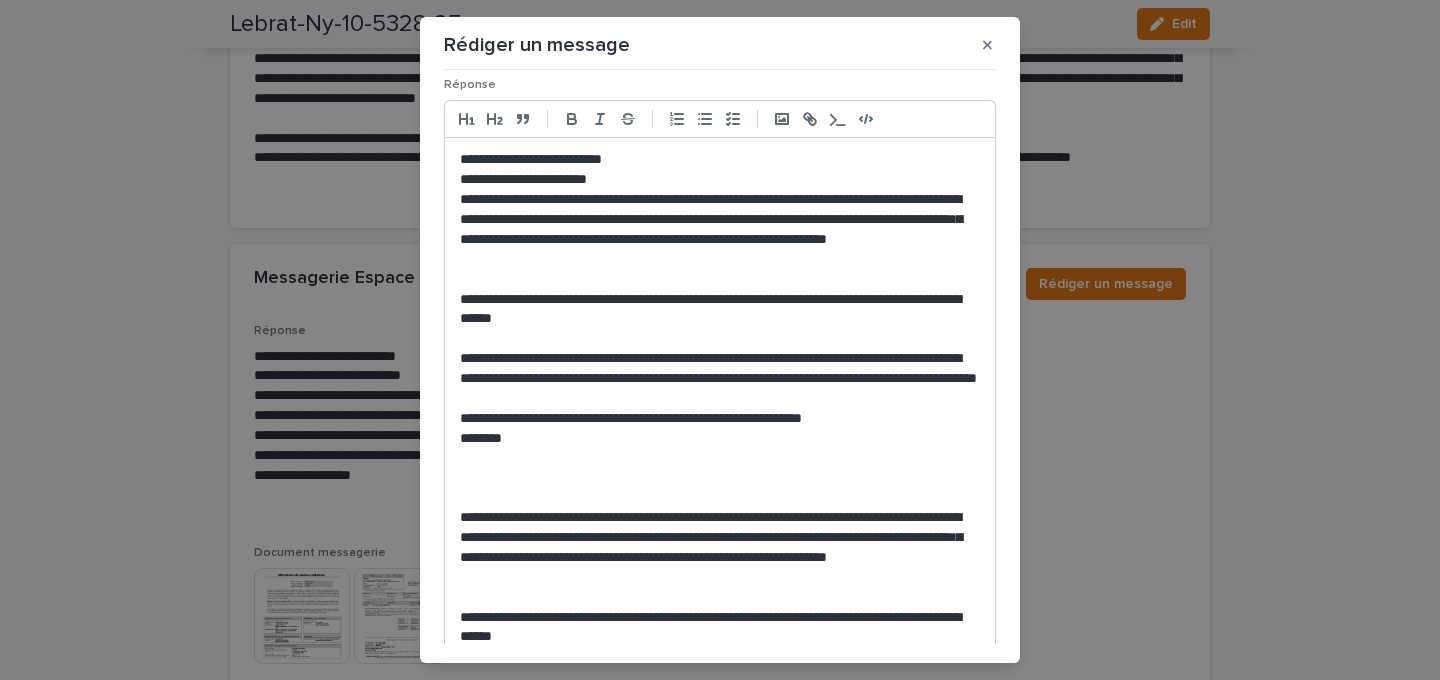 click on "**********" at bounding box center (720, 310) 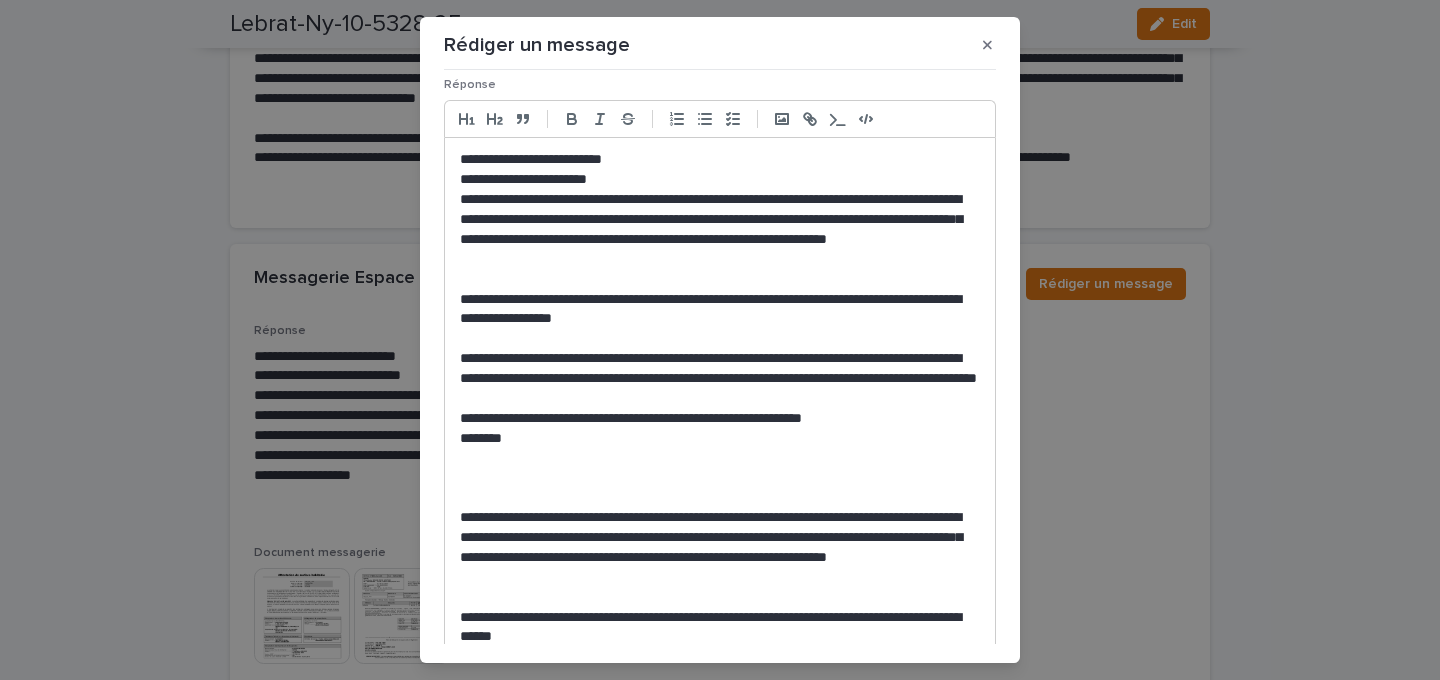 click at bounding box center (720, 339) 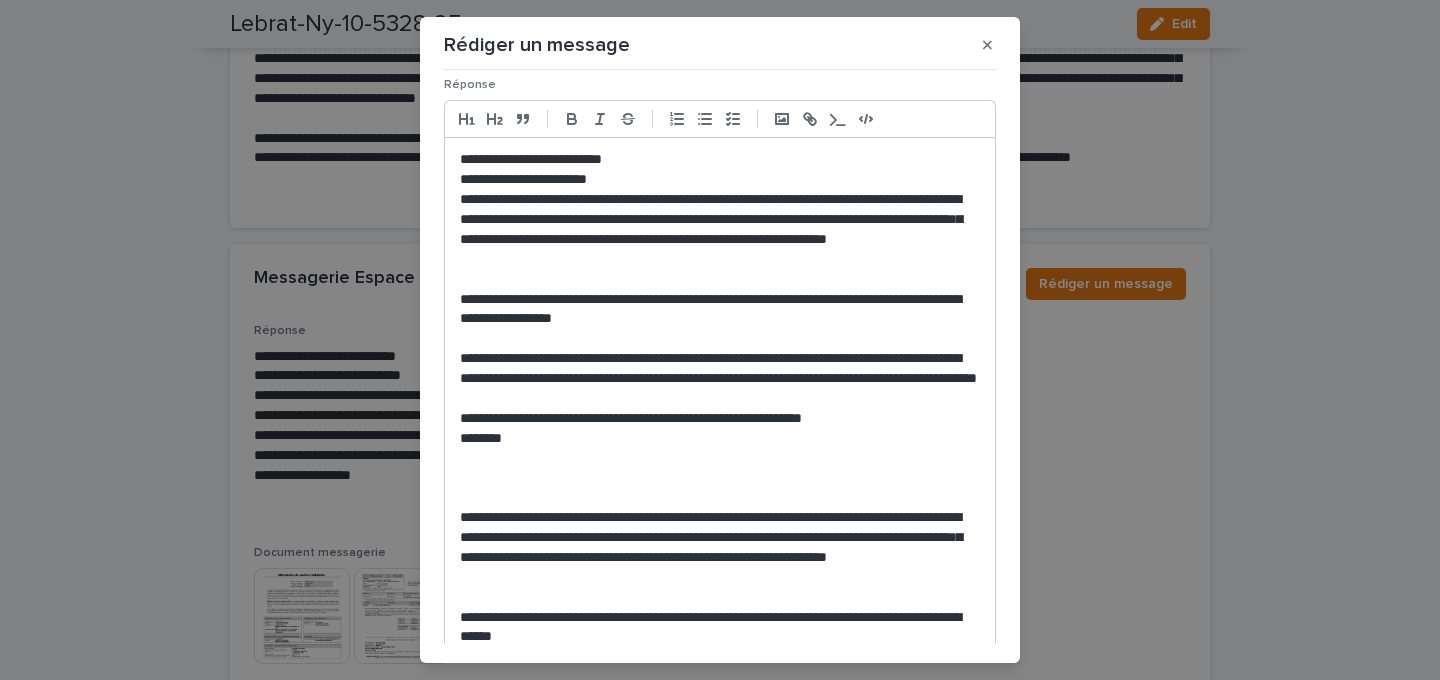 click on "**********" at bounding box center [720, 310] 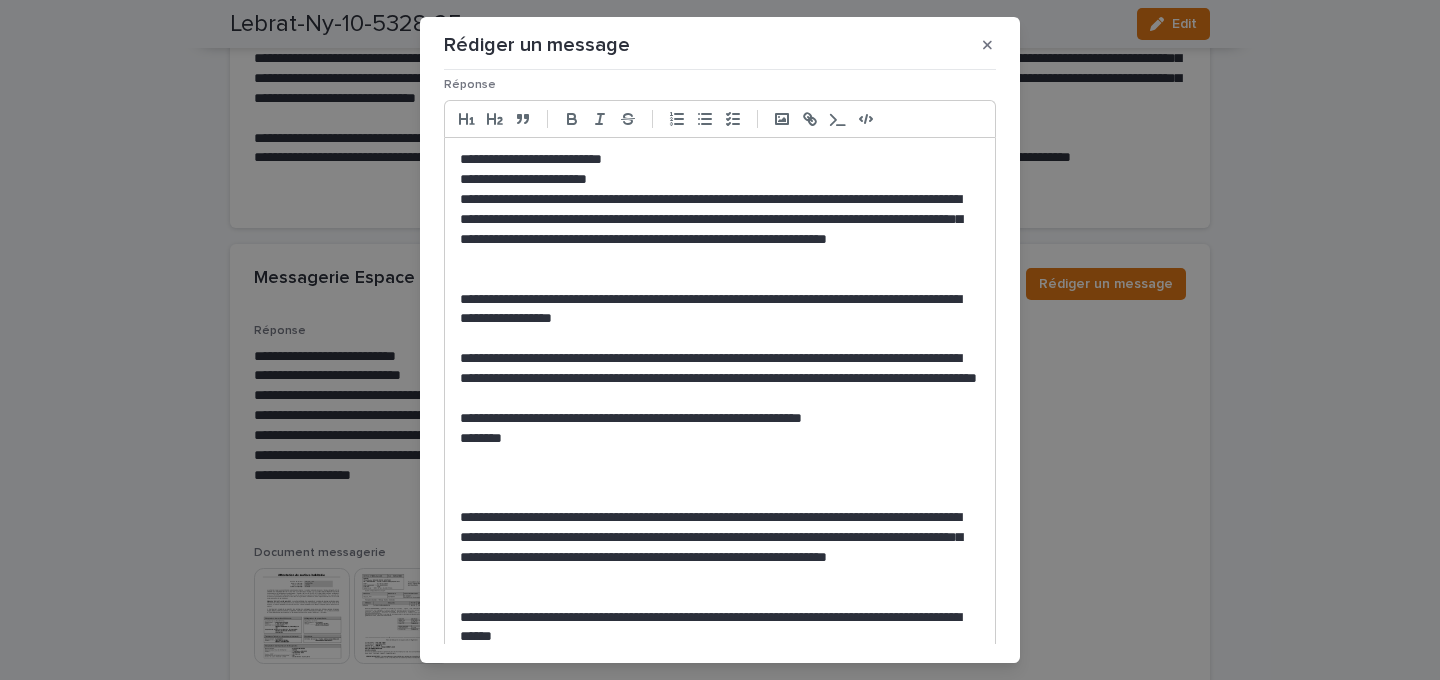 click on "**********" at bounding box center [720, 310] 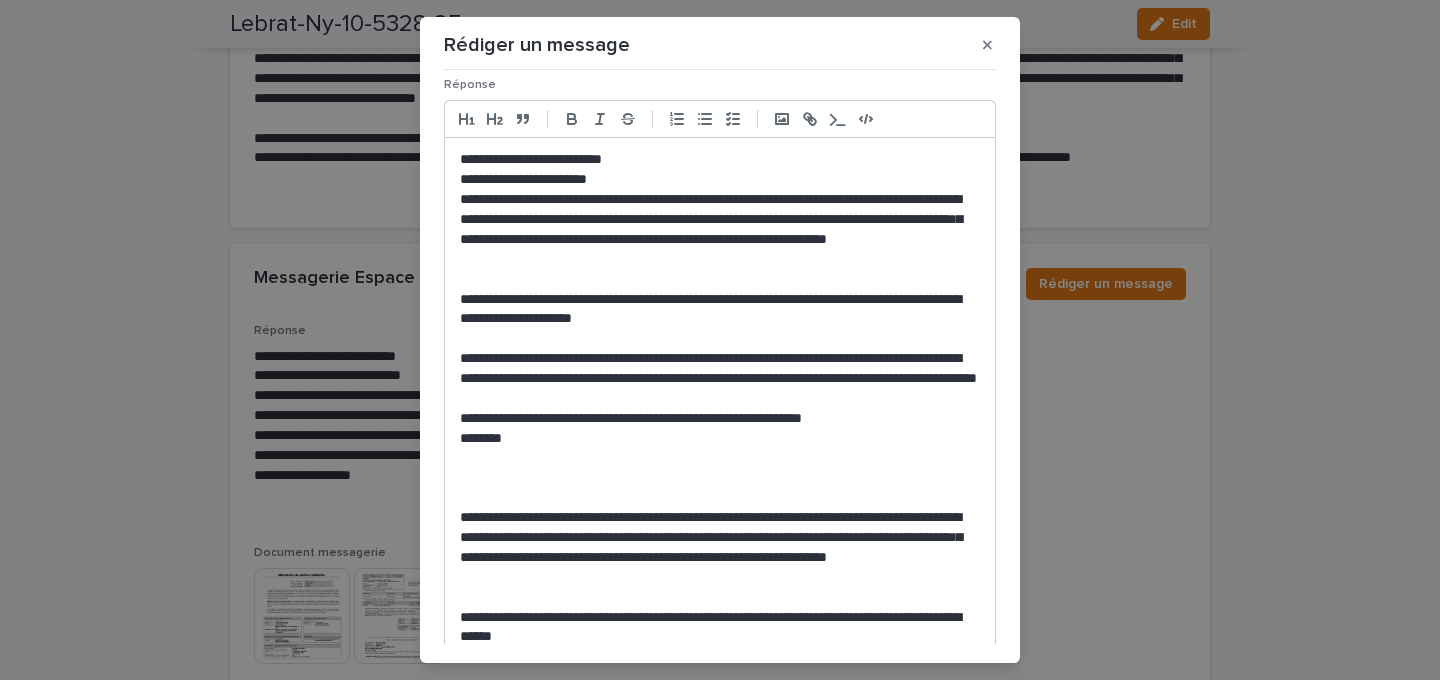 click on "**********" at bounding box center [720, 310] 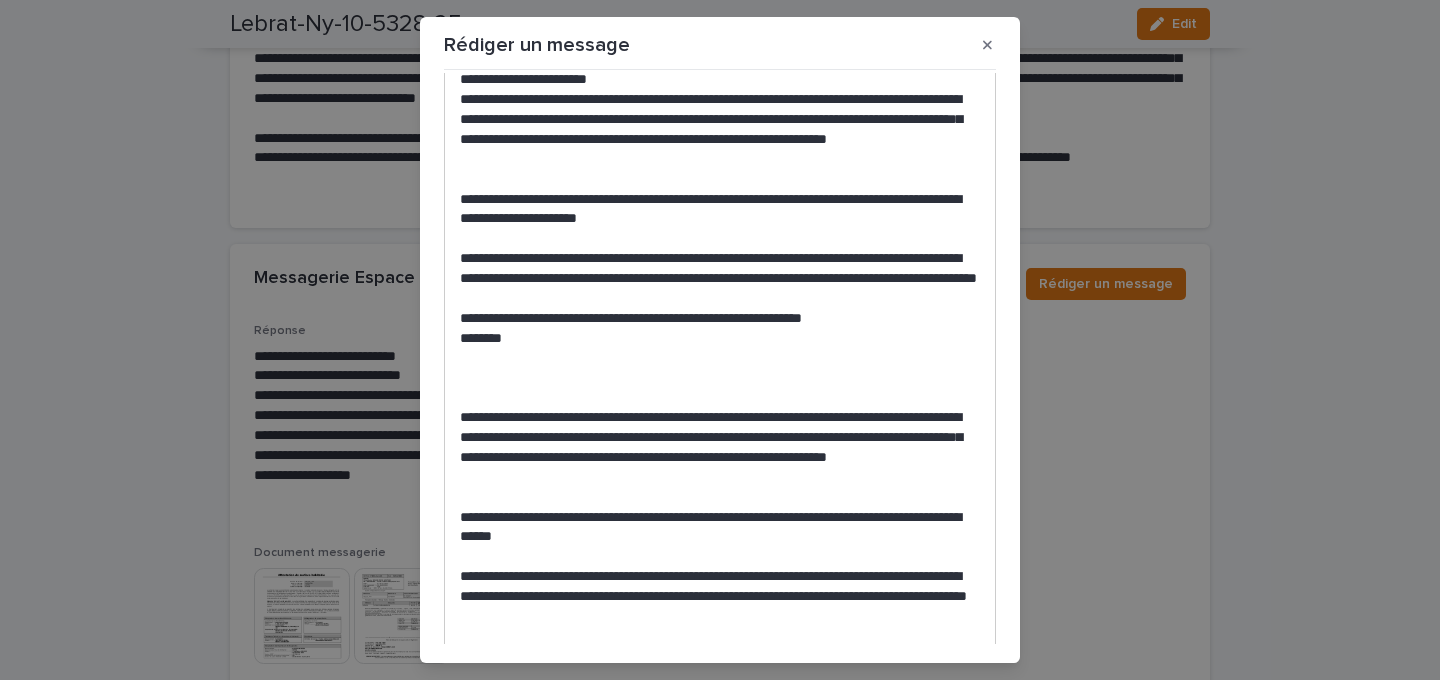 scroll, scrollTop: 119, scrollLeft: 0, axis: vertical 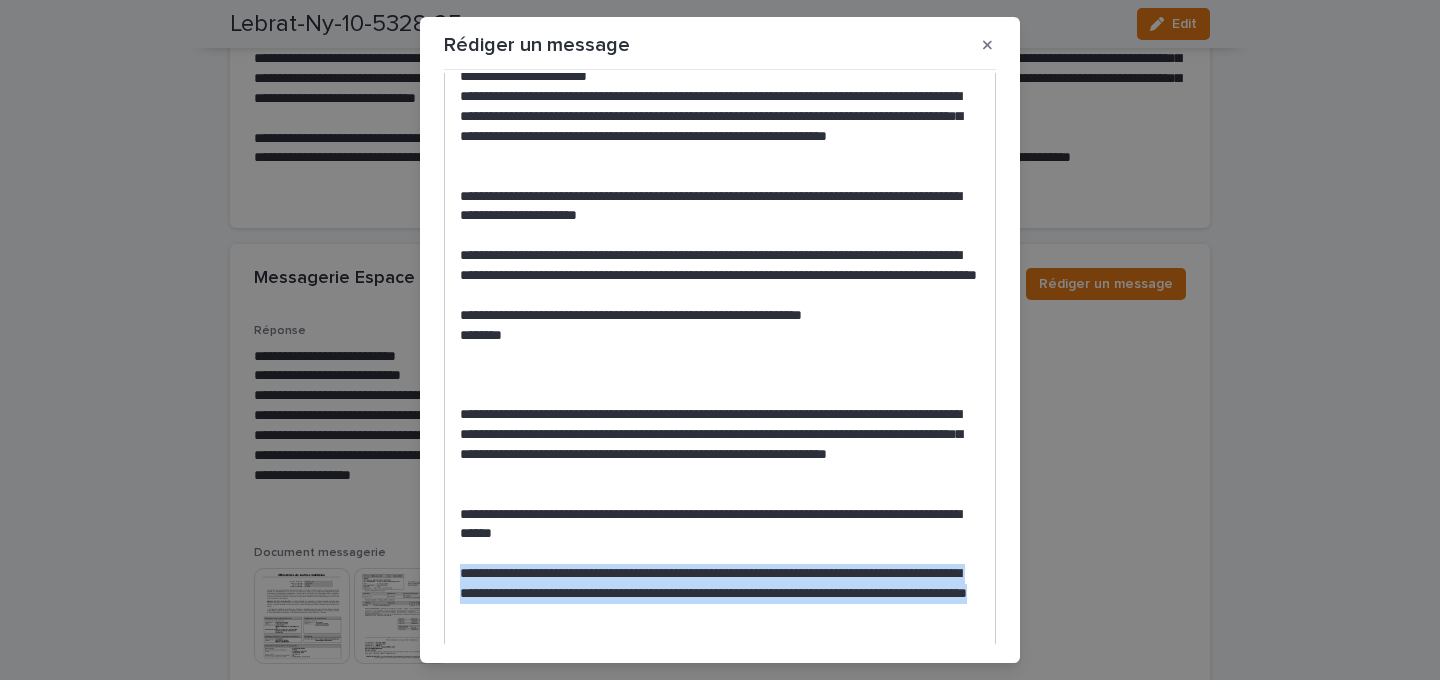 drag, startPoint x: 462, startPoint y: 572, endPoint x: 801, endPoint y: 611, distance: 341.236 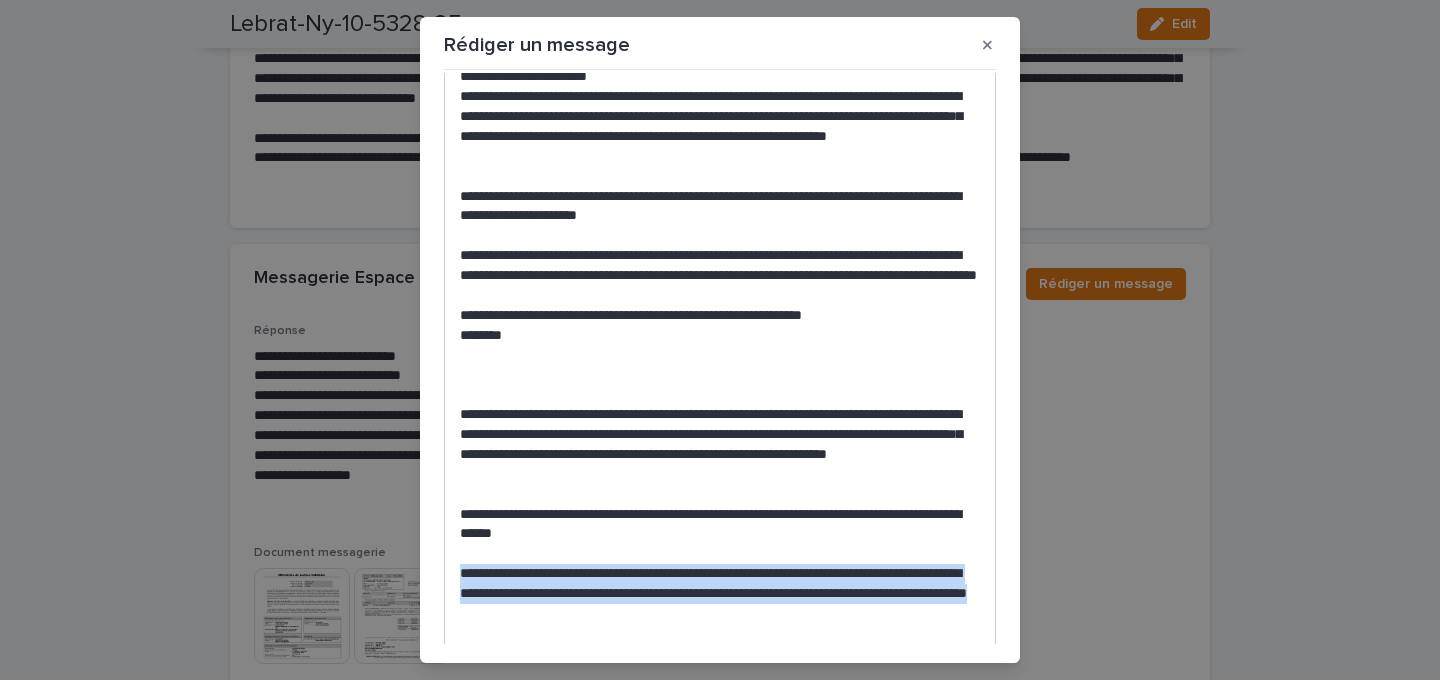 click on "**********" at bounding box center [720, 594] 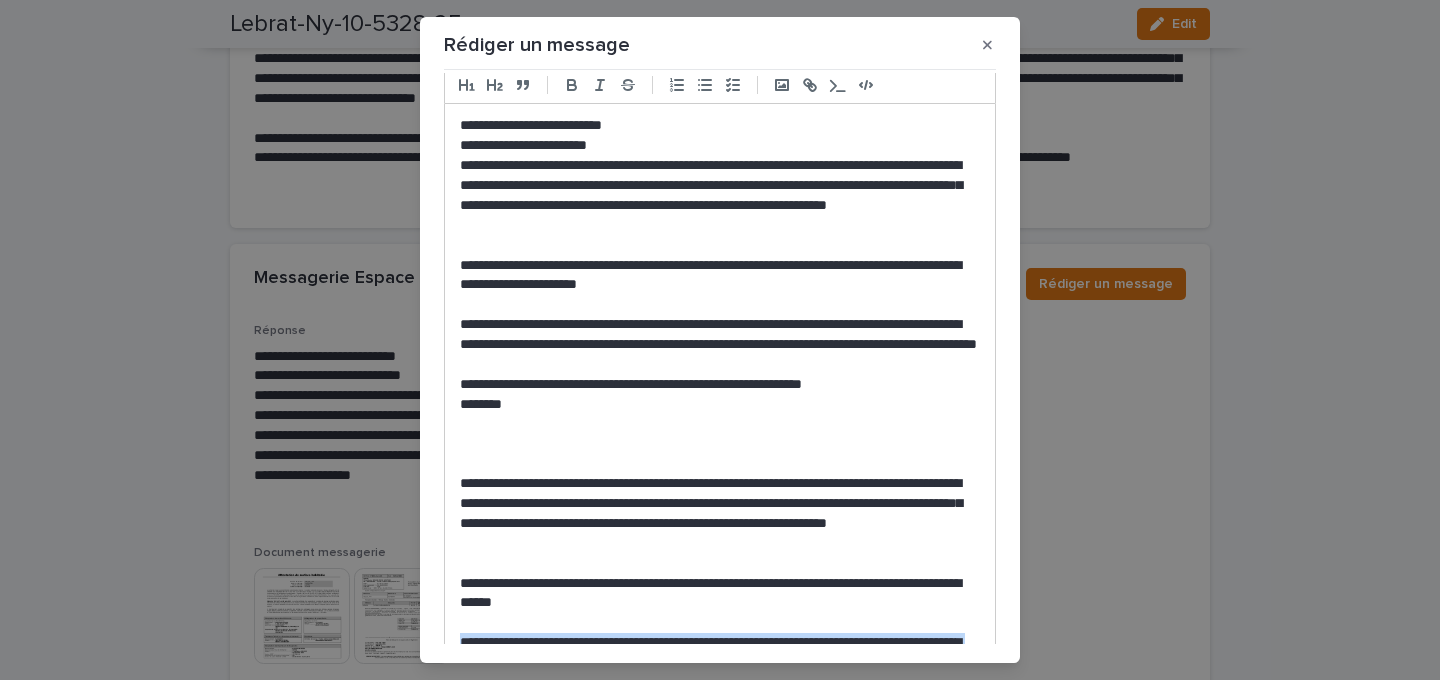 scroll, scrollTop: 0, scrollLeft: 0, axis: both 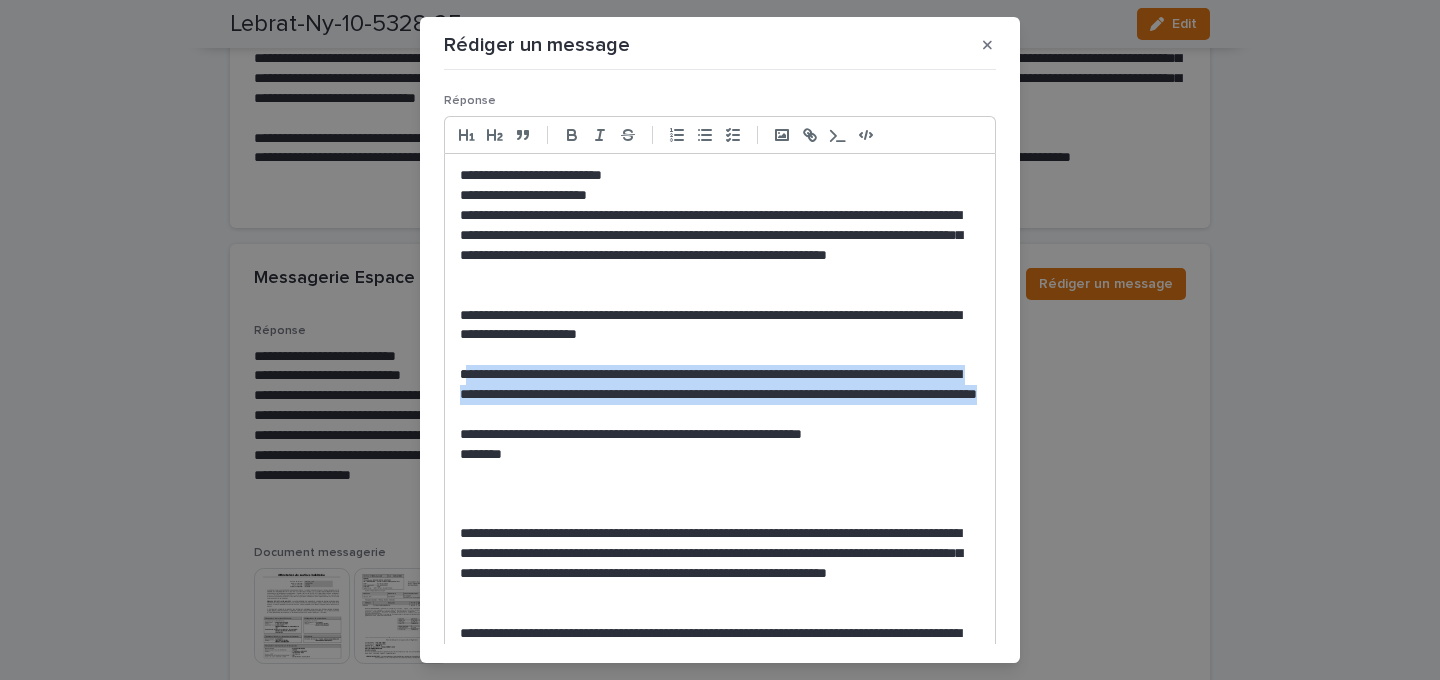 drag, startPoint x: 466, startPoint y: 373, endPoint x: 789, endPoint y: 410, distance: 325.11227 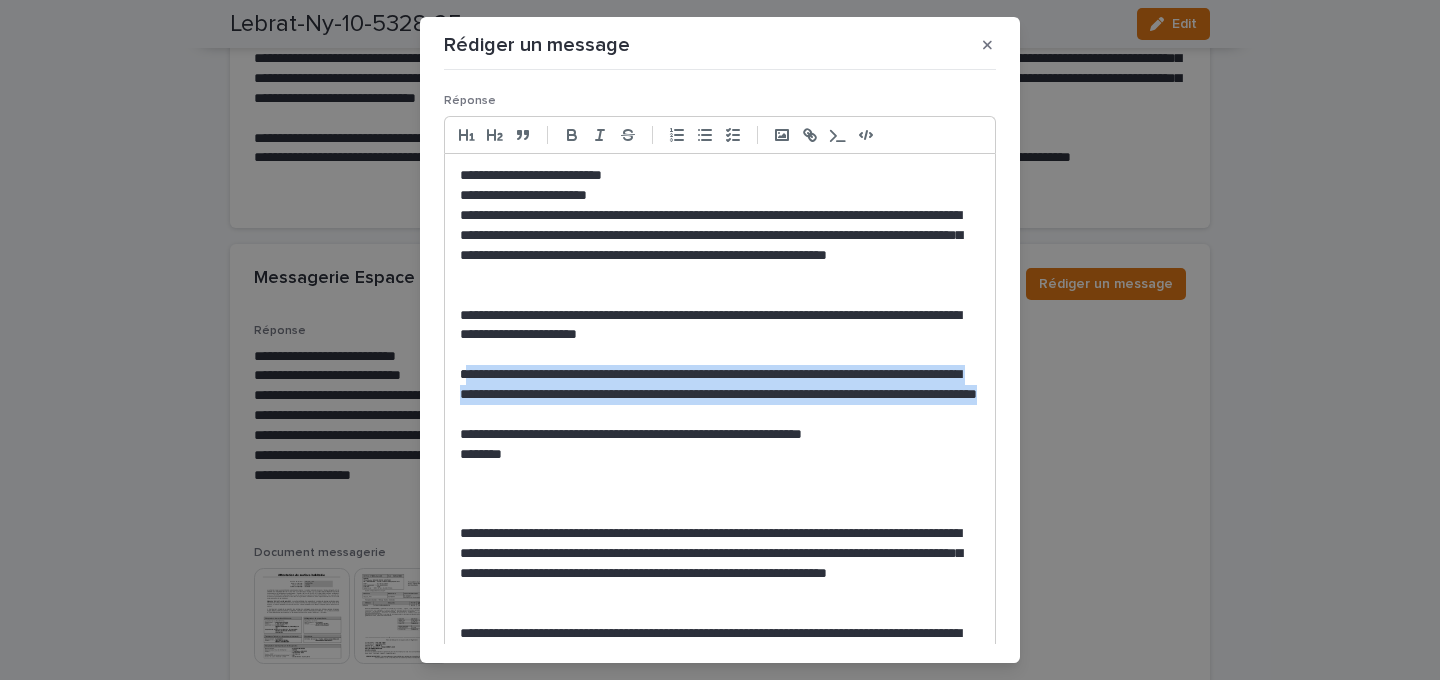 click on "**********" at bounding box center (720, 395) 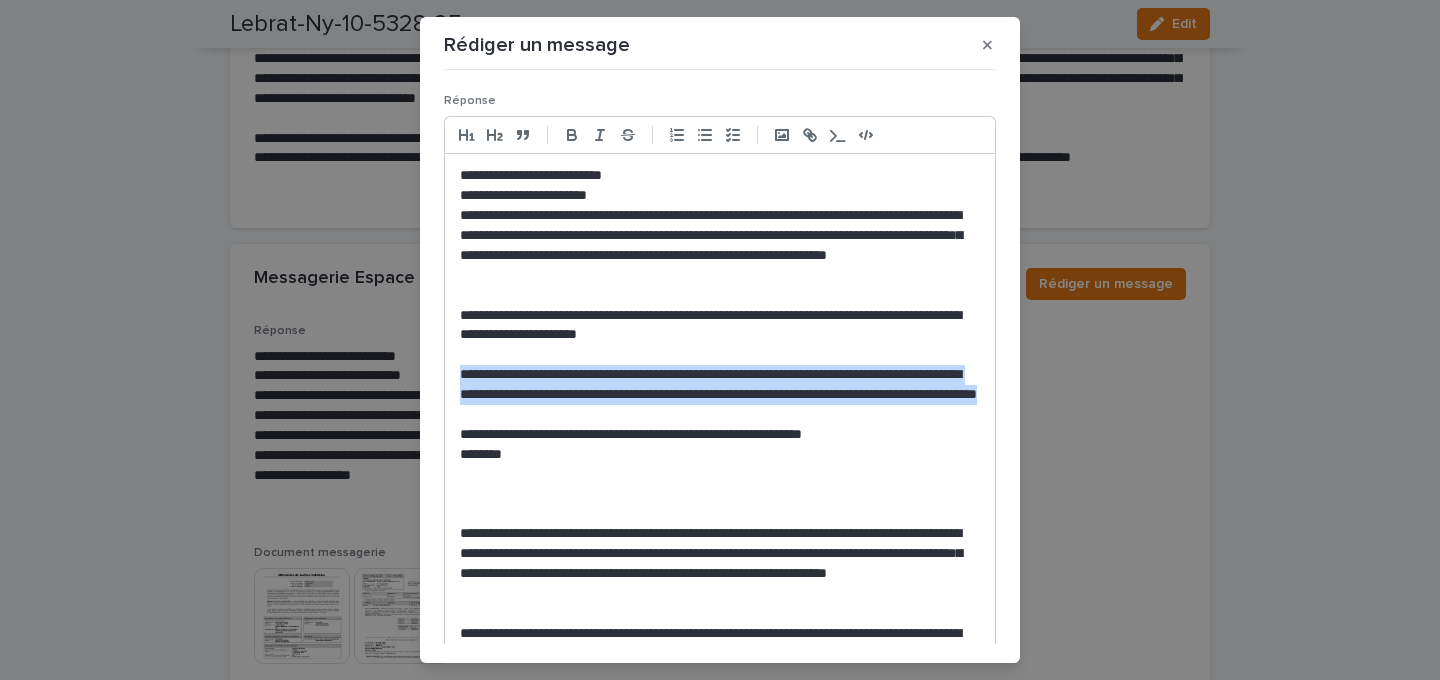drag, startPoint x: 775, startPoint y: 416, endPoint x: 451, endPoint y: 380, distance: 325.99387 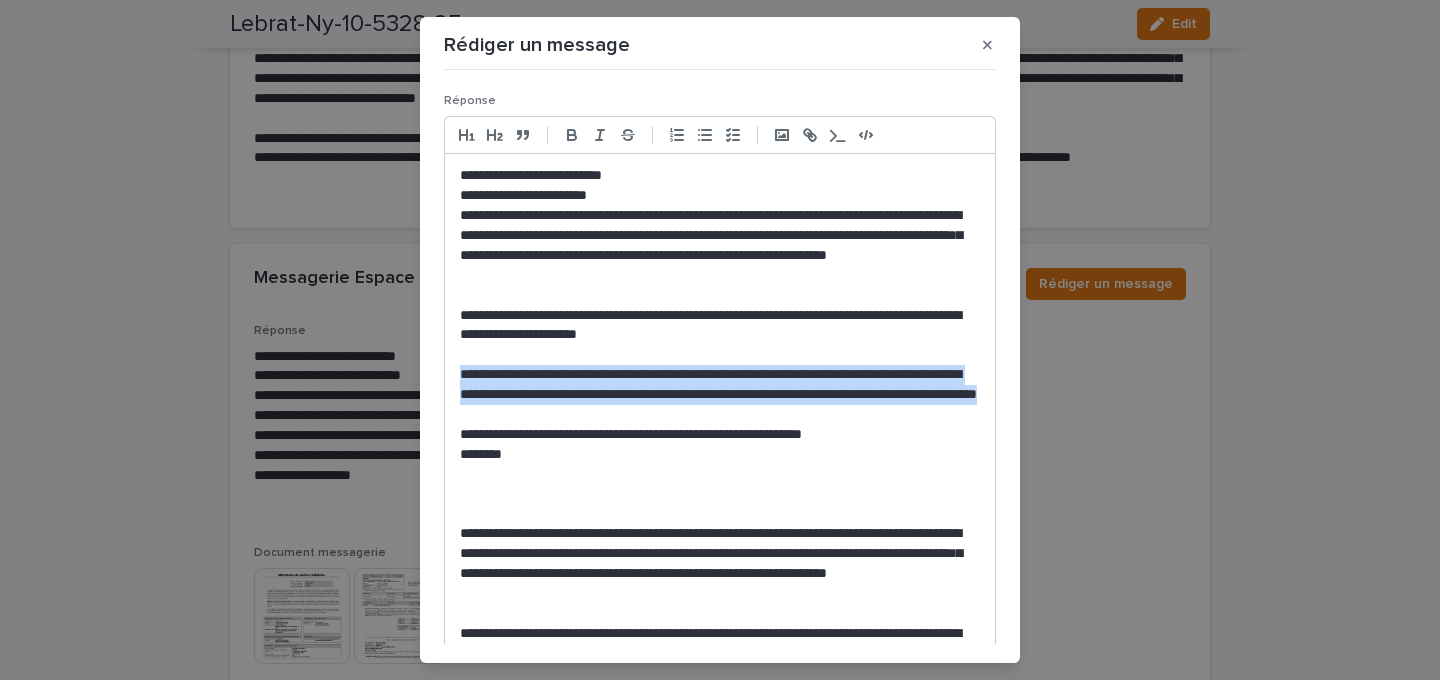 click on "**********" at bounding box center [720, 484] 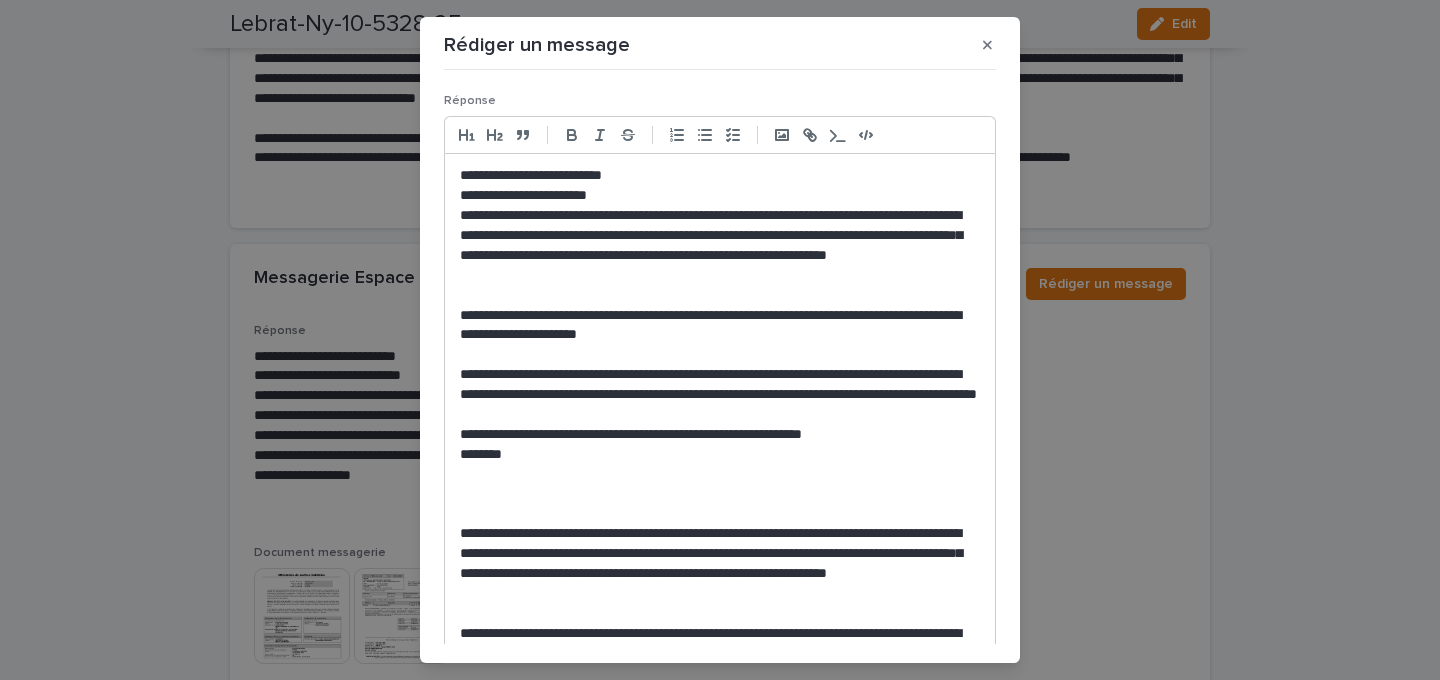 scroll, scrollTop: 0, scrollLeft: 0, axis: both 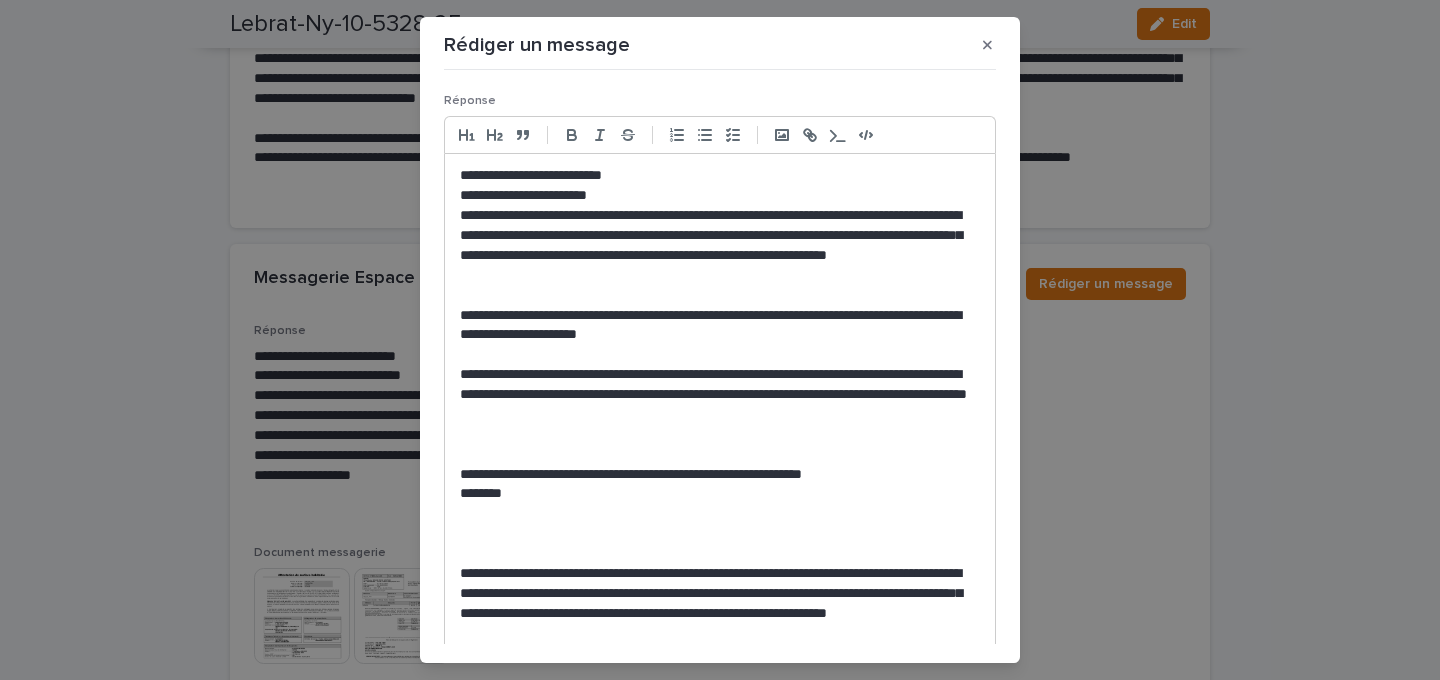 click on "**********" at bounding box center (720, 395) 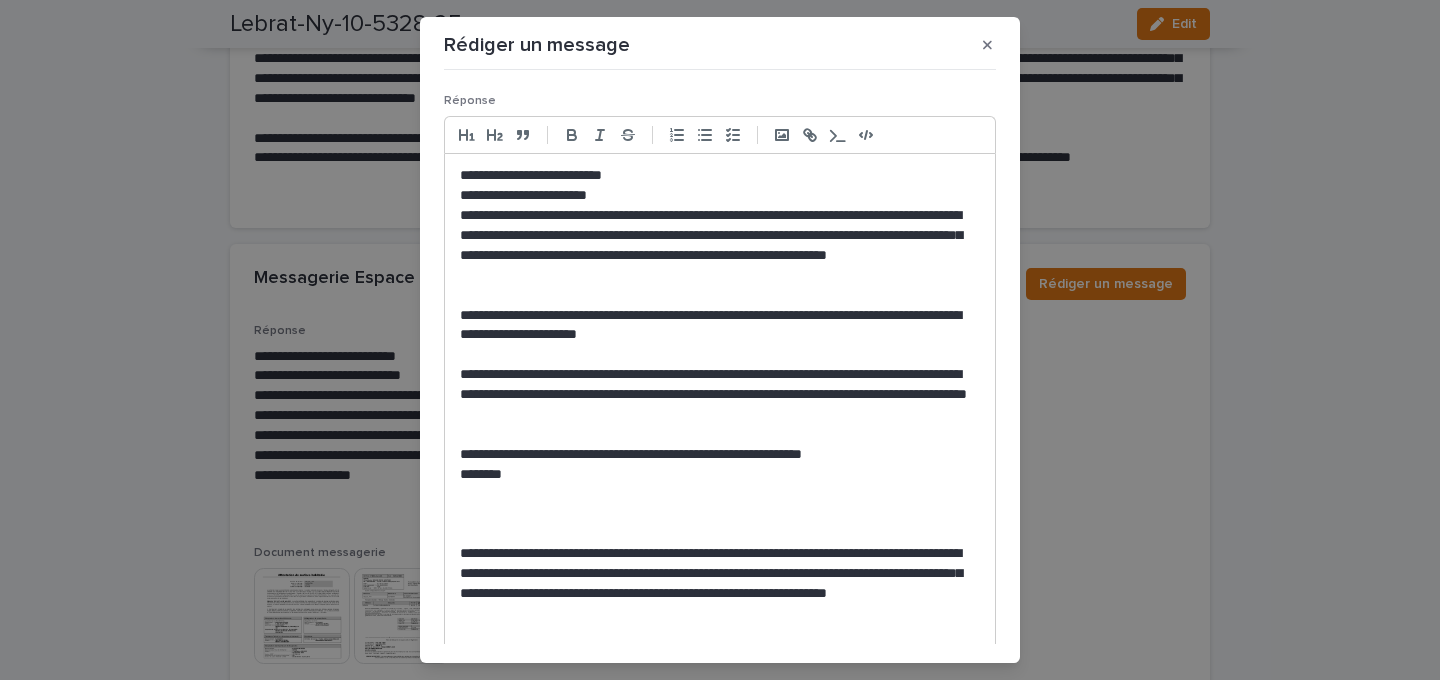 click on "*******" at bounding box center [720, 475] 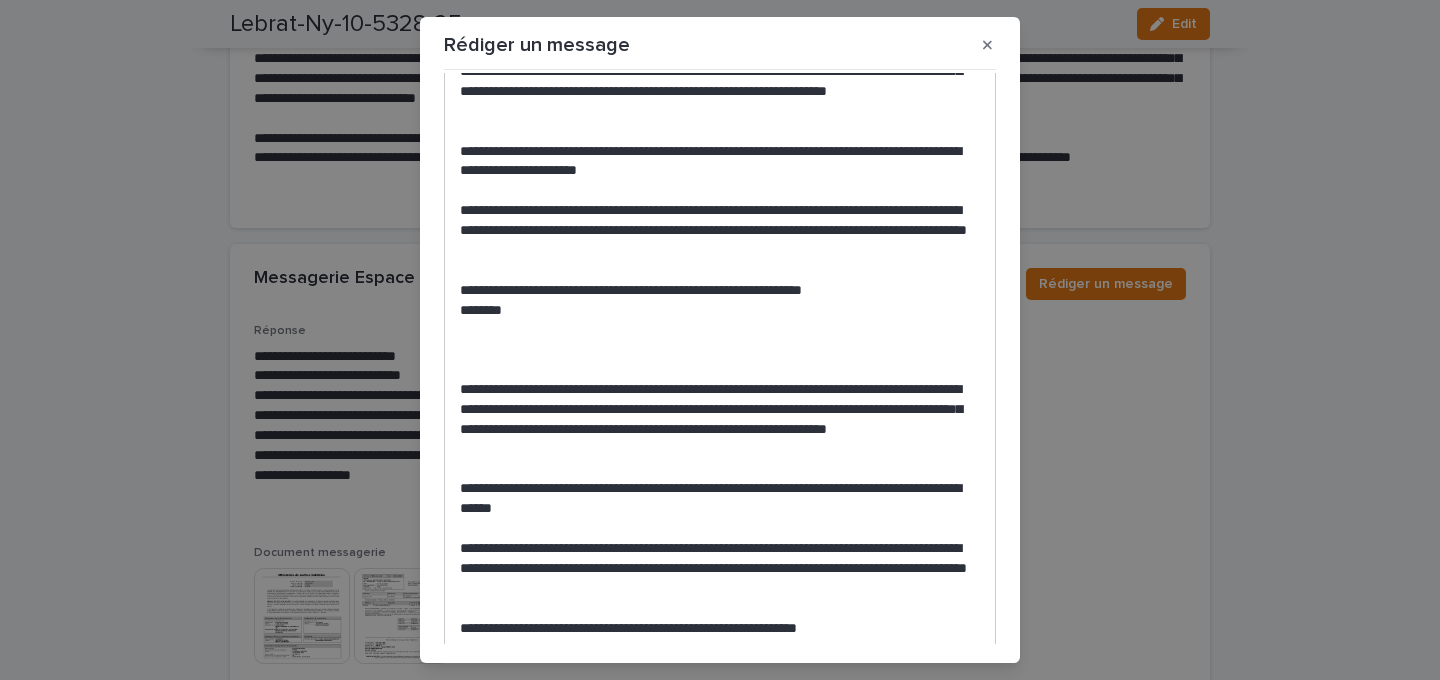 scroll, scrollTop: 153, scrollLeft: 0, axis: vertical 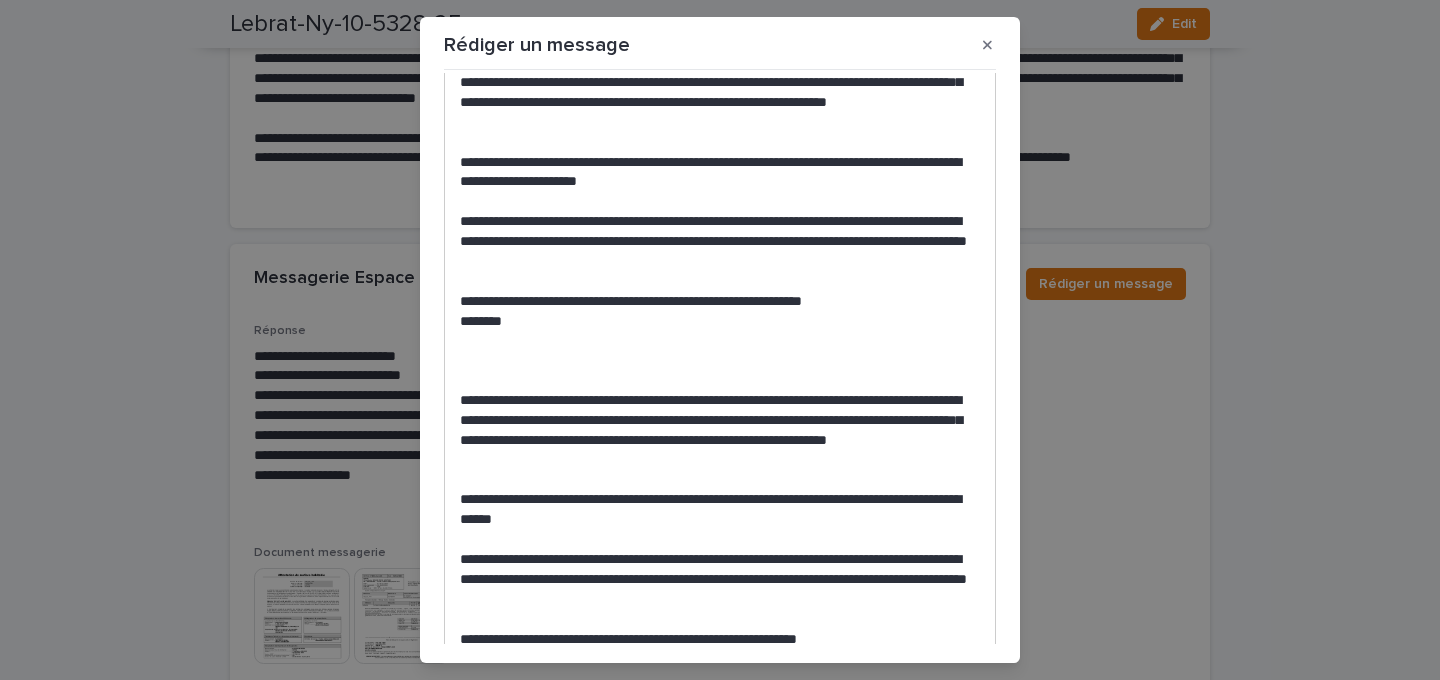 click on "**********" at bounding box center (720, 302) 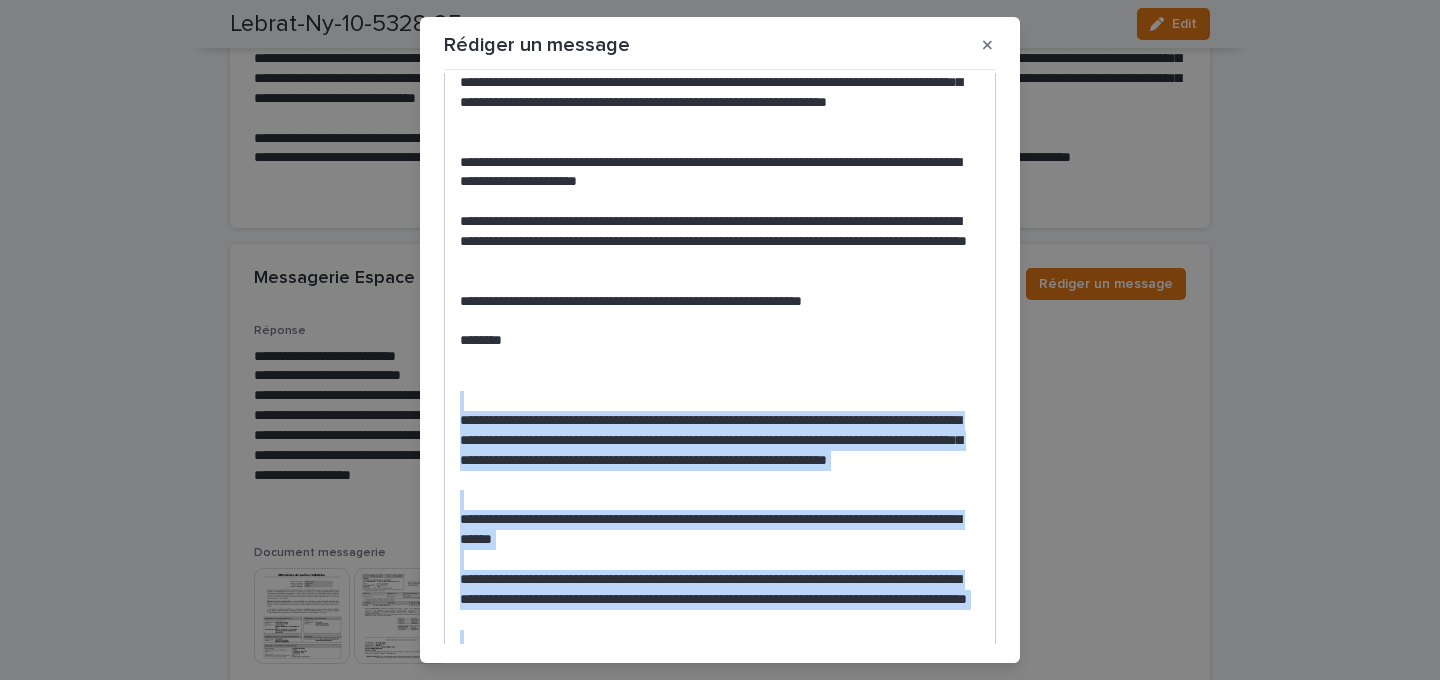 scroll, scrollTop: 292, scrollLeft: 0, axis: vertical 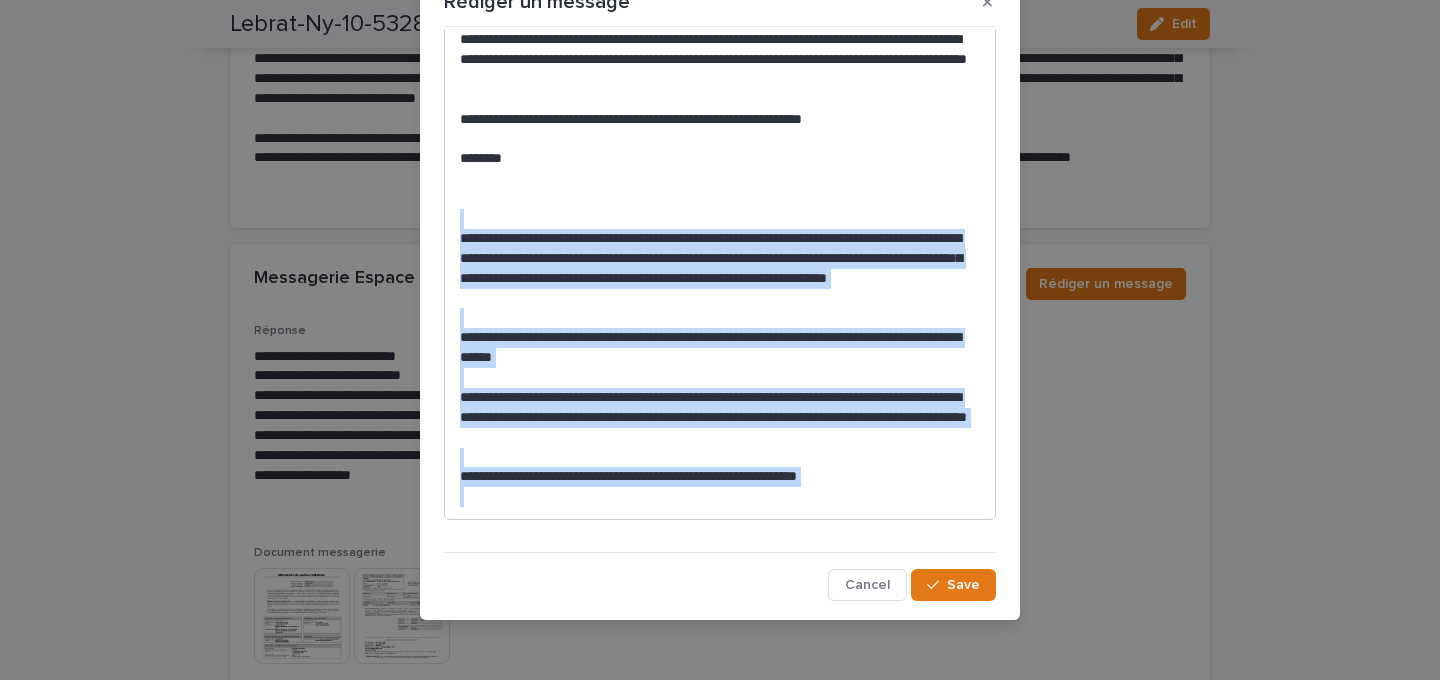 drag, startPoint x: 556, startPoint y: 400, endPoint x: 614, endPoint y: 706, distance: 311.44824 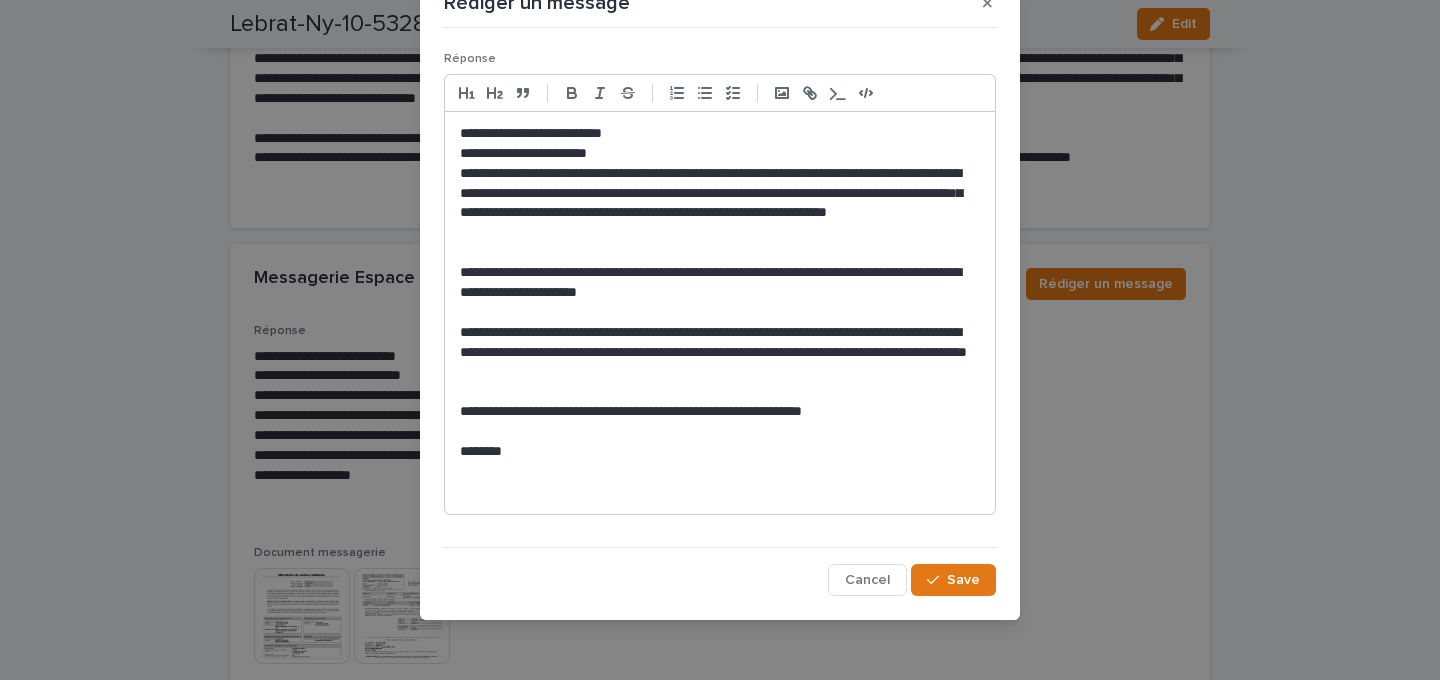 scroll, scrollTop: 0, scrollLeft: 0, axis: both 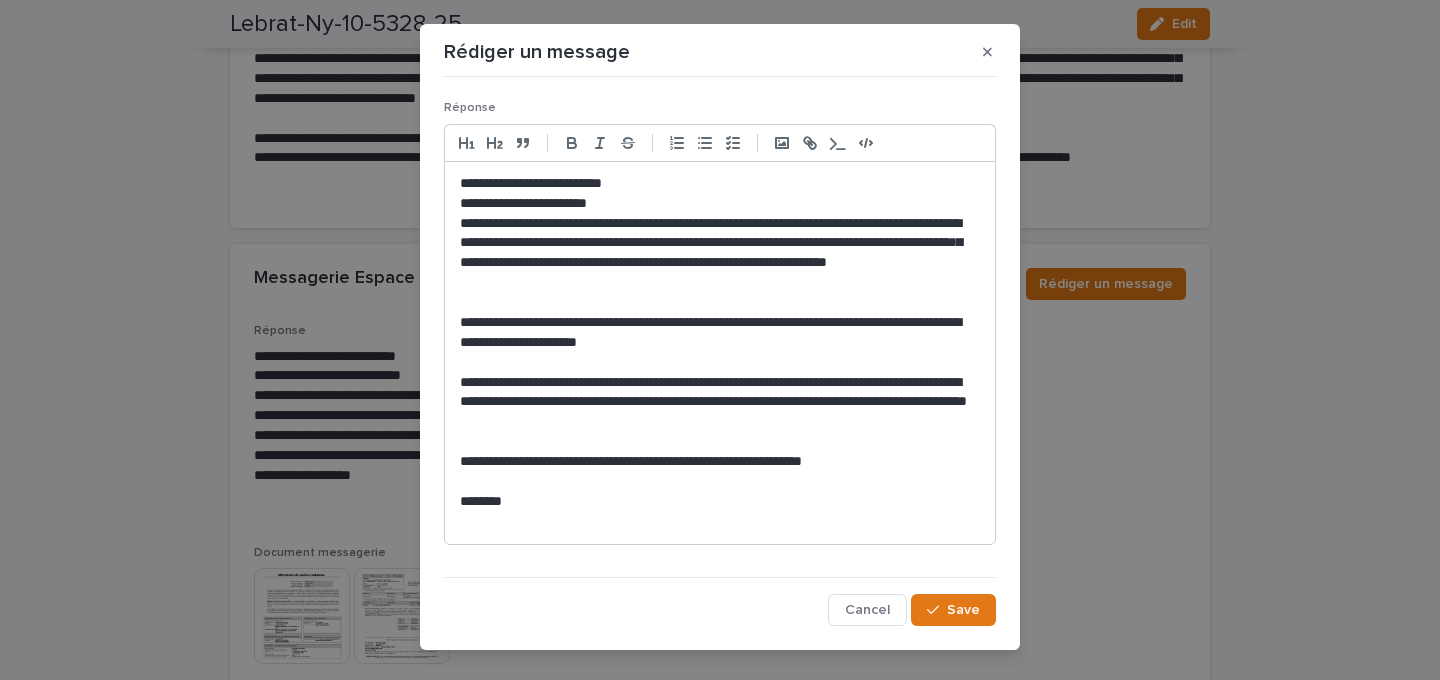click on "**********" at bounding box center [720, 184] 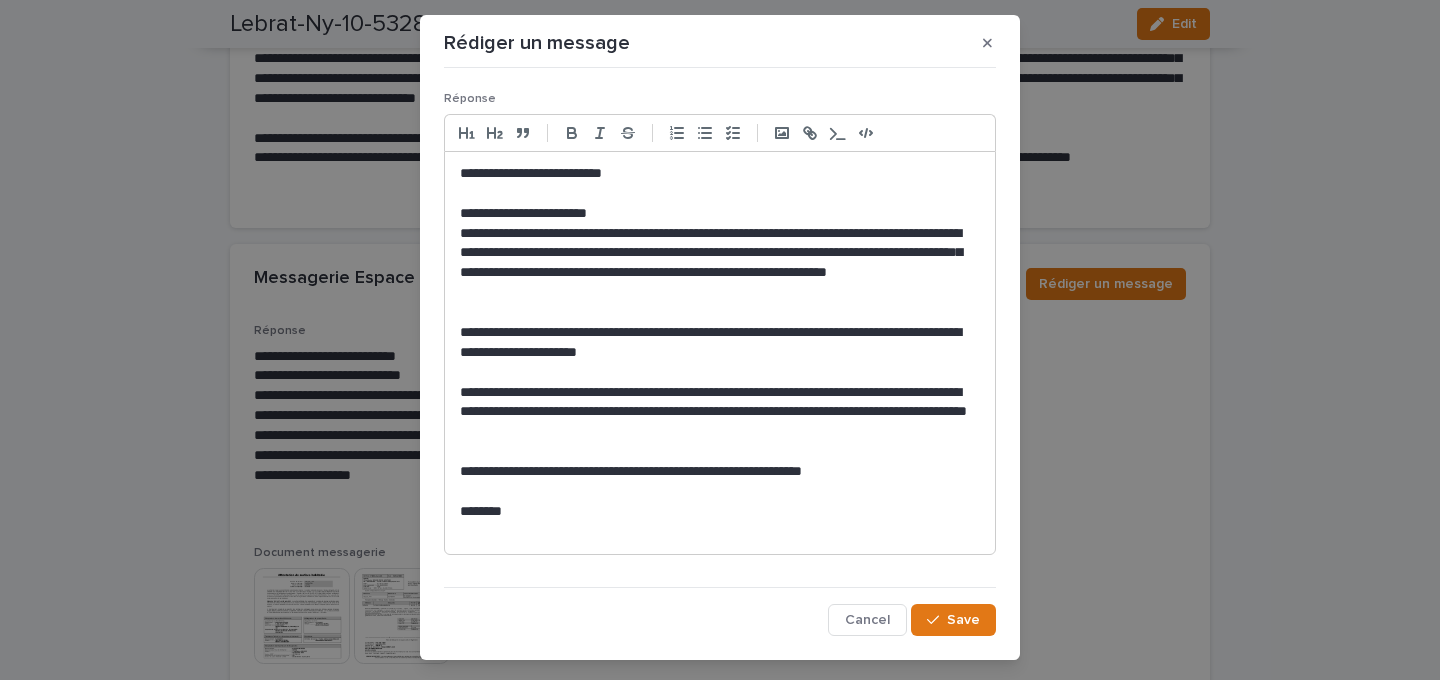 scroll, scrollTop: 0, scrollLeft: 0, axis: both 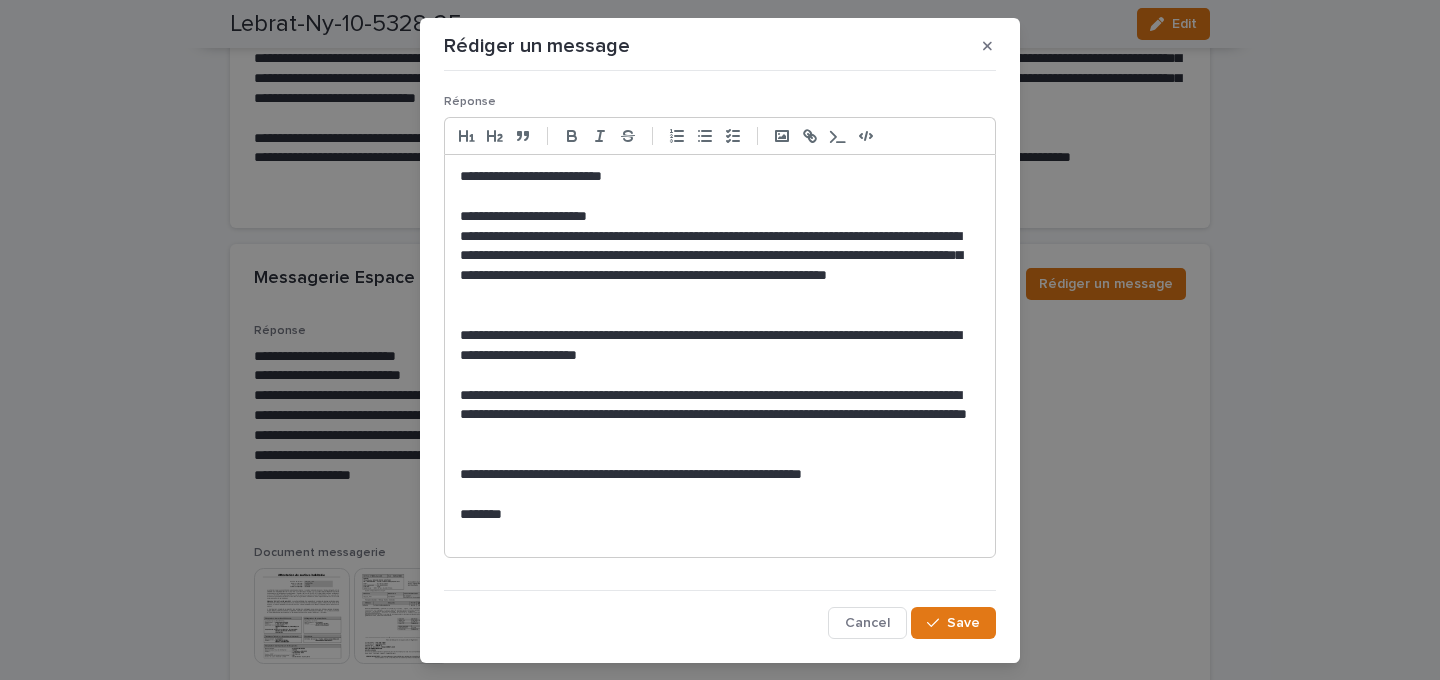 click on "**********" at bounding box center [720, 217] 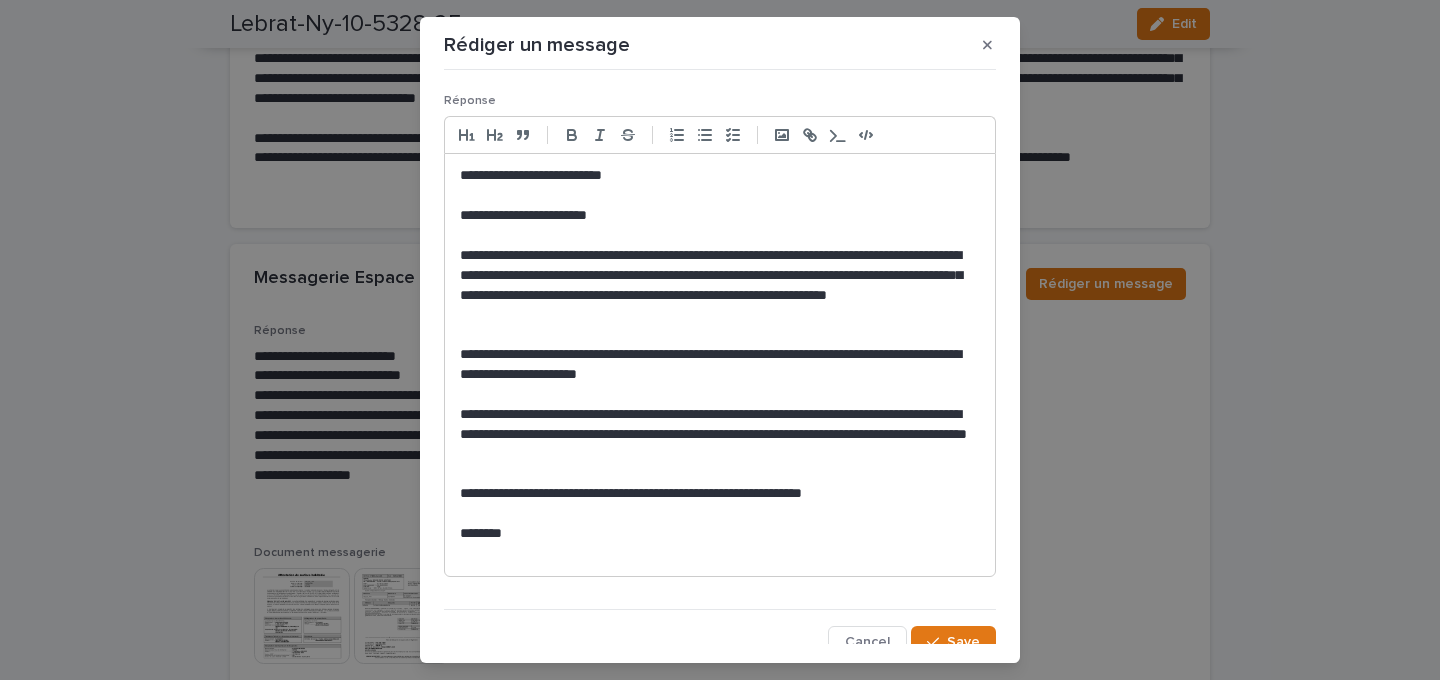 click at bounding box center [720, 335] 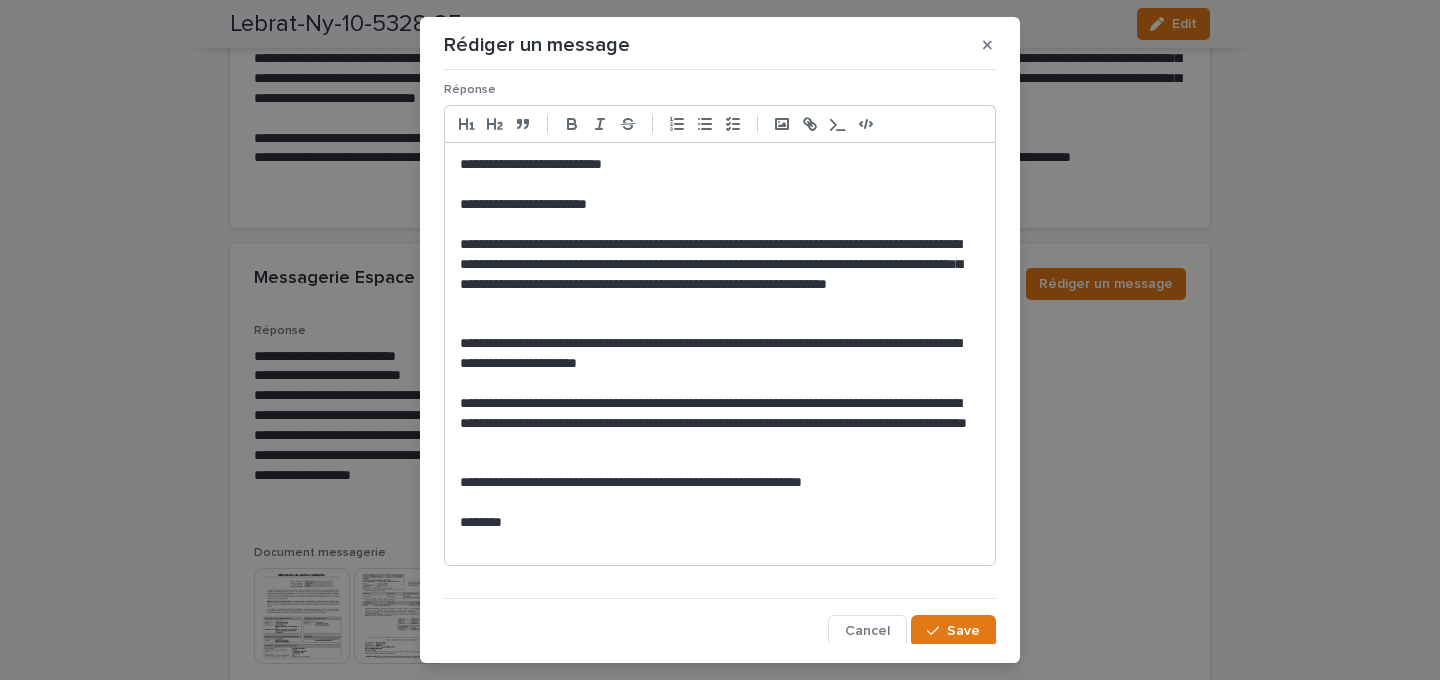 scroll, scrollTop: 19, scrollLeft: 0, axis: vertical 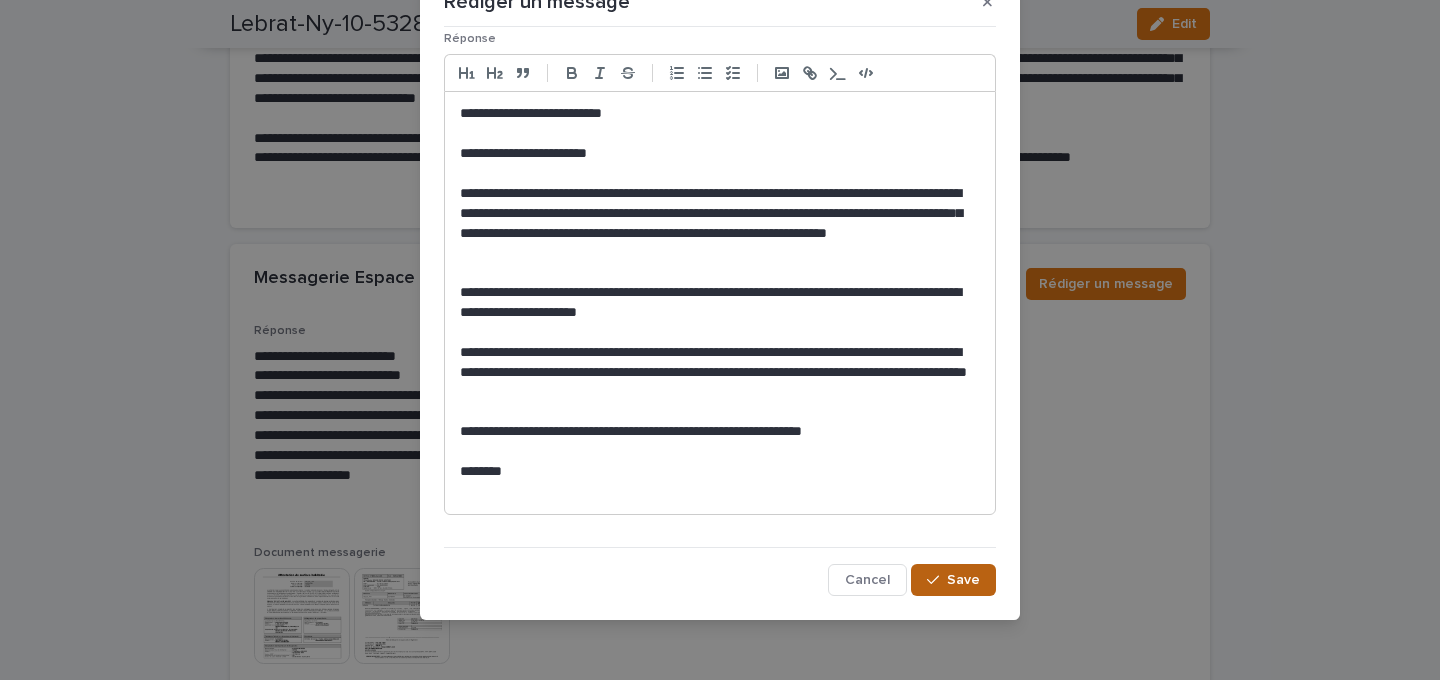 click on "Save" at bounding box center (953, 580) 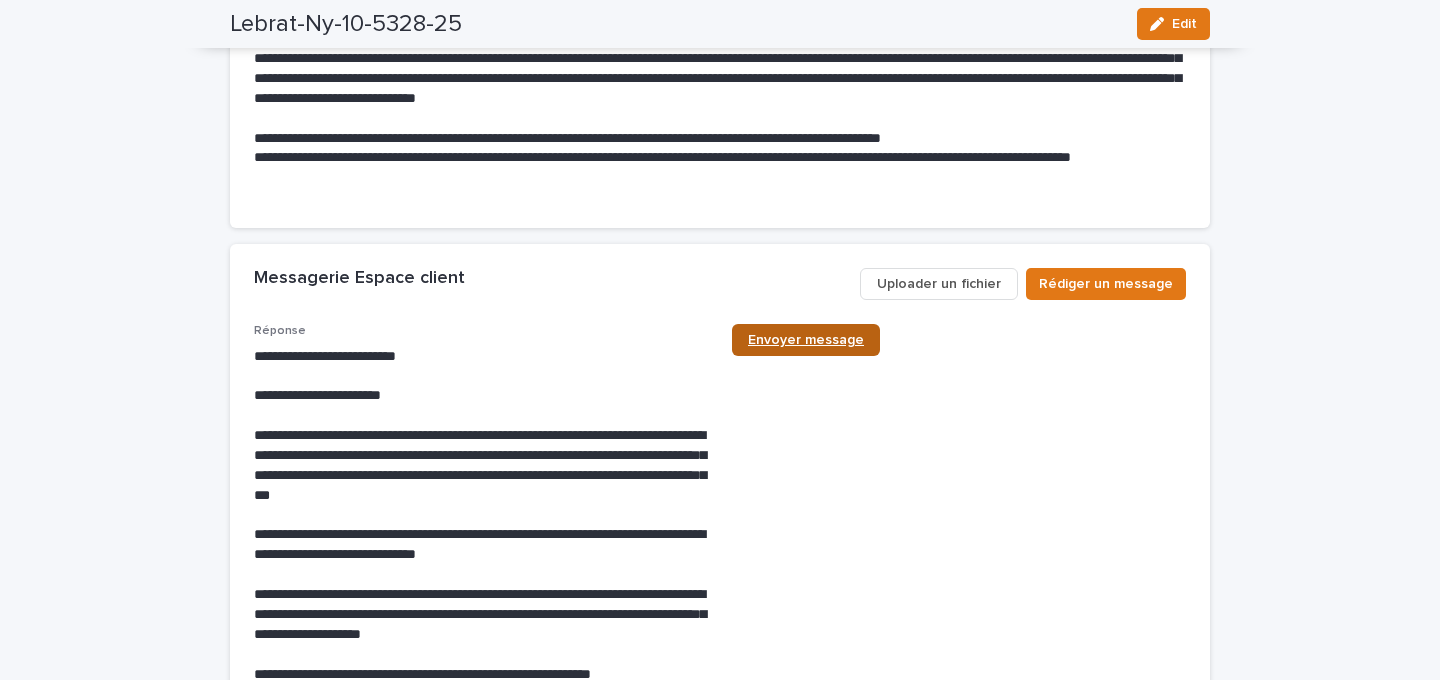 click on "Envoyer message" at bounding box center [806, 340] 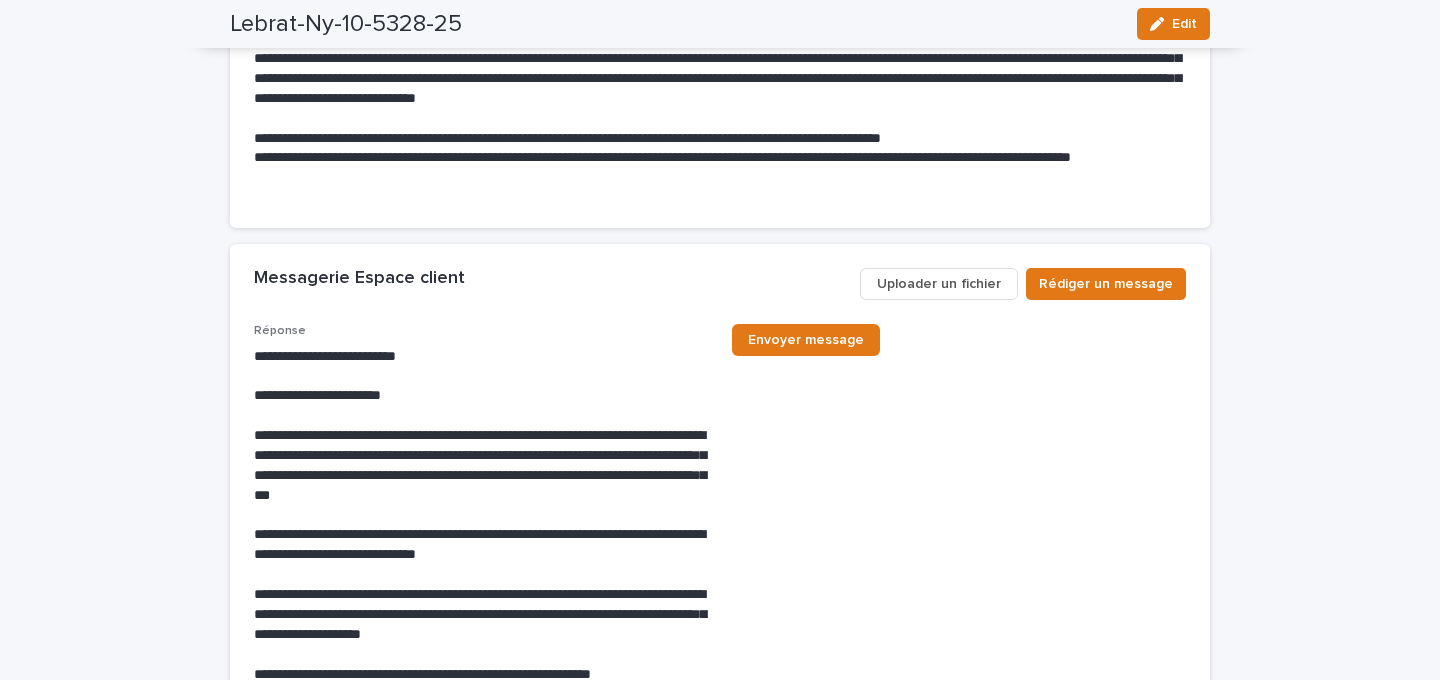 click on "Uploader un fichier" at bounding box center [939, 284] 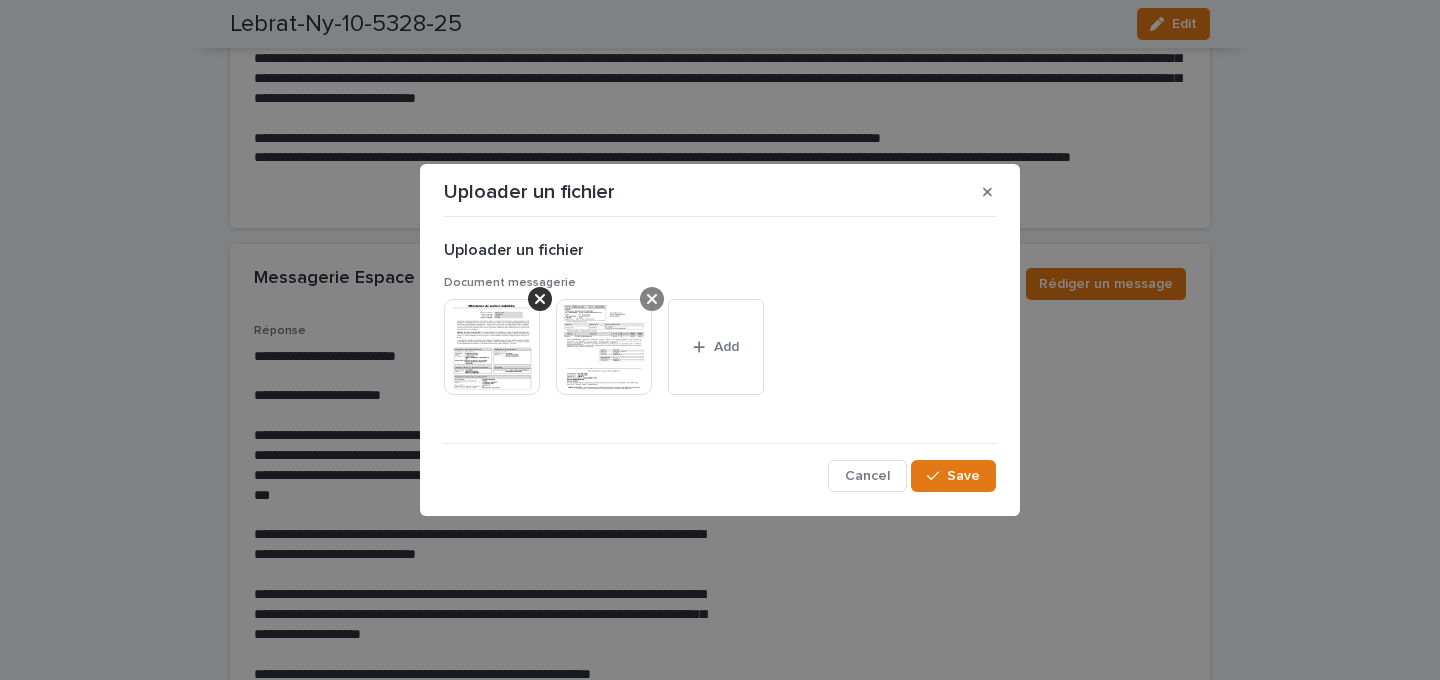 click at bounding box center (652, 299) 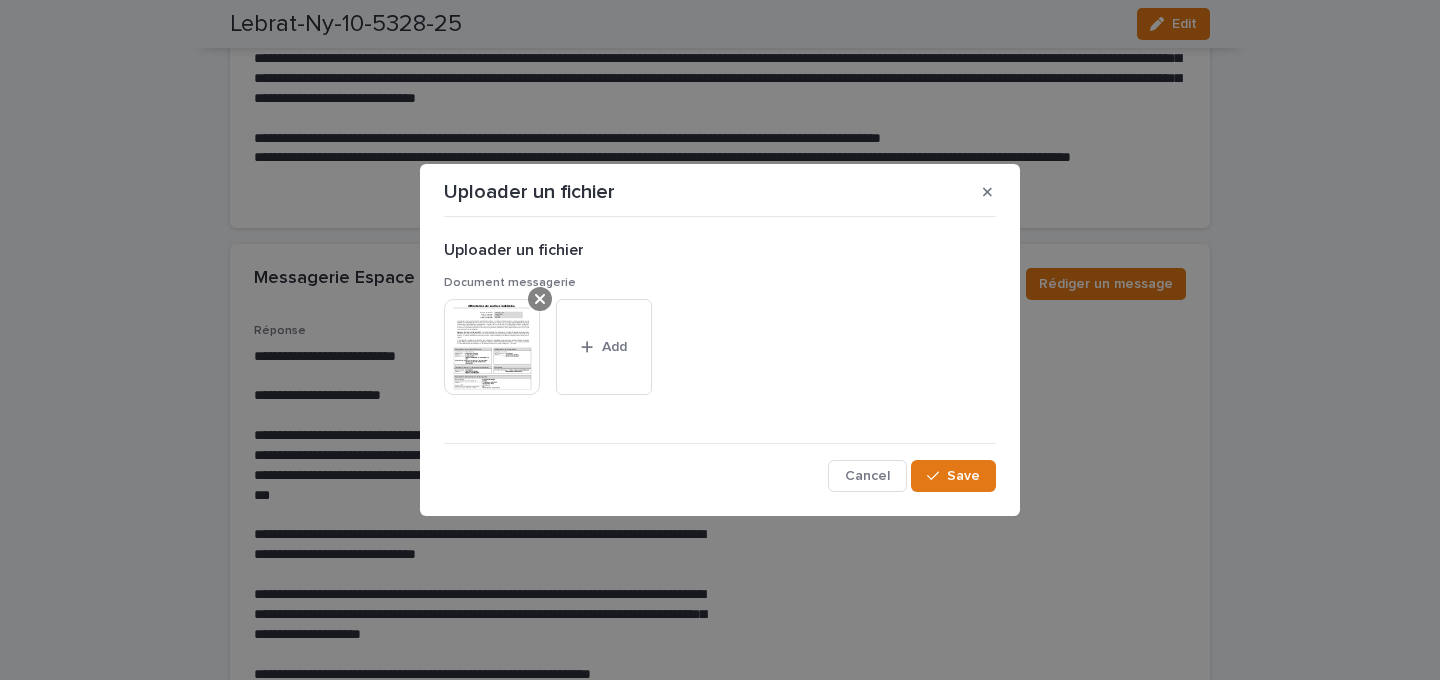 click at bounding box center [540, 299] 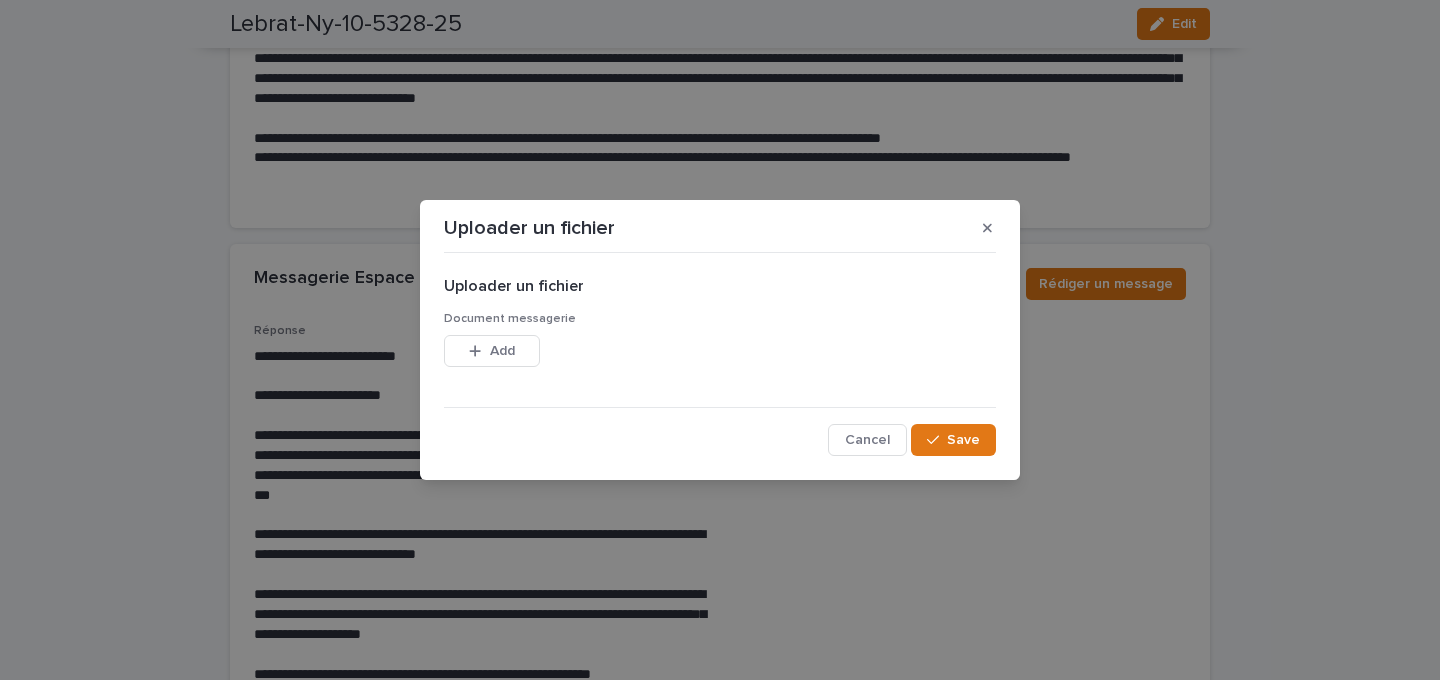 click on "Add" at bounding box center [492, 351] 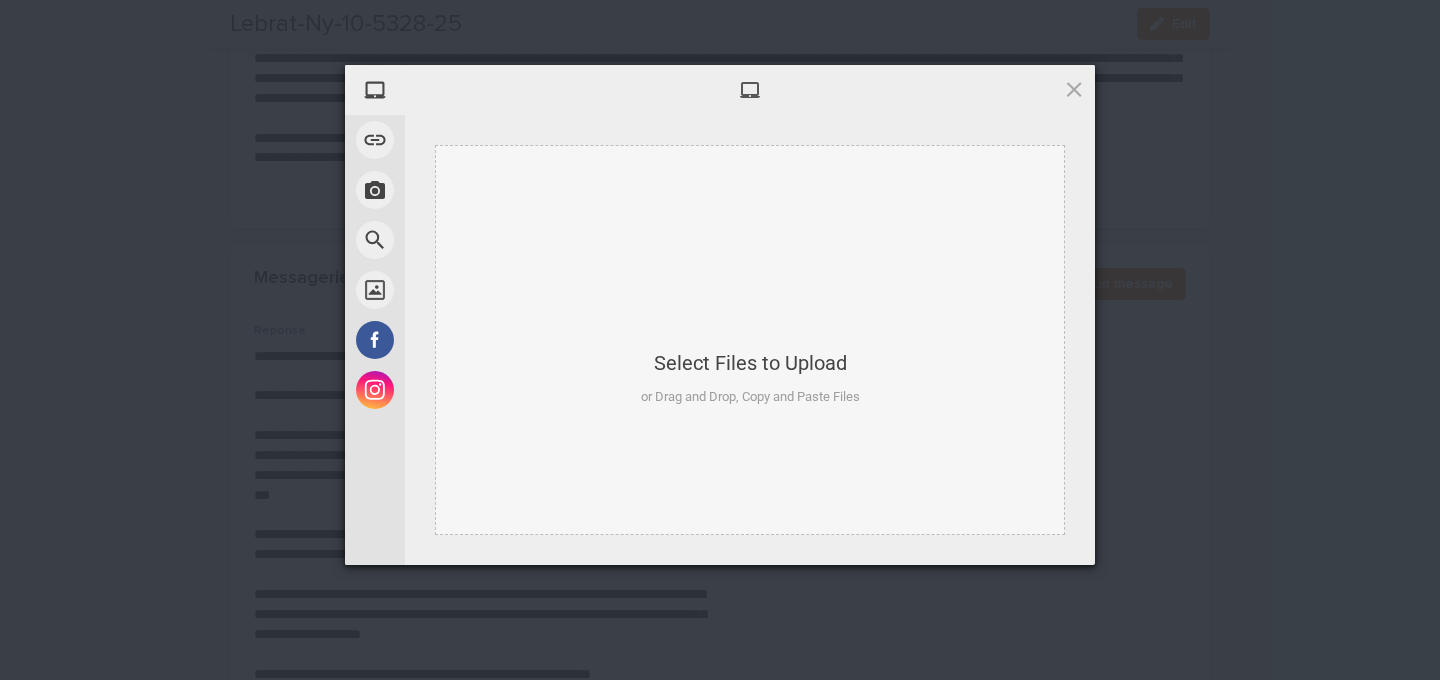 click on "Select Files to Upload
or Drag and Drop, Copy and Paste Files" at bounding box center [750, 340] 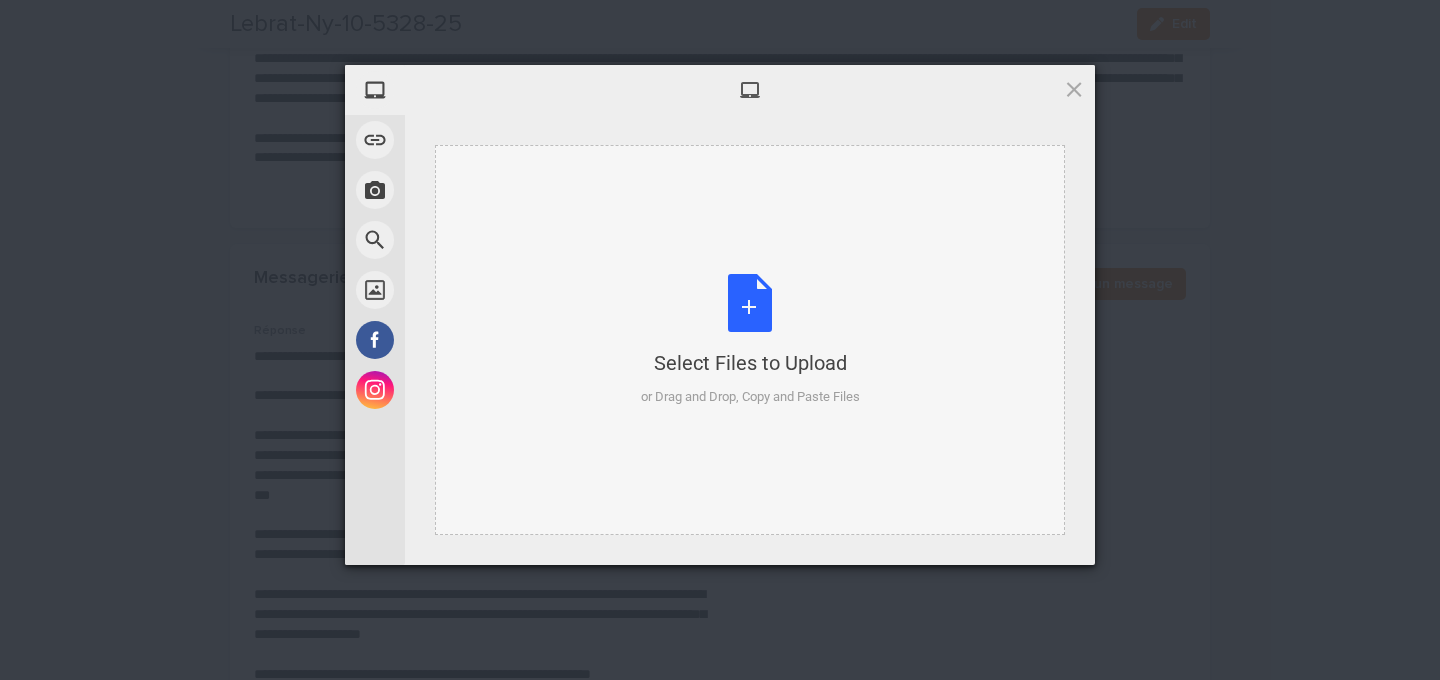 type 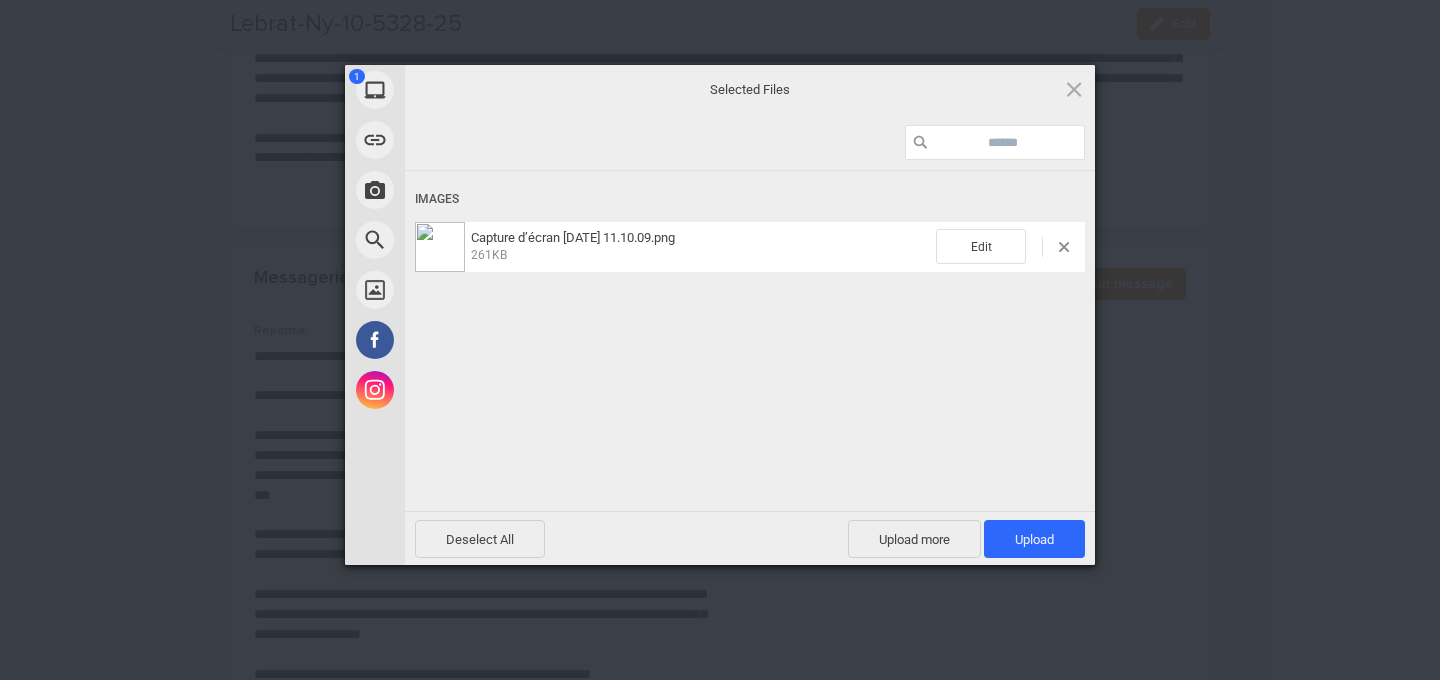 click on "Deselect All
Upload more
Upload
1" at bounding box center (750, 538) 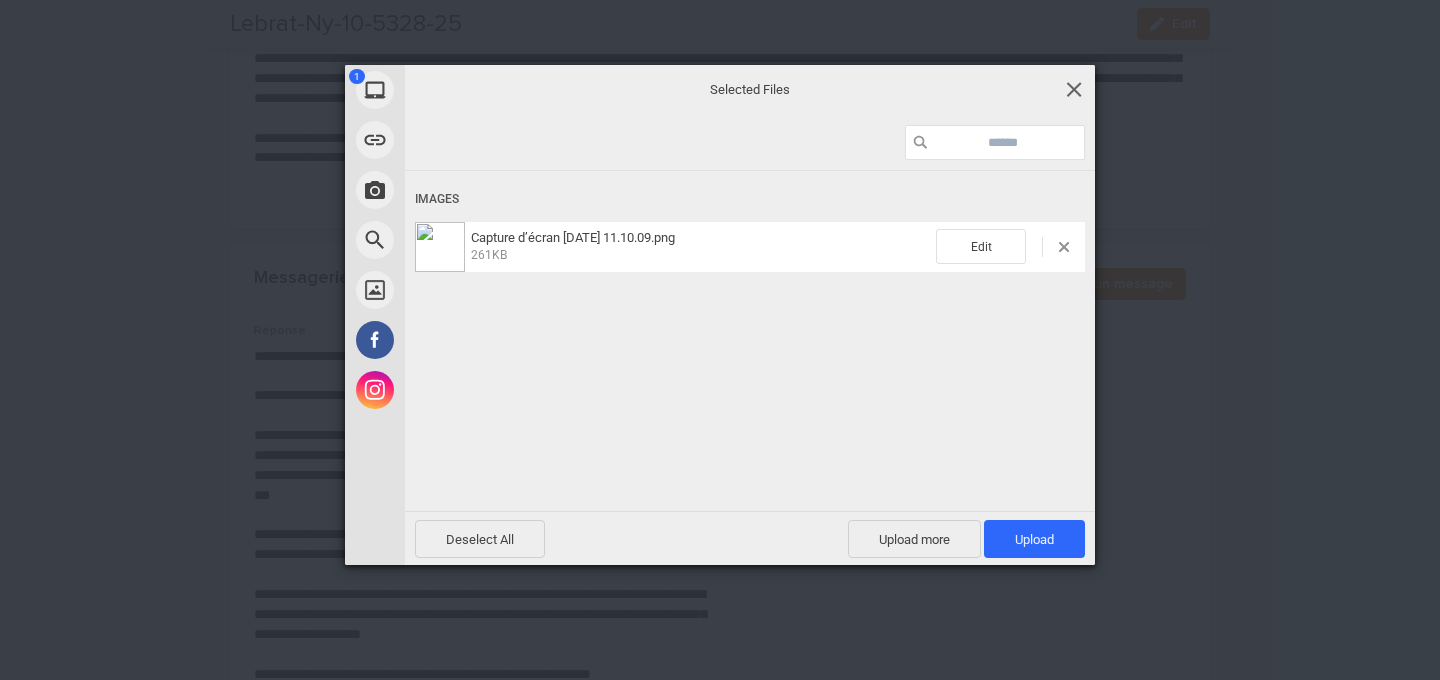 click at bounding box center [1074, 89] 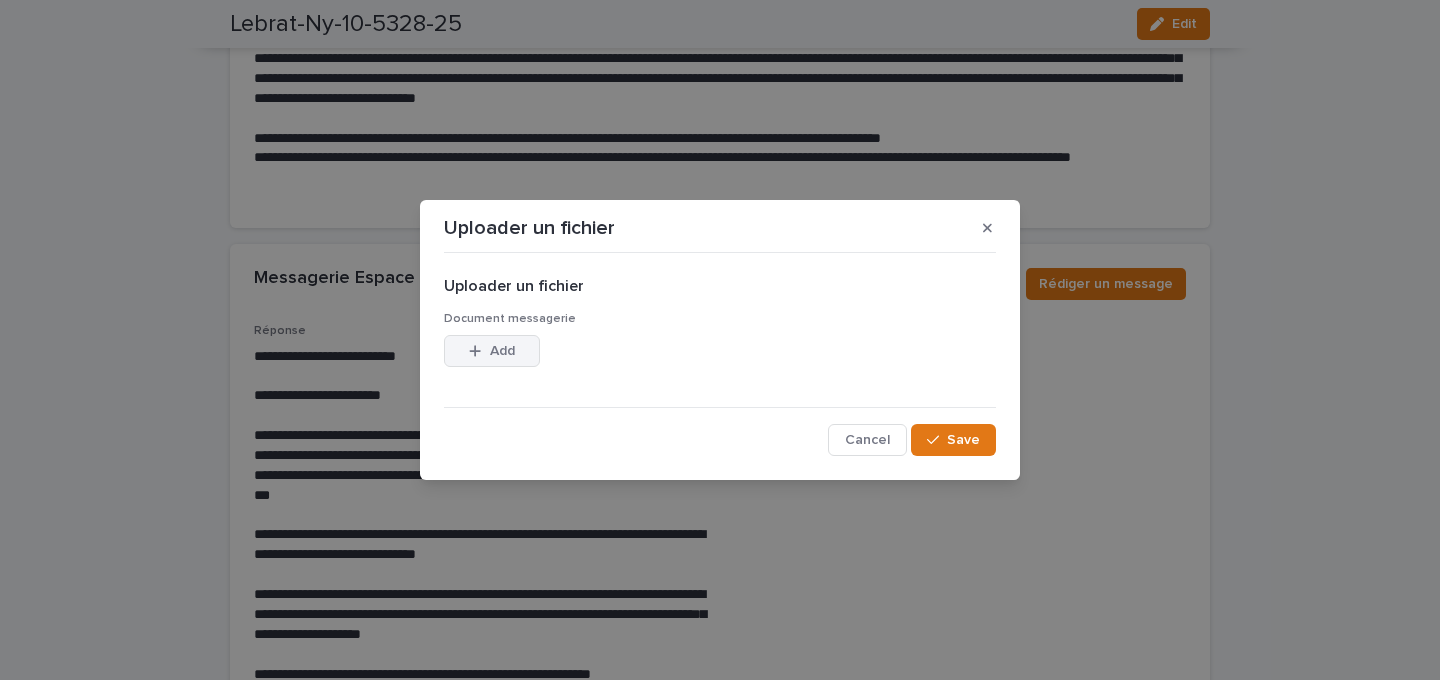 click on "Add" at bounding box center (502, 351) 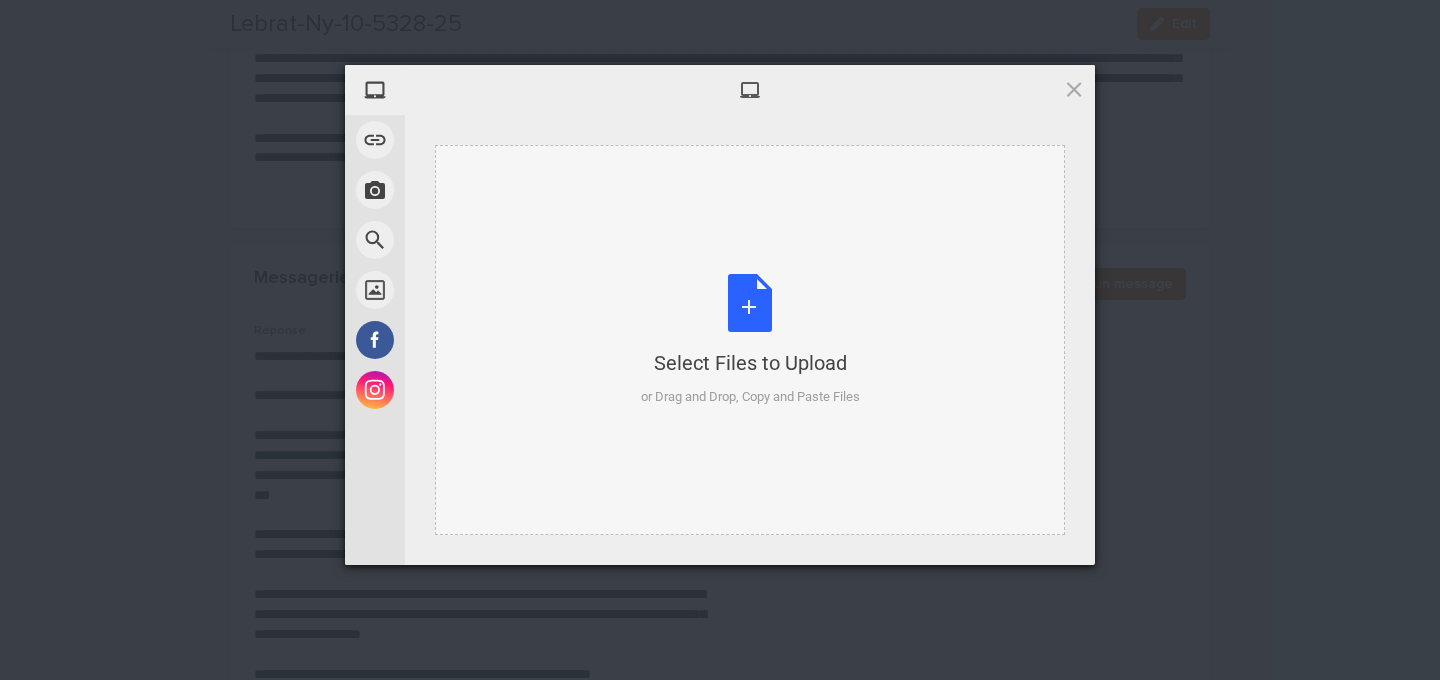 click on "Select Files to Upload
or Drag and Drop, Copy and Paste Files" at bounding box center [750, 340] 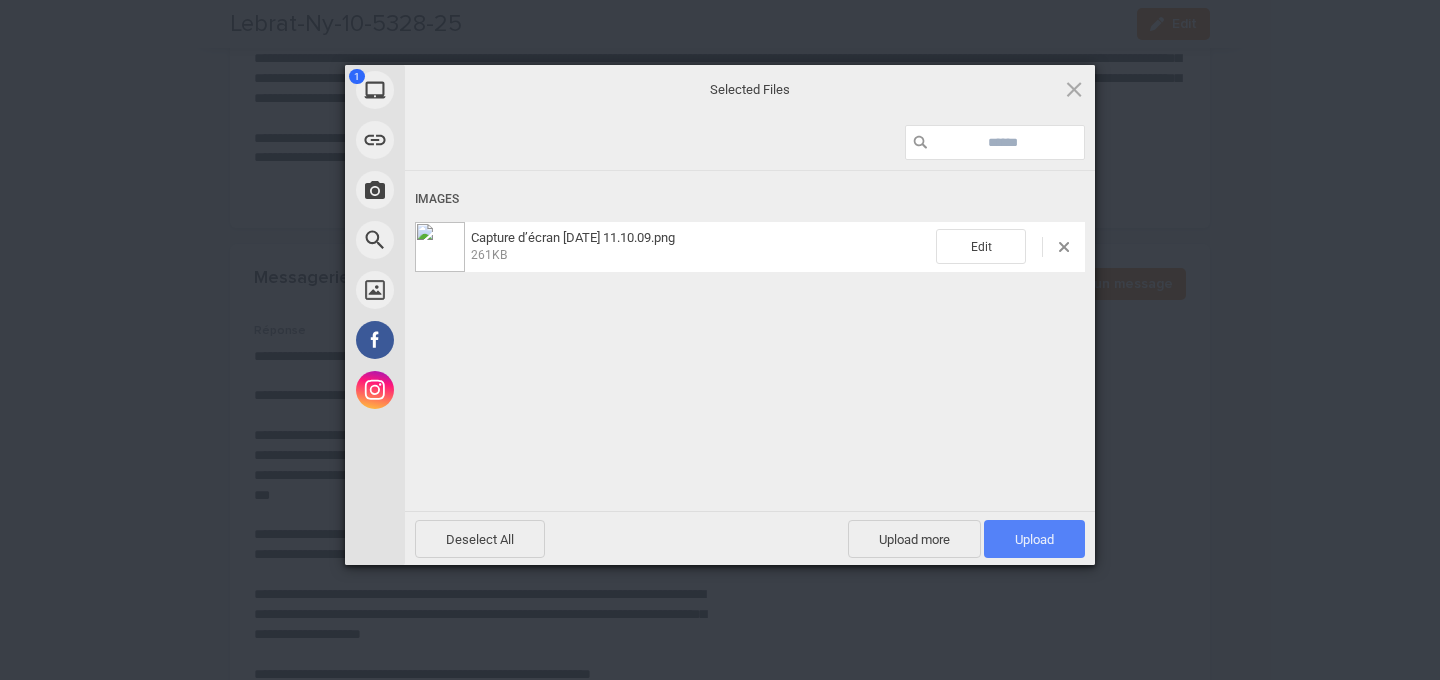 click on "Upload
1" at bounding box center (1034, 539) 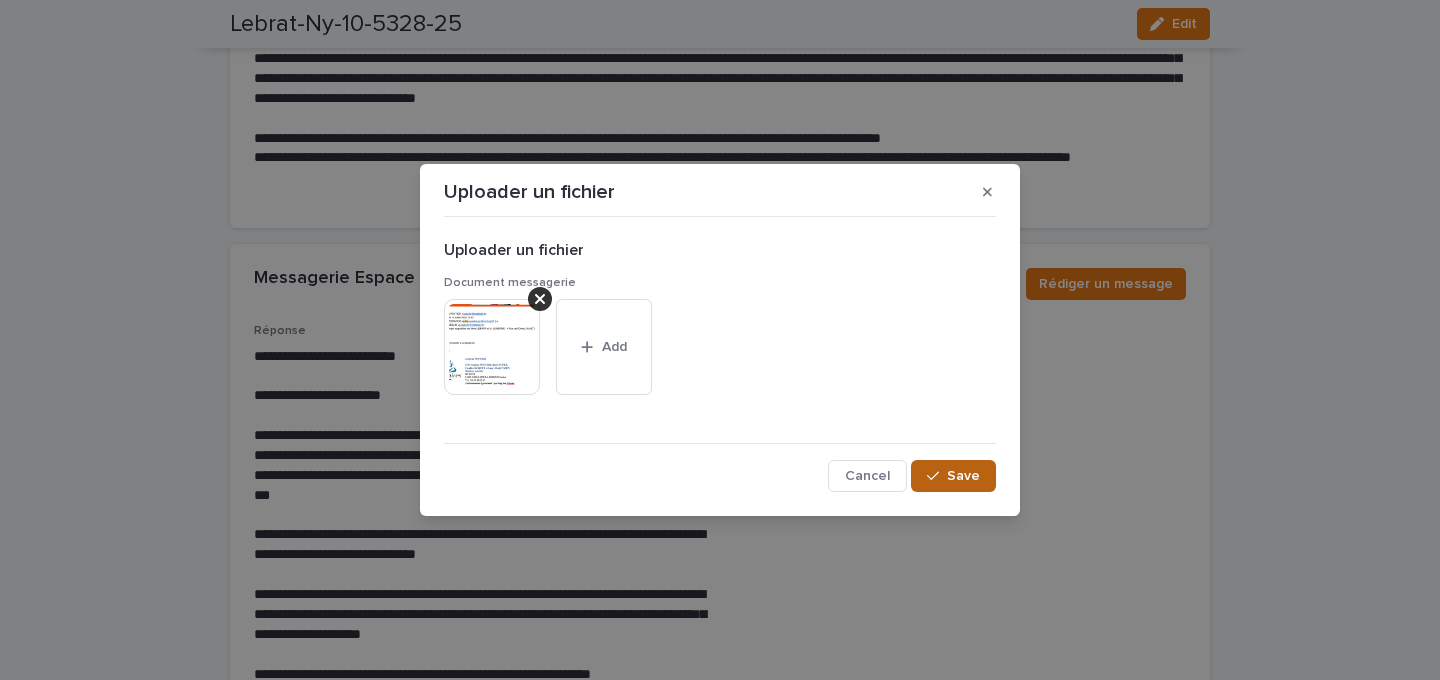 click on "Save" at bounding box center [953, 476] 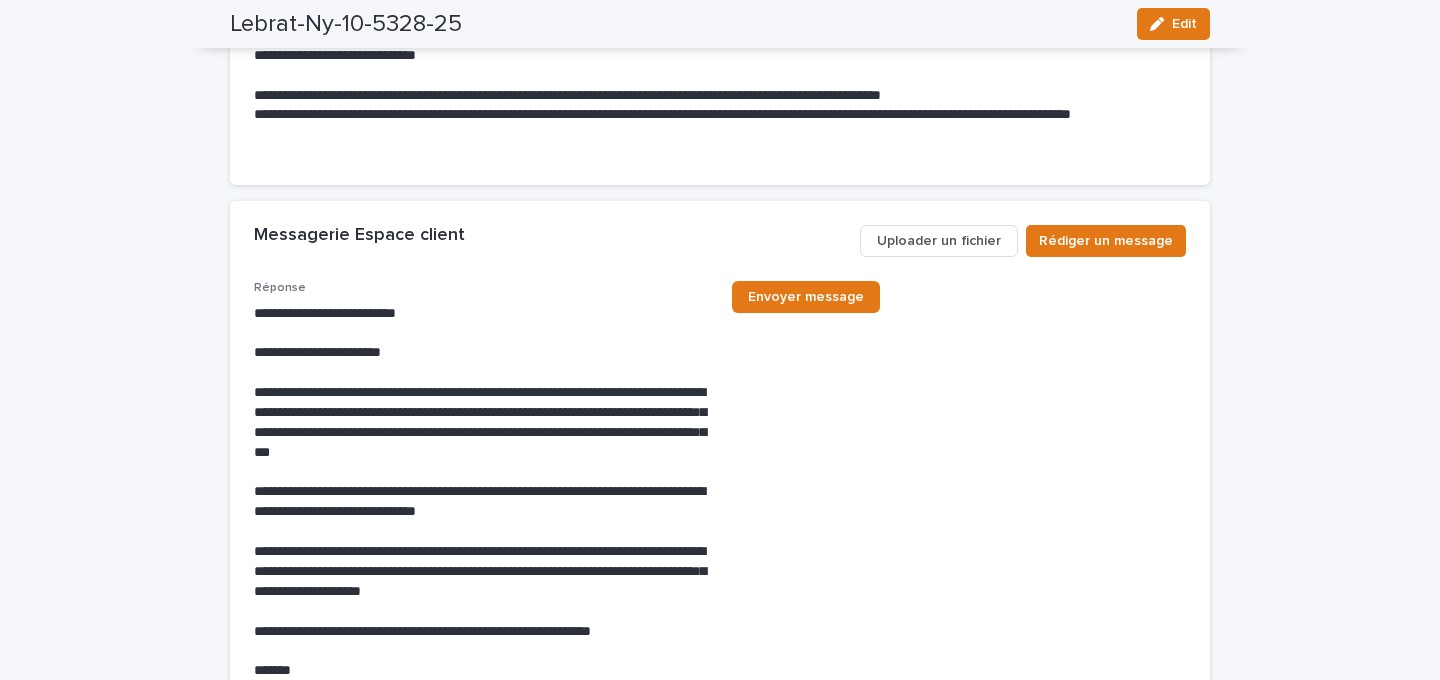scroll, scrollTop: 5650, scrollLeft: 0, axis: vertical 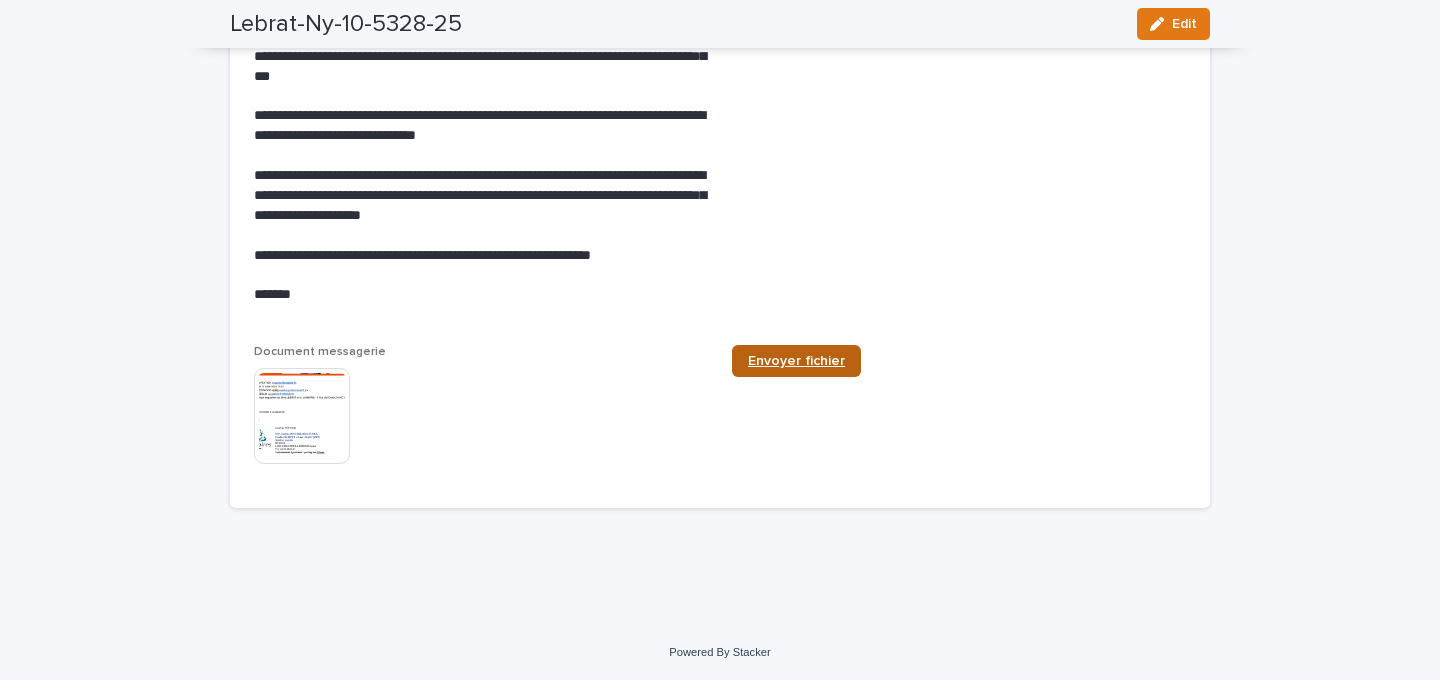 click on "Envoyer fichier" at bounding box center (796, 361) 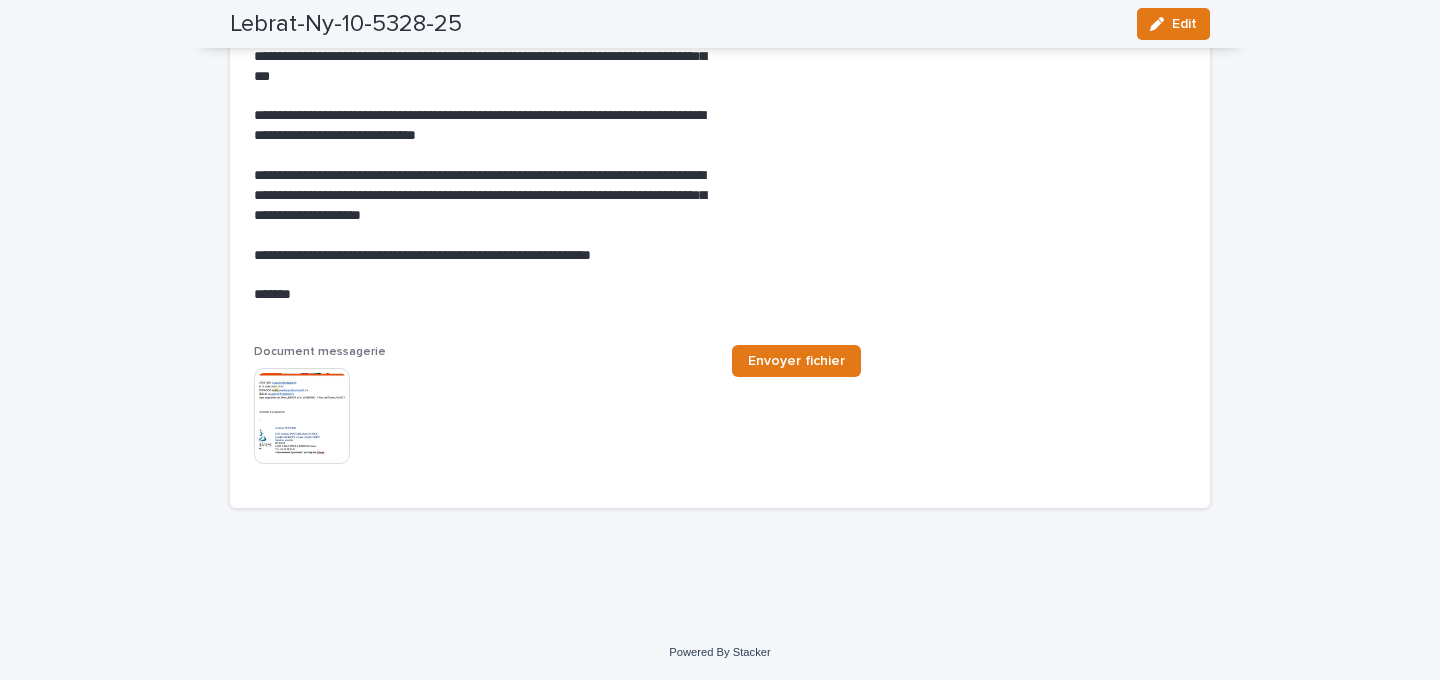 click at bounding box center (302, 416) 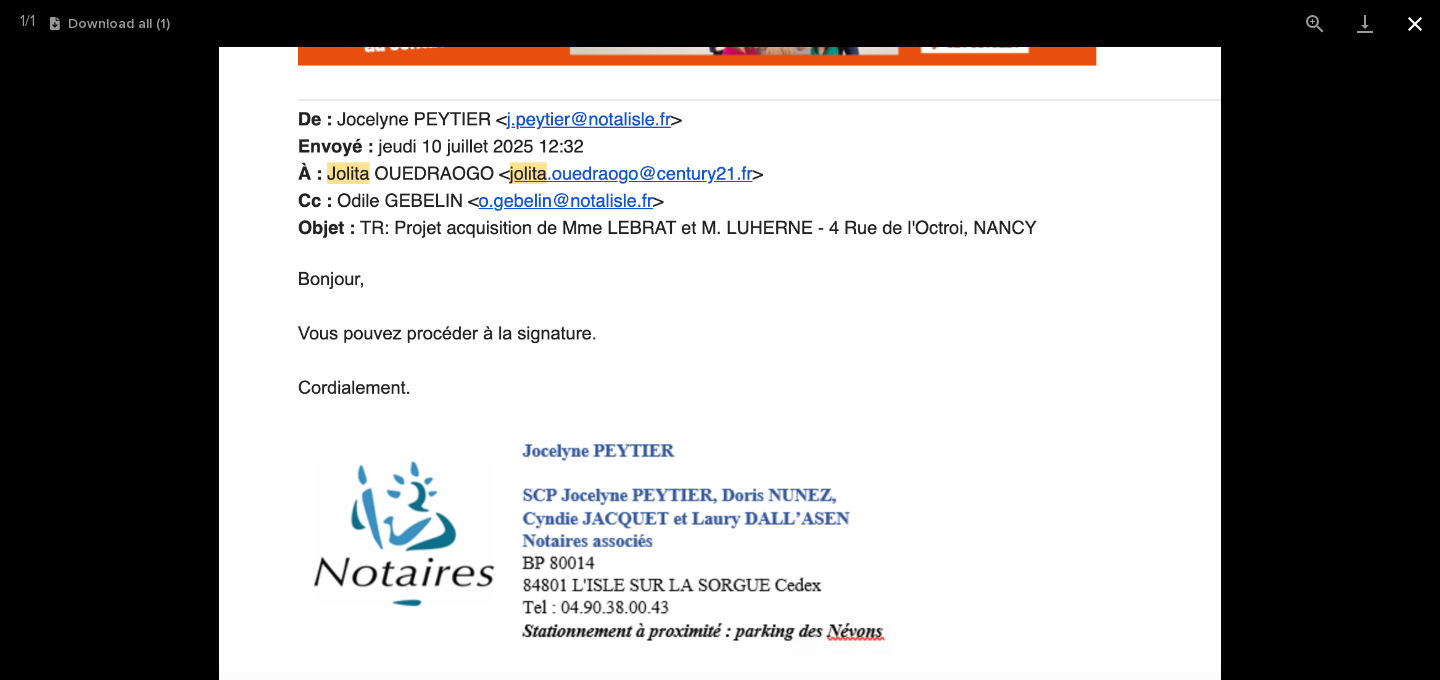 click at bounding box center [1415, 23] 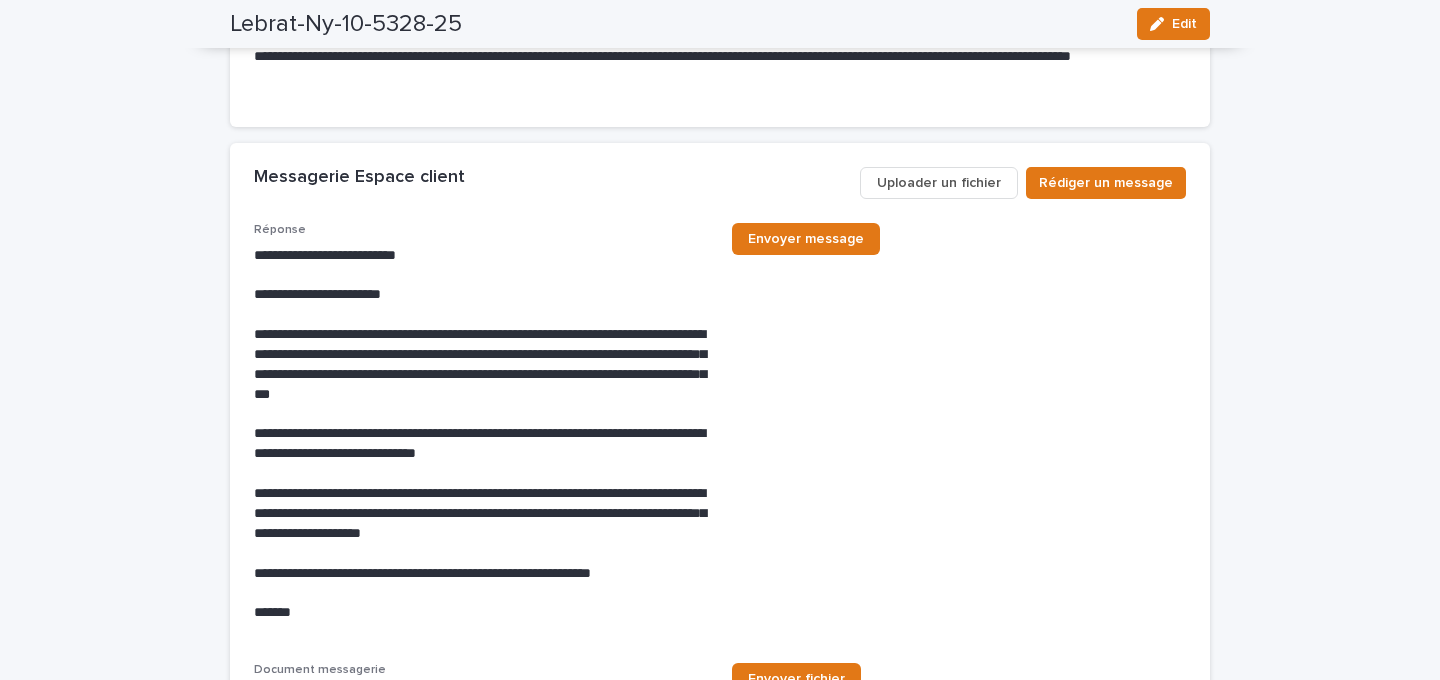 scroll, scrollTop: 5351, scrollLeft: 0, axis: vertical 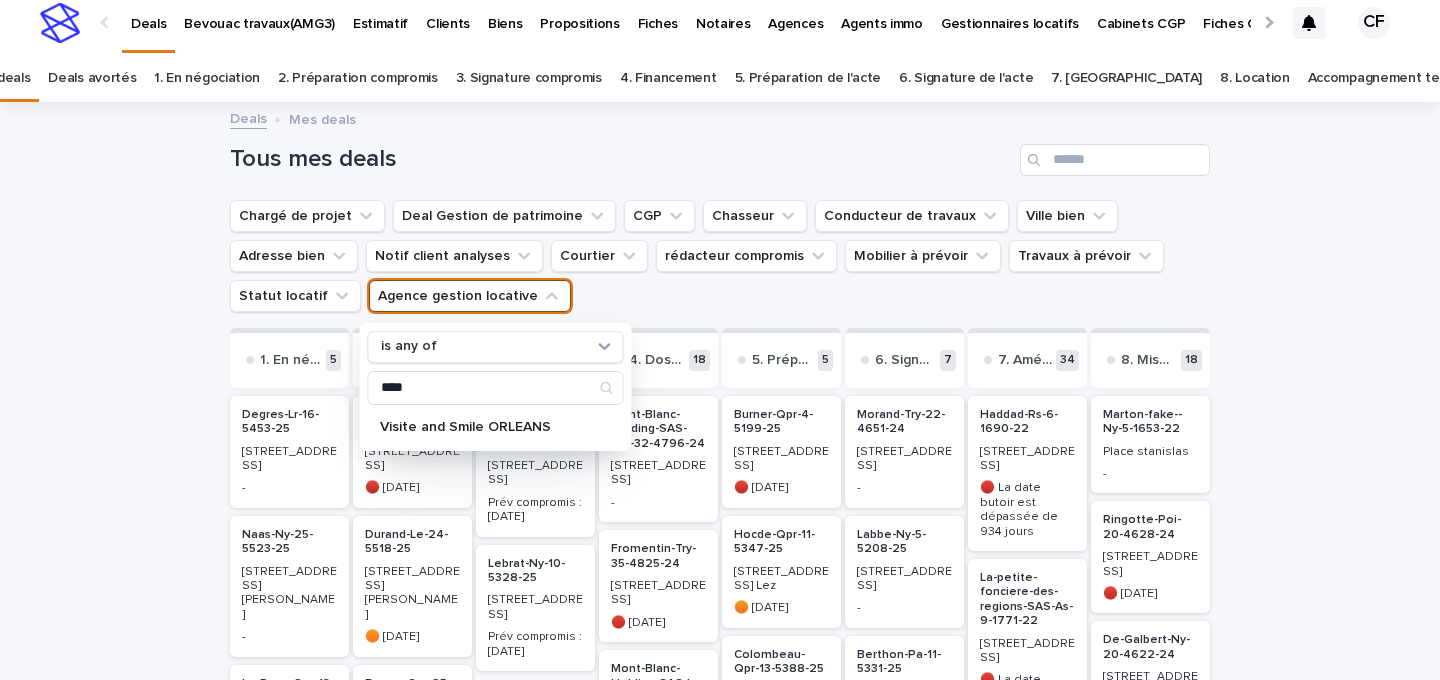 type on "****" 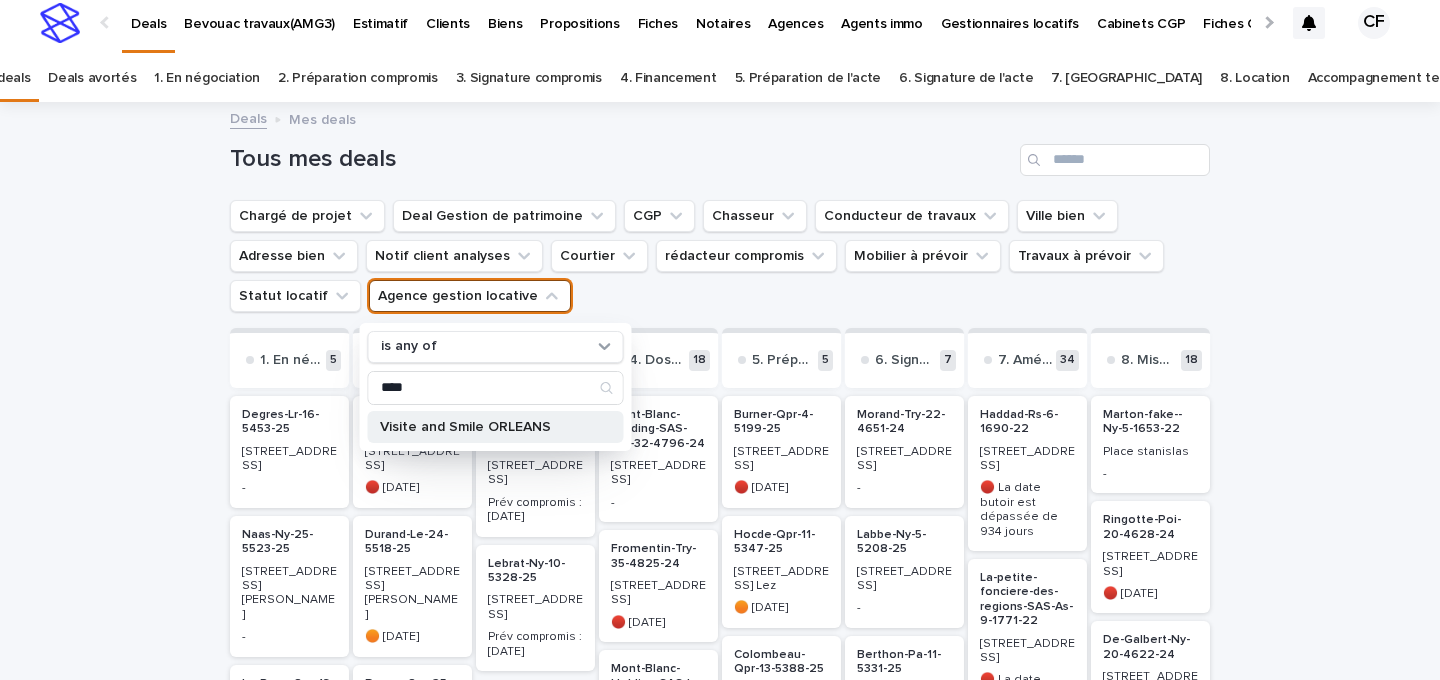 click on "Visite and Smile ORLEANS" at bounding box center (496, 427) 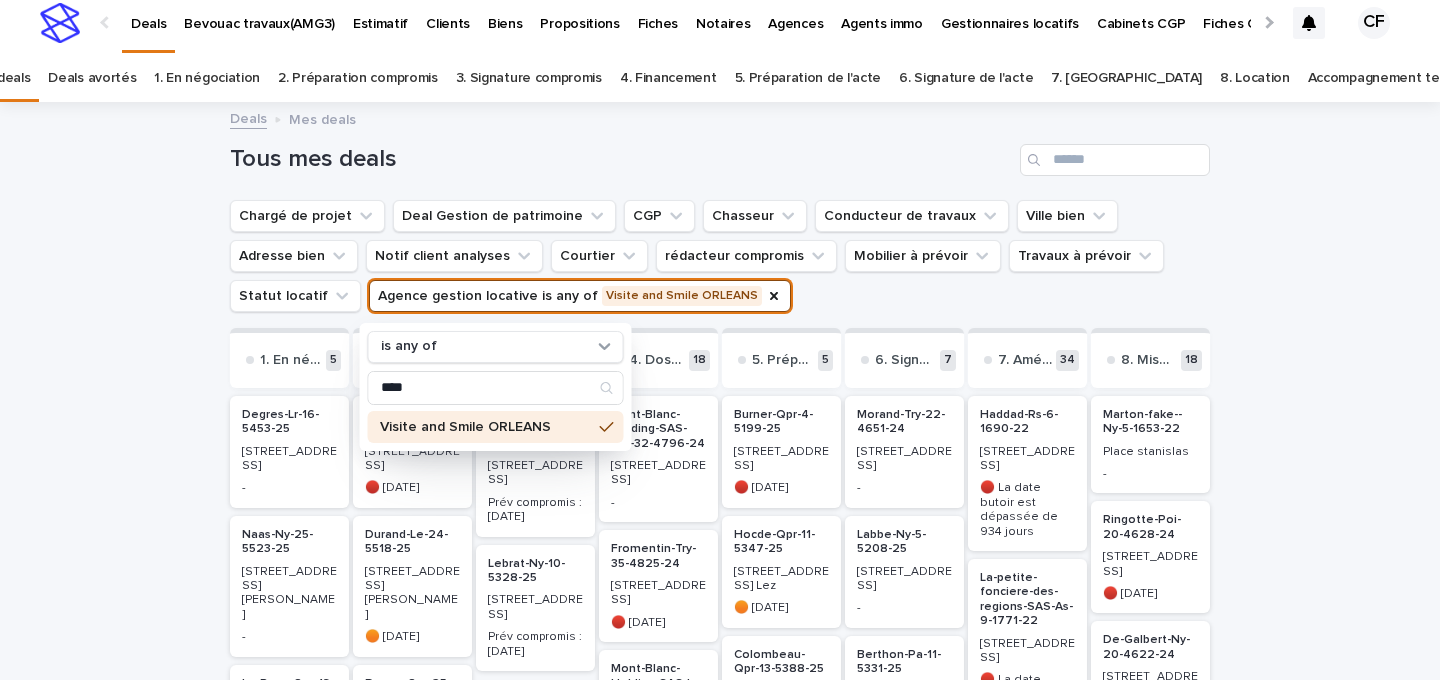 click on "Loading... Saving… Loading... Saving… Tous mes deals Chargé de projet Deal Gestion de patrimoine CGP Chasseur Conducteur de travaux Ville bien Adresse bien Notif client analyses Courtier rédacteur compromis Mobilier à prévoir Travaux à prévoir Statut locatif Agence gestion locative is any of Visite and Smile ORLEANS is any of **** Visite and Smile ORLEANS 1. En négociation 5 Degres-Lr-16-5453-25 8 cours de Chazelles - Naas-Ny-25-5523-25 18 rue Stanislas - Le-Roux-Qpr-13-5387-25 15 Rue Sainte-Thérèse - Teillagorry-Poi-28-5535-25 67 rue Théophraste Renaudot  - Bourcier-Clh-27-5533-25 15 rue Curton 92110 Clichy  - 2. Préparation compromis 7 Van-Den-Broek-Ny-16-5456-25 46 Rue Stanislas 🔴 il y a 31 jours Durand-Le-24-5518-25 24 Avenue François Mitterrand 🟠 il y a 10 jours Burner-Qpr-25-5526-25 7 rue de Concarneau 🔴 il y a 17 jours De-Premorel-Poi-3-5160-25 15, rue de la chaîne  🔴 il y a 17 jours 📈 Hubert-Qpr-25-5525-25 17 rue du Salé 🟠 il y a 11 jours Richard-Le-26-5528-25 2 18" at bounding box center (720, 2081) 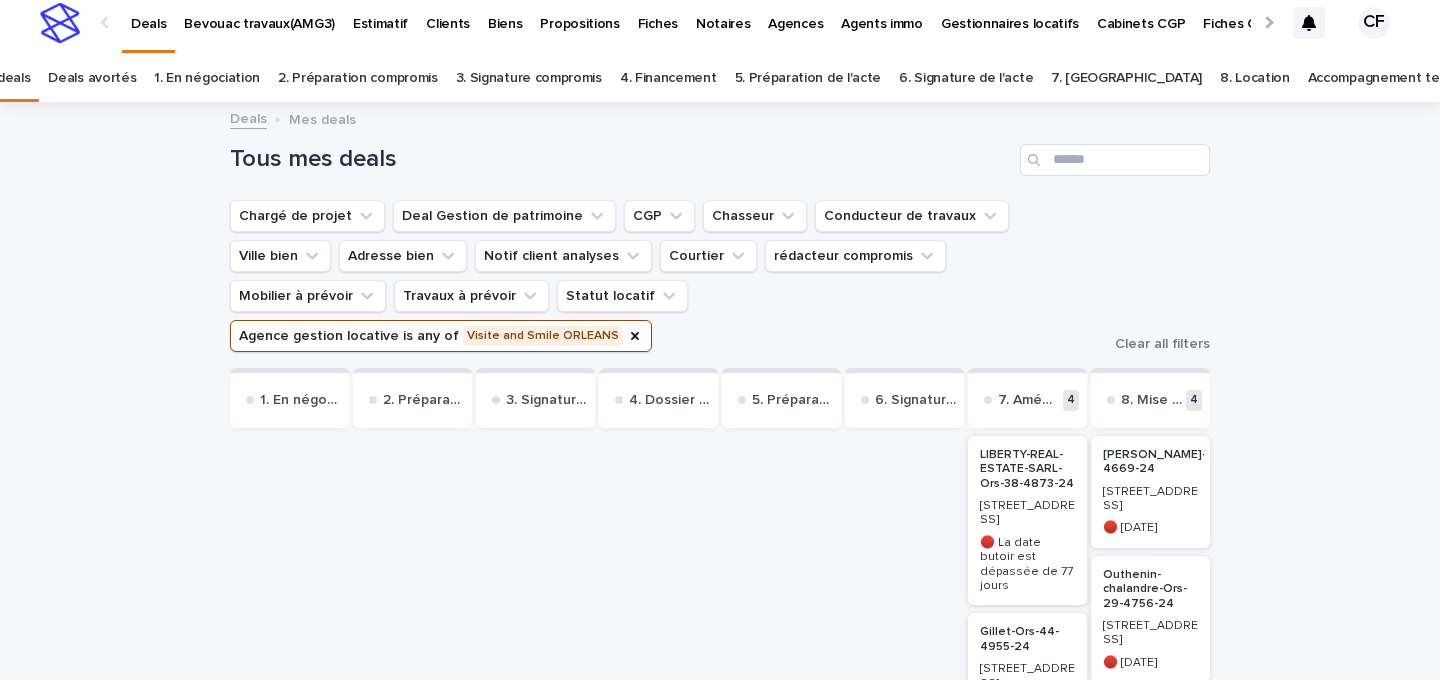 scroll, scrollTop: 191, scrollLeft: 0, axis: vertical 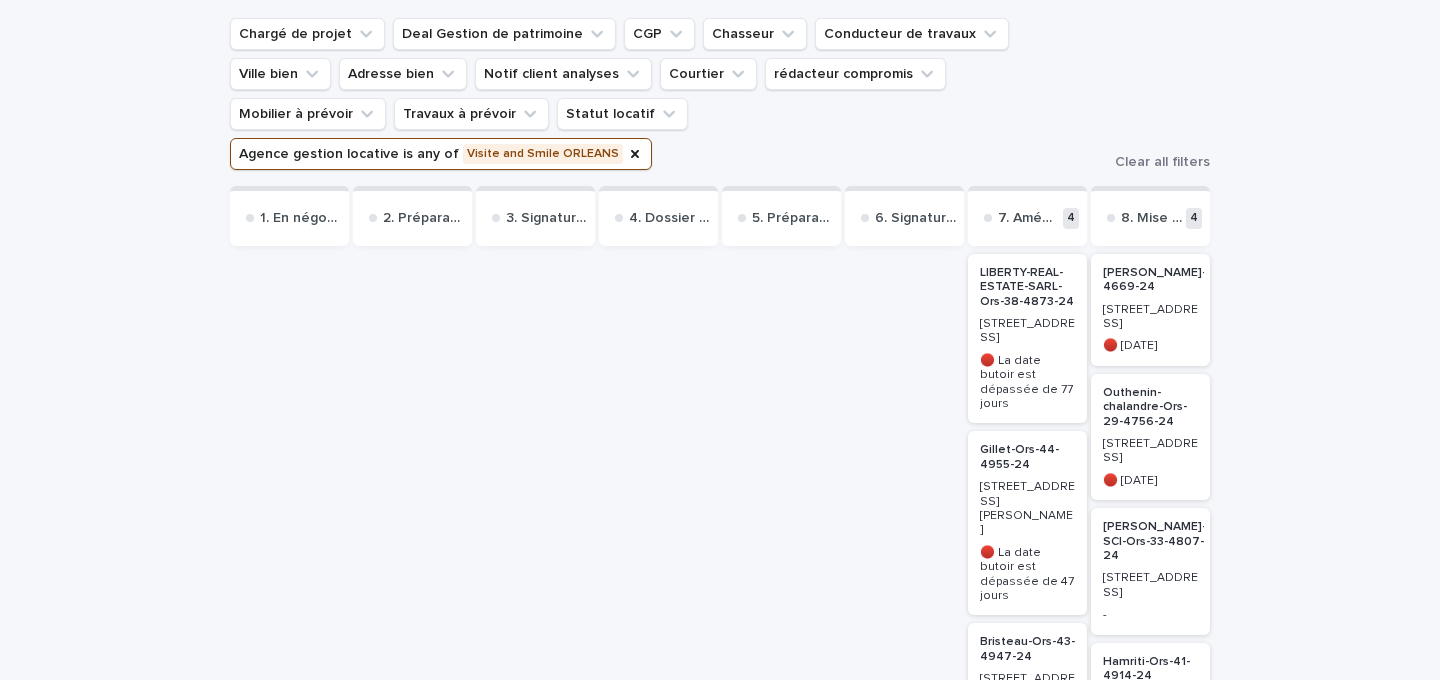 click on "[STREET_ADDRESS]" at bounding box center (1150, 585) 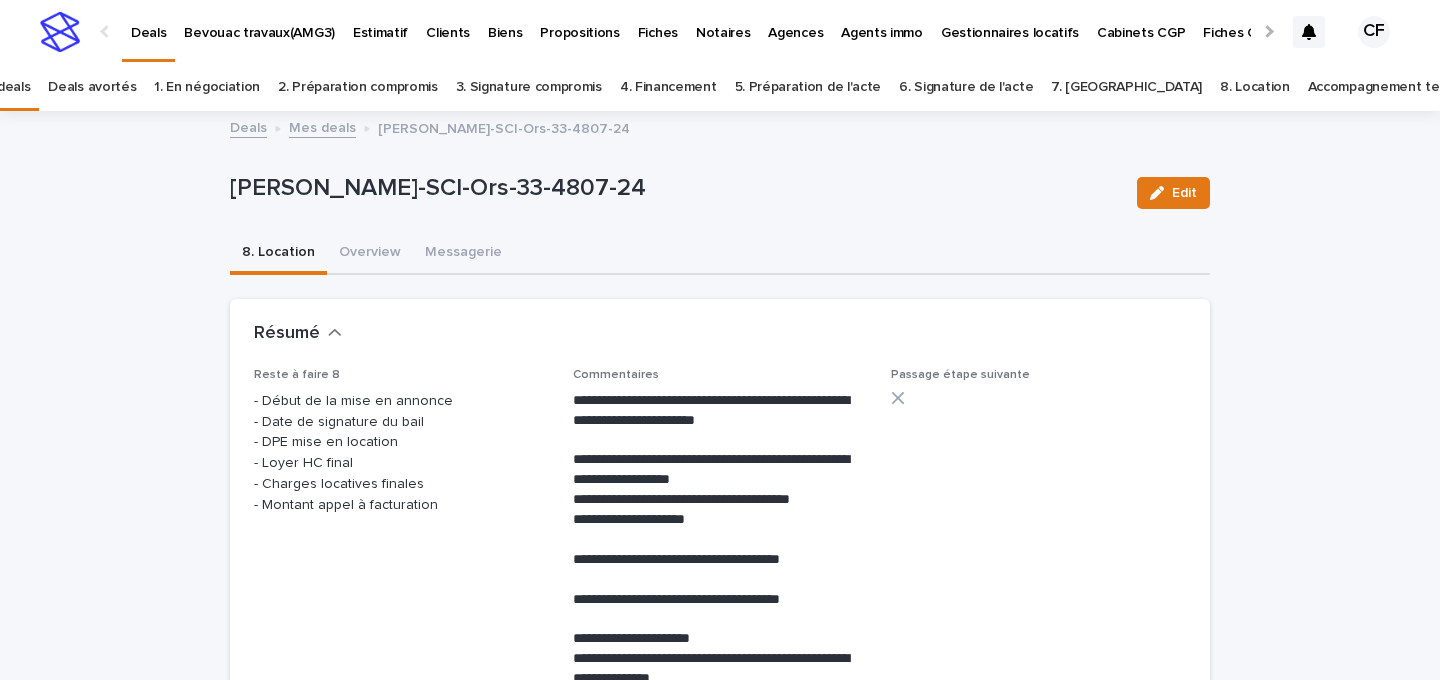 scroll, scrollTop: 30, scrollLeft: 0, axis: vertical 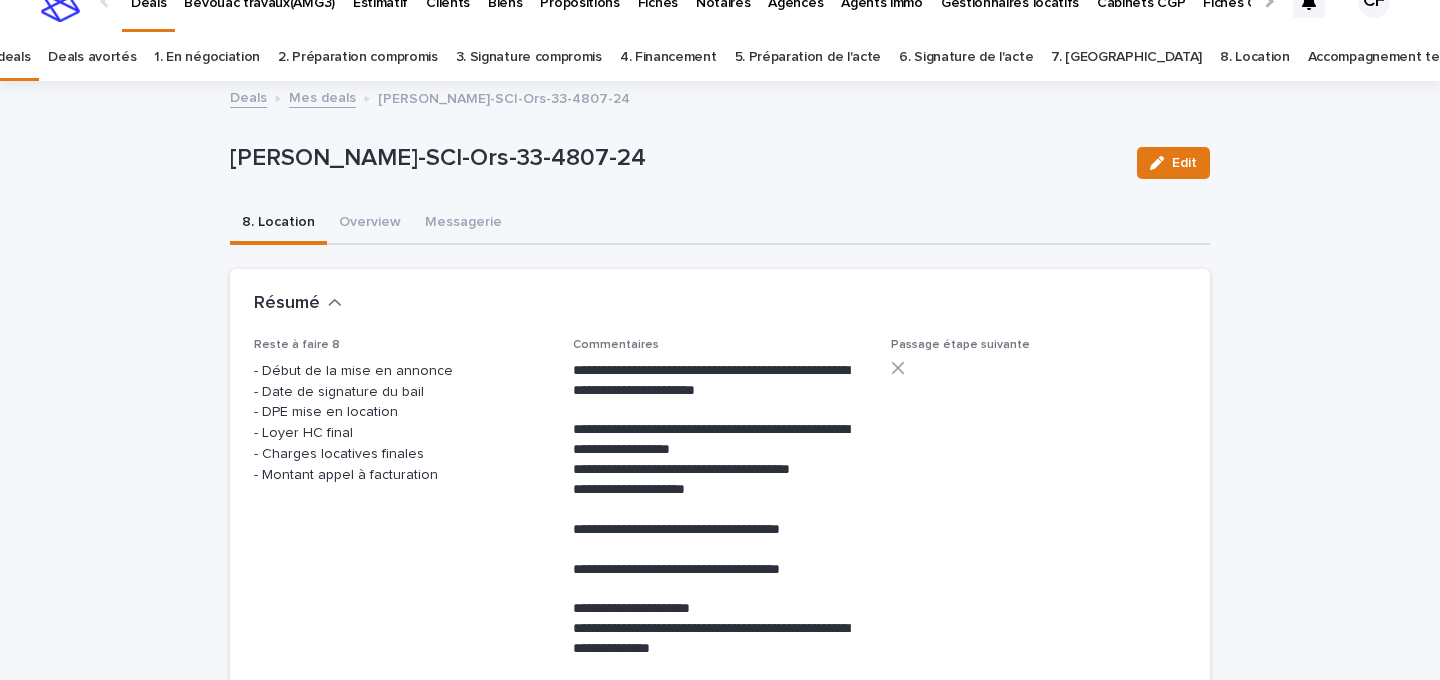 click at bounding box center (60, 2) 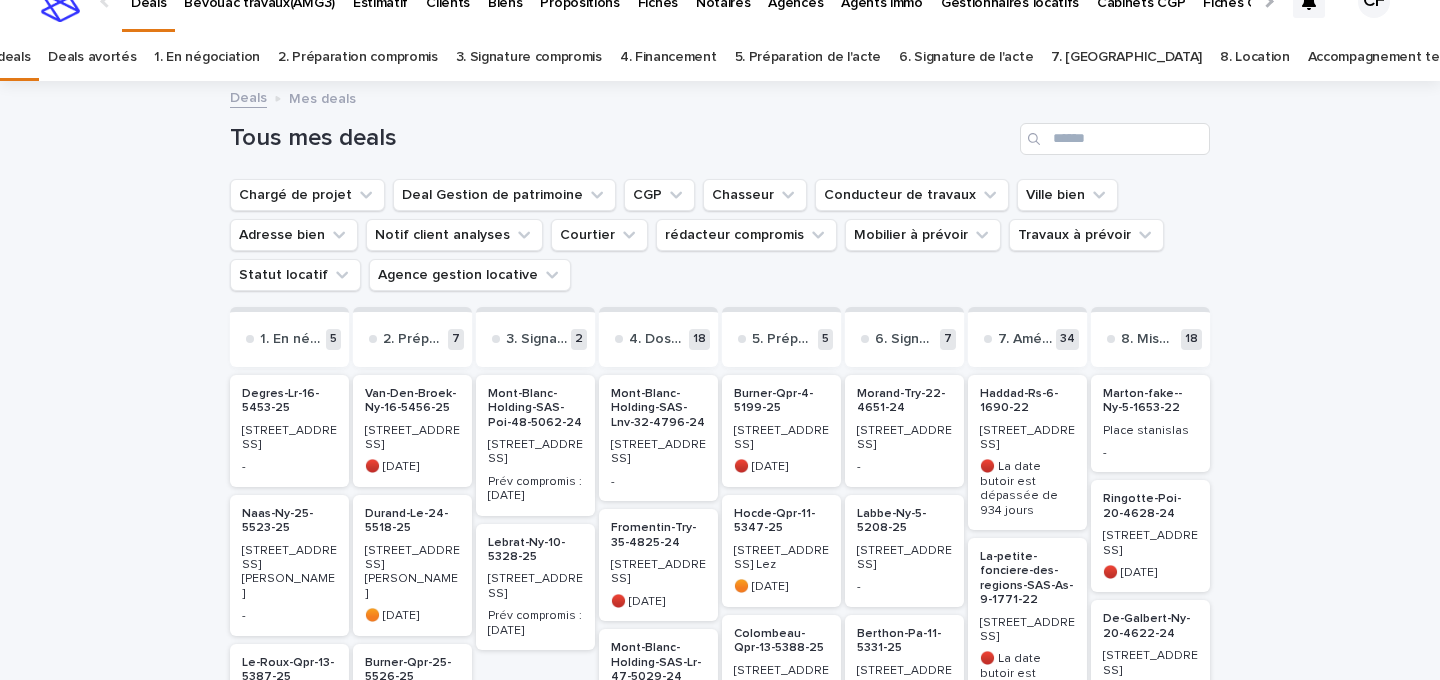 scroll, scrollTop: 0, scrollLeft: 0, axis: both 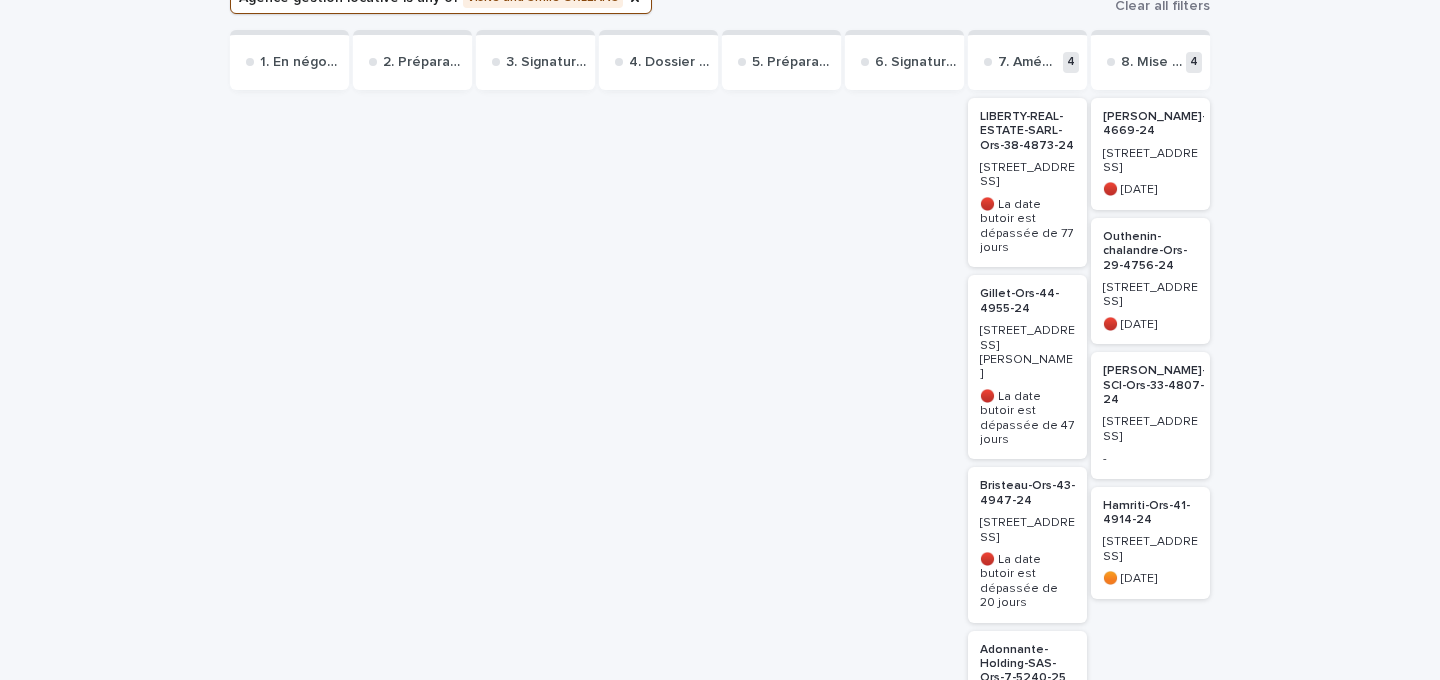 click on "Outhenin-chalandre-Ors-29-4756-24" at bounding box center [1150, 251] 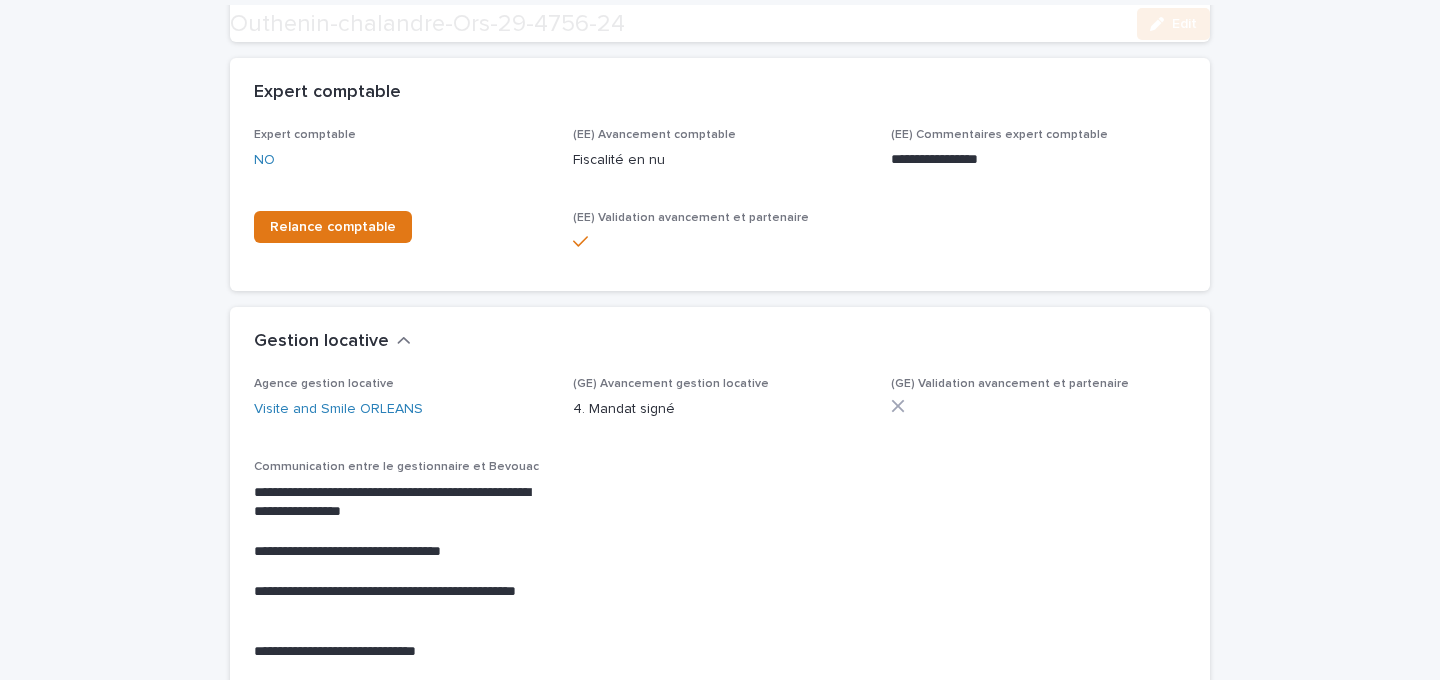 scroll, scrollTop: 2065, scrollLeft: 0, axis: vertical 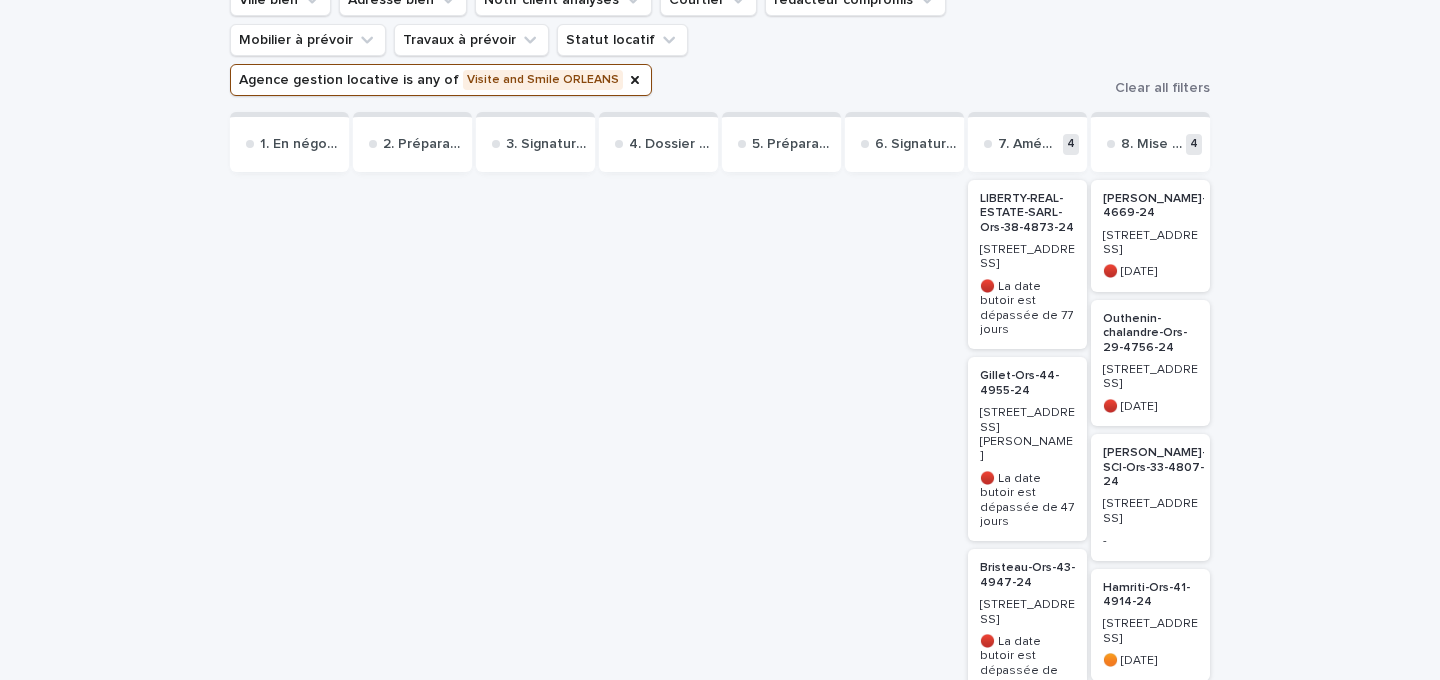 click on "Hamriti-Ors-41-4914-24 17, rue porte saint jean 🟠 il y a 23 jours" at bounding box center [1150, 625] 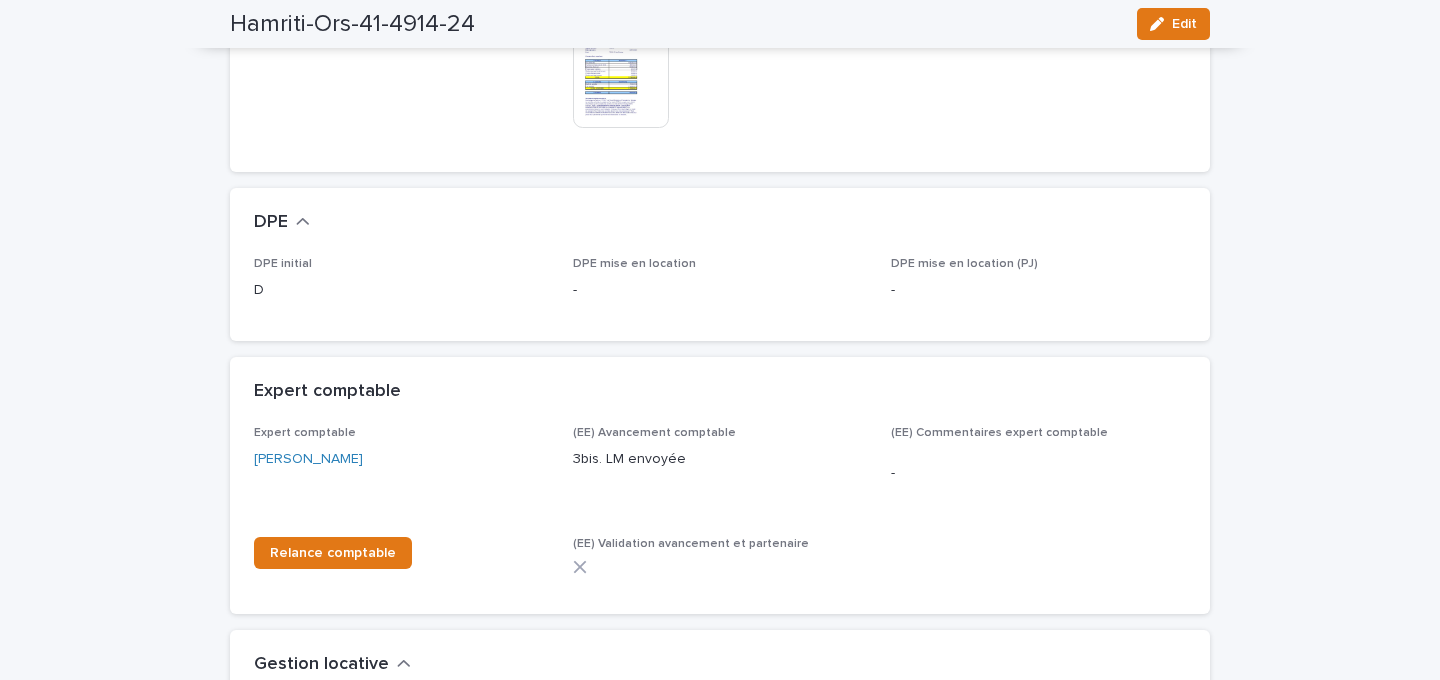 scroll, scrollTop: 0, scrollLeft: 0, axis: both 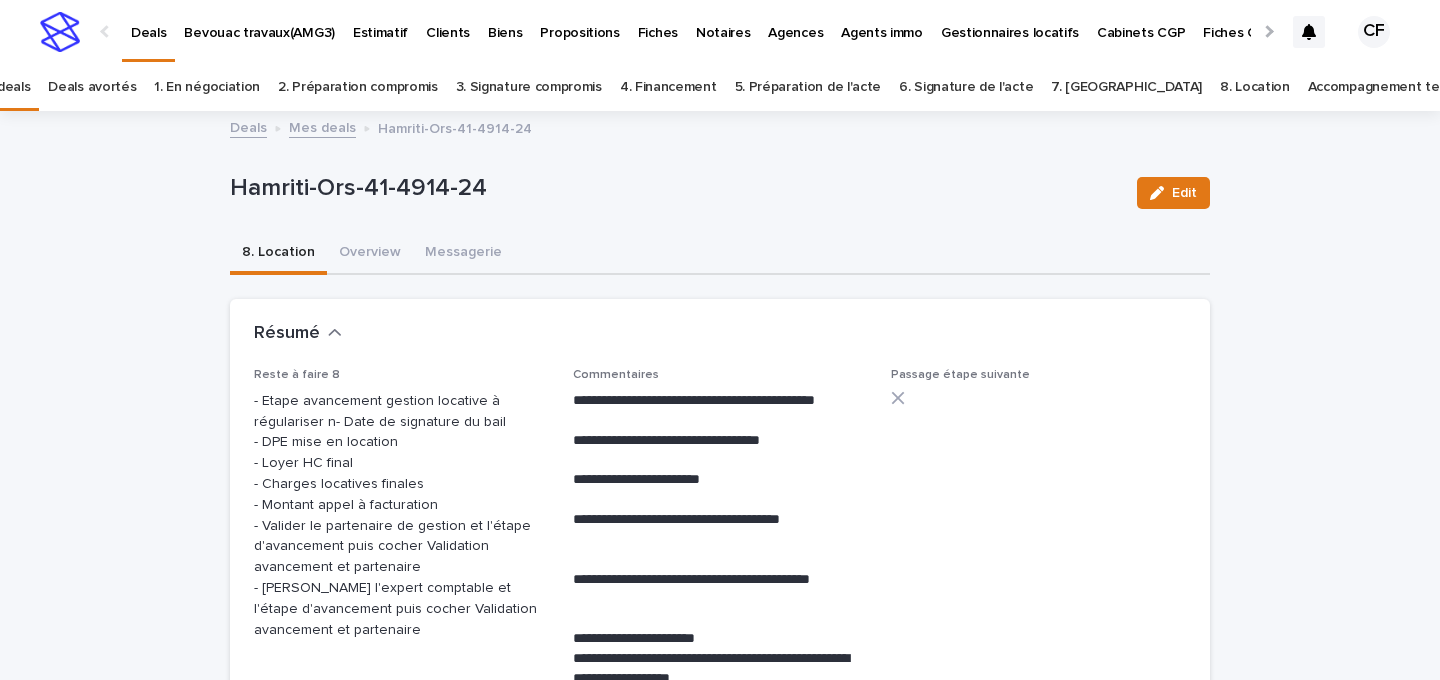 click at bounding box center [60, 32] 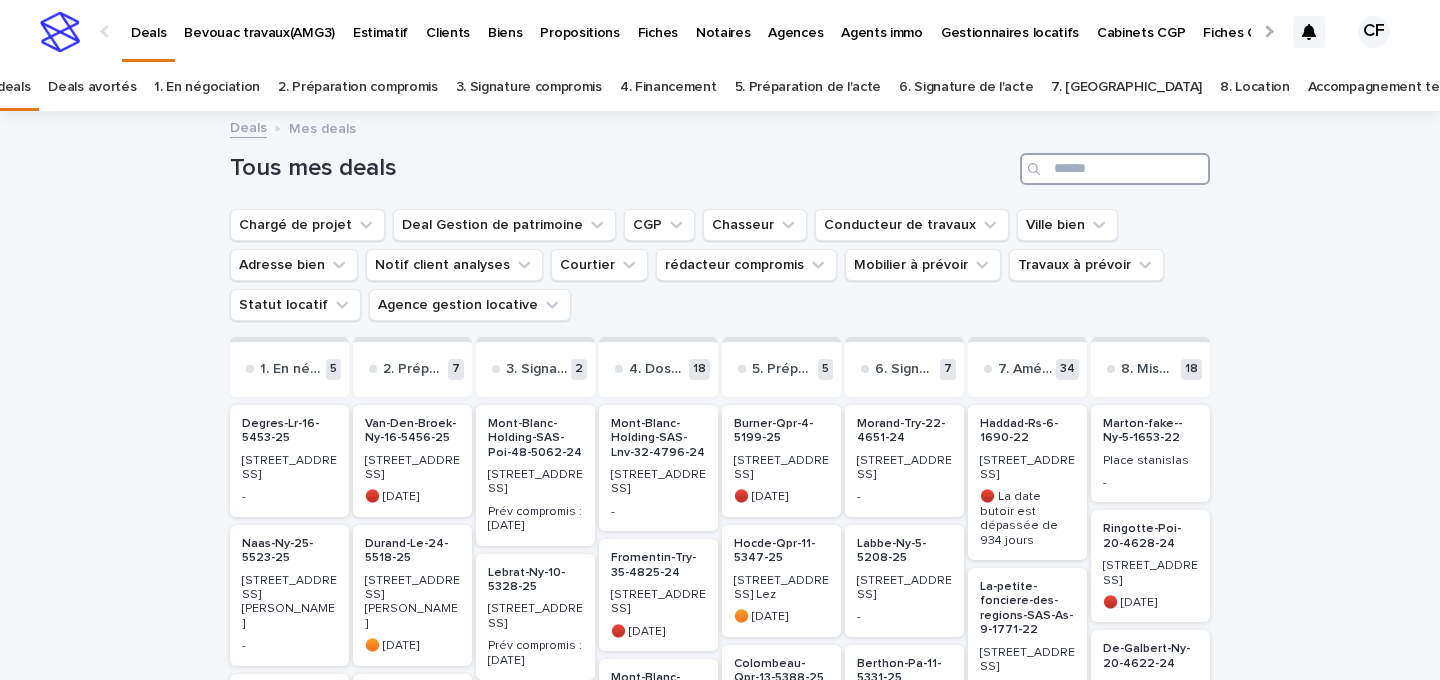 click at bounding box center (1115, 169) 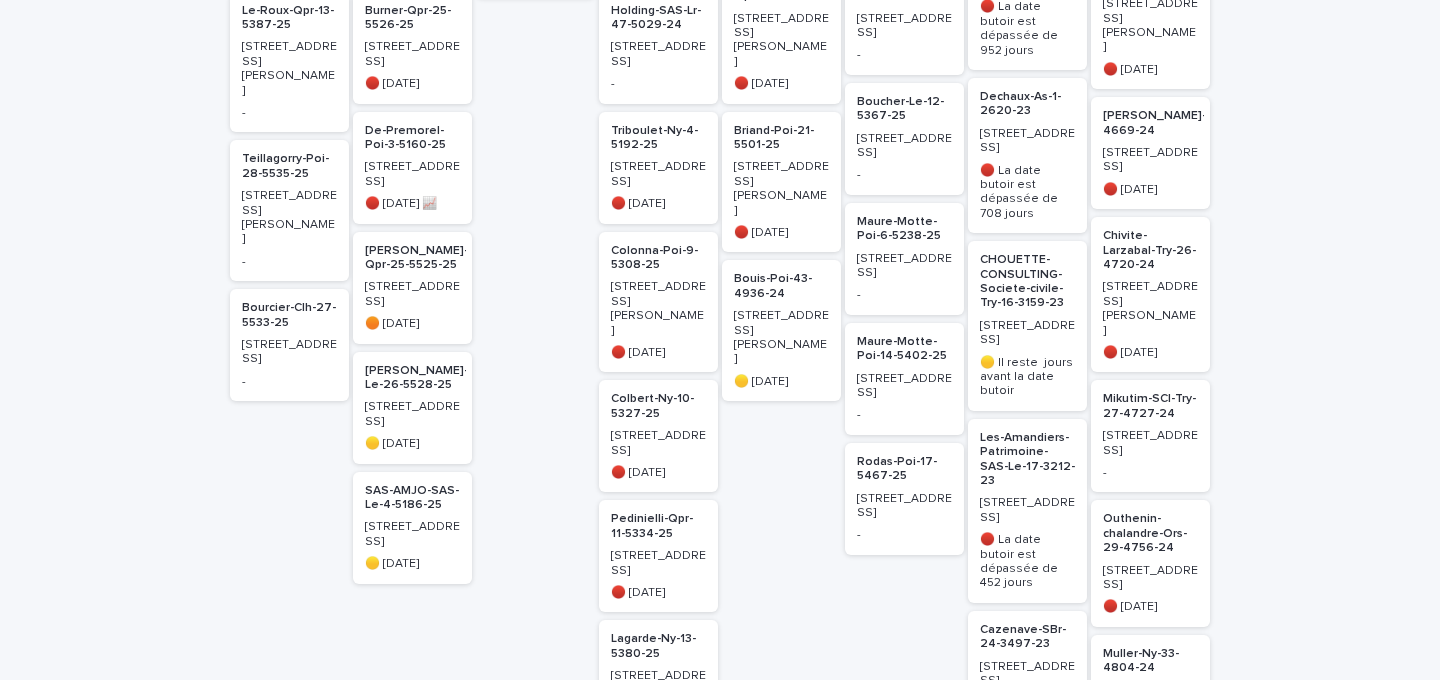 scroll, scrollTop: 640, scrollLeft: 0, axis: vertical 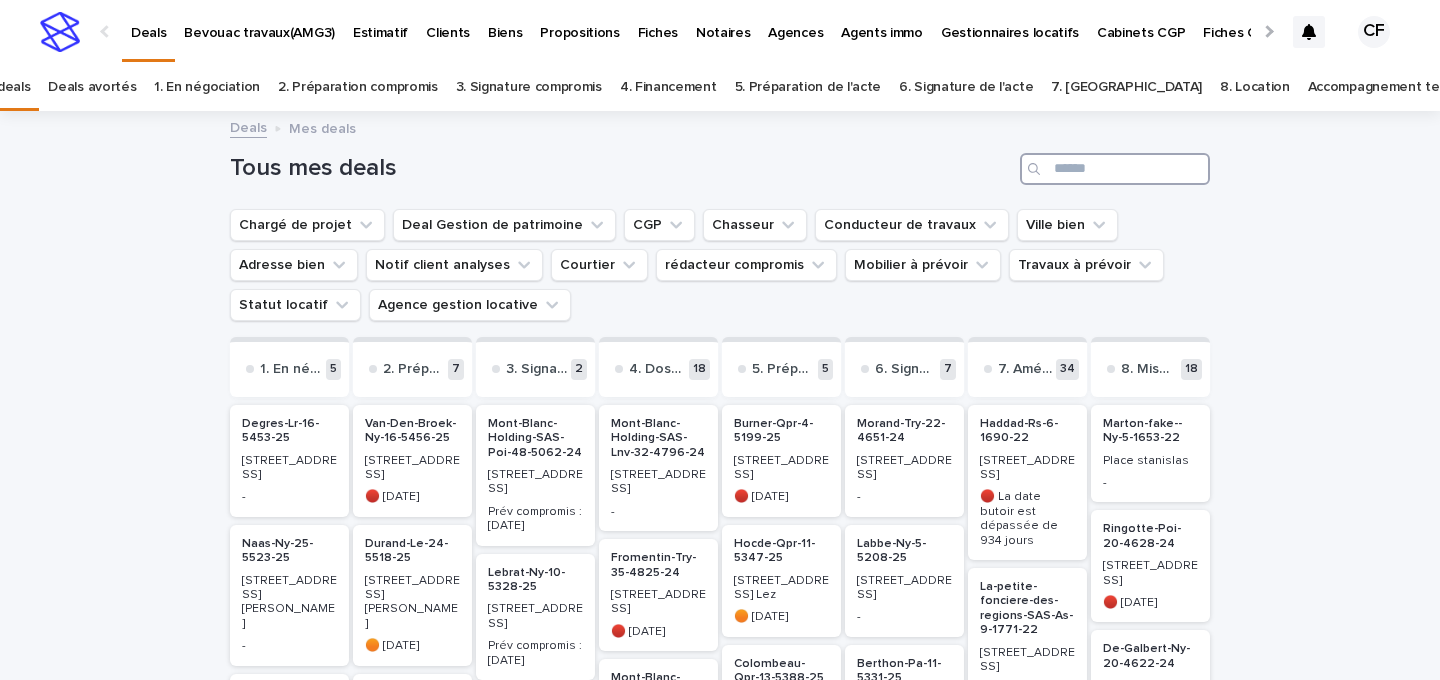 click at bounding box center (1115, 169) 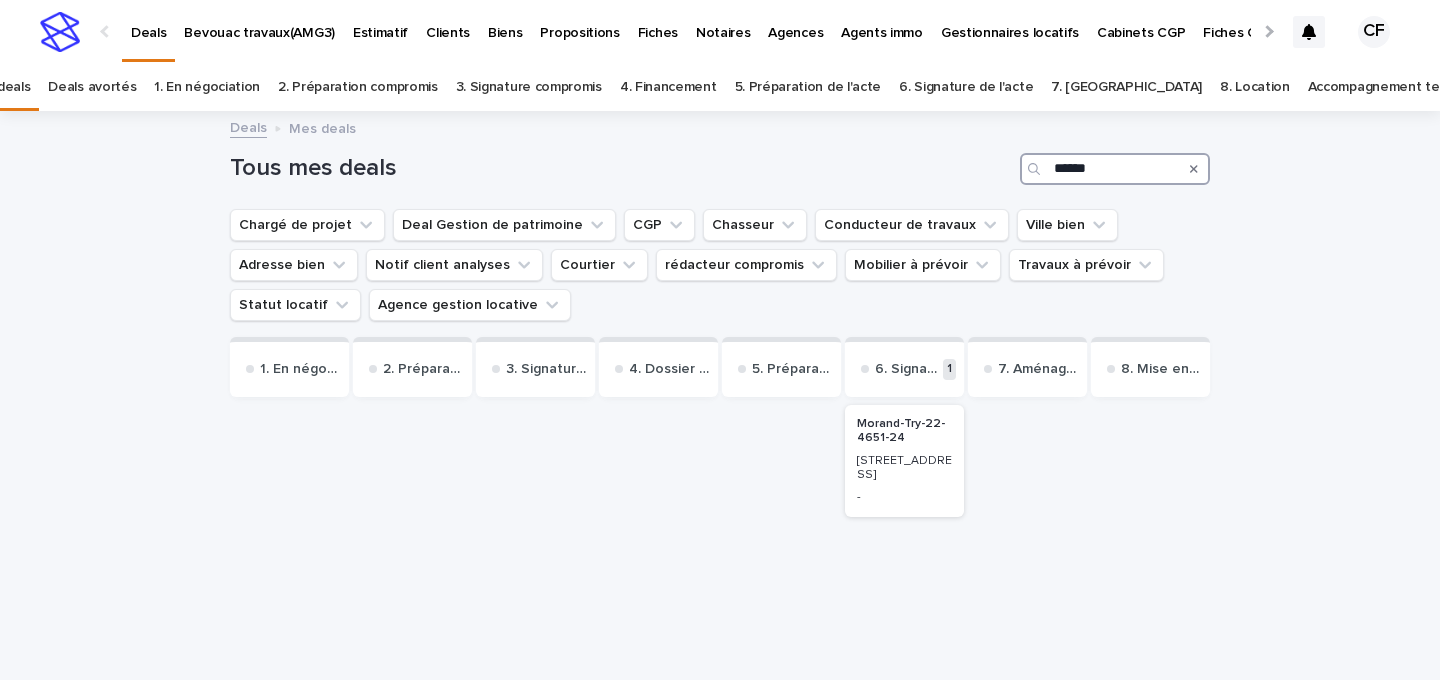 type on "******" 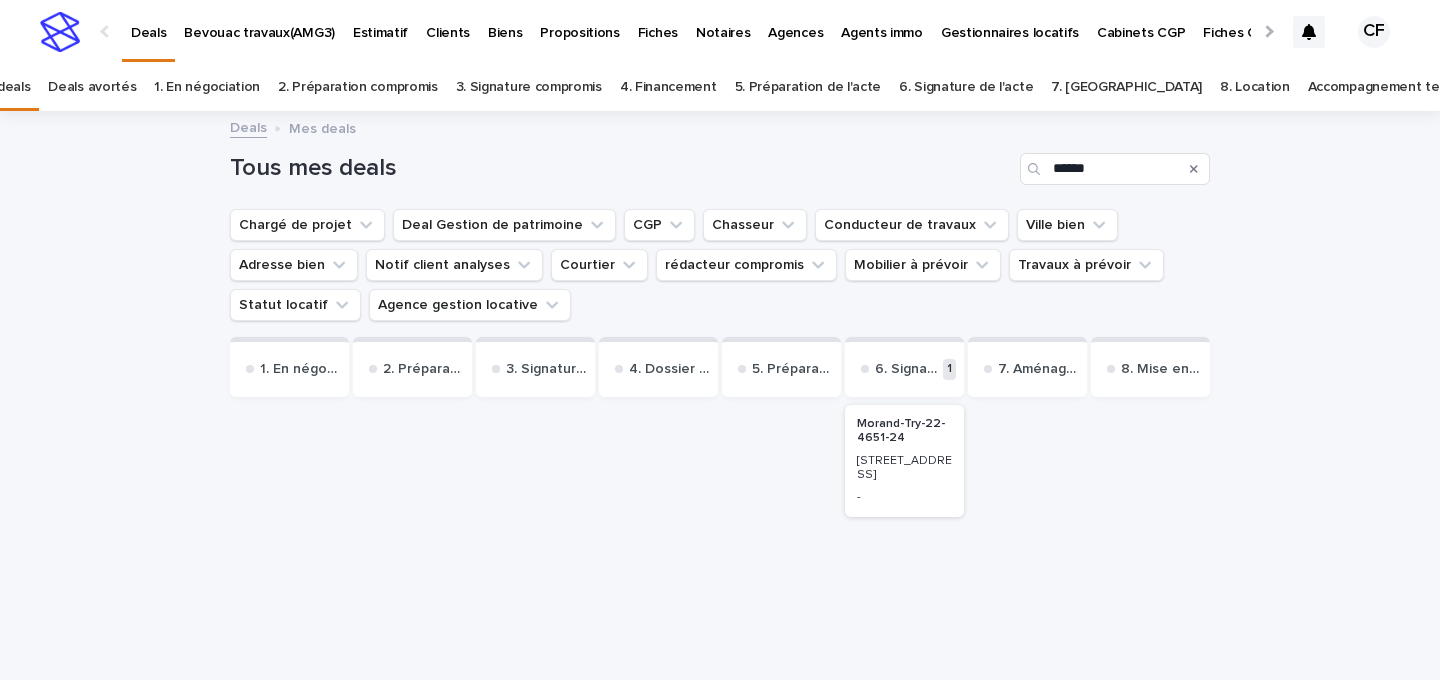 click on "Morand-Try-22-4651-24" at bounding box center [904, 431] 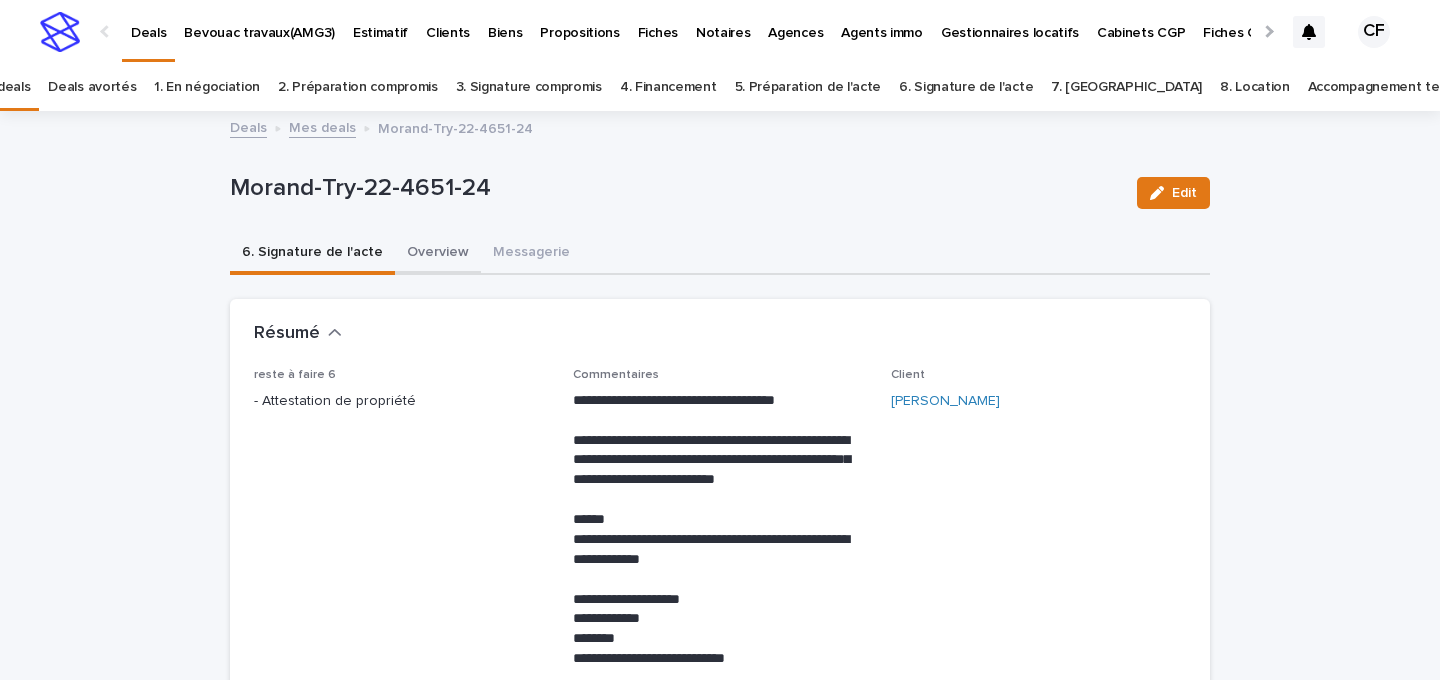click on "Overview" at bounding box center [438, 254] 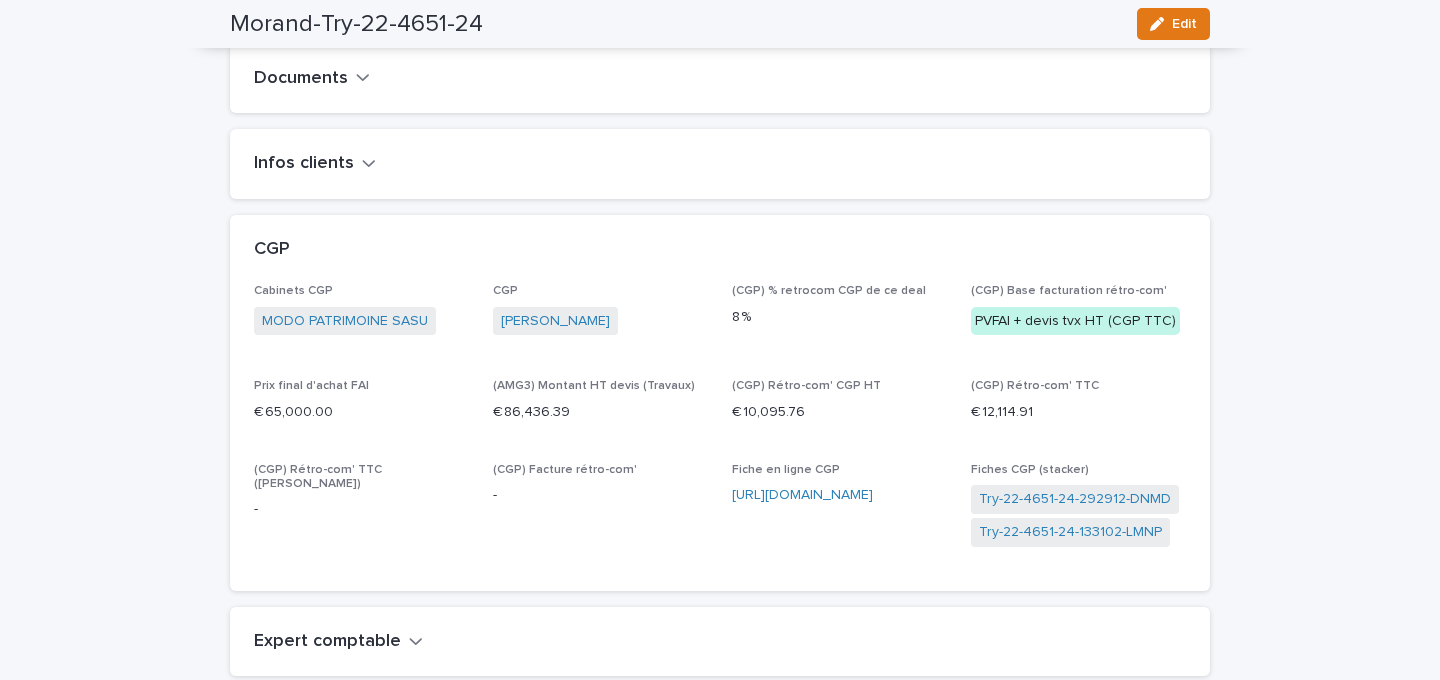 scroll, scrollTop: 1030, scrollLeft: 0, axis: vertical 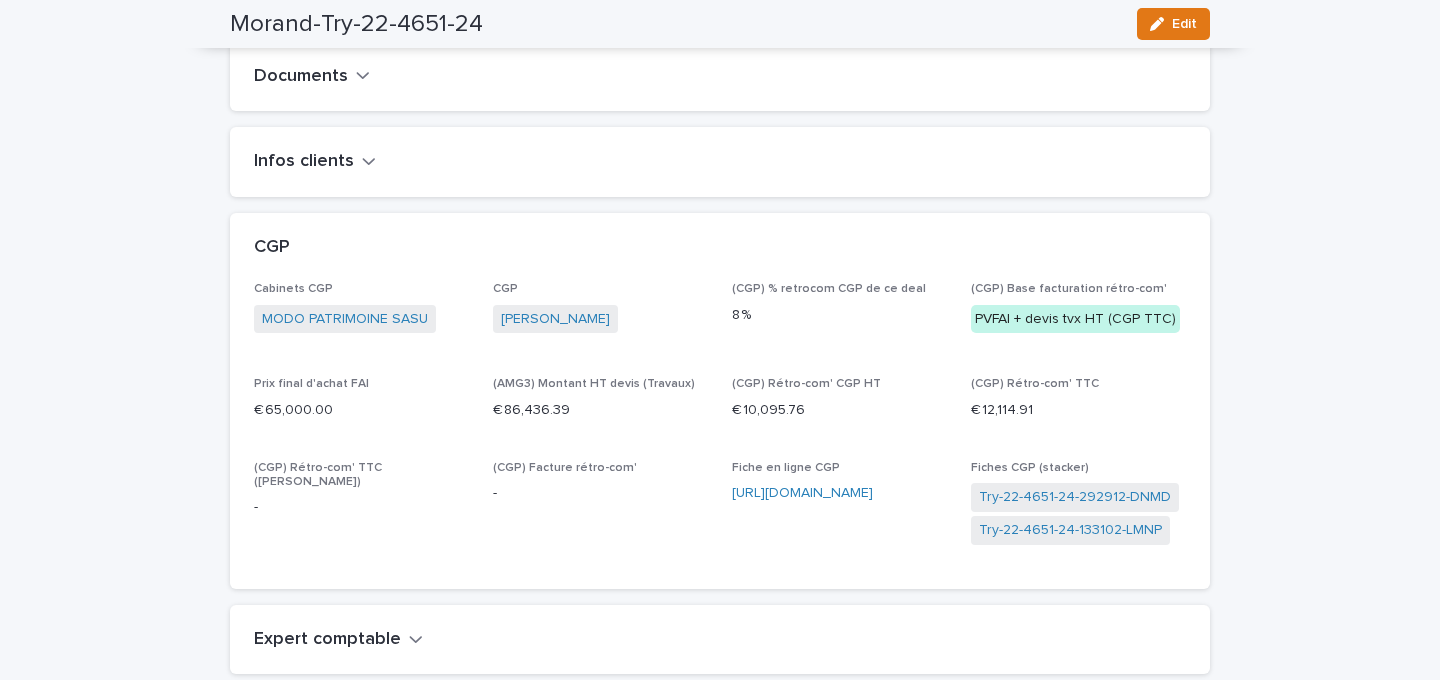 type 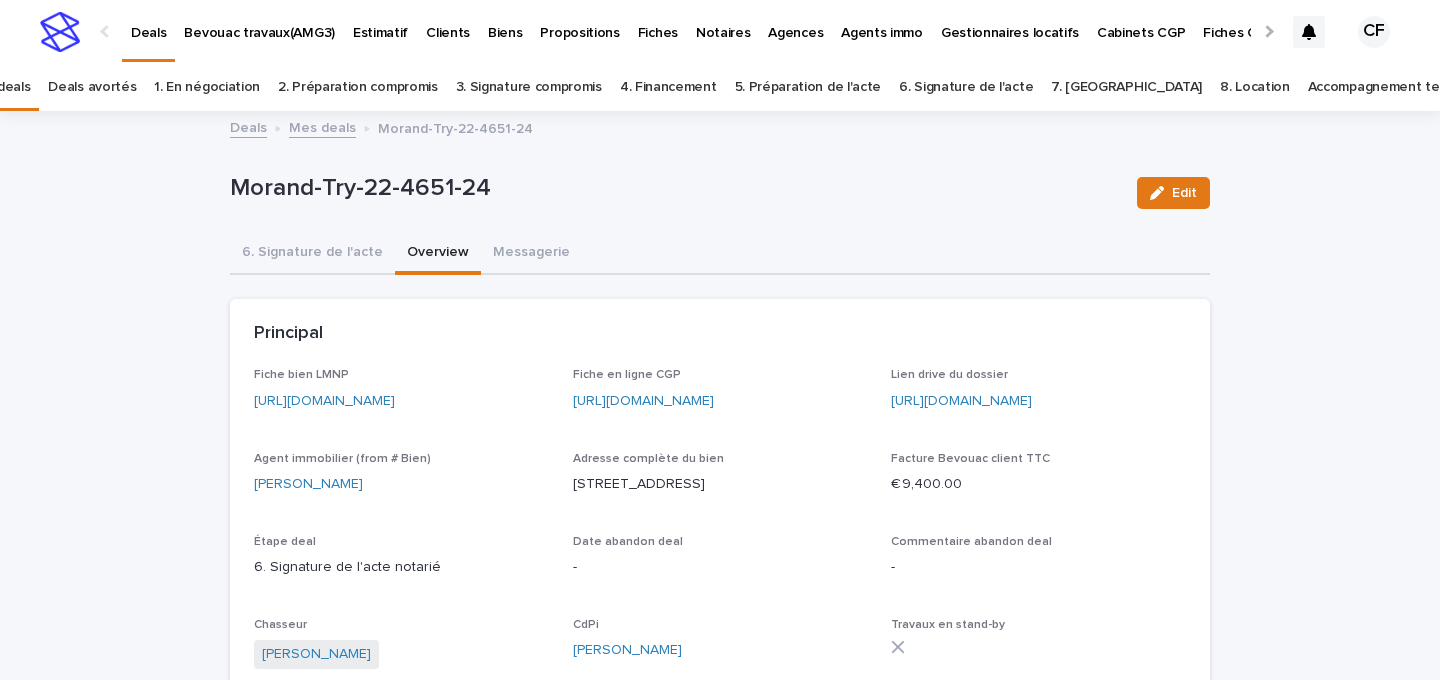 click at bounding box center (60, 32) 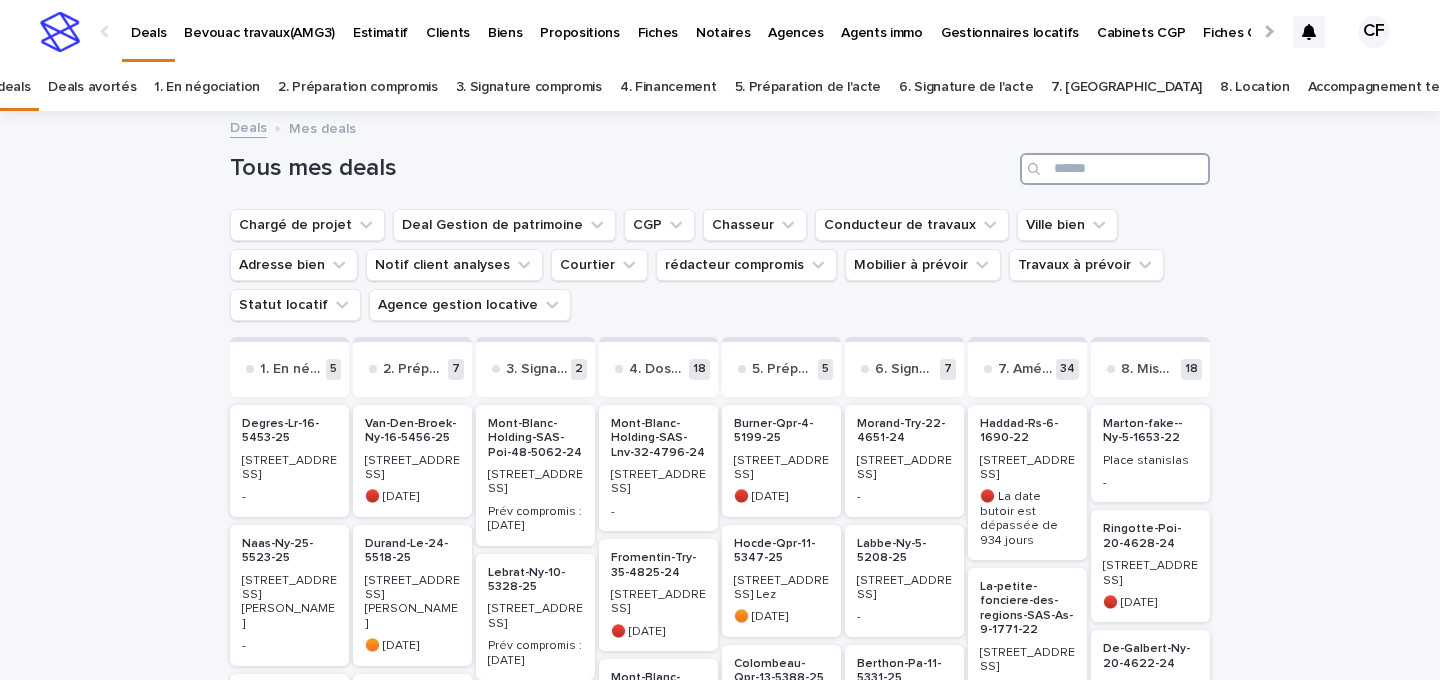 click at bounding box center (1115, 169) 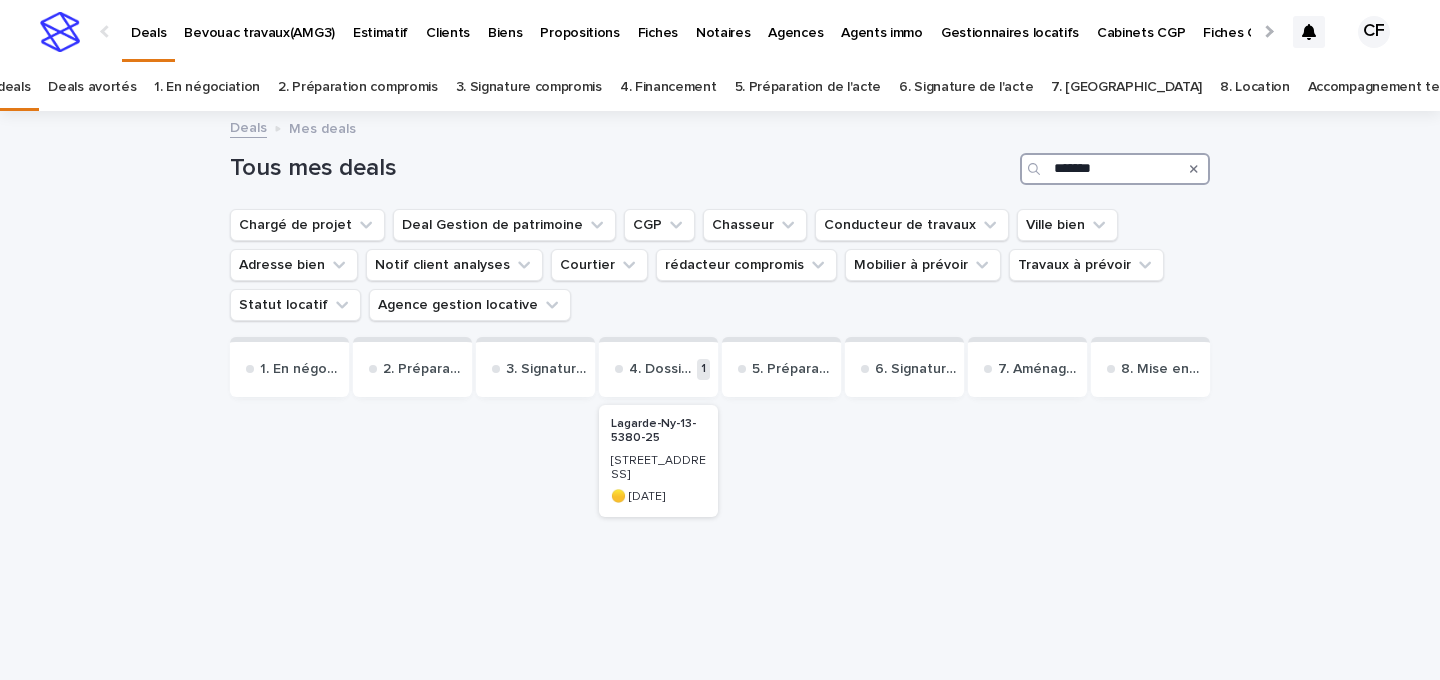type on "*******" 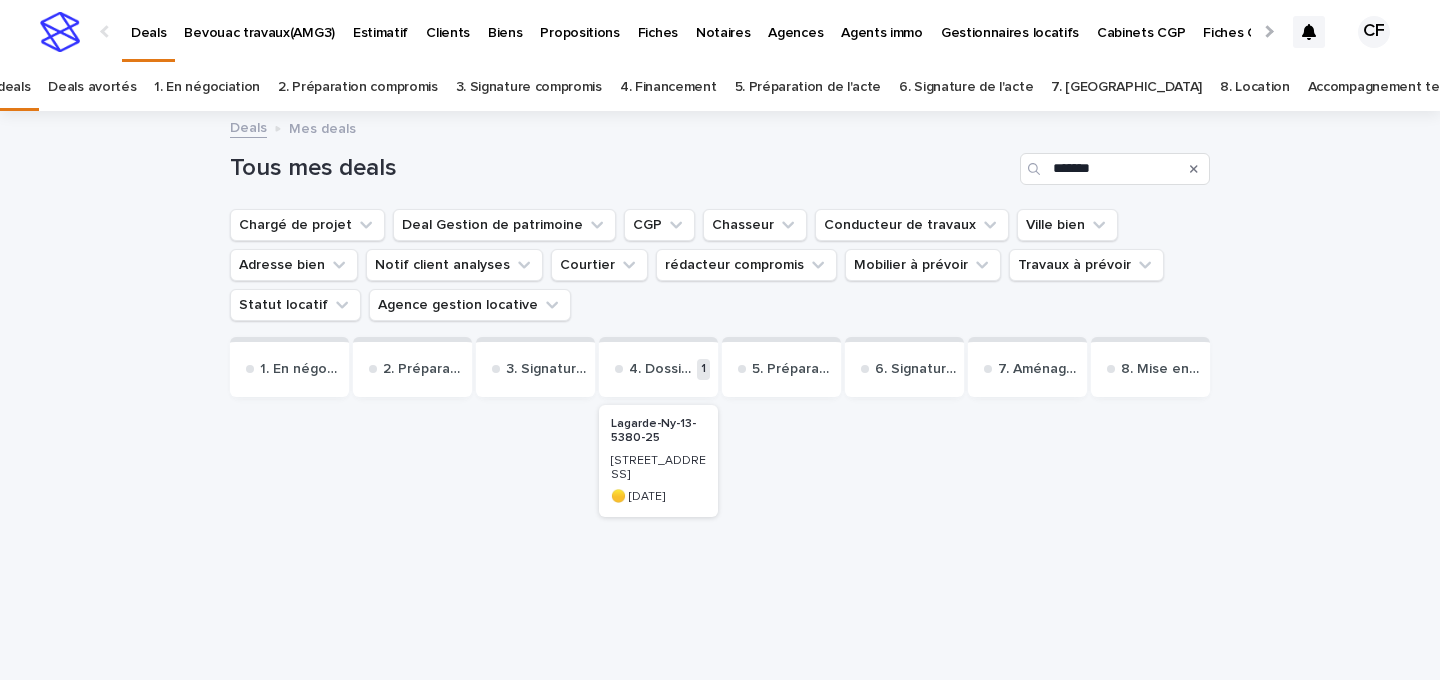 click on "Lagarde-Ny-13-5380-25" at bounding box center [658, 431] 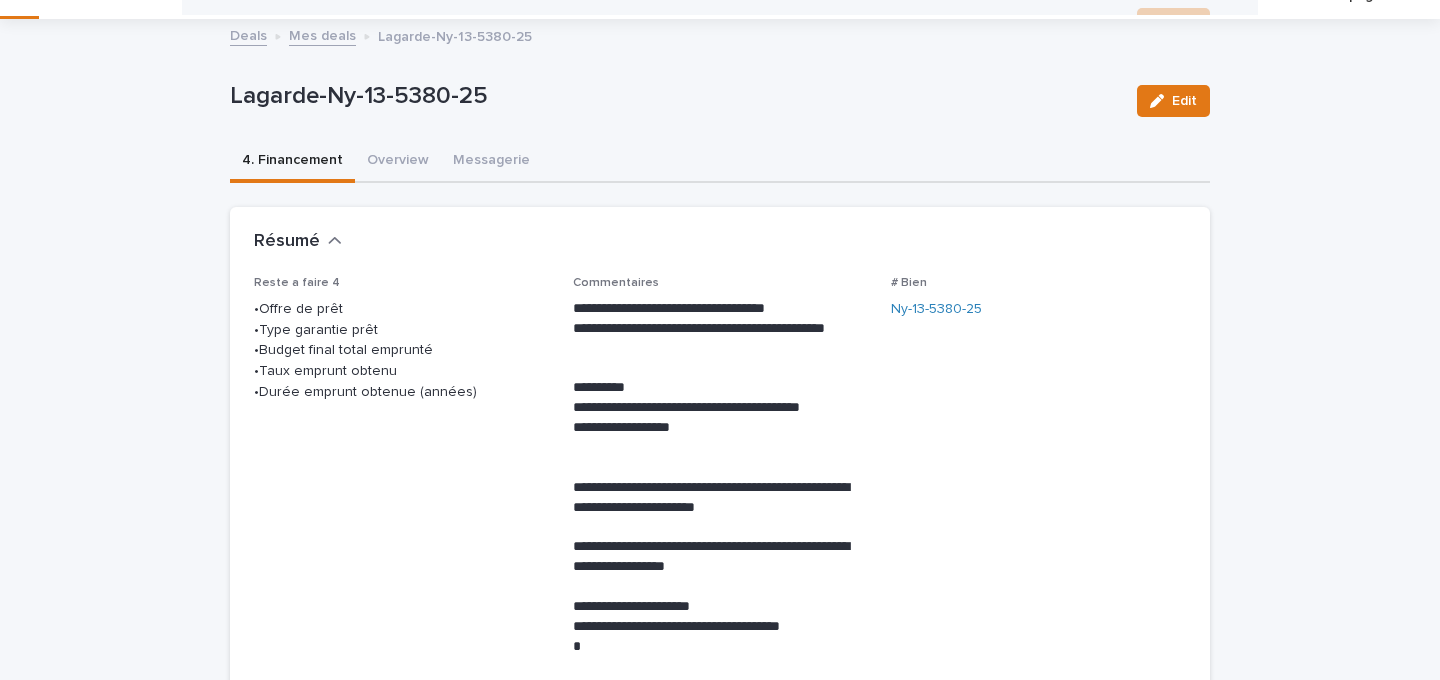 scroll, scrollTop: 0, scrollLeft: 0, axis: both 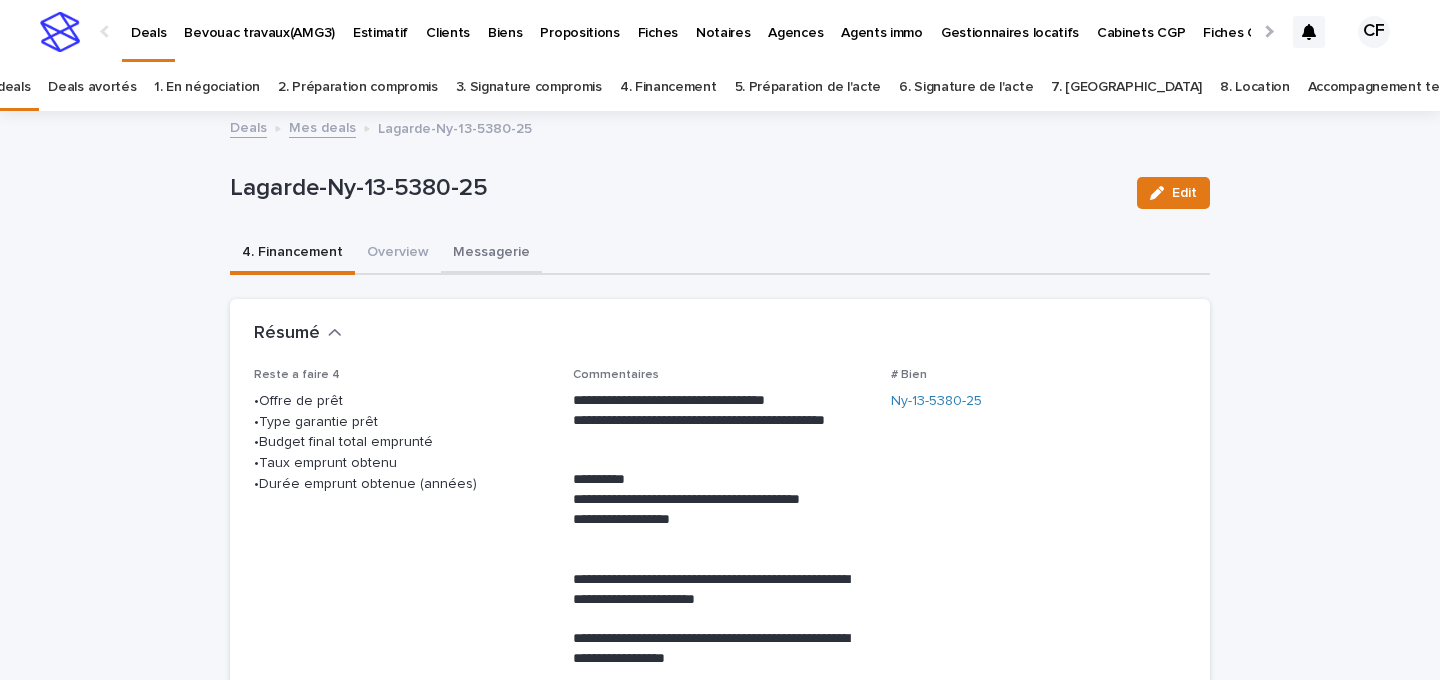 click on "Messagerie" at bounding box center (491, 254) 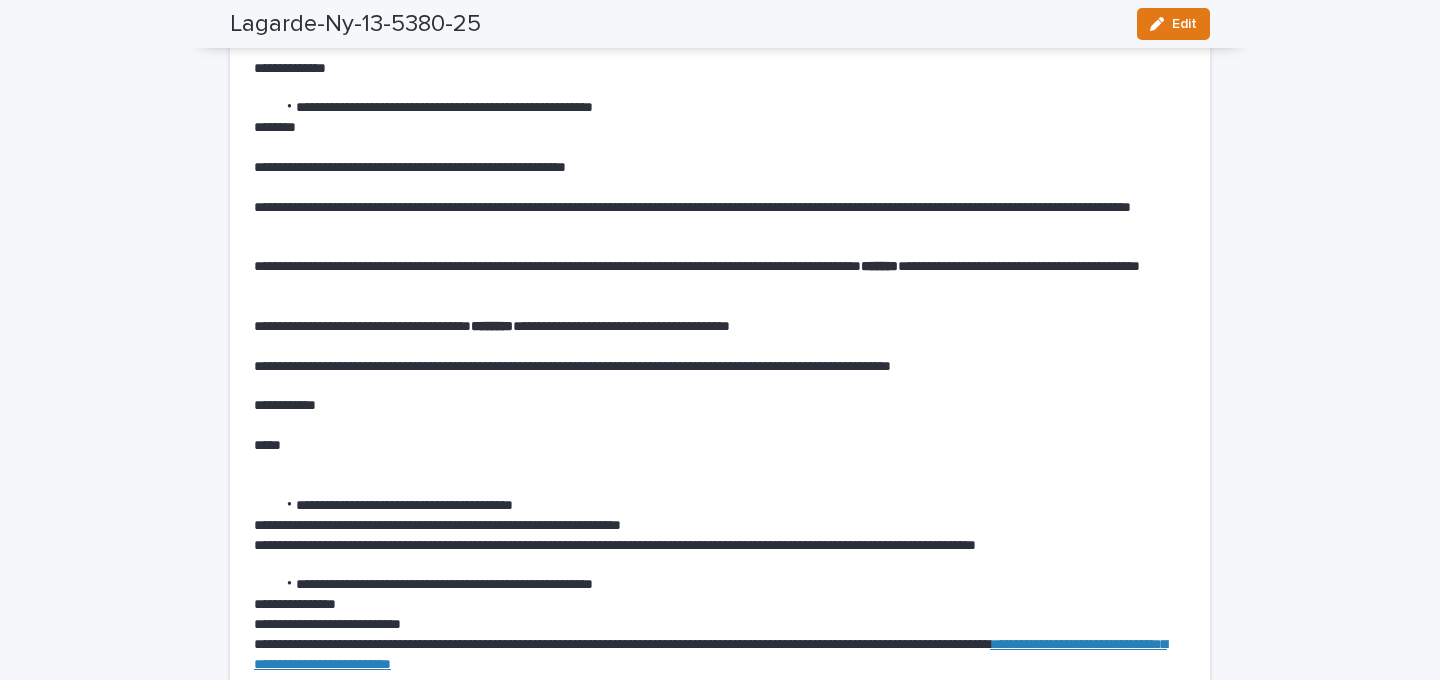 scroll, scrollTop: 3440, scrollLeft: 0, axis: vertical 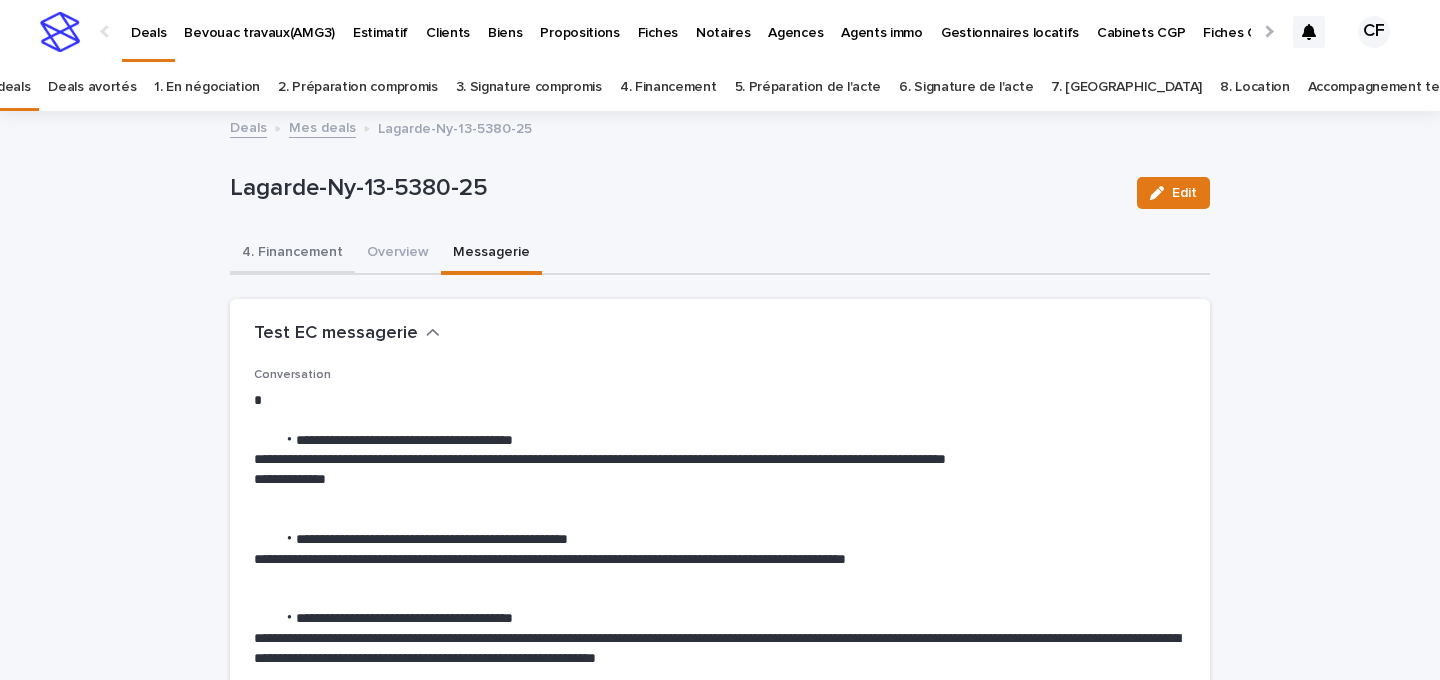 click on "4. Financement" at bounding box center (292, 254) 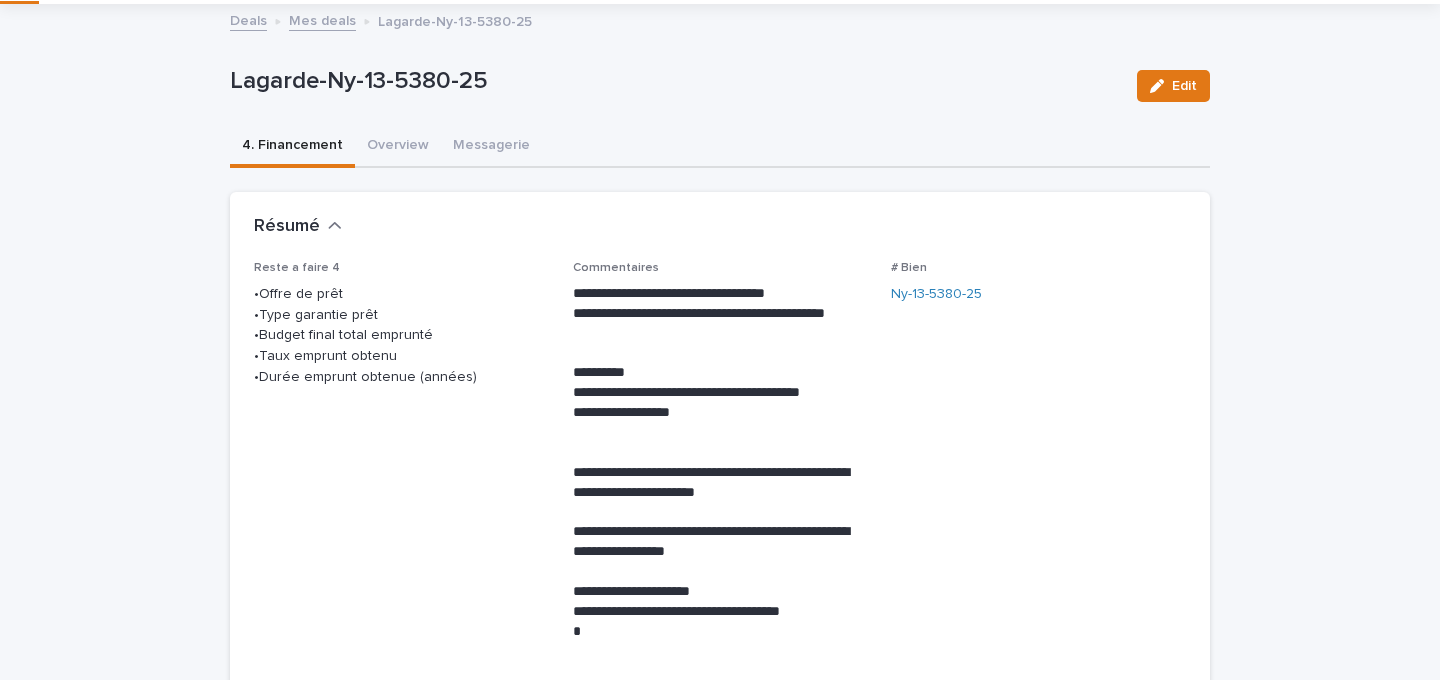 scroll, scrollTop: 0, scrollLeft: 0, axis: both 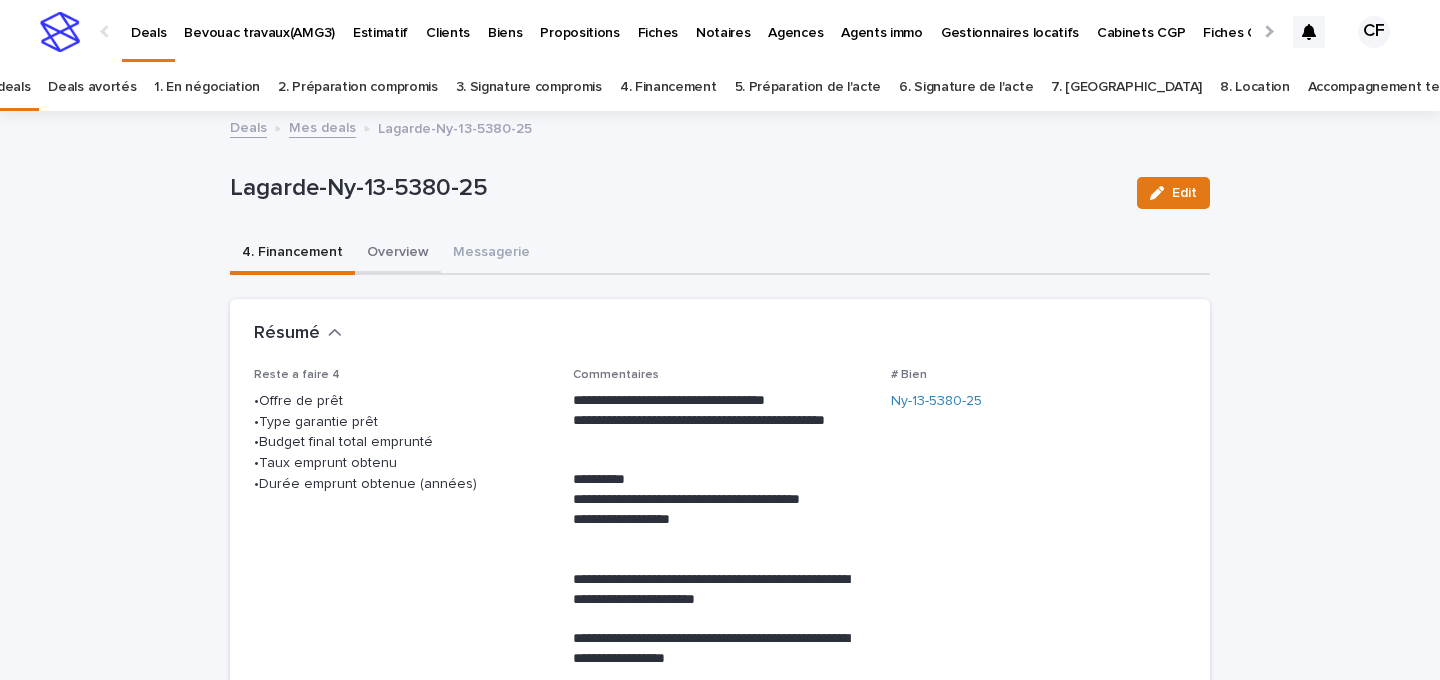 click on "Overview" at bounding box center (398, 254) 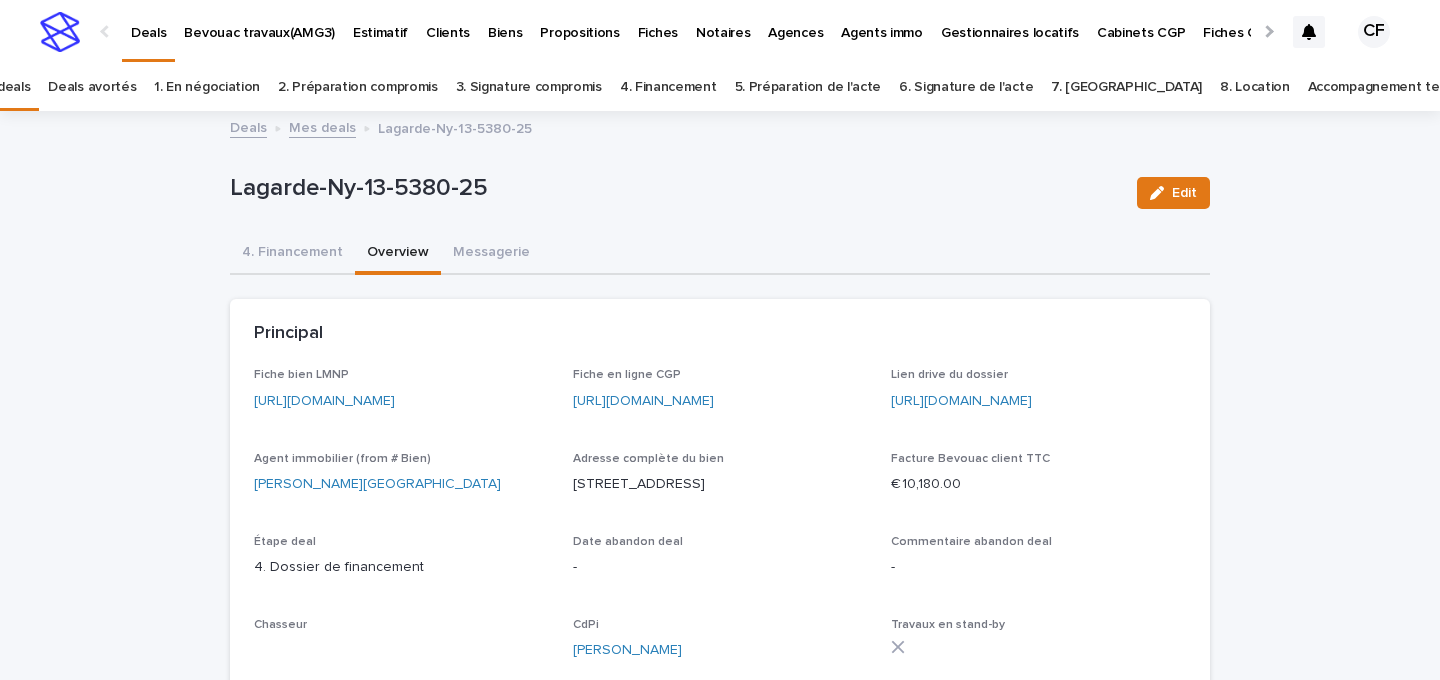 click on "[URL][DOMAIN_NAME]" at bounding box center [1038, 401] 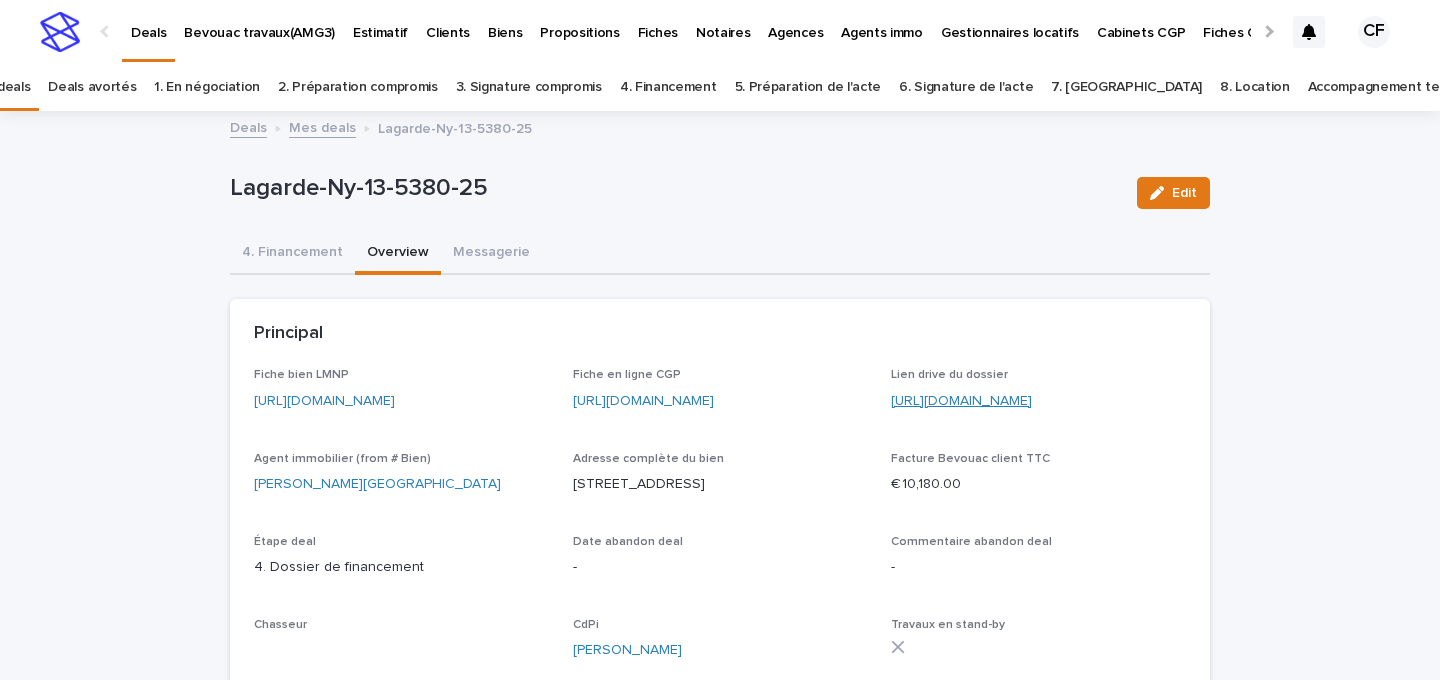 click on "[URL][DOMAIN_NAME]" at bounding box center [961, 401] 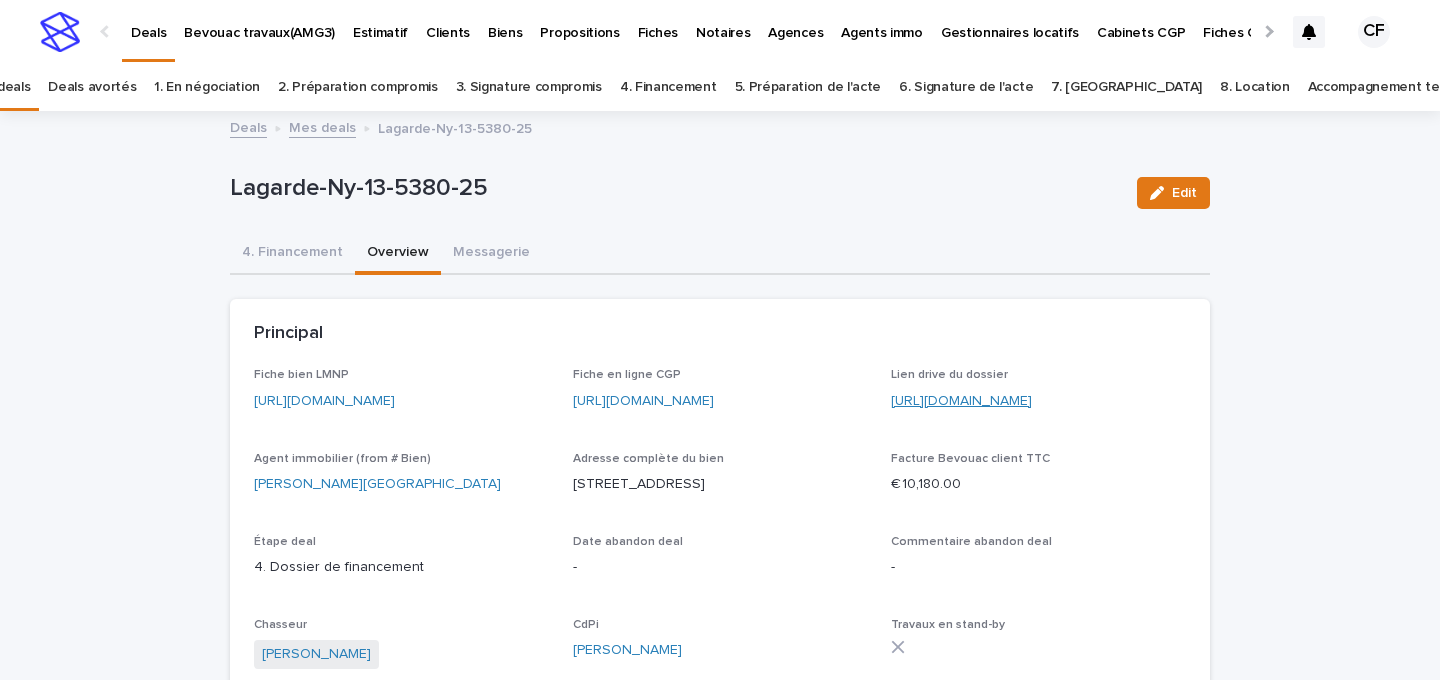 click on "[URL][DOMAIN_NAME]" at bounding box center [961, 401] 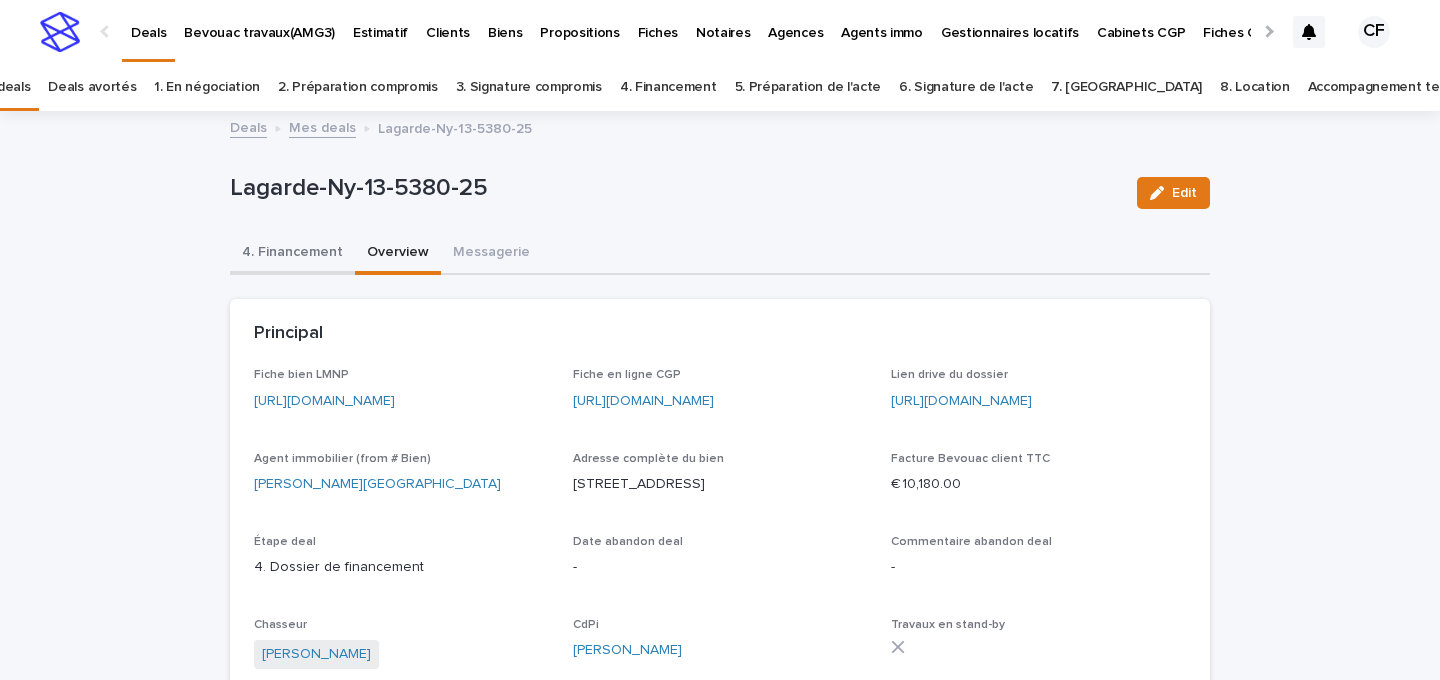 click on "4. Financement" at bounding box center [292, 254] 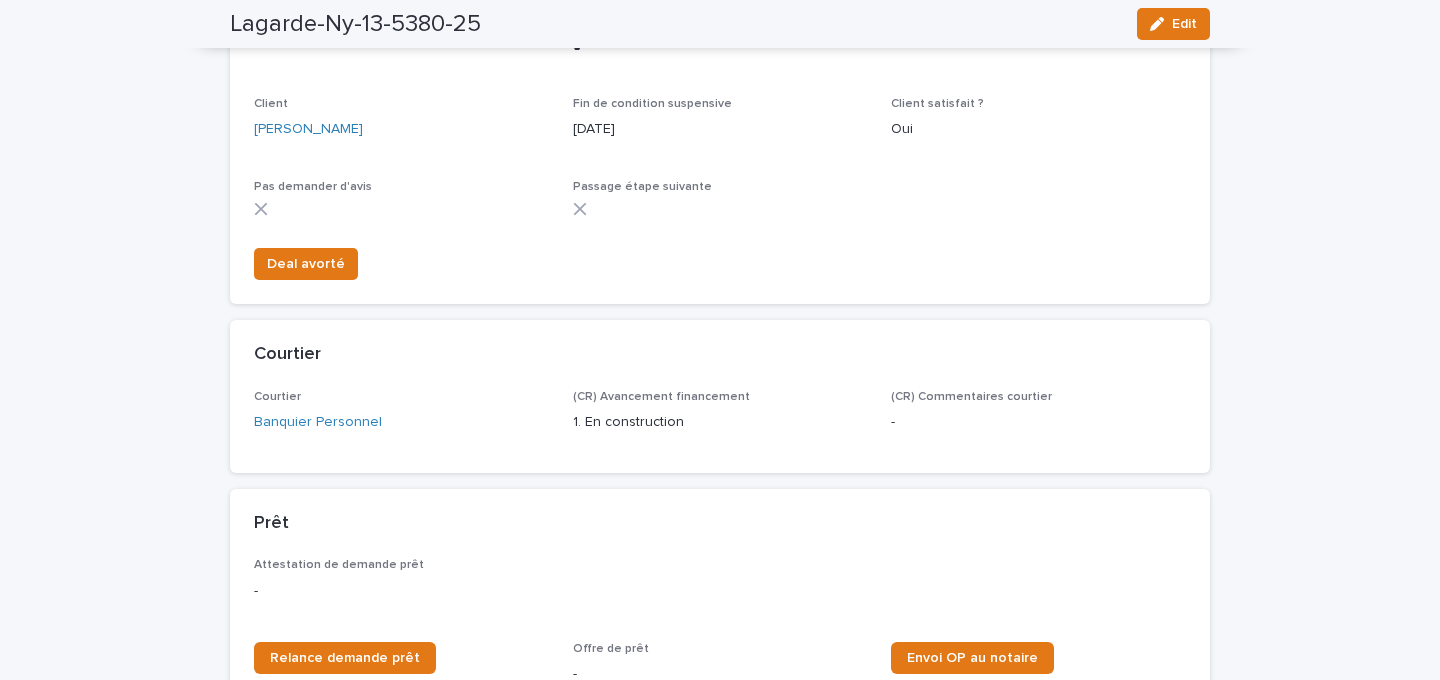 scroll, scrollTop: 0, scrollLeft: 0, axis: both 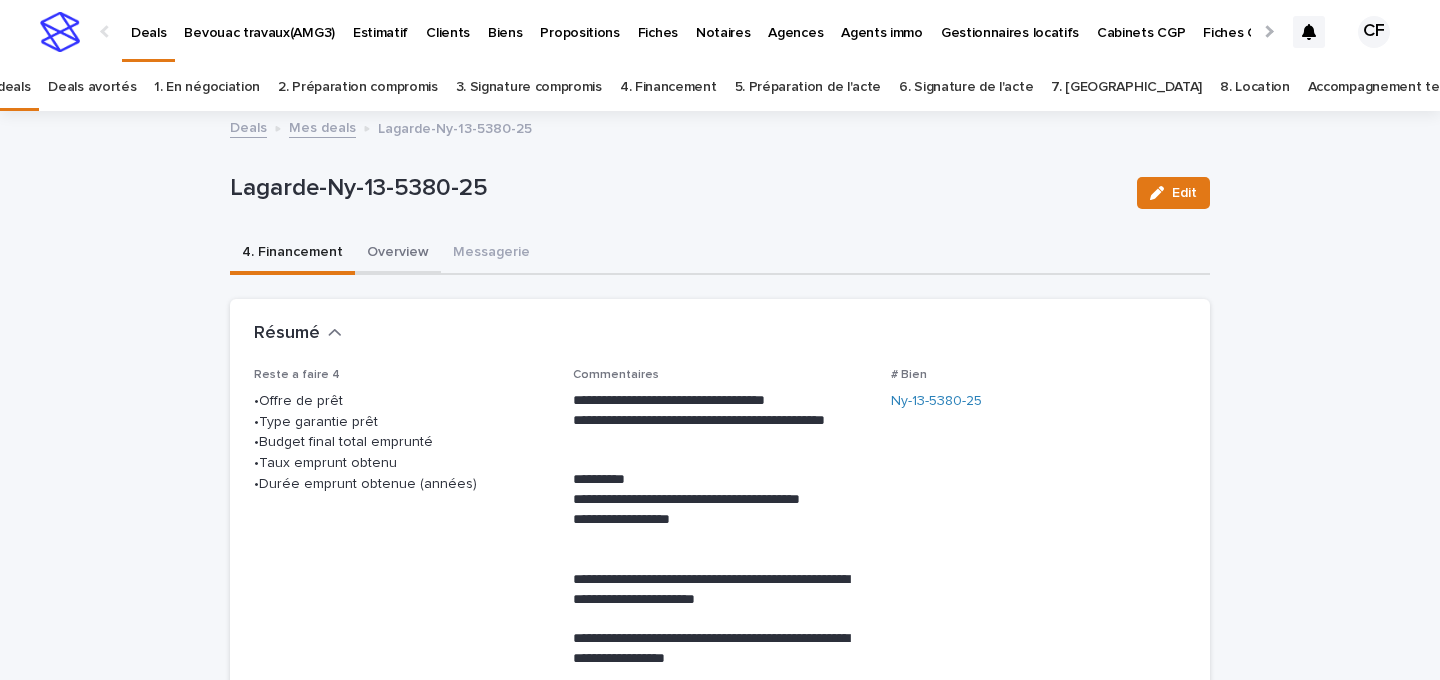 click on "Overview" at bounding box center [398, 254] 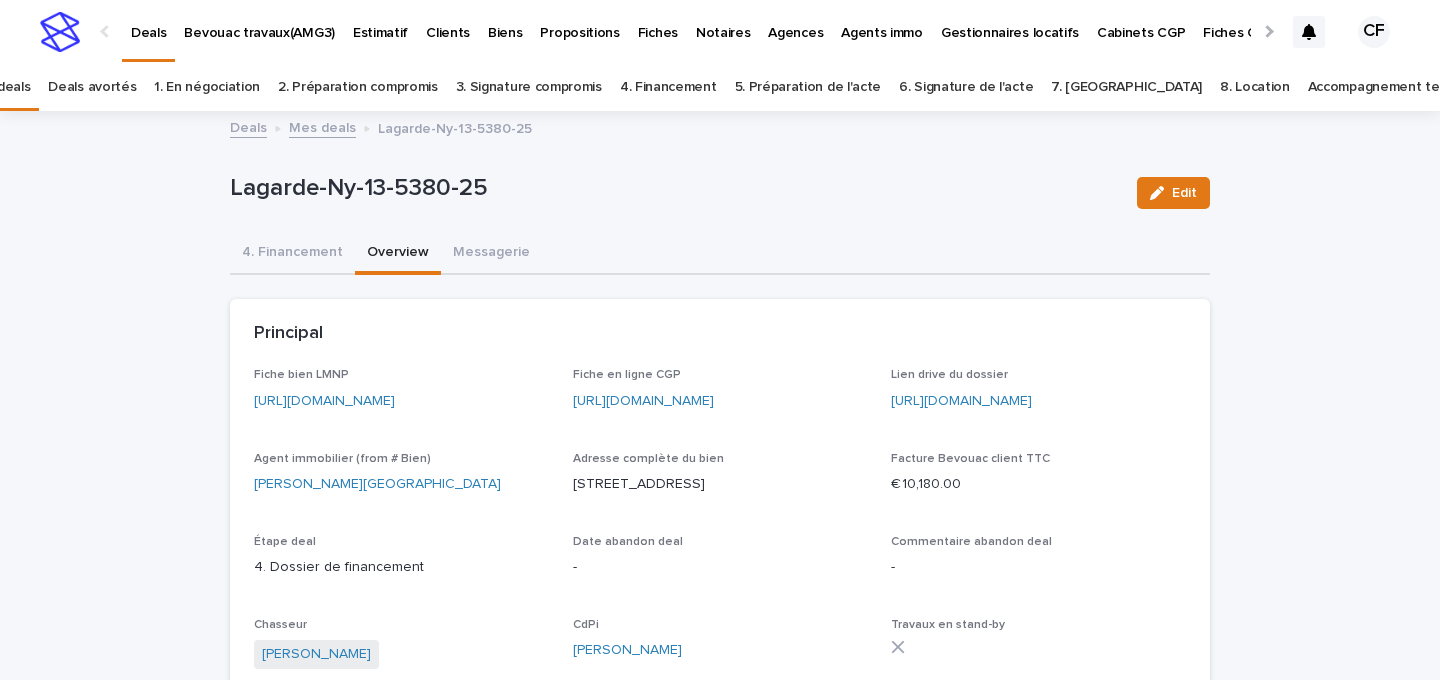 type 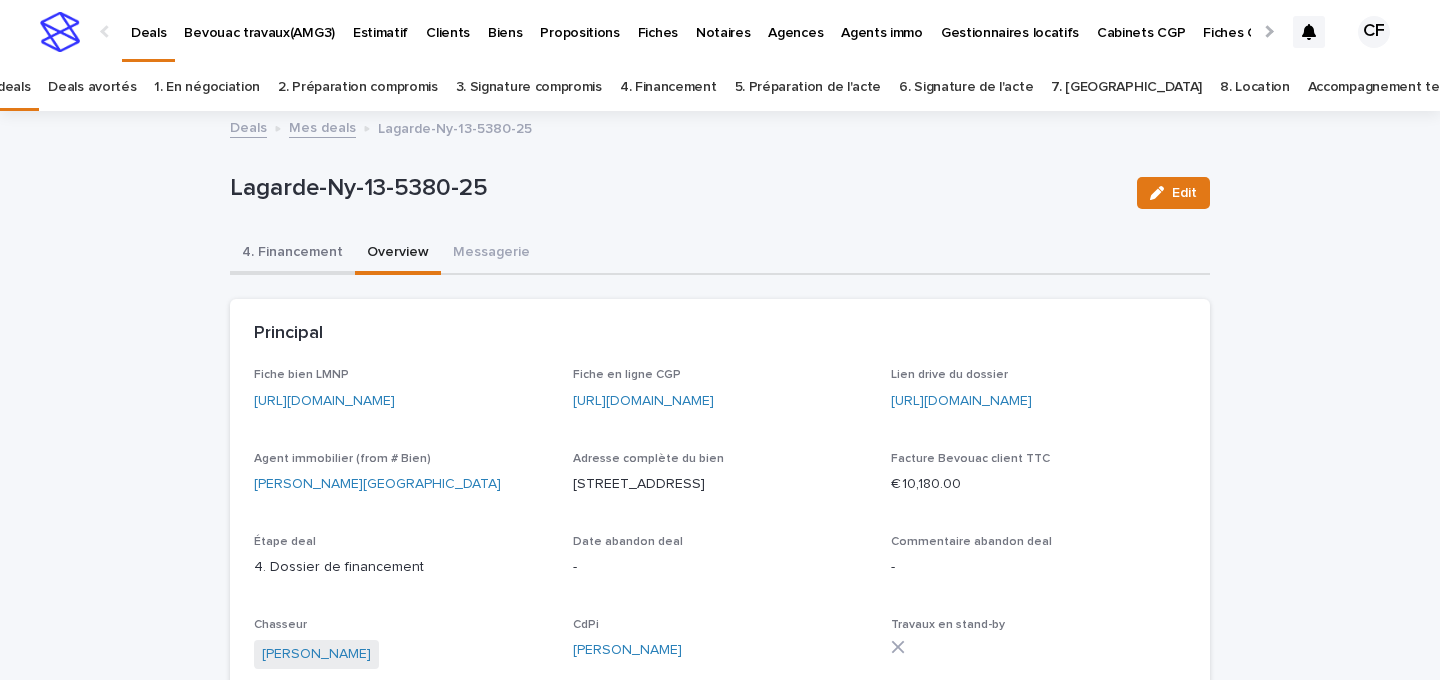 click on "4. Financement" at bounding box center [292, 254] 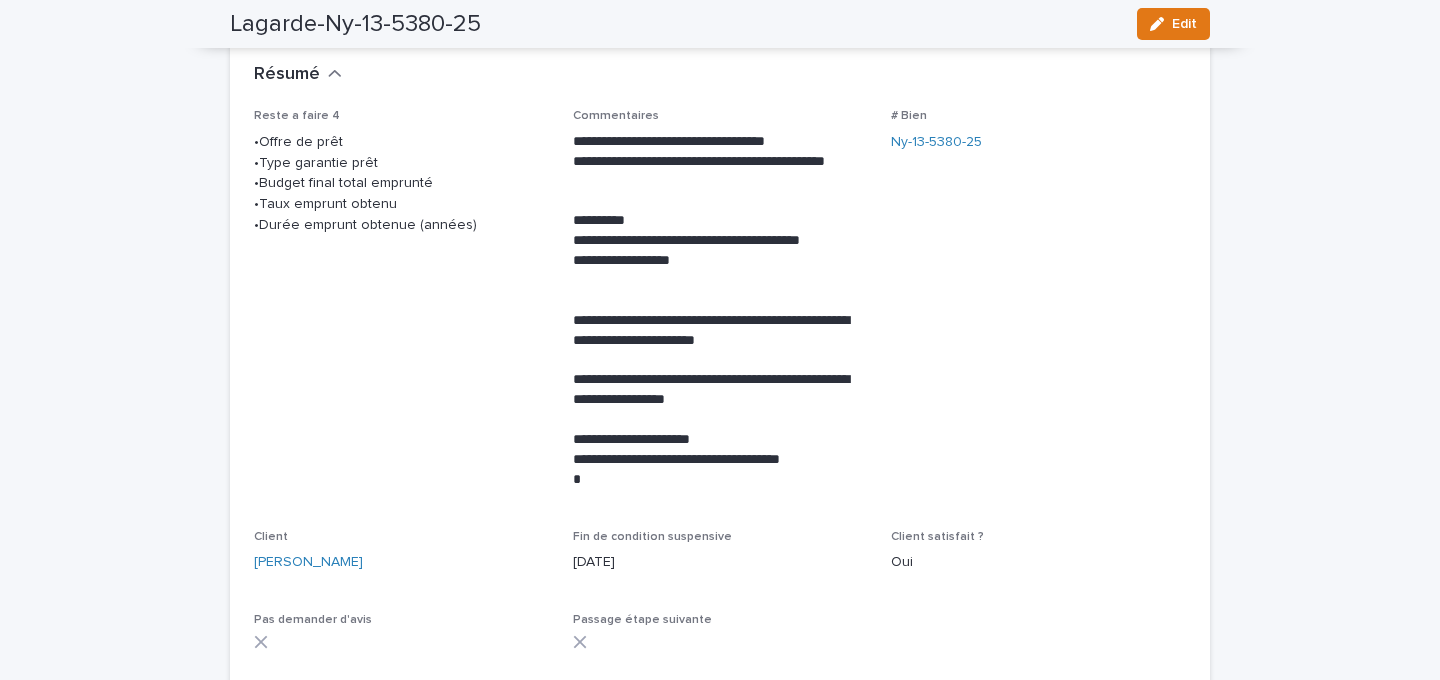 scroll, scrollTop: 248, scrollLeft: 0, axis: vertical 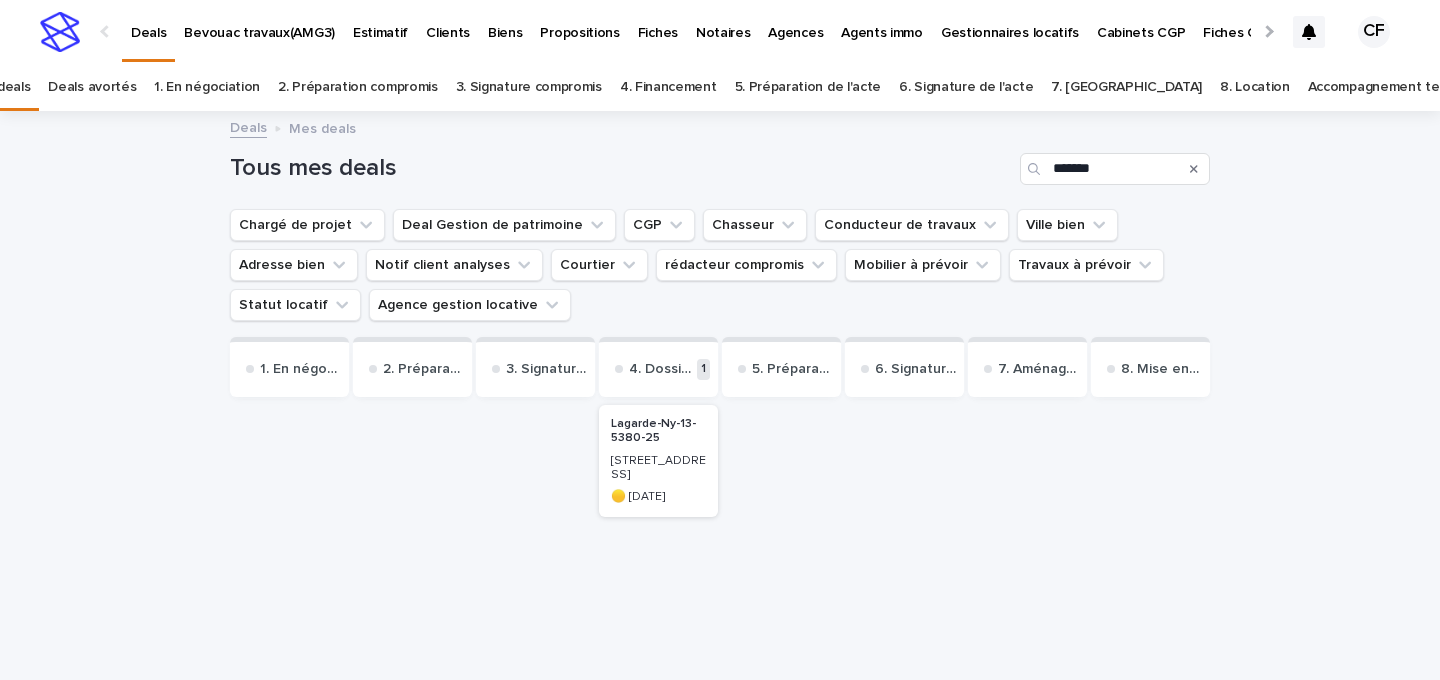 click on "[STREET_ADDRESS]" at bounding box center (658, 468) 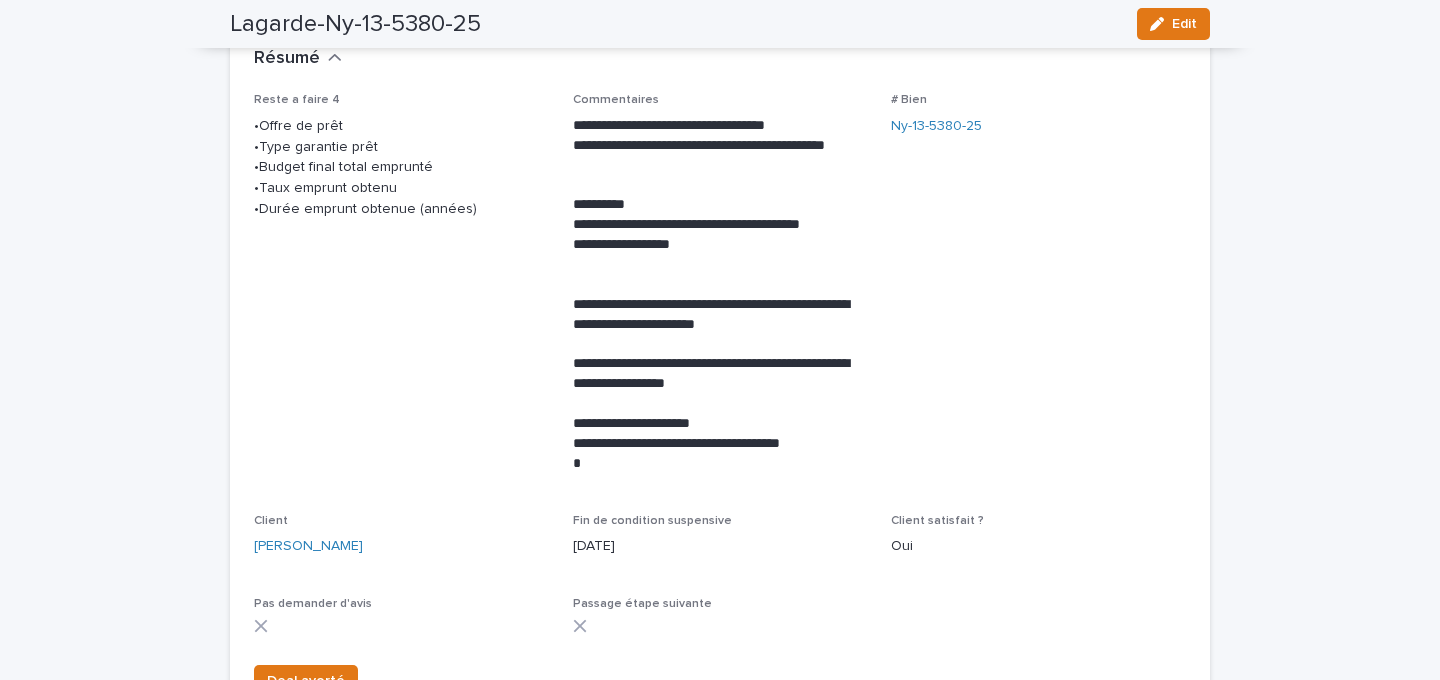 scroll, scrollTop: 0, scrollLeft: 0, axis: both 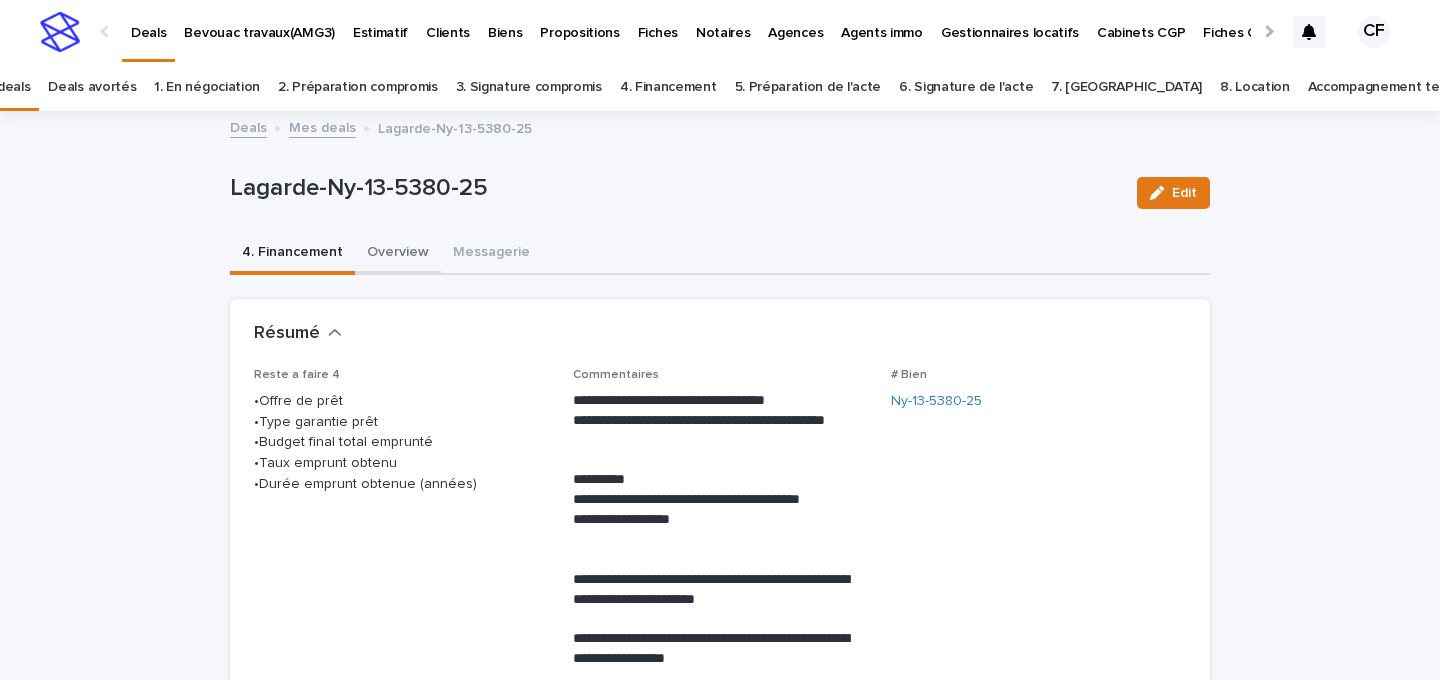 click on "Overview" at bounding box center (398, 254) 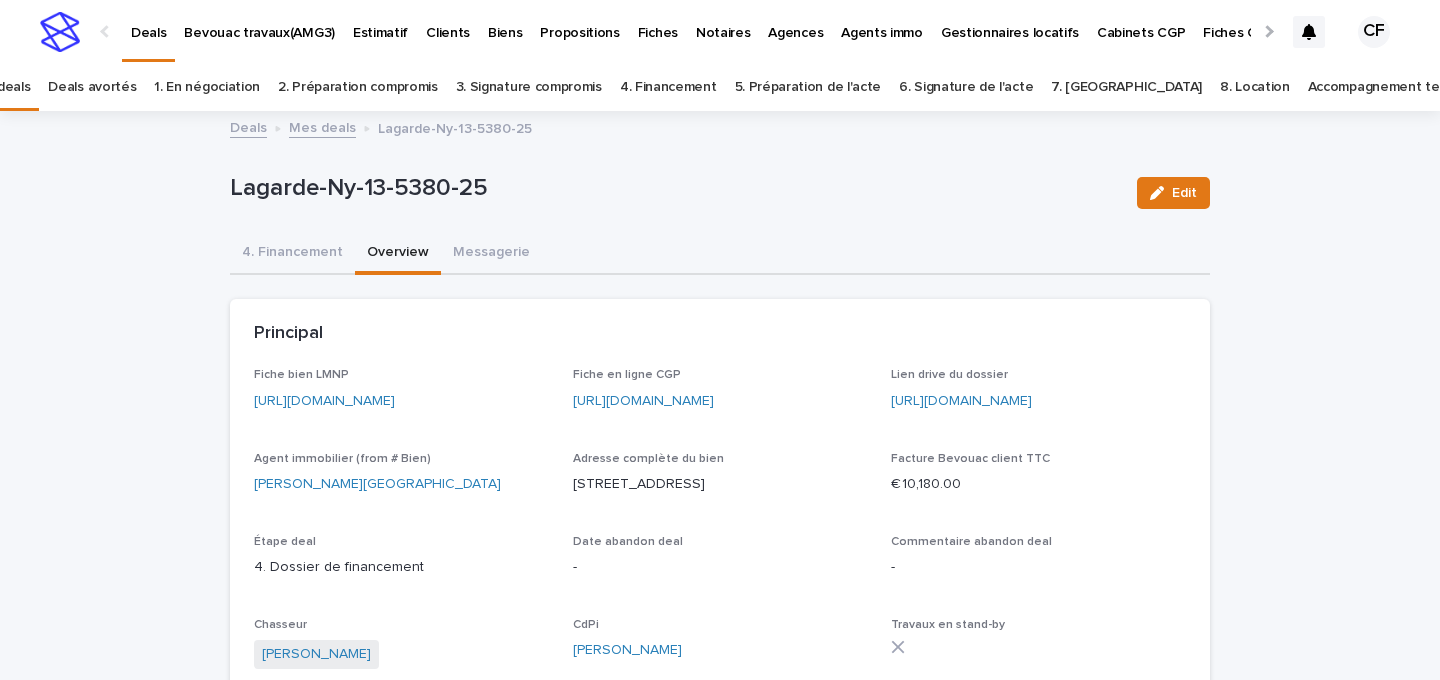 click on "Fiche bien LMNP https://app.bevouac.com/fiche/reccU7pBV8MHqeFnK" at bounding box center [401, 397] 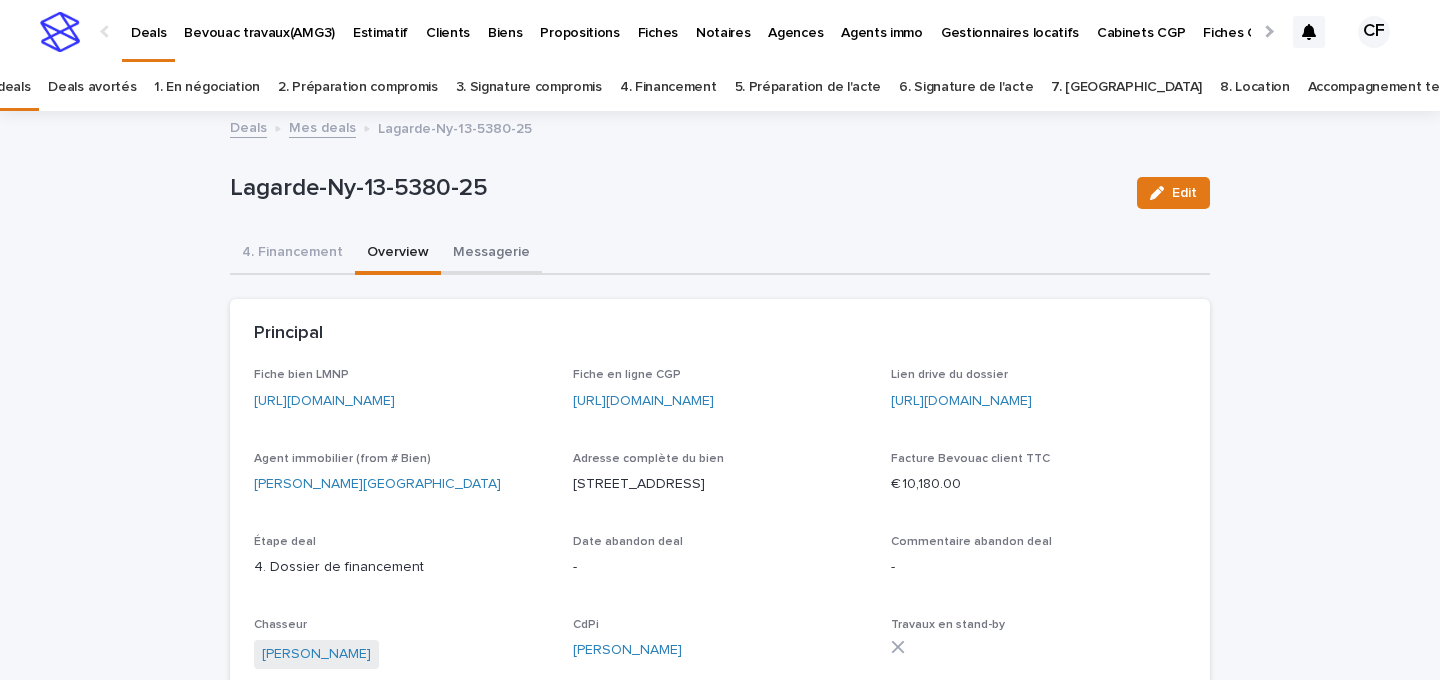 click on "Messagerie" at bounding box center [491, 254] 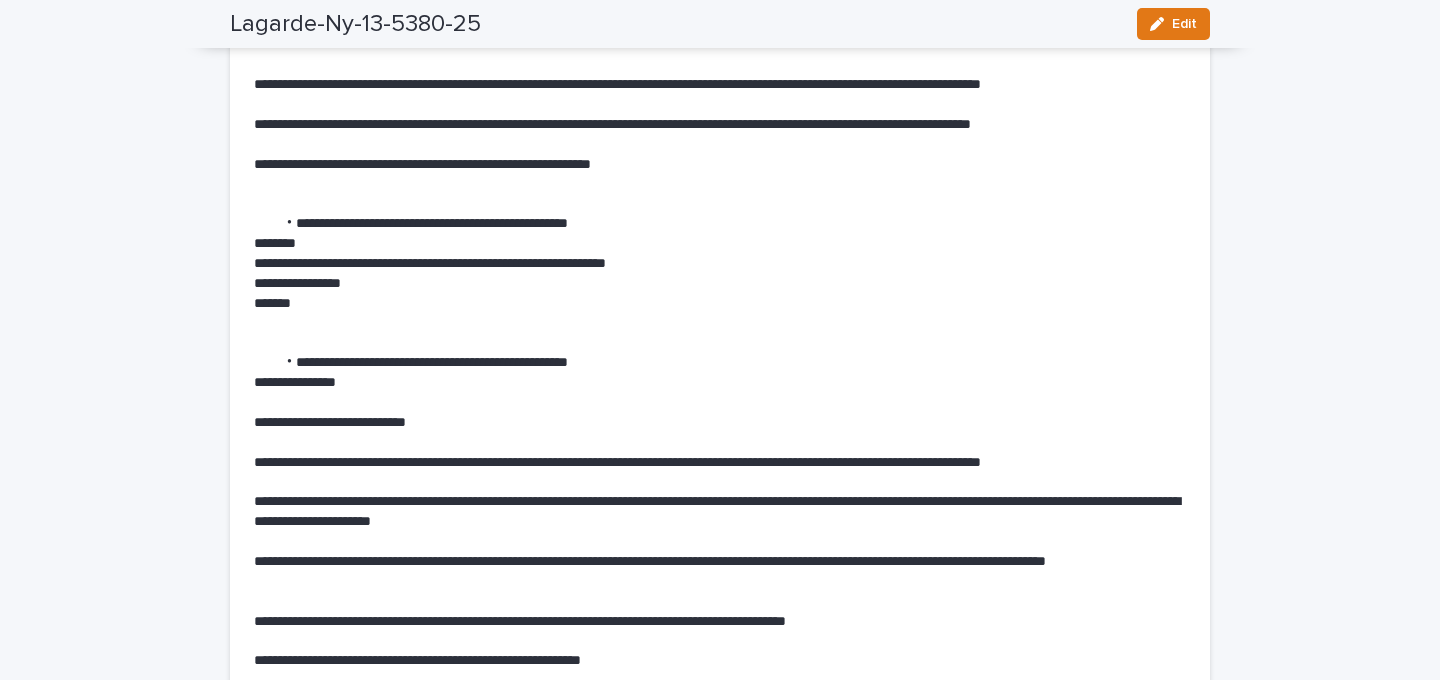 scroll, scrollTop: 0, scrollLeft: 0, axis: both 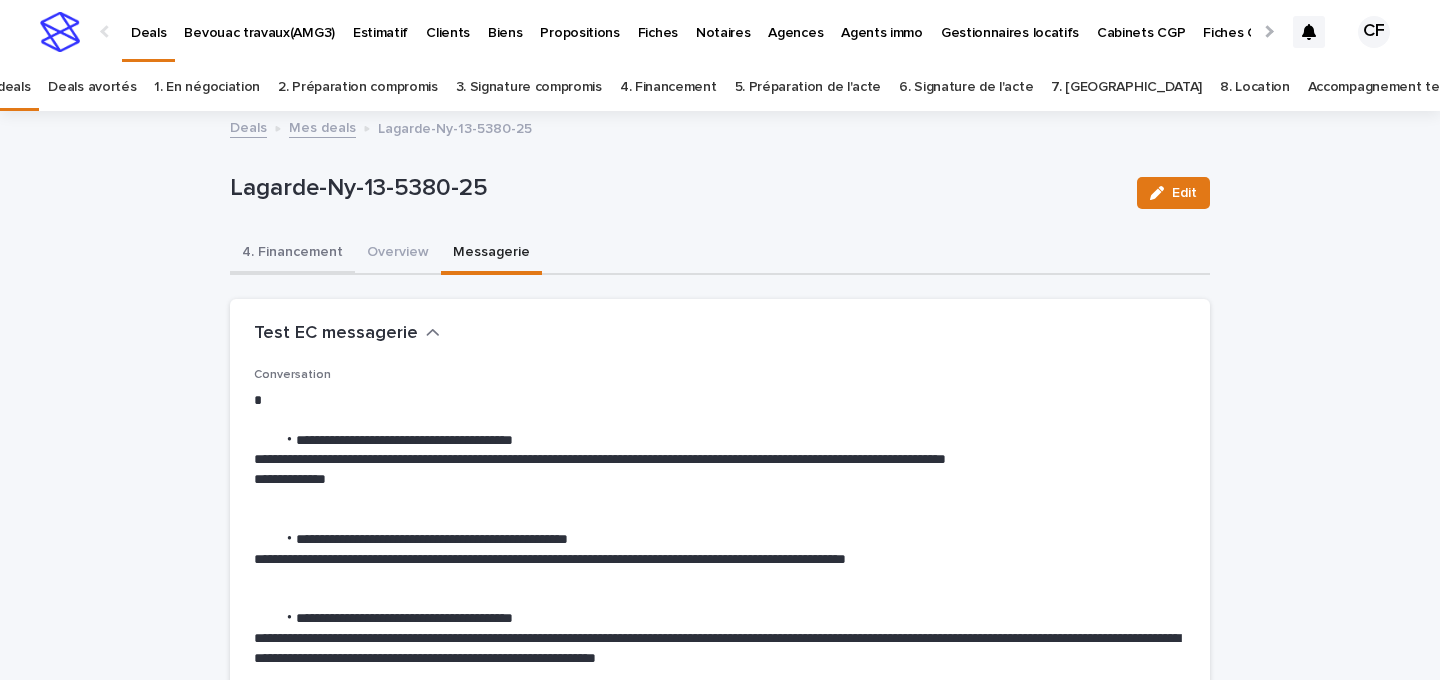 click on "4. Financement" at bounding box center (292, 254) 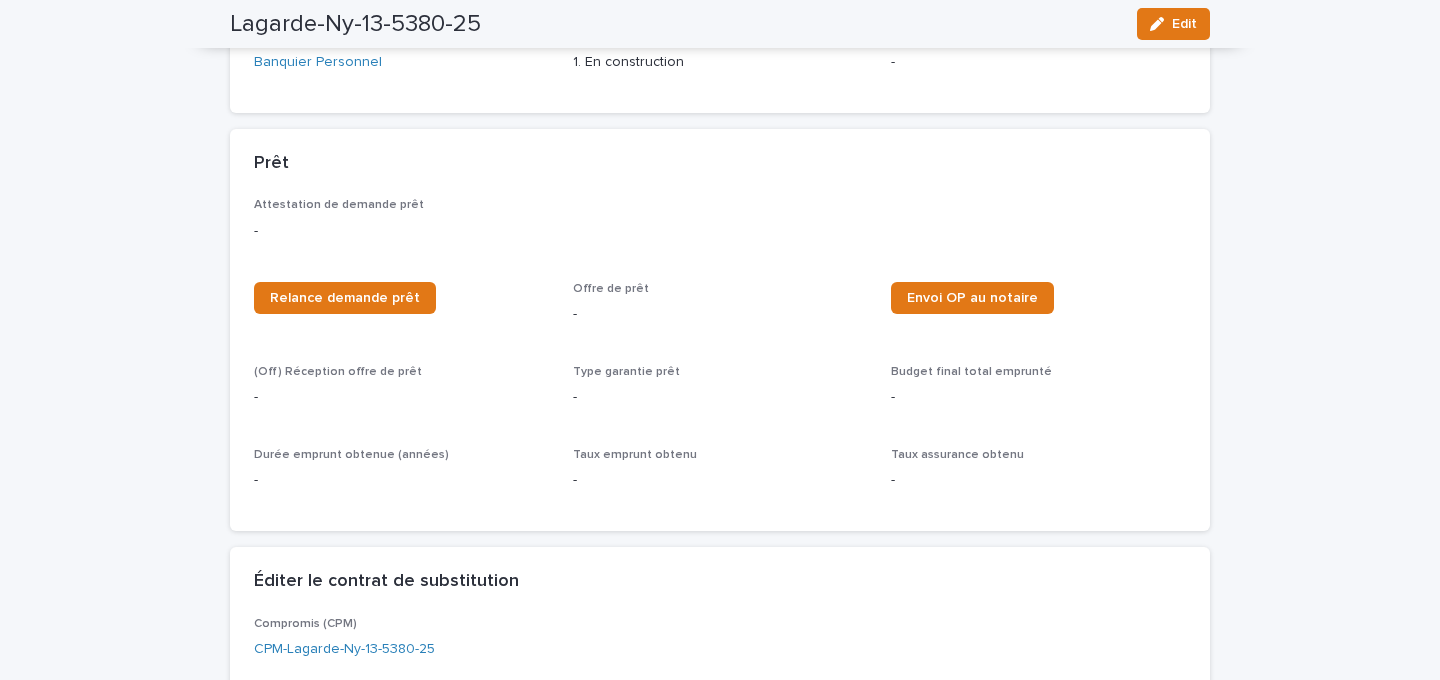 scroll, scrollTop: 0, scrollLeft: 0, axis: both 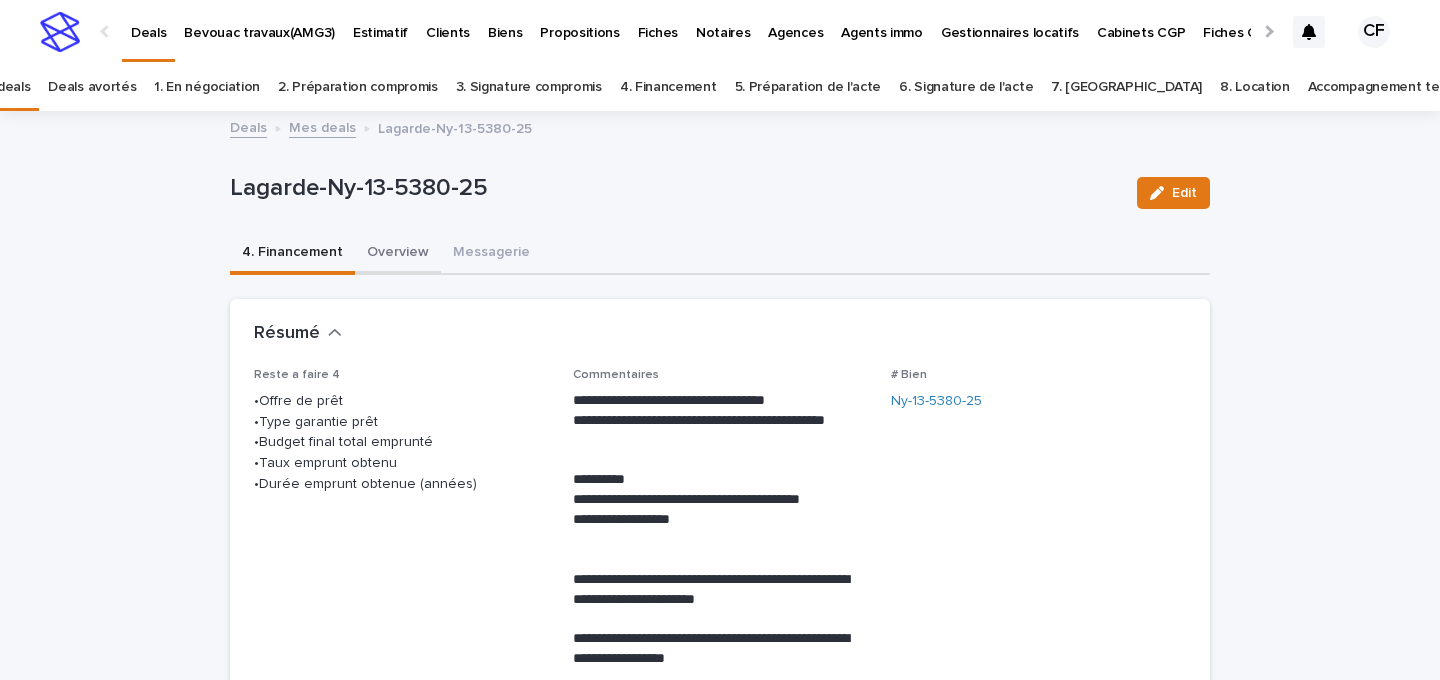 click on "Overview" at bounding box center [398, 254] 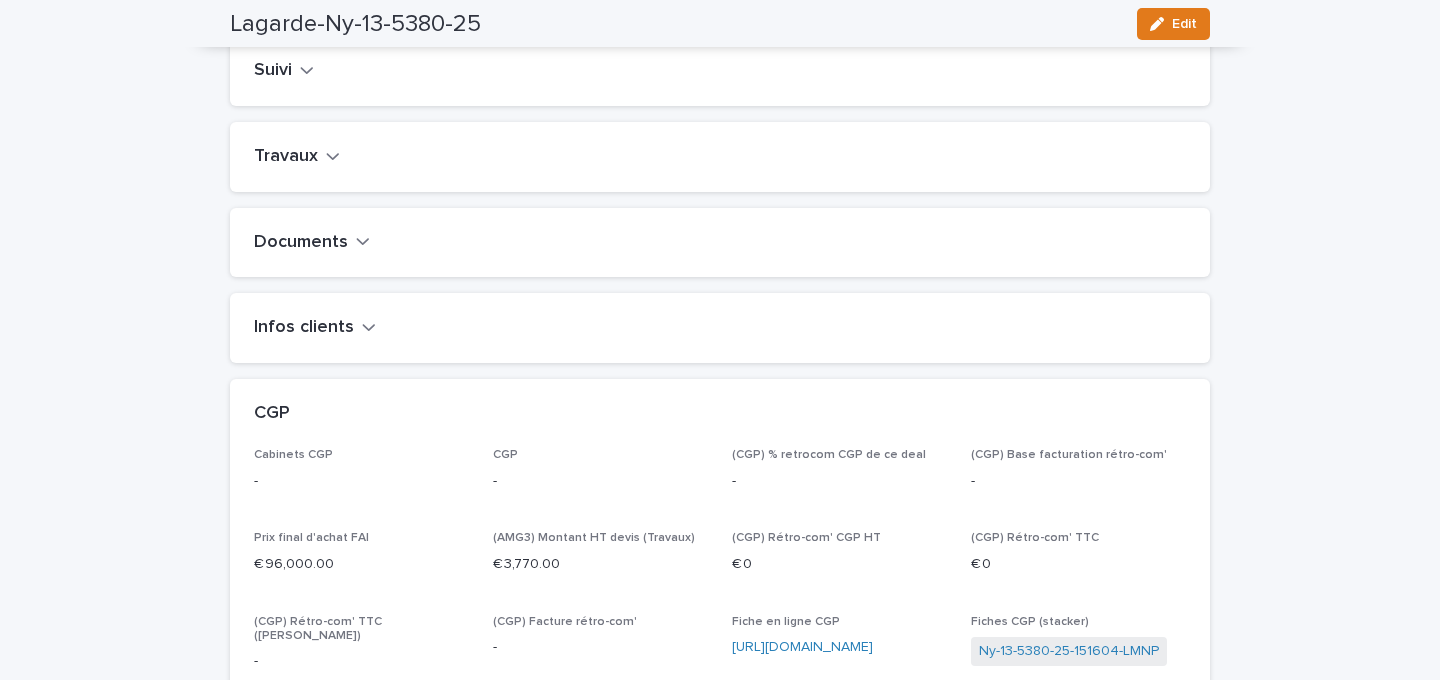 scroll, scrollTop: 993, scrollLeft: 0, axis: vertical 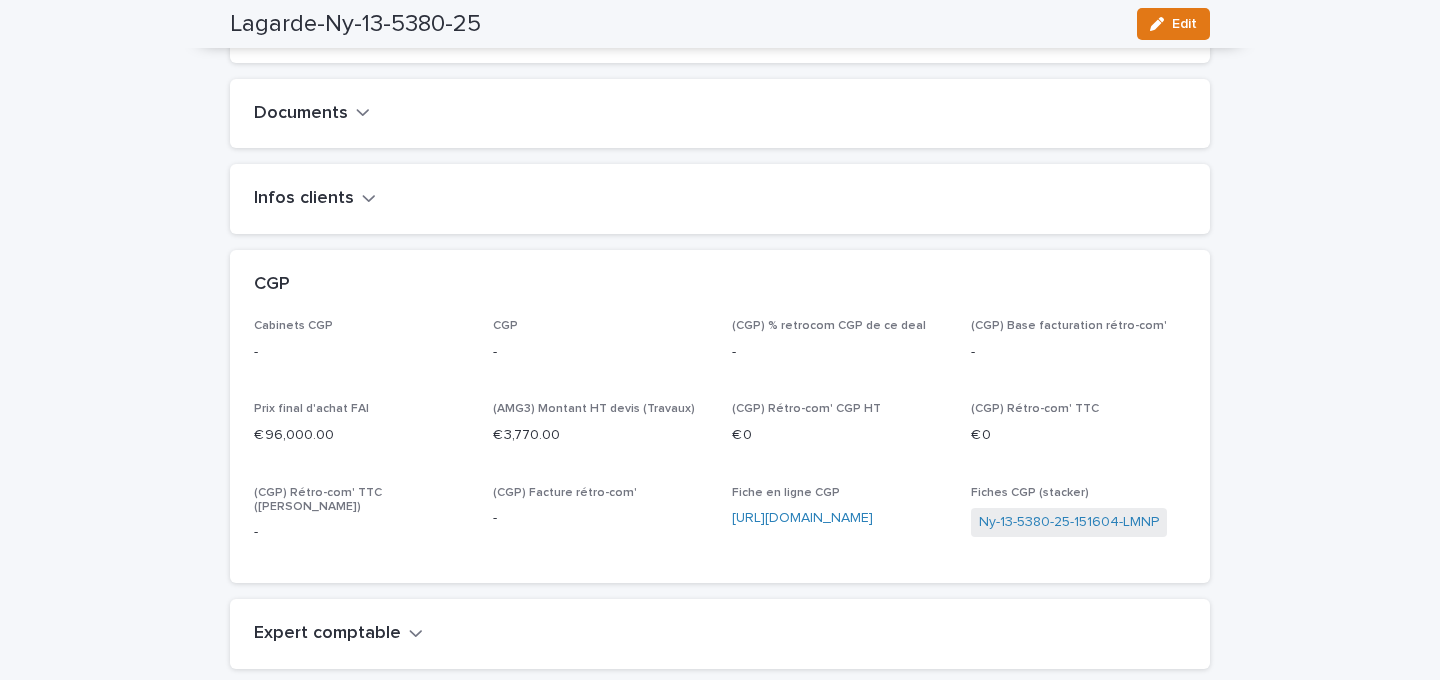 click on "Infos clients" at bounding box center [720, 199] 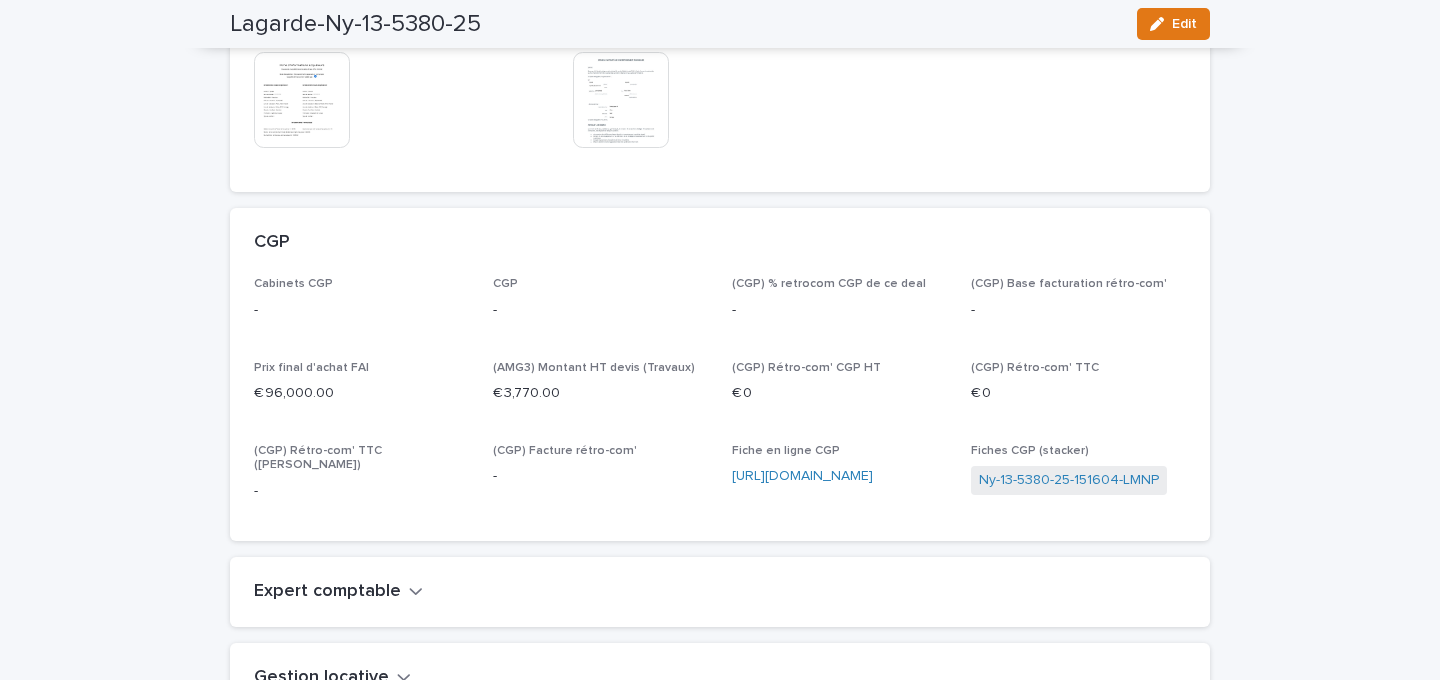 scroll, scrollTop: 2496, scrollLeft: 0, axis: vertical 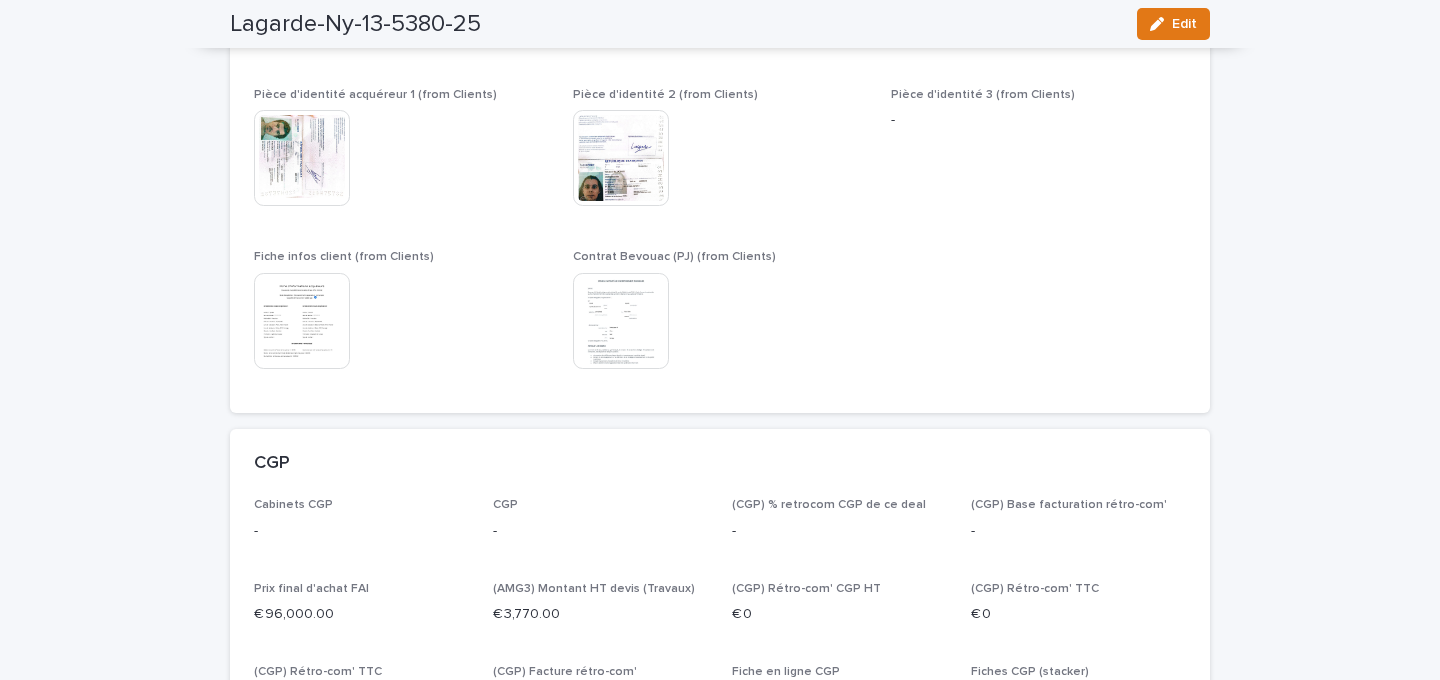 click at bounding box center (302, 158) 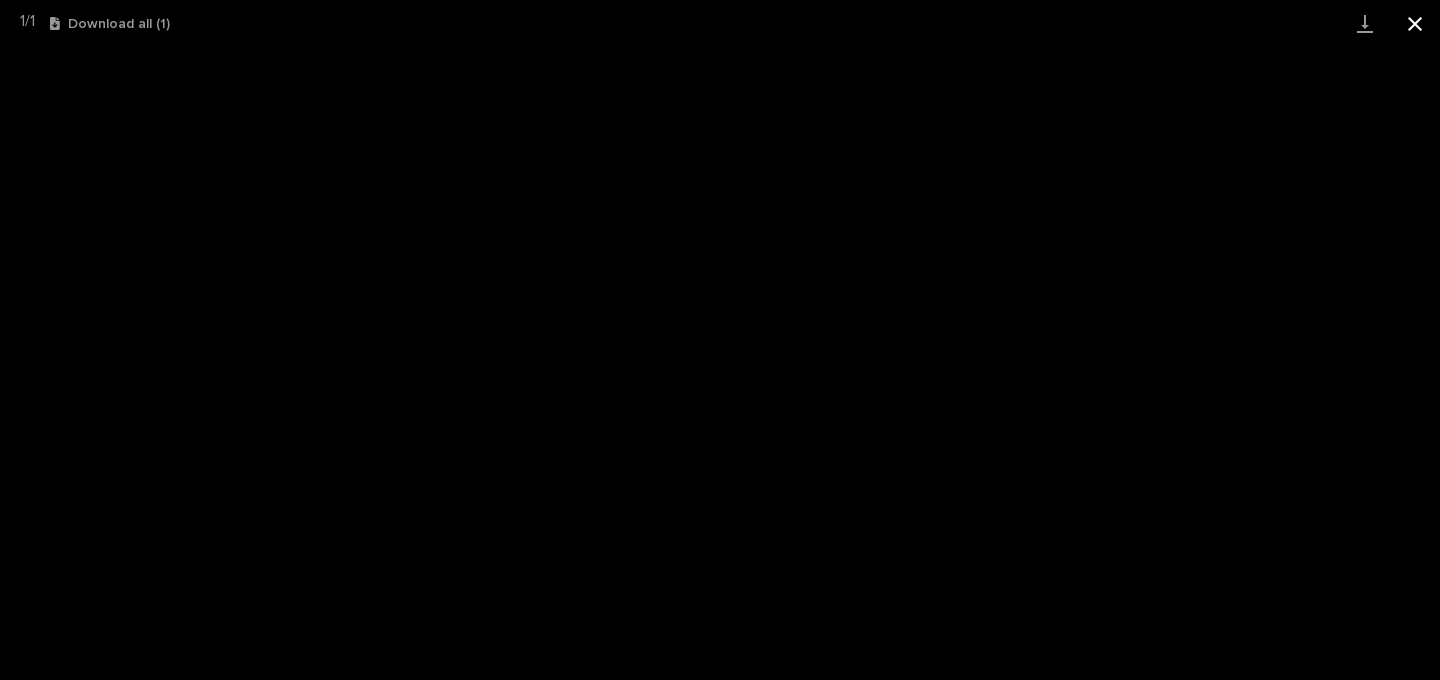 click at bounding box center (1415, 23) 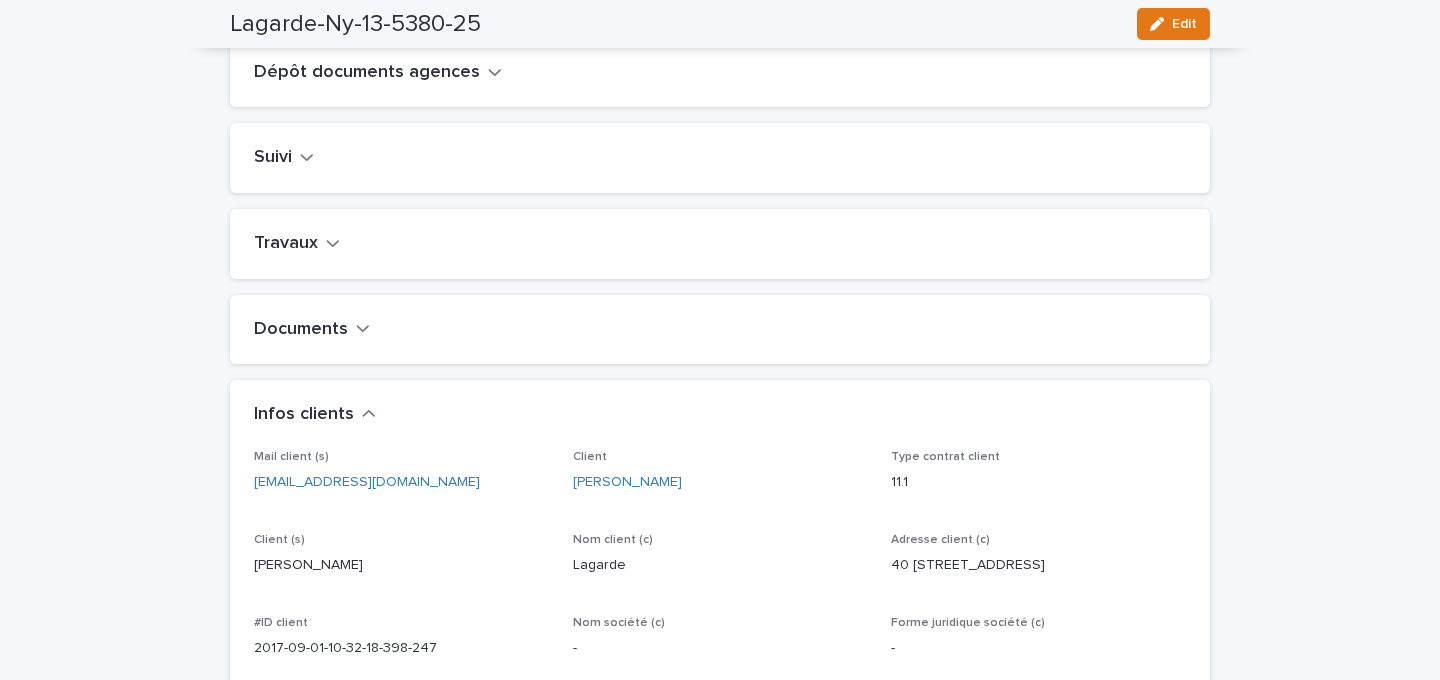 scroll, scrollTop: 0, scrollLeft: 0, axis: both 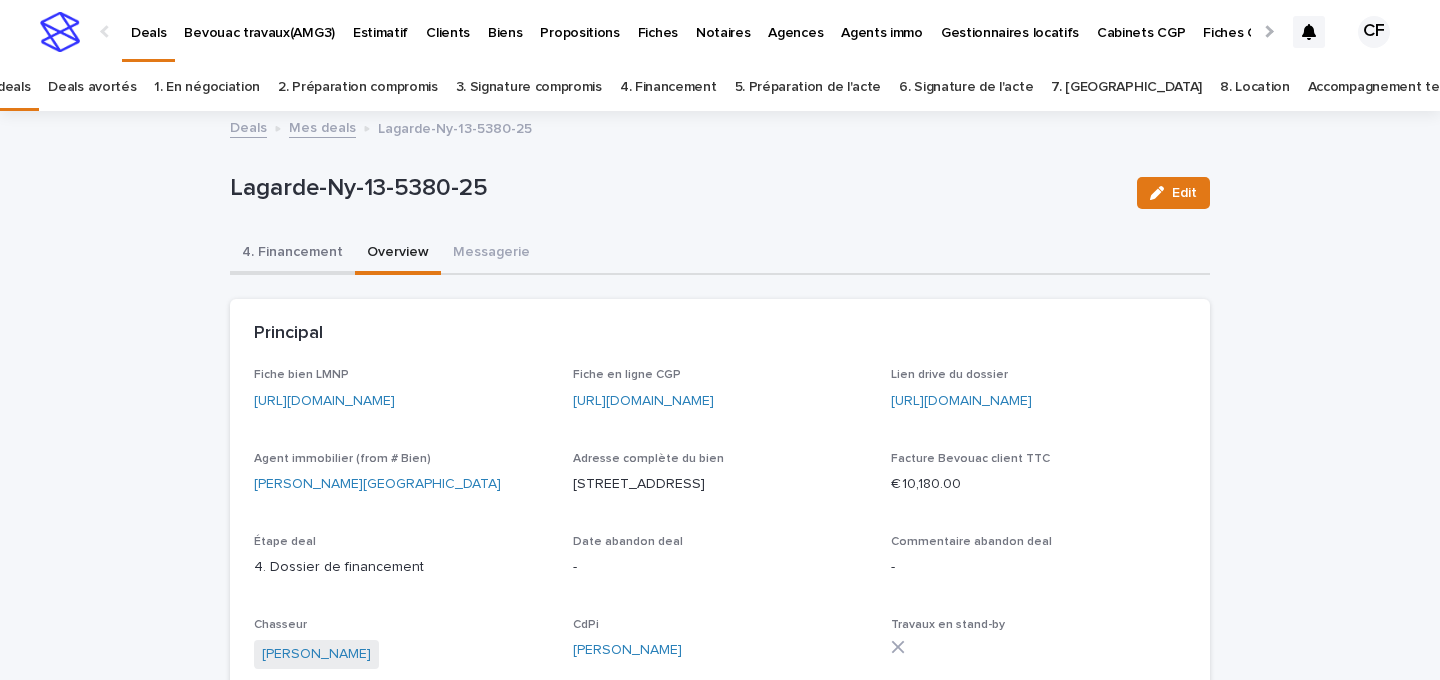 click on "4. Financement" at bounding box center [292, 254] 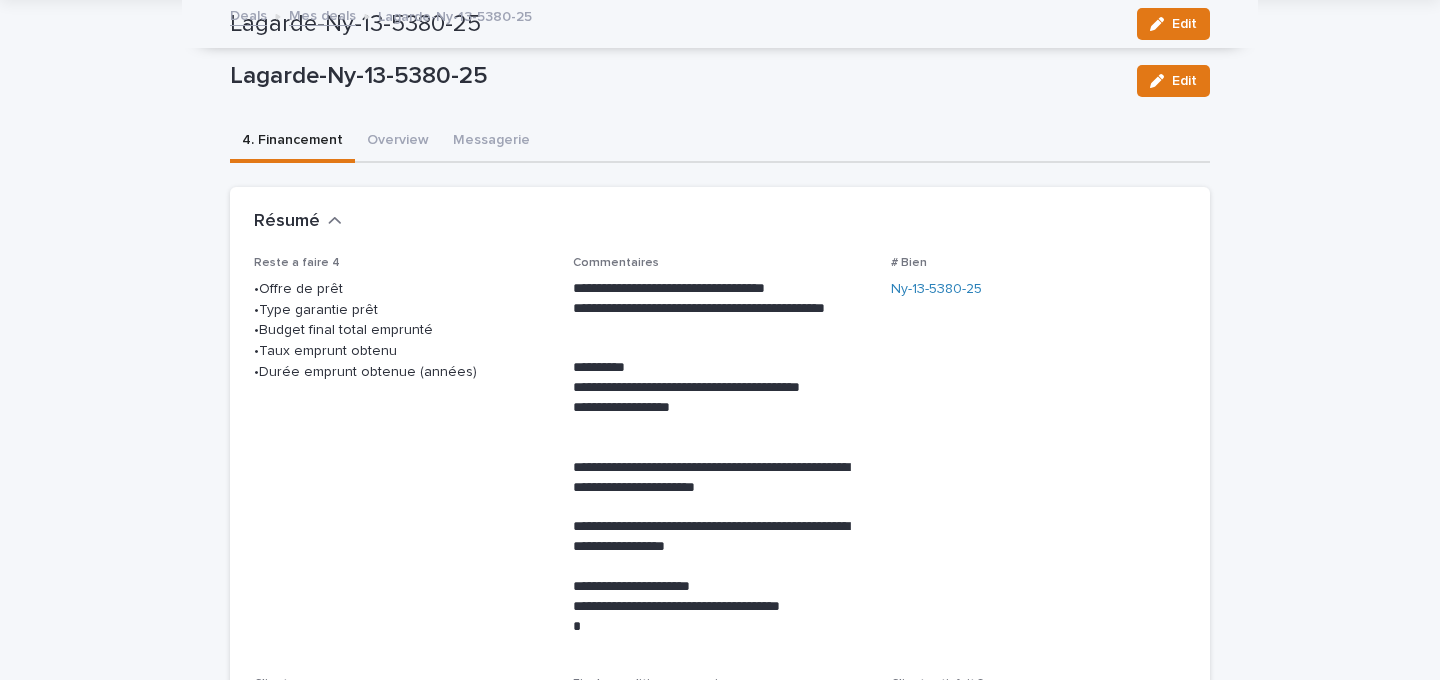 scroll, scrollTop: 0, scrollLeft: 0, axis: both 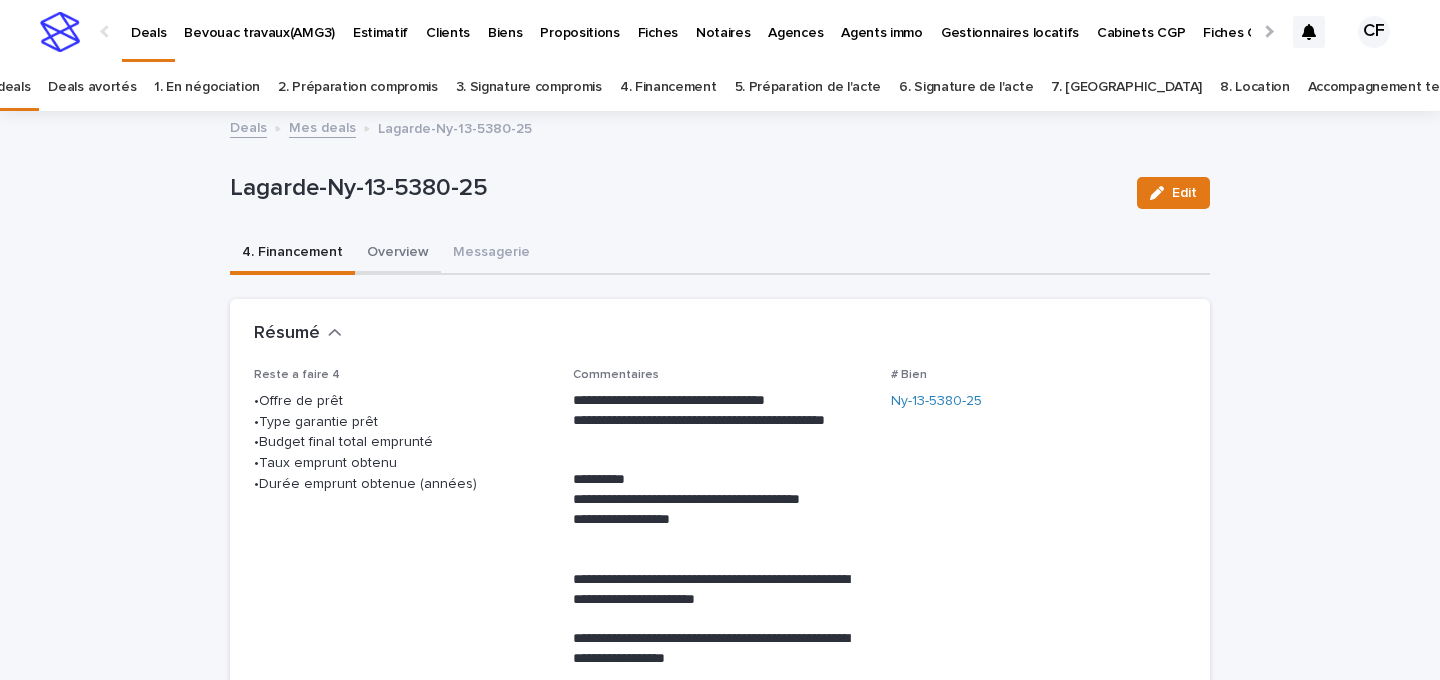 click on "**********" at bounding box center (720, 1205) 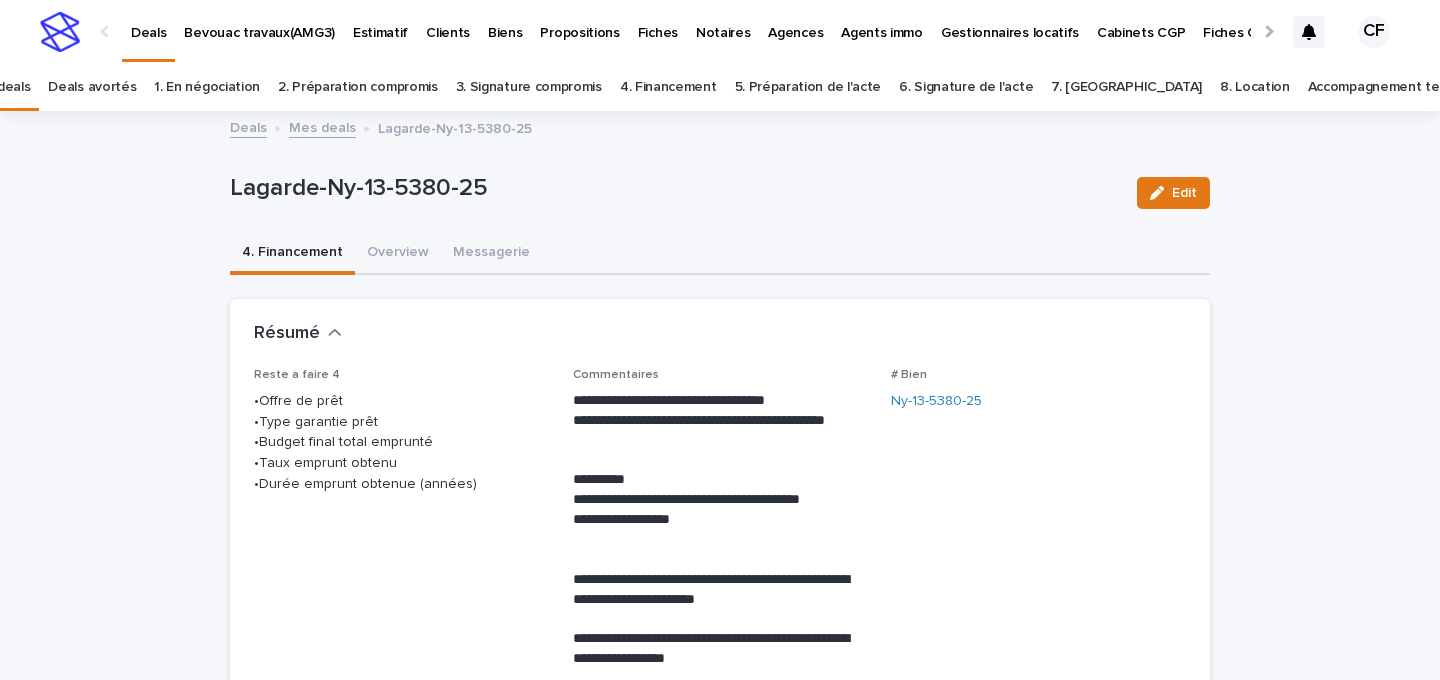 click on "**********" at bounding box center (720, 1226) 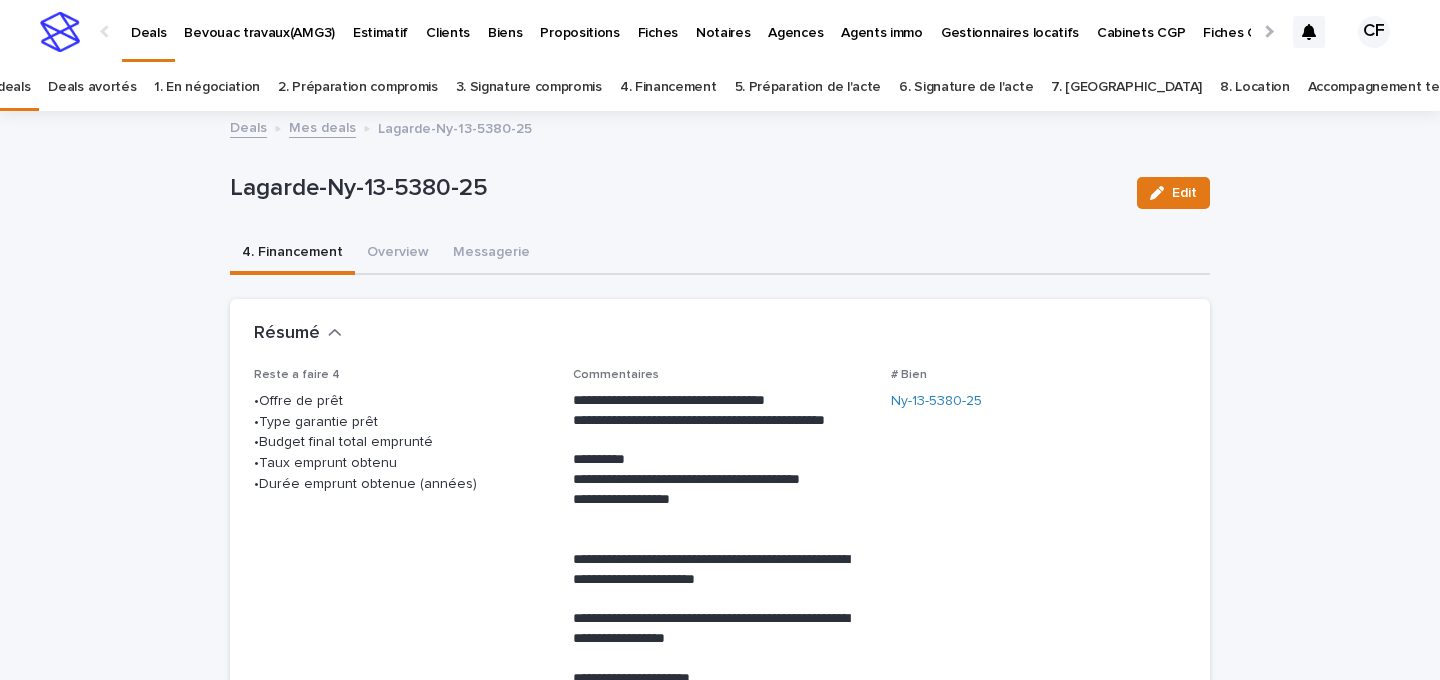 click on "4. Financement" at bounding box center (292, 254) 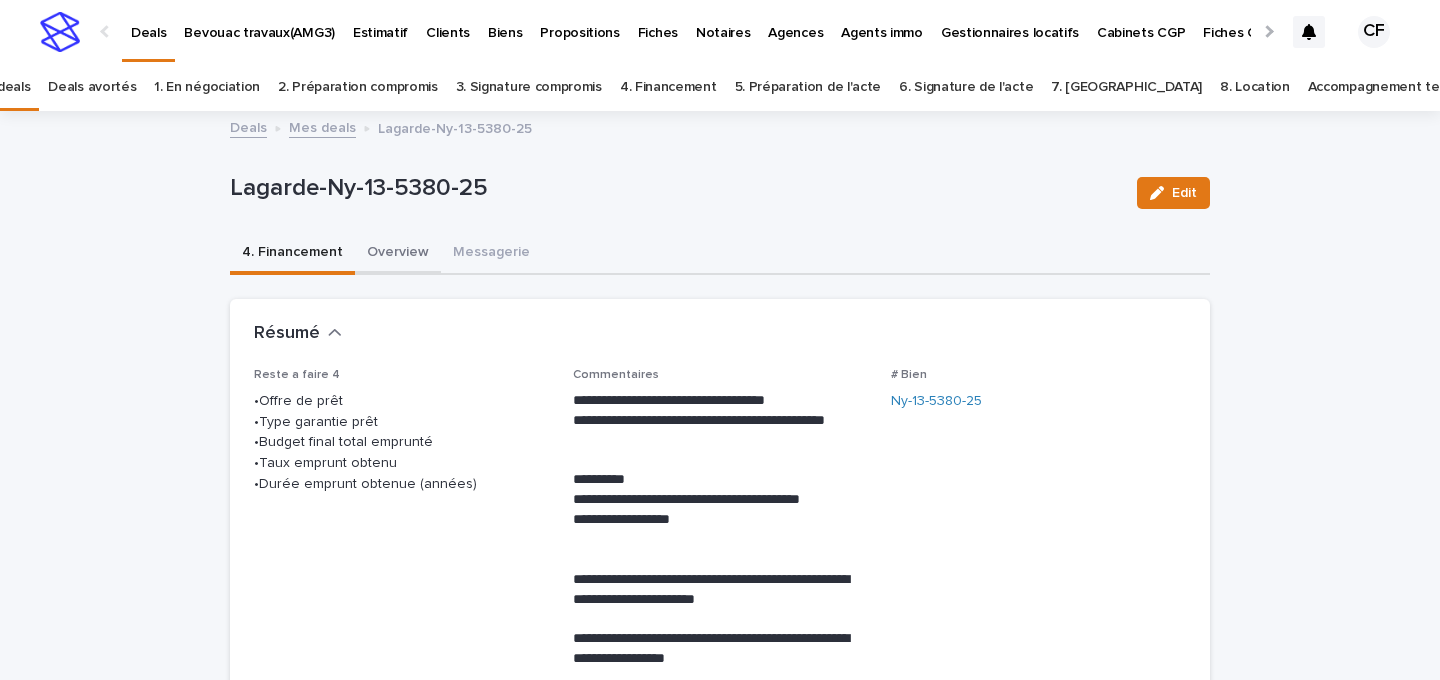 click on "Overview" at bounding box center [398, 254] 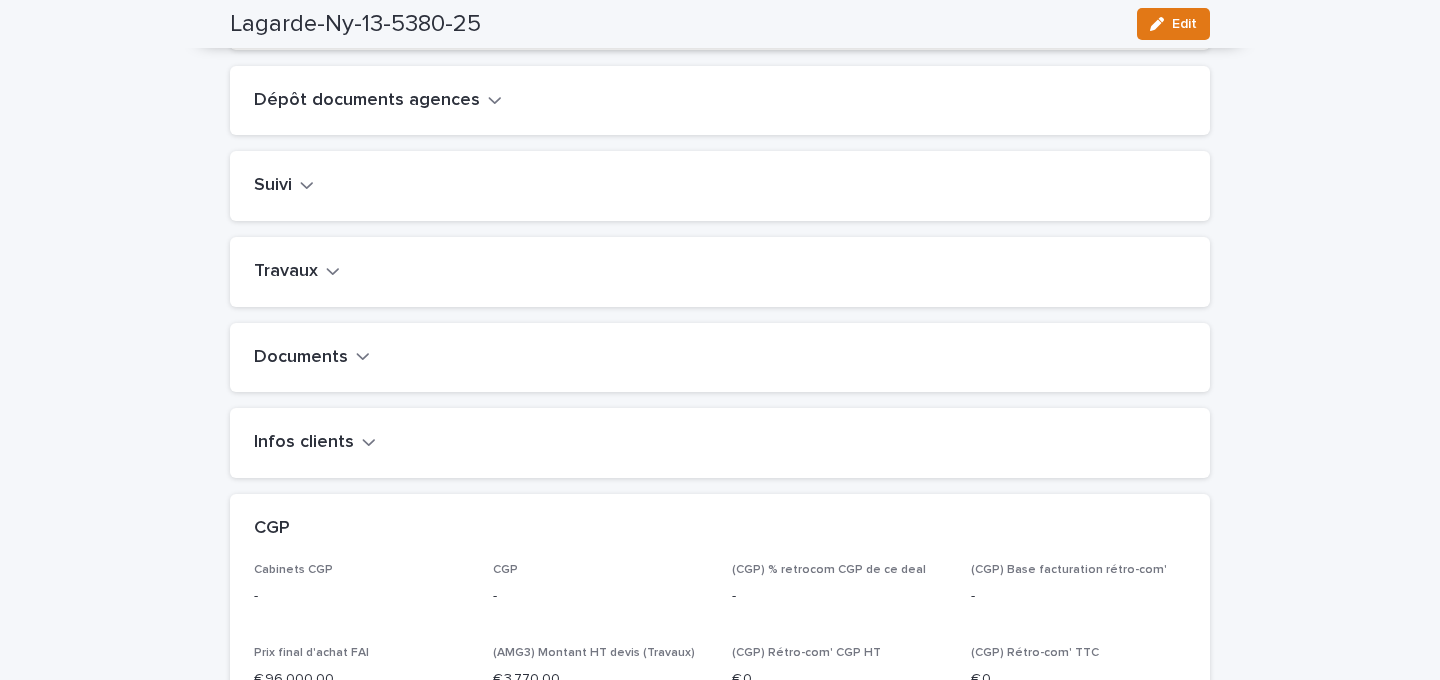 scroll, scrollTop: 770, scrollLeft: 0, axis: vertical 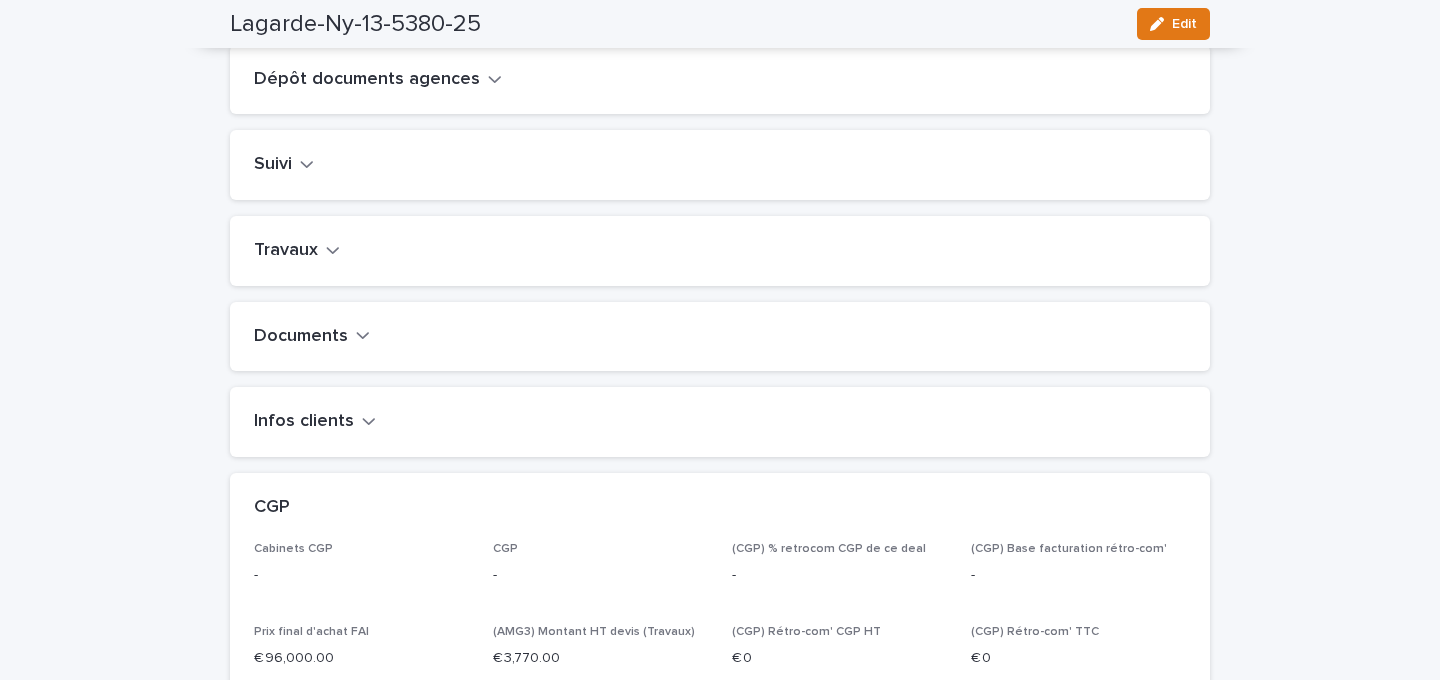 click on "Travaux" at bounding box center (286, 251) 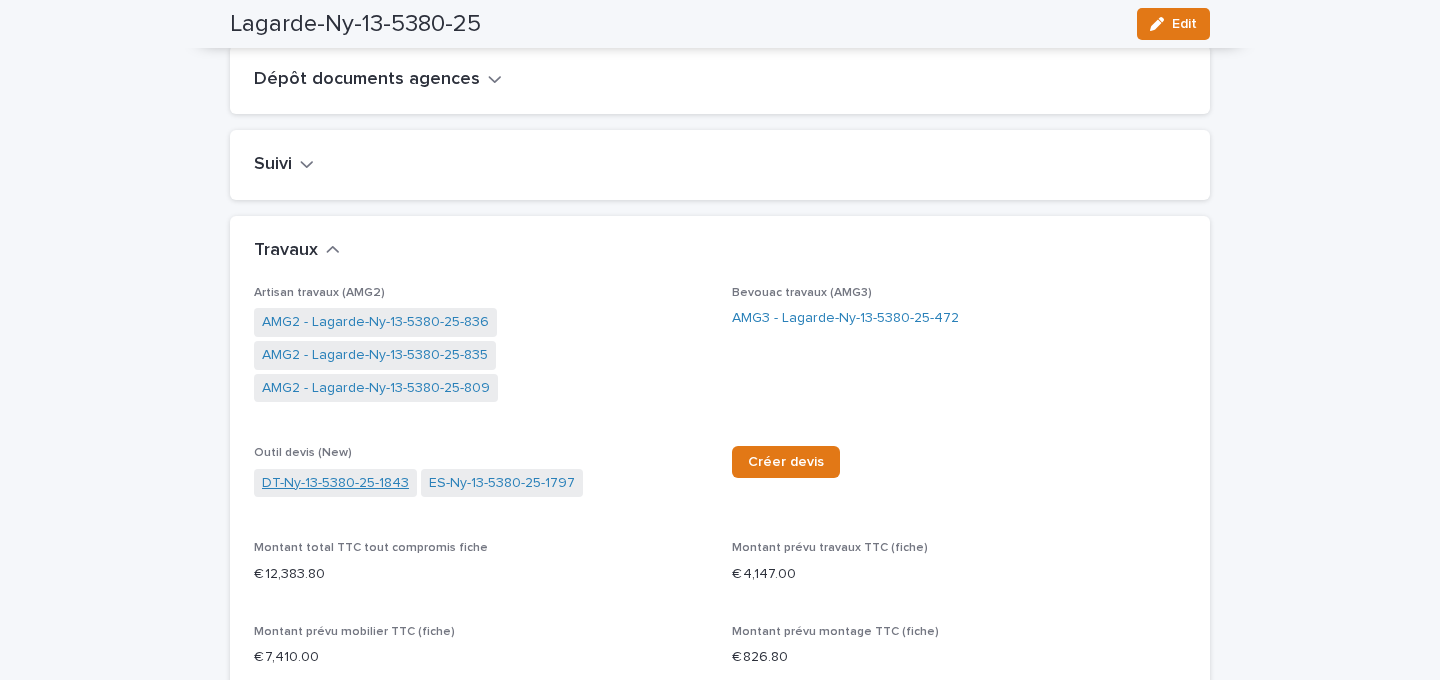 click on "DT-Ny-13-5380-25-1843" at bounding box center (335, 483) 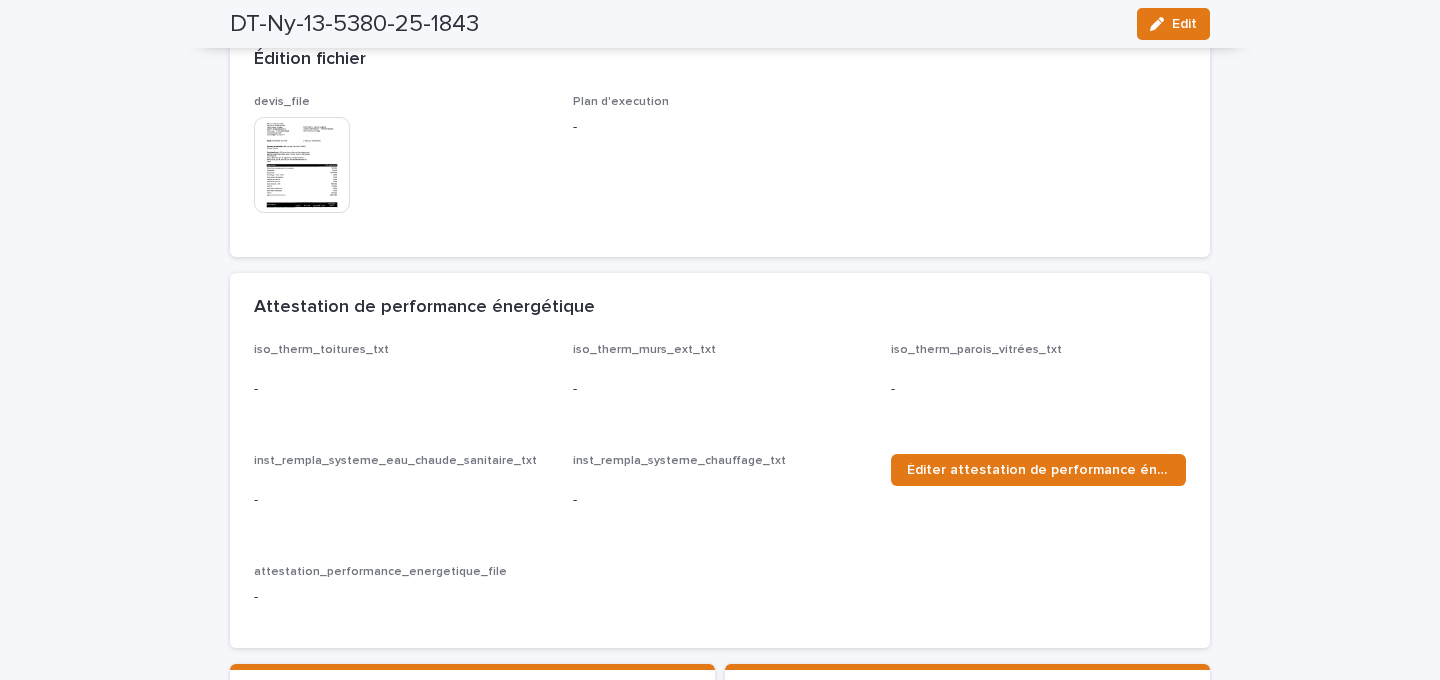 scroll, scrollTop: 1086, scrollLeft: 0, axis: vertical 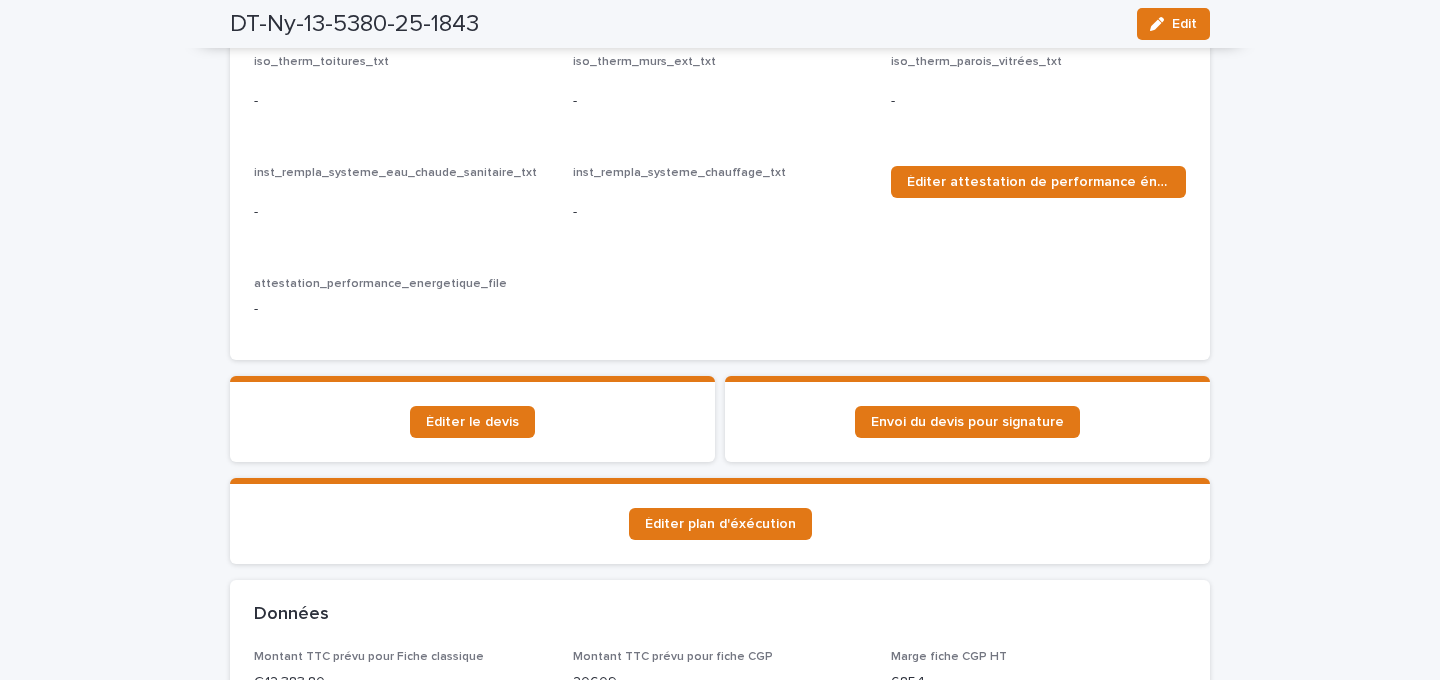 click at bounding box center [302, -123] 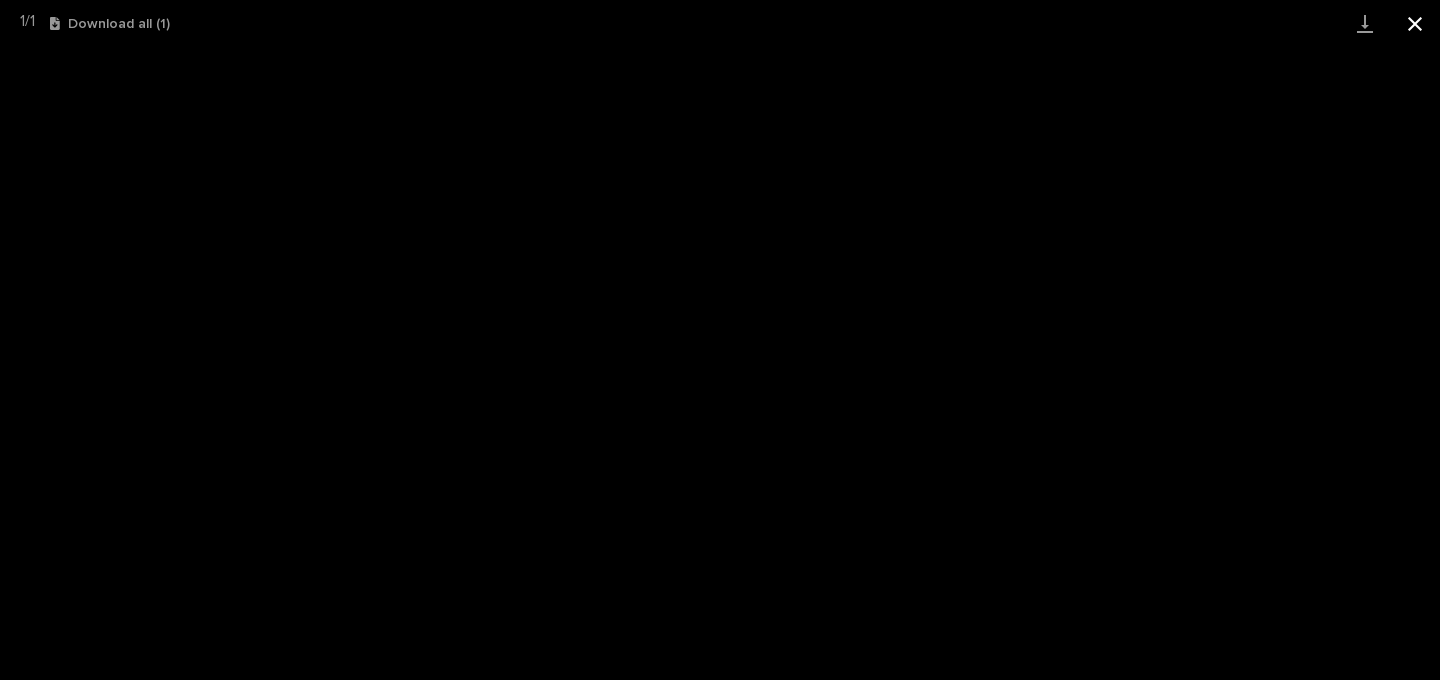 click at bounding box center [1415, 23] 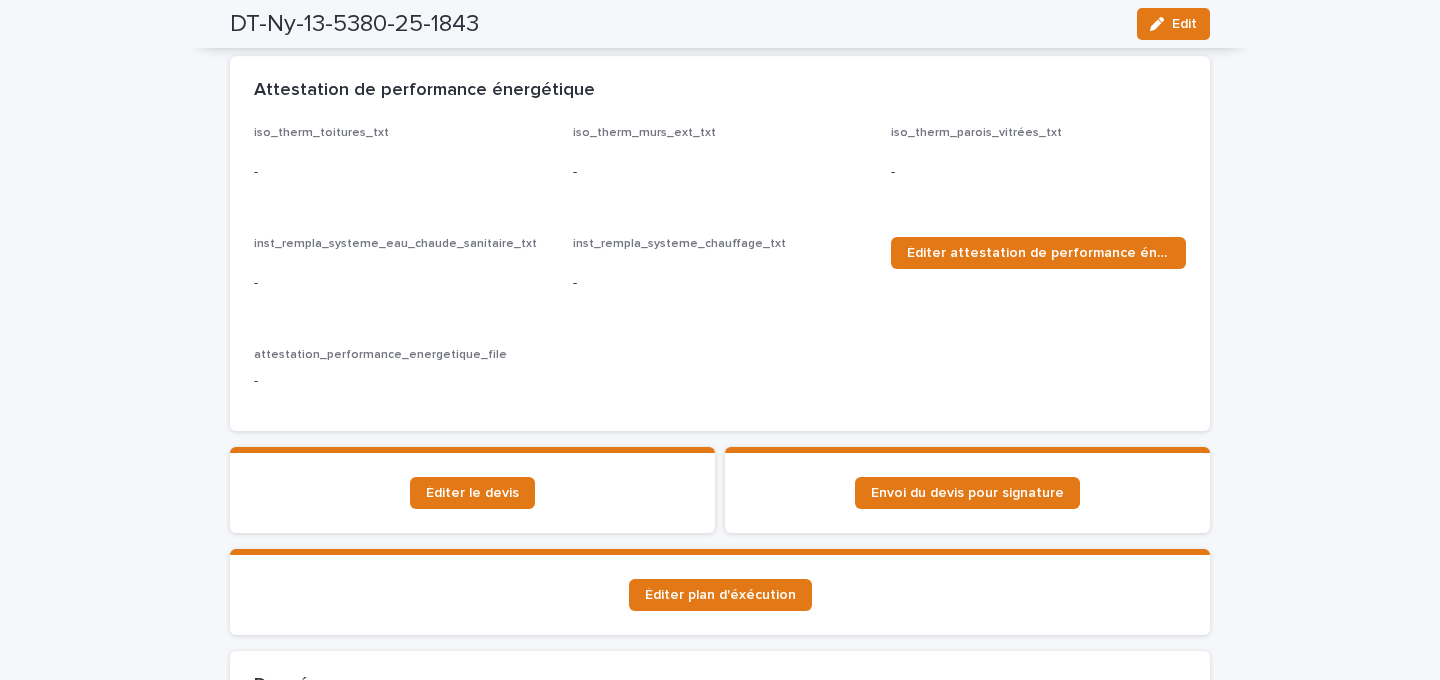 click at bounding box center [302, -52] 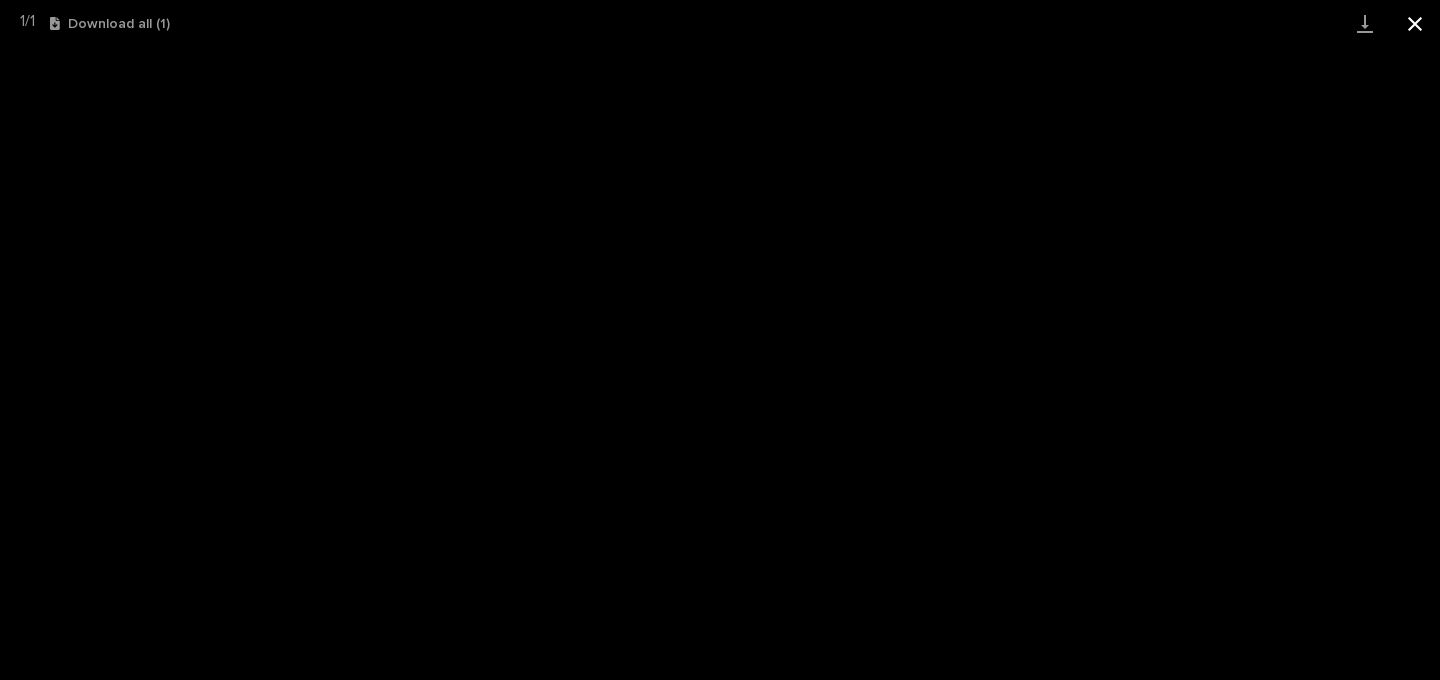 click at bounding box center [1415, 23] 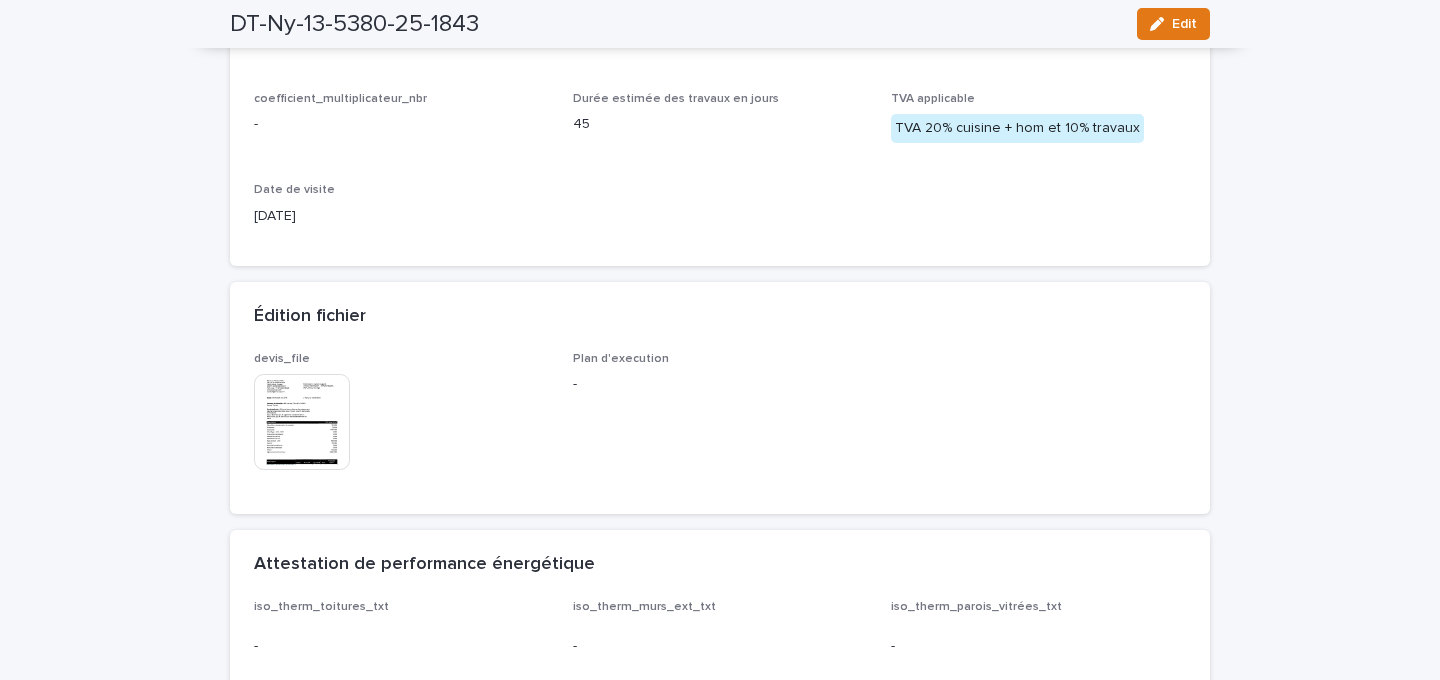 scroll, scrollTop: 0, scrollLeft: 0, axis: both 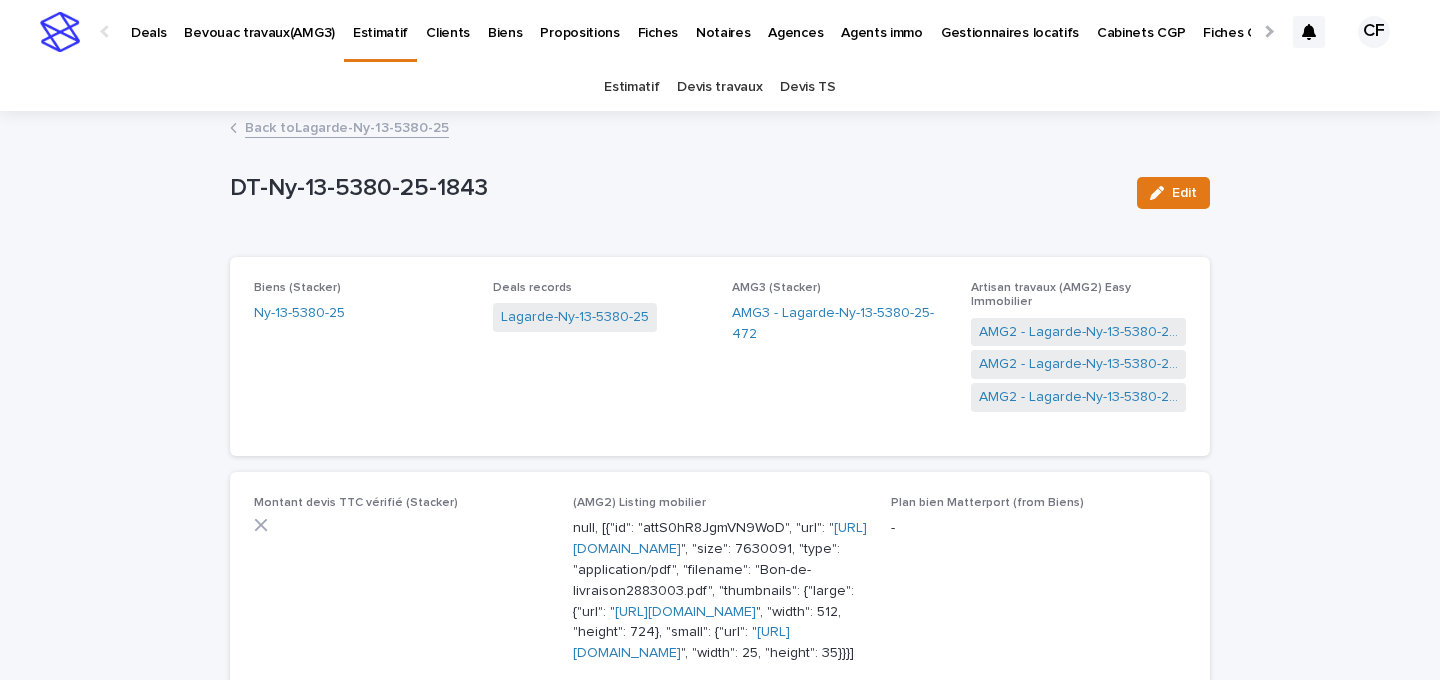 click on "Back to  Lagarde-Ny-13-5380-25" at bounding box center (720, 129) 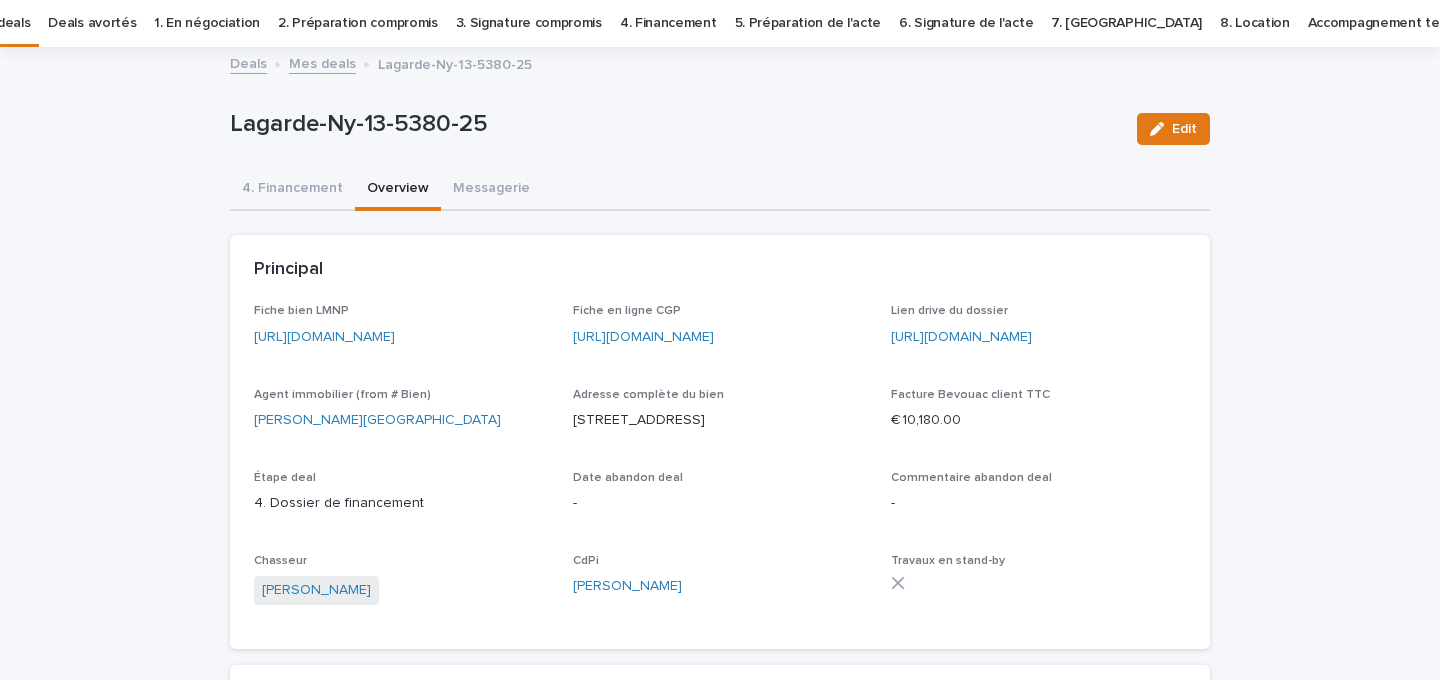 scroll, scrollTop: 0, scrollLeft: 0, axis: both 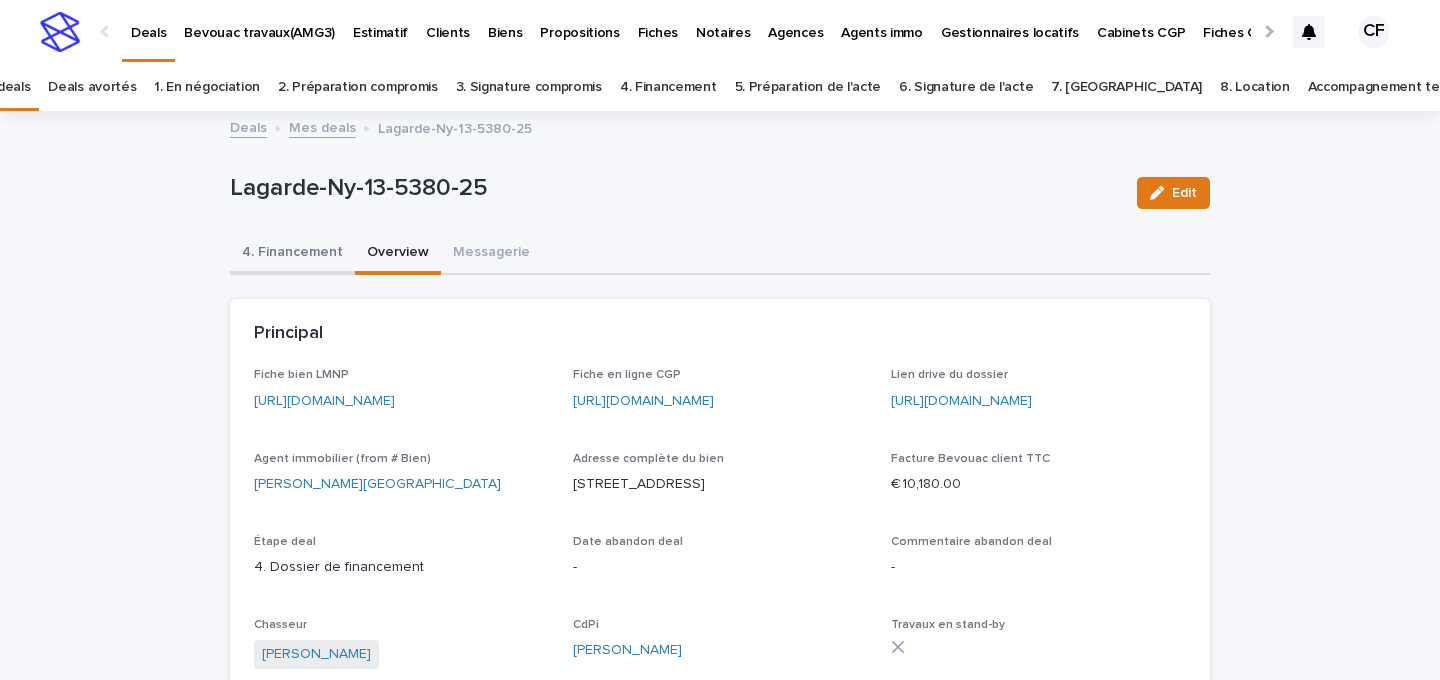 click on "4. Financement" at bounding box center [292, 254] 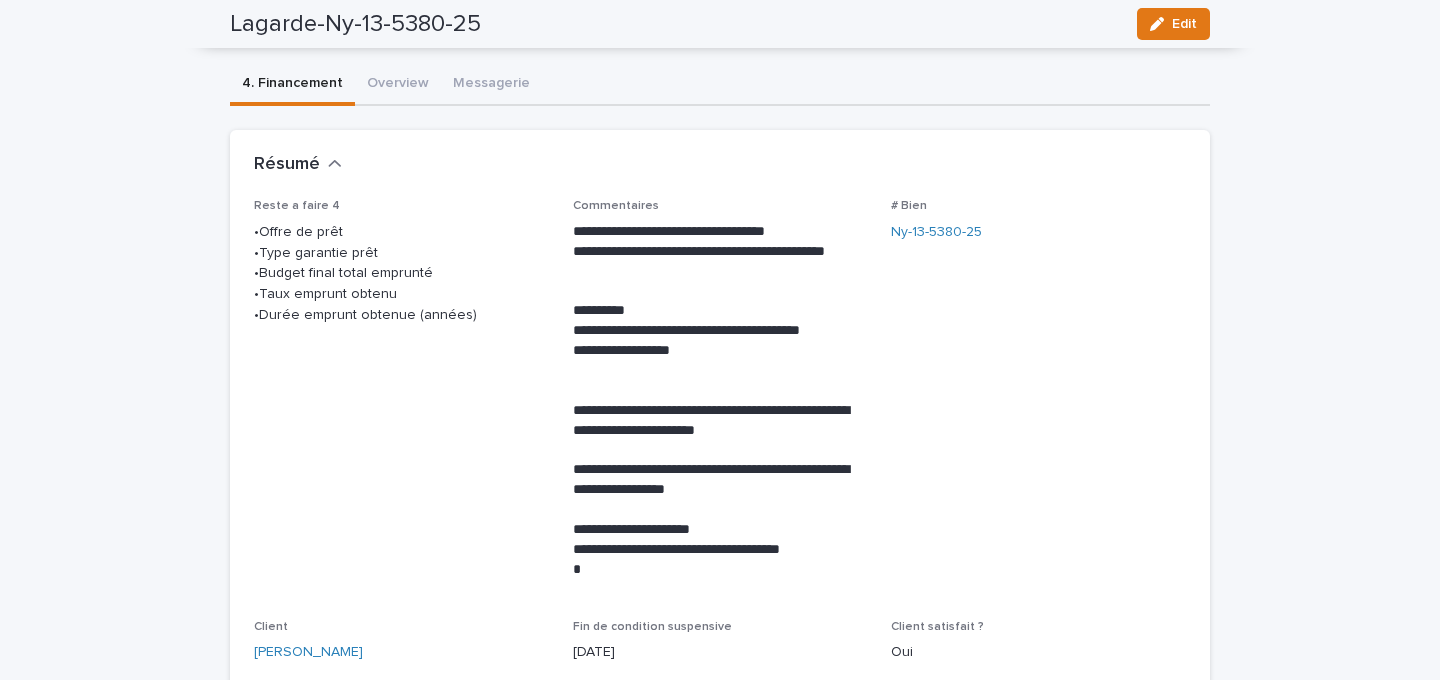 scroll, scrollTop: 0, scrollLeft: 0, axis: both 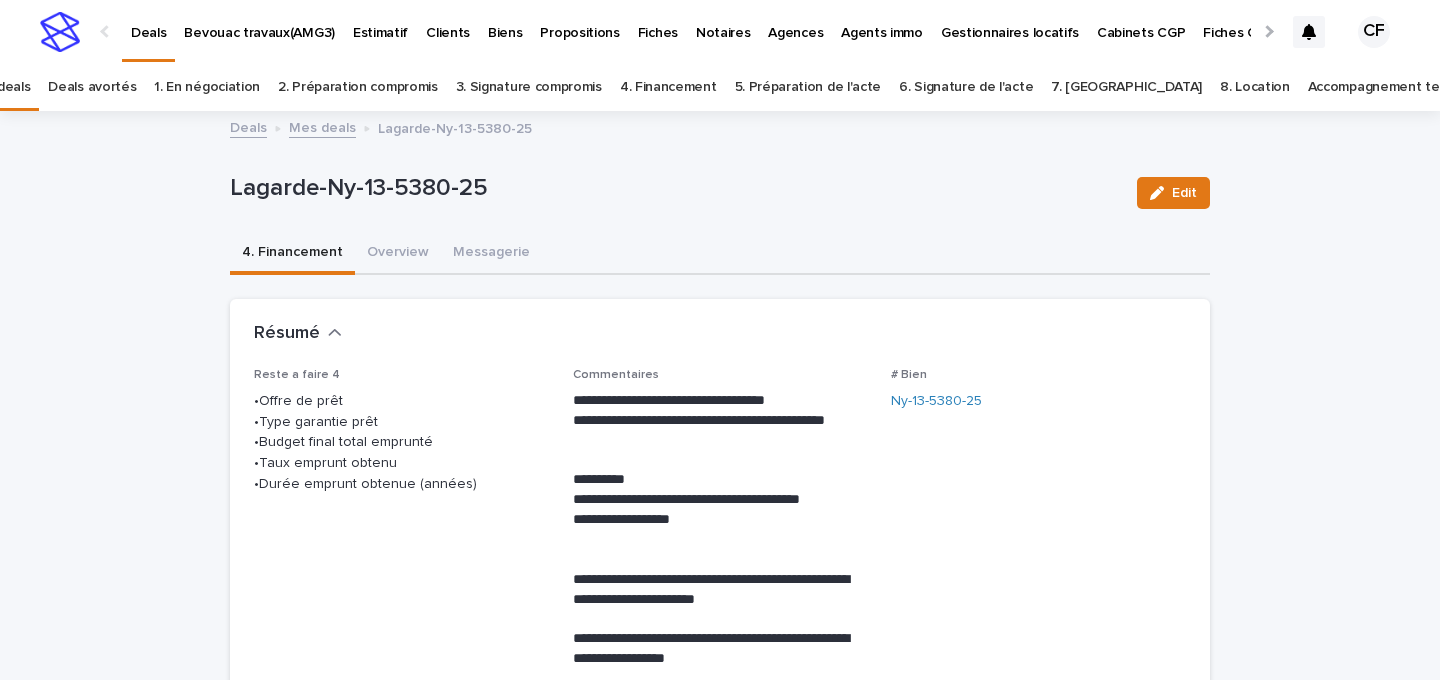 click on "Lagarde-Ny-13-5380-25" at bounding box center (675, 188) 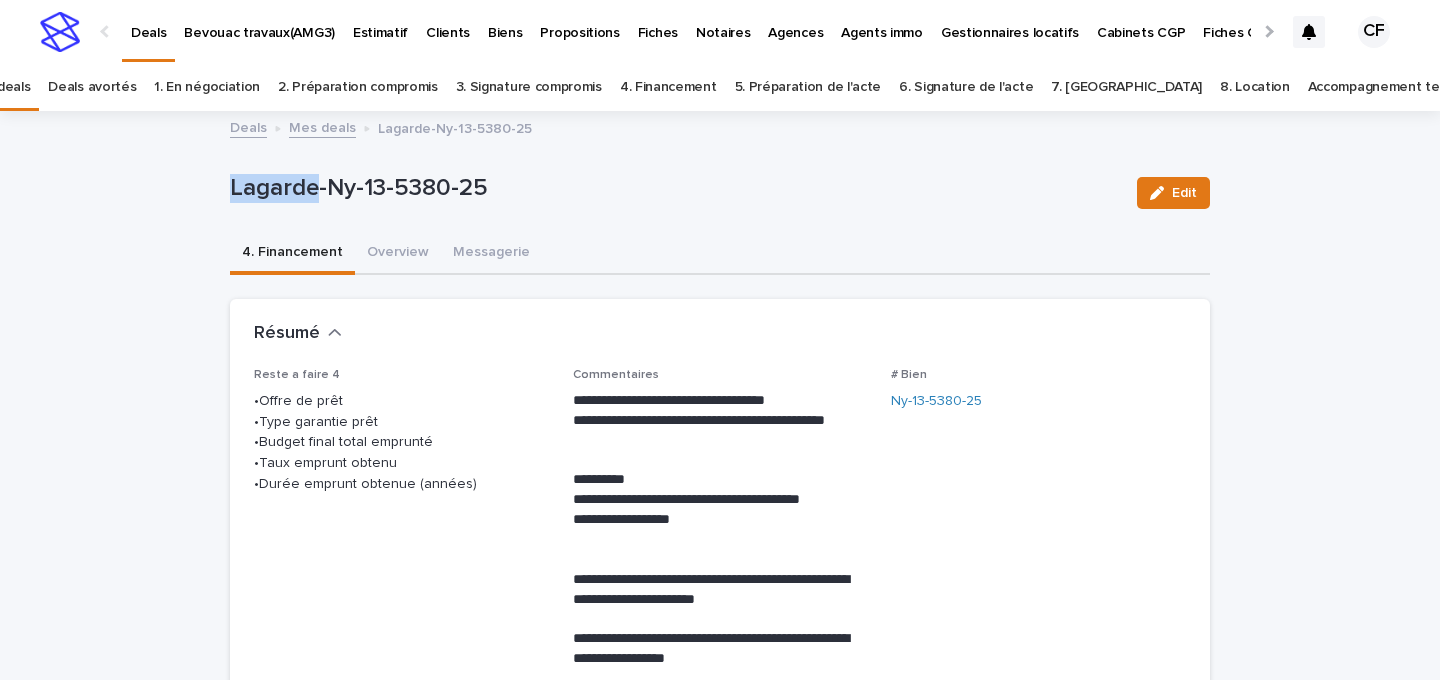 click on "Lagarde-Ny-13-5380-25" at bounding box center [675, 188] 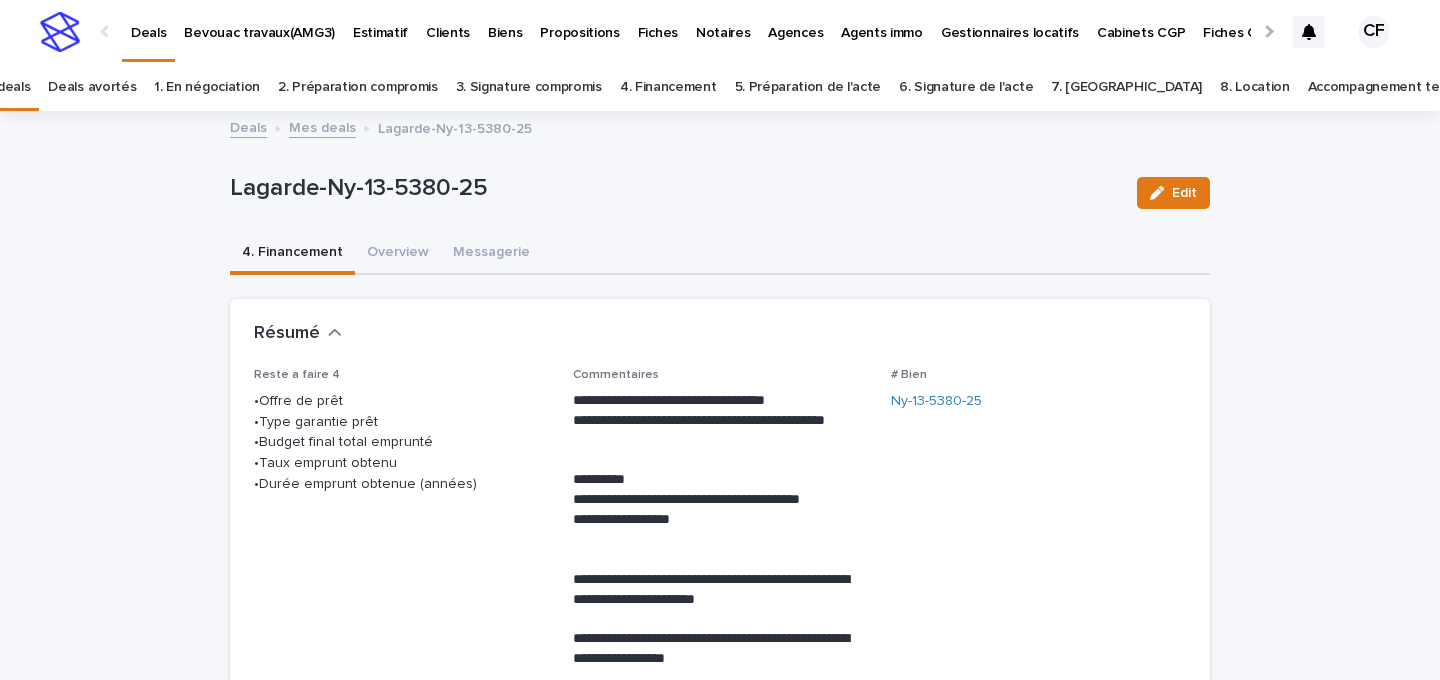 click on "Lagarde-Ny-13-5380-25" at bounding box center [675, 188] 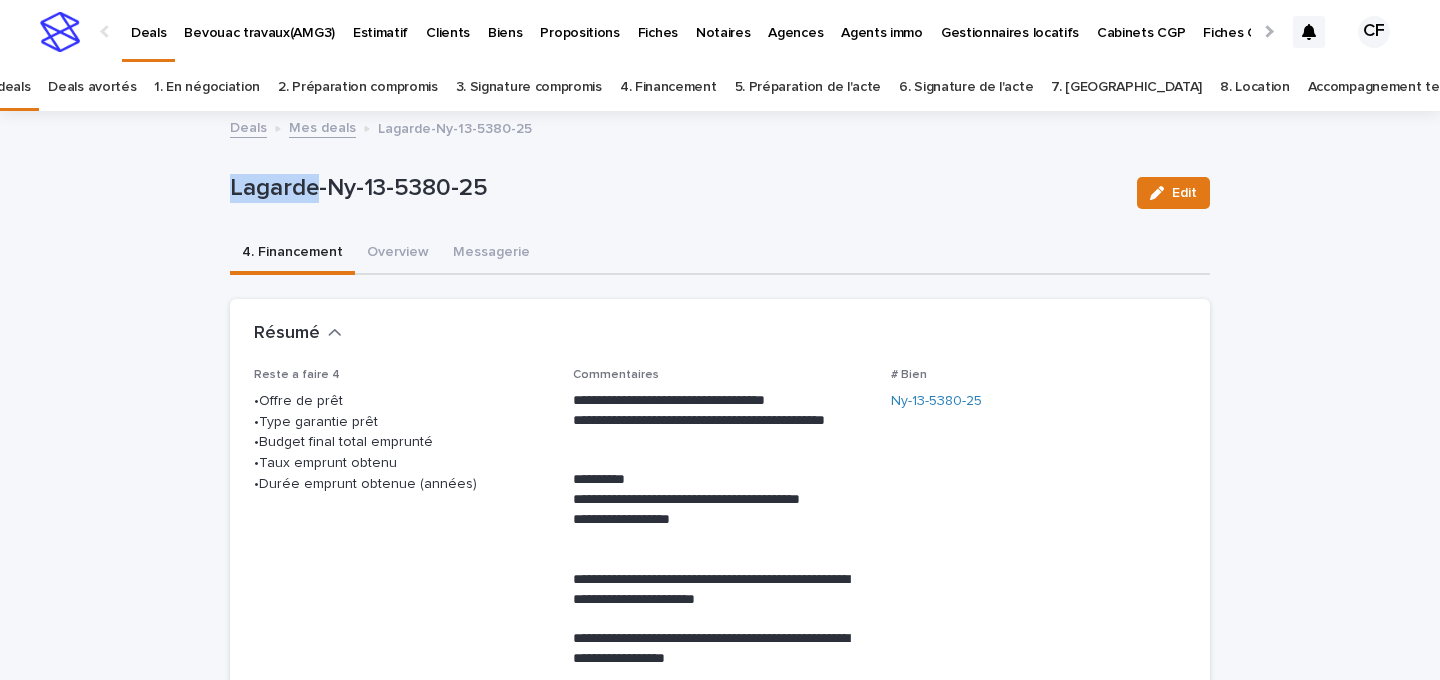 click on "Lagarde-Ny-13-5380-25" at bounding box center [675, 188] 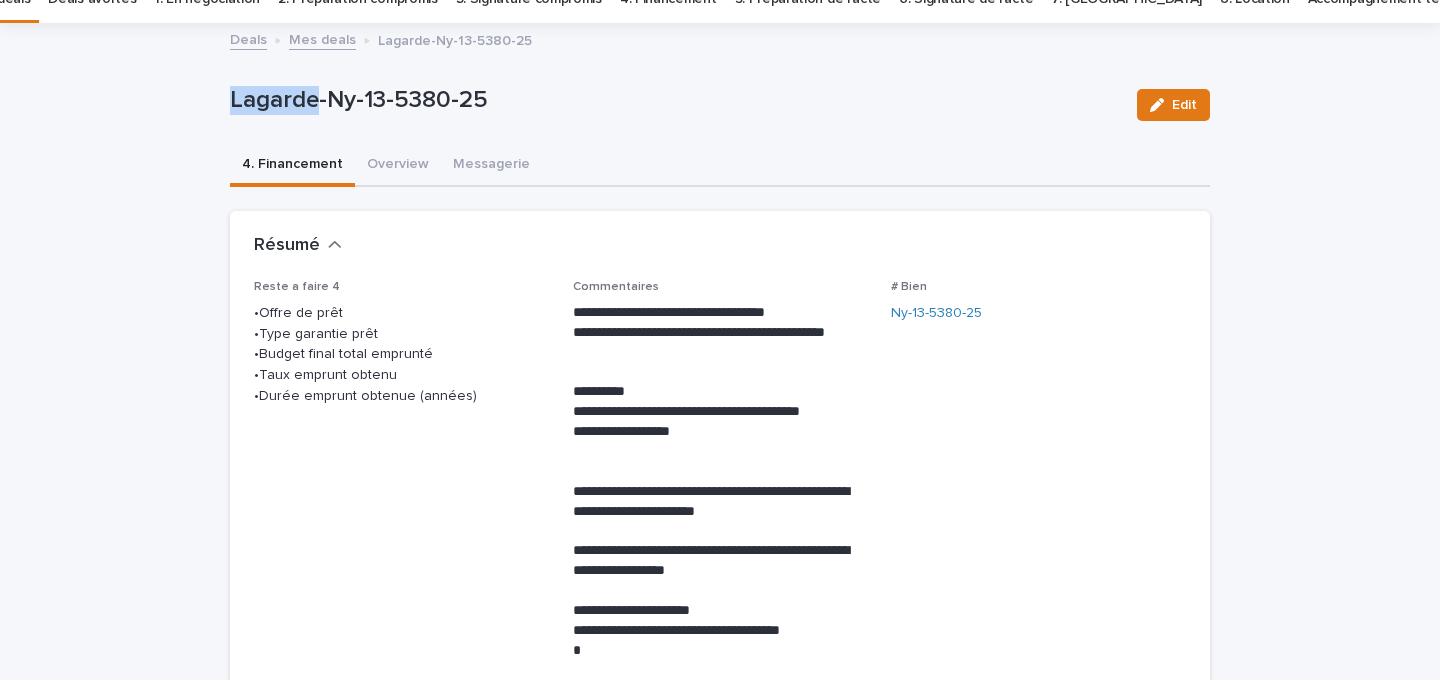 scroll, scrollTop: 179, scrollLeft: 0, axis: vertical 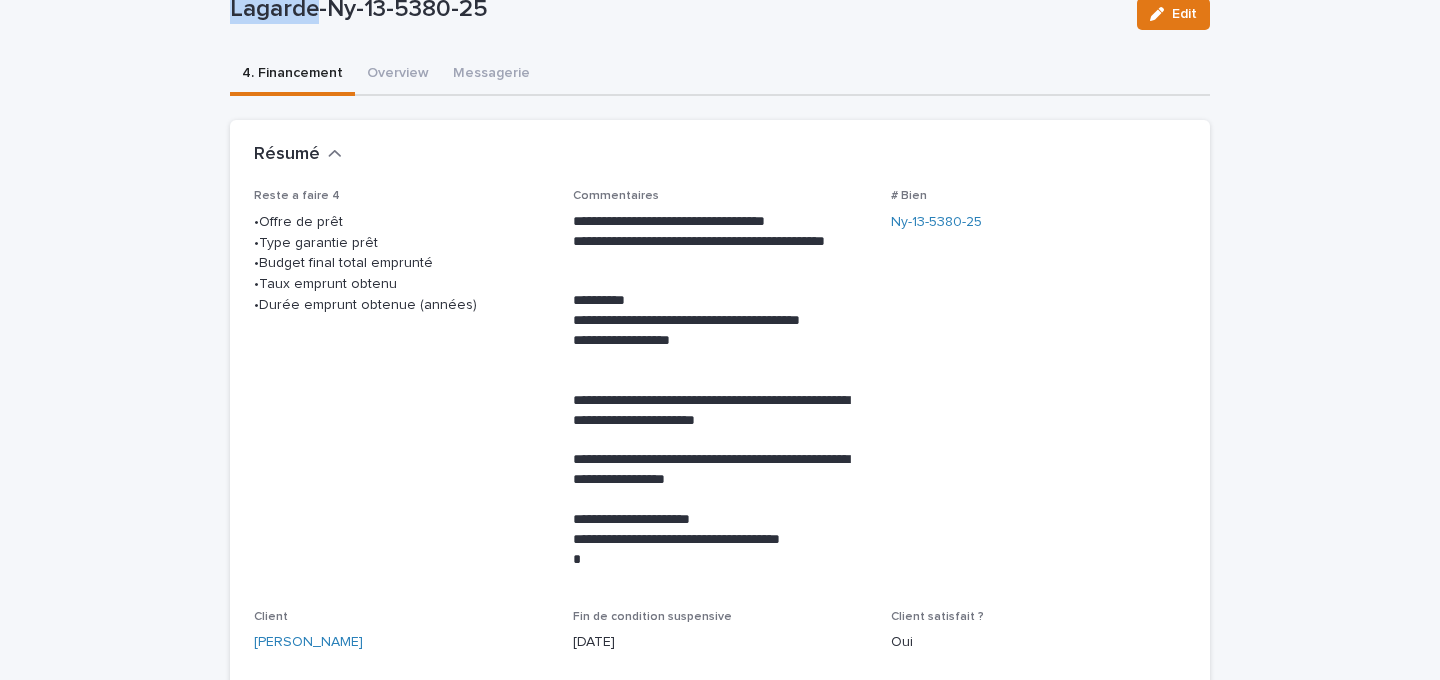click on "Overview" at bounding box center (398, 75) 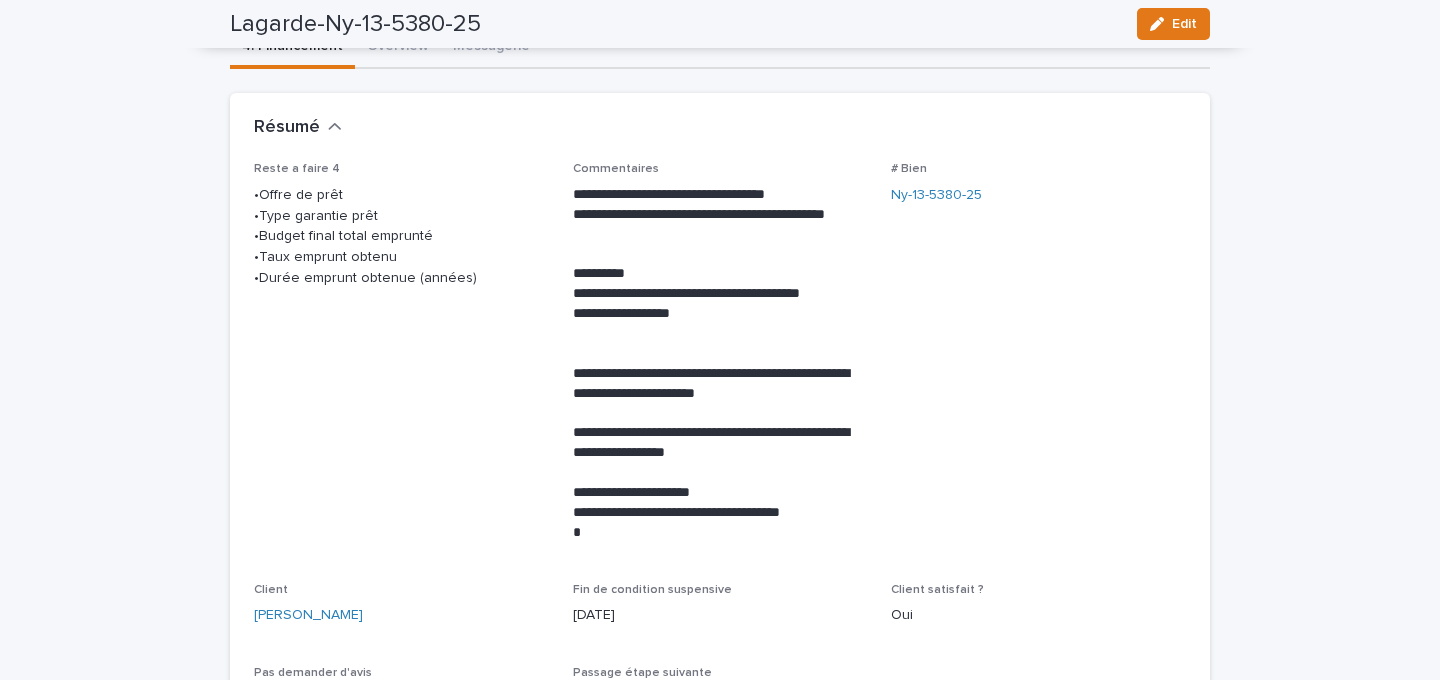 scroll, scrollTop: 0, scrollLeft: 0, axis: both 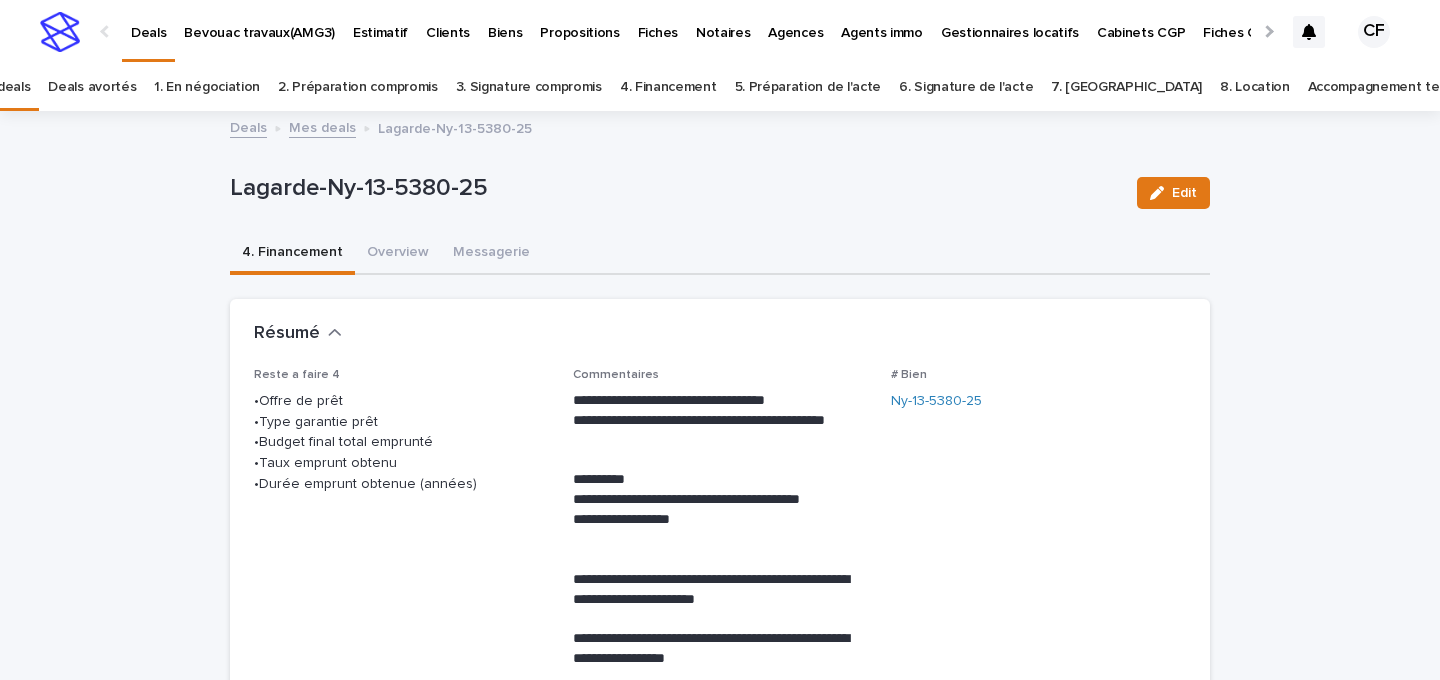 click on "Lagarde-Ny-13-5380-25 Edit" at bounding box center [720, 193] 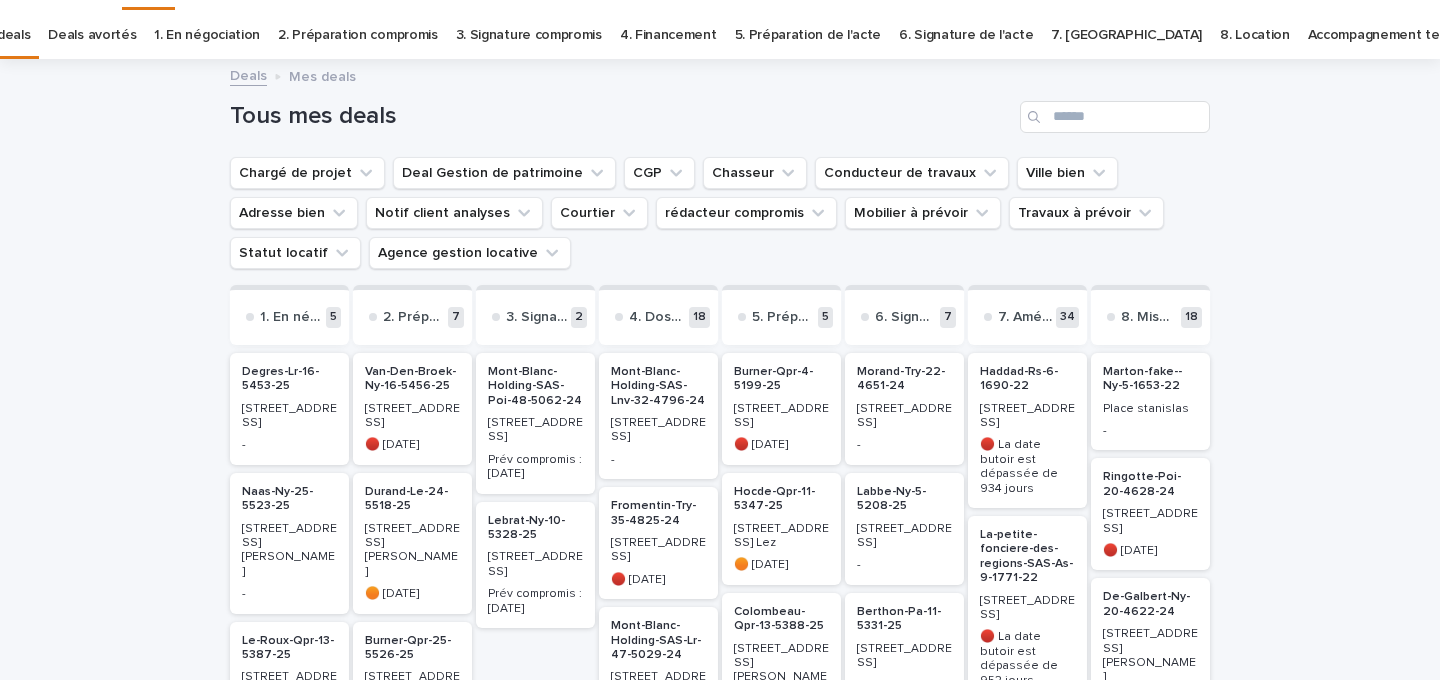 scroll, scrollTop: 54, scrollLeft: 0, axis: vertical 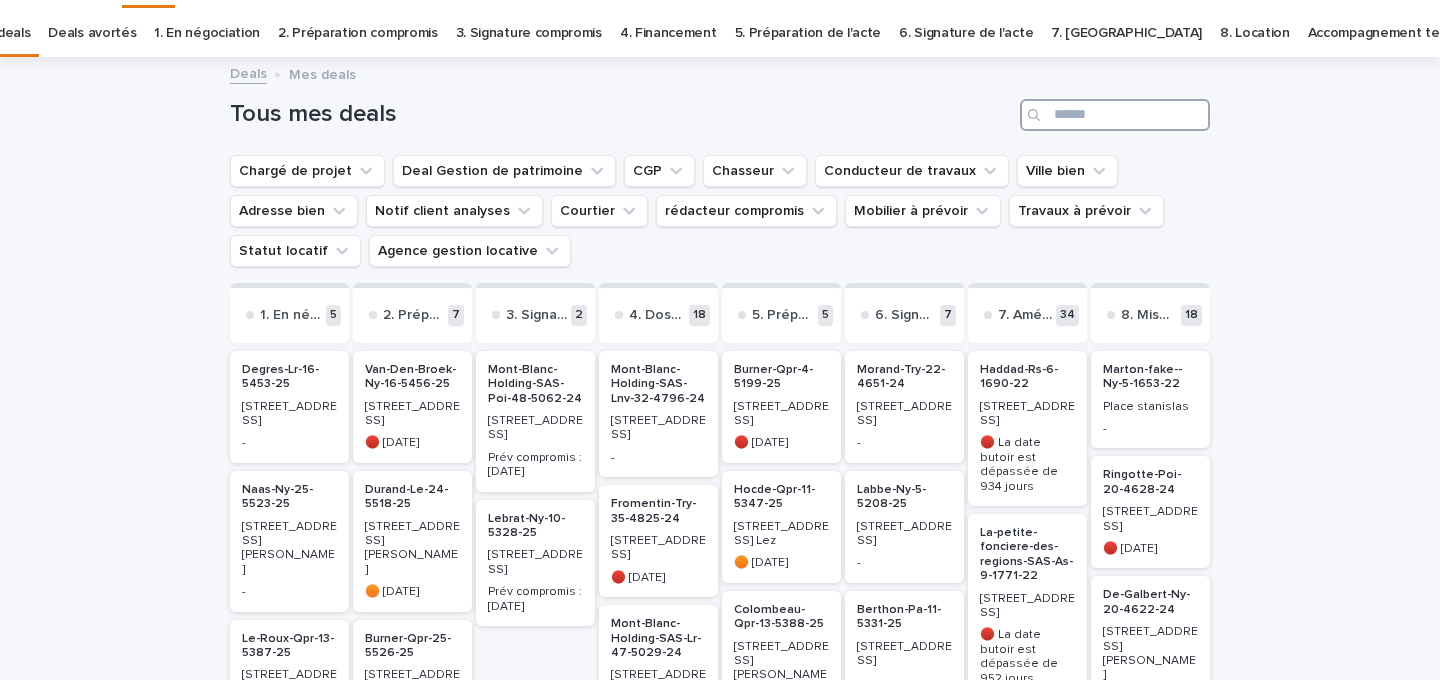 click at bounding box center (1115, 115) 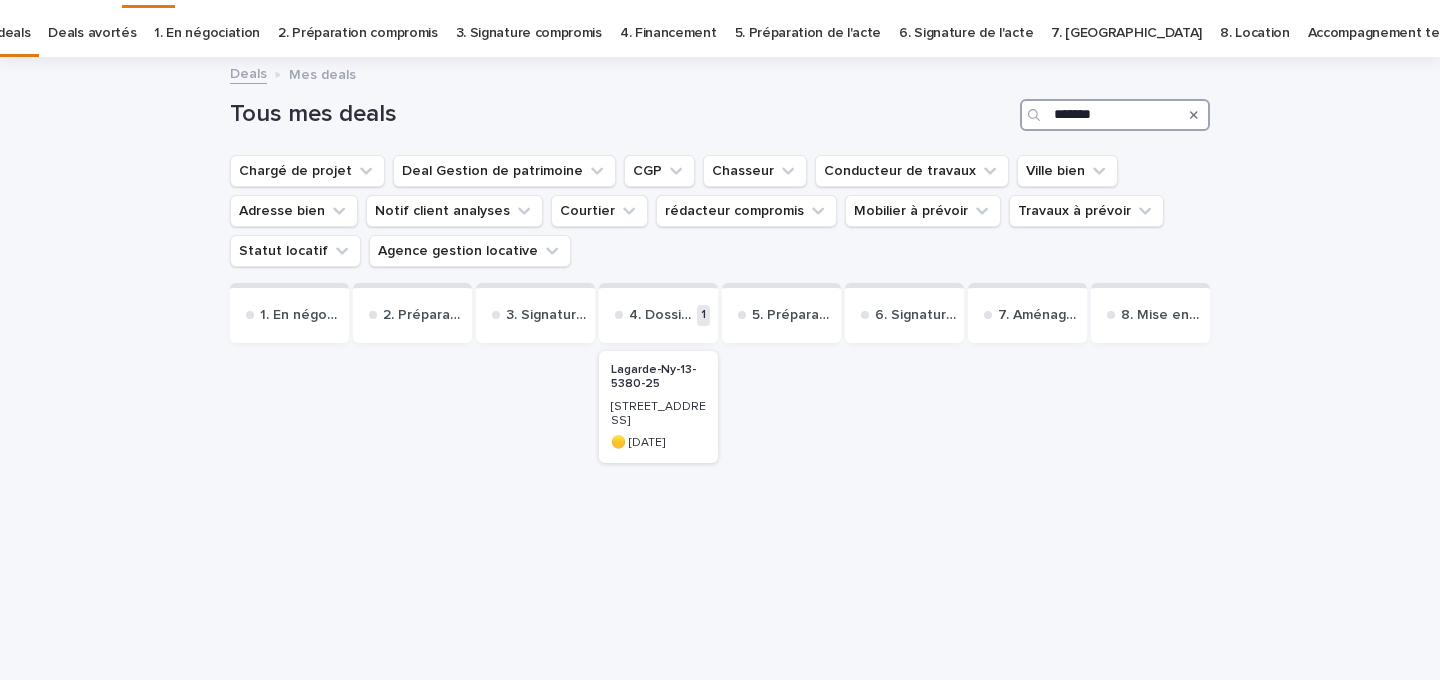 type on "*******" 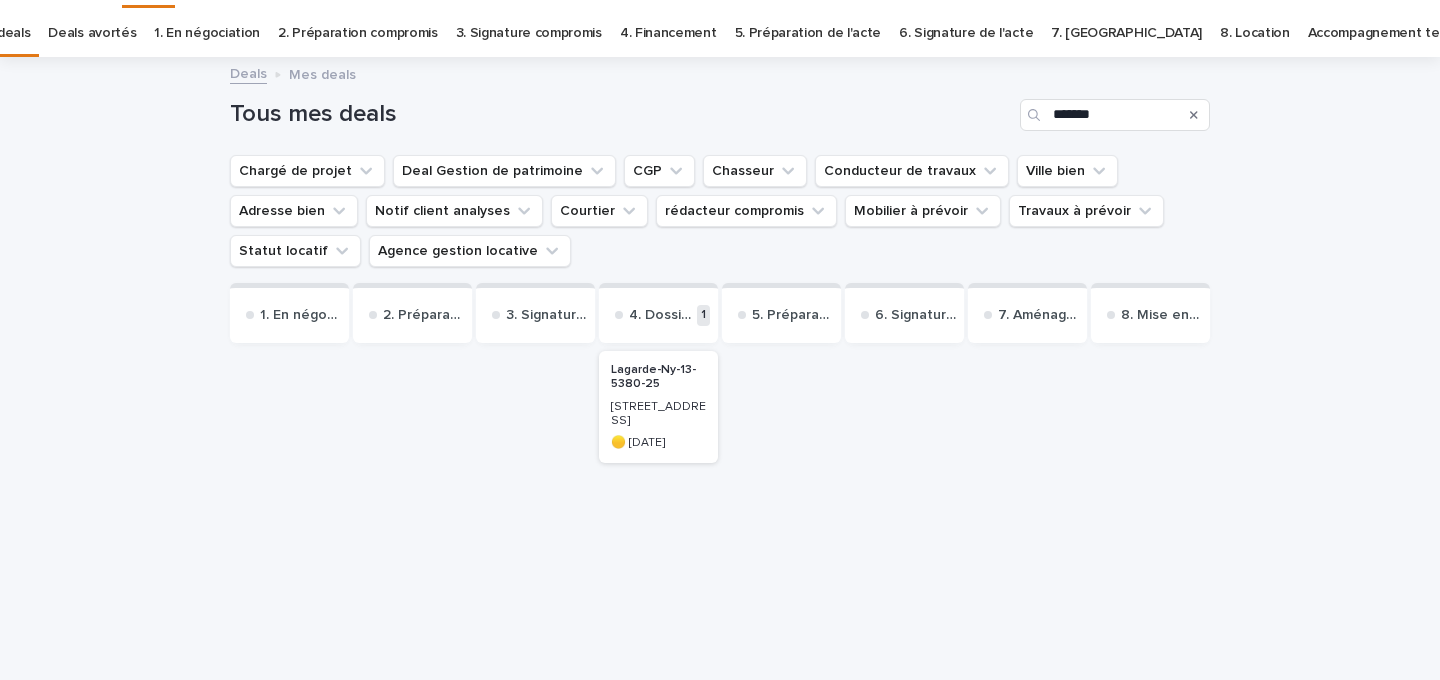 click on "[STREET_ADDRESS]" at bounding box center (658, 414) 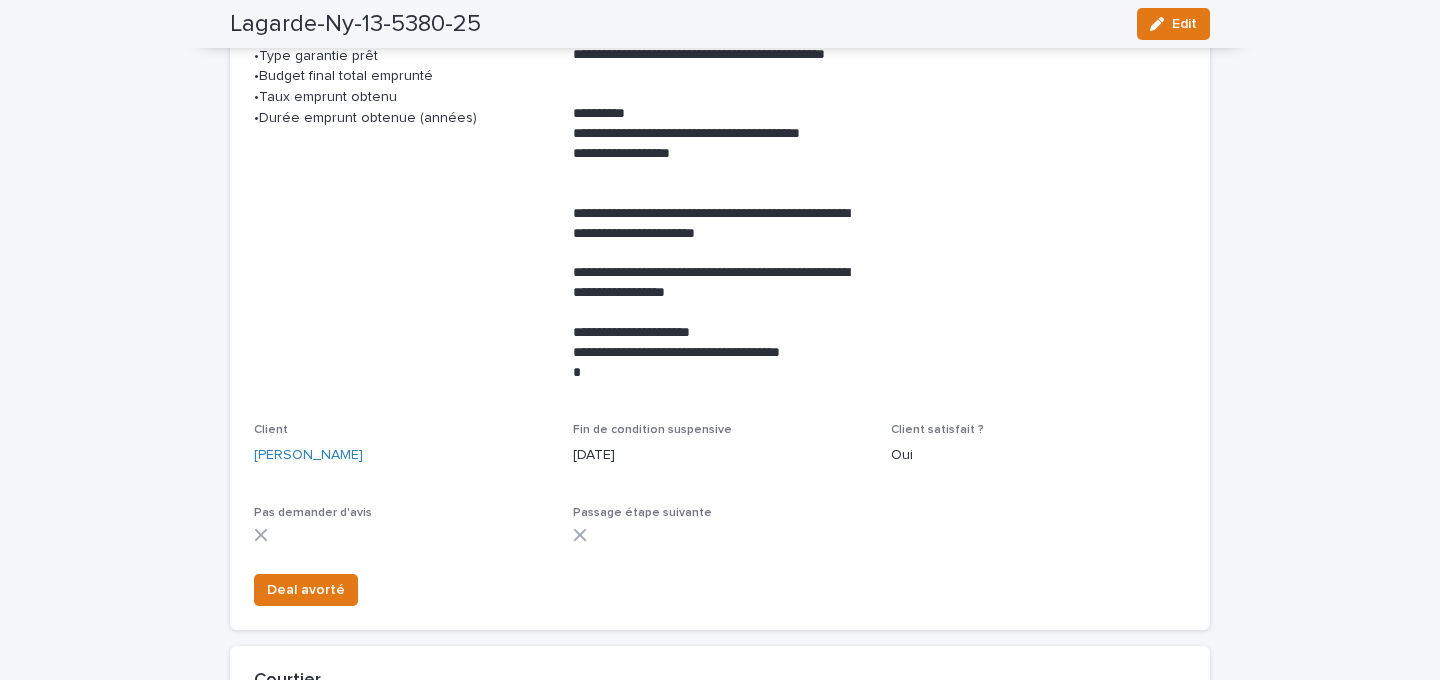 scroll, scrollTop: 0, scrollLeft: 0, axis: both 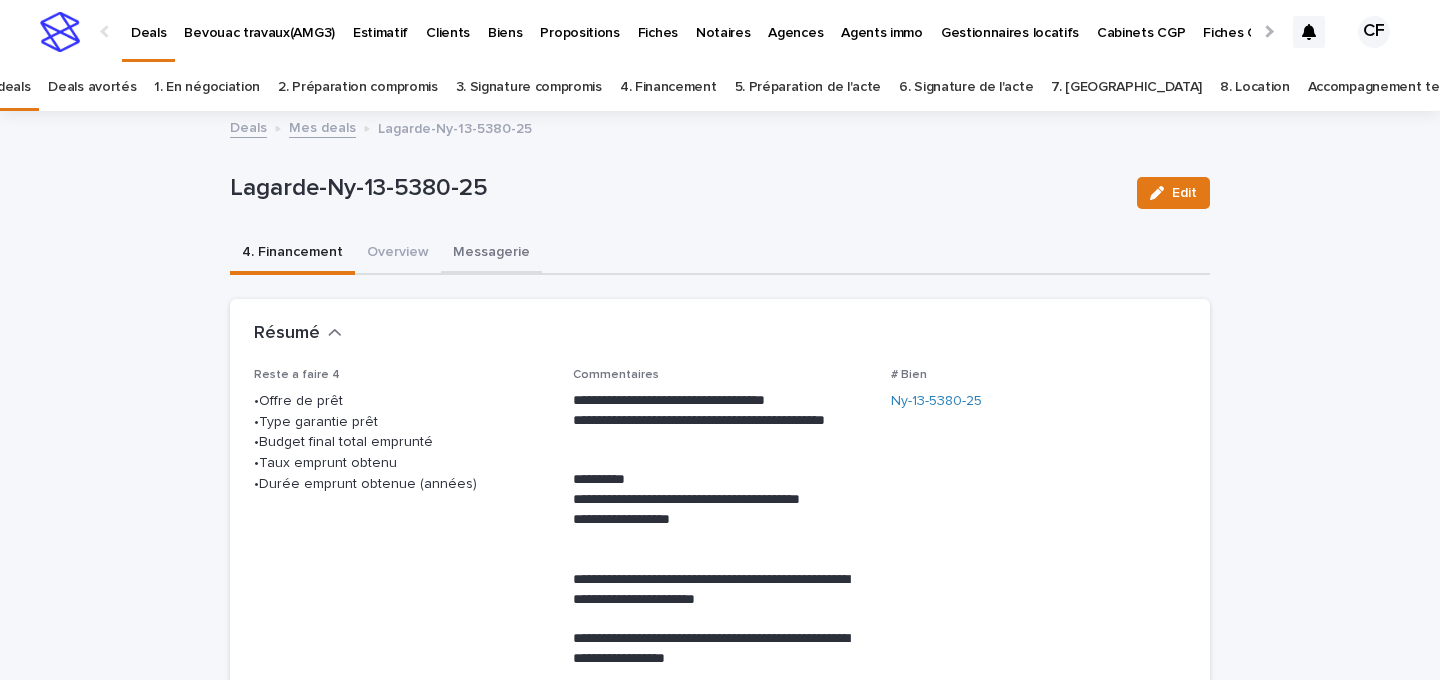 click on "Messagerie" at bounding box center (491, 254) 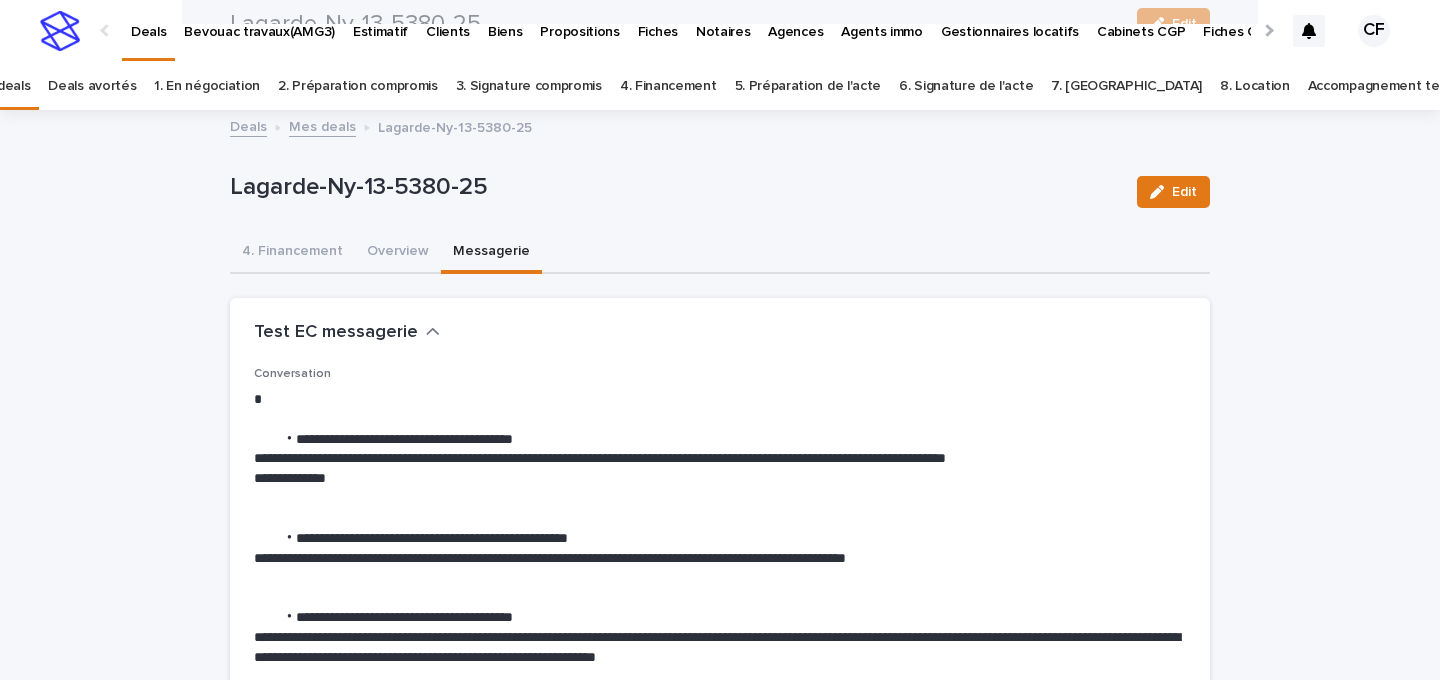 scroll, scrollTop: 0, scrollLeft: 0, axis: both 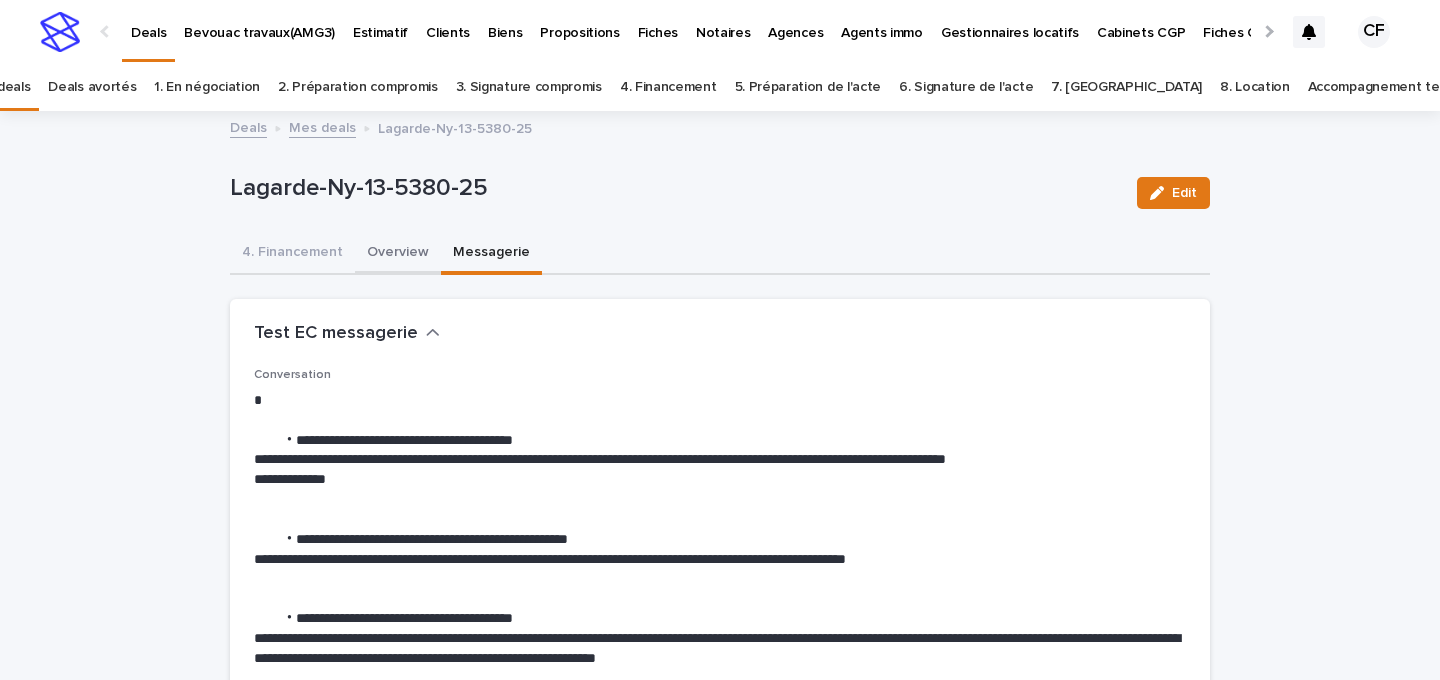 click on "Overview" at bounding box center (398, 254) 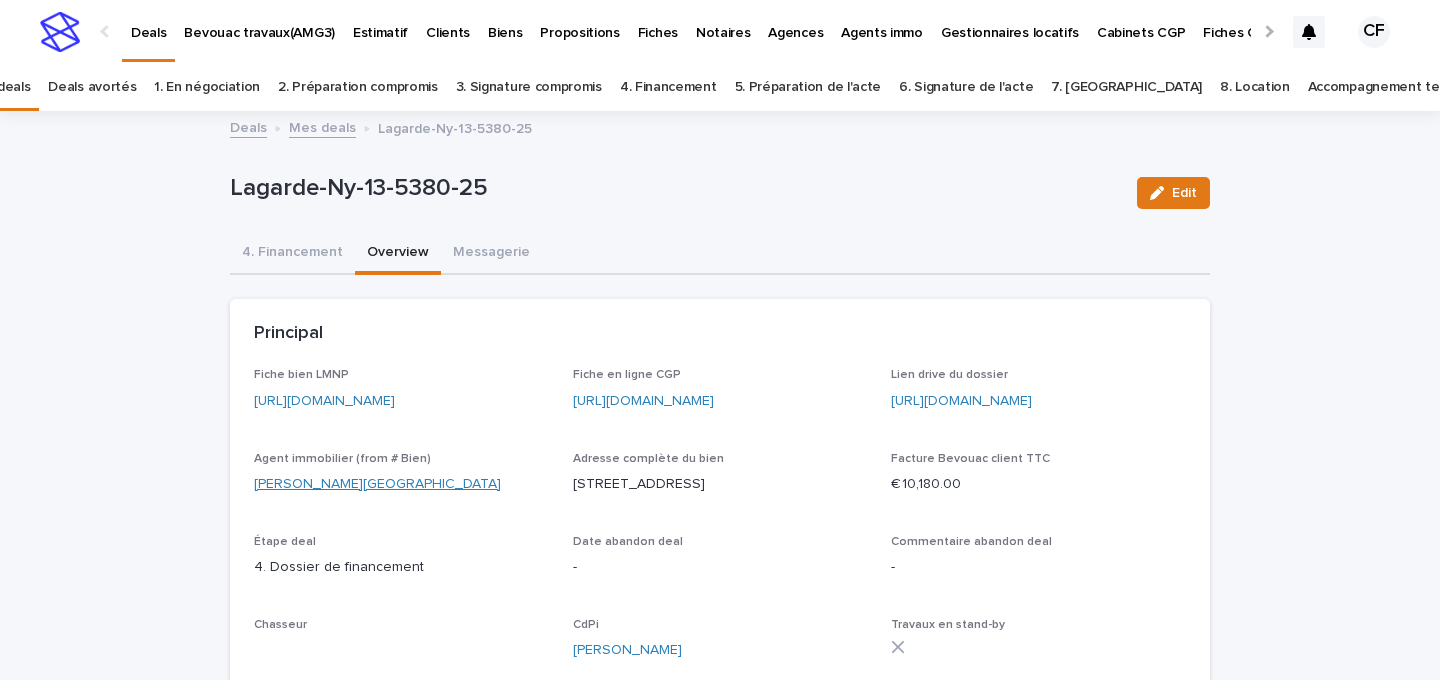 click on "[PERSON_NAME][GEOGRAPHIC_DATA]" at bounding box center [377, 484] 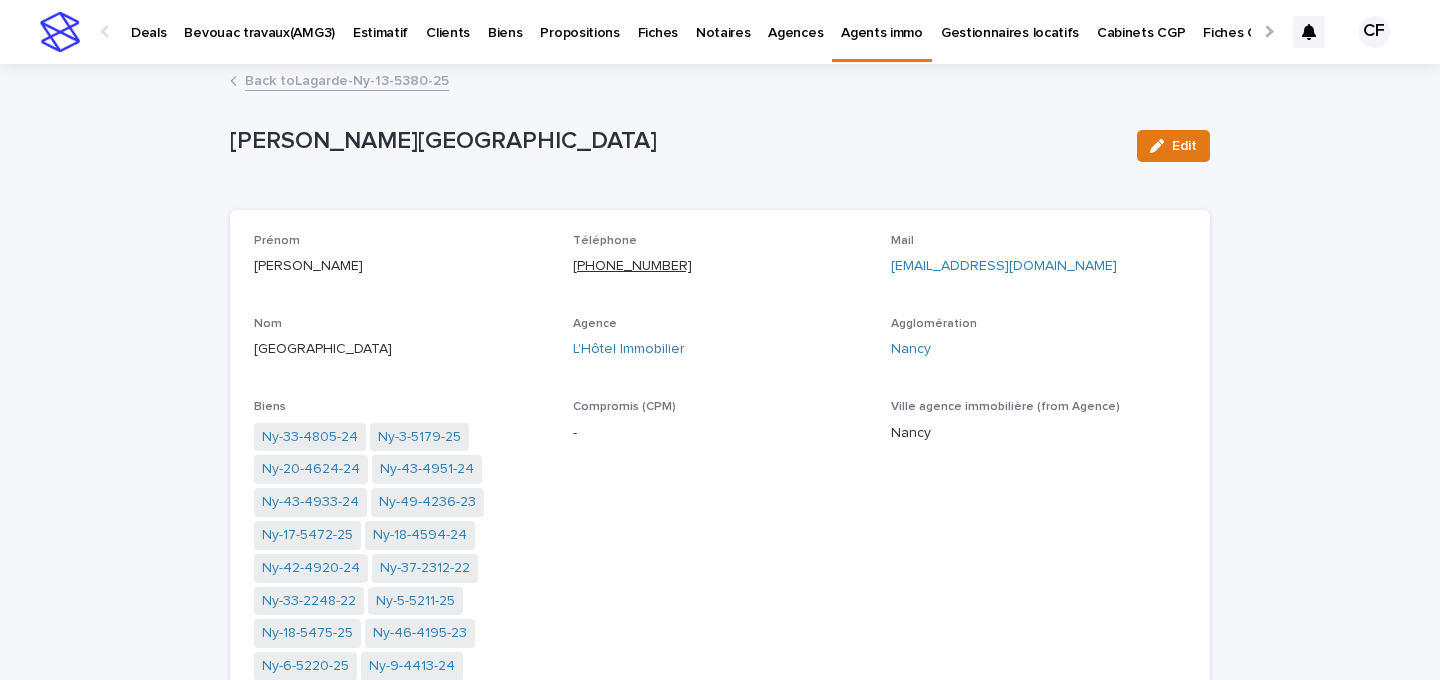 drag, startPoint x: 719, startPoint y: 278, endPoint x: 572, endPoint y: 267, distance: 147.411 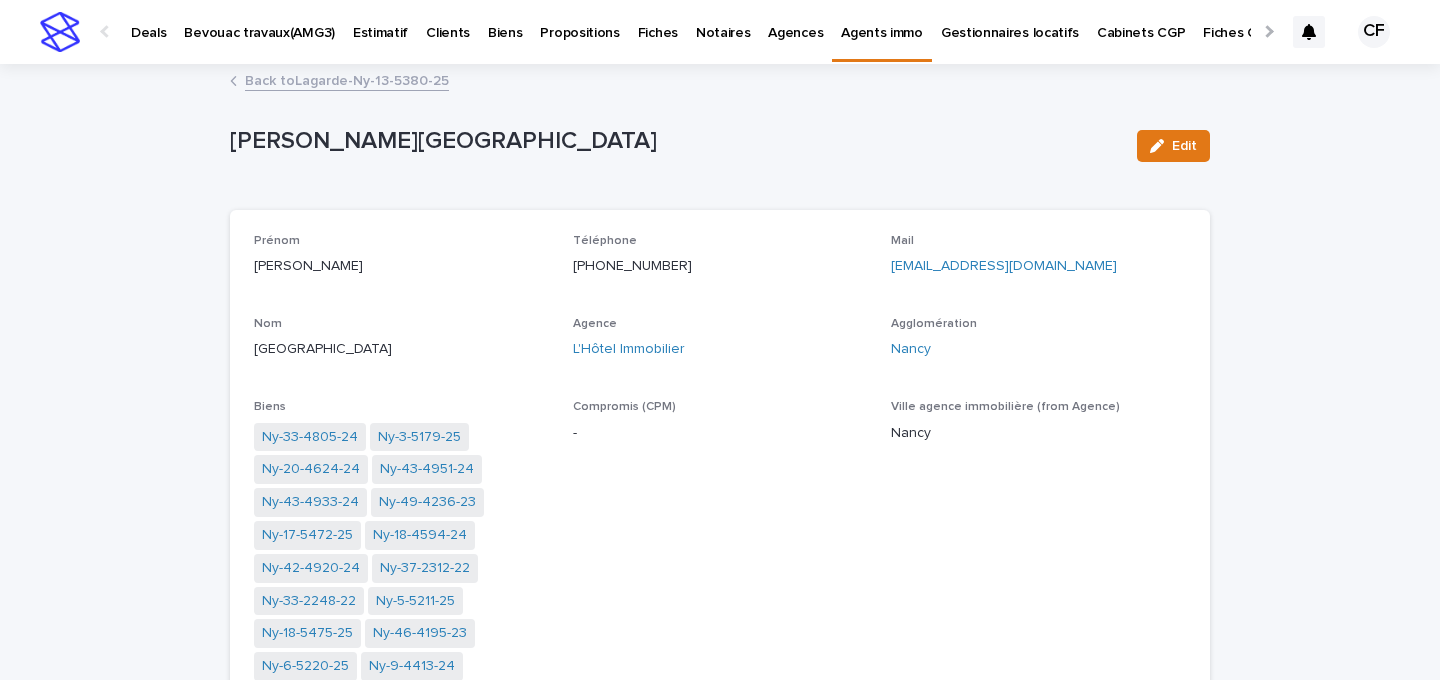 click on "Back to  Lagarde-Ny-13-5380-25" at bounding box center (347, 79) 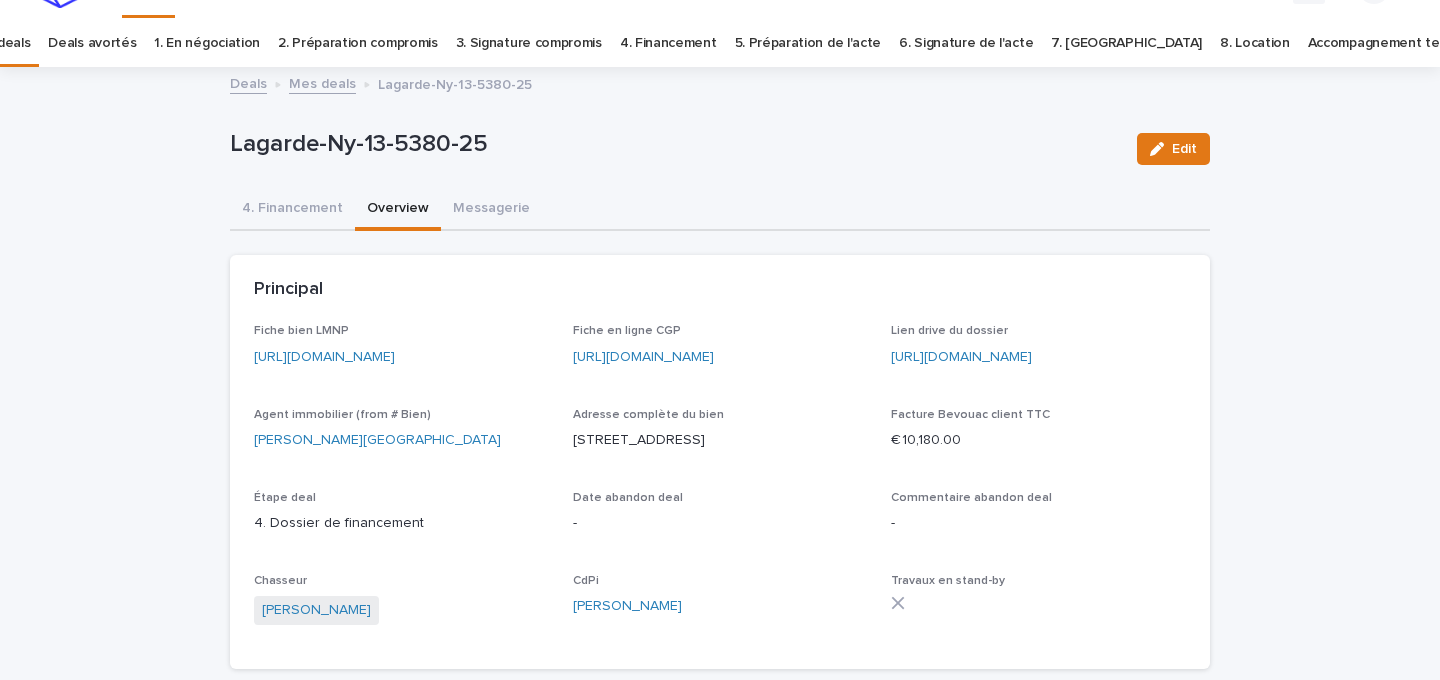 scroll, scrollTop: 64, scrollLeft: 0, axis: vertical 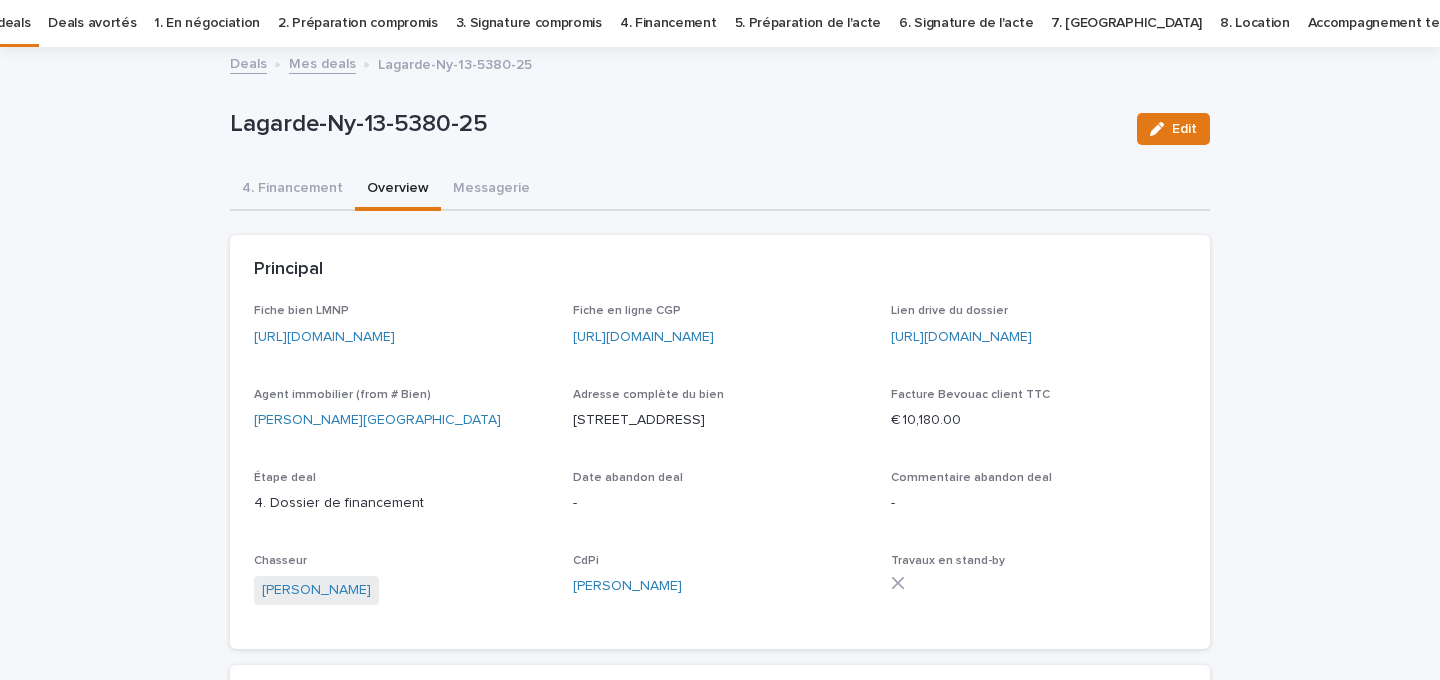 drag, startPoint x: 569, startPoint y: 440, endPoint x: 791, endPoint y: 448, distance: 222.1441 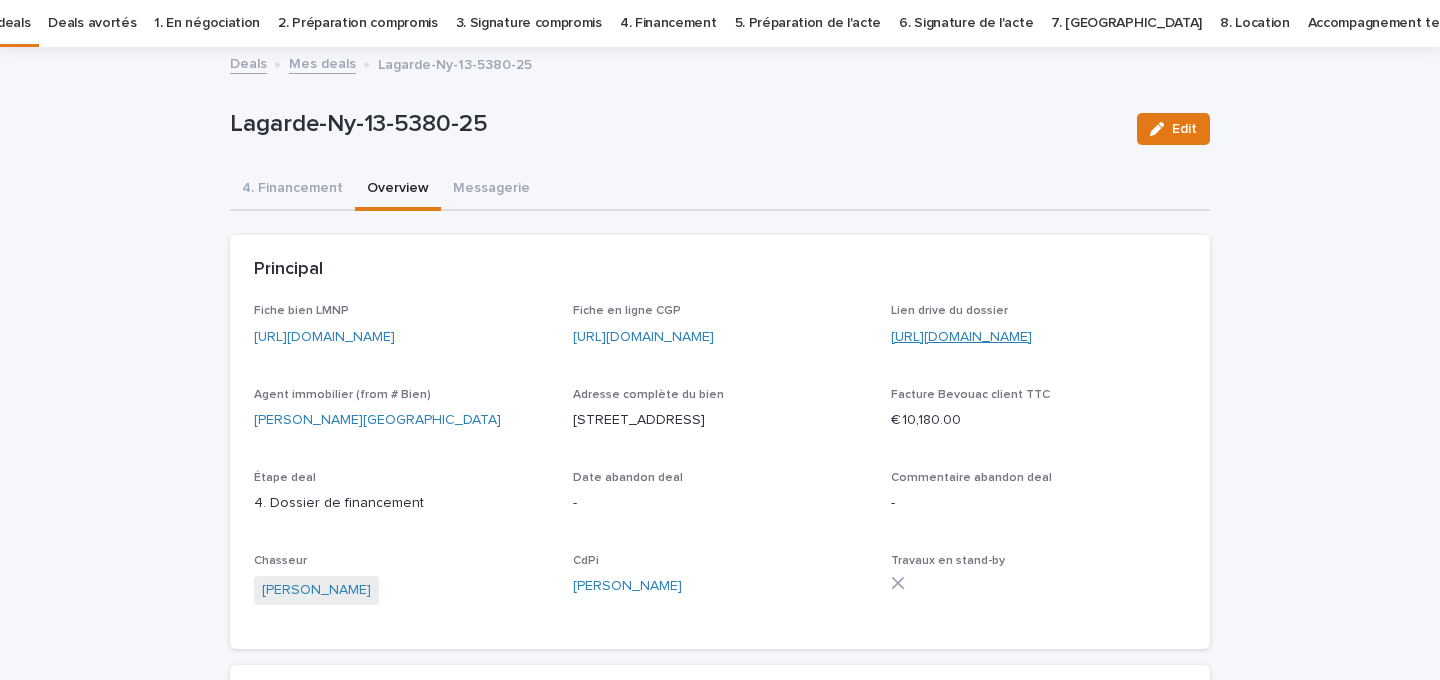 click on "[URL][DOMAIN_NAME]" at bounding box center [961, 337] 